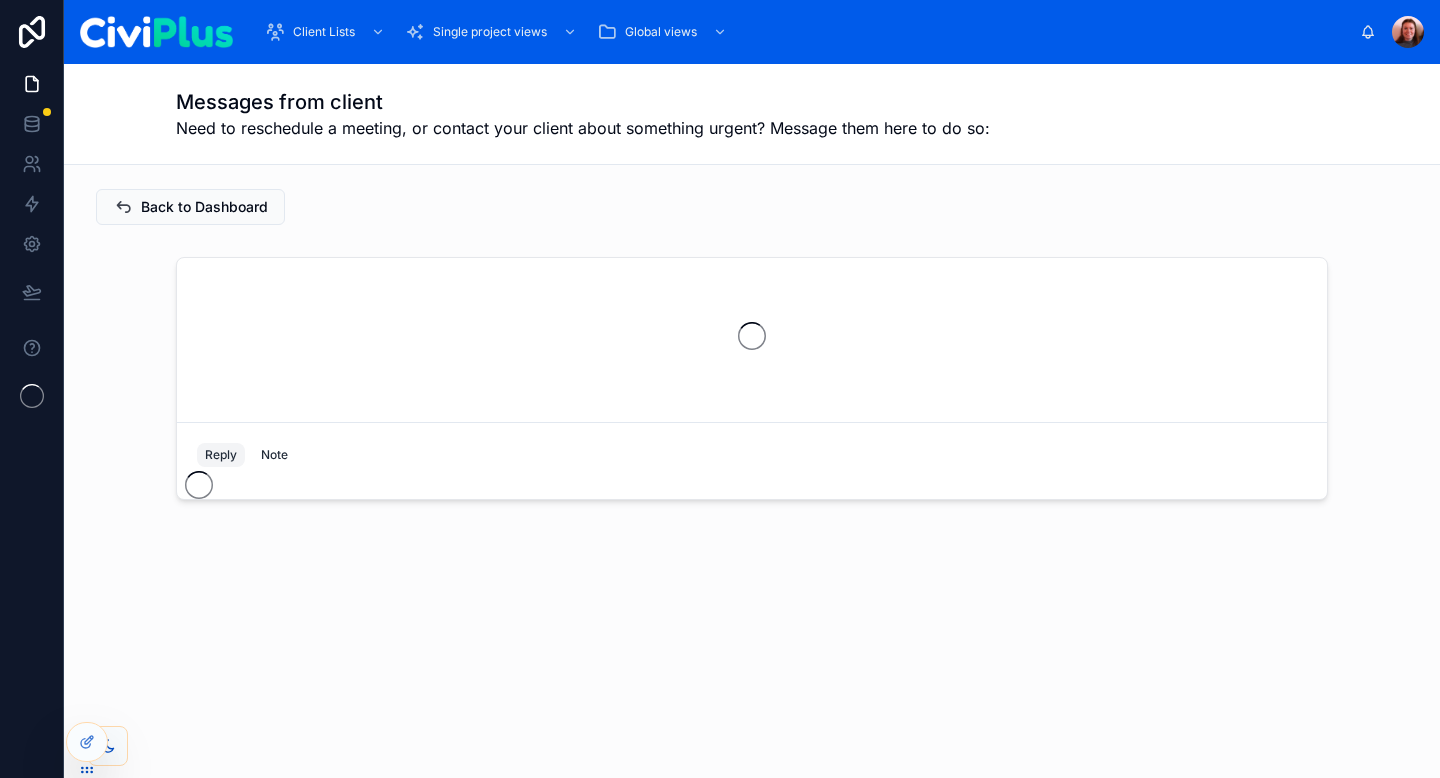 scroll, scrollTop: 0, scrollLeft: 0, axis: both 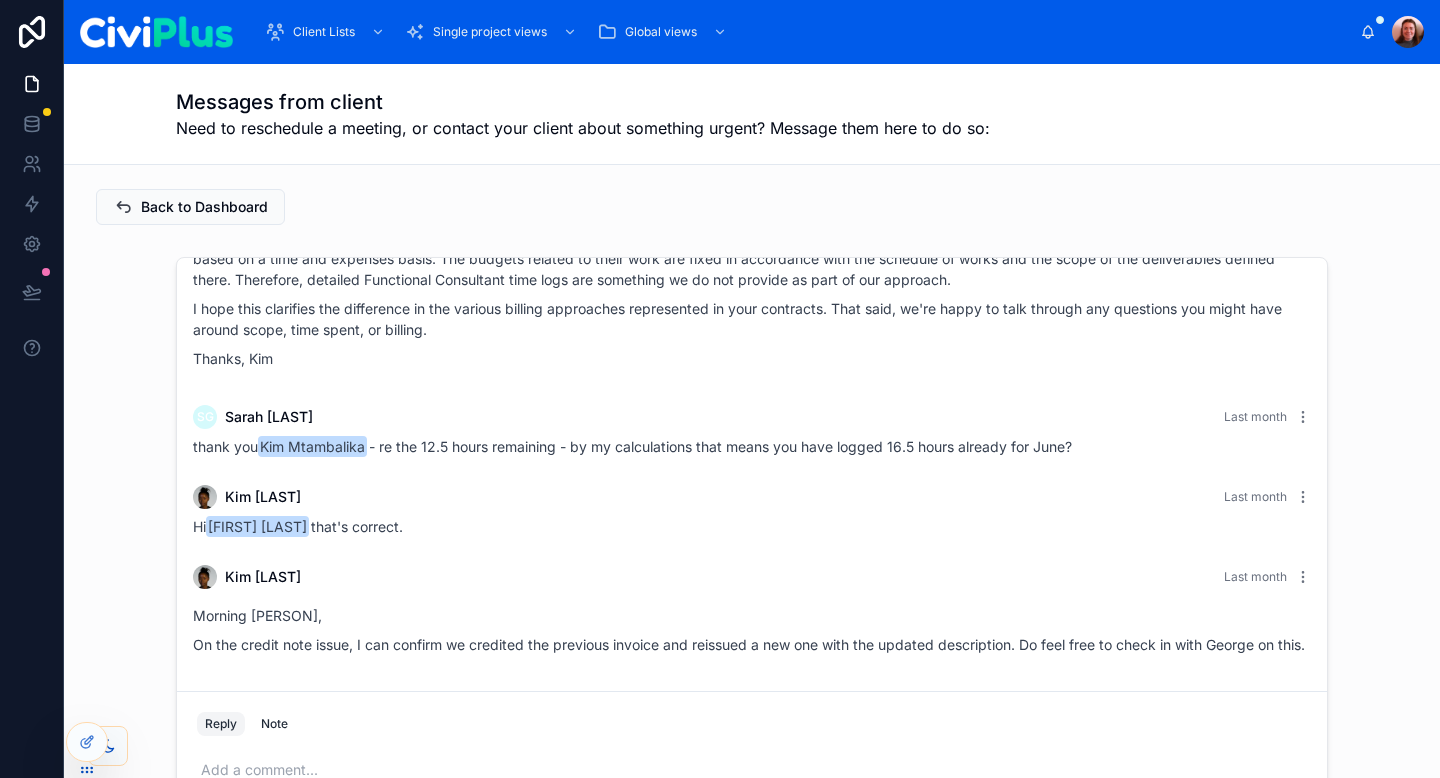 click on "Client Lists Single project views Global views" at bounding box center [804, 32] 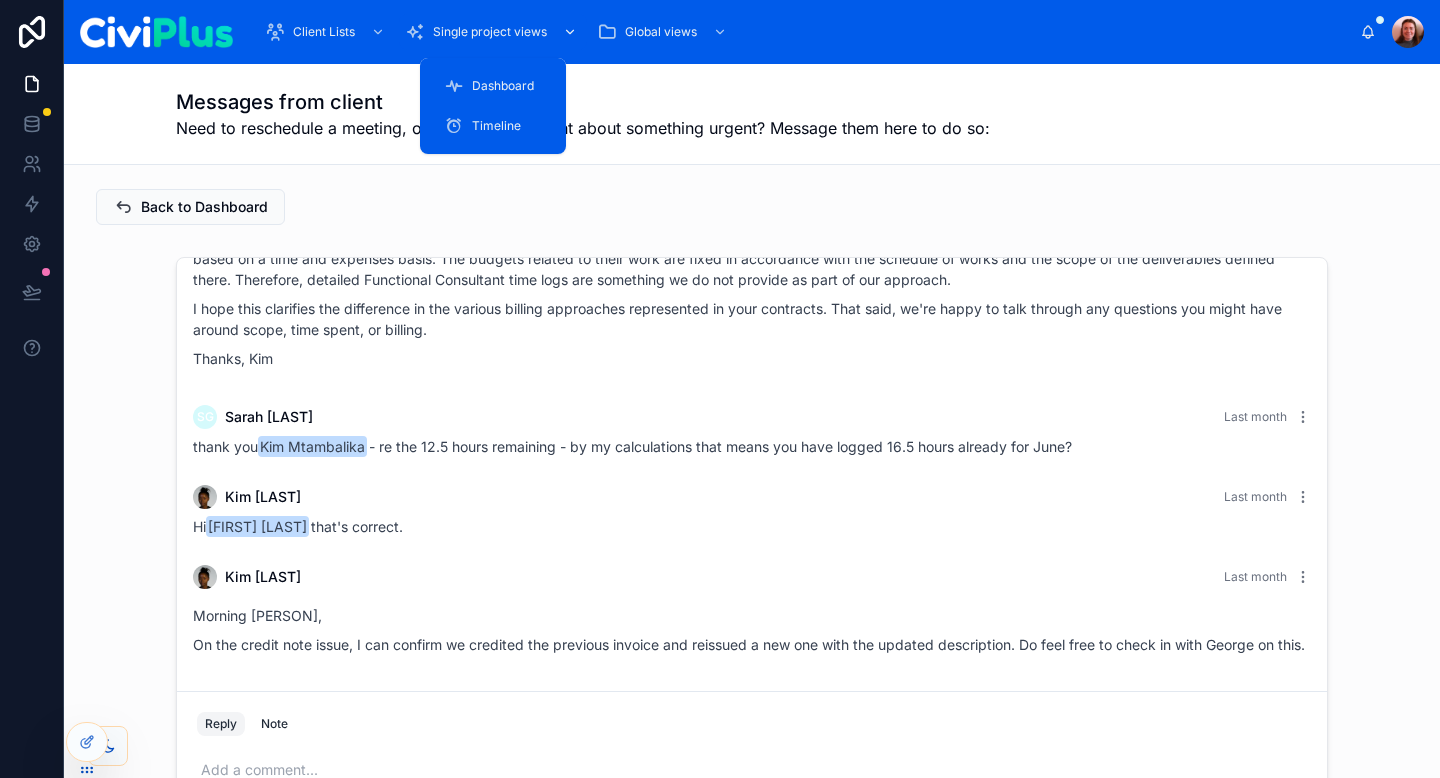 click on "Single project views" at bounding box center [493, 32] 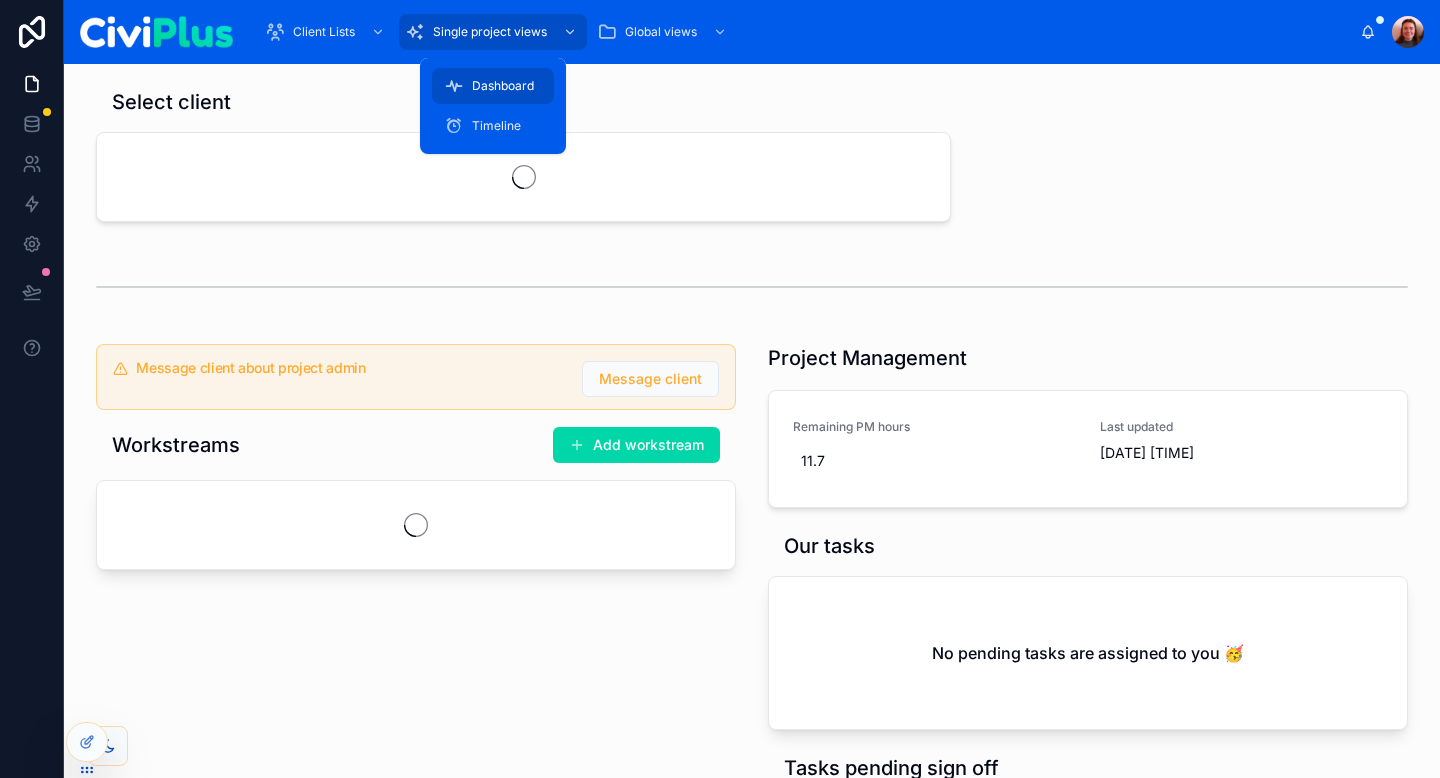 click on "Dashboard" at bounding box center [503, 86] 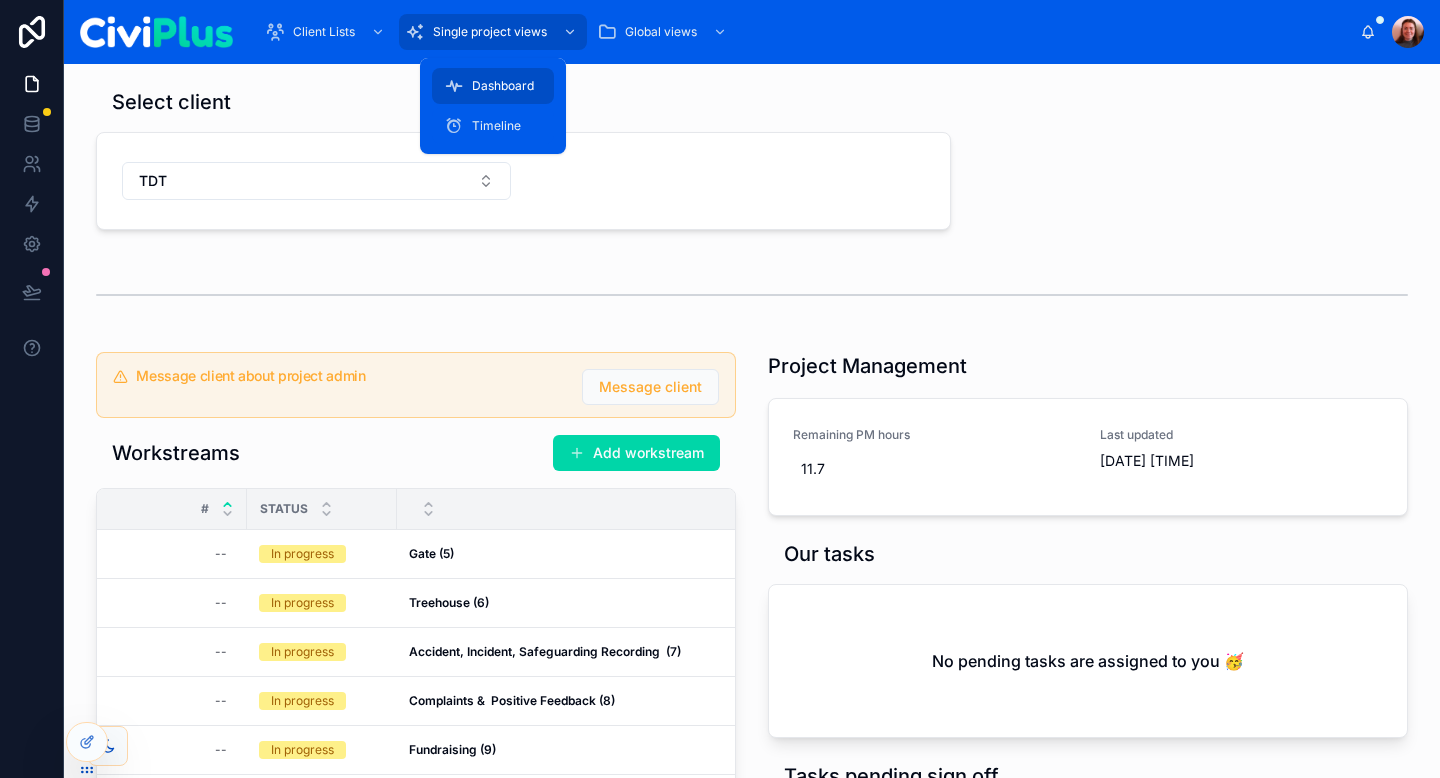 click on "Timeline" at bounding box center [496, 126] 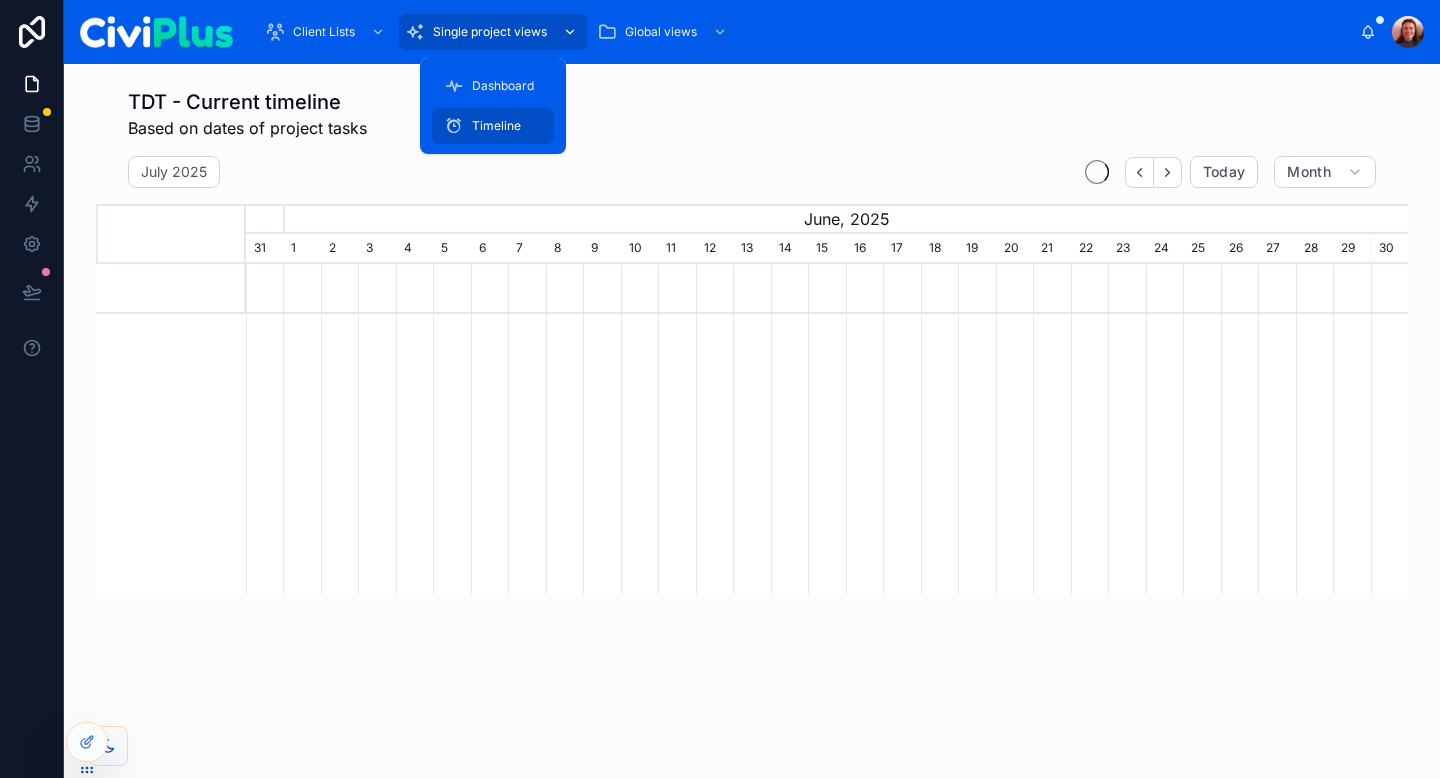 scroll, scrollTop: 0, scrollLeft: 1162, axis: horizontal 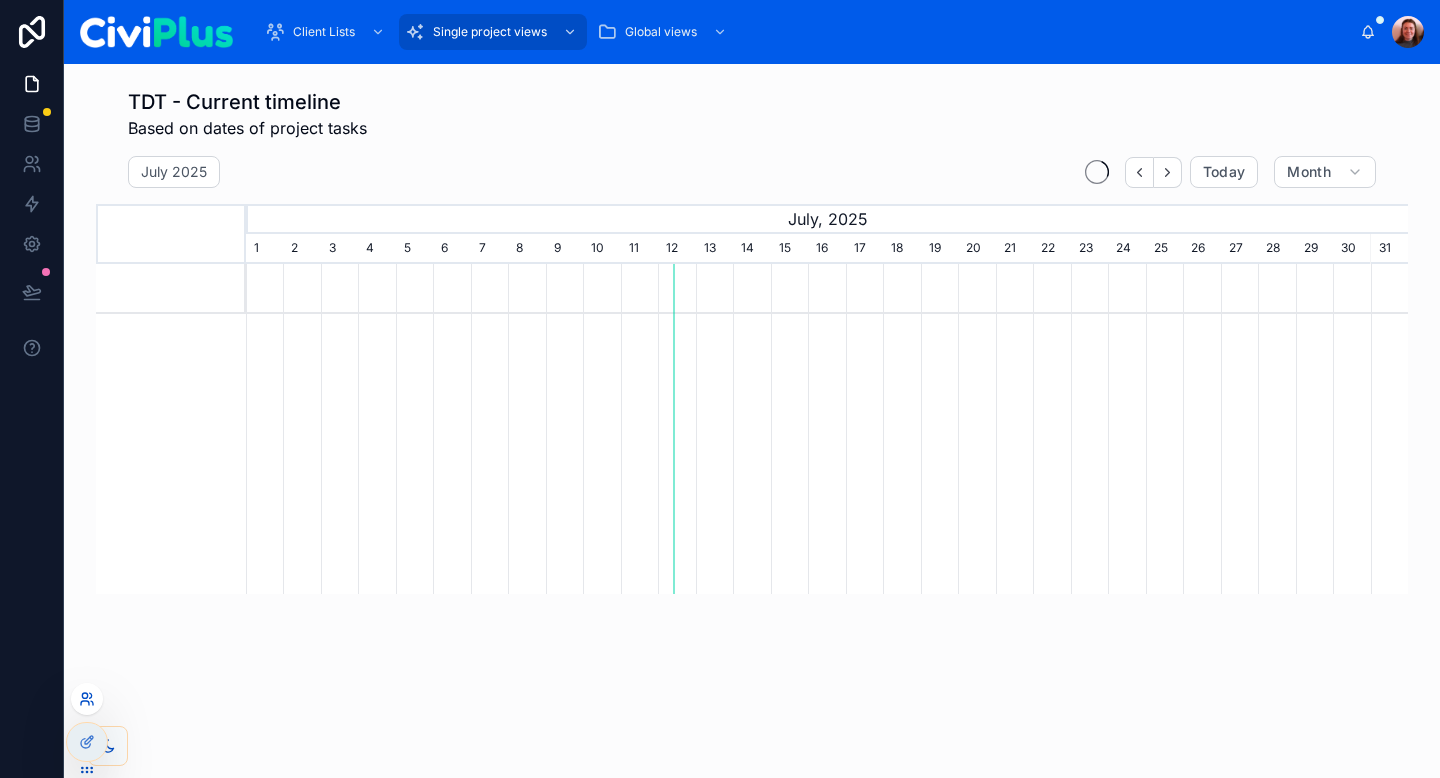 click 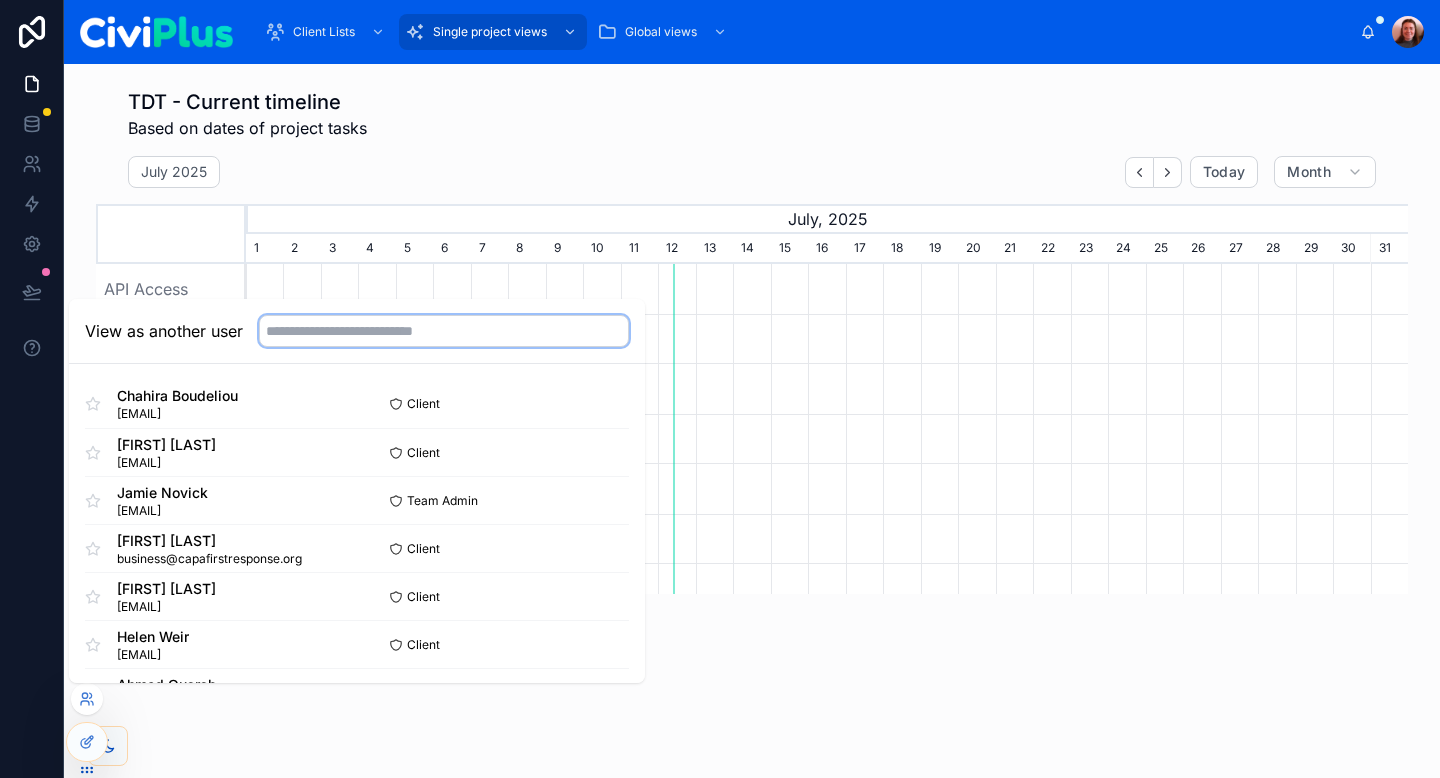 click at bounding box center (444, 331) 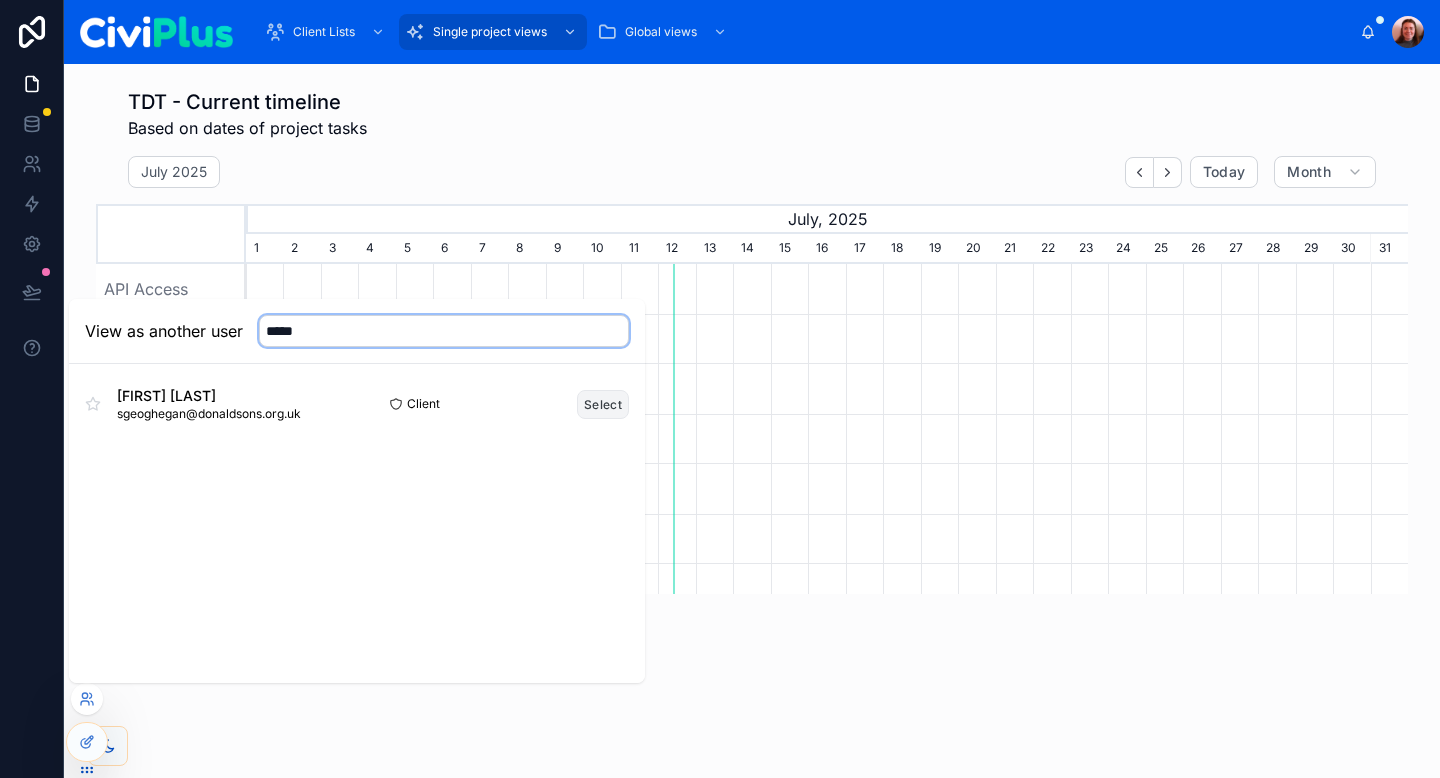 type on "*****" 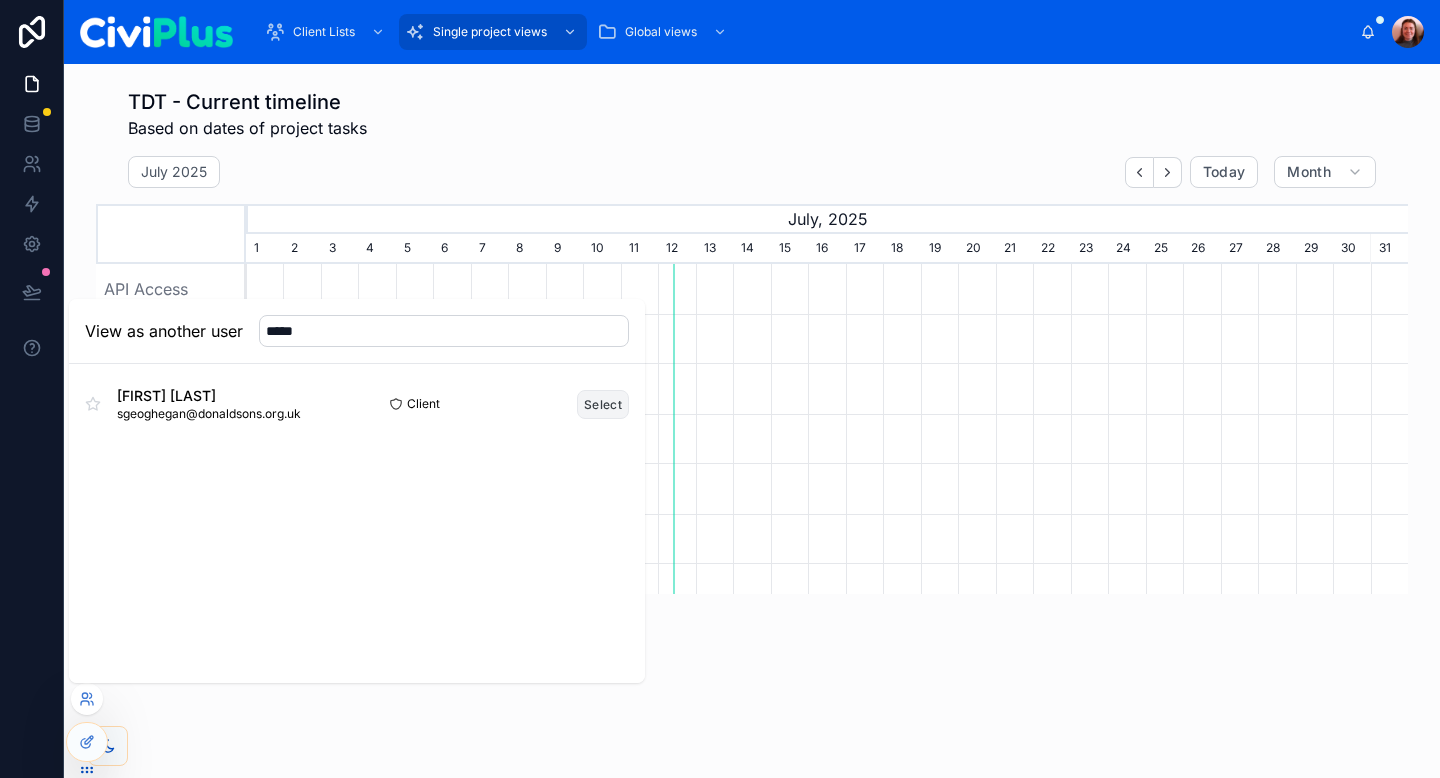 click on "Select" at bounding box center (603, 404) 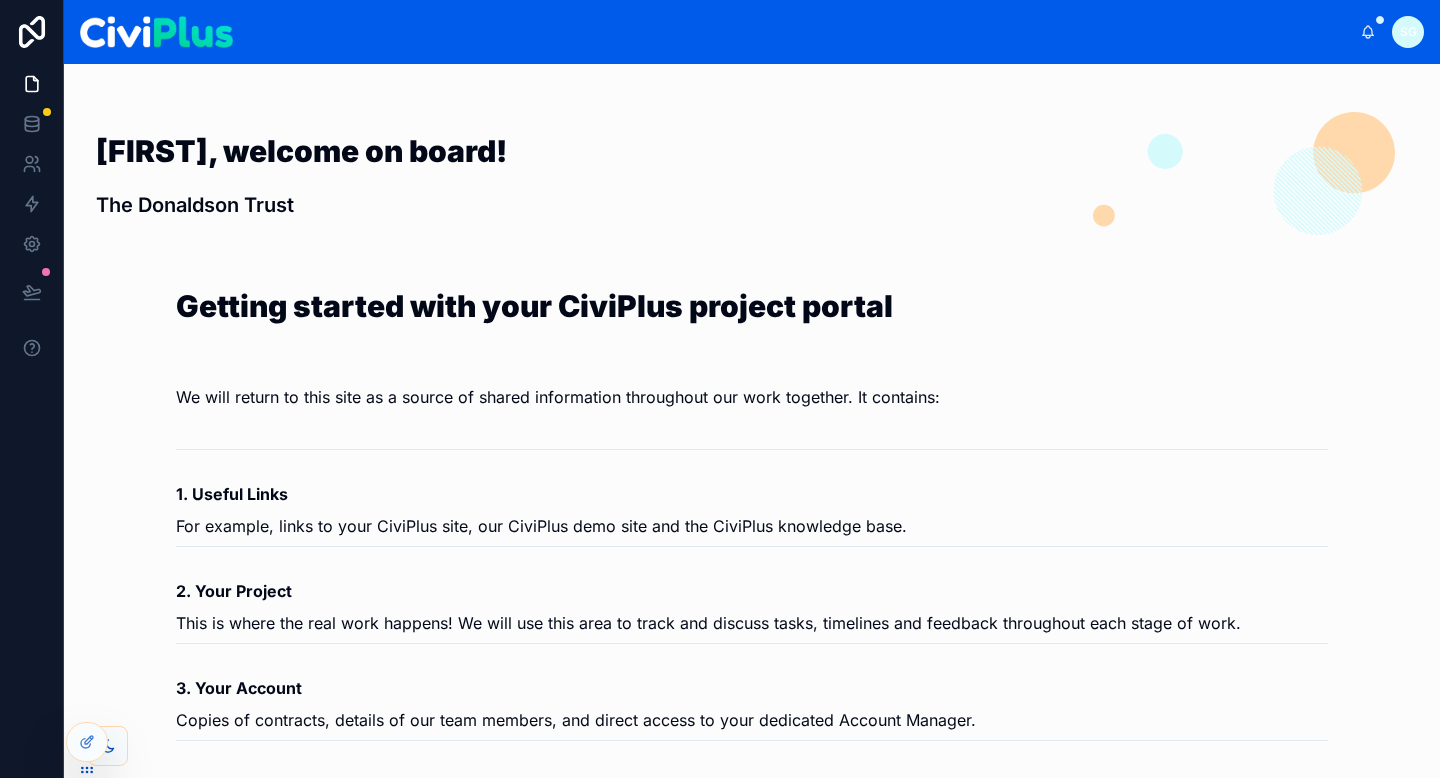 scroll, scrollTop: 0, scrollLeft: 0, axis: both 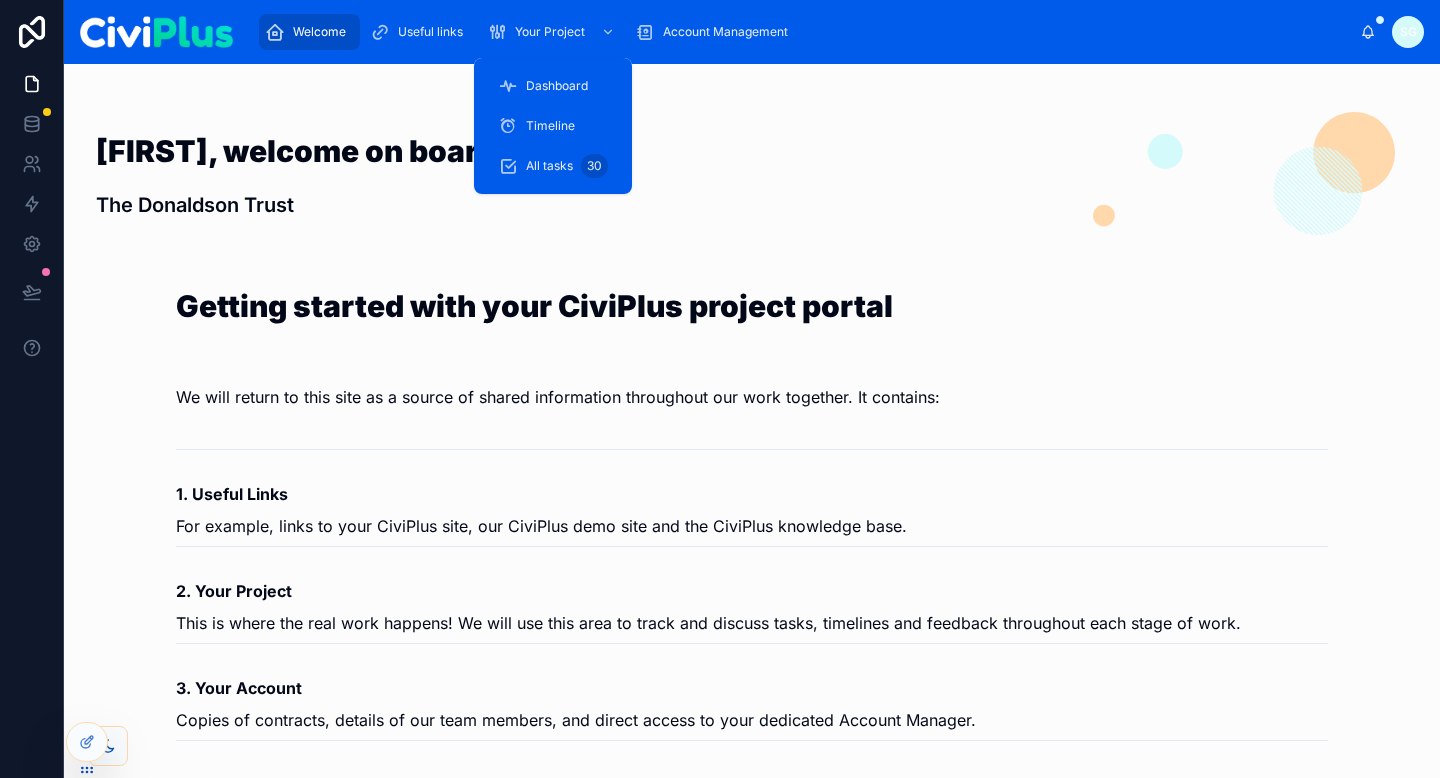 click on "Timeline" at bounding box center [550, 126] 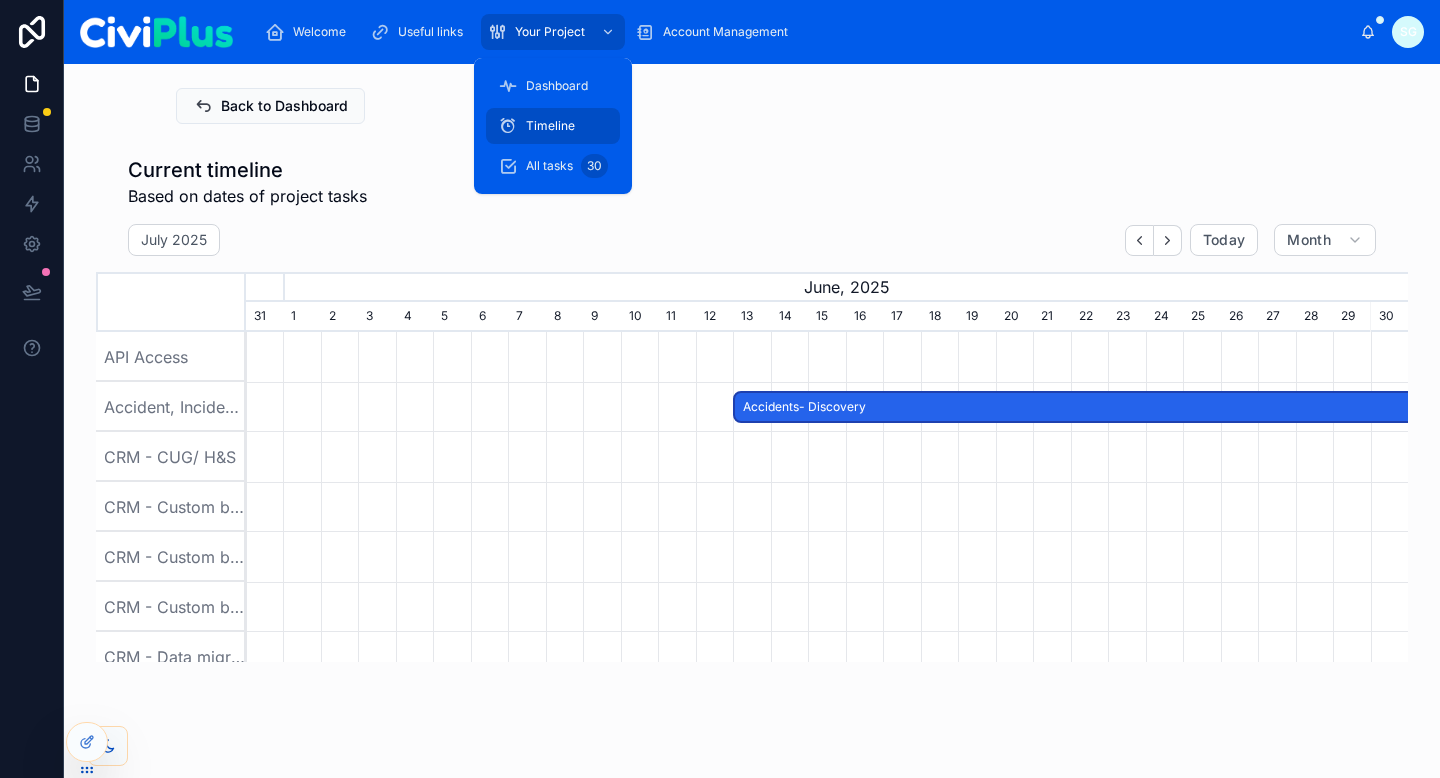 scroll, scrollTop: 0, scrollLeft: 1162, axis: horizontal 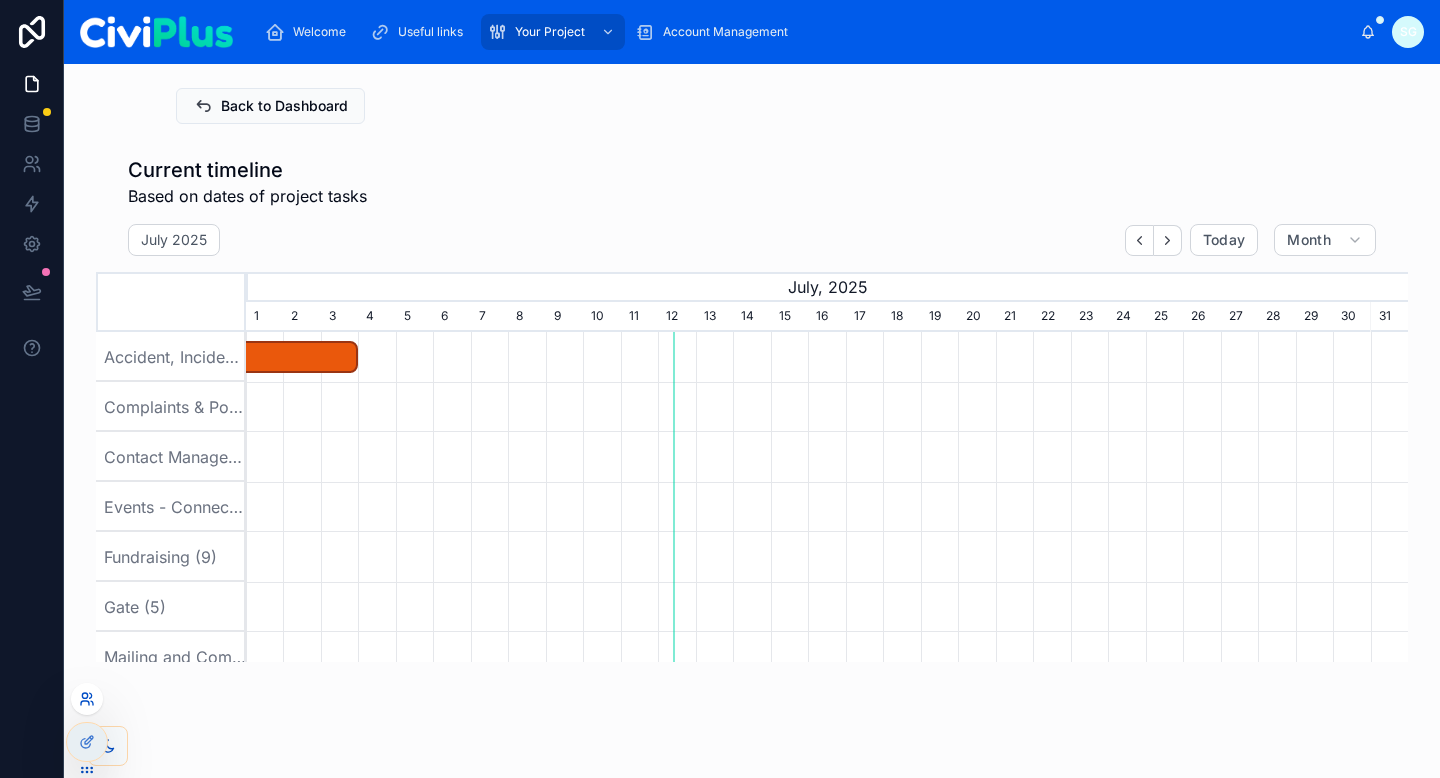 click 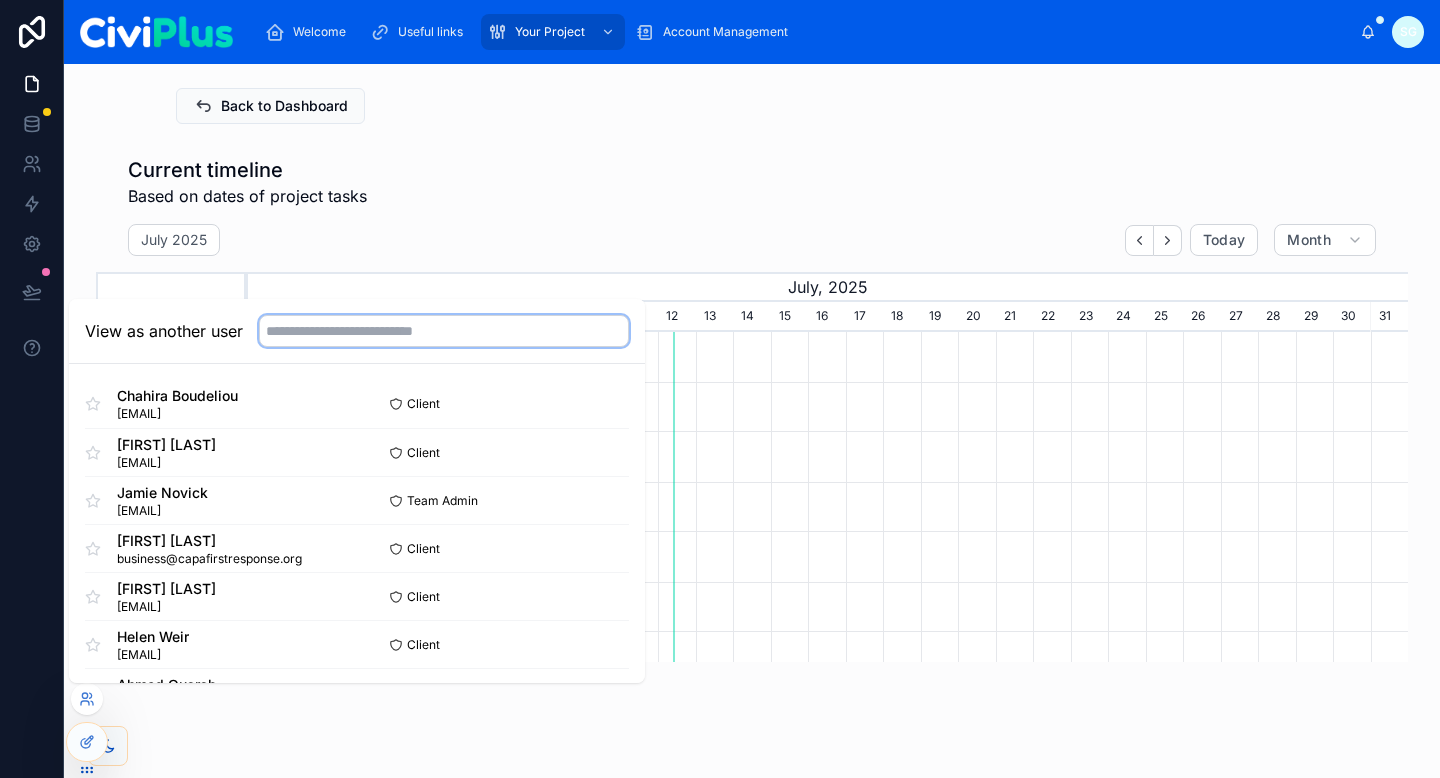 click at bounding box center (444, 331) 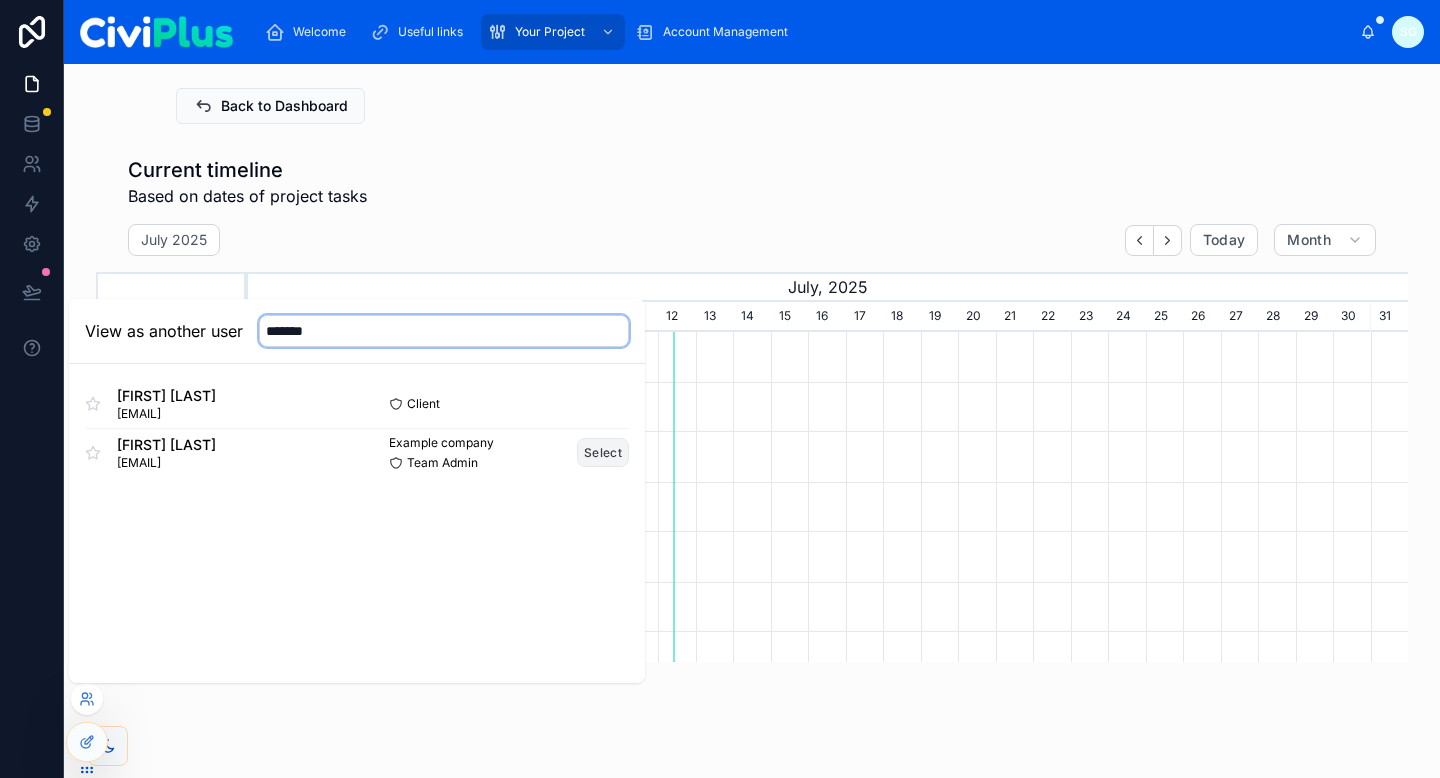 type on "*******" 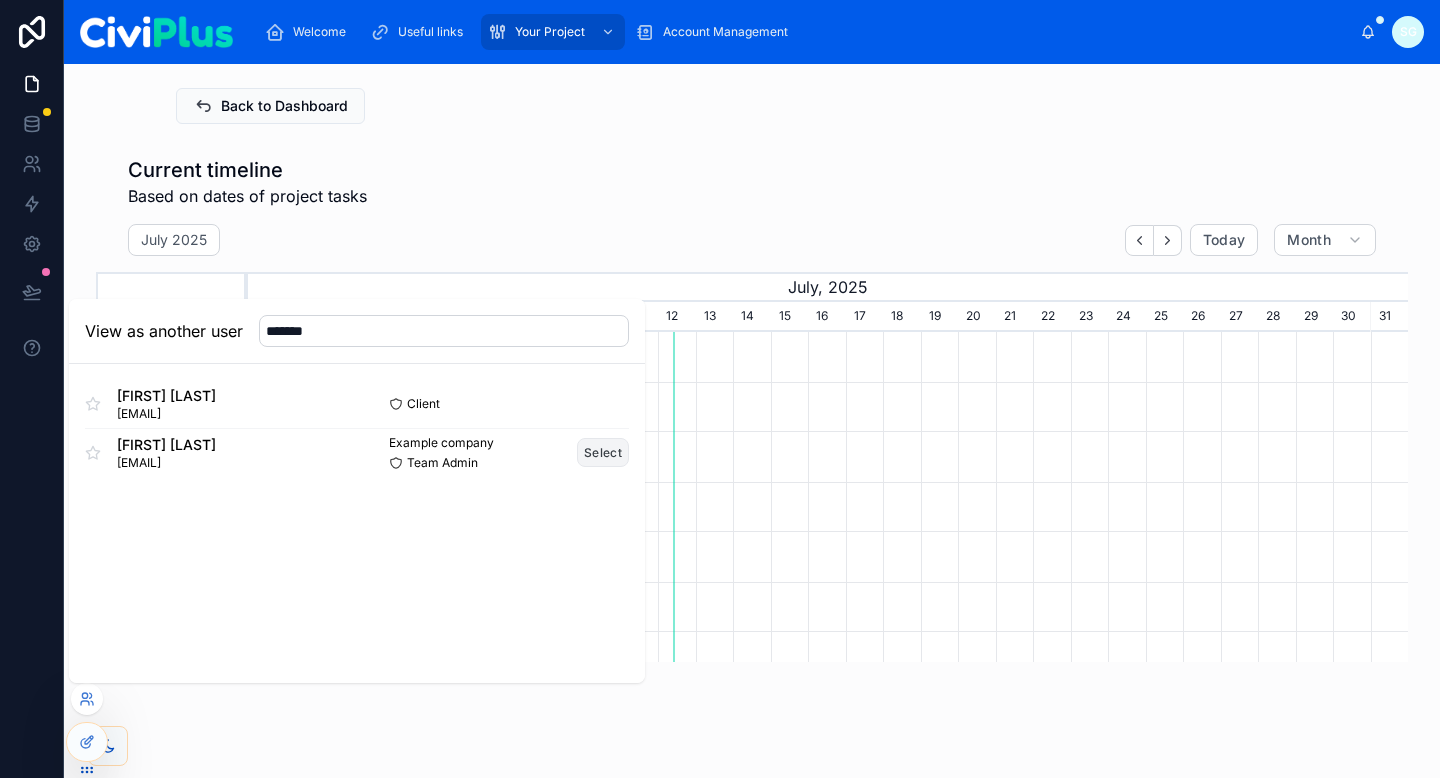 click on "Select" at bounding box center (603, 452) 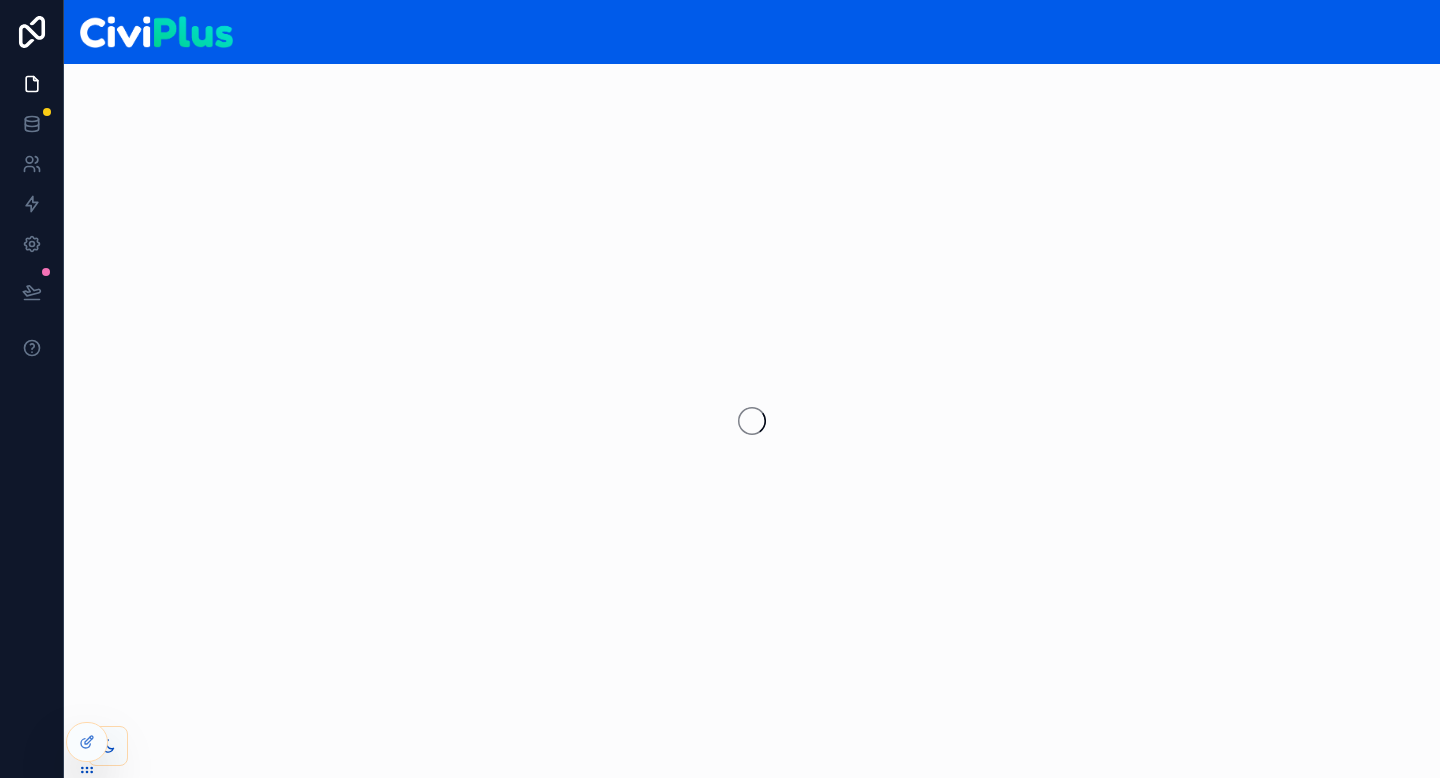 scroll, scrollTop: 0, scrollLeft: 0, axis: both 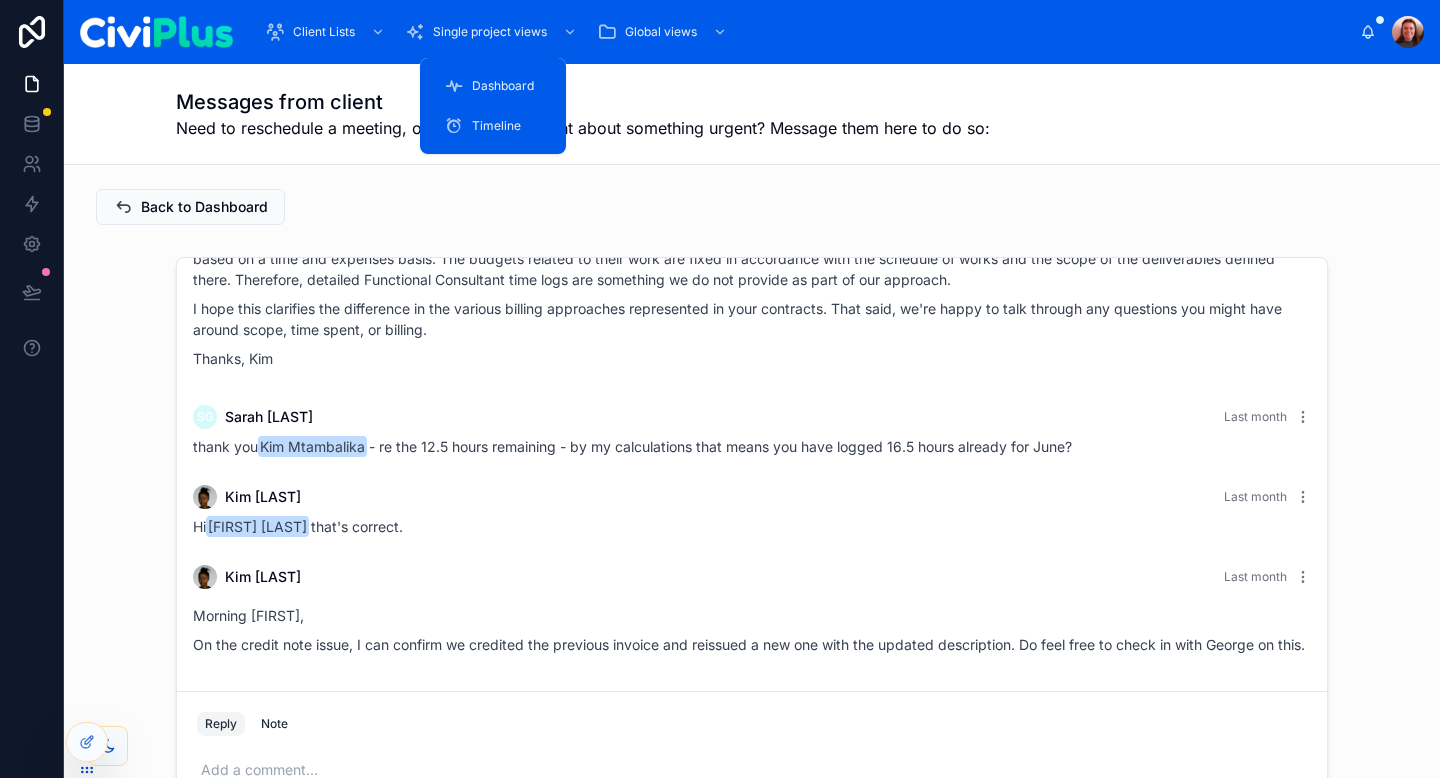 click on "Timeline" at bounding box center [496, 126] 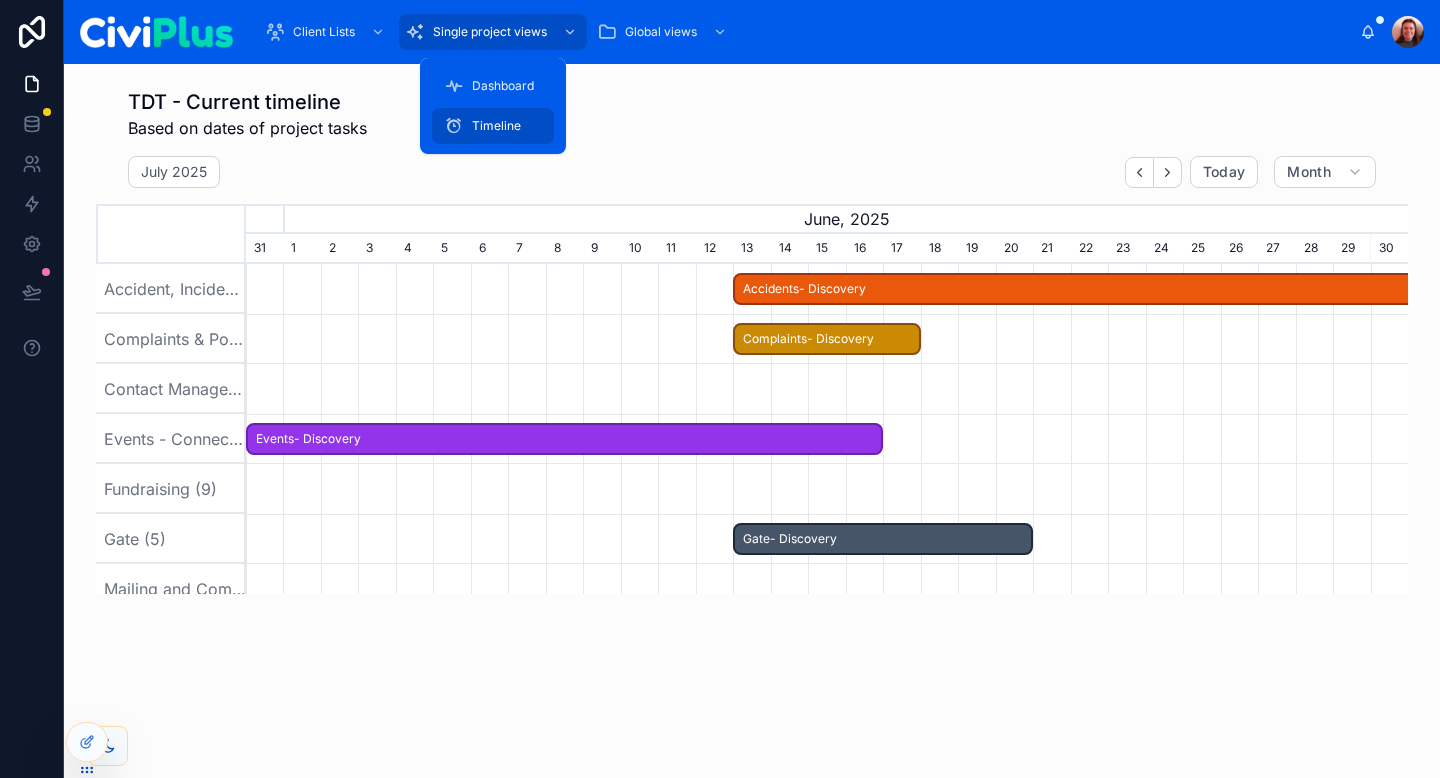 scroll, scrollTop: 0, scrollLeft: 1162, axis: horizontal 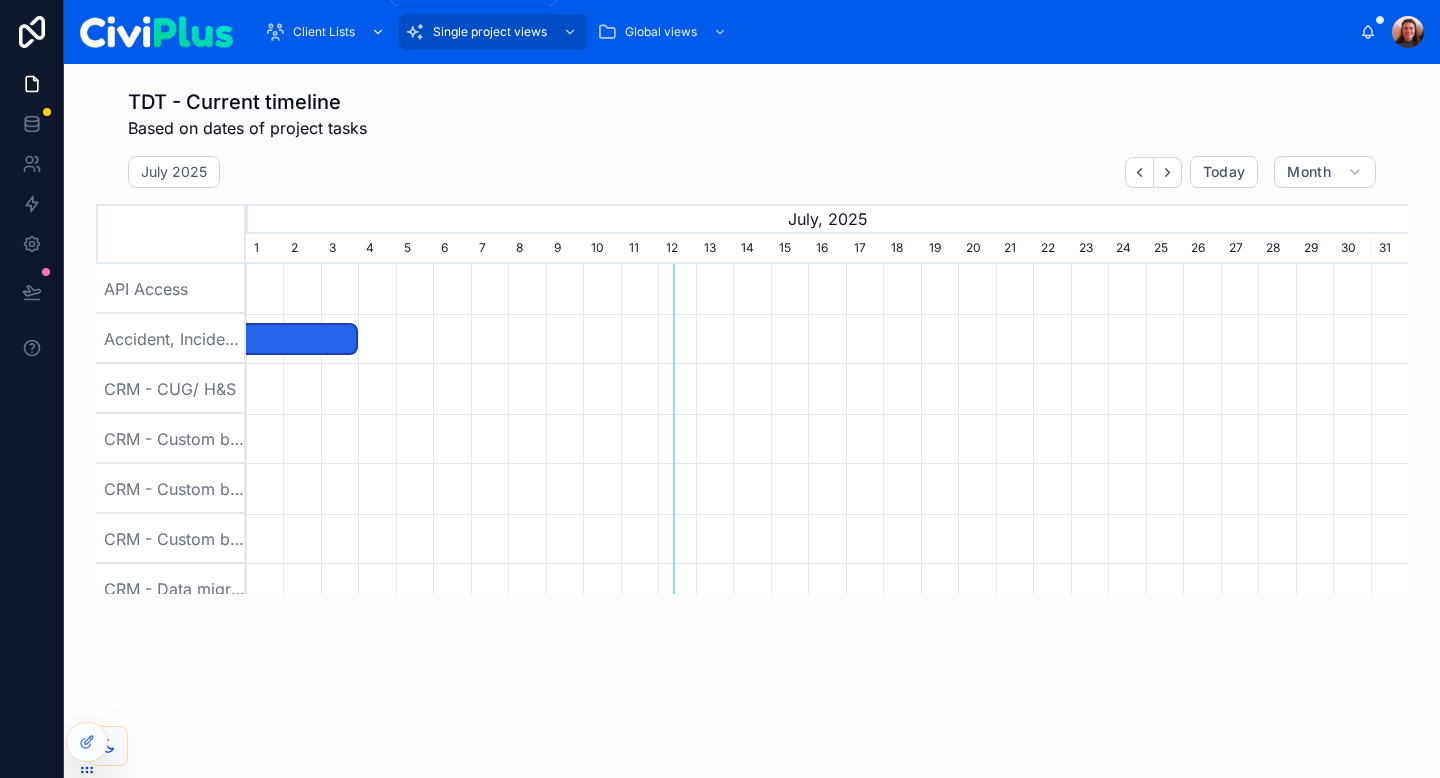 click on "Client Lists" at bounding box center [324, 32] 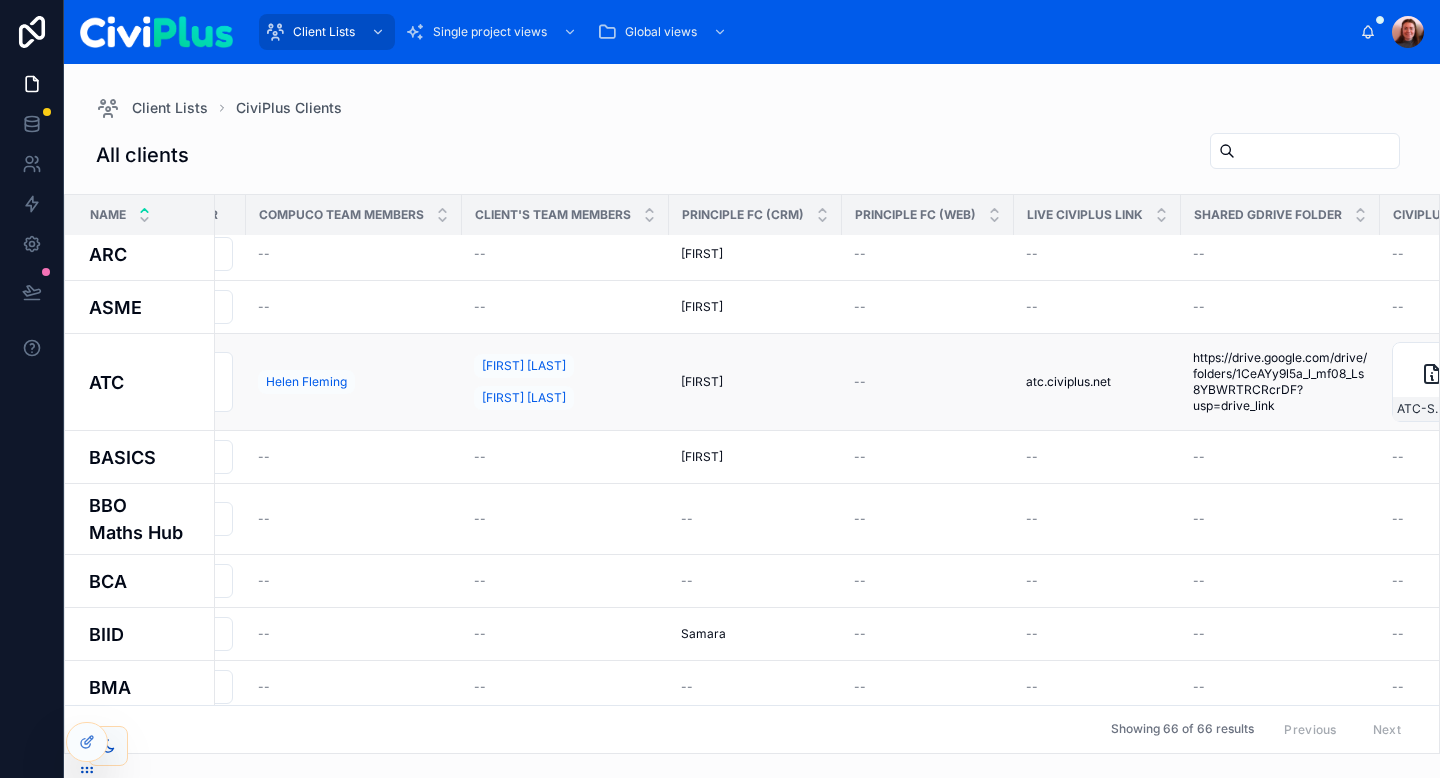 scroll, scrollTop: 114, scrollLeft: 0, axis: vertical 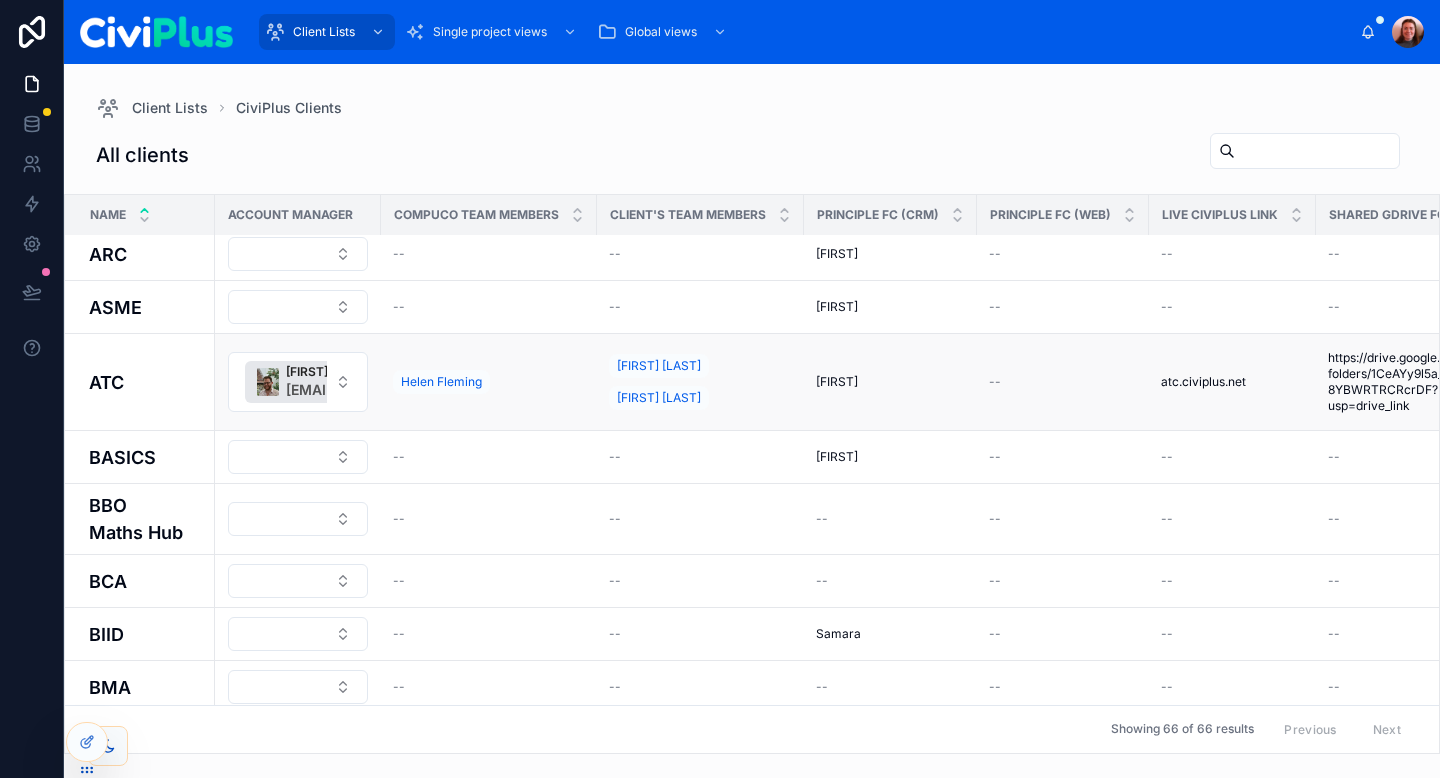 click on "ATC" at bounding box center [146, 382] 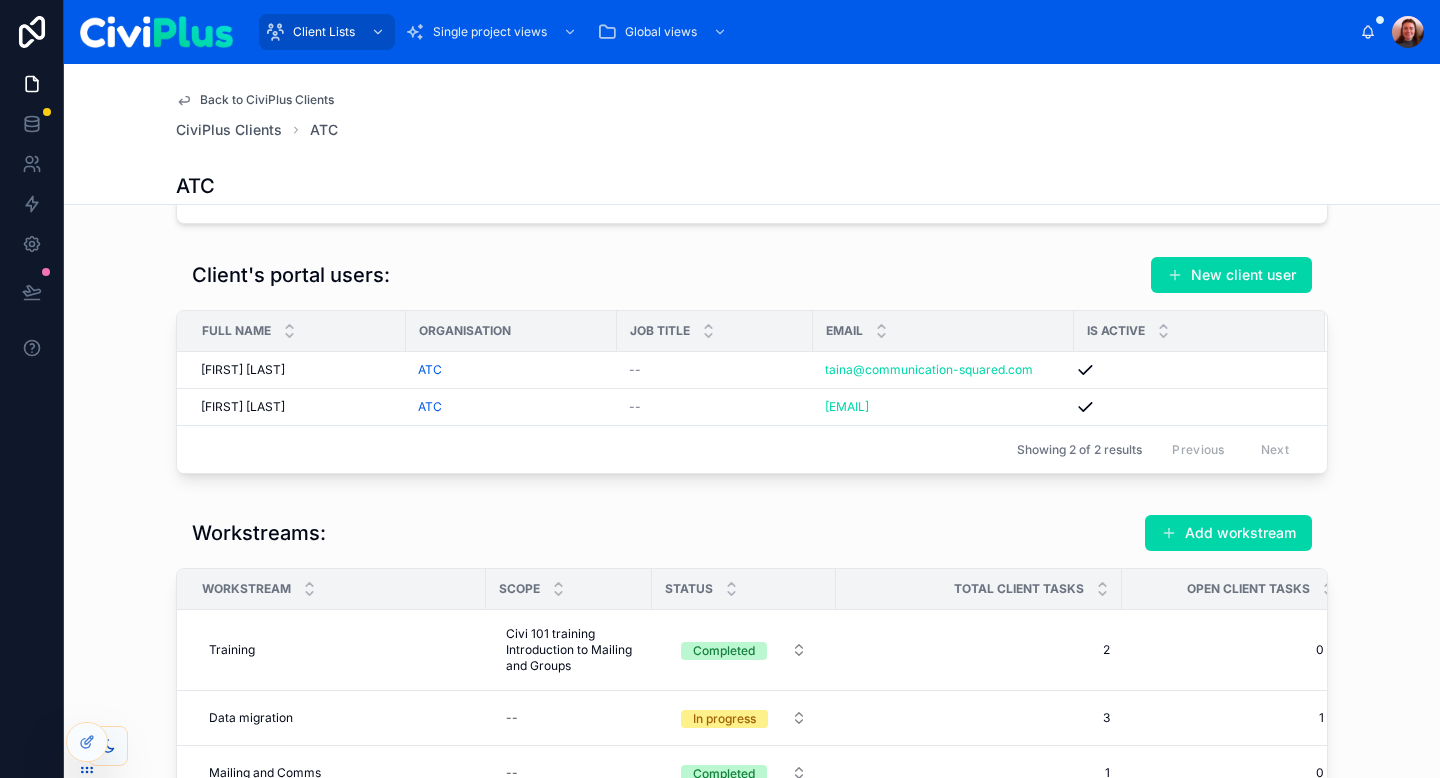 scroll, scrollTop: 1103, scrollLeft: 0, axis: vertical 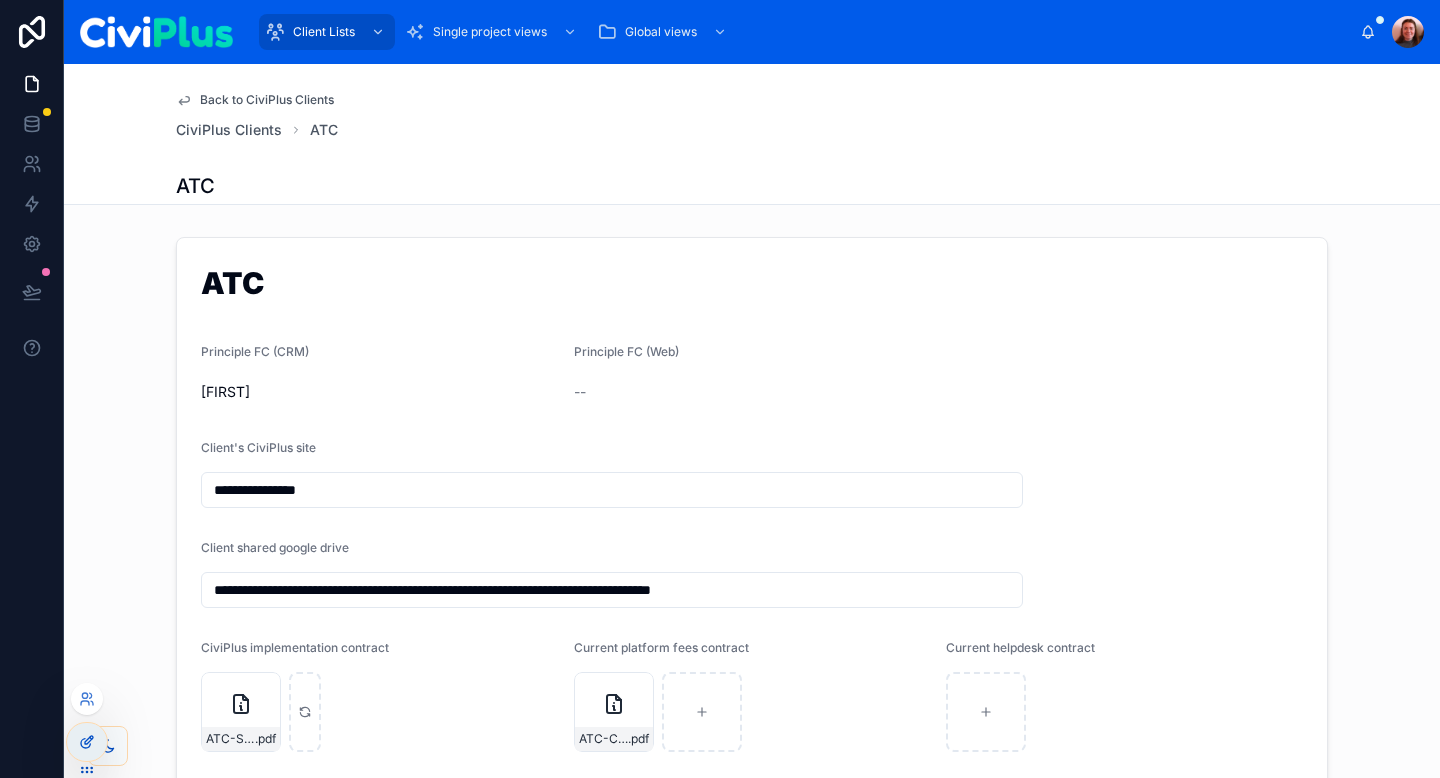 click 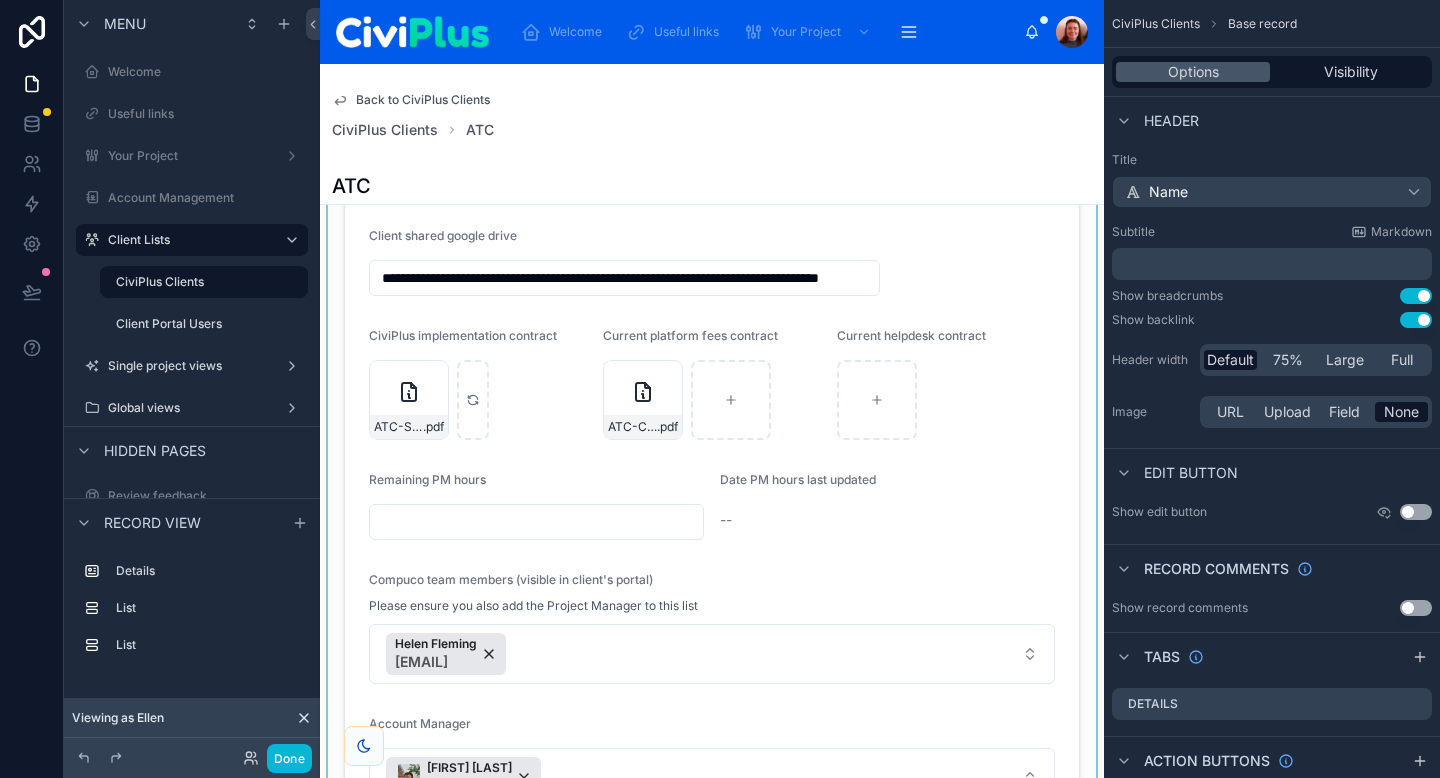 scroll, scrollTop: 319, scrollLeft: 0, axis: vertical 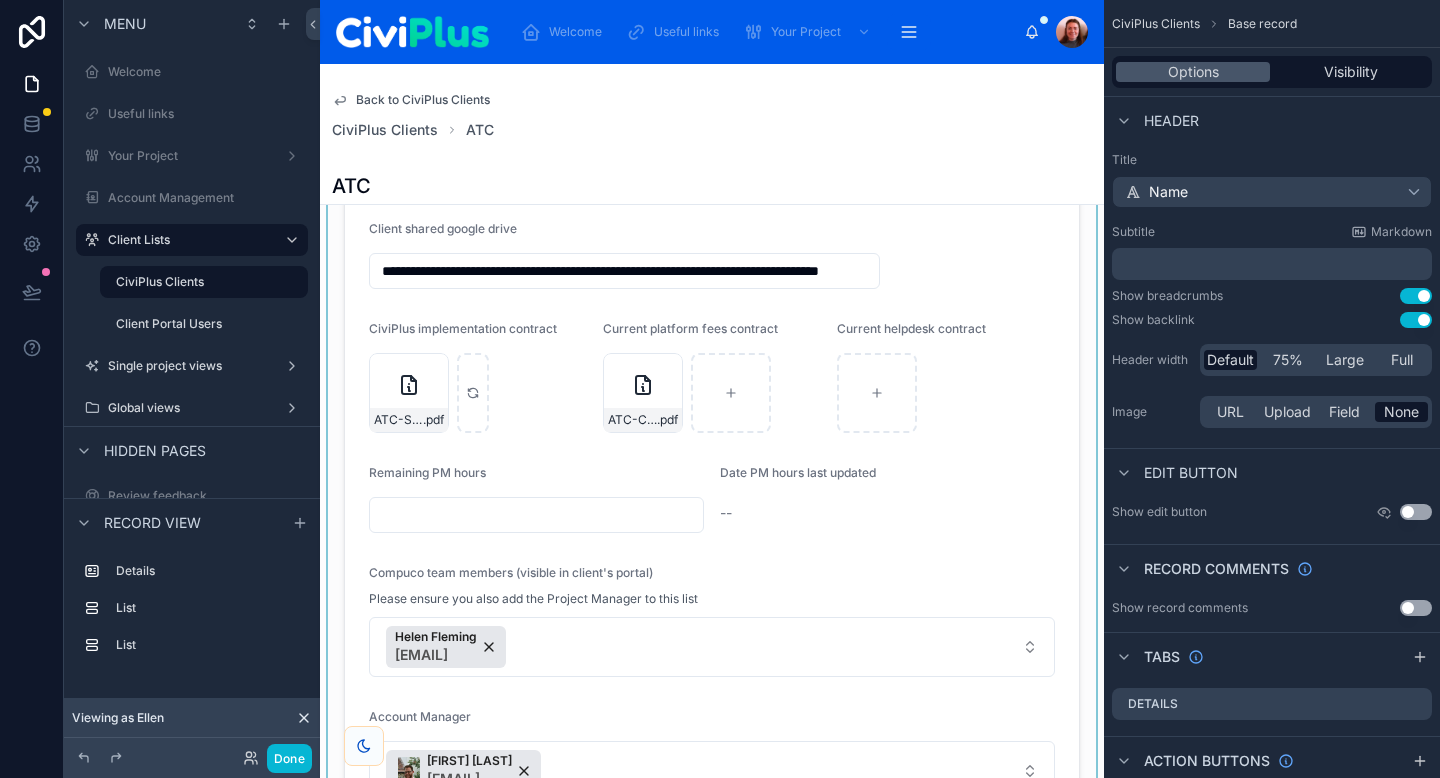 click at bounding box center (712, 372) 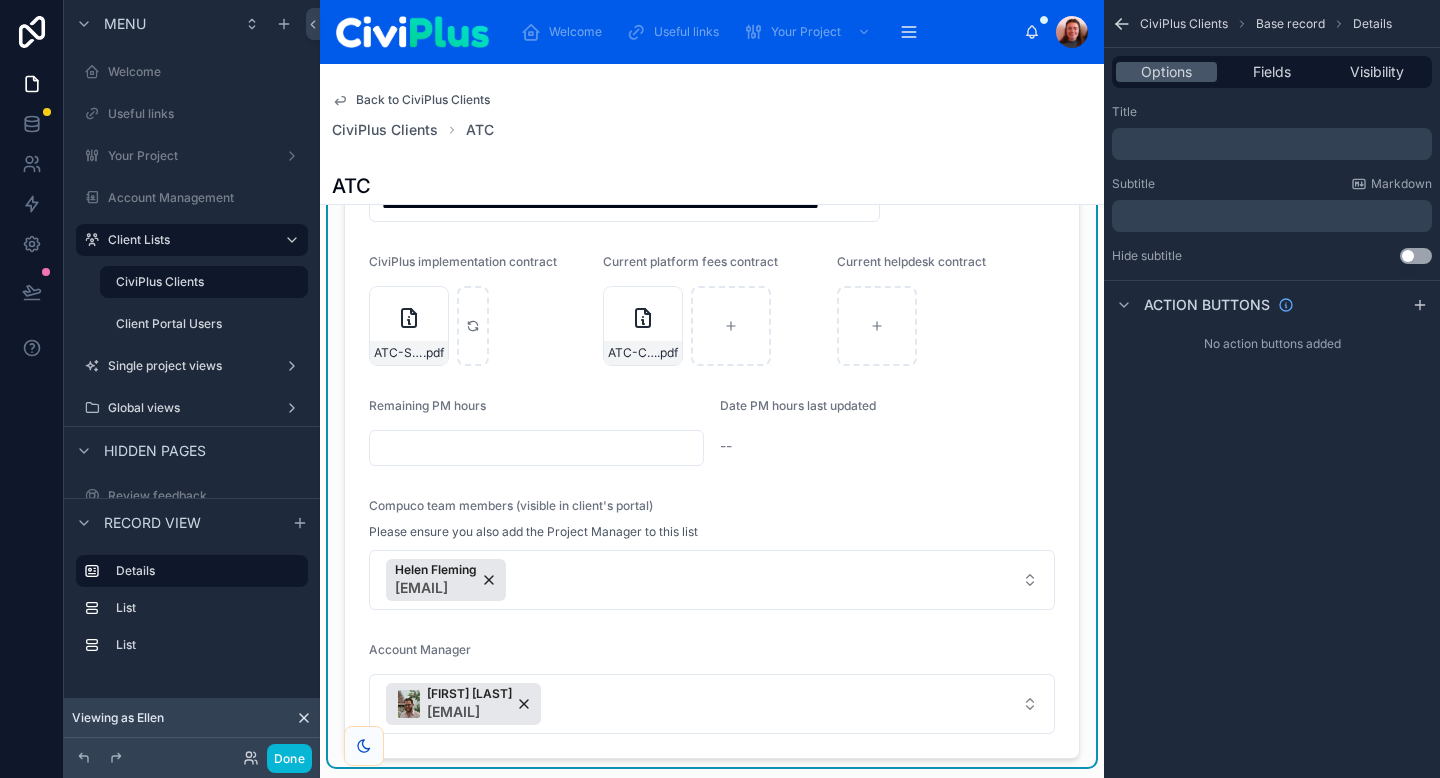 scroll, scrollTop: 202, scrollLeft: 0, axis: vertical 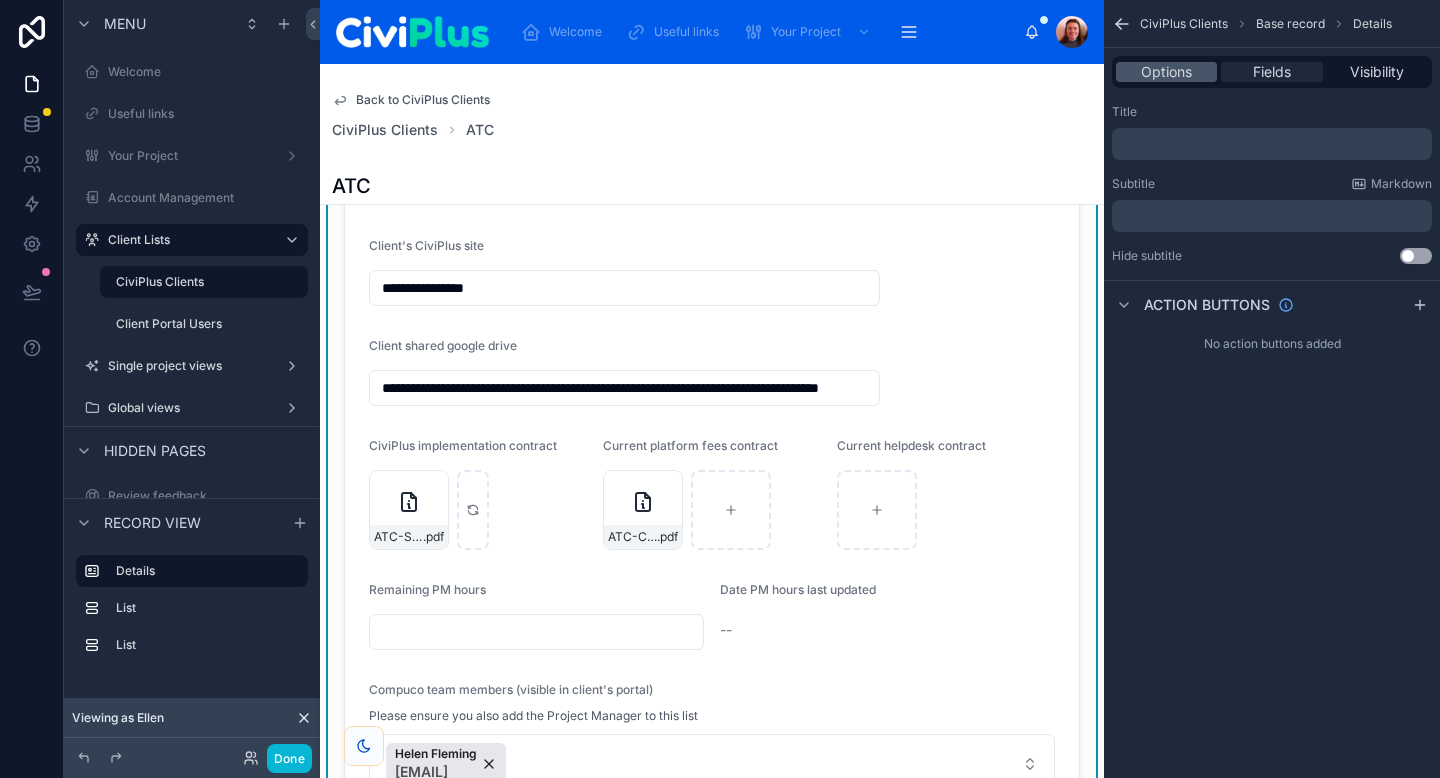 click on "Fields" at bounding box center [1272, 72] 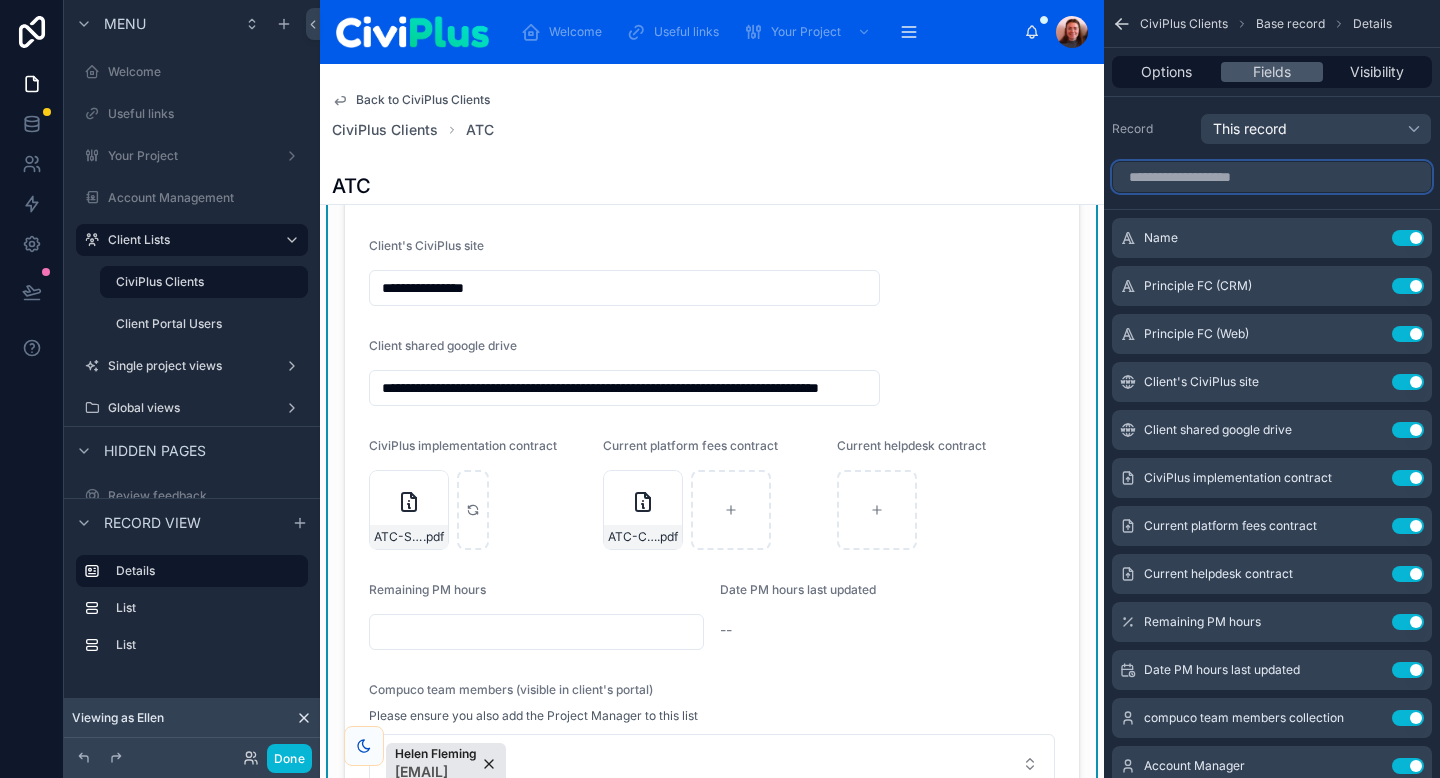 click at bounding box center [1272, 177] 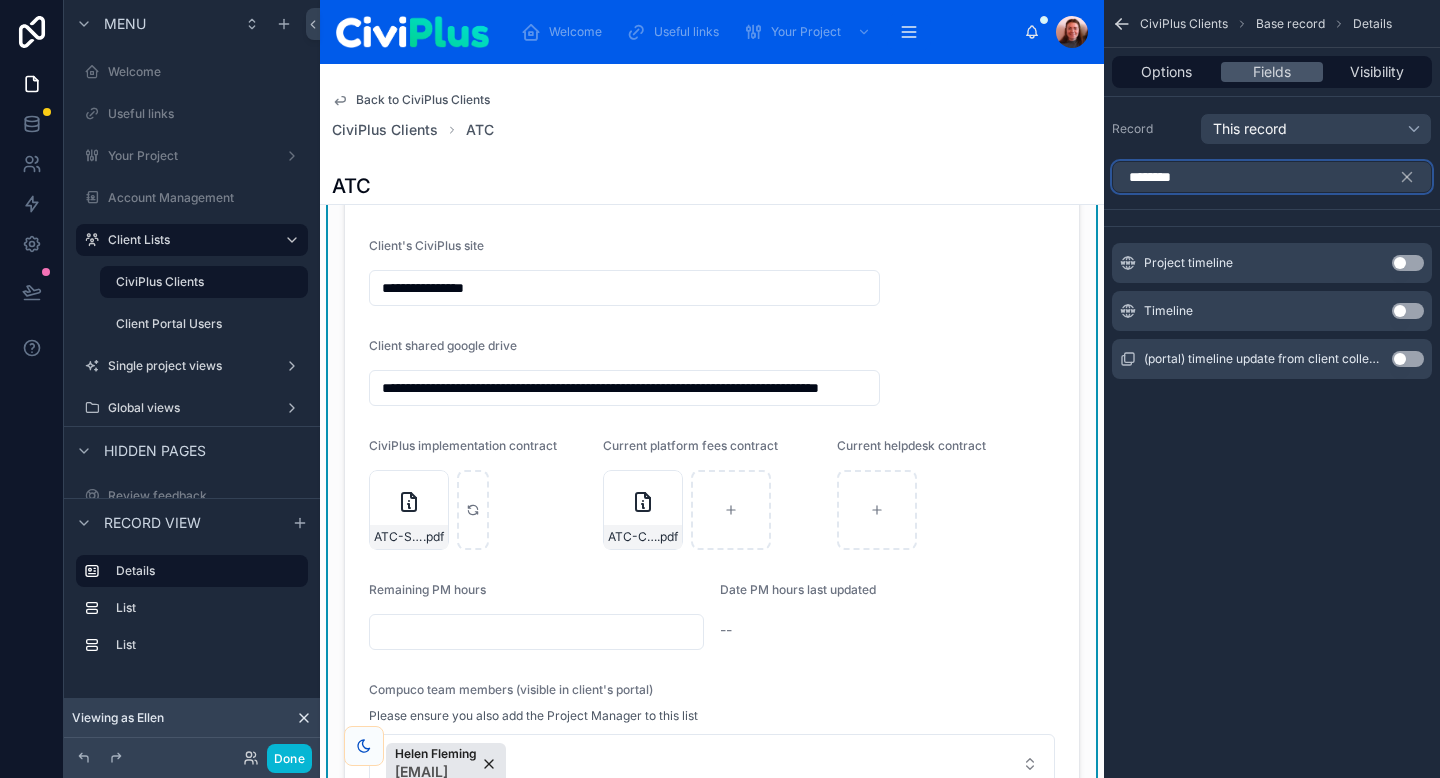 type on "********" 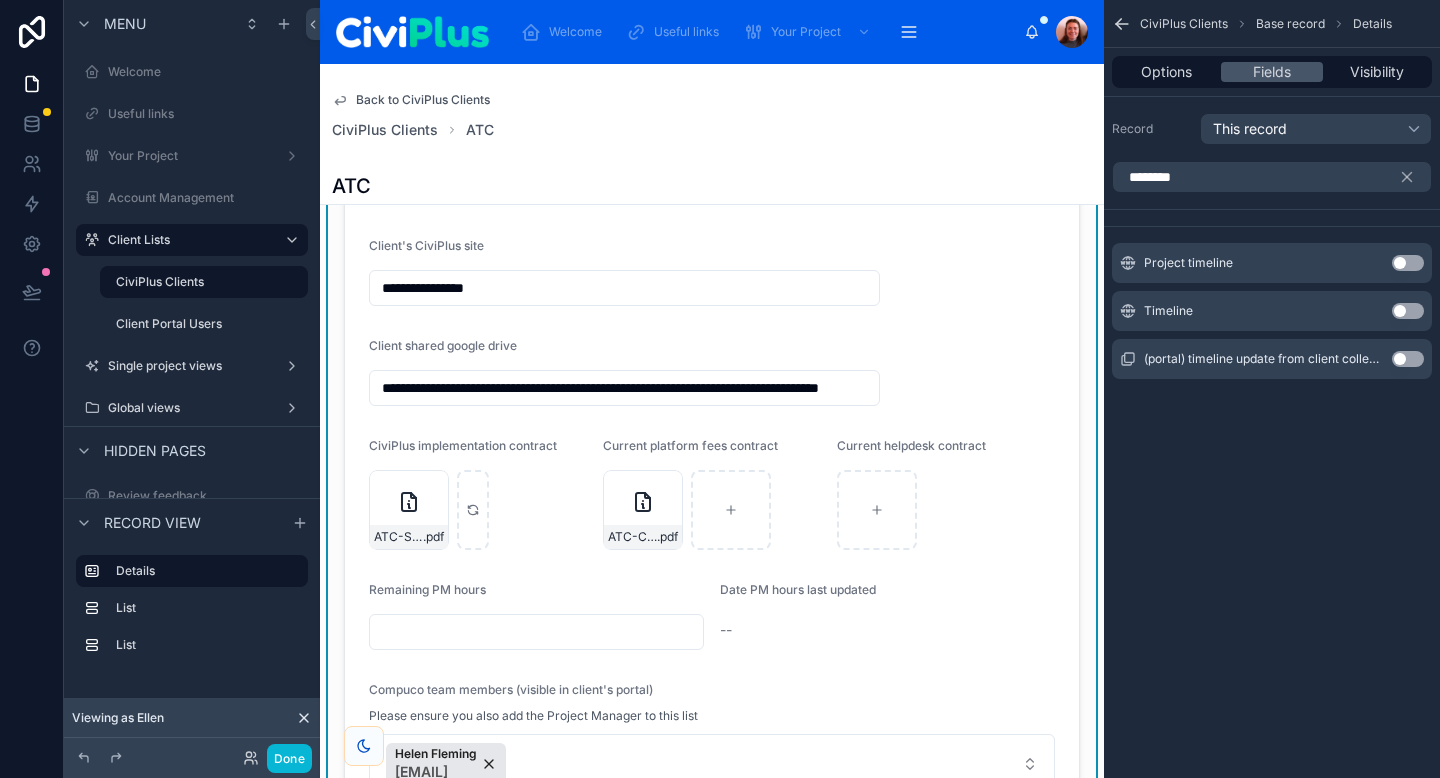 click on "Use setting" at bounding box center (1408, 311) 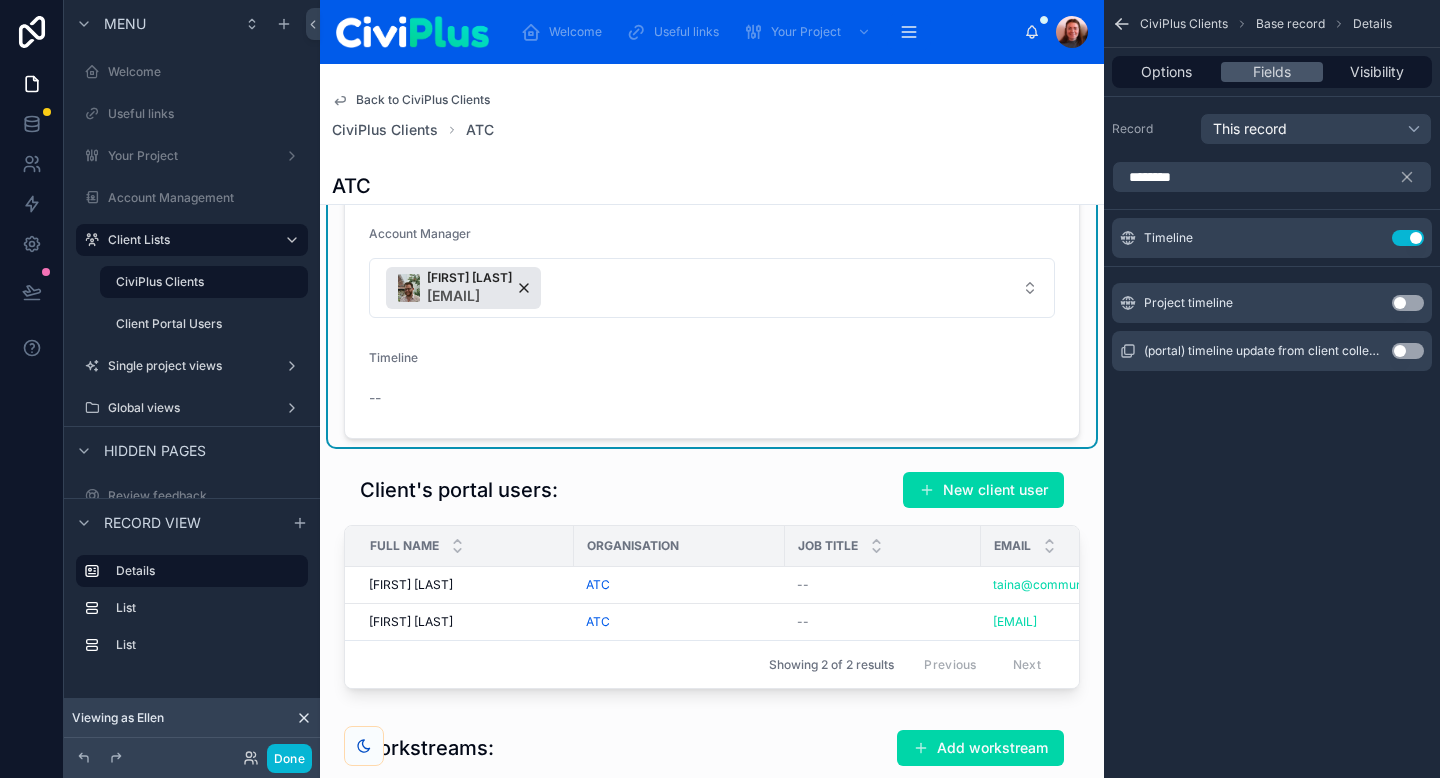 scroll, scrollTop: 694, scrollLeft: 0, axis: vertical 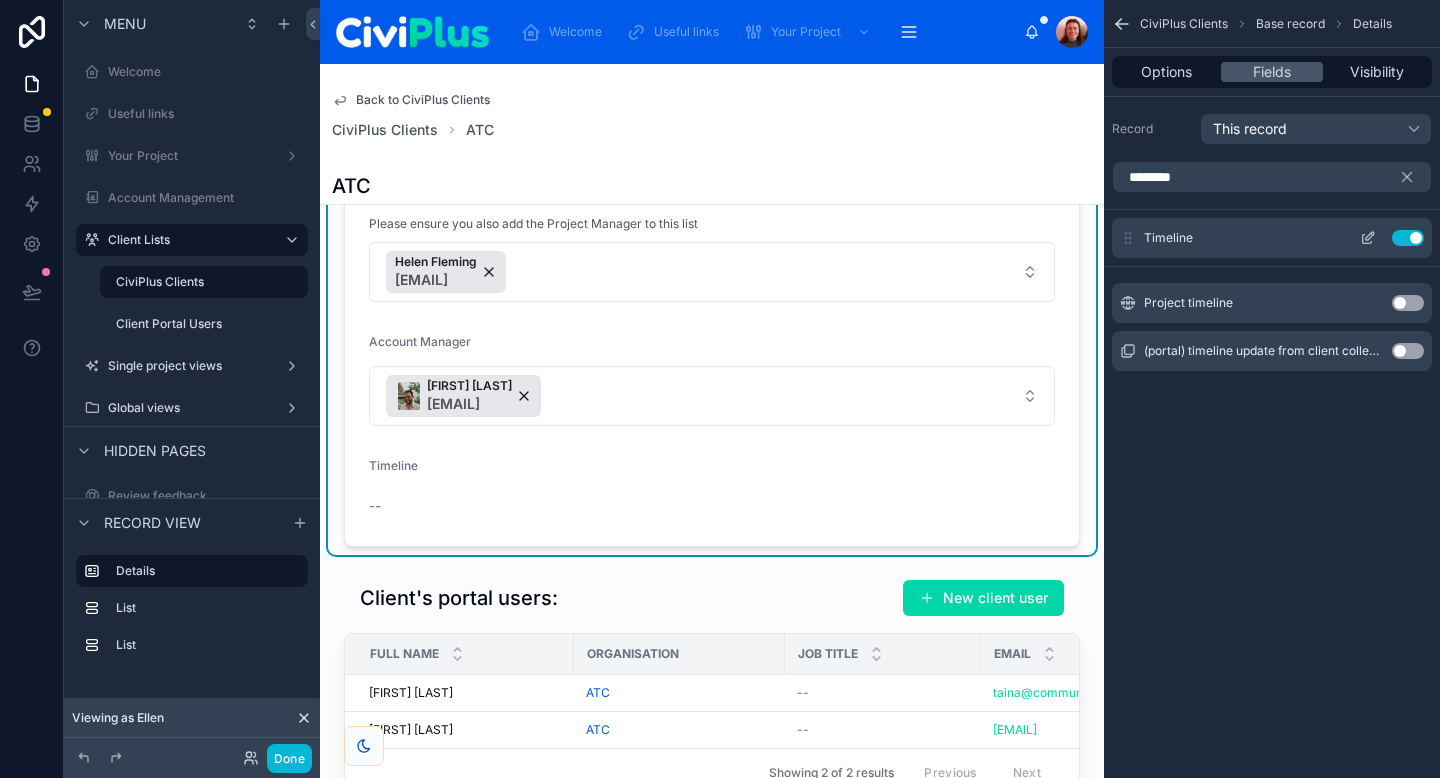 click 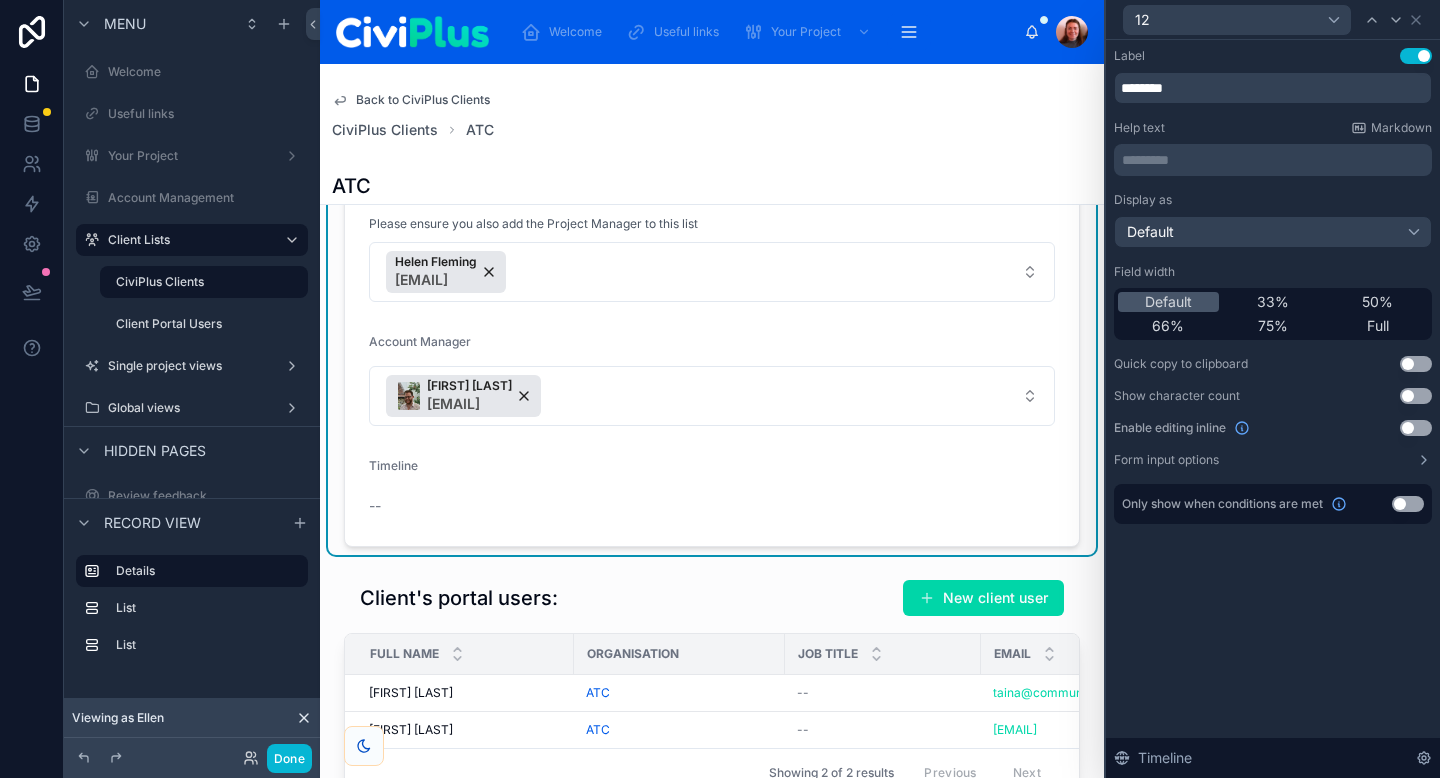 click on "Use setting" at bounding box center (1416, 428) 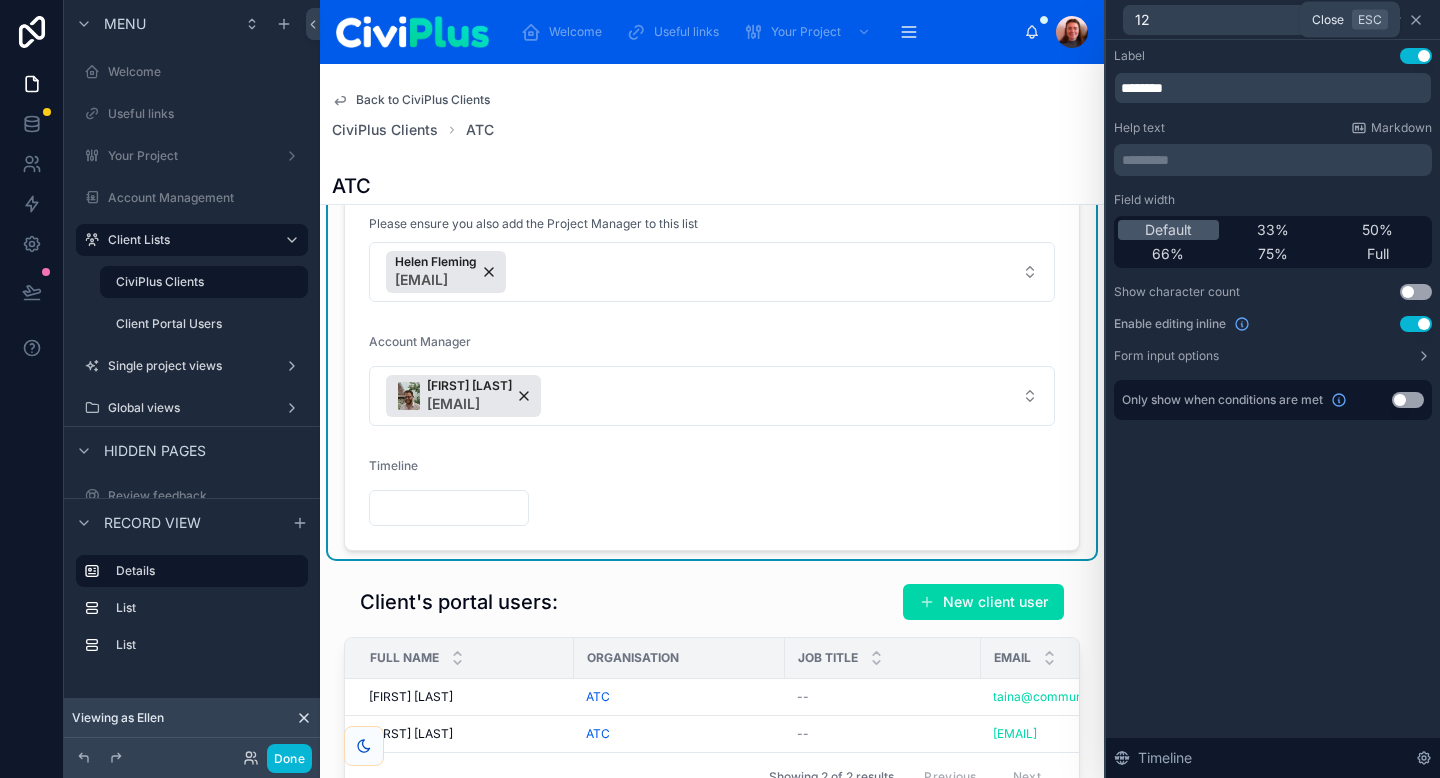 click 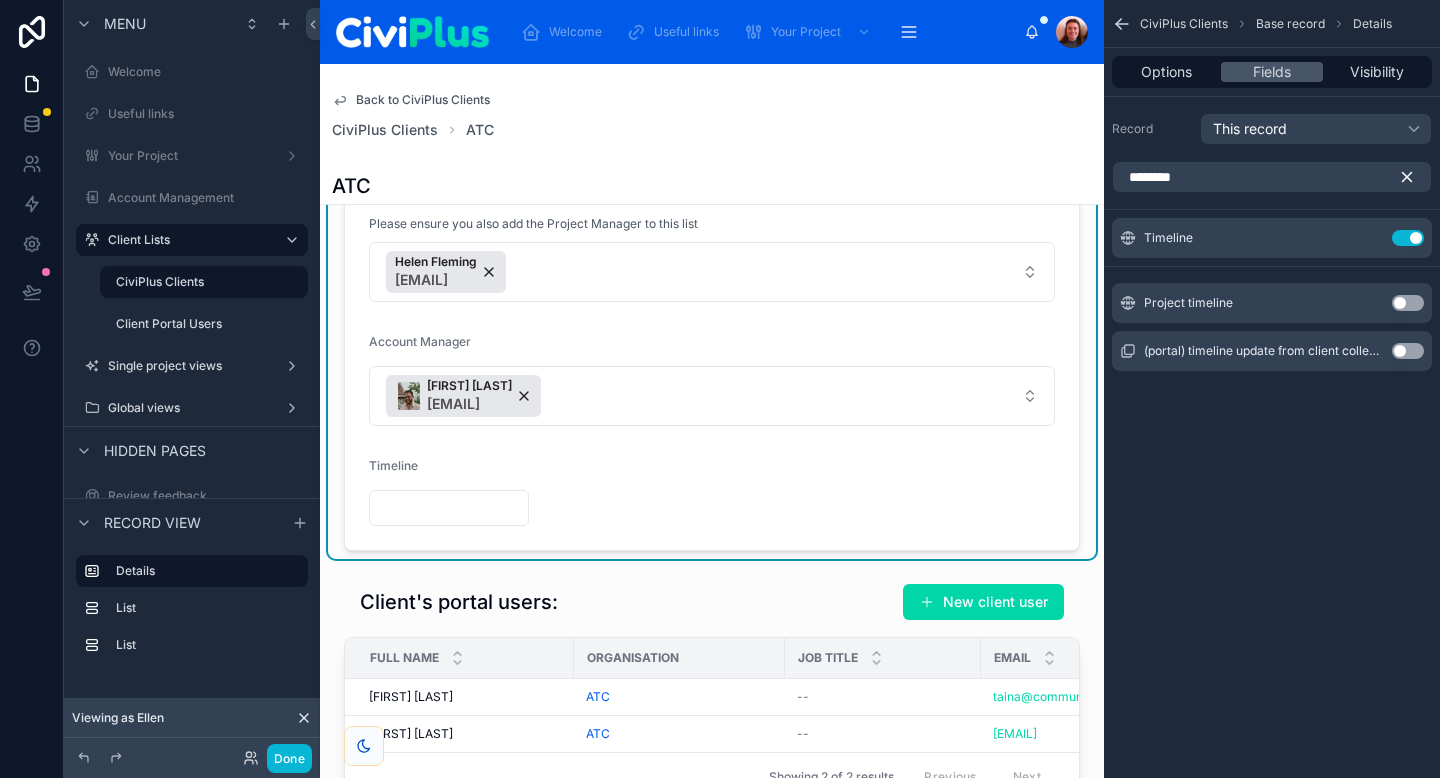 click 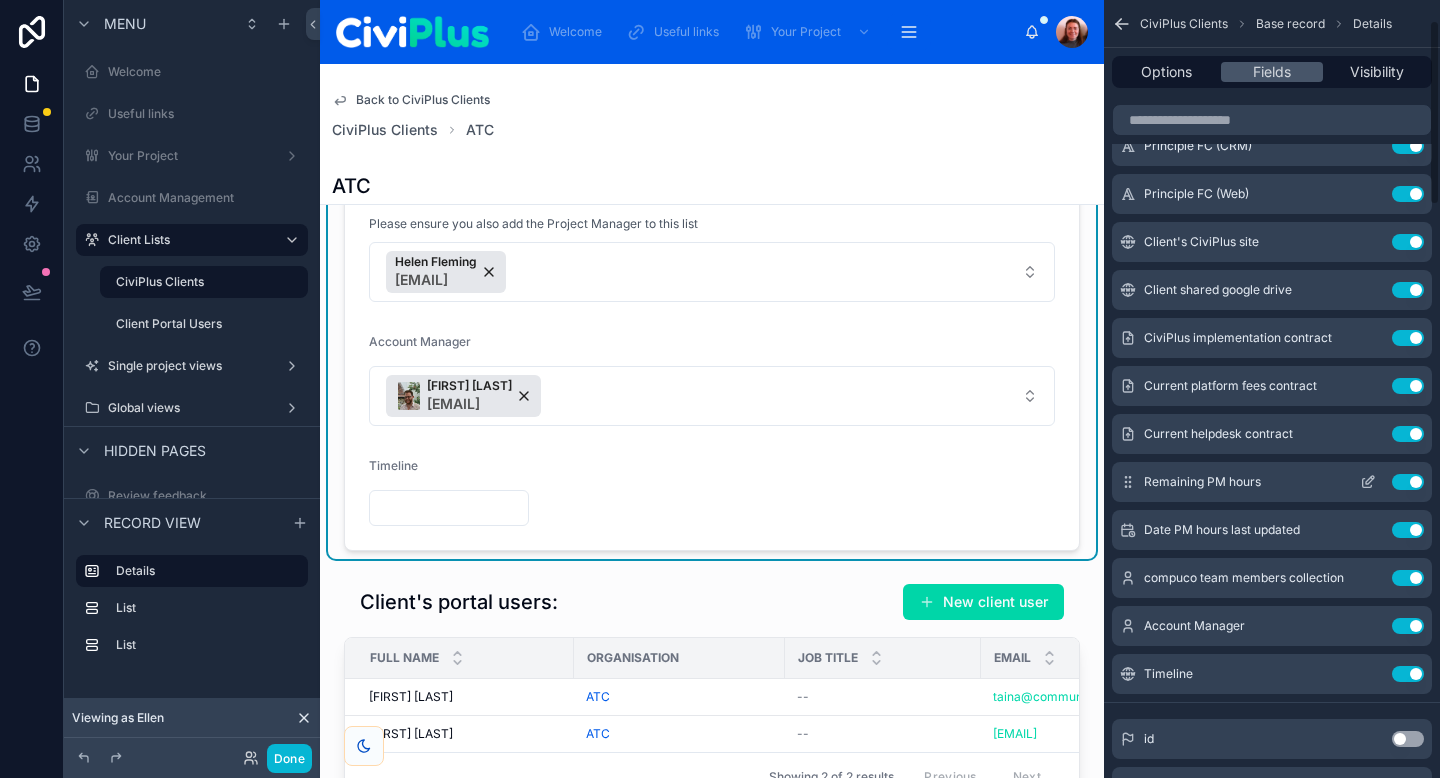 scroll, scrollTop: 147, scrollLeft: 0, axis: vertical 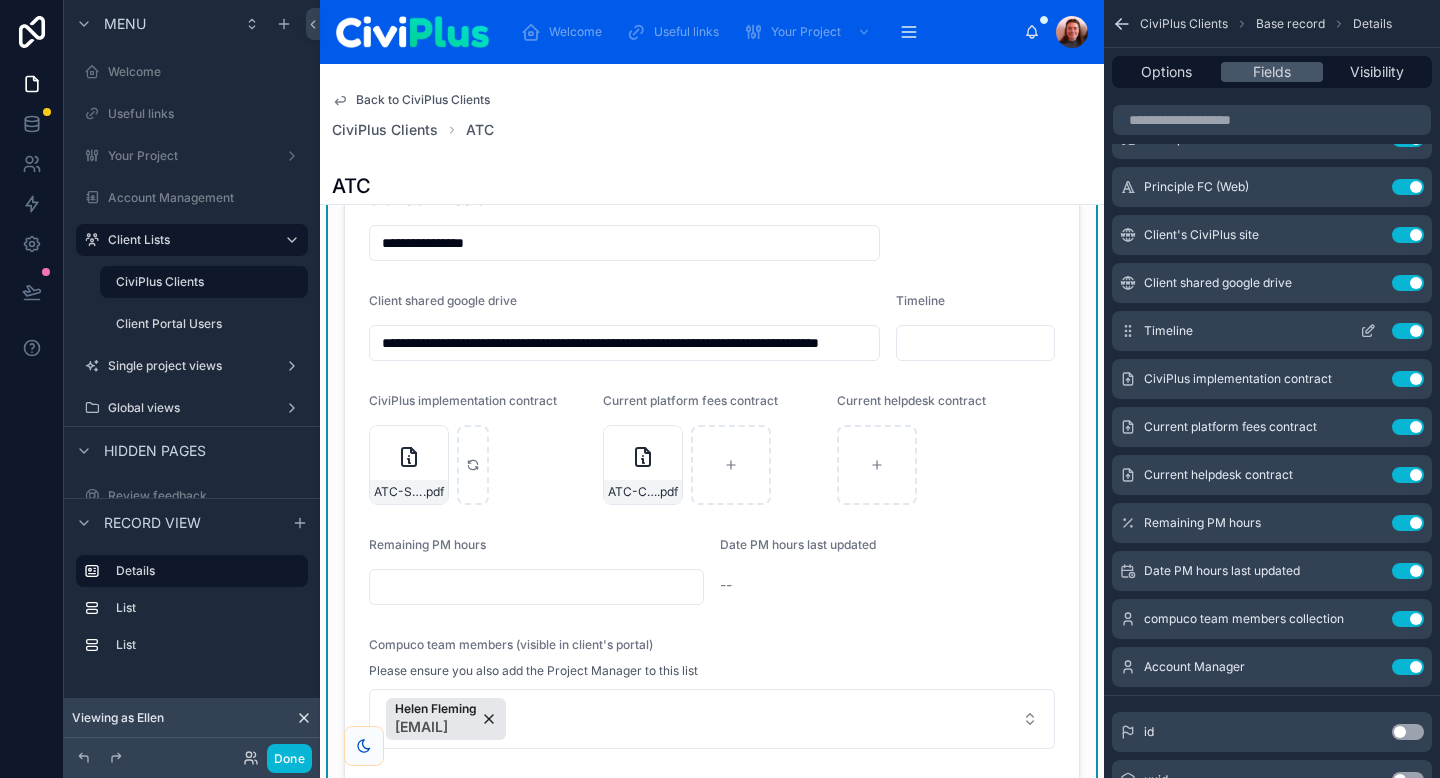 click 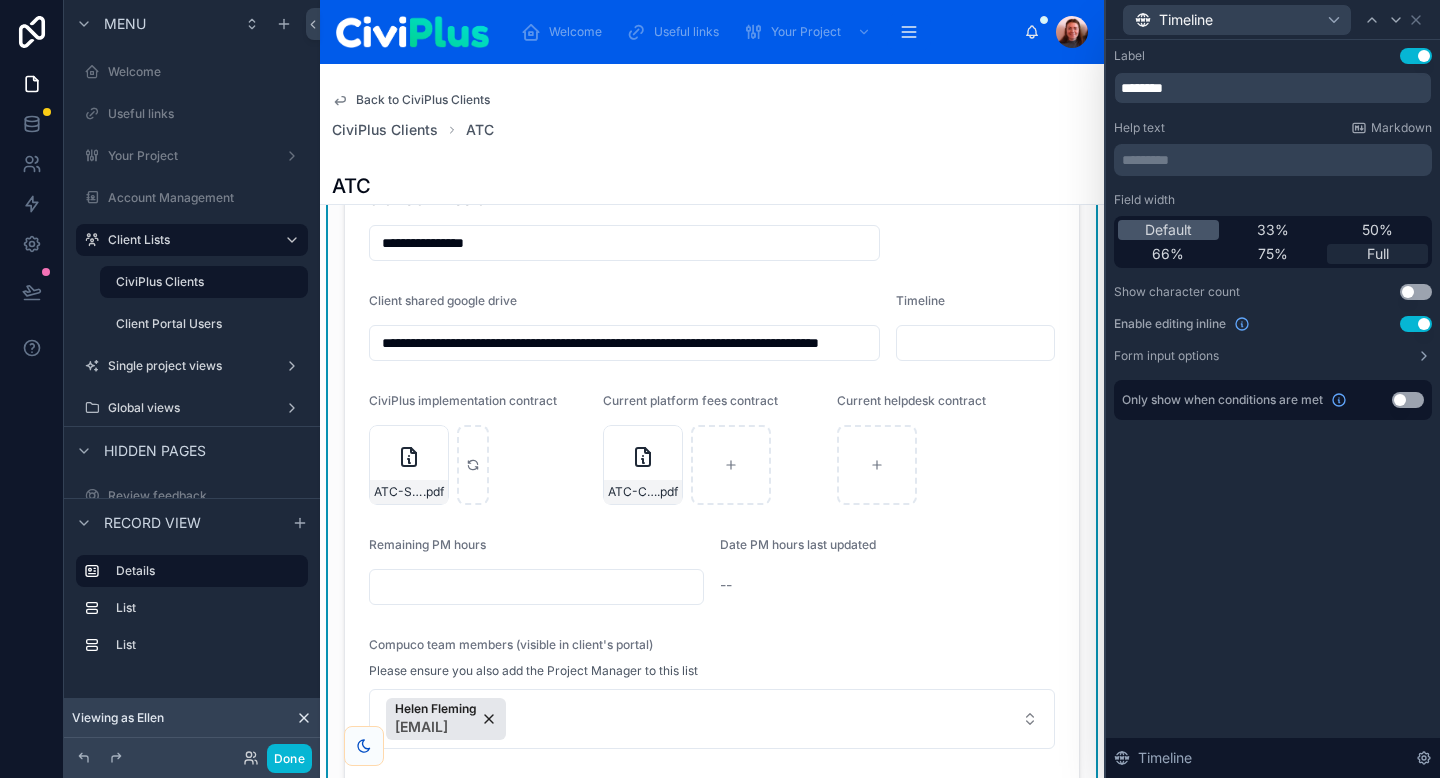 click on "Full" at bounding box center [1378, 254] 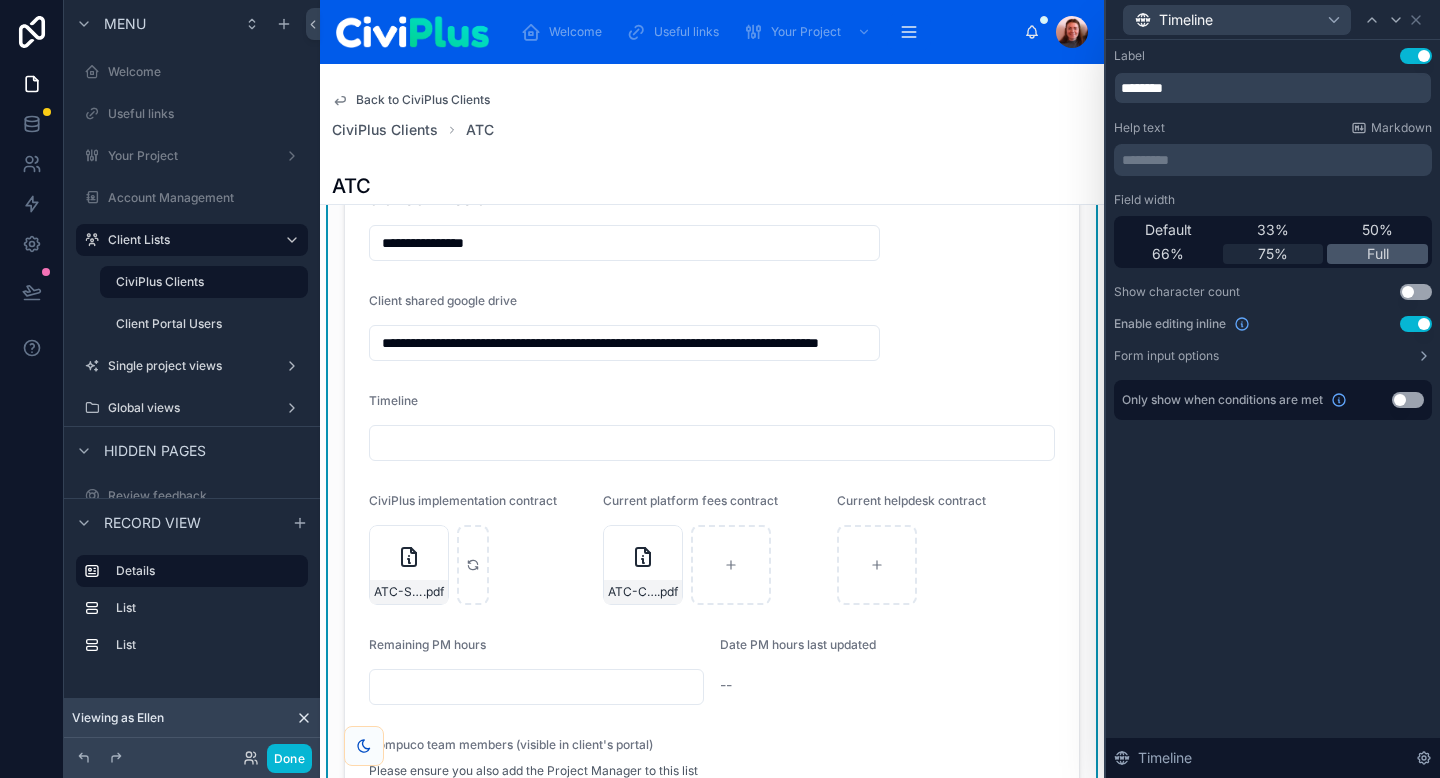 click on "75%" at bounding box center [1273, 254] 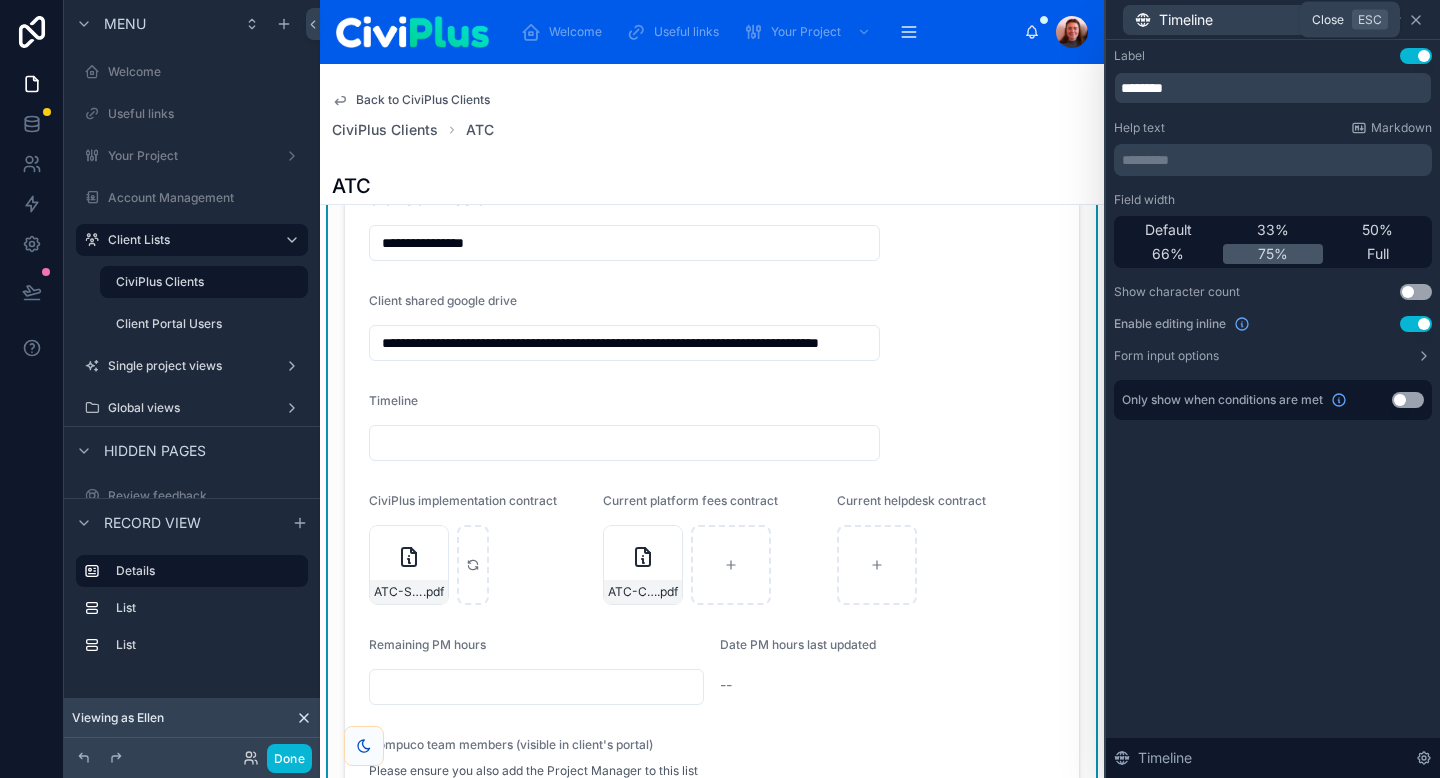 click 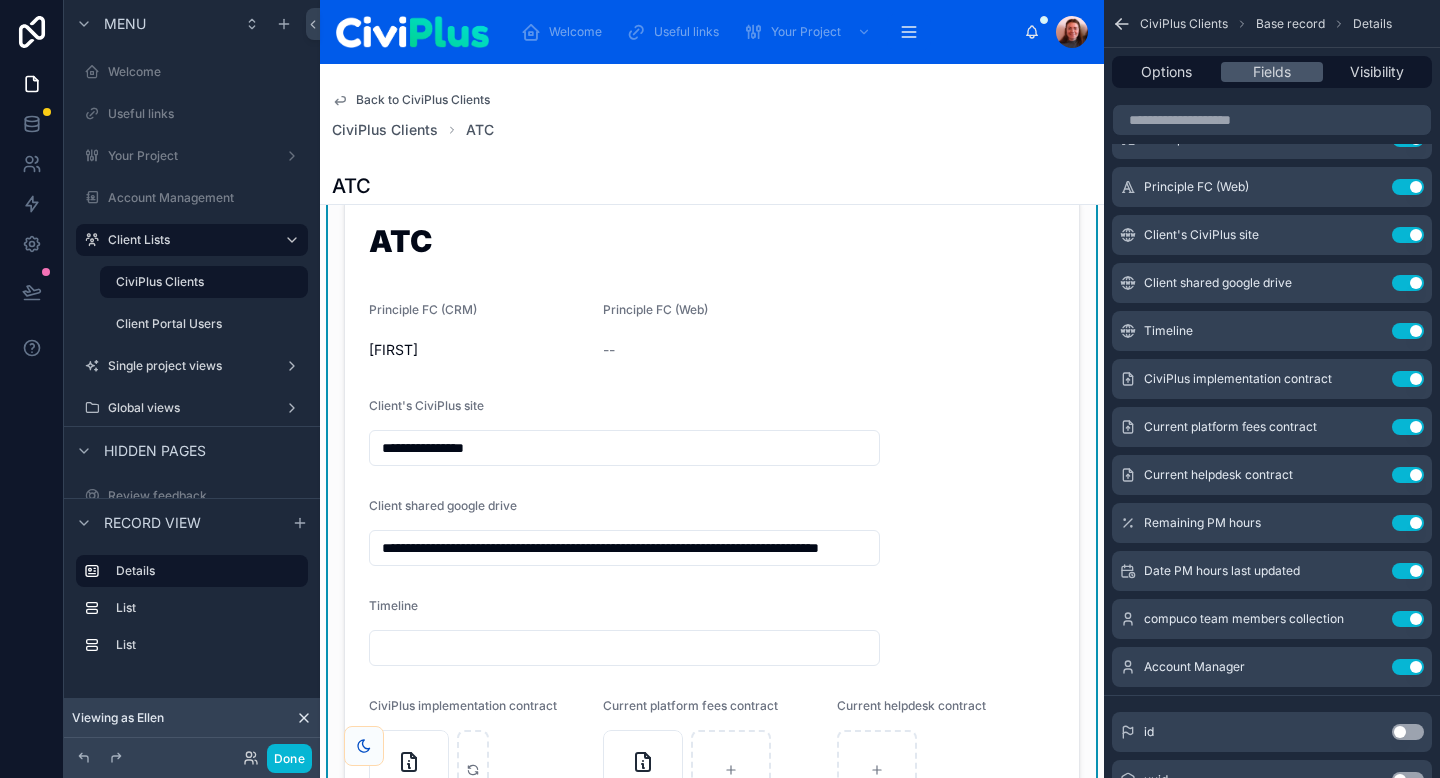 scroll, scrollTop: 0, scrollLeft: 0, axis: both 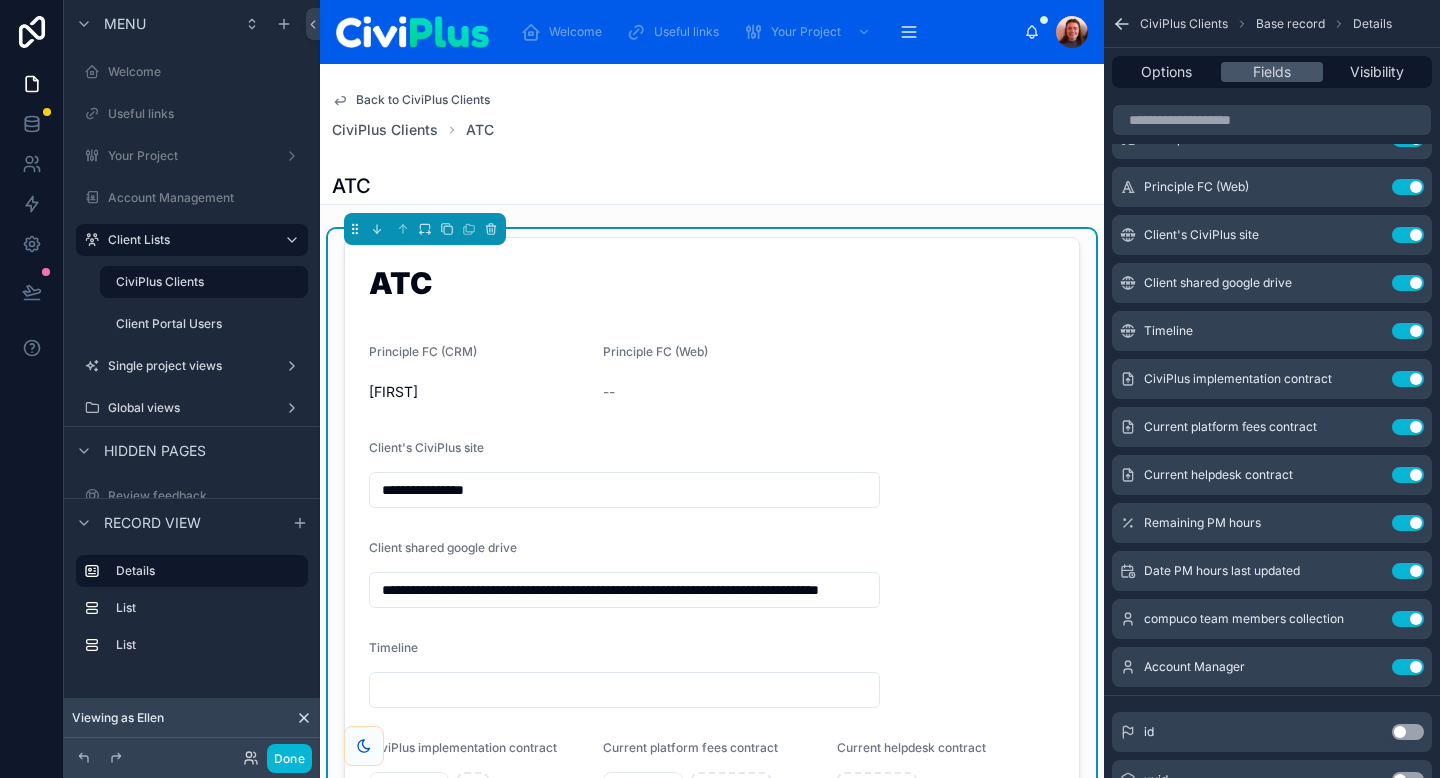 click on "Back to CiviPlus Clients CiviPlus Clients ATC ATC" at bounding box center (712, 134) 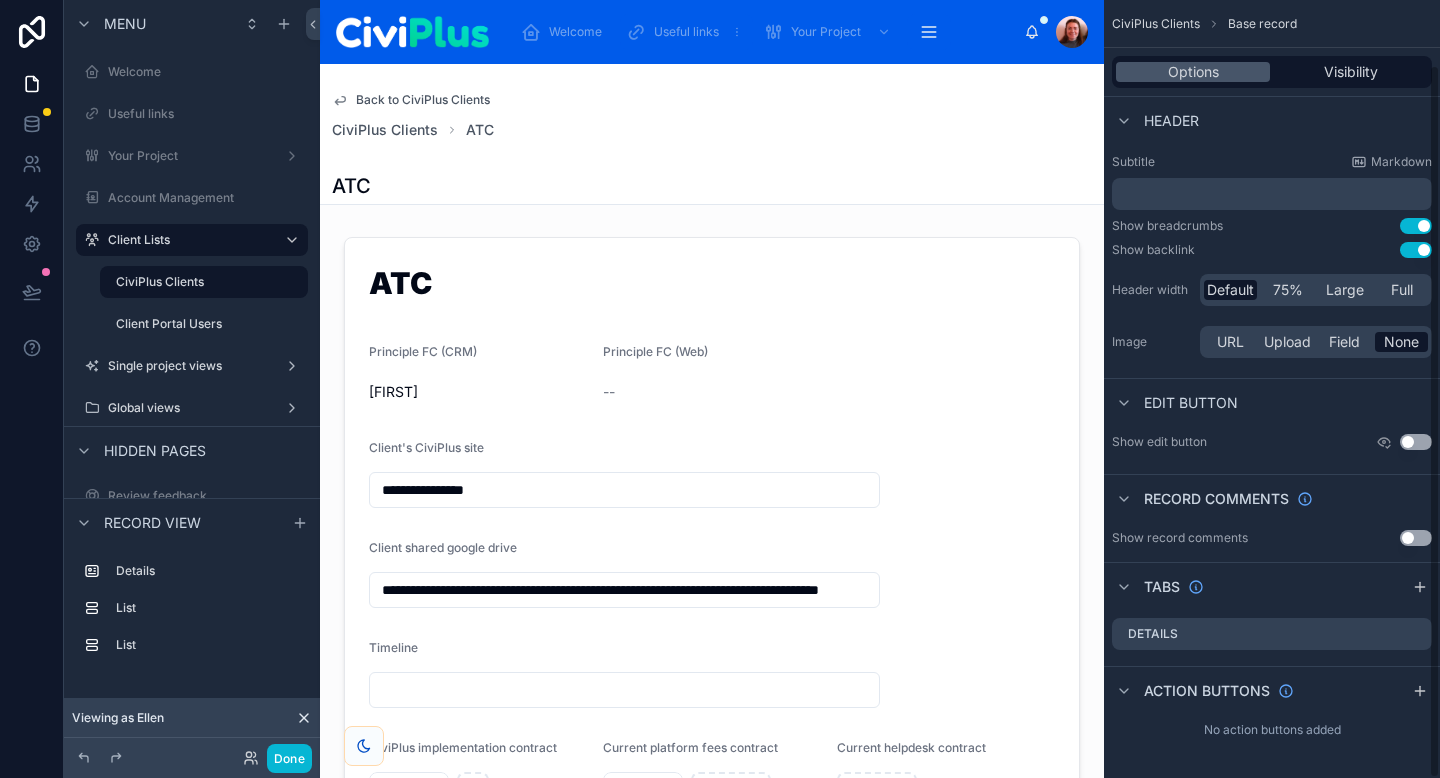 scroll, scrollTop: 70, scrollLeft: 0, axis: vertical 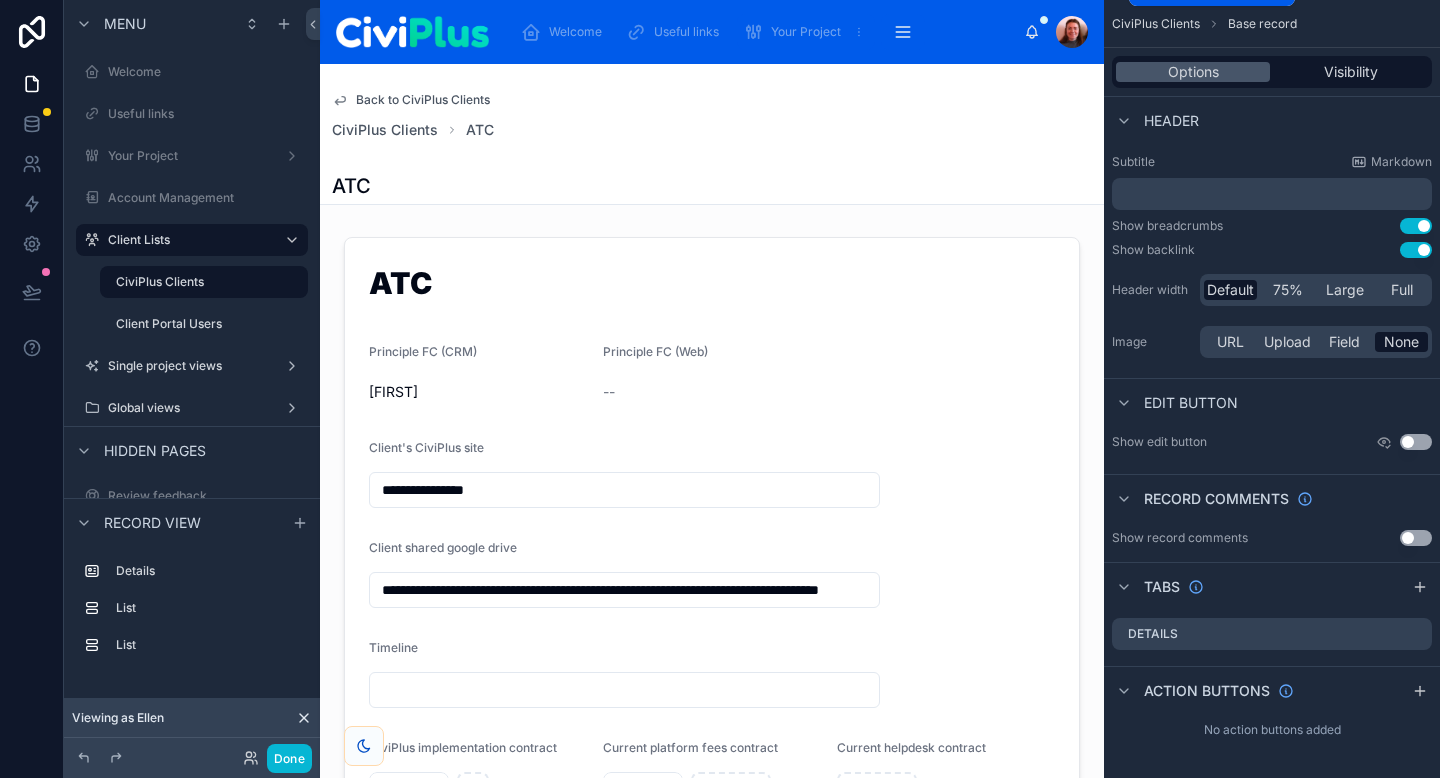 click on "Your Project" at bounding box center (806, 32) 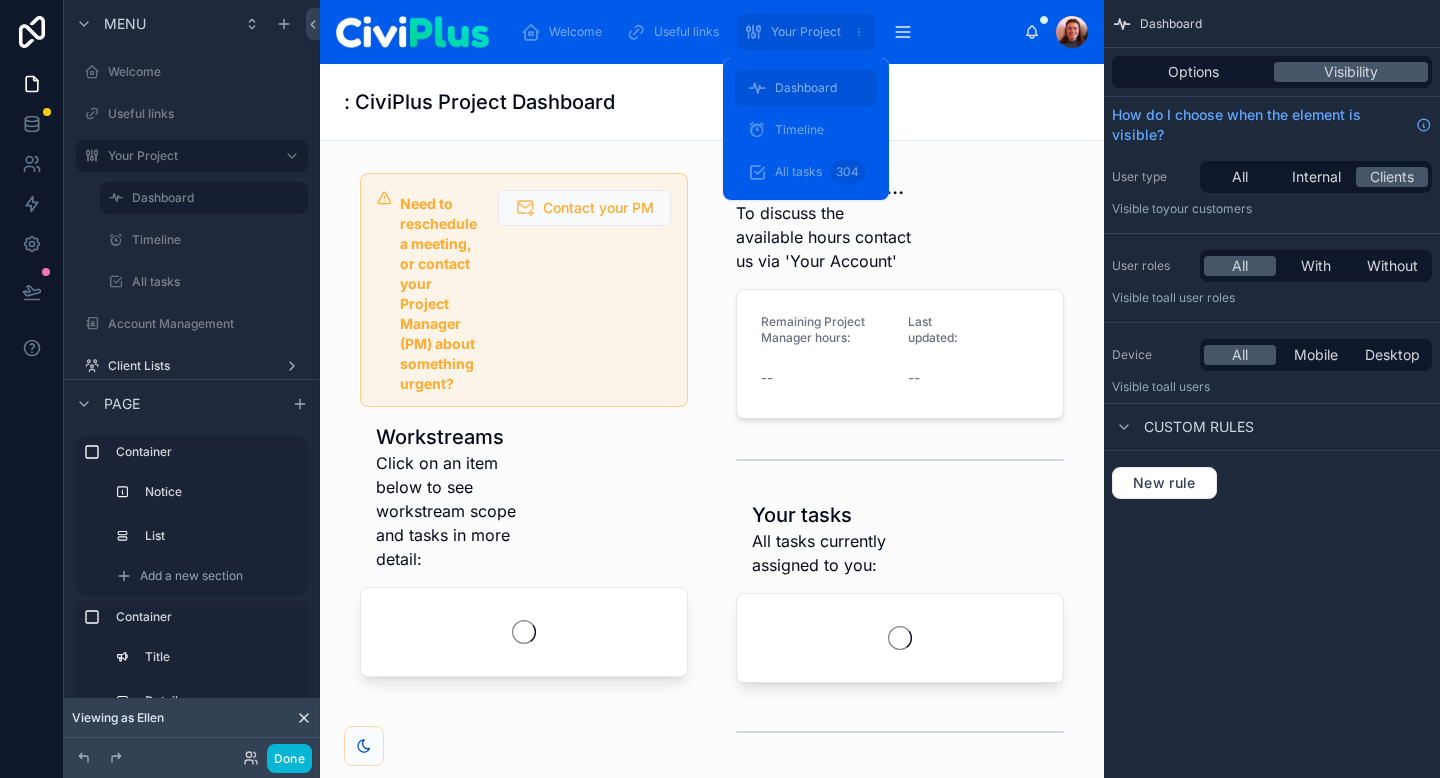 scroll, scrollTop: 0, scrollLeft: 0, axis: both 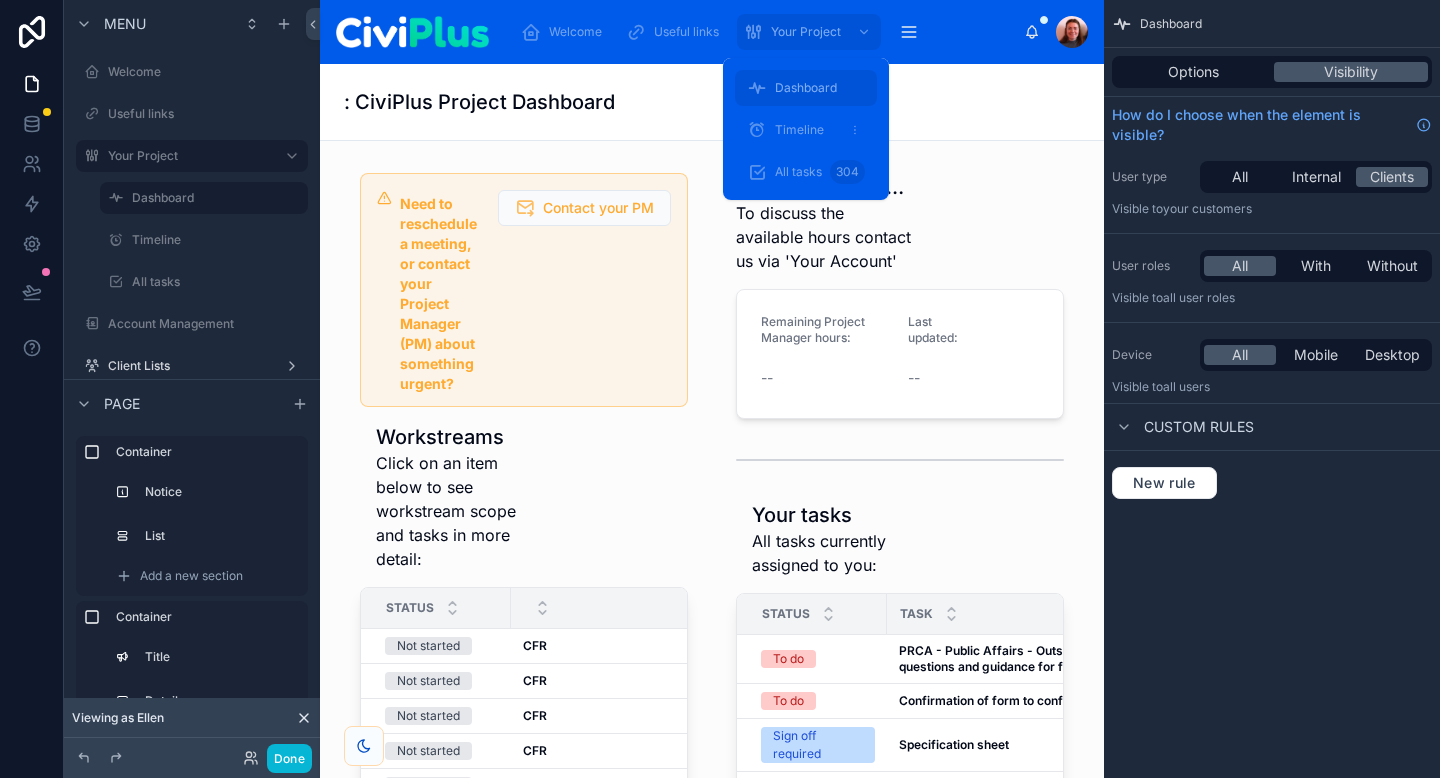 click on "Timeline" at bounding box center [799, 130] 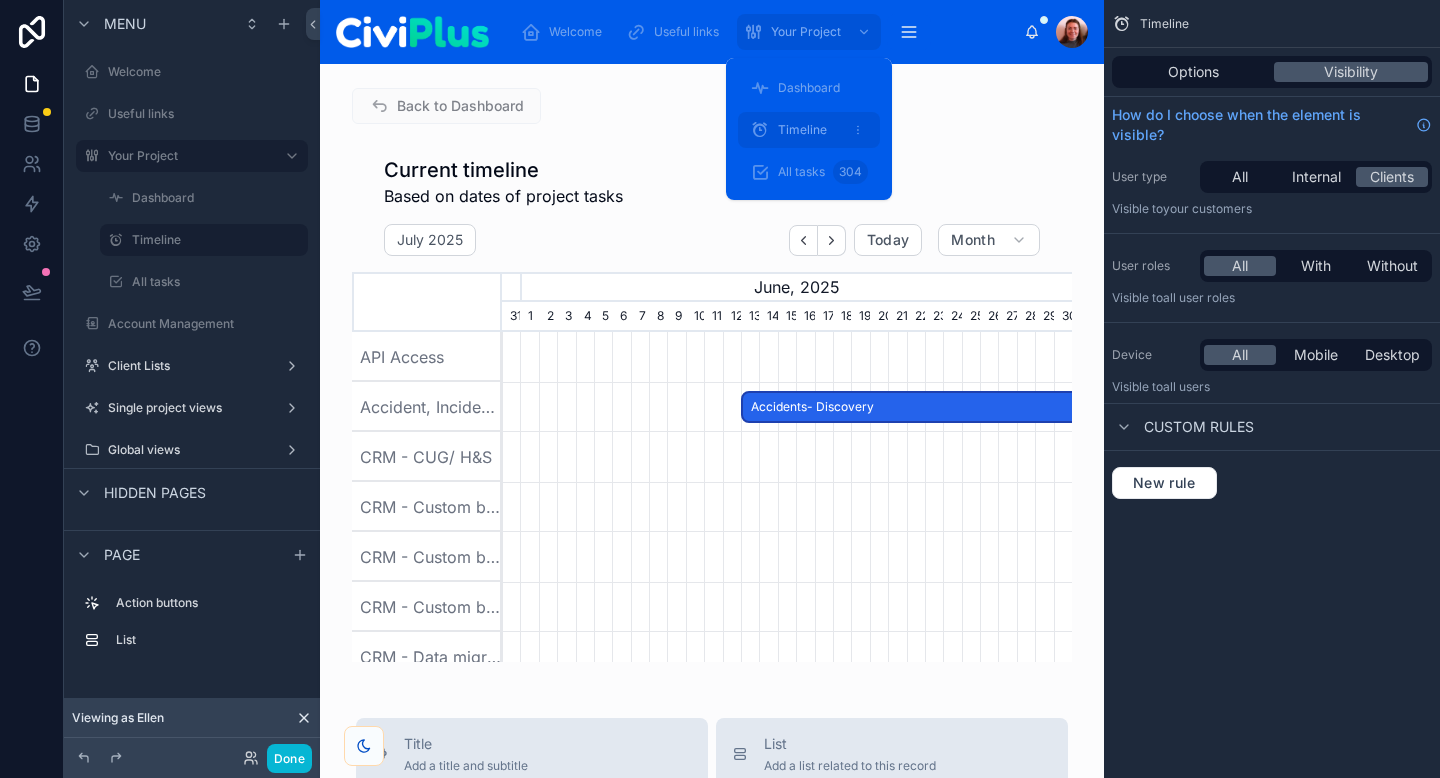 scroll, scrollTop: 0, scrollLeft: 570, axis: horizontal 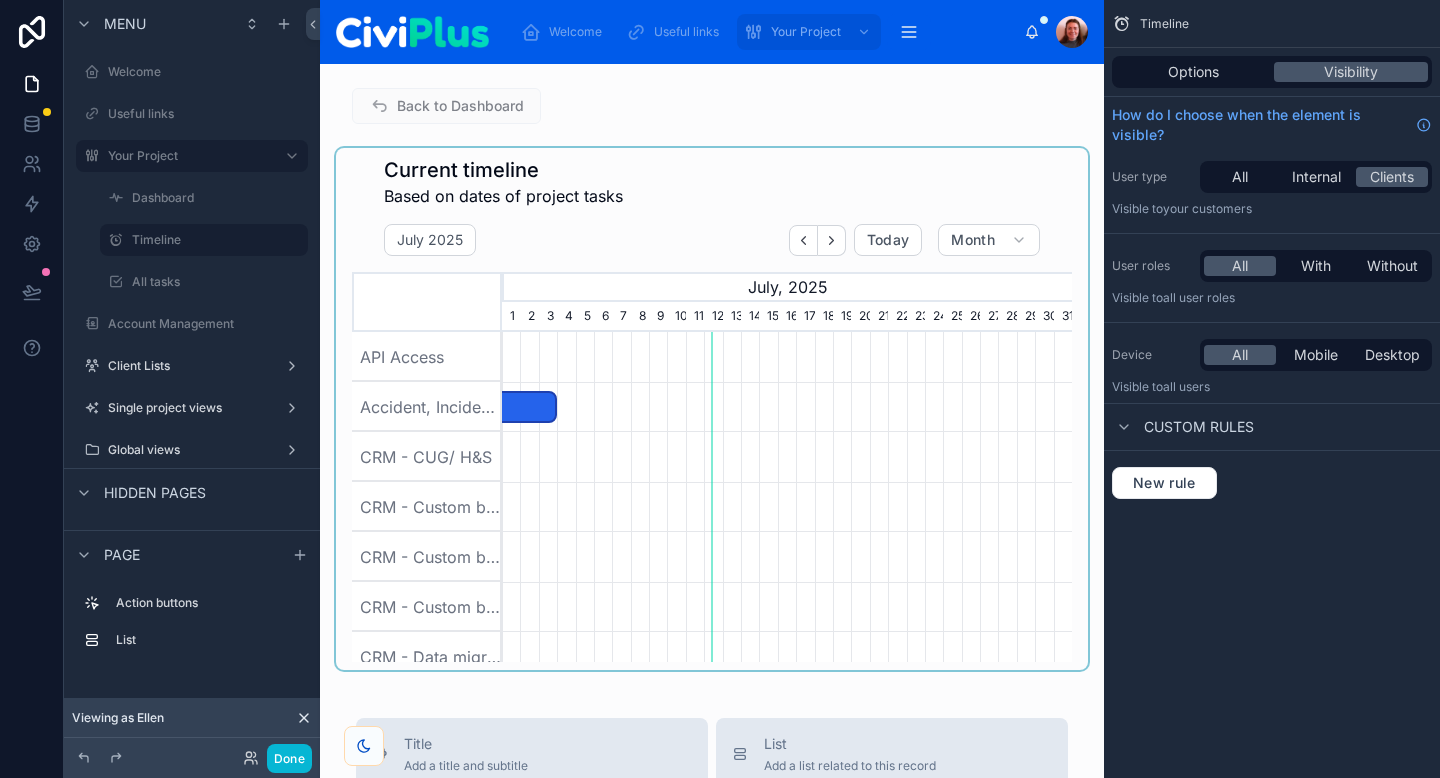 click at bounding box center (712, 409) 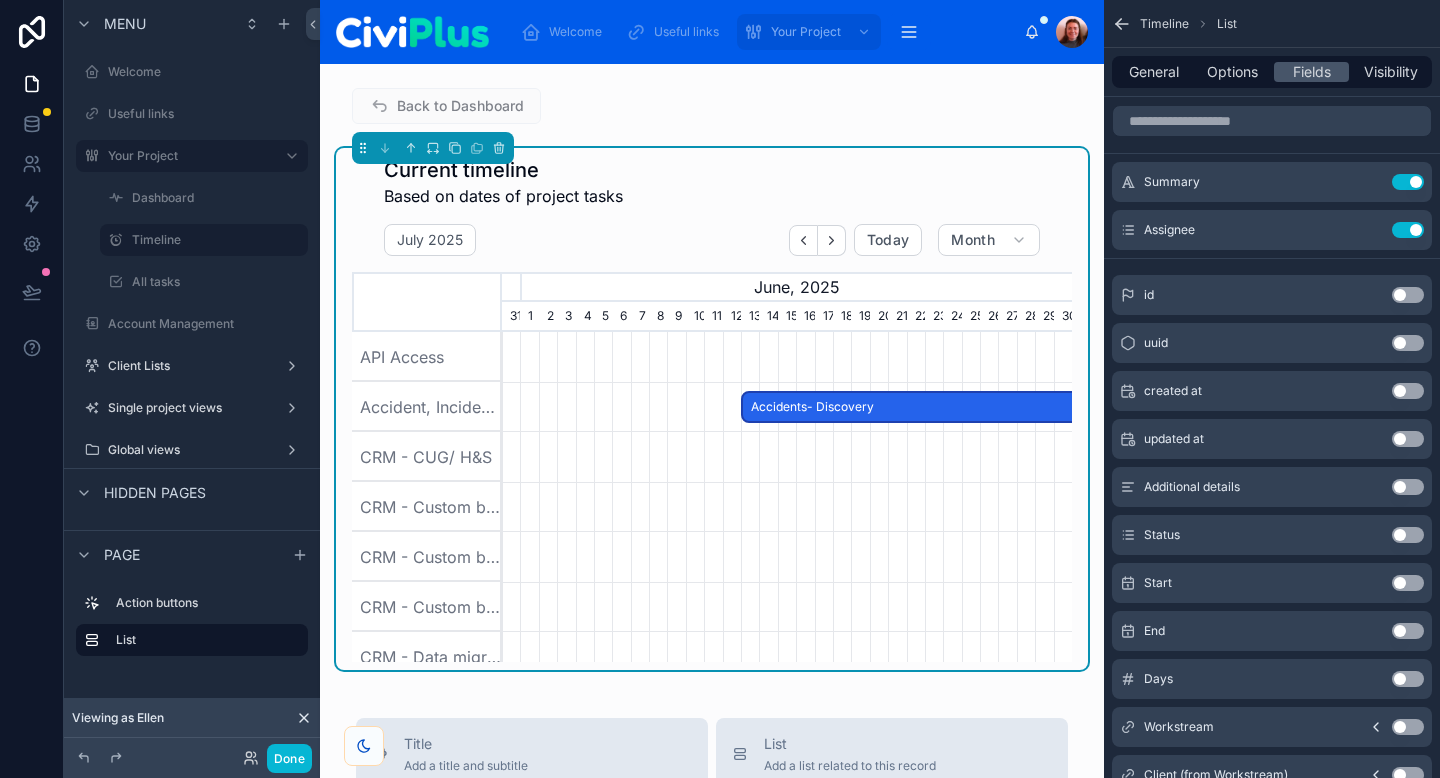 scroll, scrollTop: 0, scrollLeft: 570, axis: horizontal 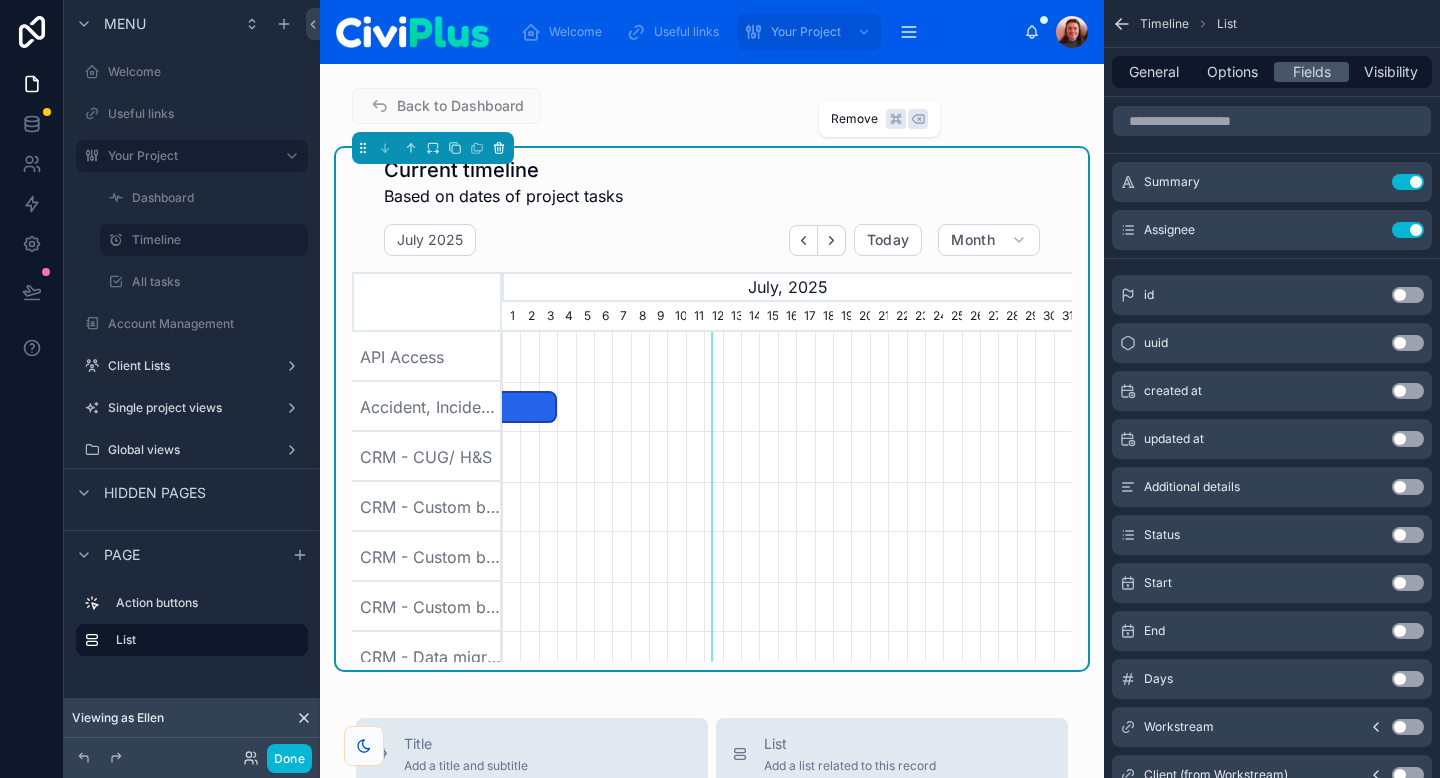 click 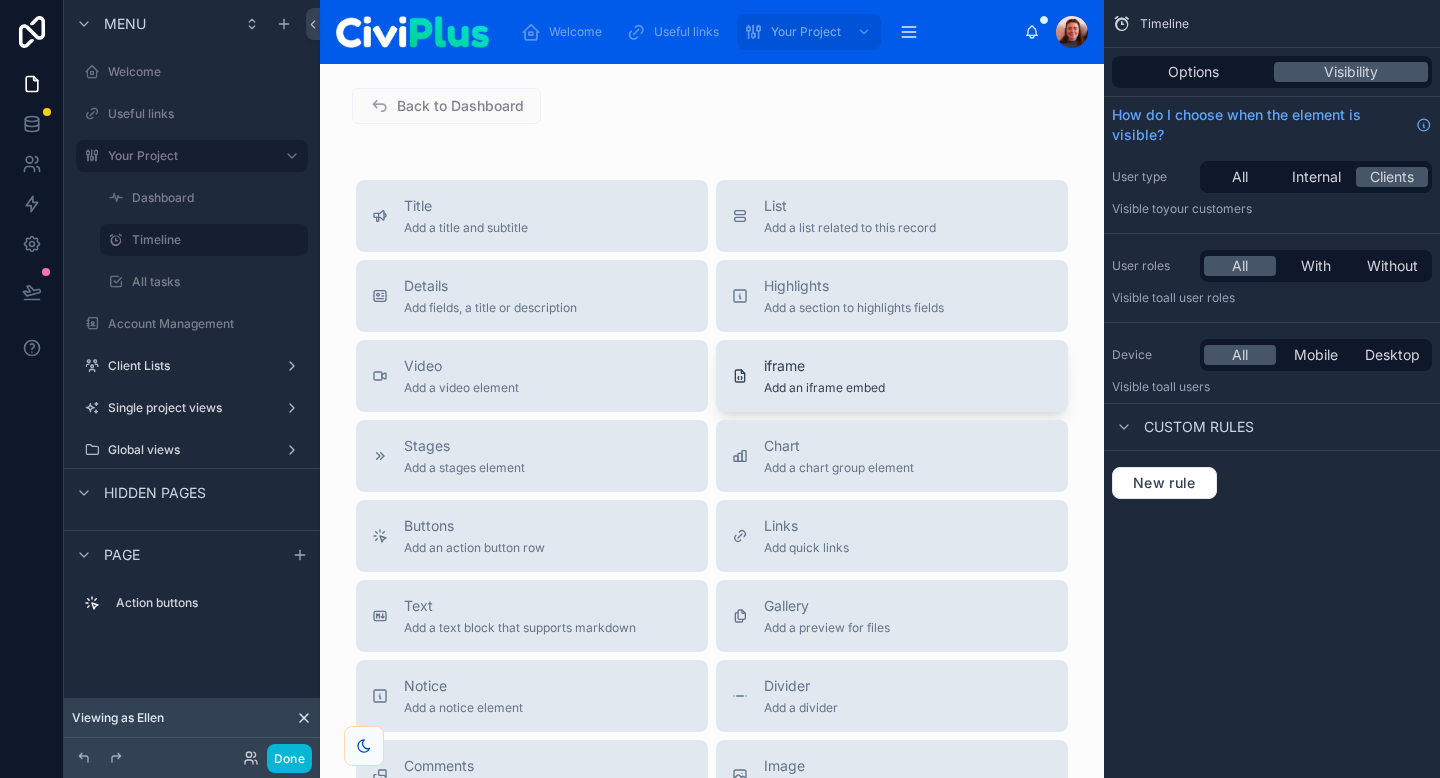 click on "Add an iframe embed" at bounding box center [824, 388] 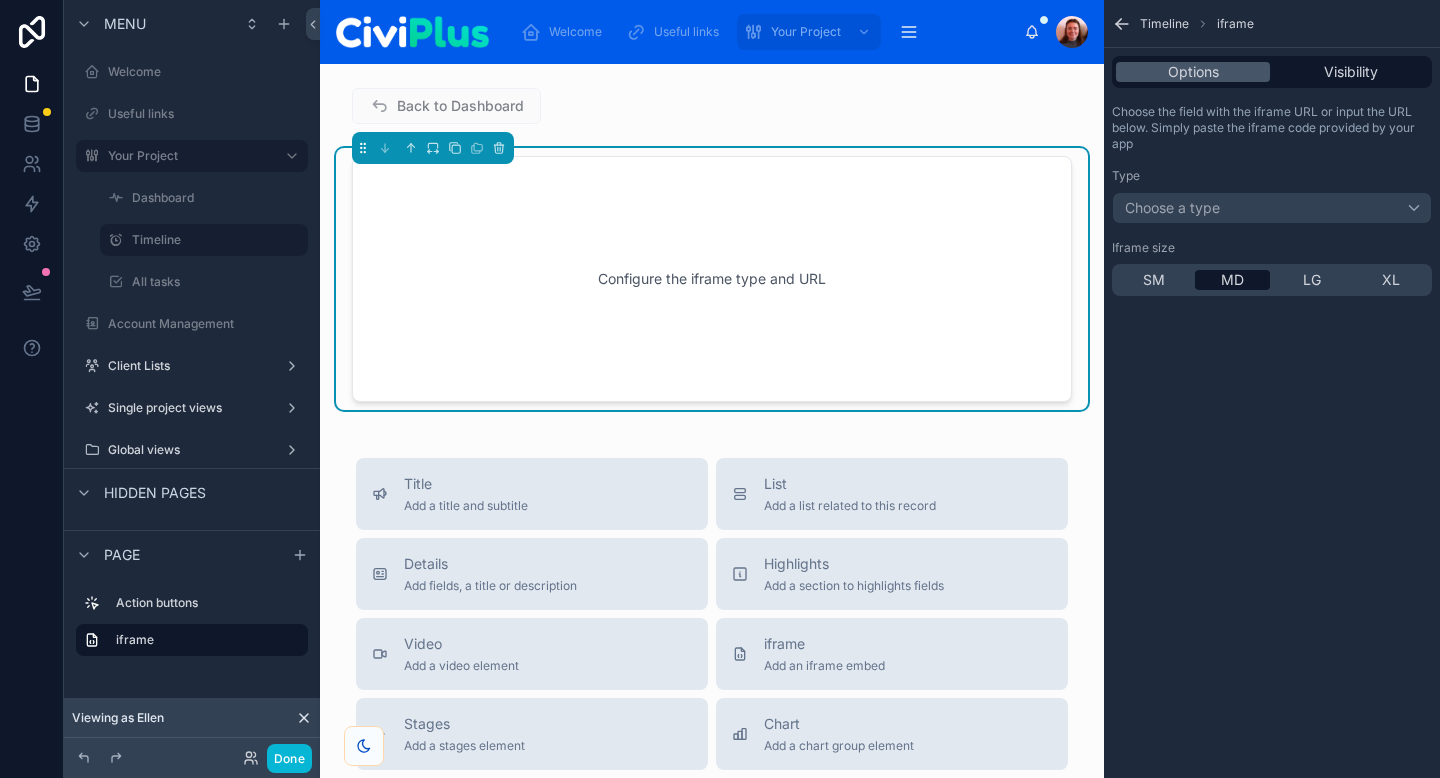 click on "Configure the iframe type and URL" at bounding box center (712, 279) 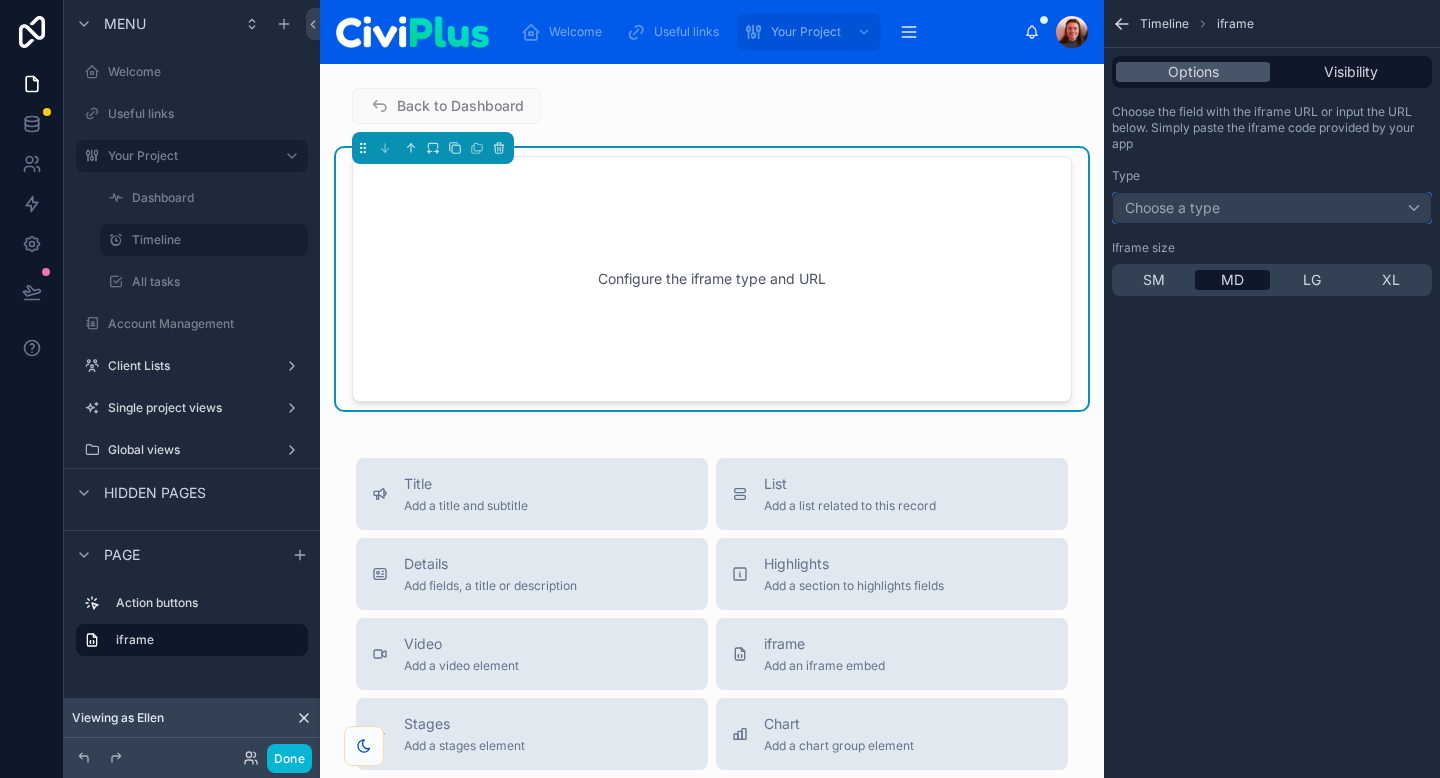 click on "Choose a type" at bounding box center (1272, 208) 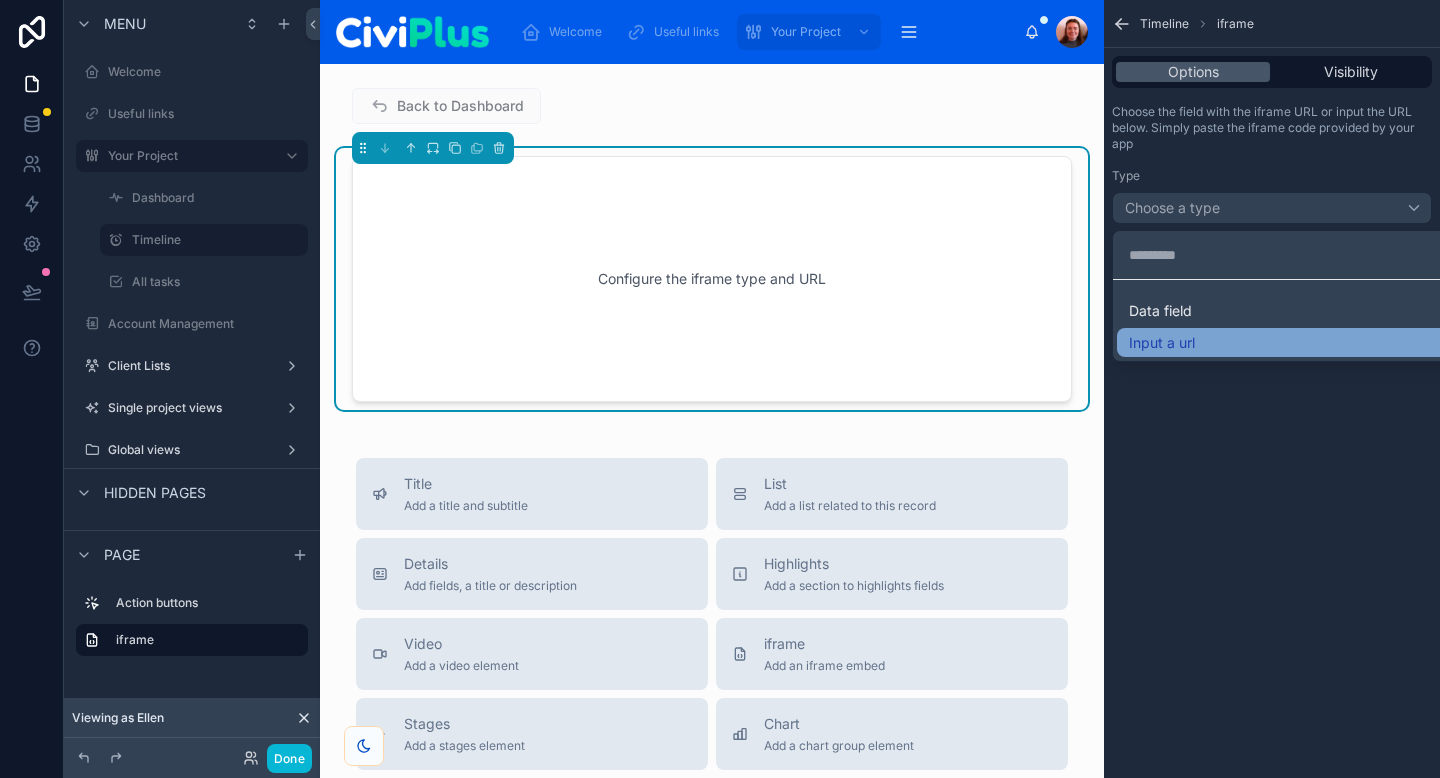 click on "Input a url" at bounding box center (1296, 343) 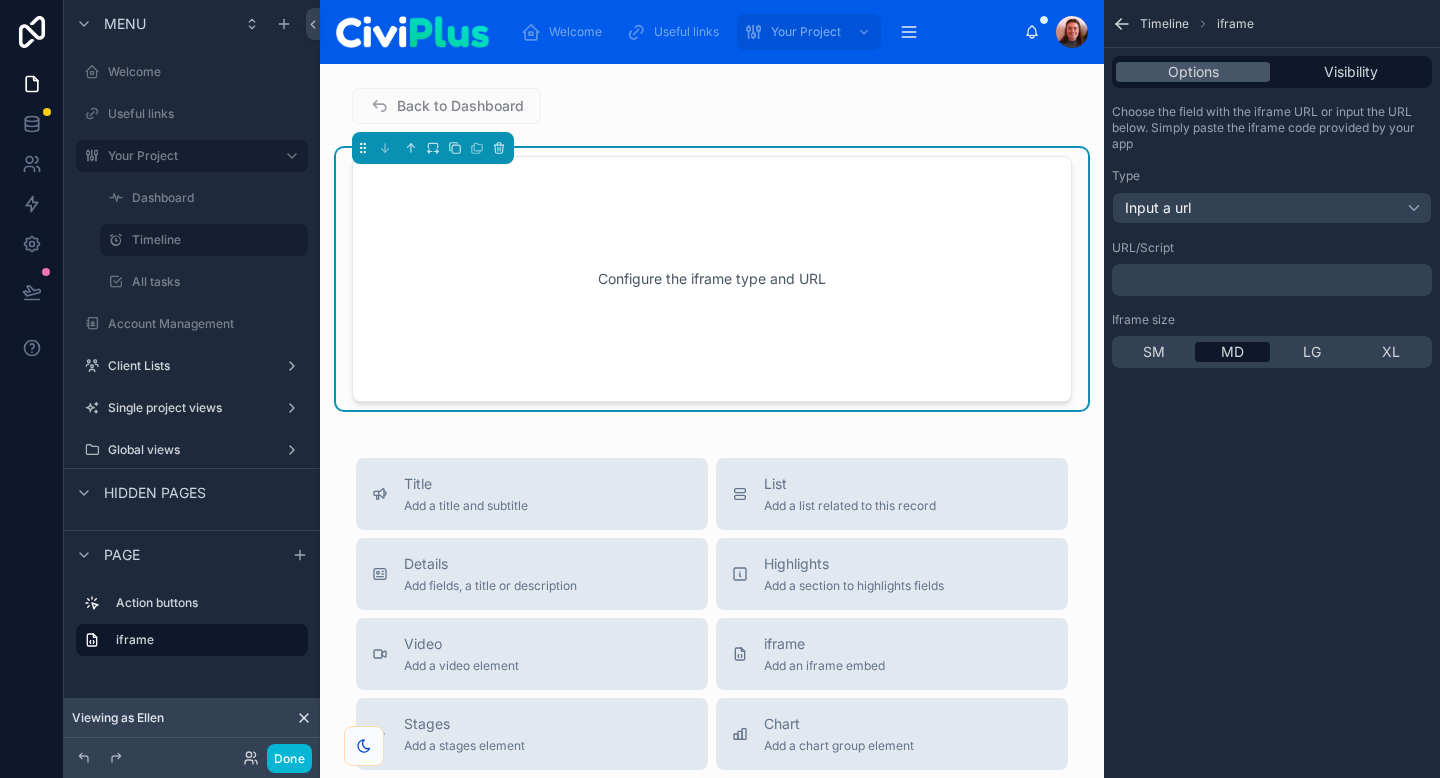click on "﻿" at bounding box center [1272, 280] 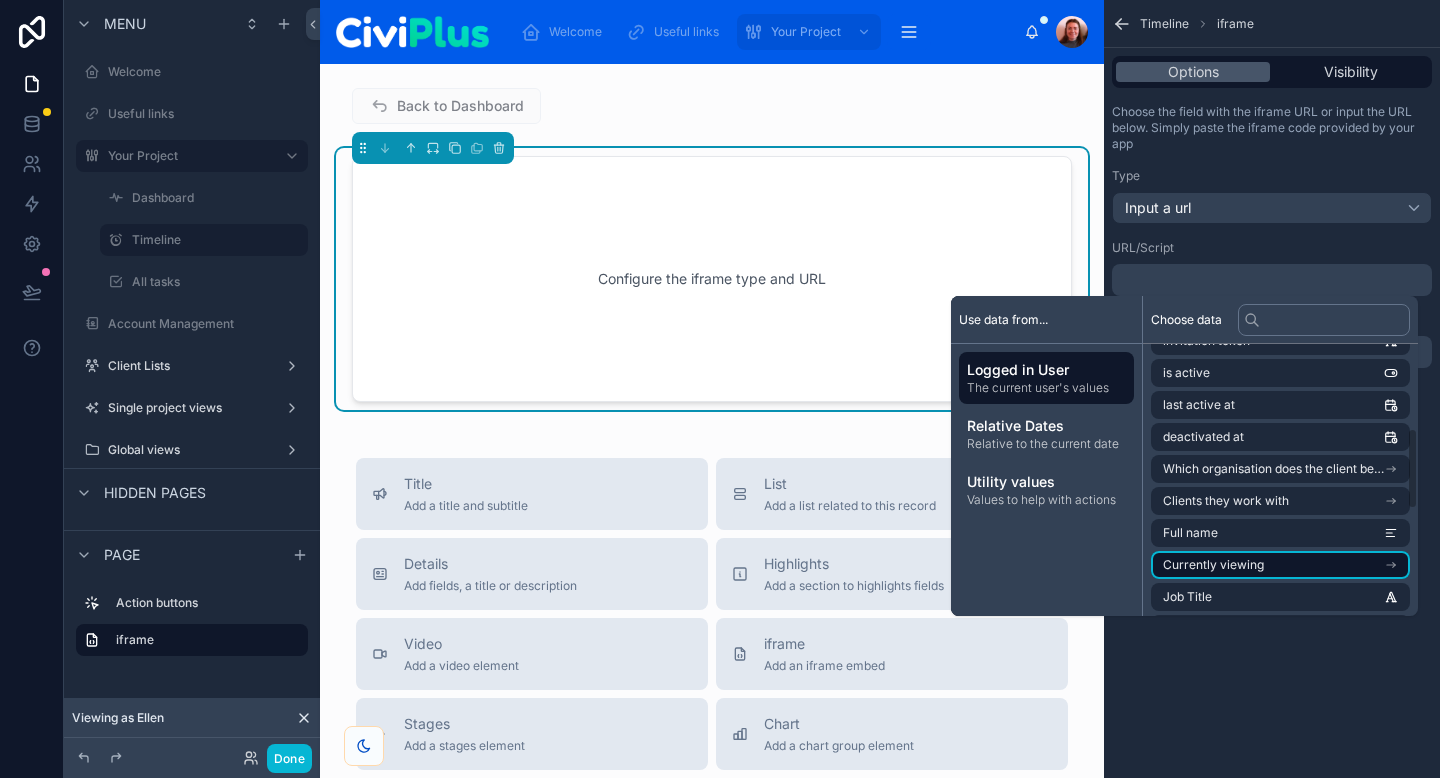scroll, scrollTop: 283, scrollLeft: 0, axis: vertical 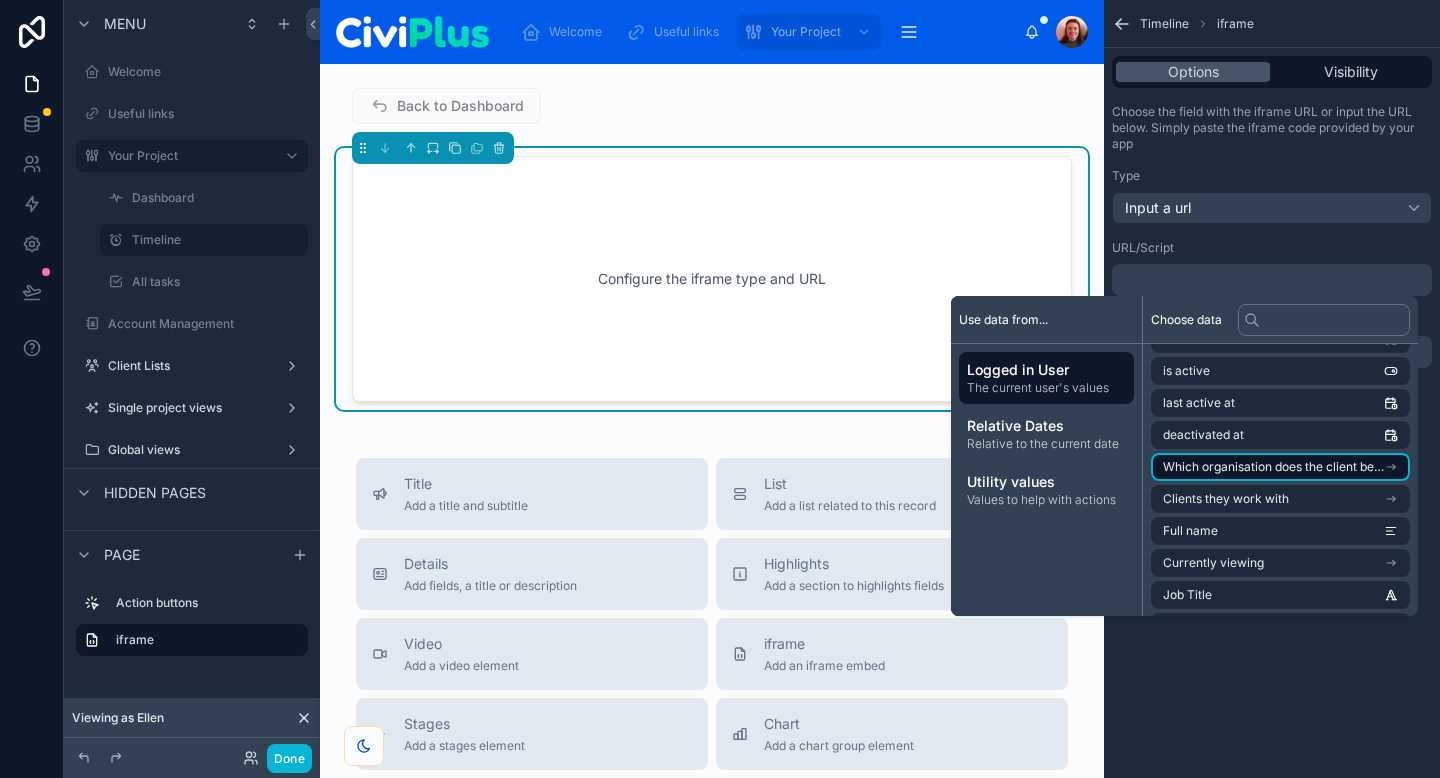 click on "Which organisation does the client belong to?" at bounding box center (1273, 467) 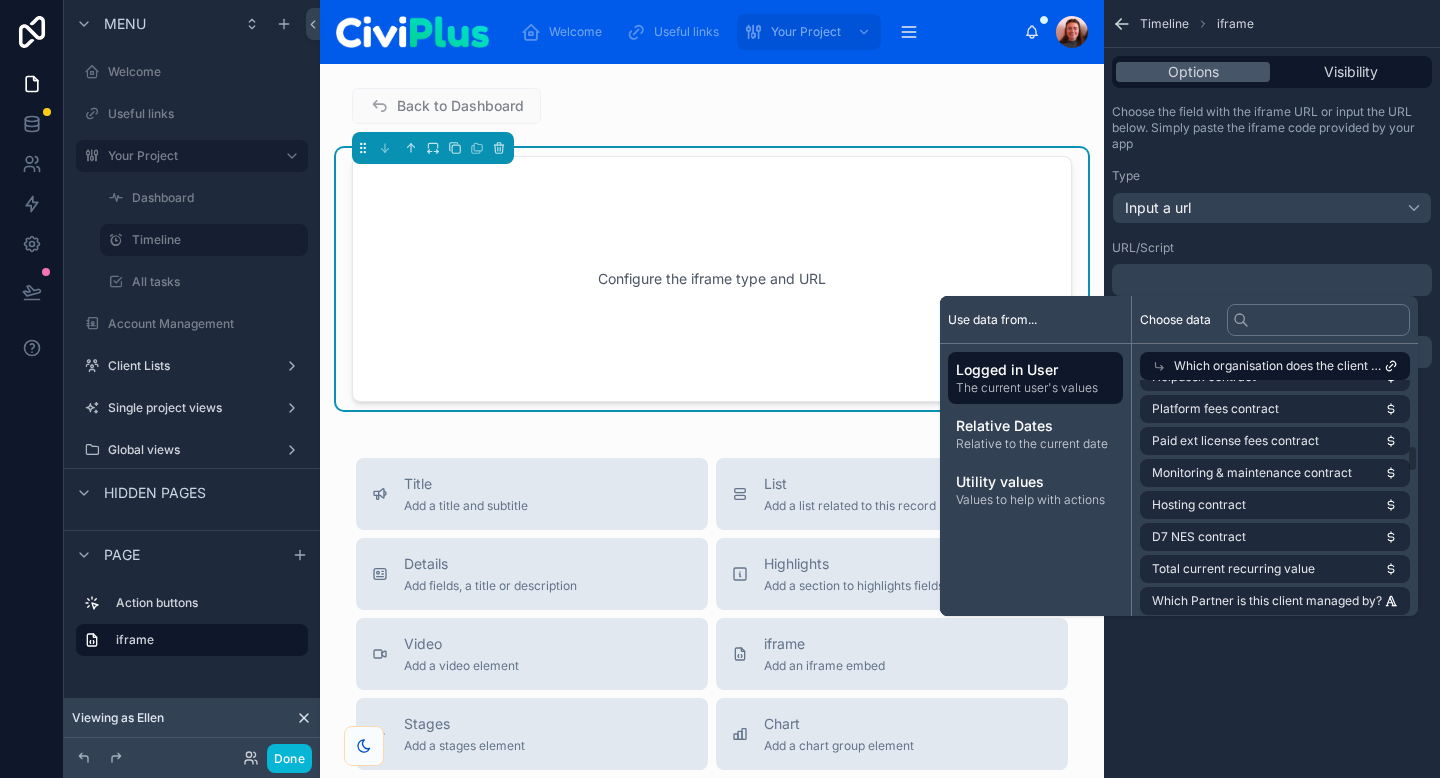 scroll, scrollTop: 760, scrollLeft: 0, axis: vertical 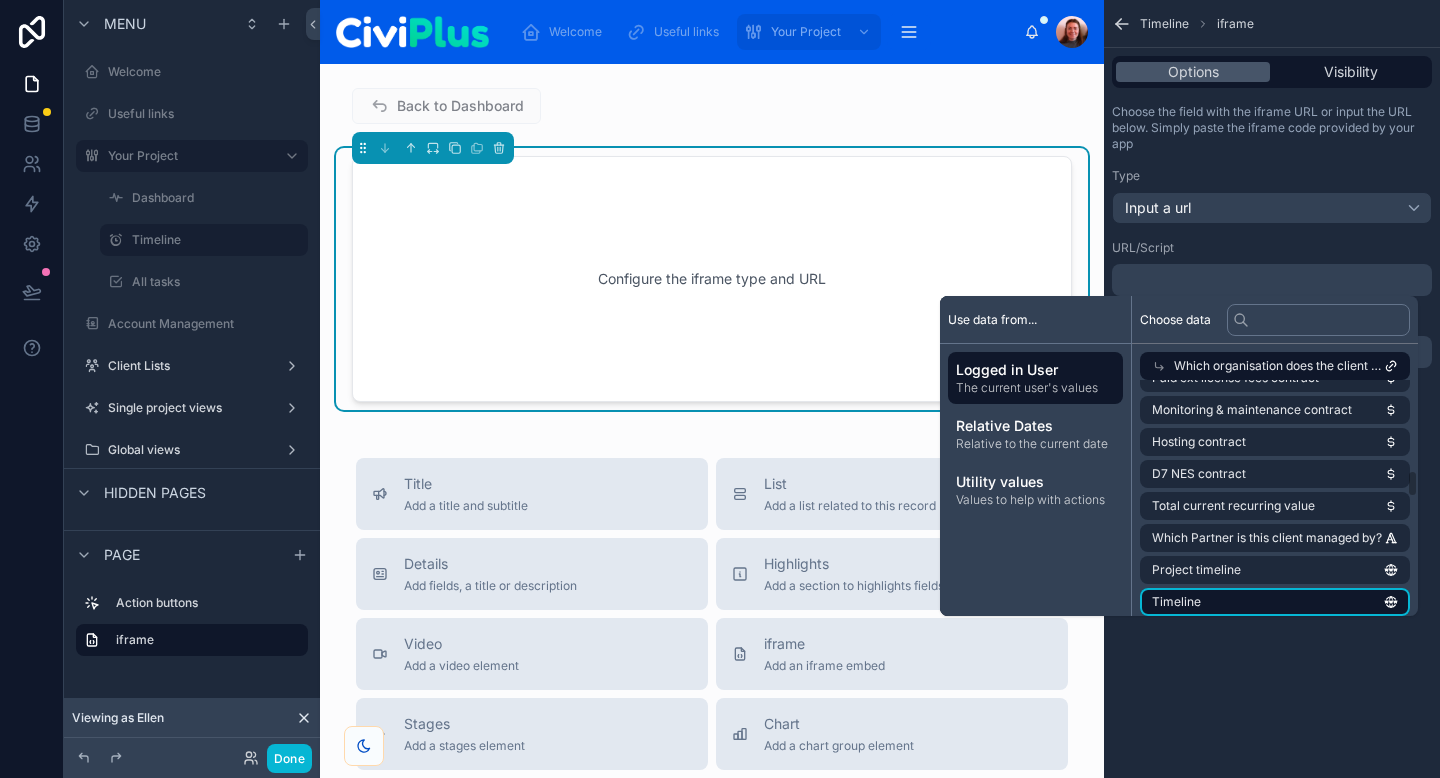 click on "Timeline" at bounding box center (1275, 602) 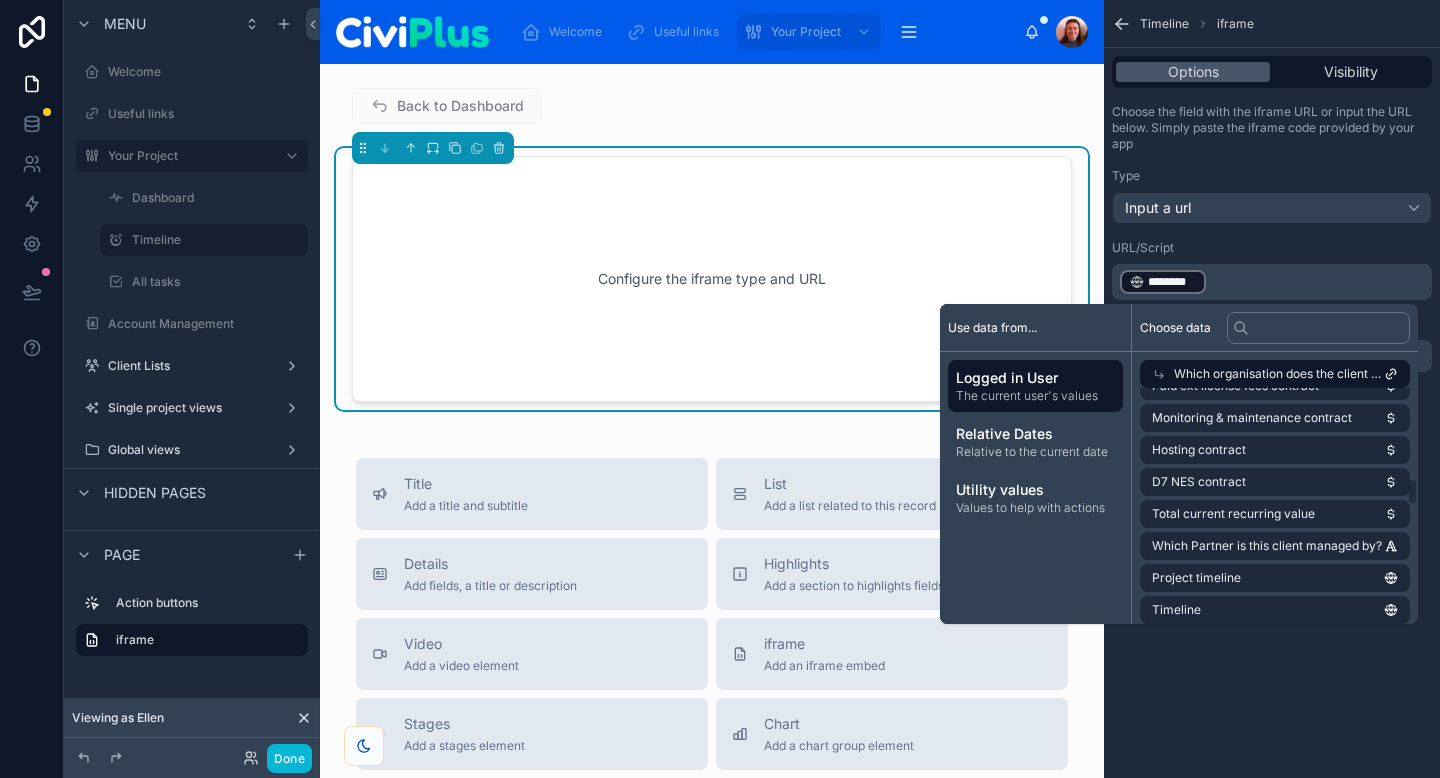click on "Choose the field with the iframe URL or input the URL below. Simply paste the iframe code provided by your app Type Input a url URL/Script ﻿ ******** ﻿ ﻿ Iframe size SM MD LG XL" at bounding box center (1272, 238) 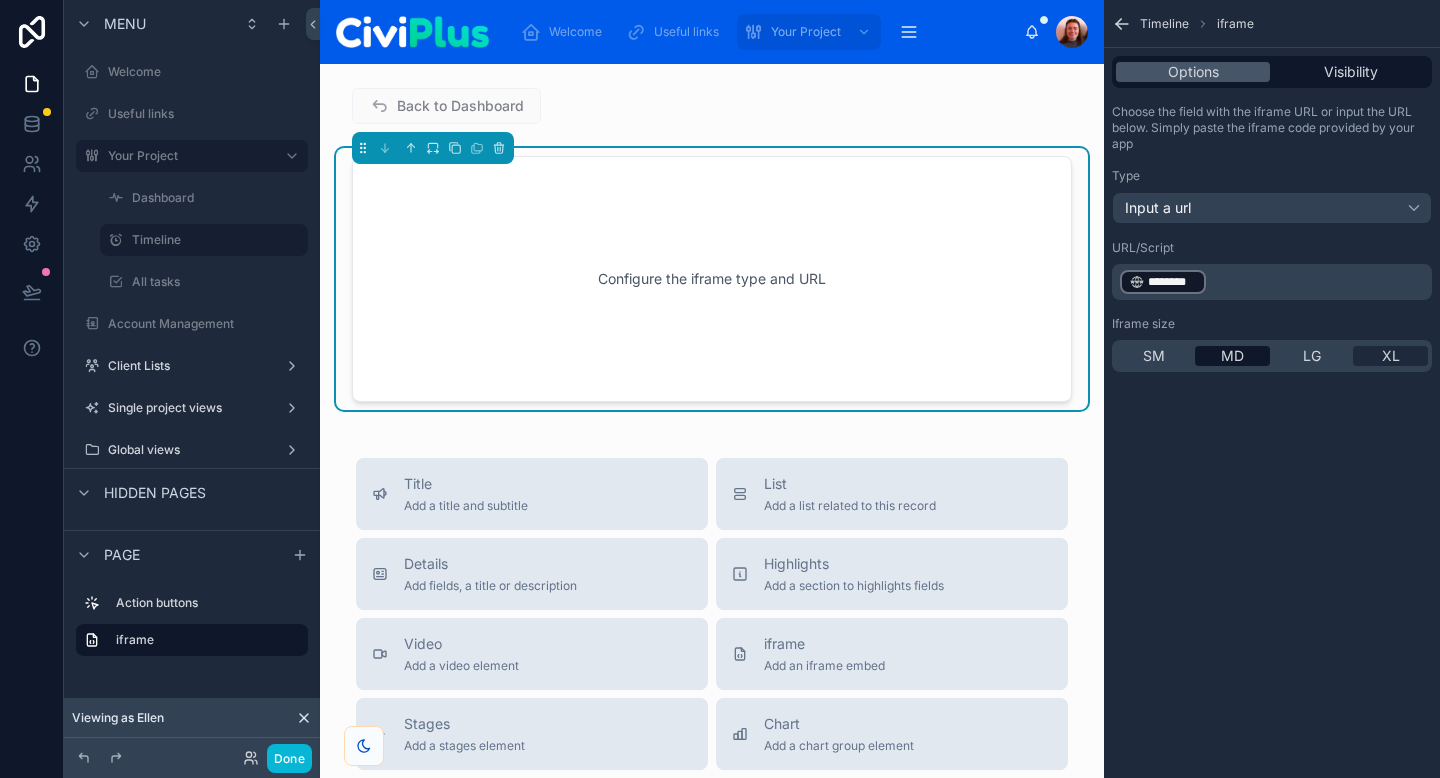 click on "XL" at bounding box center [1390, 356] 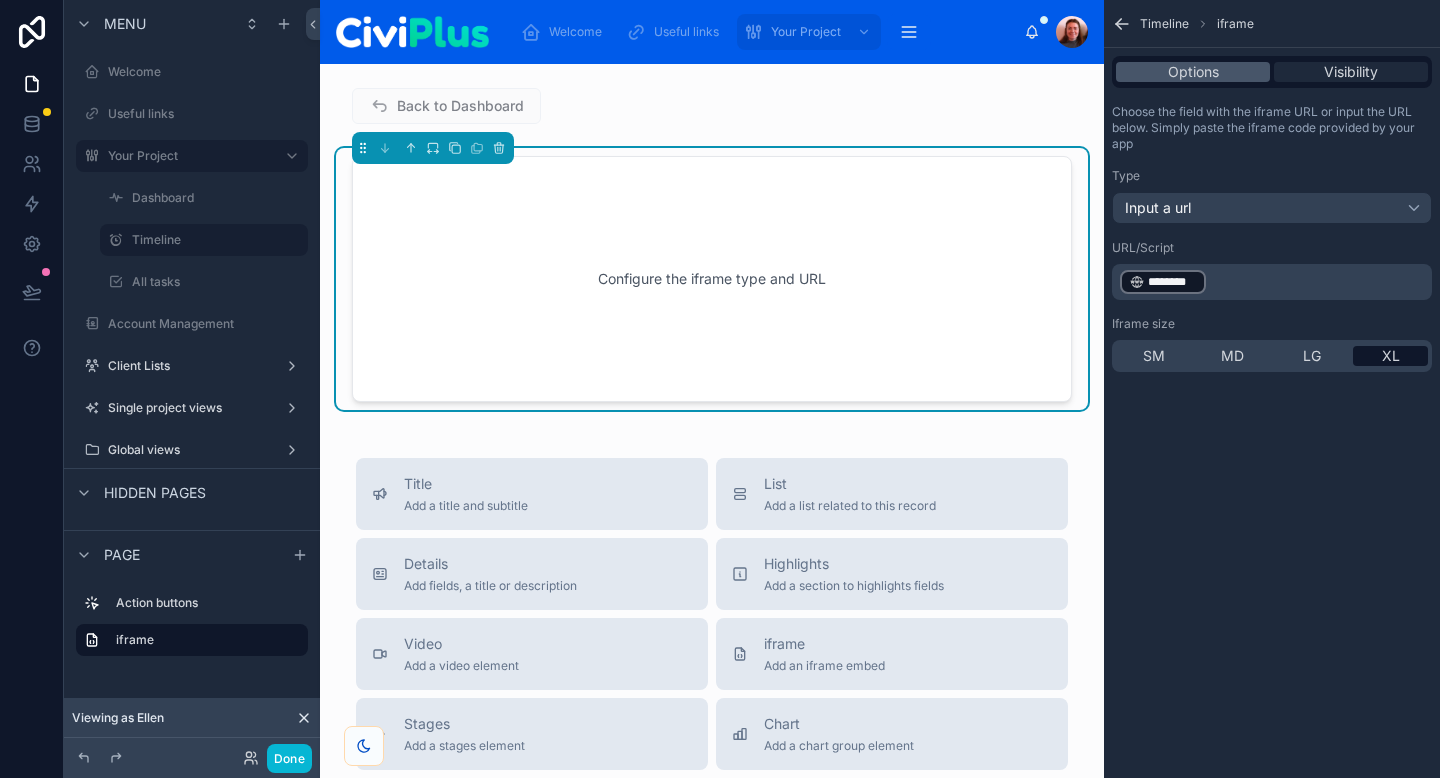 click on "Visibility" at bounding box center [1351, 72] 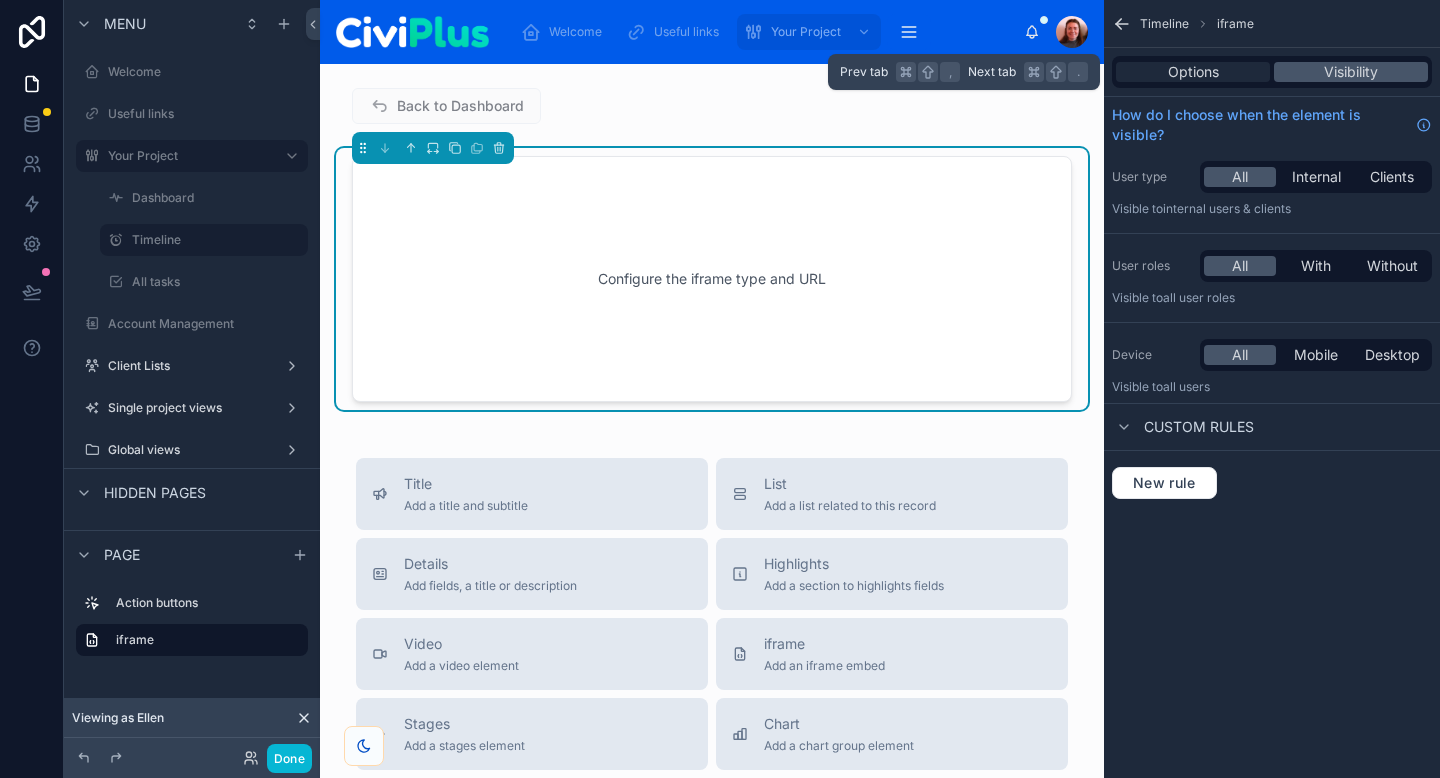 click on "Options" at bounding box center (1193, 72) 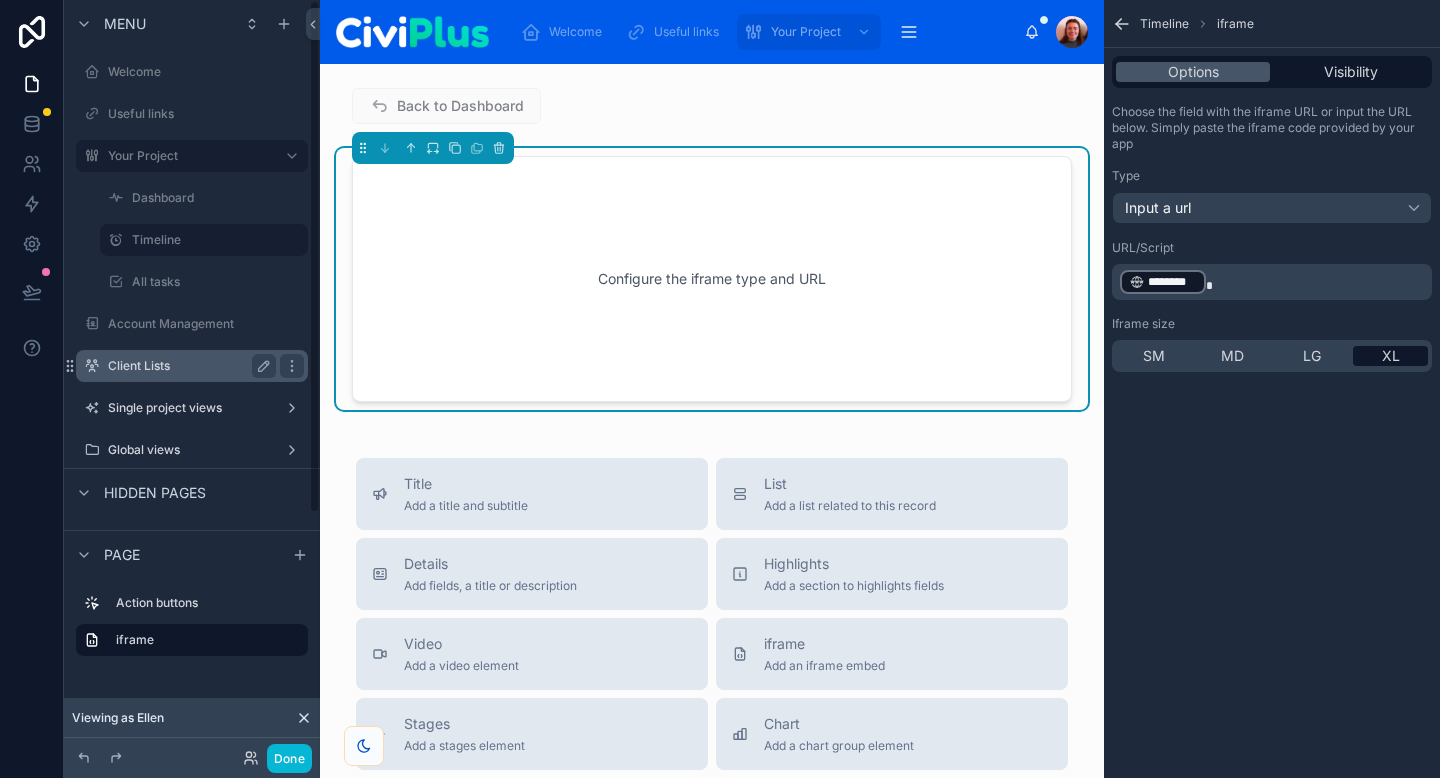 click on "Client Lists" at bounding box center (188, 366) 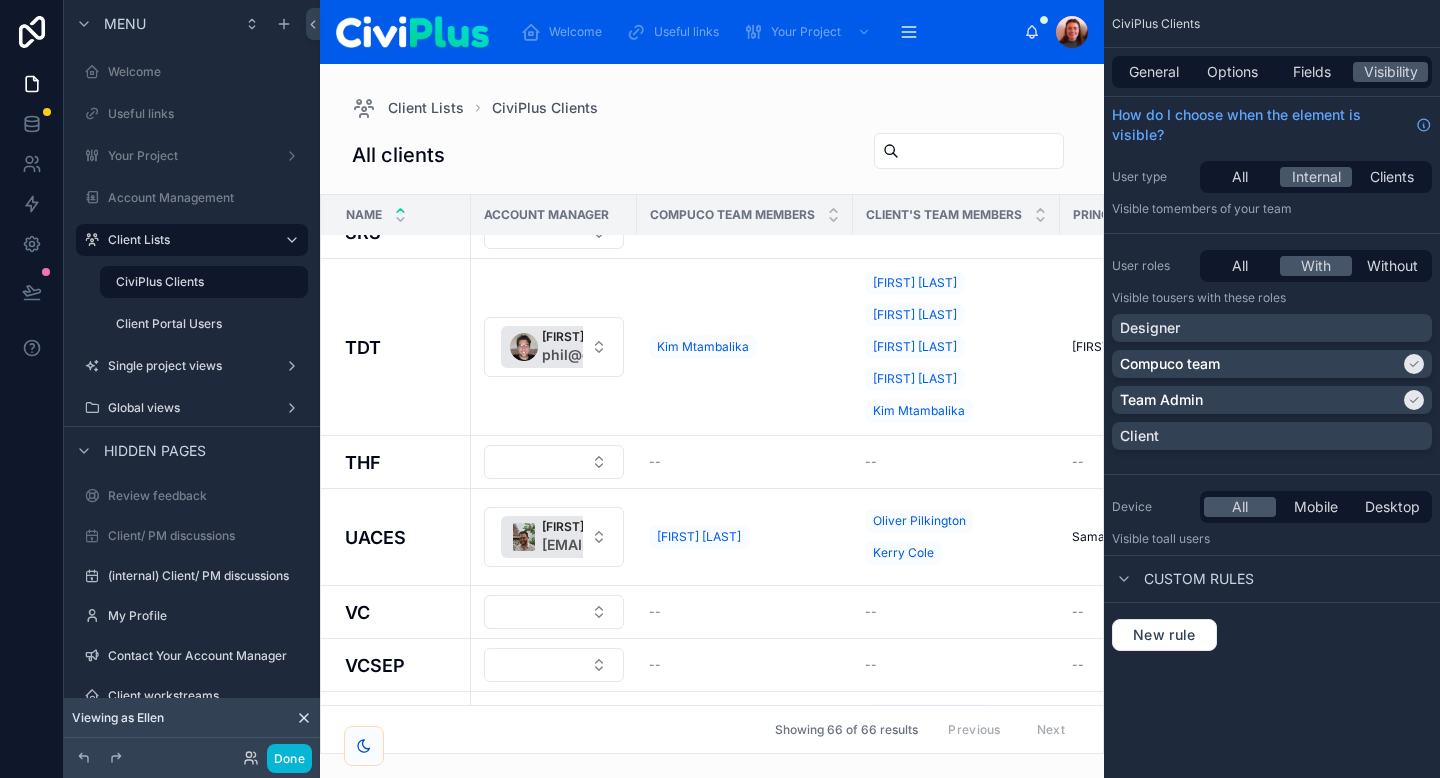 scroll, scrollTop: 3588, scrollLeft: 0, axis: vertical 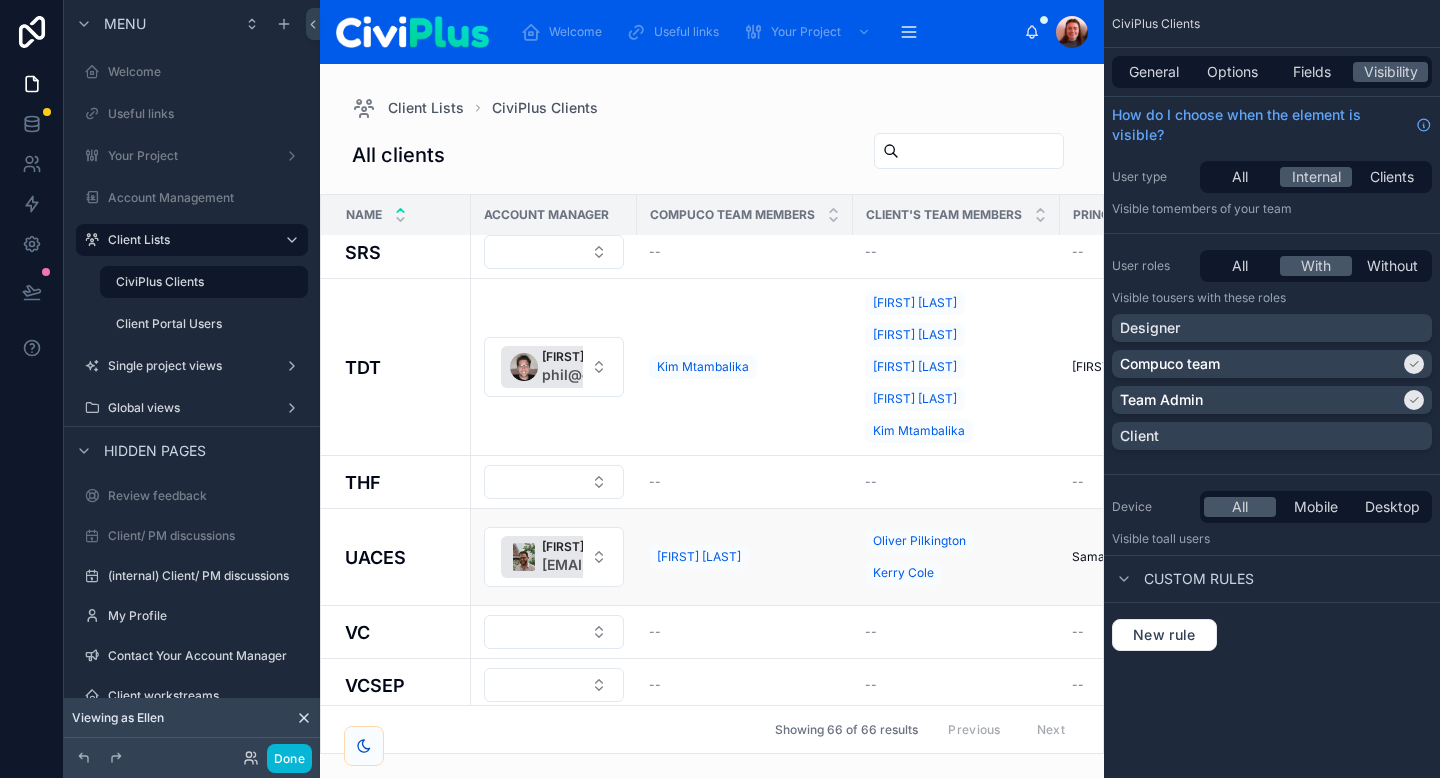 click on "UACES" at bounding box center (396, 557) 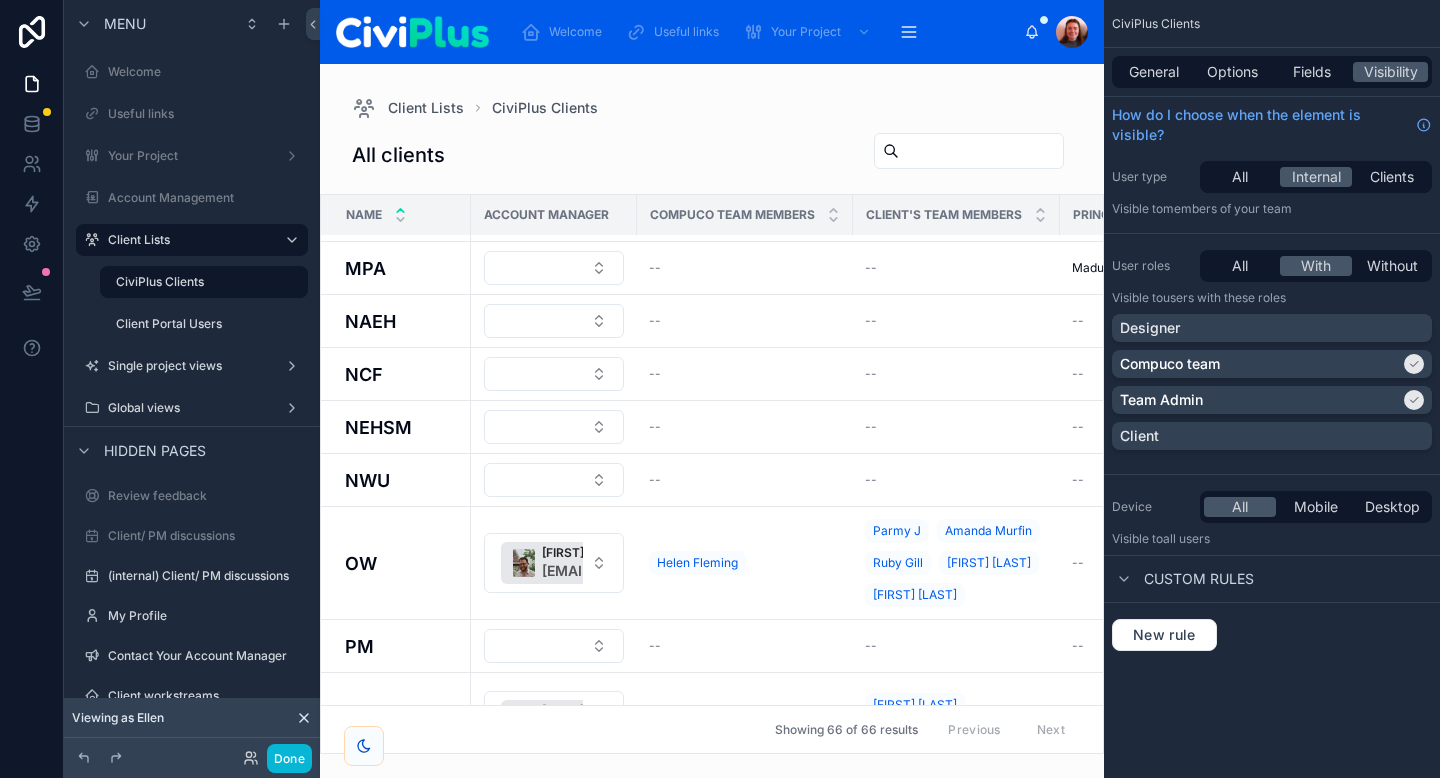 scroll, scrollTop: 3570, scrollLeft: 0, axis: vertical 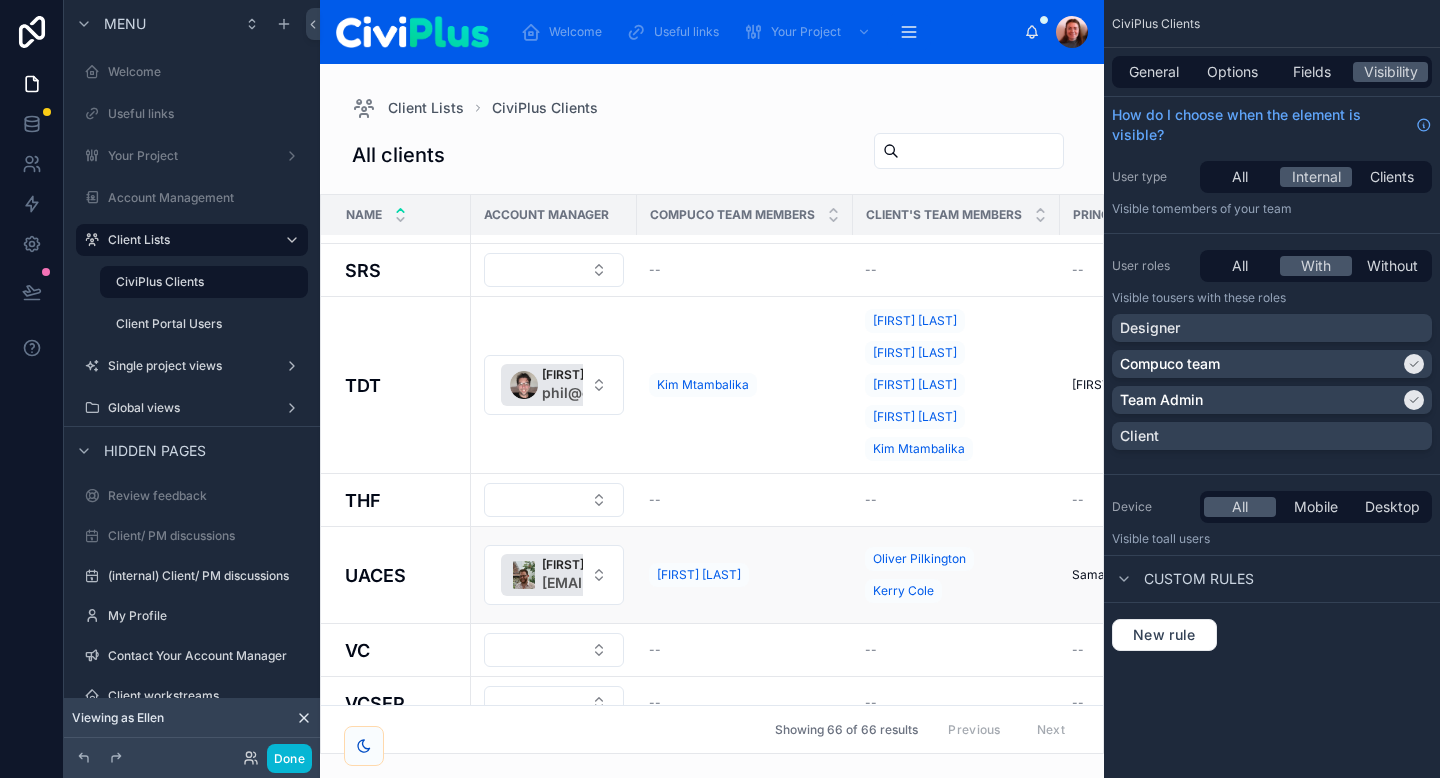 click on "UACES" at bounding box center (396, 575) 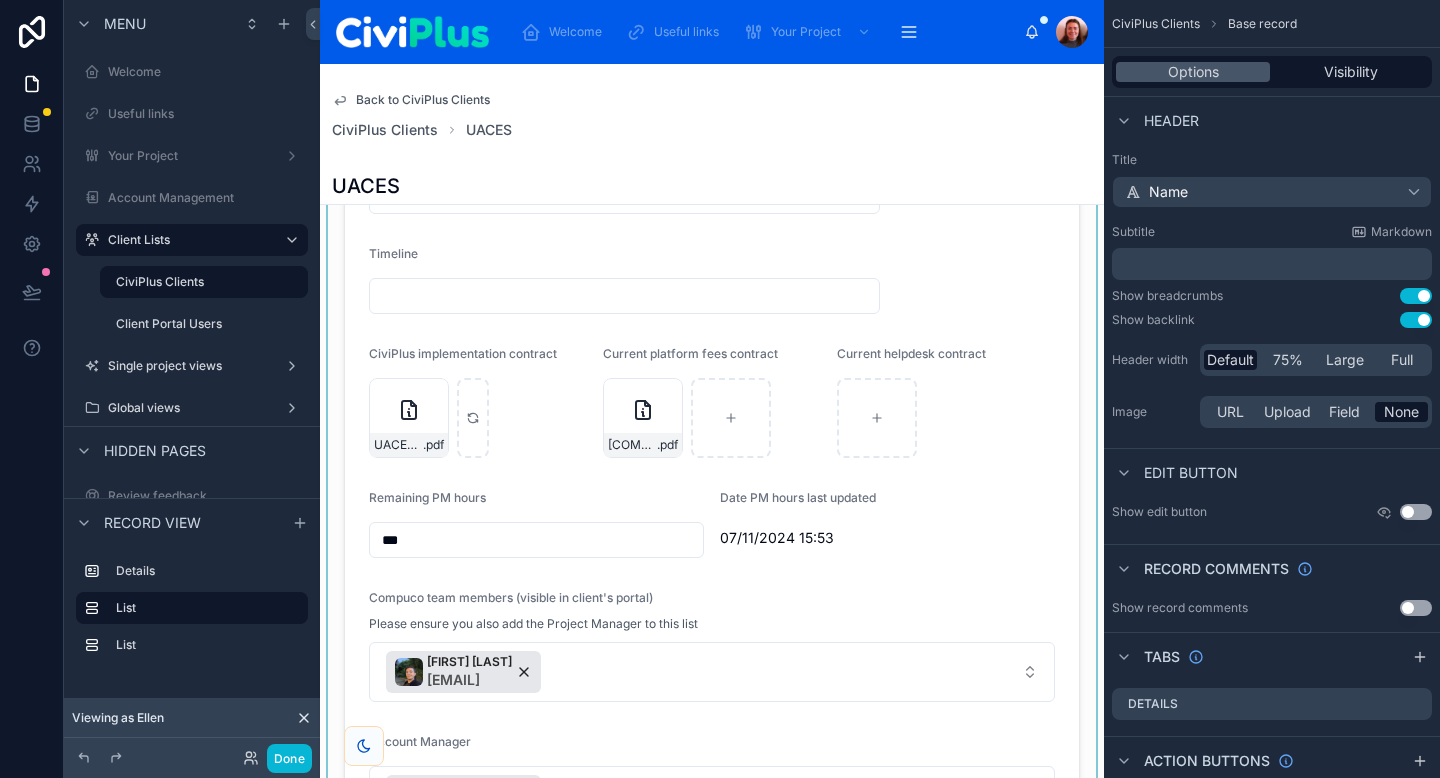 scroll, scrollTop: 268, scrollLeft: 0, axis: vertical 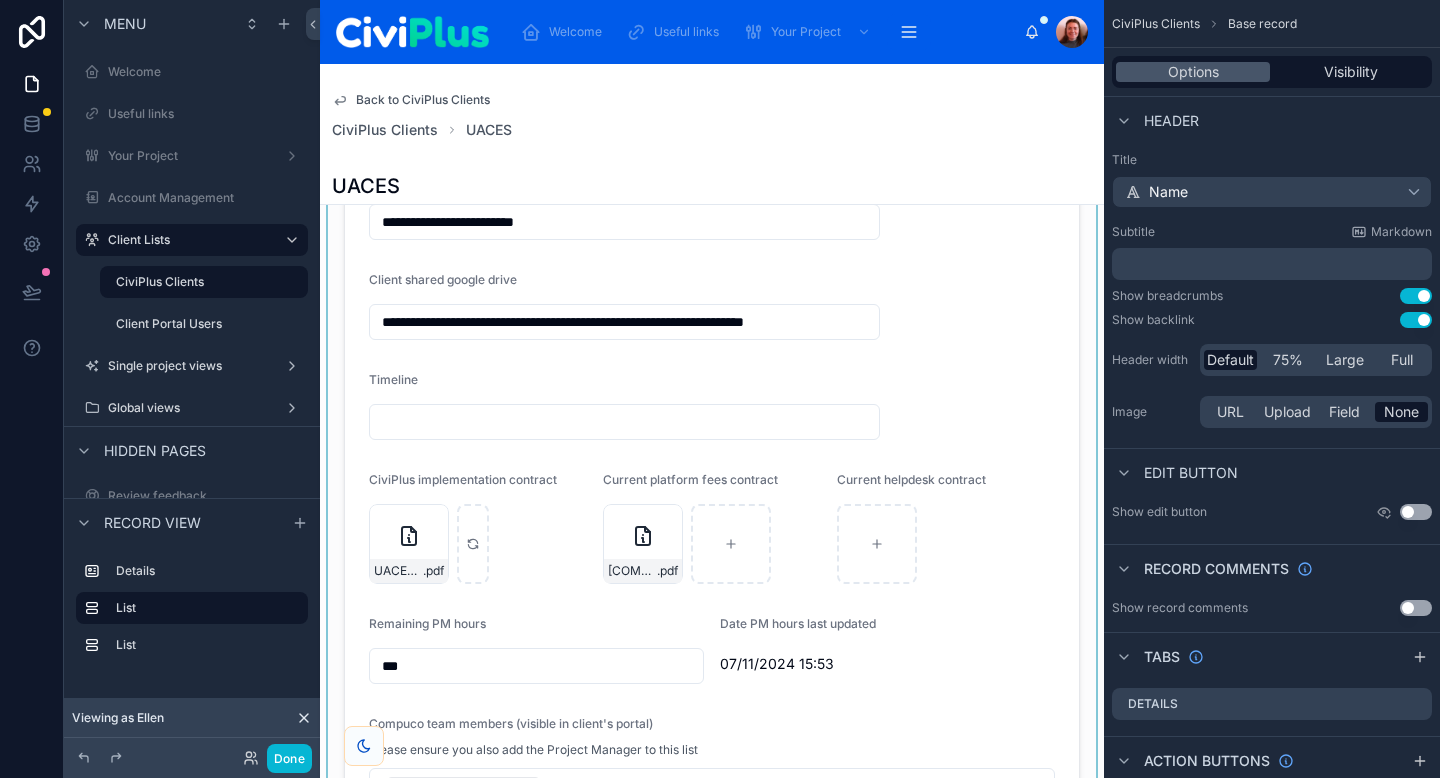 click at bounding box center [712, 473] 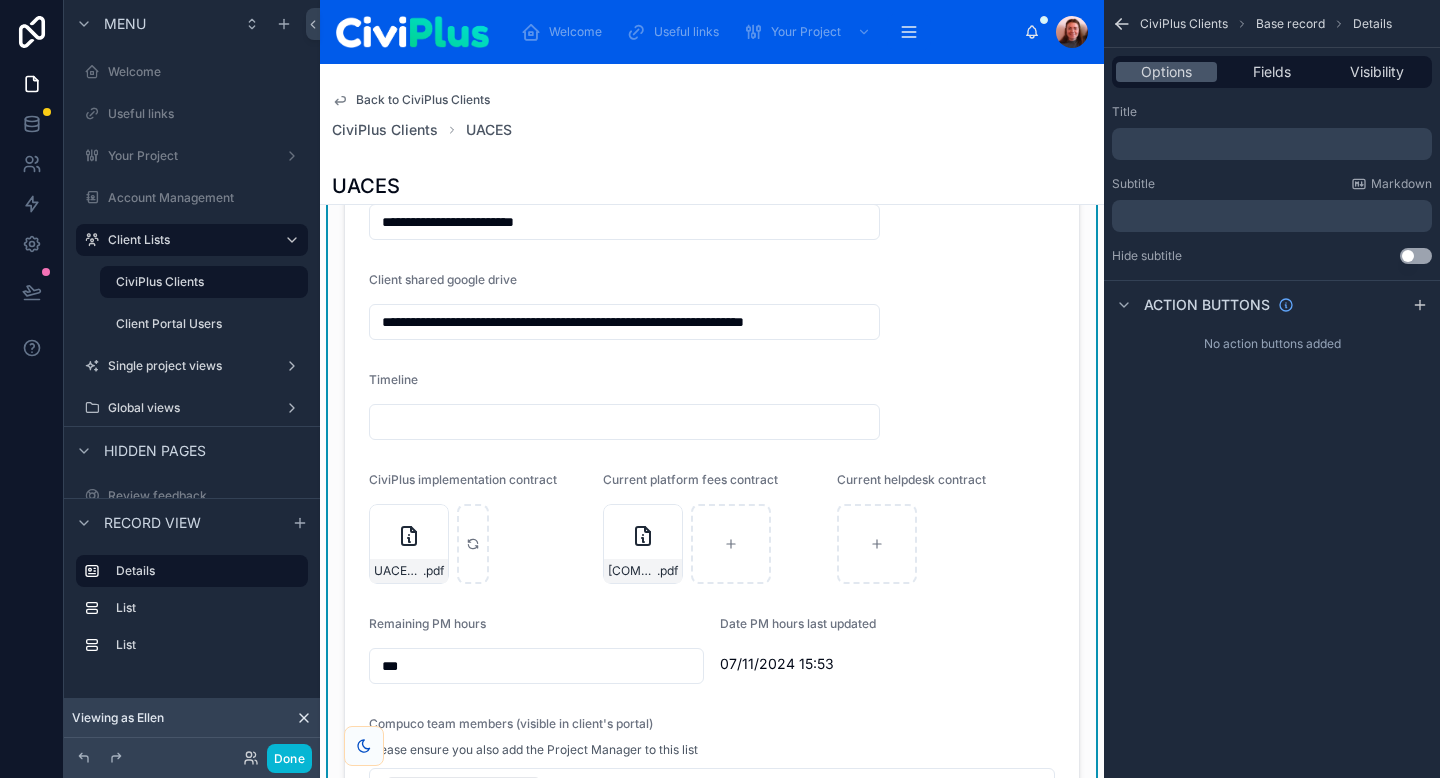 click at bounding box center [624, 422] 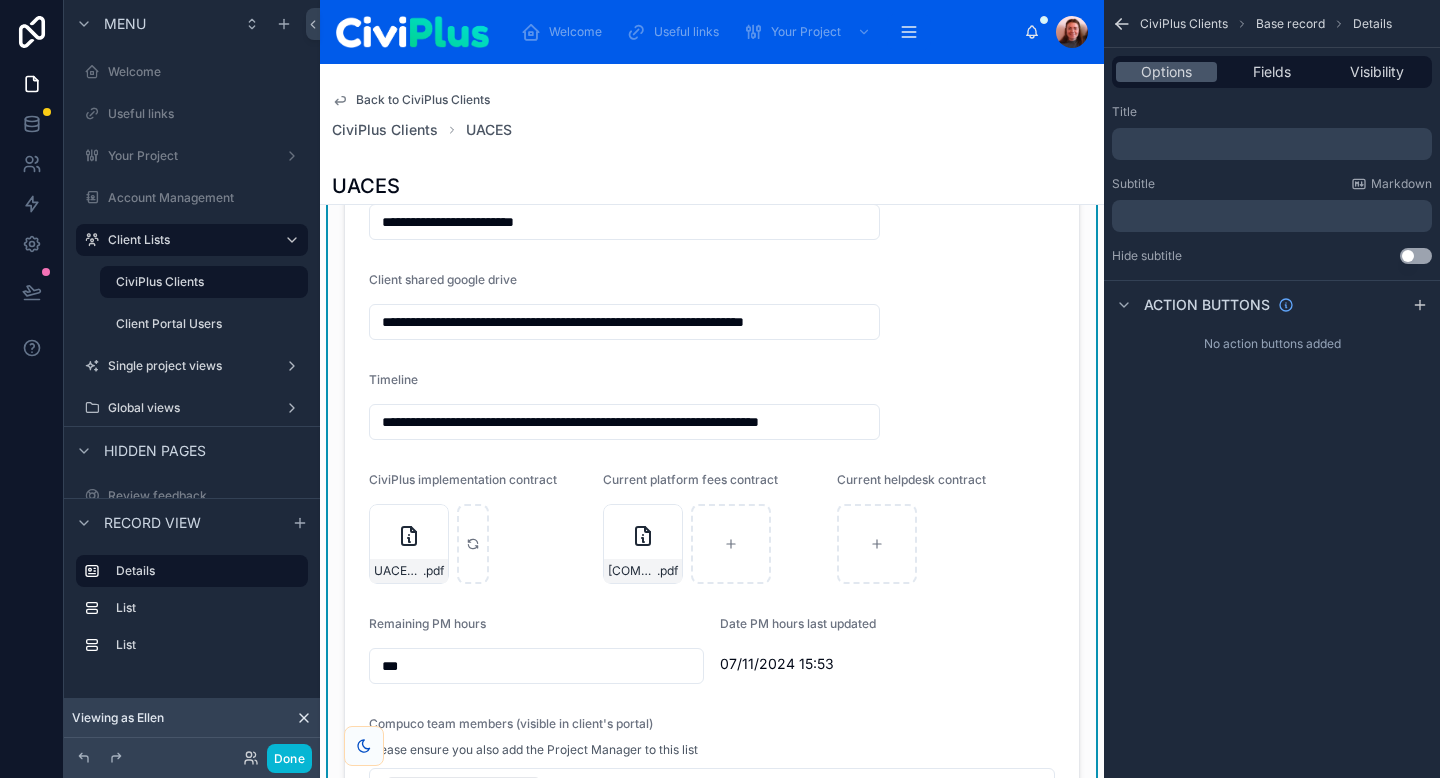 scroll, scrollTop: 0, scrollLeft: 94, axis: horizontal 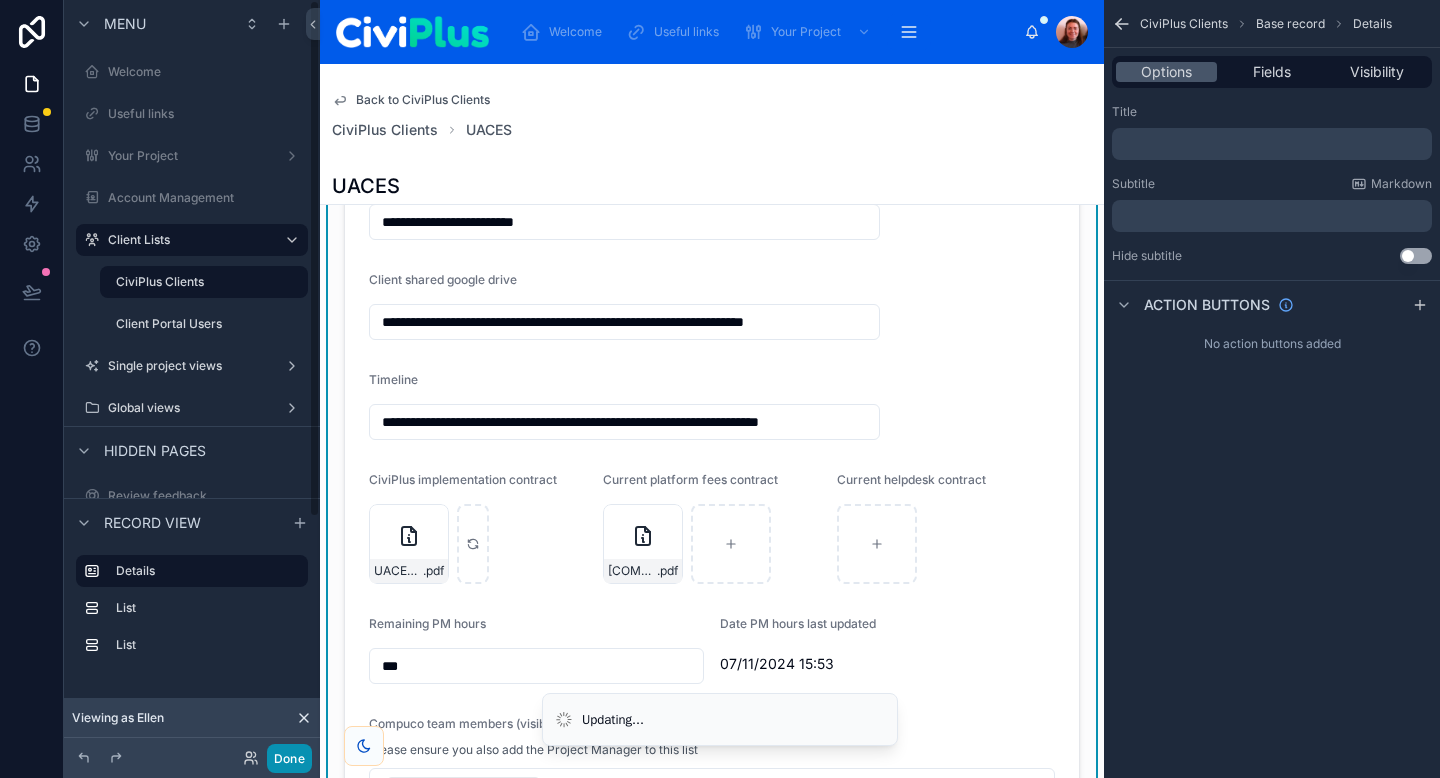 click on "Done" at bounding box center (289, 758) 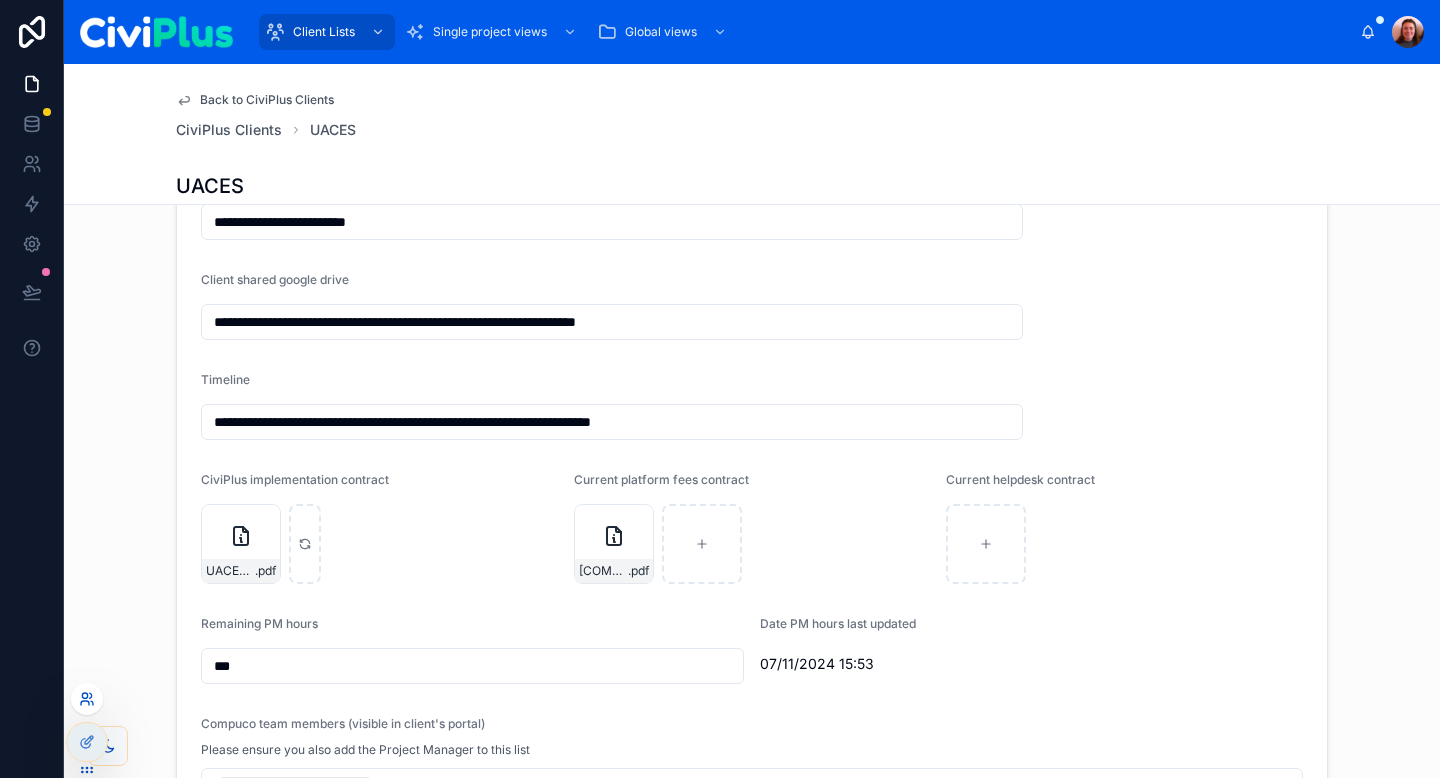 click 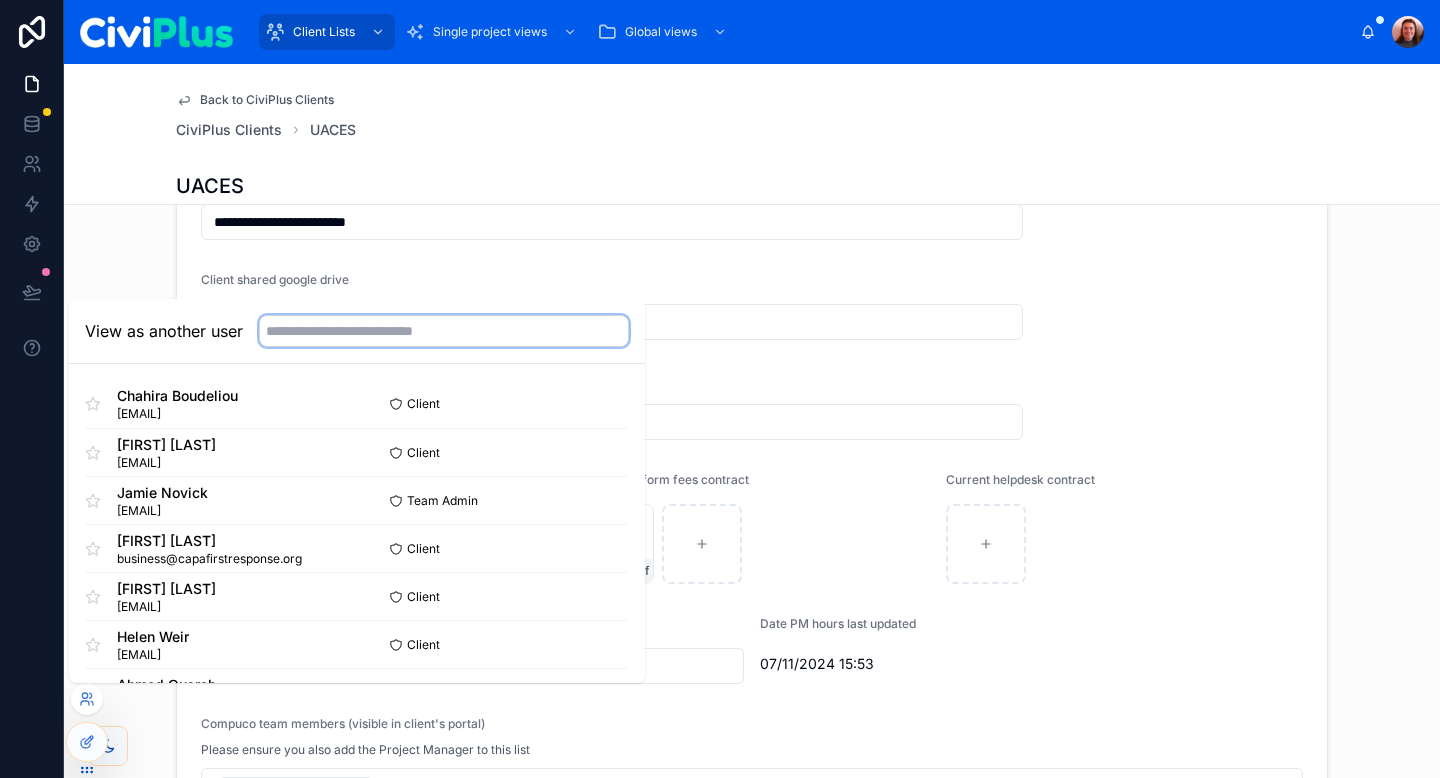 click at bounding box center [444, 331] 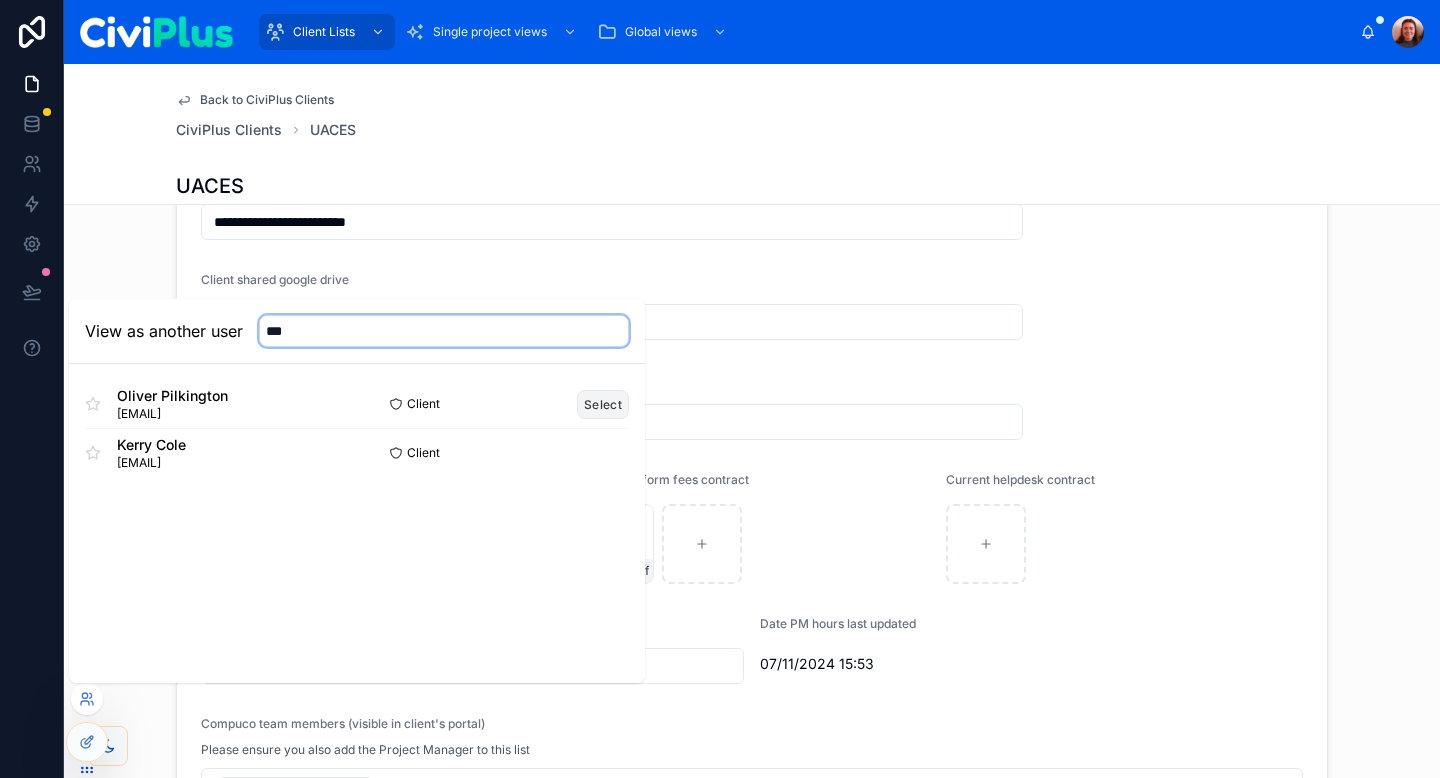 type on "***" 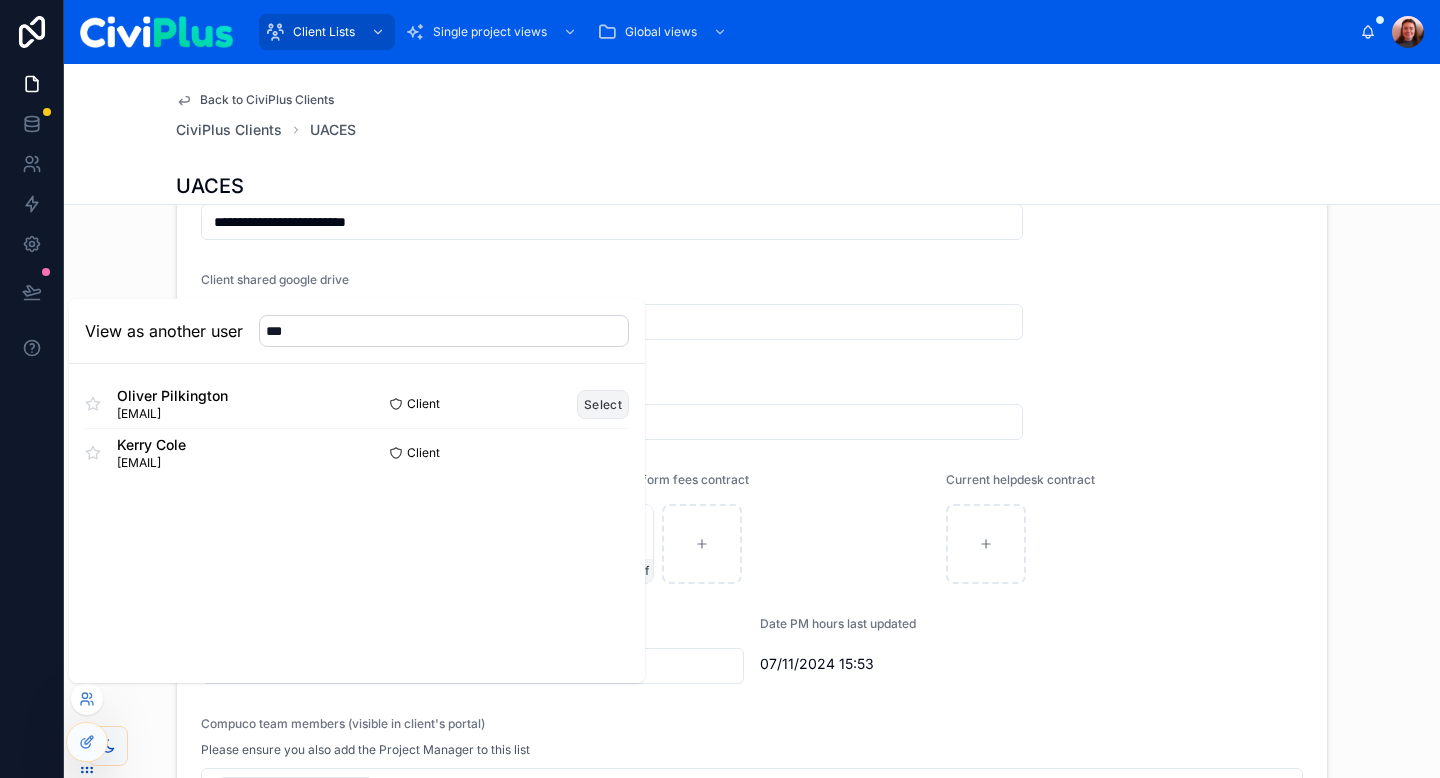 click on "Select" at bounding box center (603, 404) 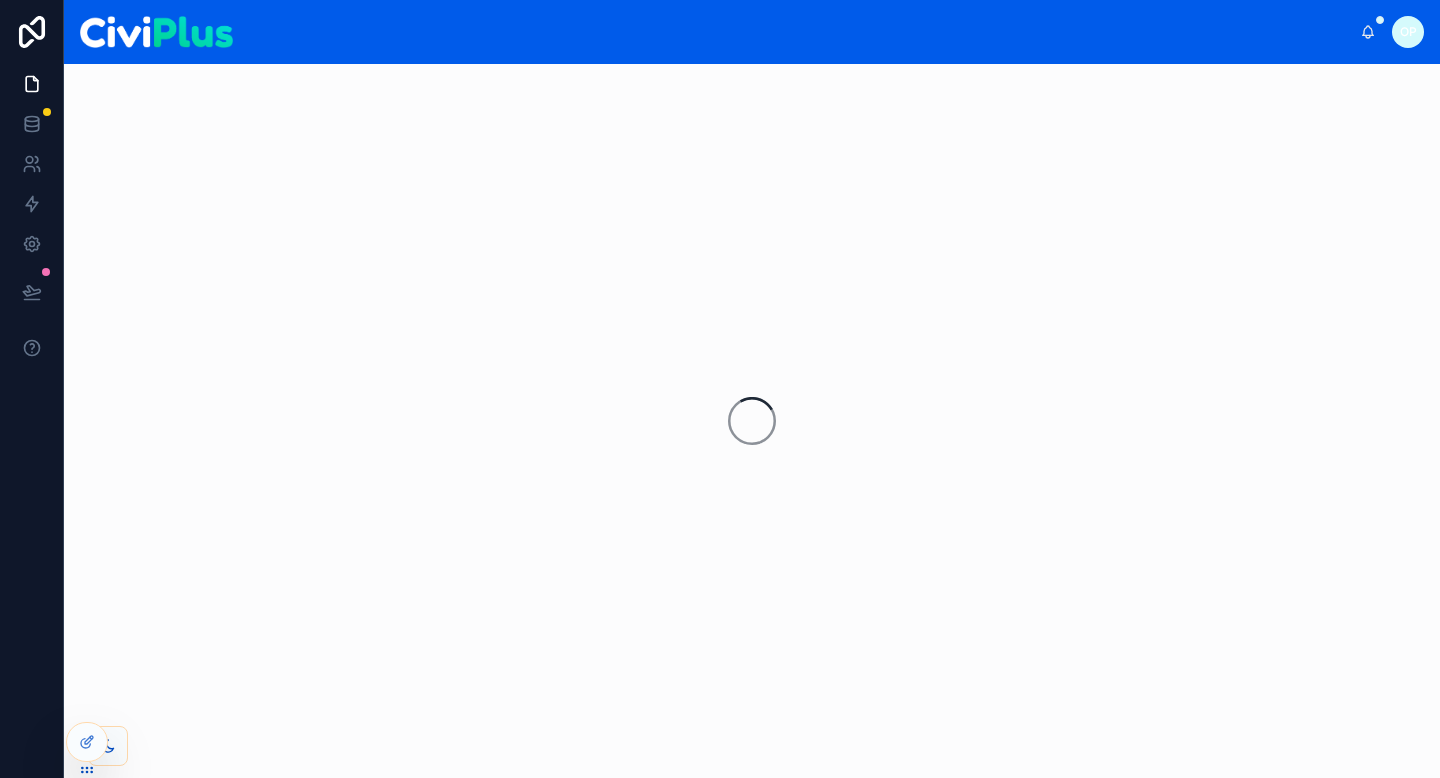 scroll, scrollTop: 0, scrollLeft: 0, axis: both 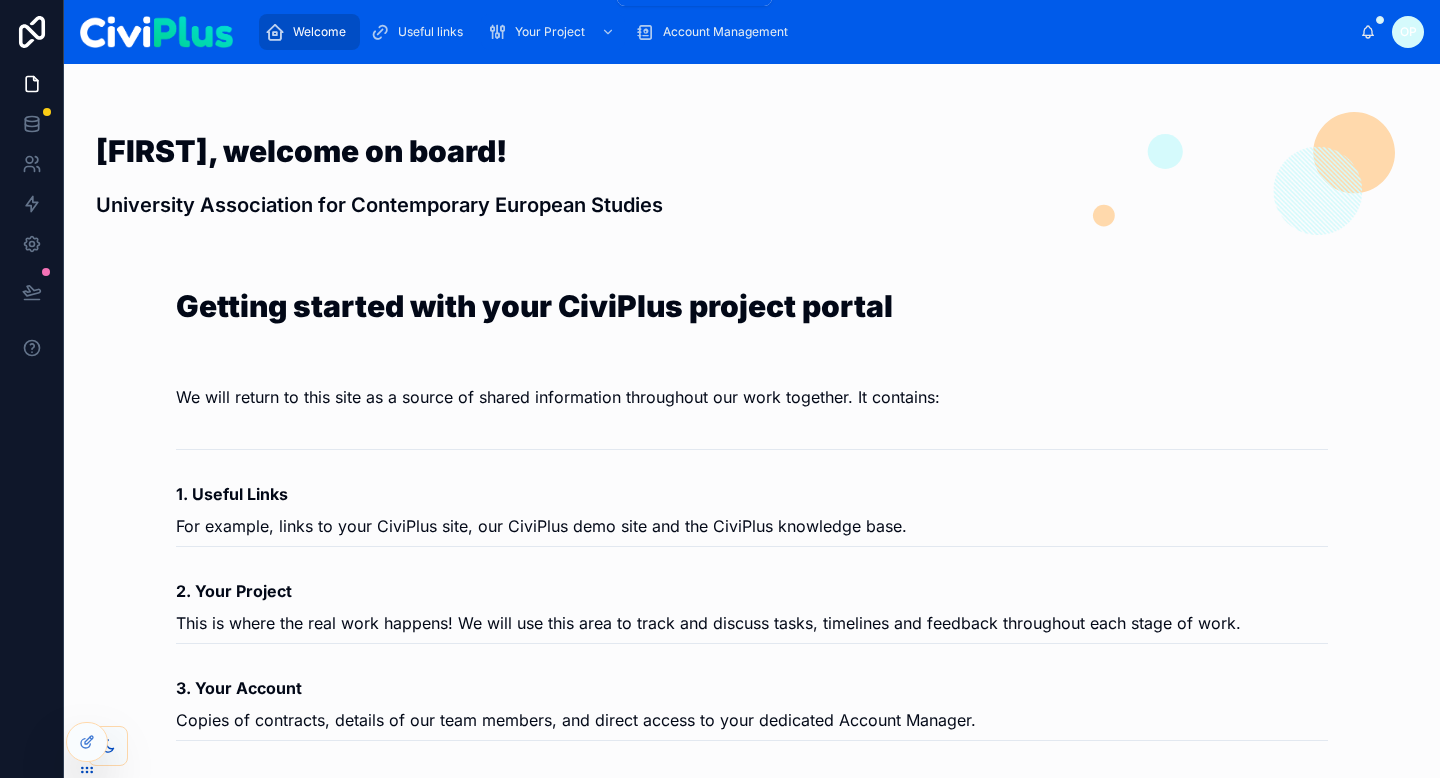 click on "Your Project" at bounding box center [550, 32] 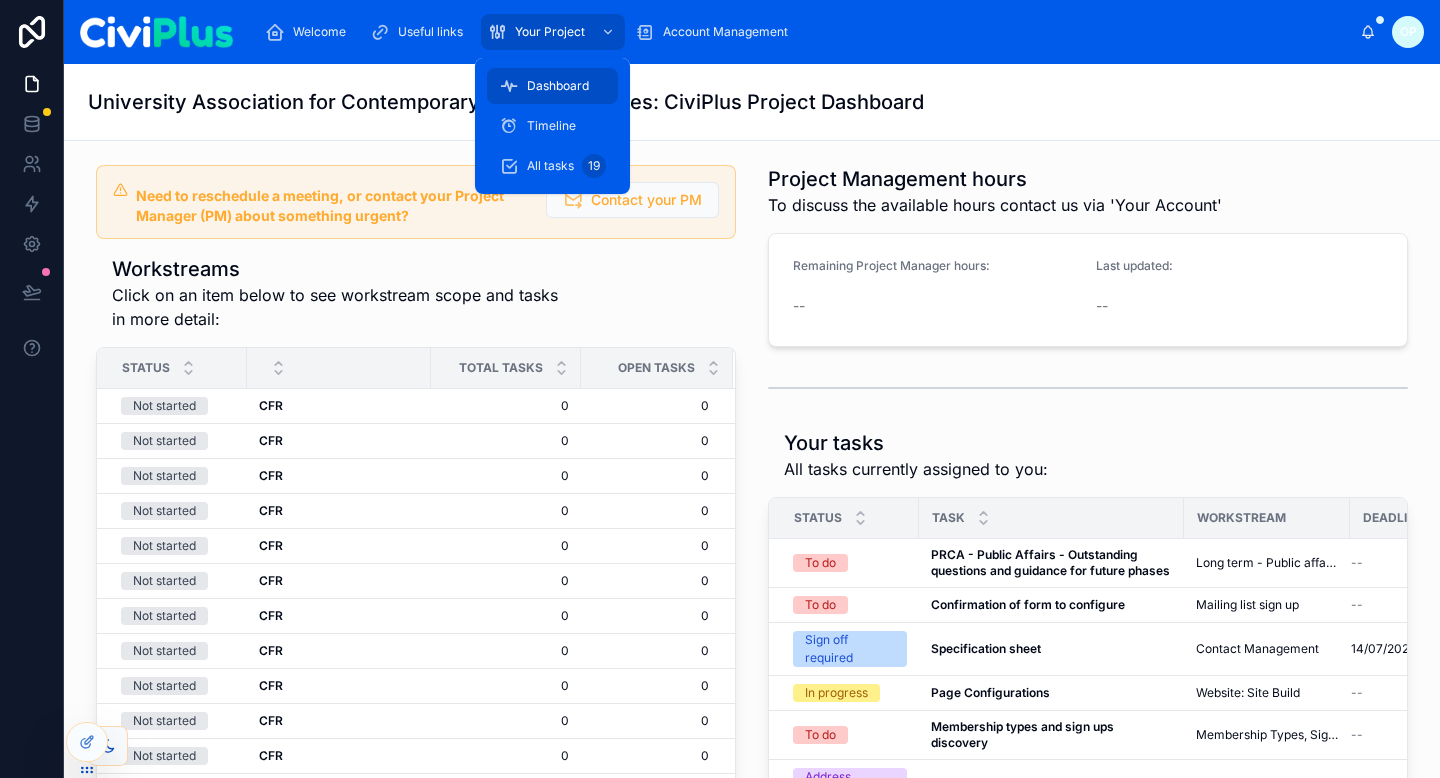 click on "Timeline" at bounding box center [551, 126] 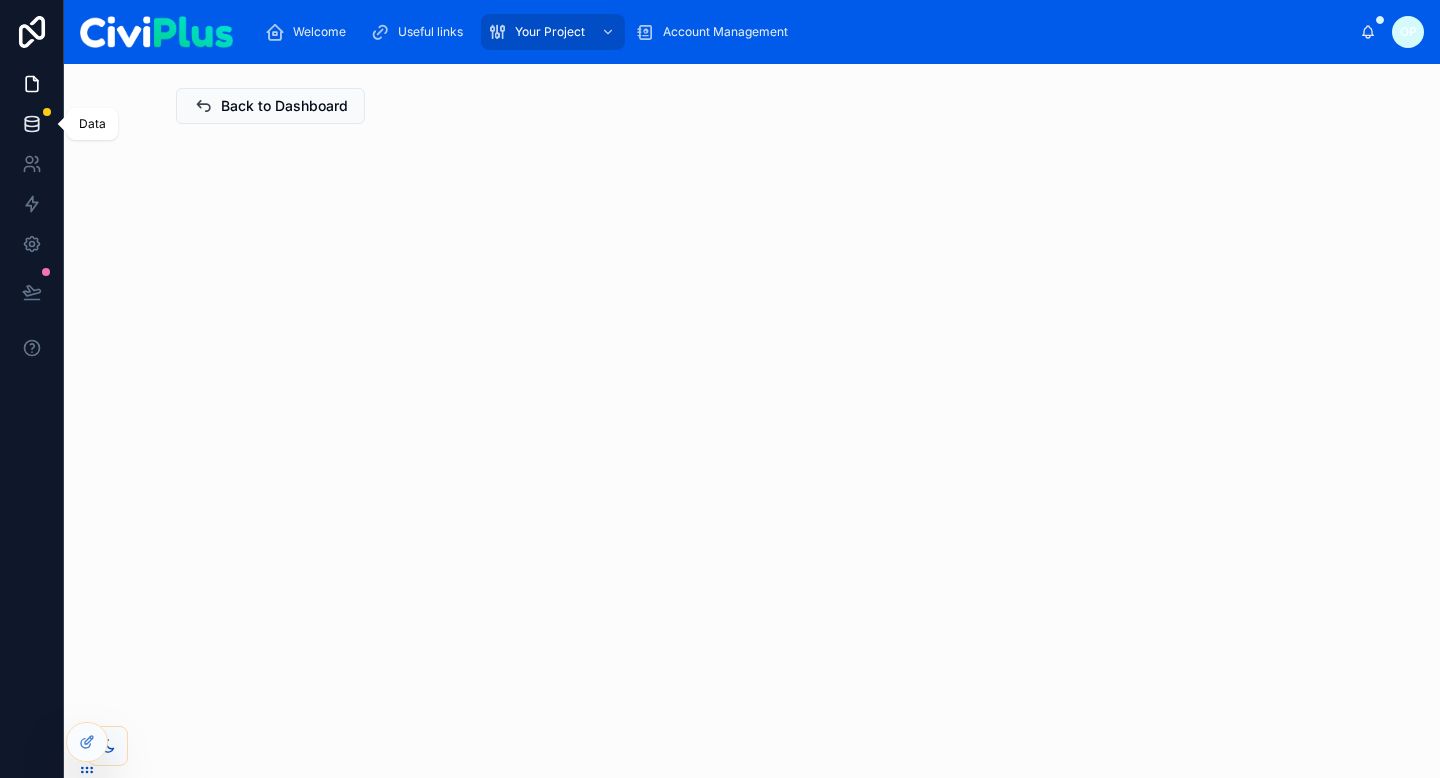 click 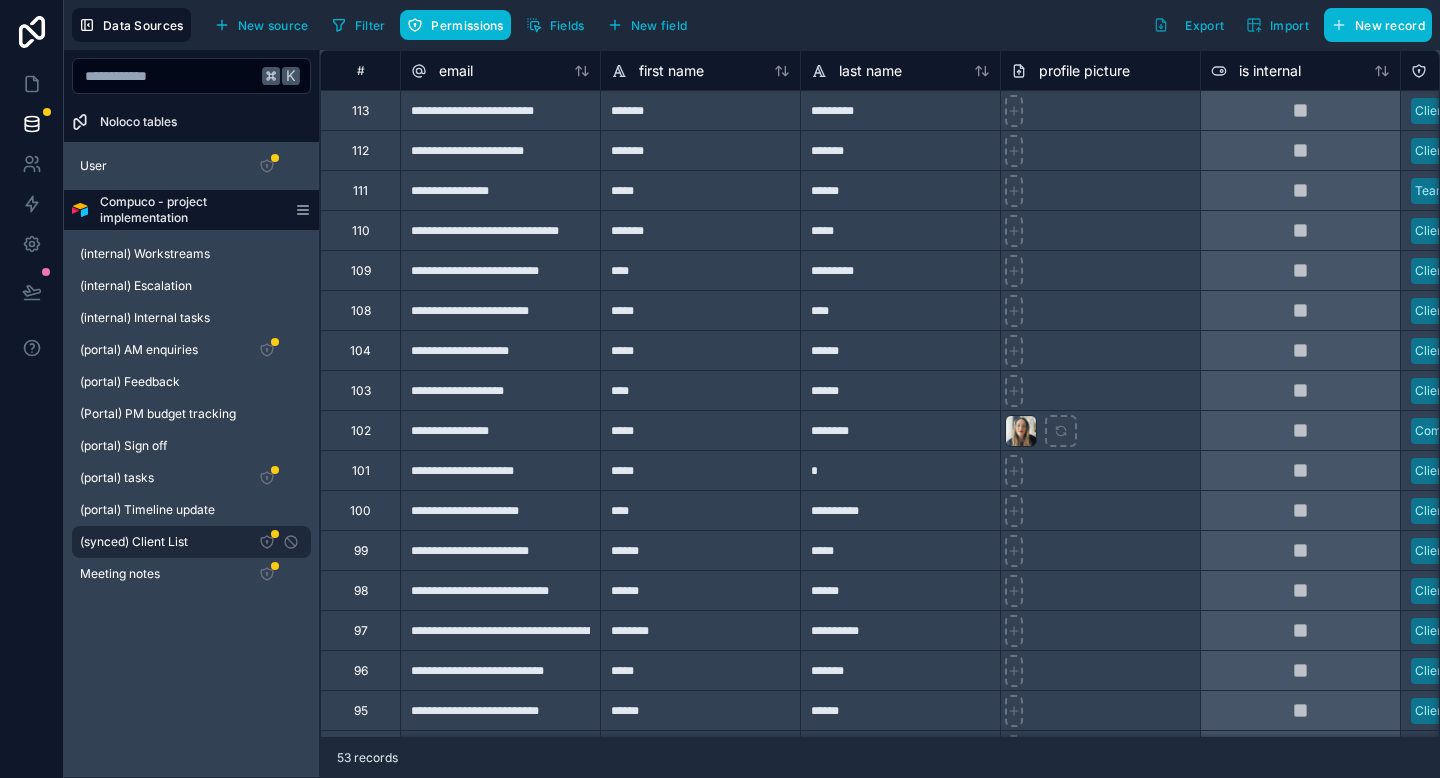 click on "(synced) Client List" at bounding box center (191, 542) 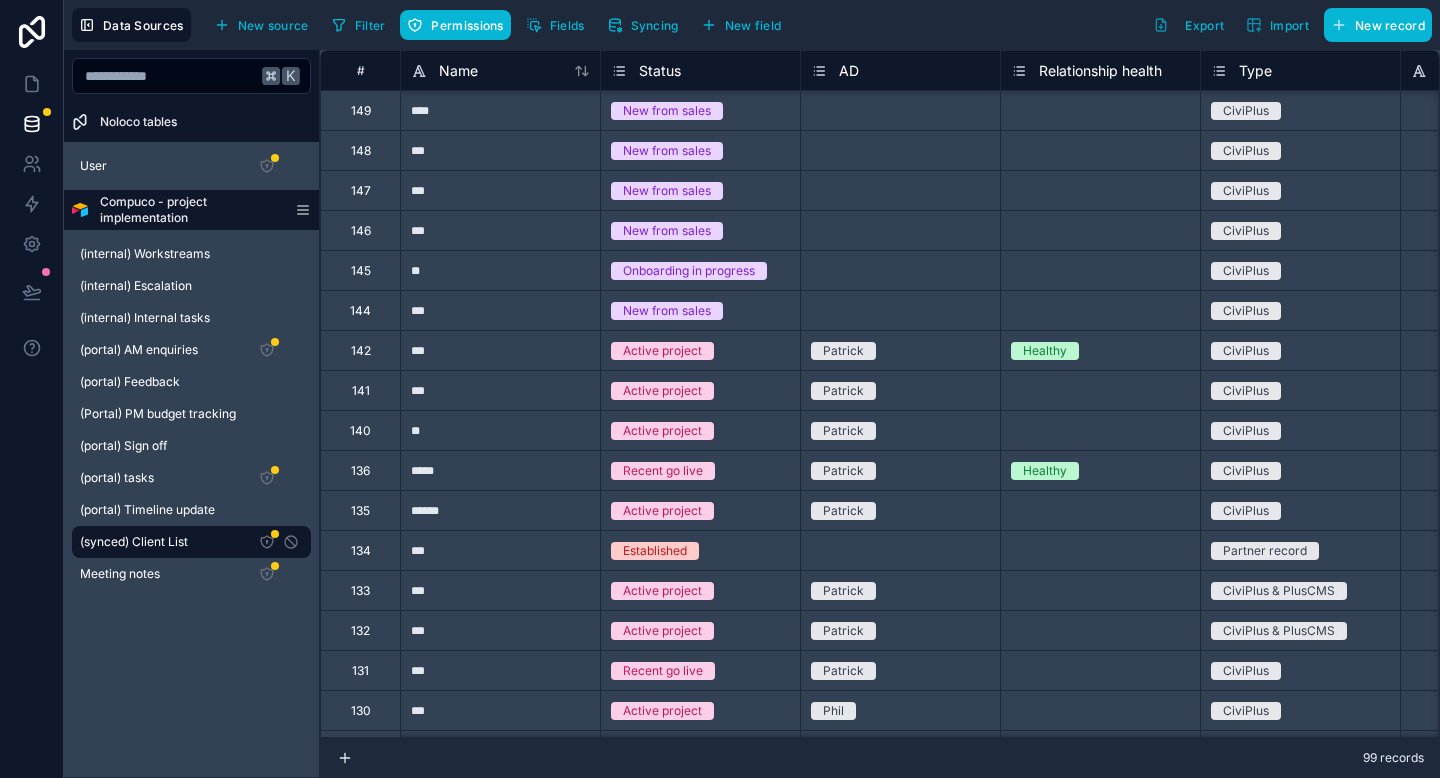scroll, scrollTop: 143, scrollLeft: 0, axis: vertical 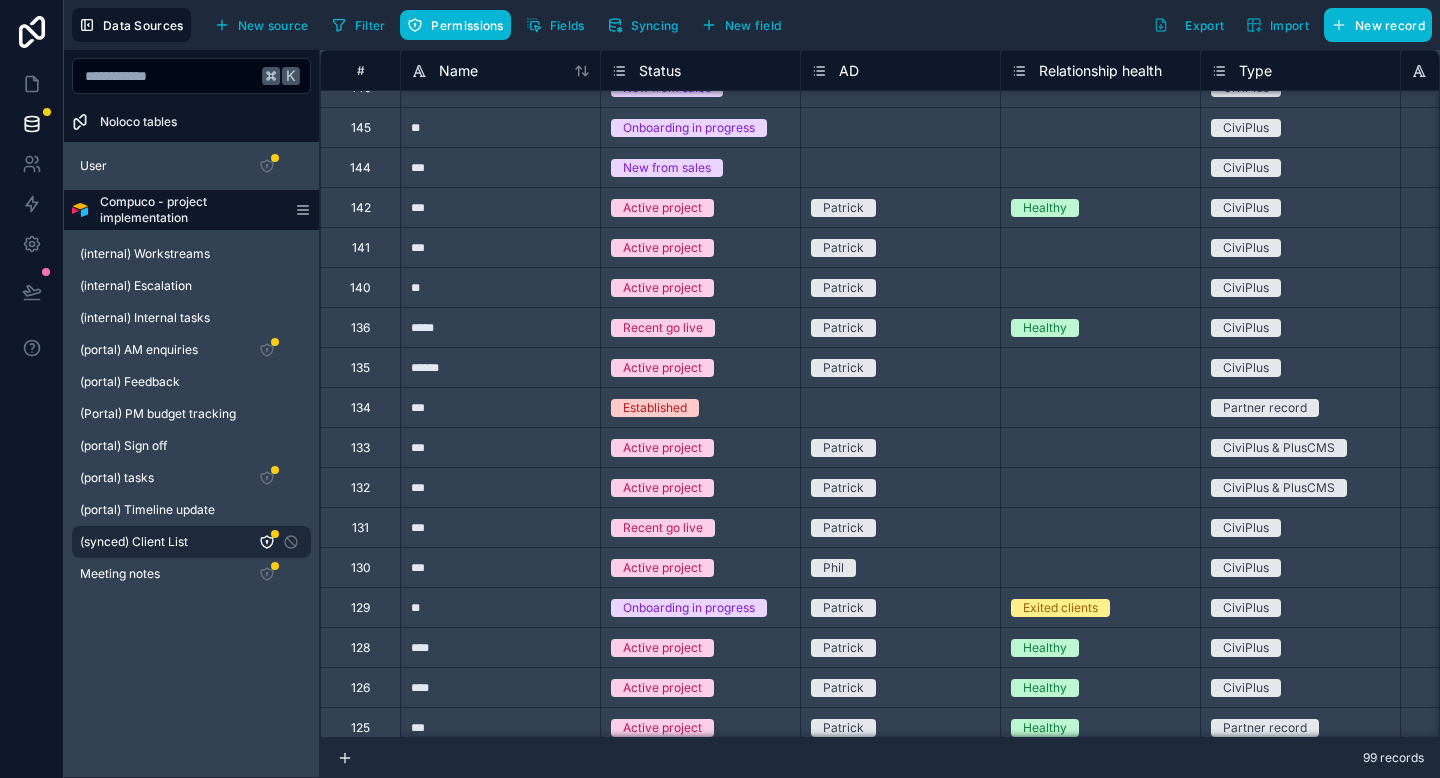 click 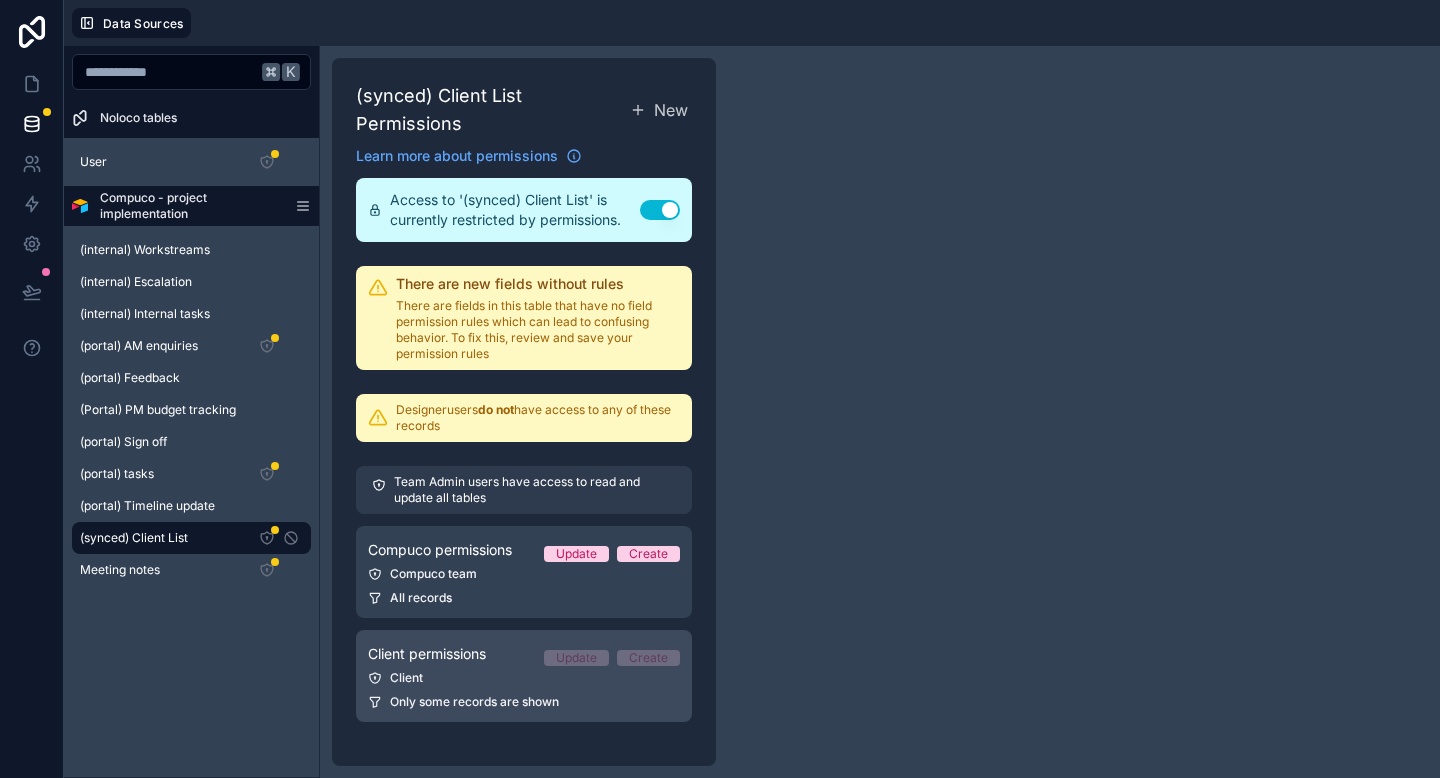 click on "Client" at bounding box center [524, 678] 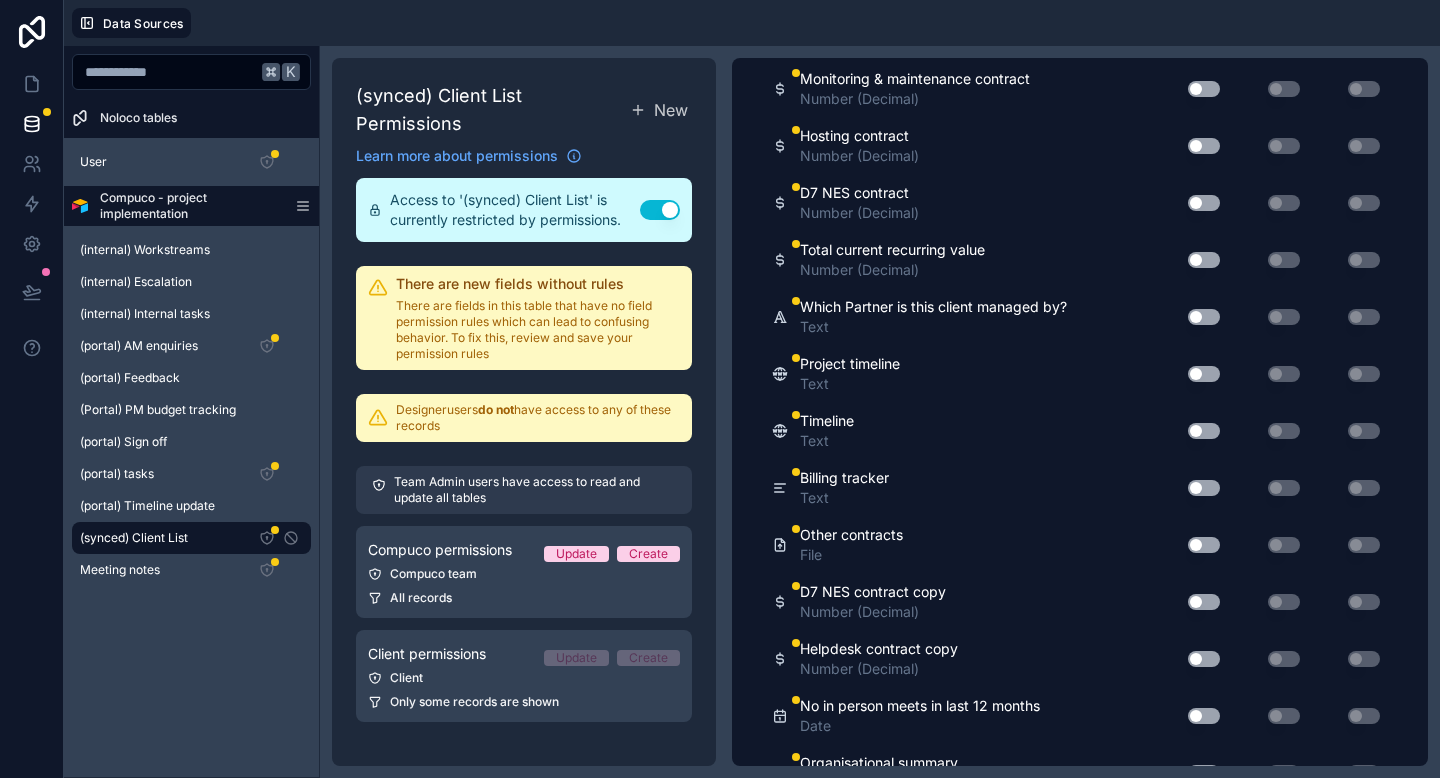 scroll, scrollTop: 1975, scrollLeft: 0, axis: vertical 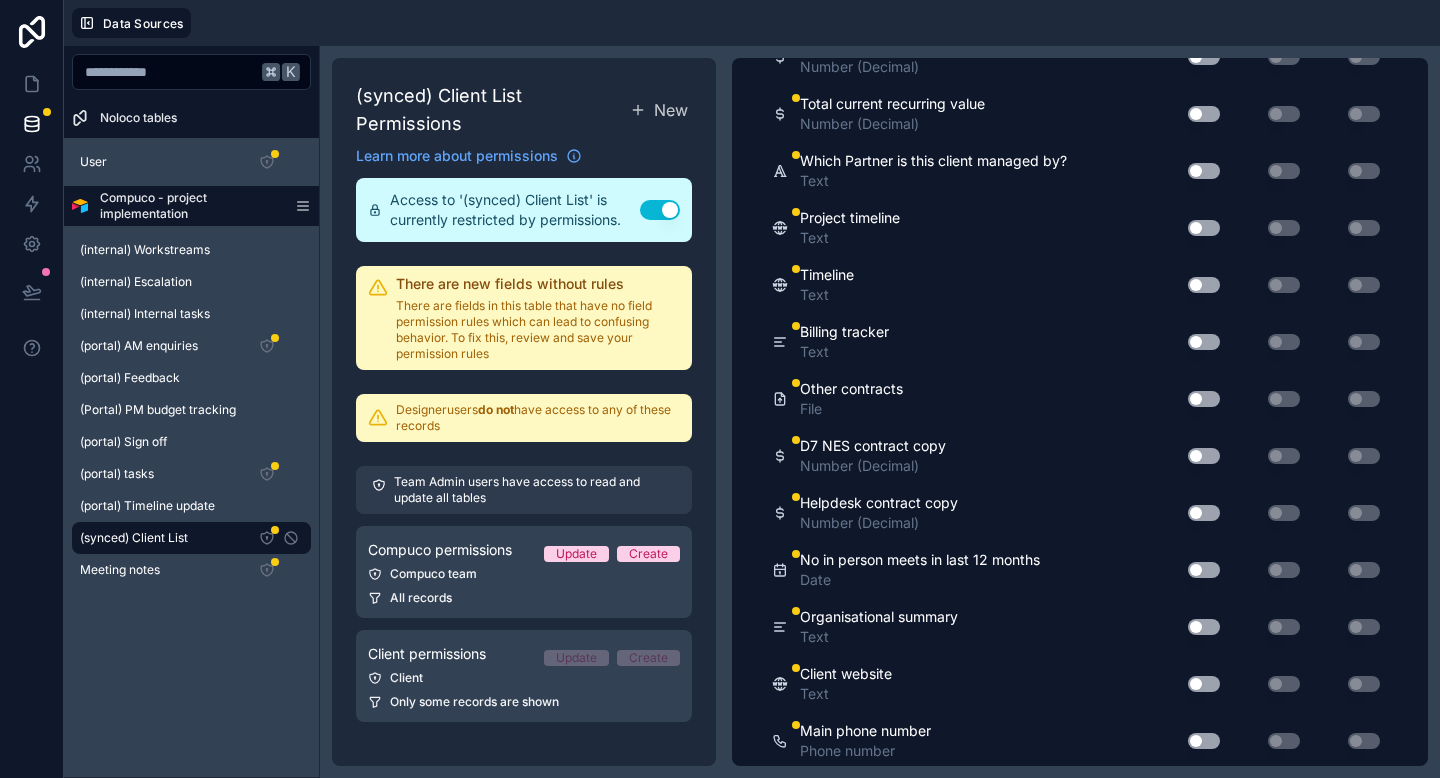 click on "Use setting" at bounding box center (1204, 285) 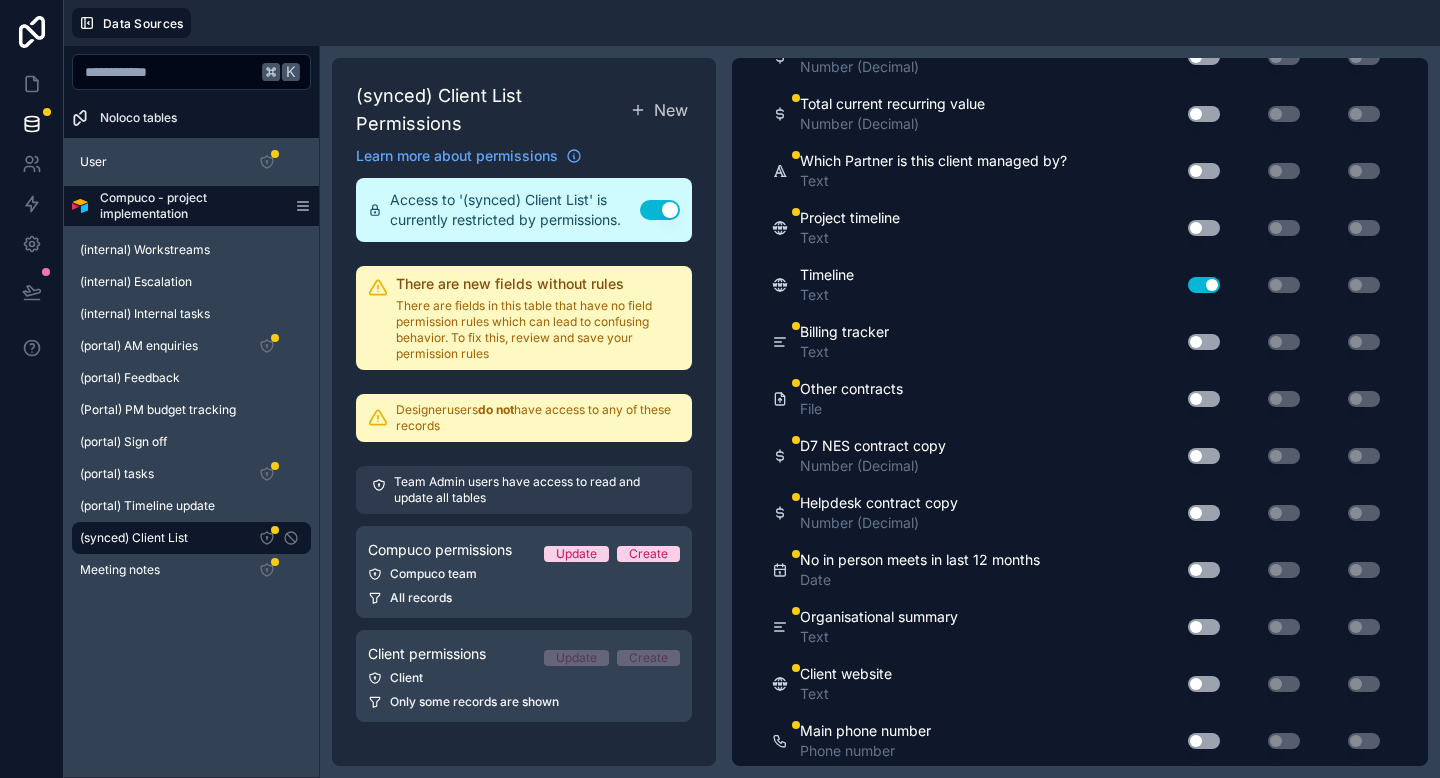 click on "Use setting" at bounding box center (1204, 342) 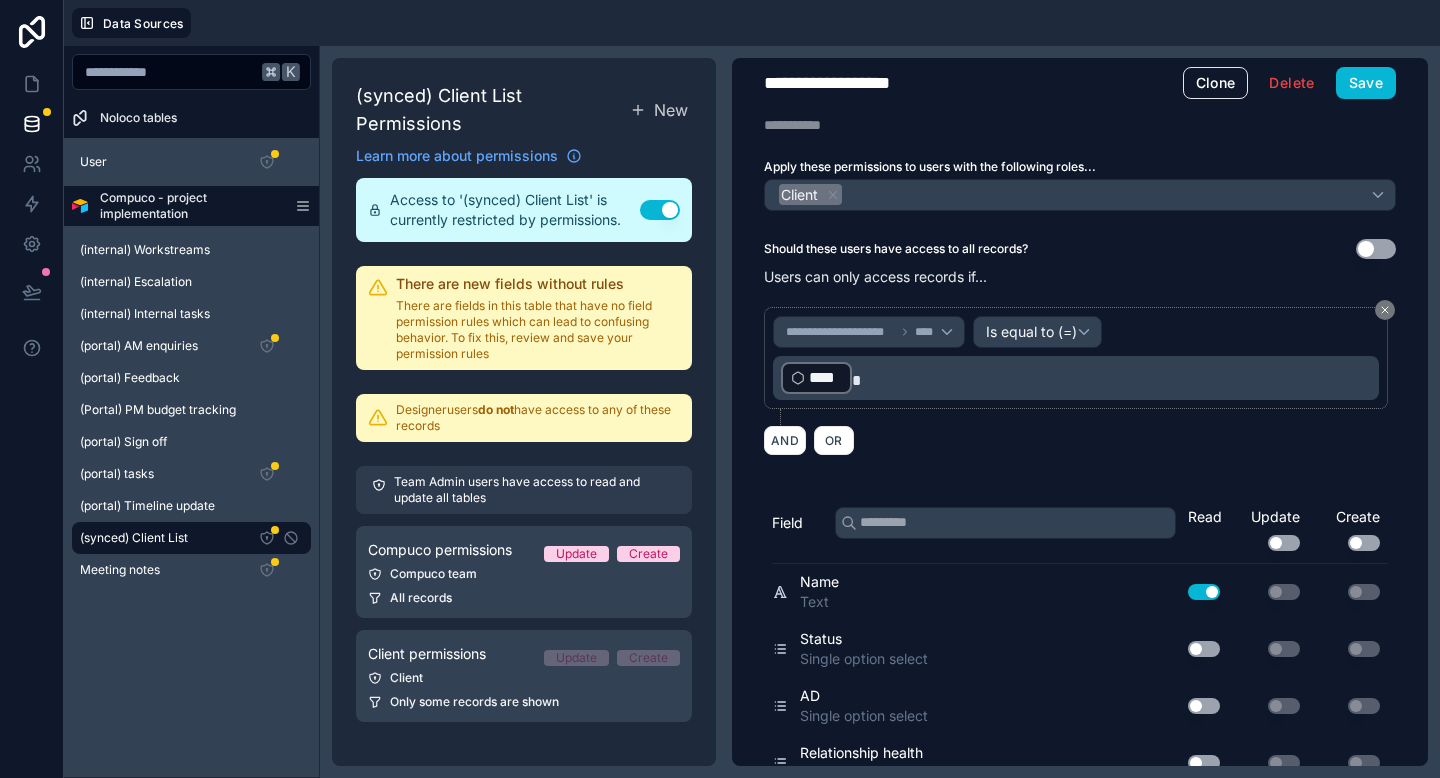 scroll, scrollTop: 0, scrollLeft: 0, axis: both 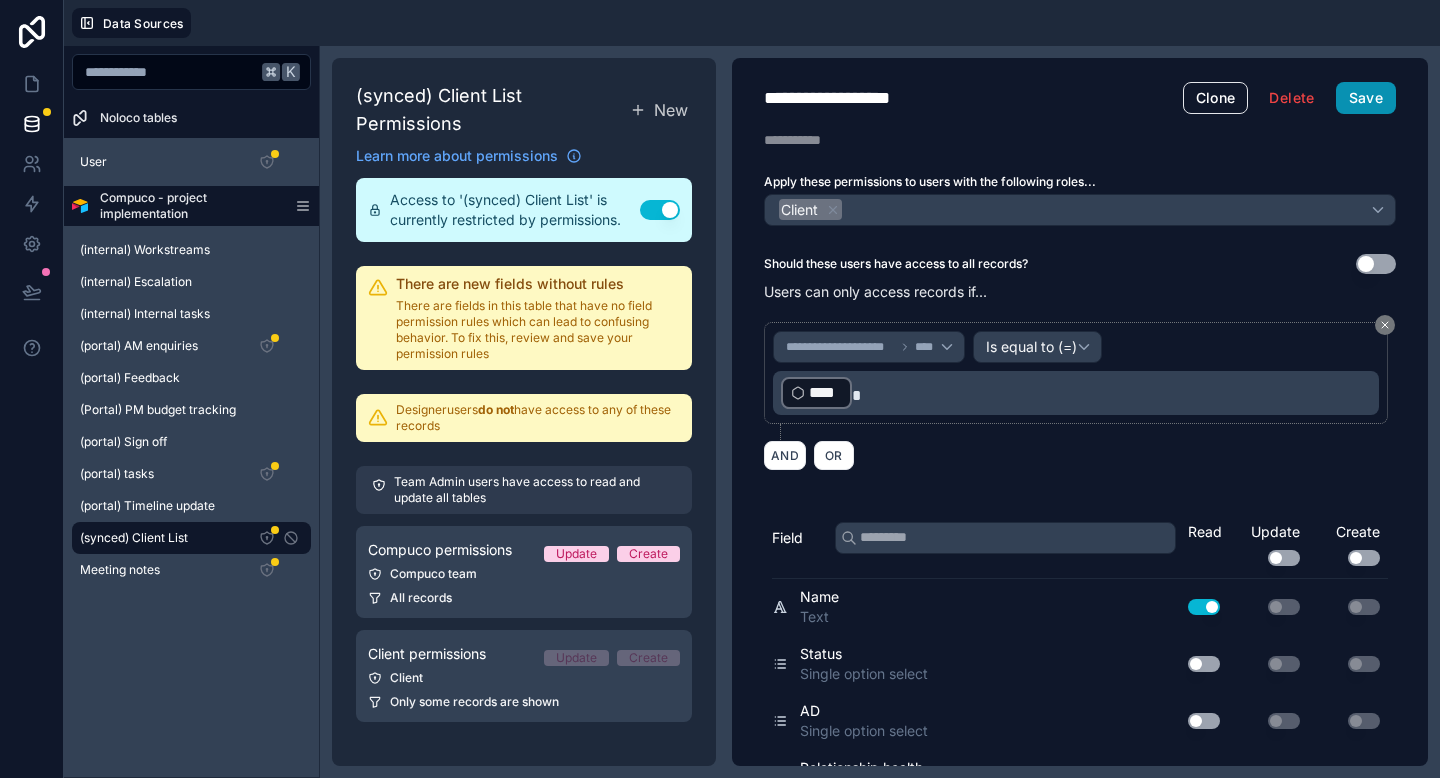 click on "Save" at bounding box center [1366, 98] 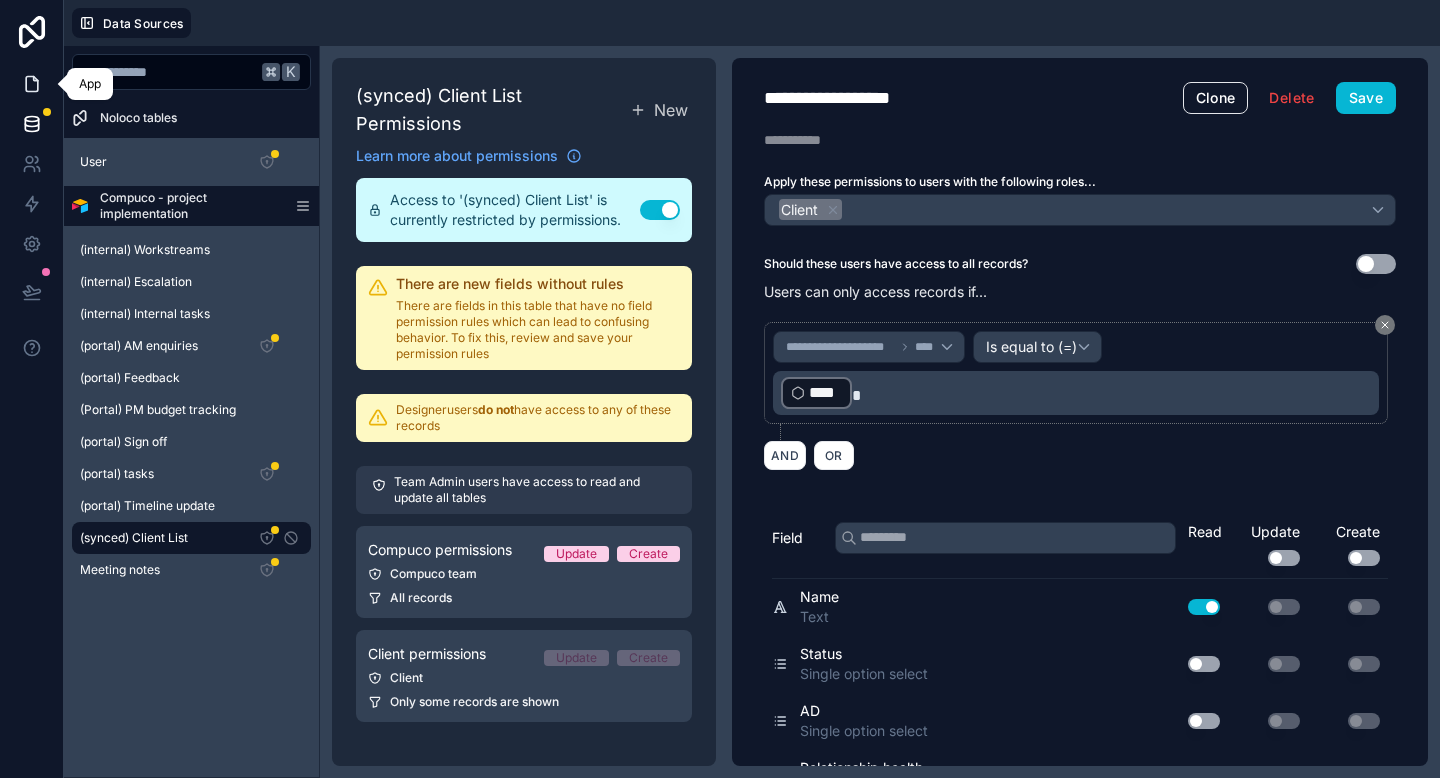 click 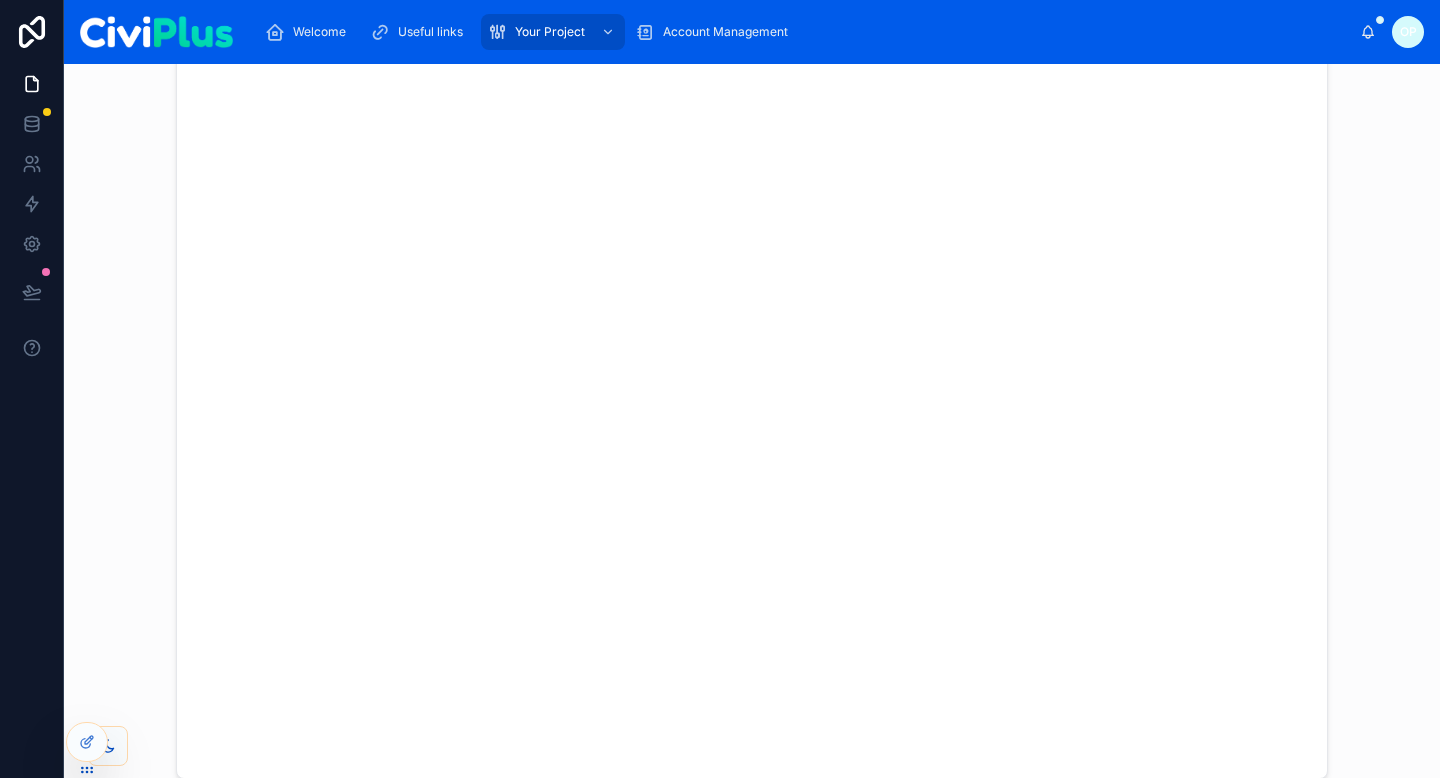 scroll, scrollTop: 0, scrollLeft: 0, axis: both 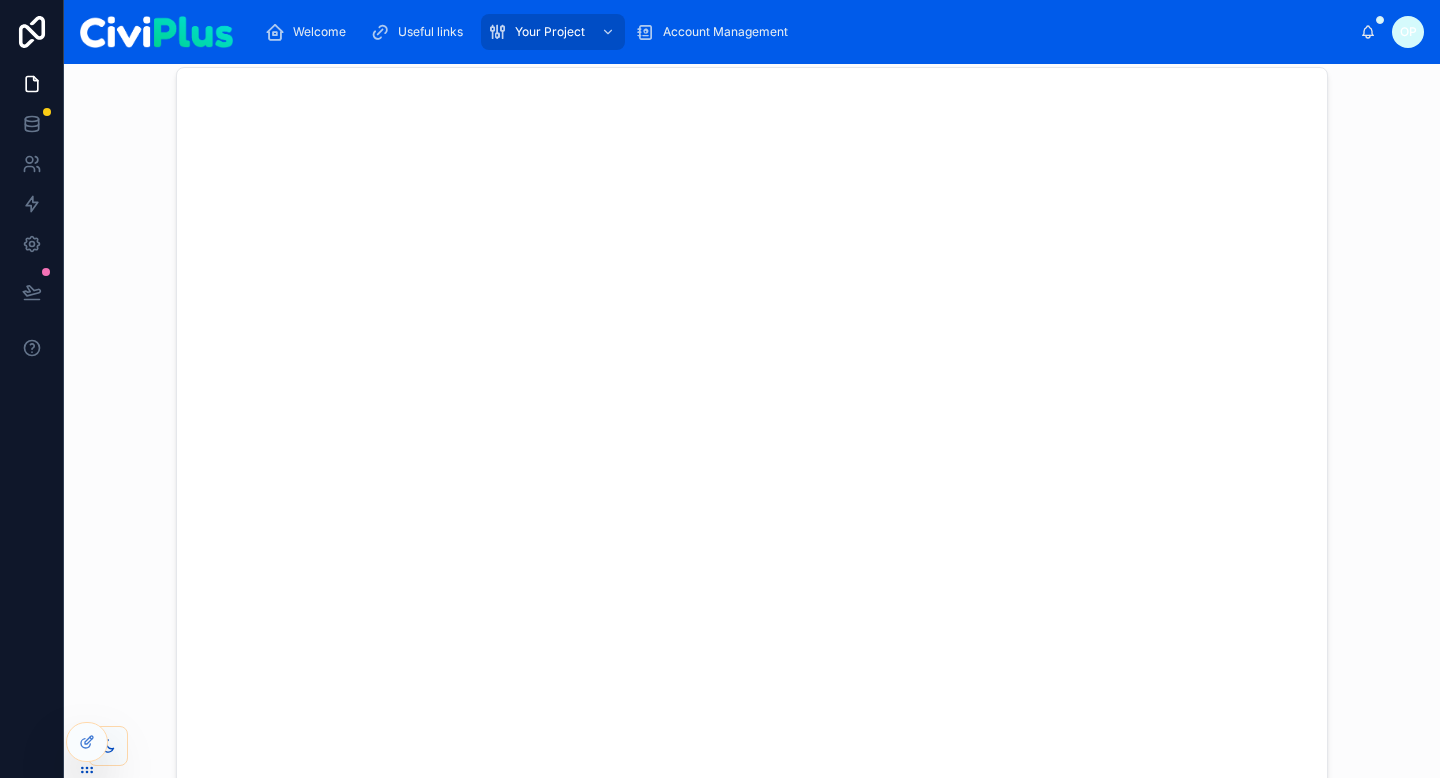 click at bounding box center (752, 457) 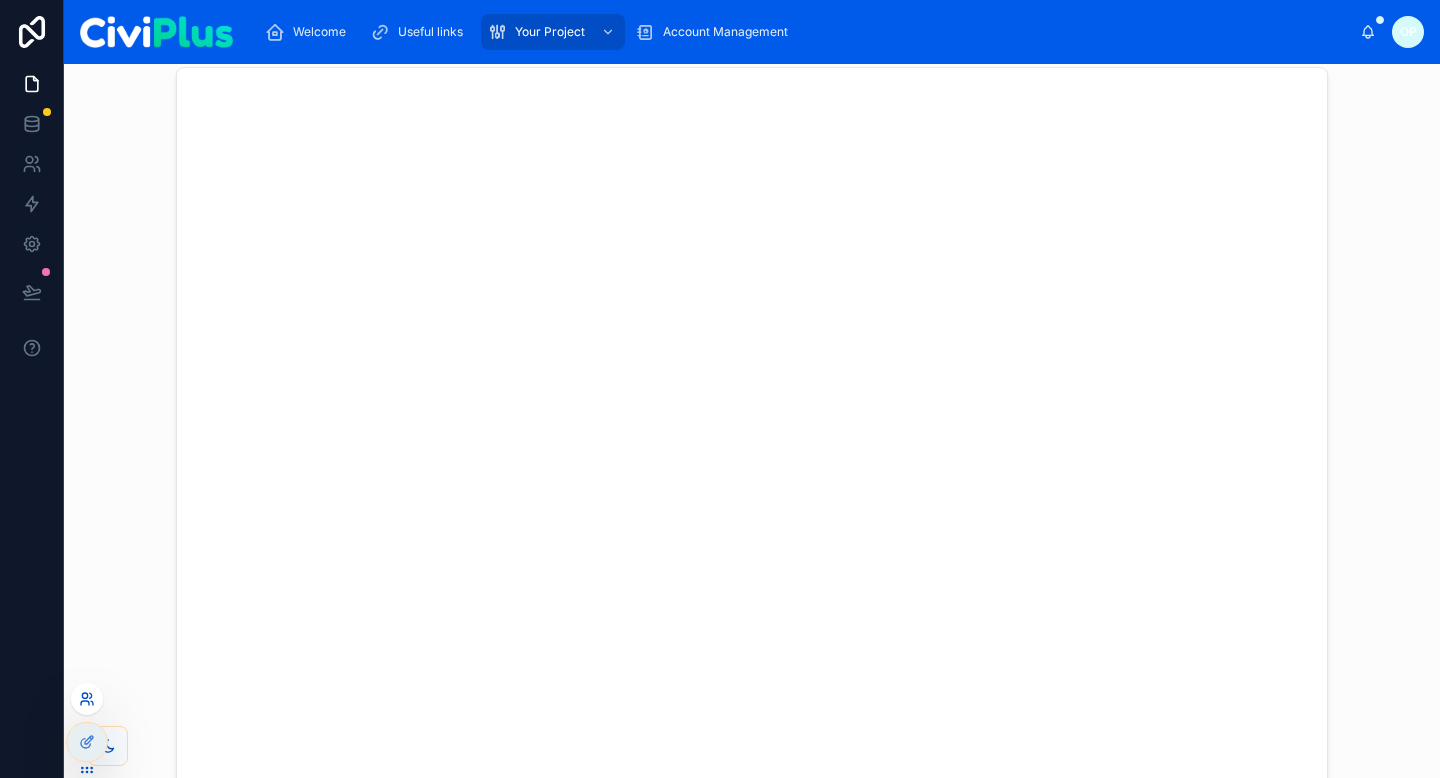 click 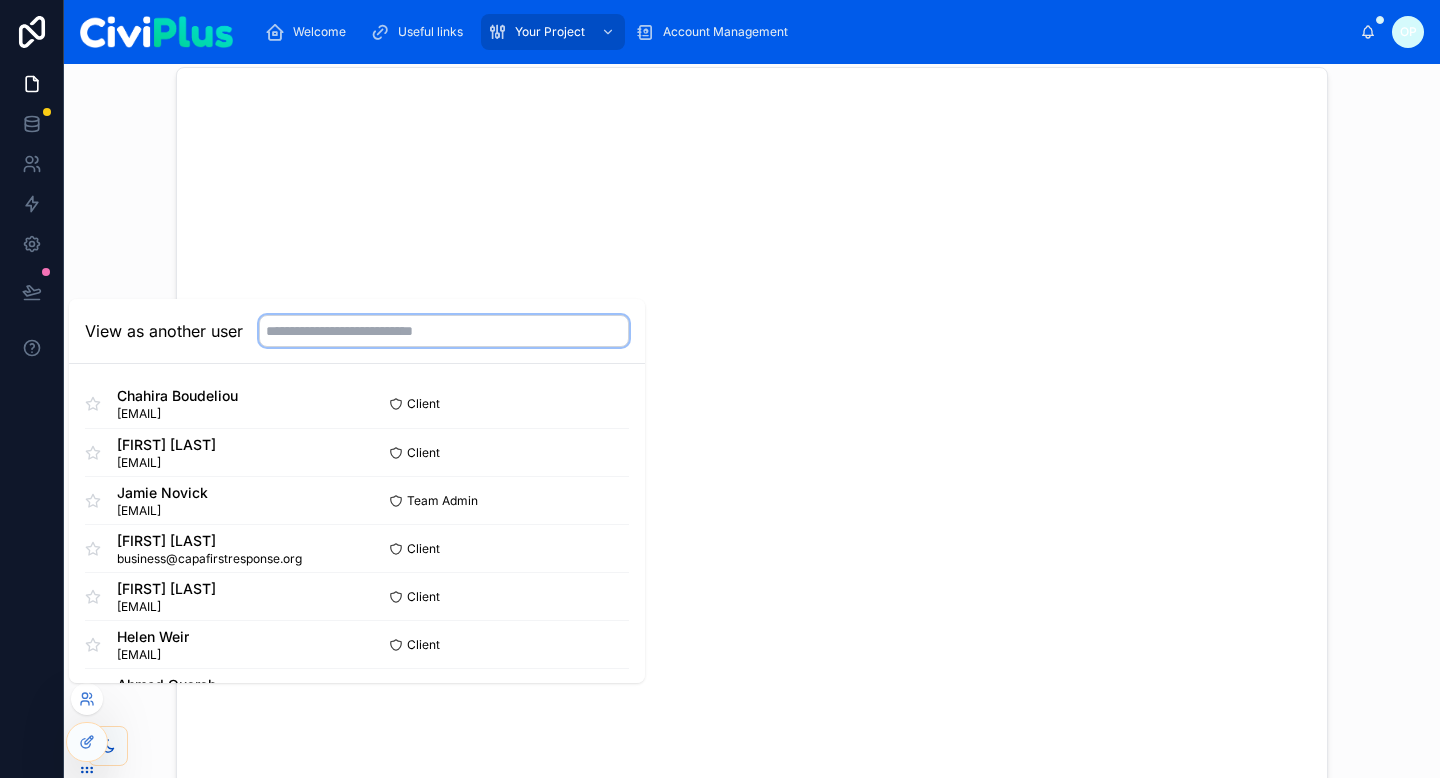 click at bounding box center (444, 331) 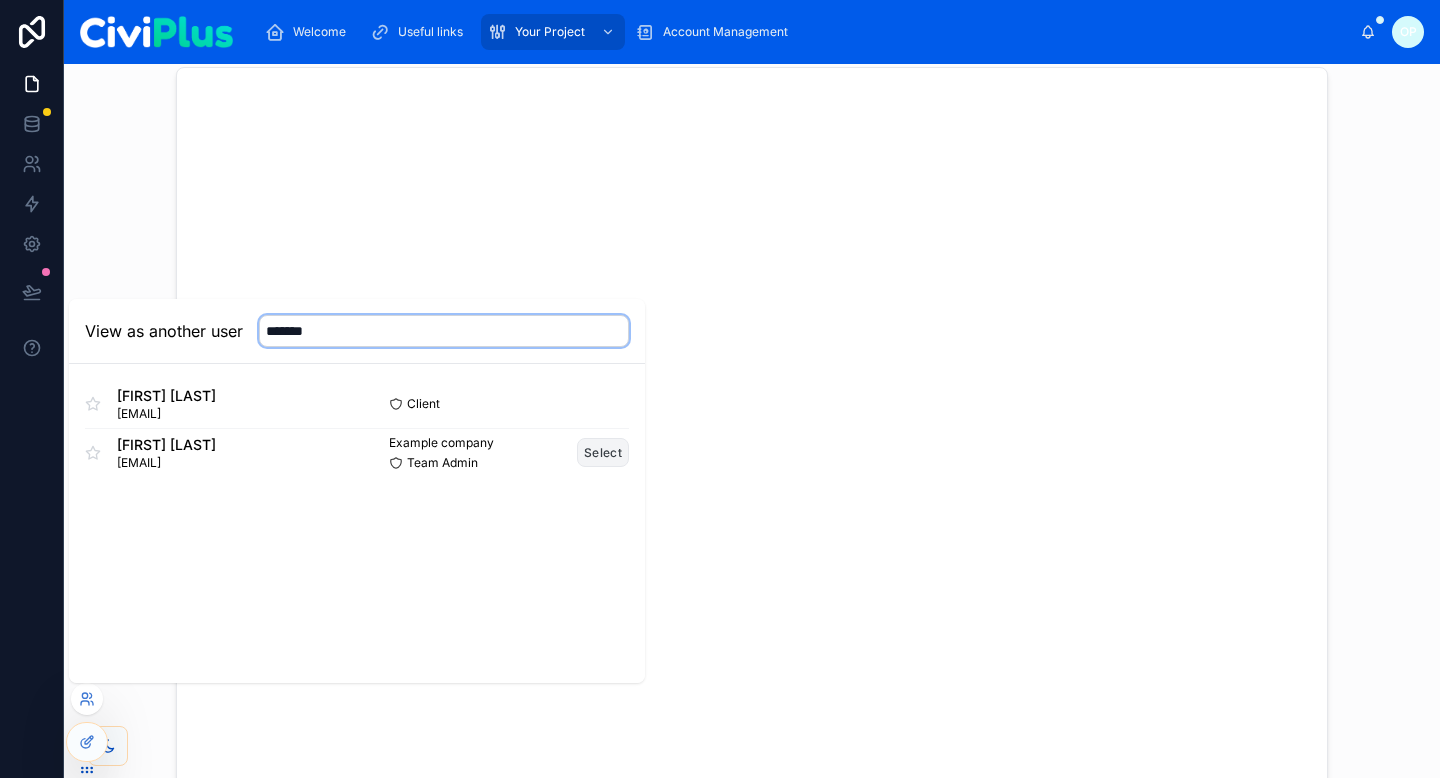 type on "*******" 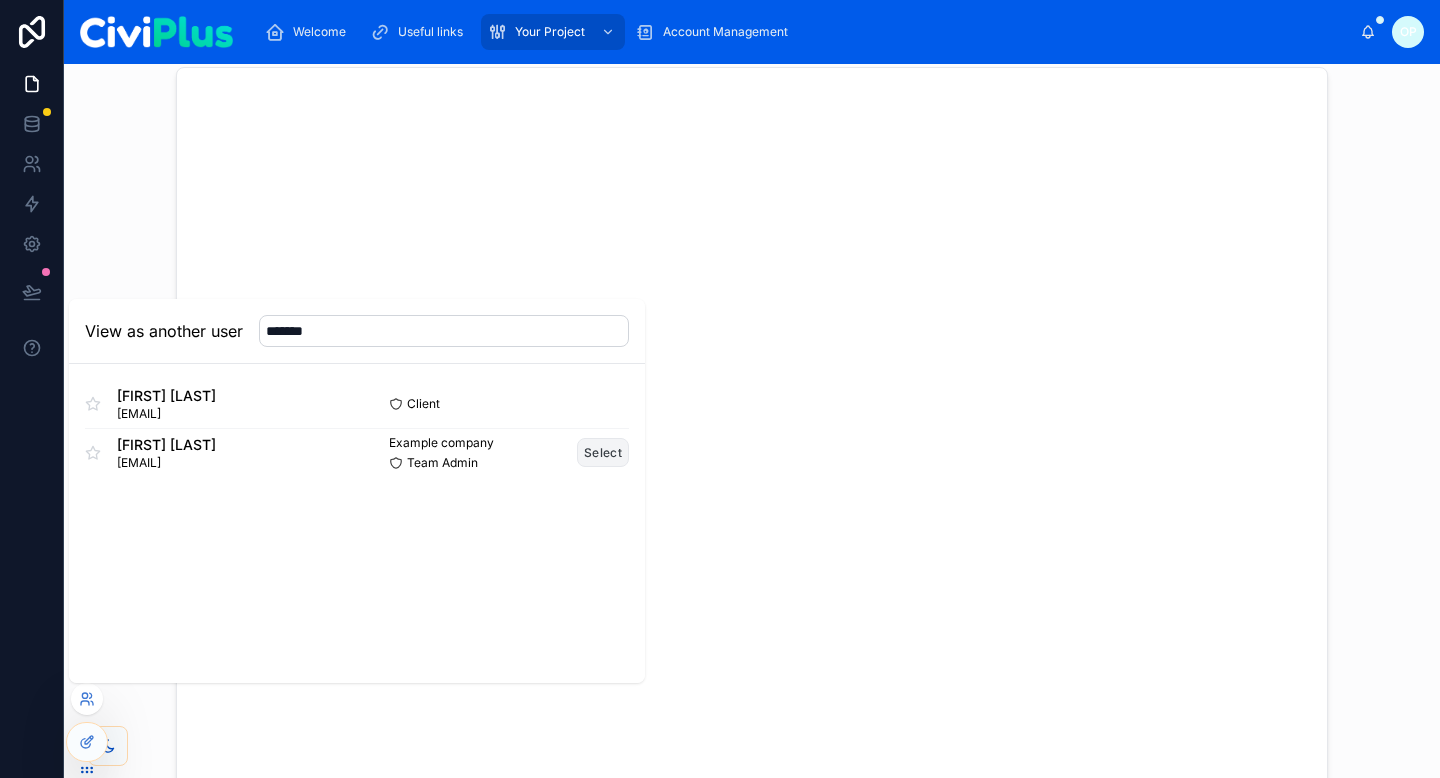 click on "Select" at bounding box center (603, 452) 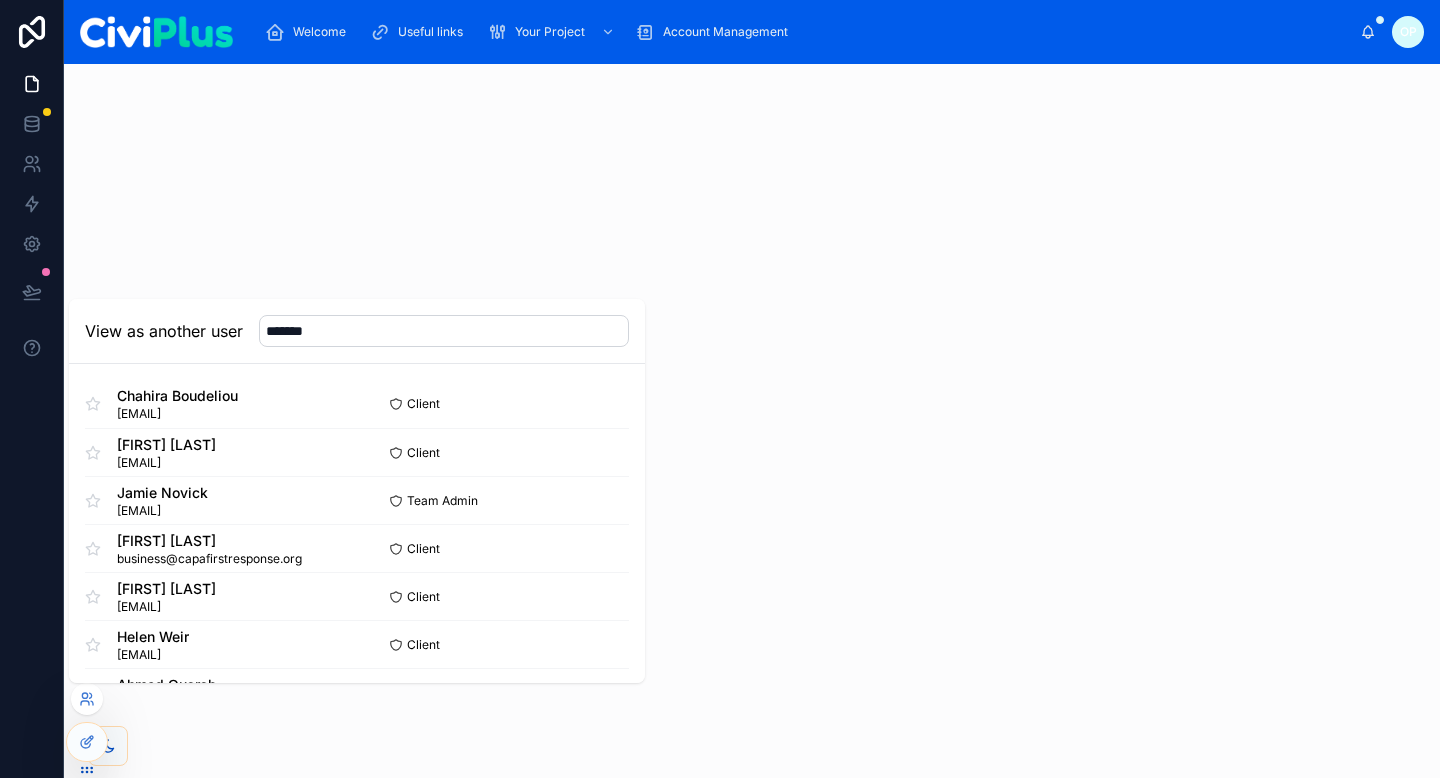 type 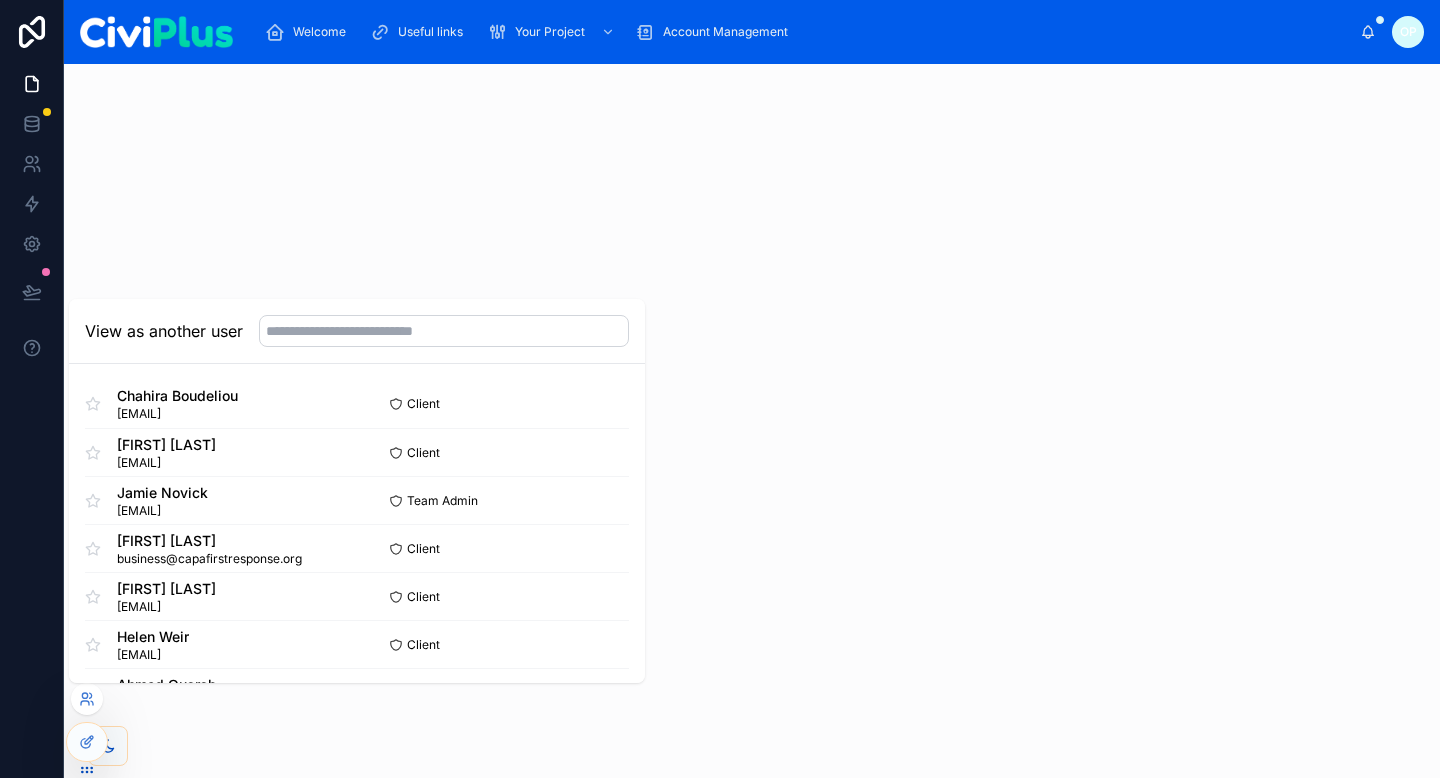scroll, scrollTop: 0, scrollLeft: 0, axis: both 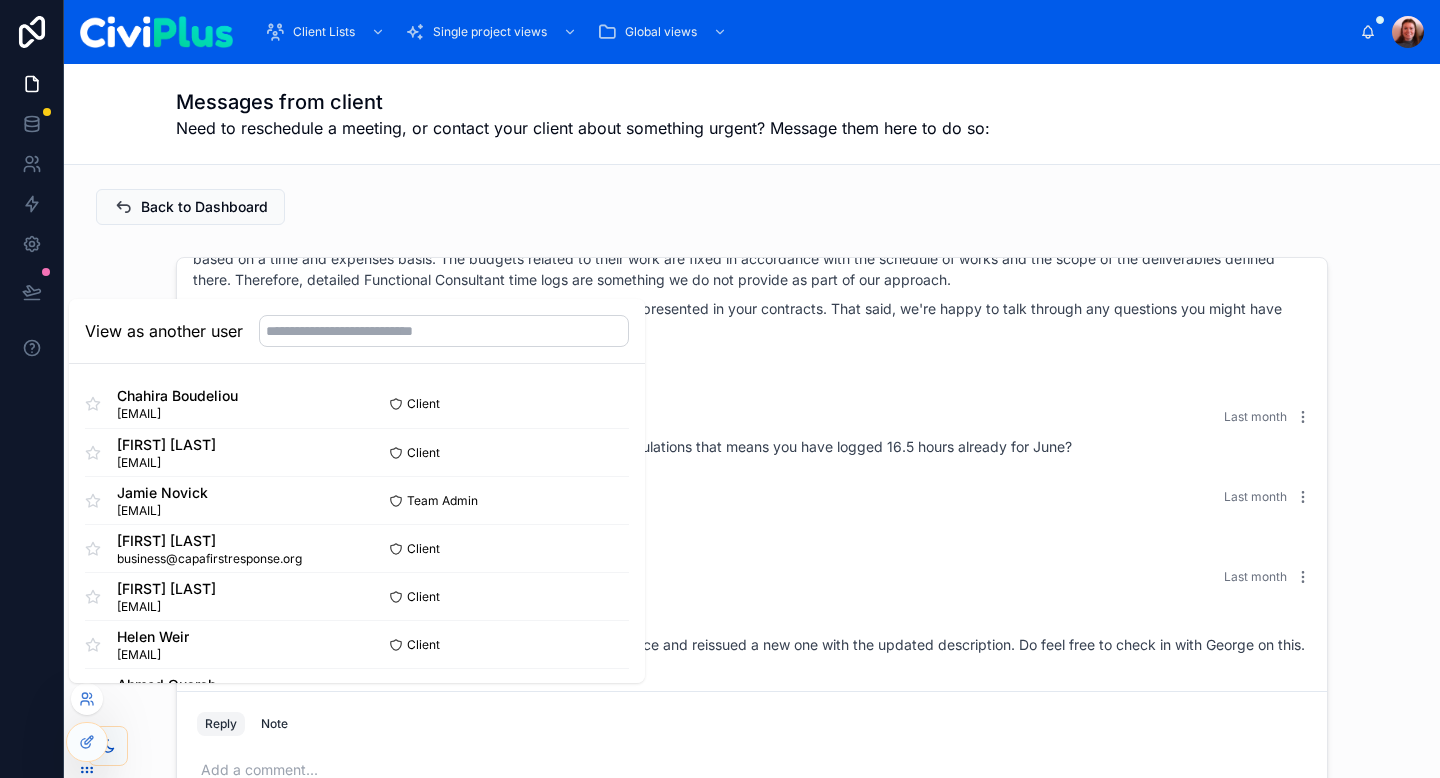 click on "Kim   Mtambalika Last month Sarah Geoghegan  I will get back to you on the time query. I will check regarding the April invoice. SG Sarah   Geoghegan Last month thank you  Kim Mtambalika  - George and I are meeting tomorrow to go over the budget so if we could get a rough steer on where we are at with Hamishs's time v's the scope that would be really useful - thank you SG Sarah   Geoghegan Last month Kim Mtambalika  - i had saved the link for our agendas / meeting write up but it seems to only have one from March - can i please see the actions that you took for Tuesday - more confusion my end when i look at the task lists - when i look at these it looks as if the actions are with us when they are with Hamish - can you confirm that he does have these in his workstream please - the list of custom fields for complaints for example should have been with us yesterday according to the timeline - but on the dashboard it looks like it is sitting with us image .png Kim   Mtambalika Last month Hi  Sarah Geoghegan here" at bounding box center [752, 549] 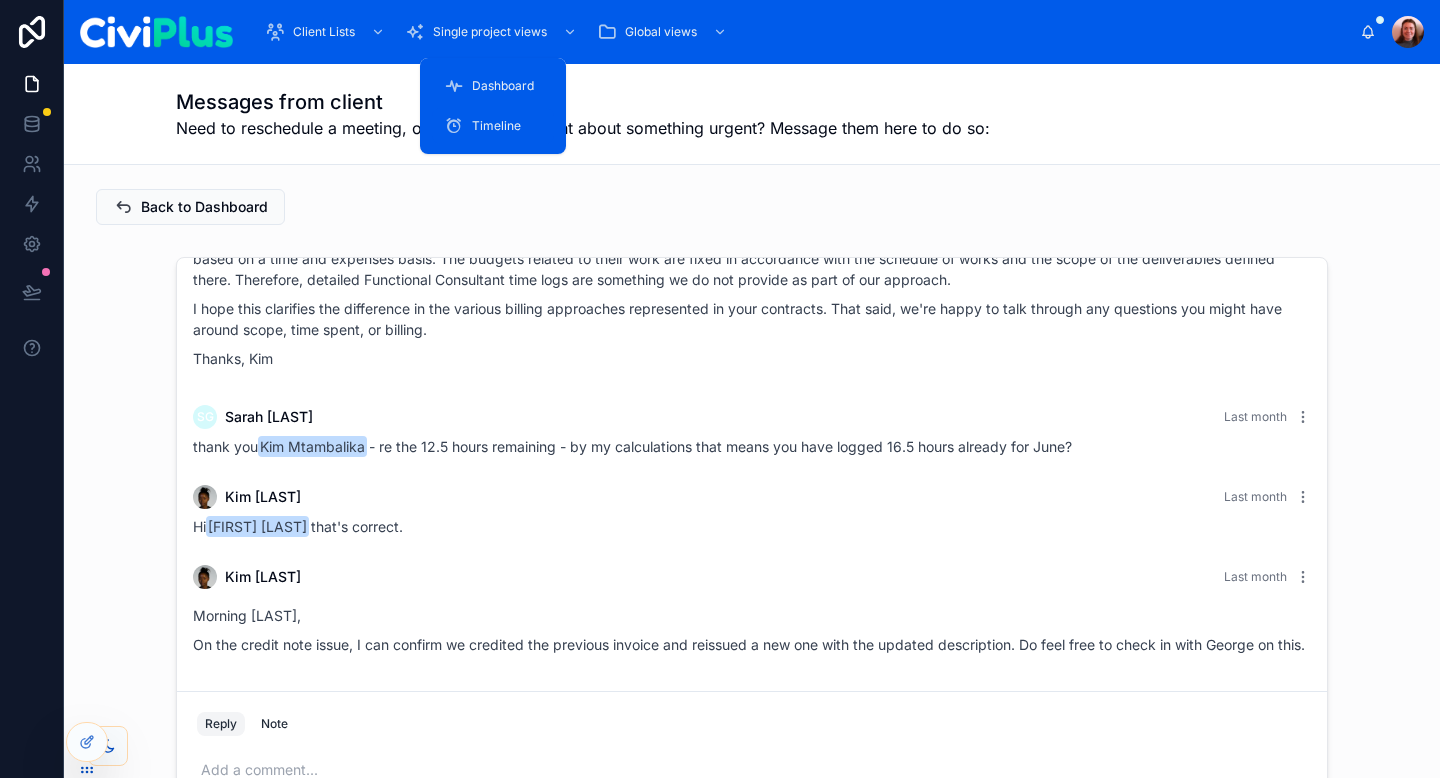 click on "Timeline" at bounding box center (496, 126) 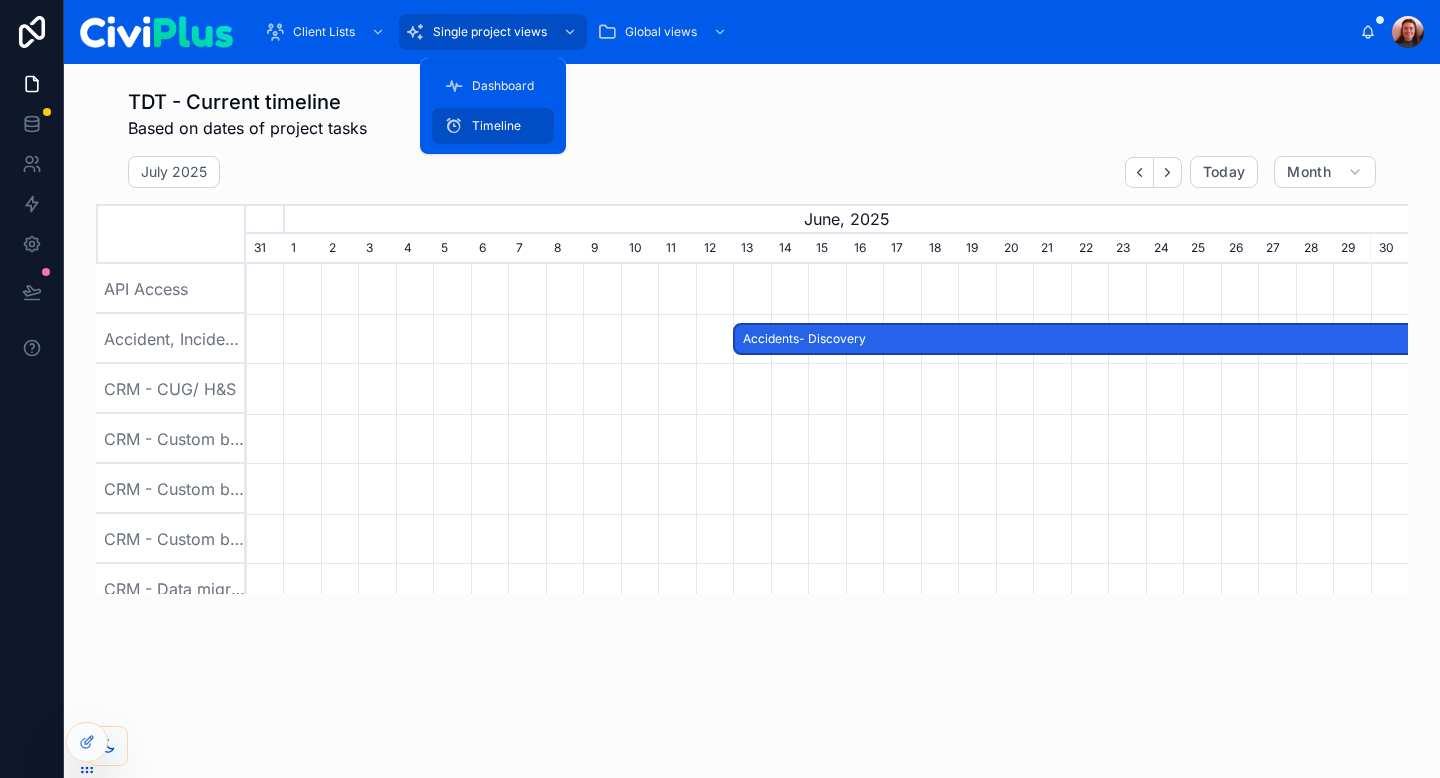 scroll, scrollTop: 0, scrollLeft: 1162, axis: horizontal 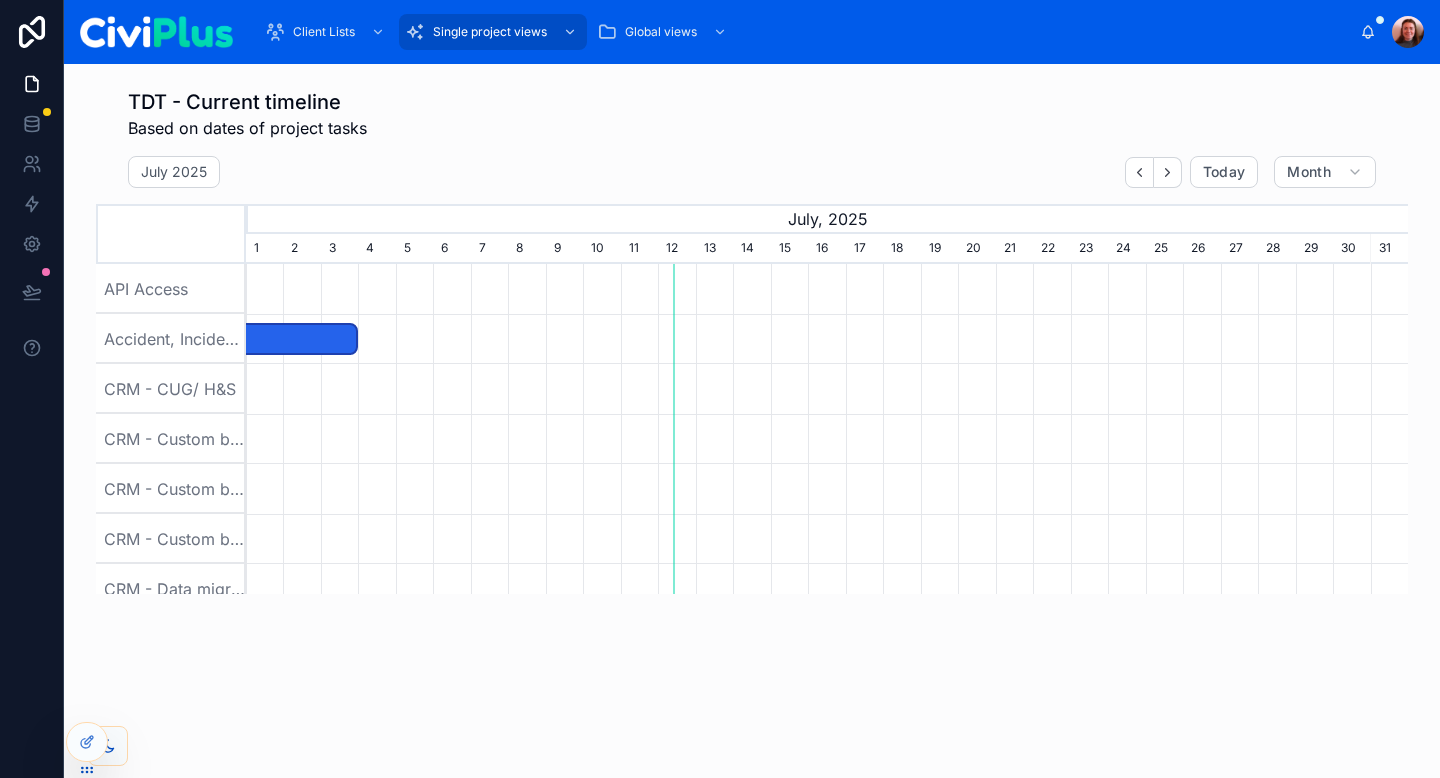 click on "TDT - Current timeline Based on dates of project tasks July 2025 Today Month May, 2025 June, 2025 July, 2025 August, 2025 31 1 2 3 4 5 6 7 8 9 10 11 12 13 14 15 16 17 18 19 20 21 22 23 24 25 26 27 28 29 30 1 2 3 4 5 6 7 8 9 10 11 12 13 14 15 16 17 18 19 20 21 22 23 24 25 26 27 28 29 30 31 1 2 3 4 5 6 7 8 9 10 11 12 13 14 15 16 17 18 19 20 21 22 23 24 25 26 27 28 29 30 31 API Access Accident, Incident, Safeguarding Recording  (7) CRM - CUG/ H&S CRM - Custom build - Postcode Lookup/GoogleMaps API/Searchkit CRM - Custom build - Reportable activity created upon login CRM - Custom build - Thinkific Integration CRM - Data migration CRM - Engaged vs non engaged reporting CRM - Events CRM - Finance CRM - Marketing & comms CRM - Membership CRM - Membership supplementary reporting CRM - SRF/ D&T mark CRM Discovery - Core items CRM Discovery - Faith Action CRM Discovery - Finance and Stewardship CRM Discovery - Presbyteries  CRM Discovery - Strategic discussions/ tasks CRM: Contact Management CRM: Data Migration Support" at bounding box center [752, 341] 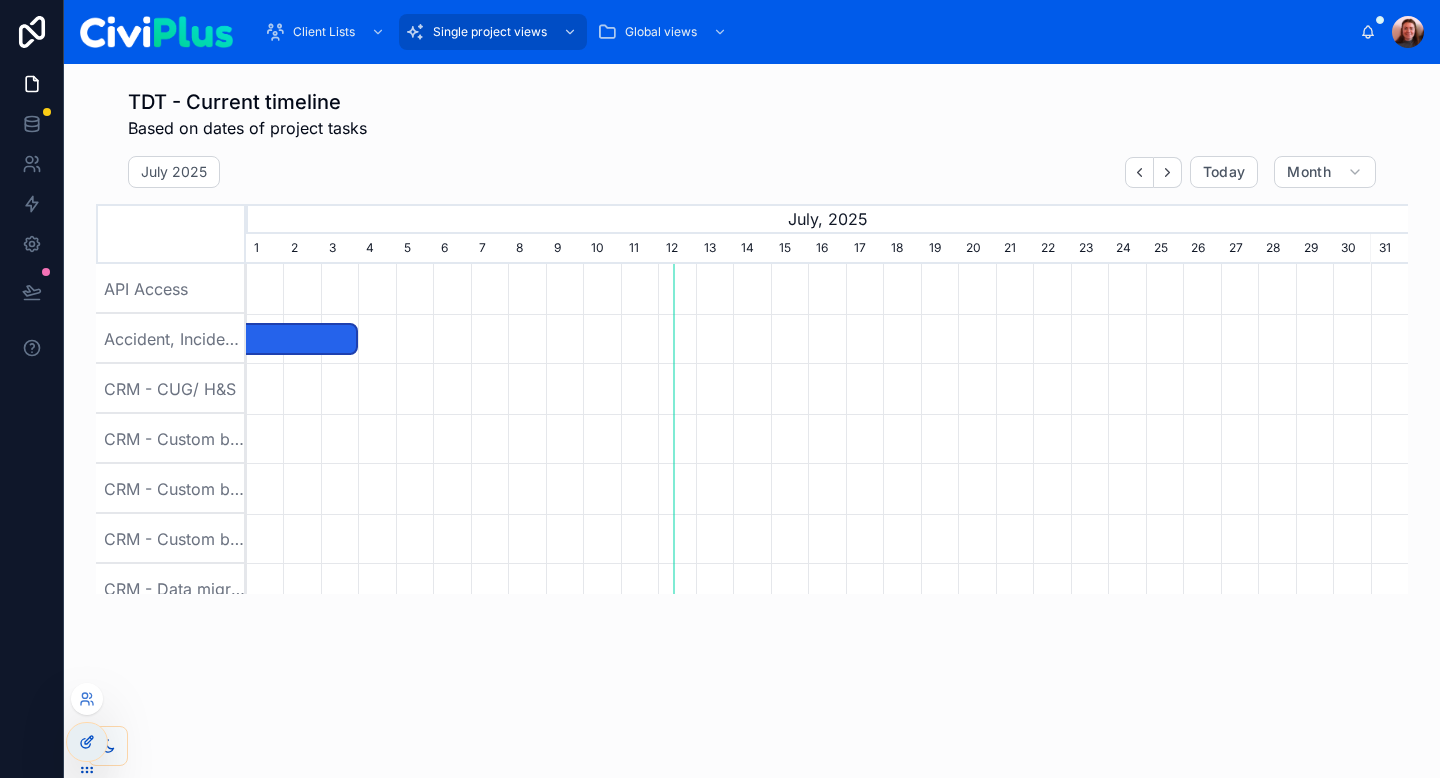click at bounding box center [87, 742] 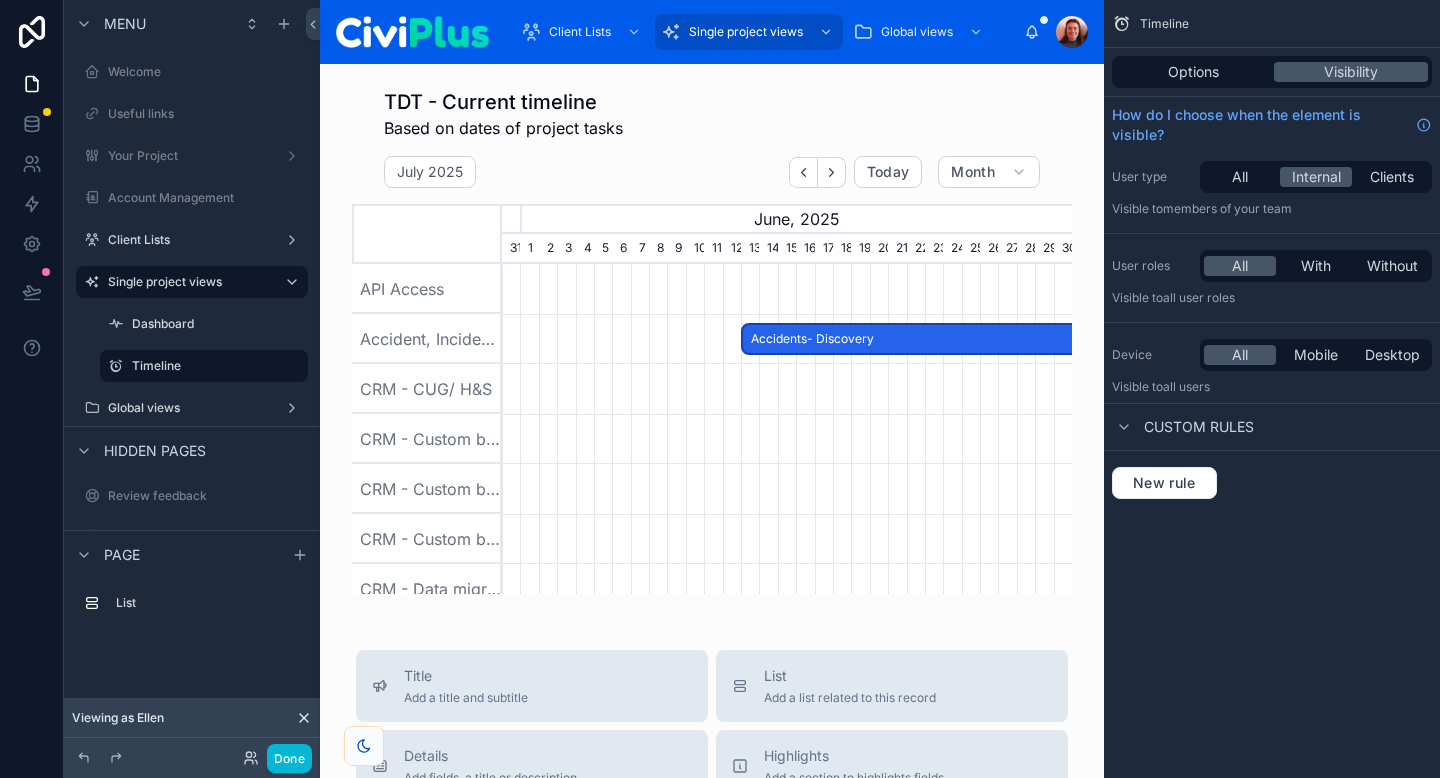 scroll, scrollTop: 0, scrollLeft: 570, axis: horizontal 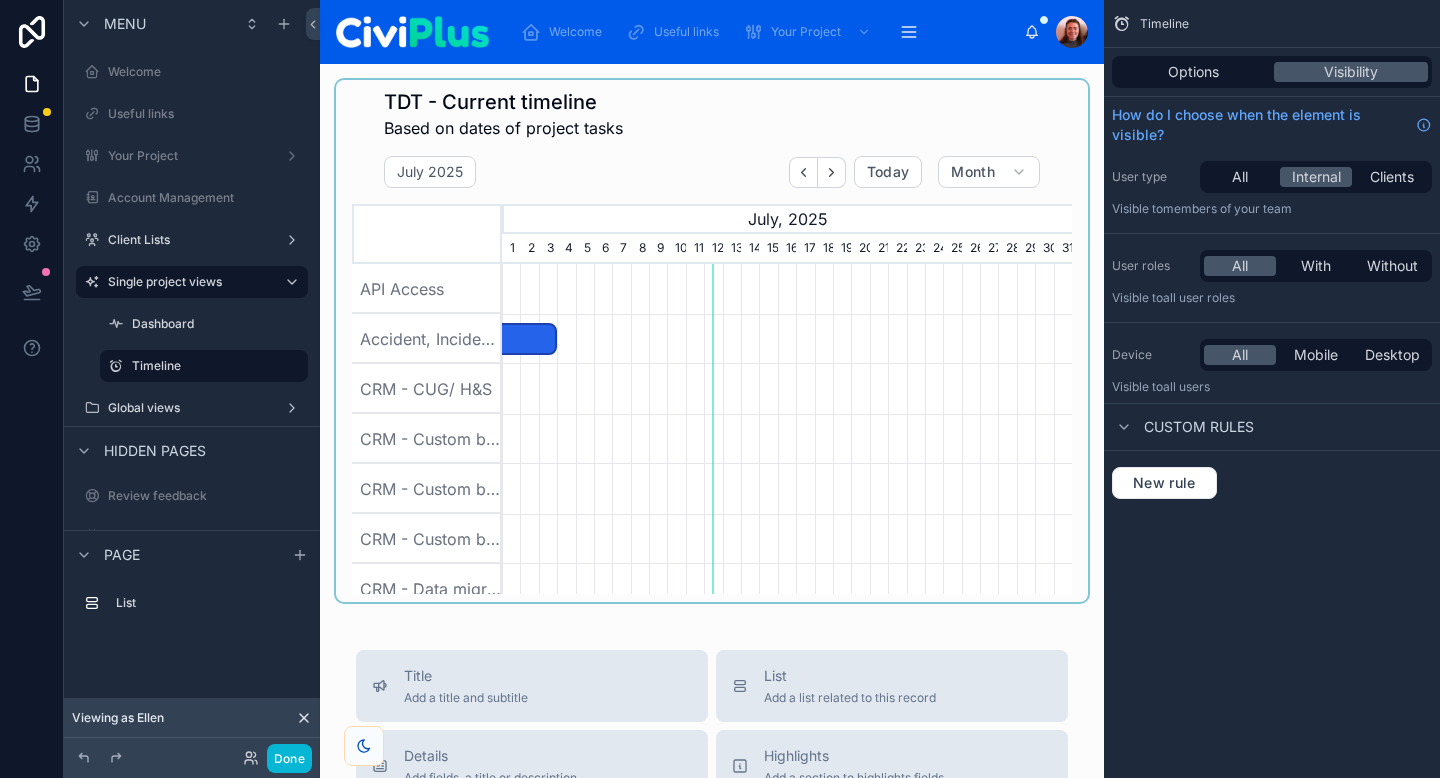 click at bounding box center (712, 341) 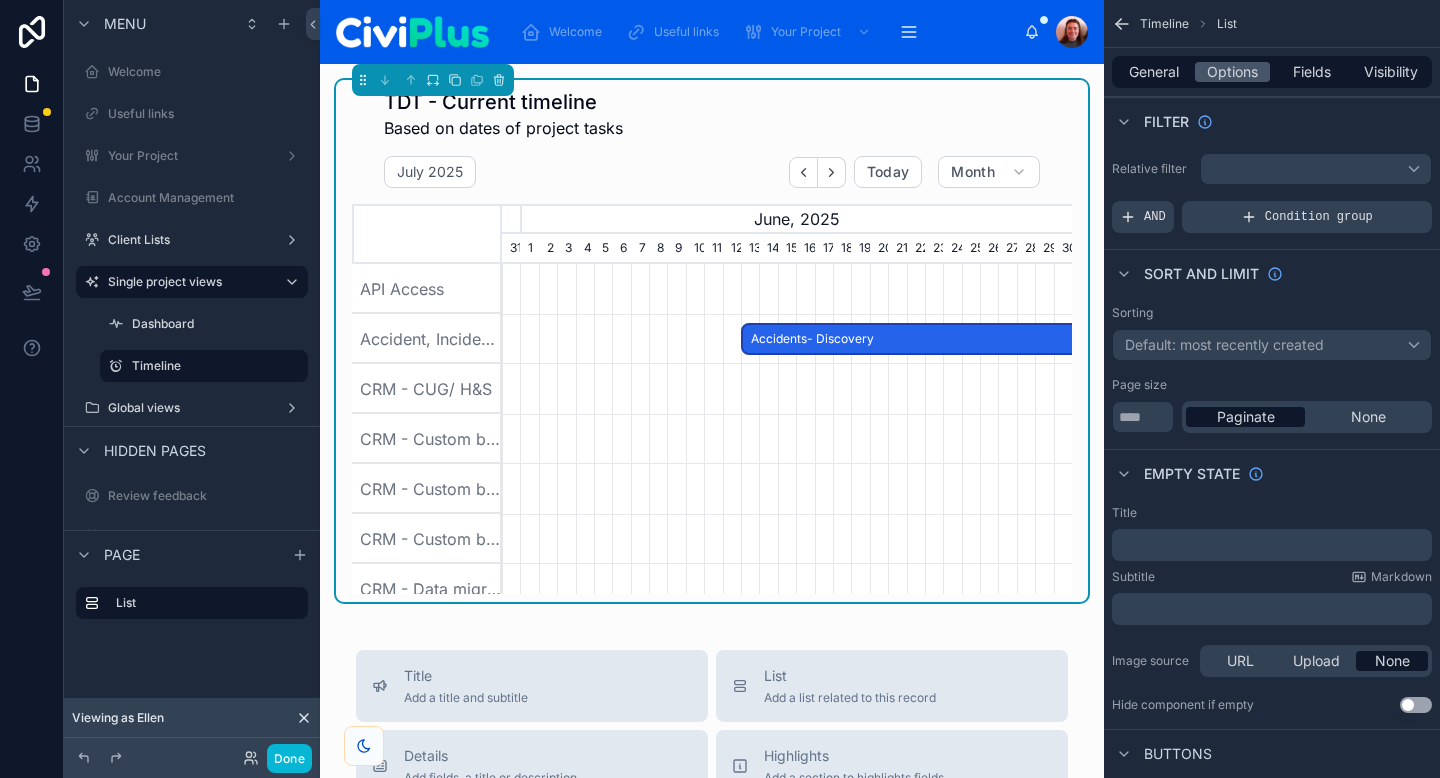 scroll, scrollTop: 0, scrollLeft: 570, axis: horizontal 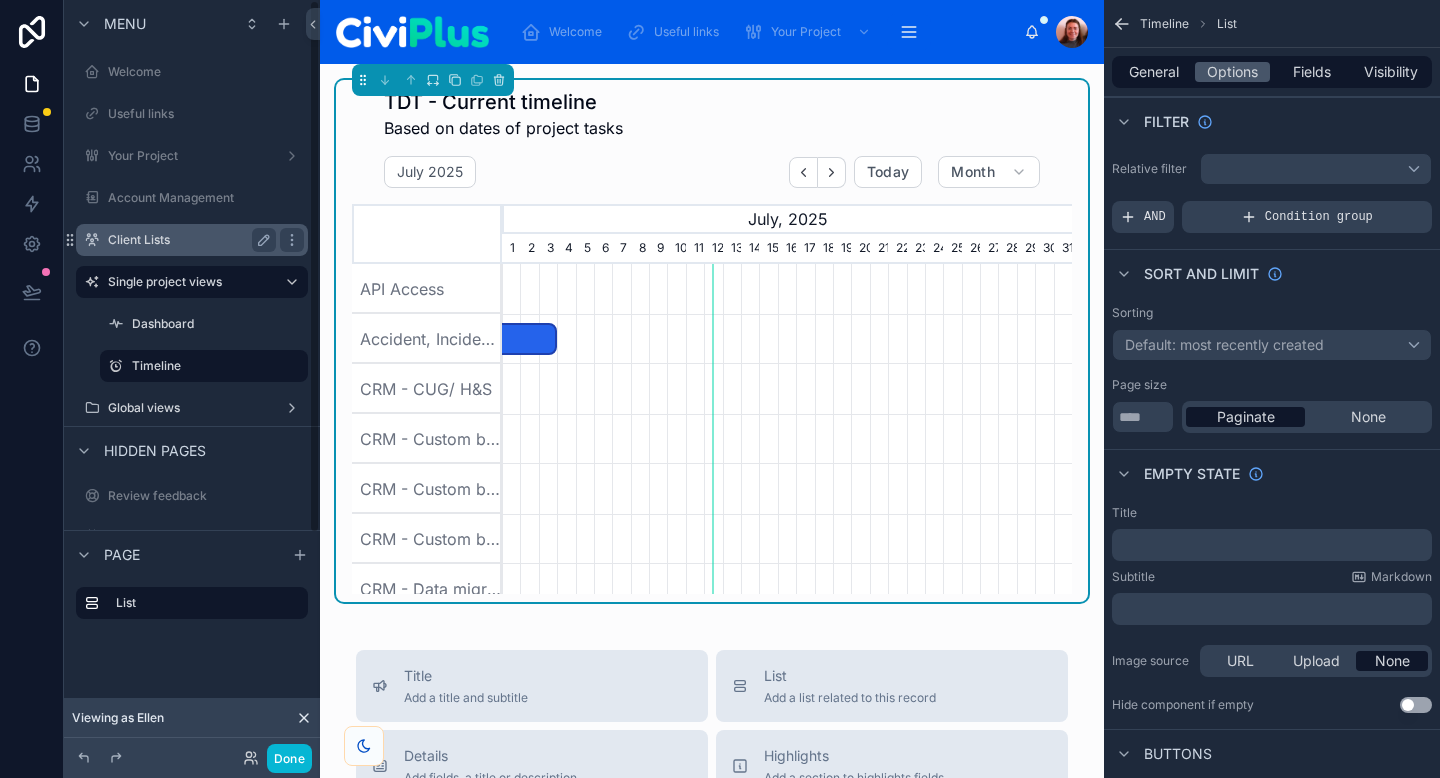 click on "Client Lists" at bounding box center [192, 240] 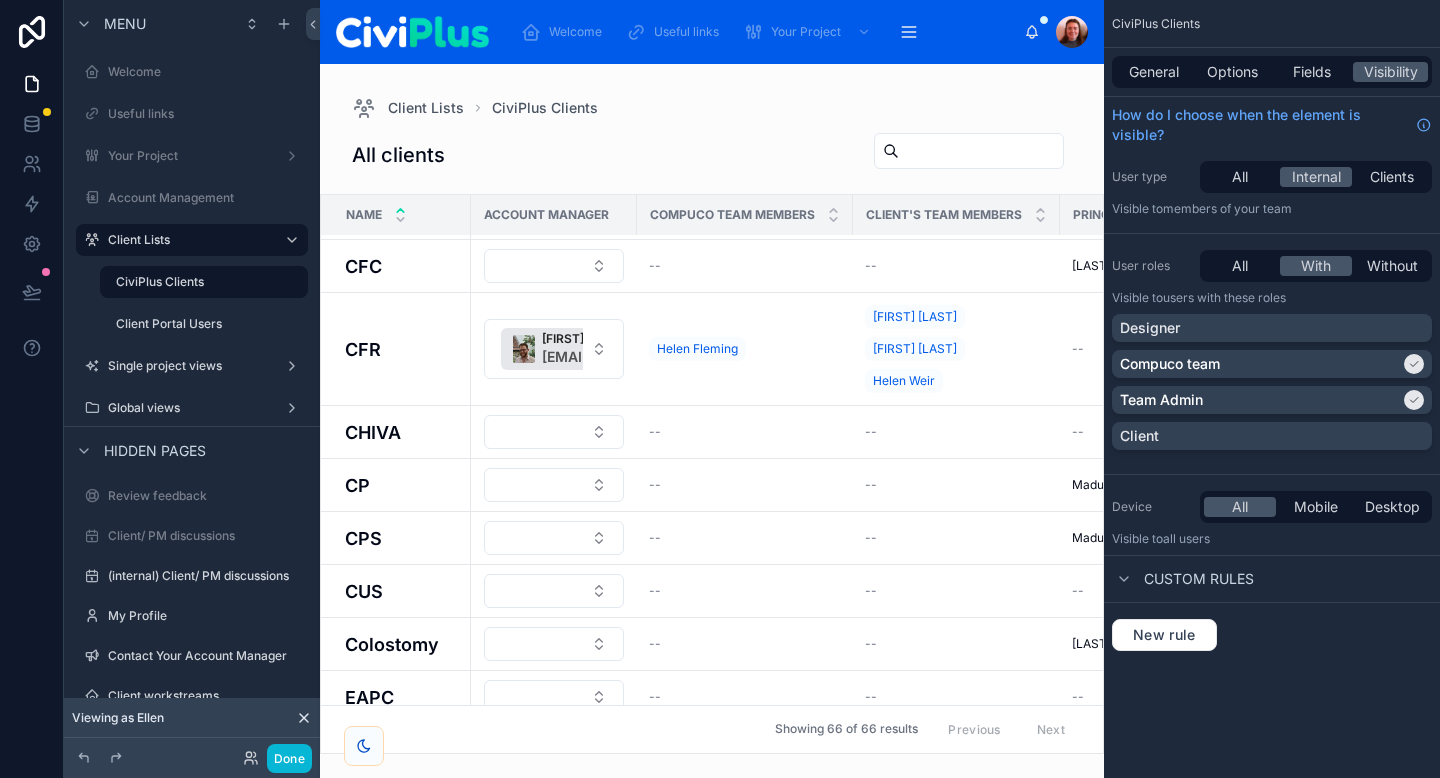 scroll, scrollTop: 865, scrollLeft: 0, axis: vertical 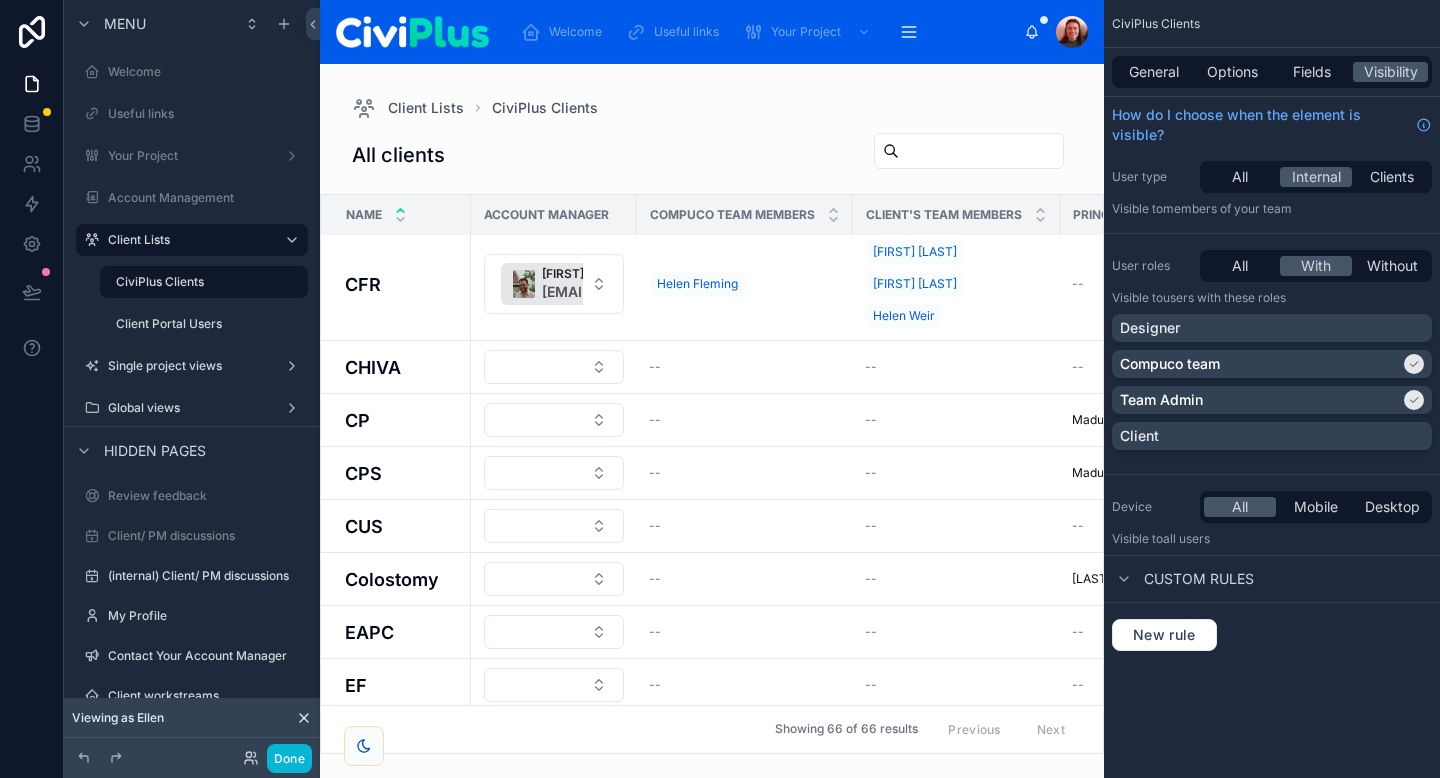 click at bounding box center (712, 421) 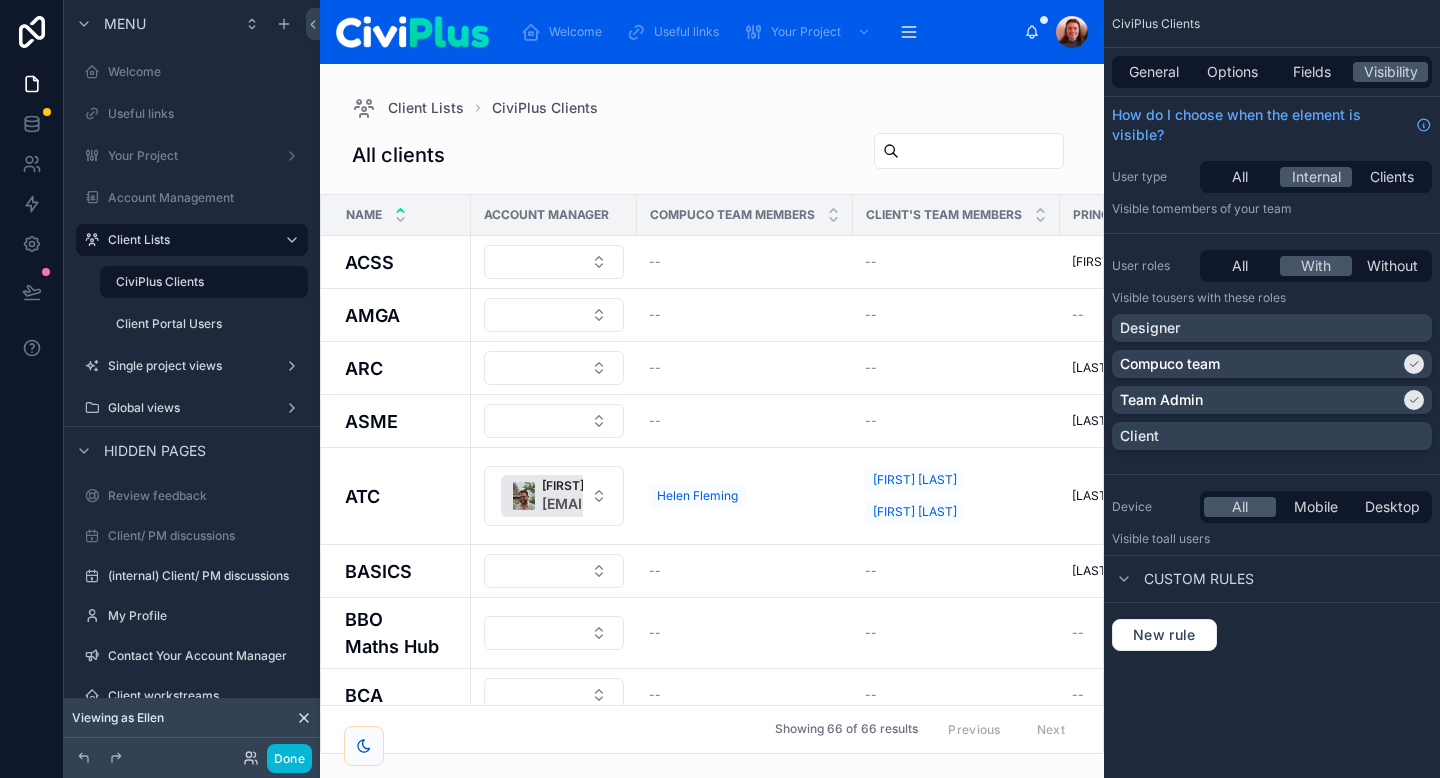 click at bounding box center [981, 151] 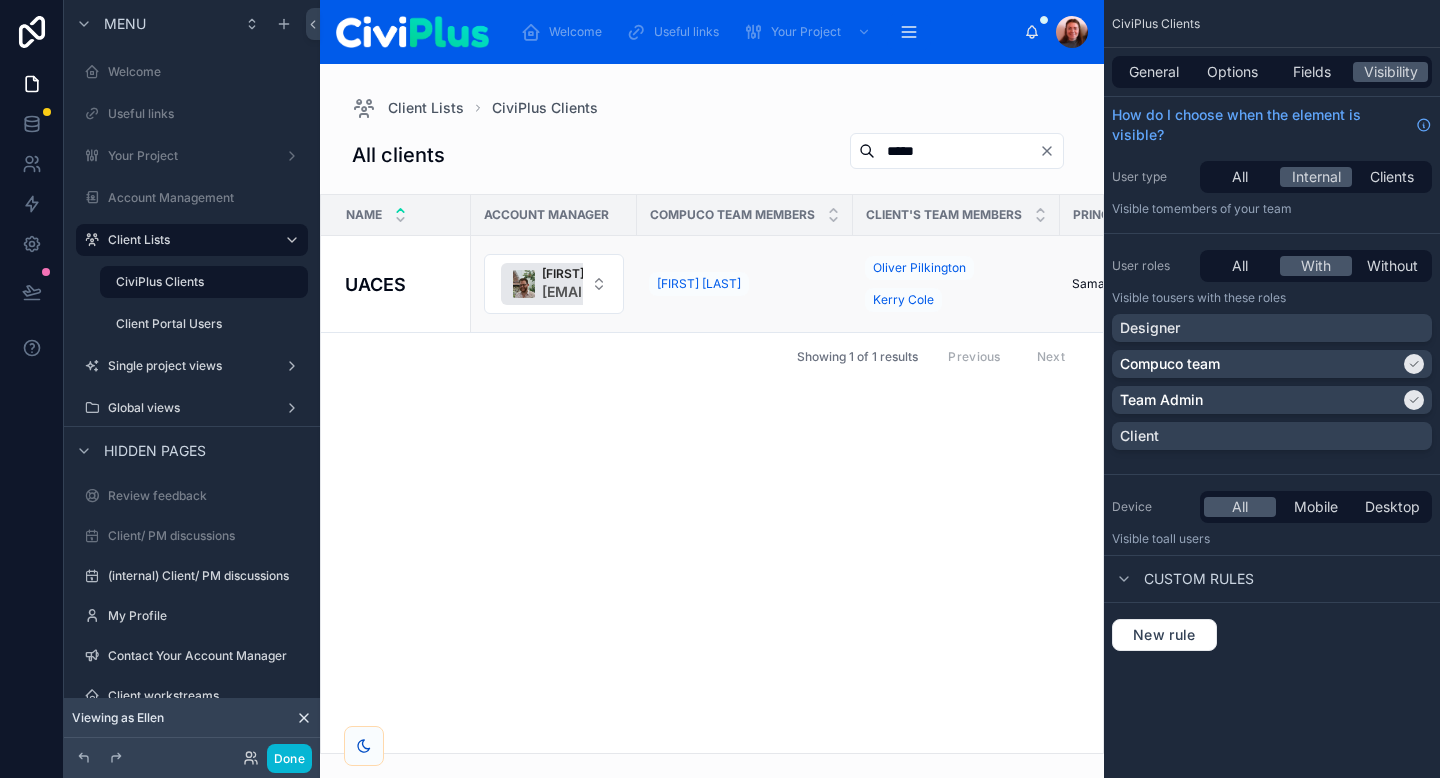 type on "*****" 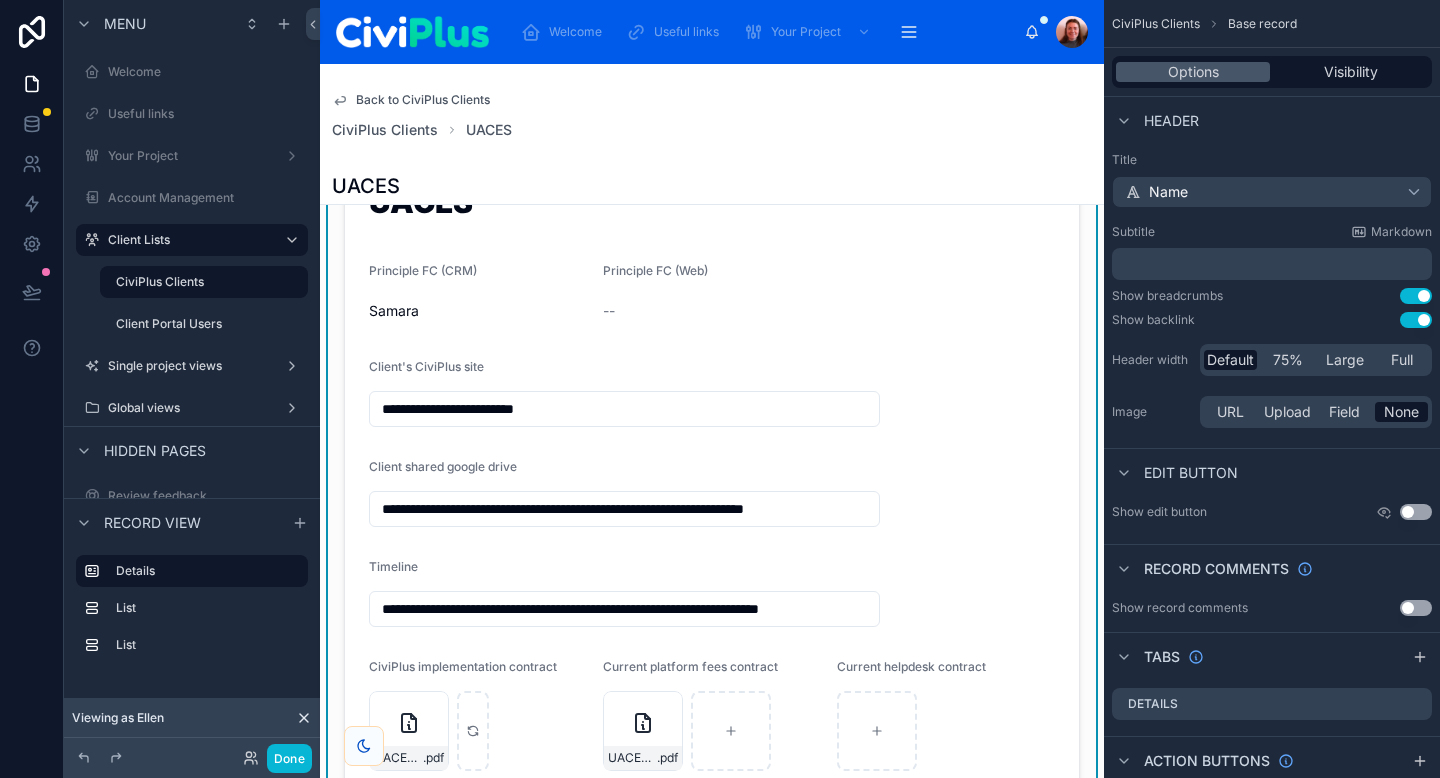 scroll, scrollTop: 87, scrollLeft: 0, axis: vertical 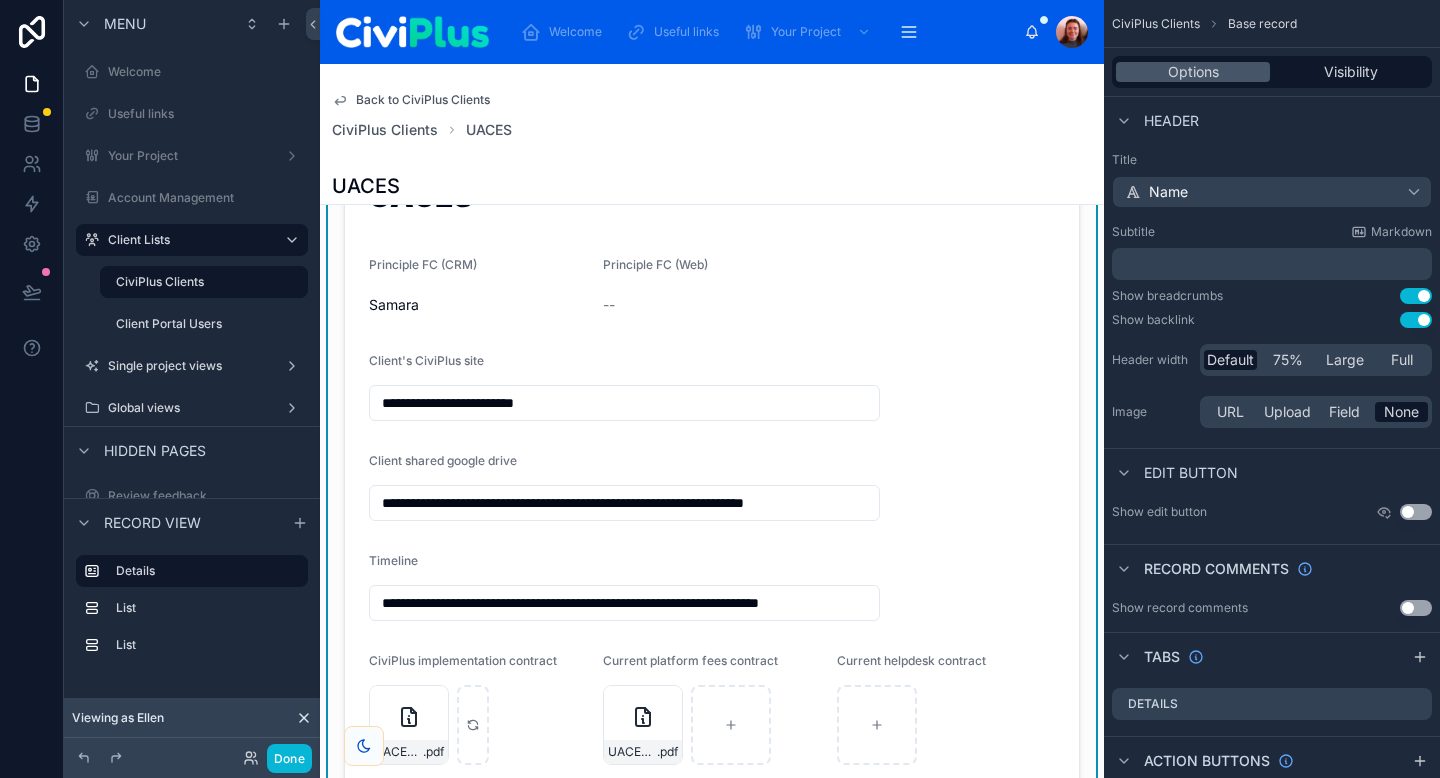 click on "Timeline" at bounding box center [624, 565] 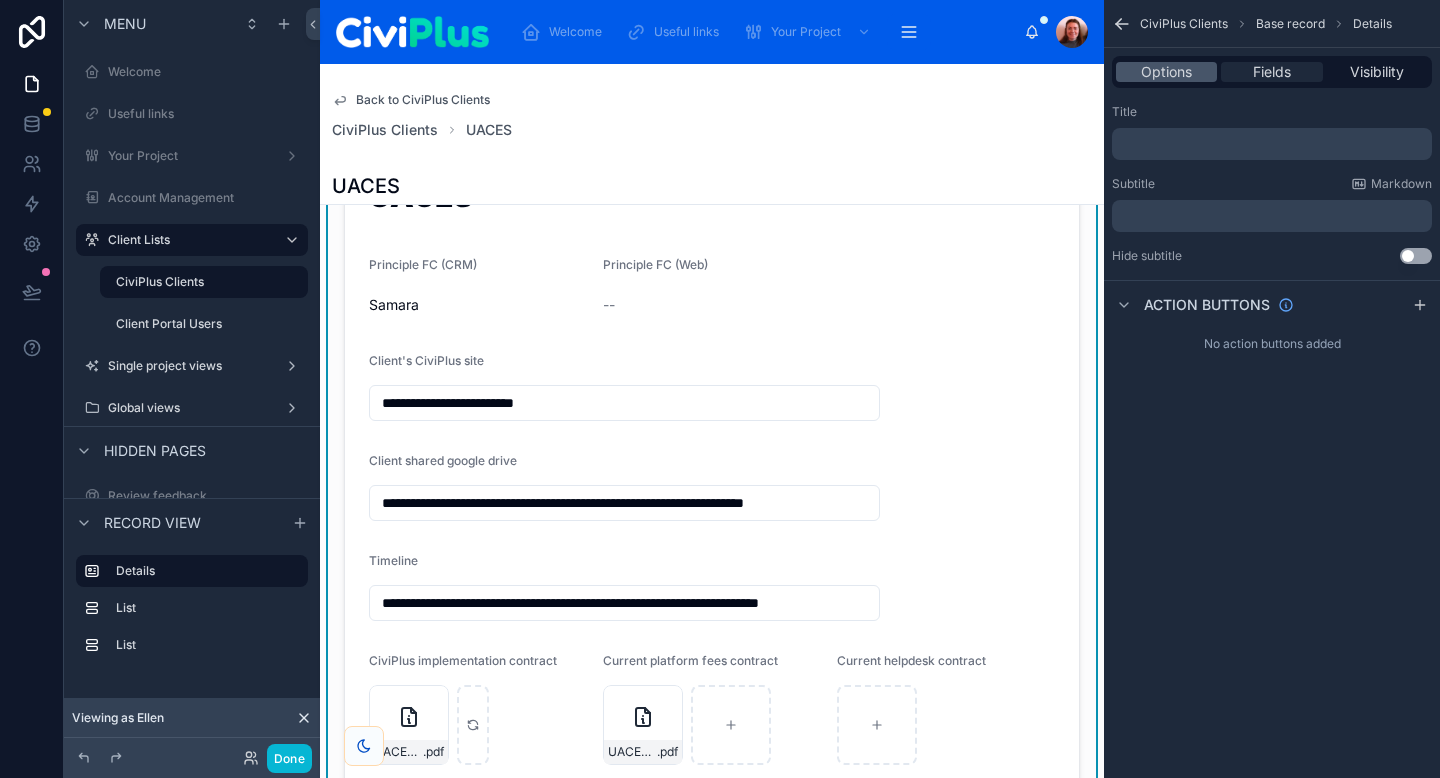 click on "Fields" at bounding box center [1271, 72] 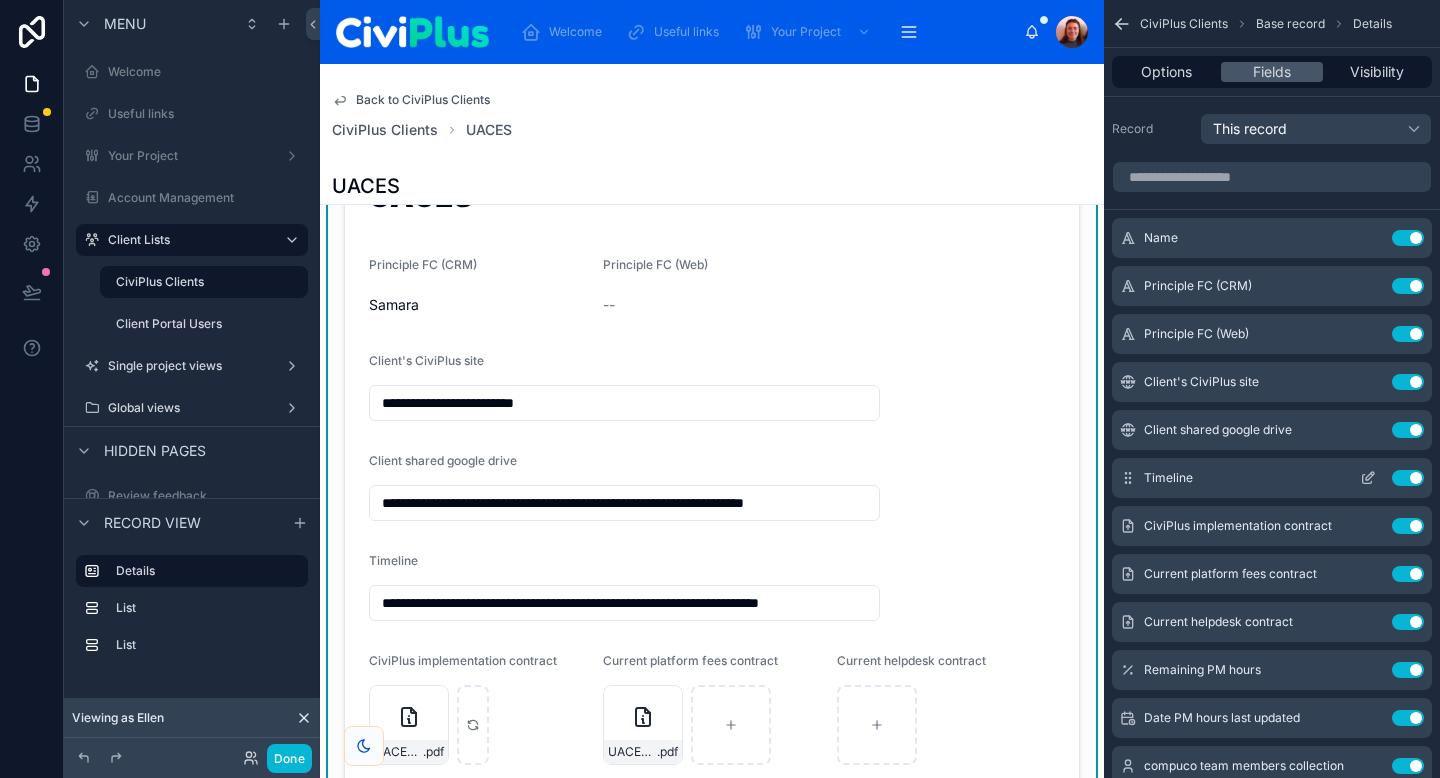 click 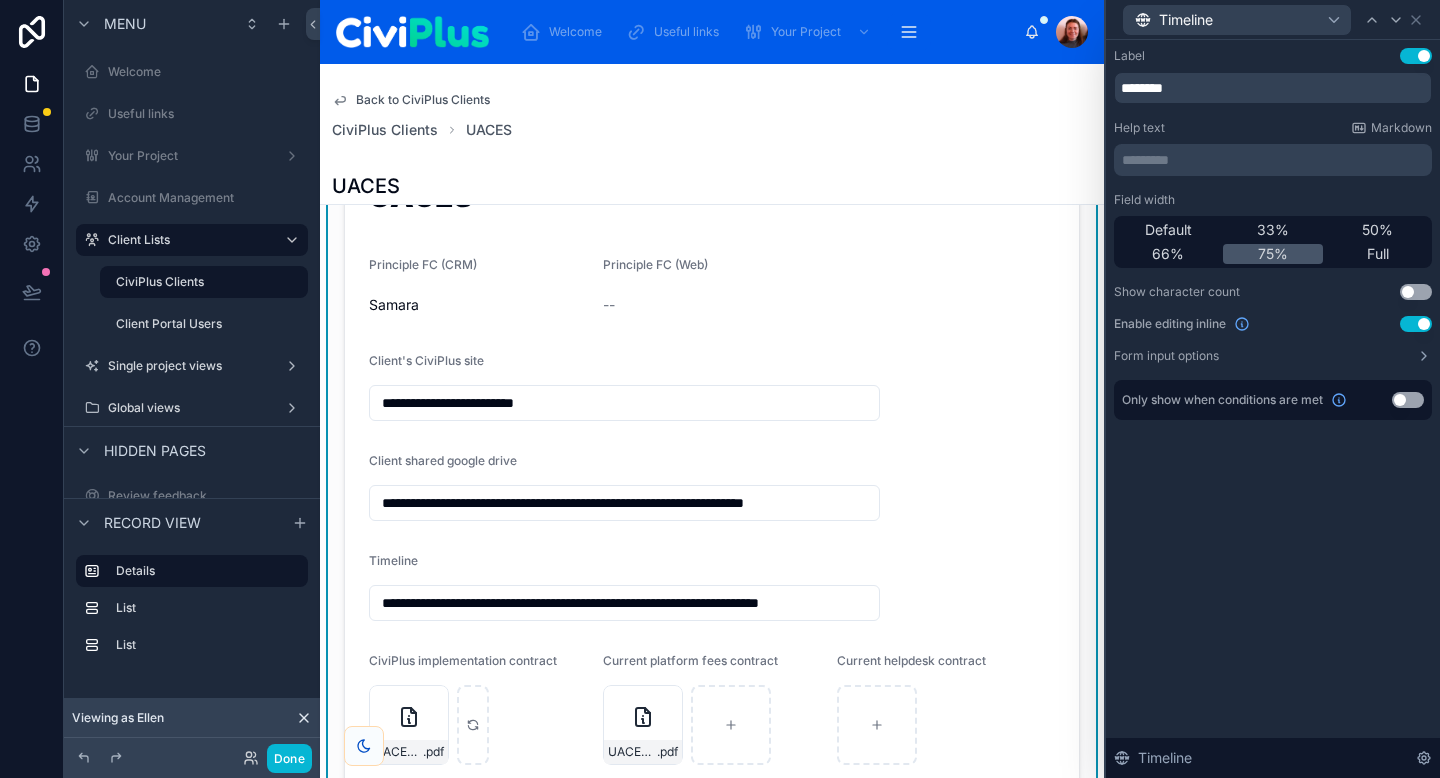 click on "********* ﻿" at bounding box center [1275, 160] 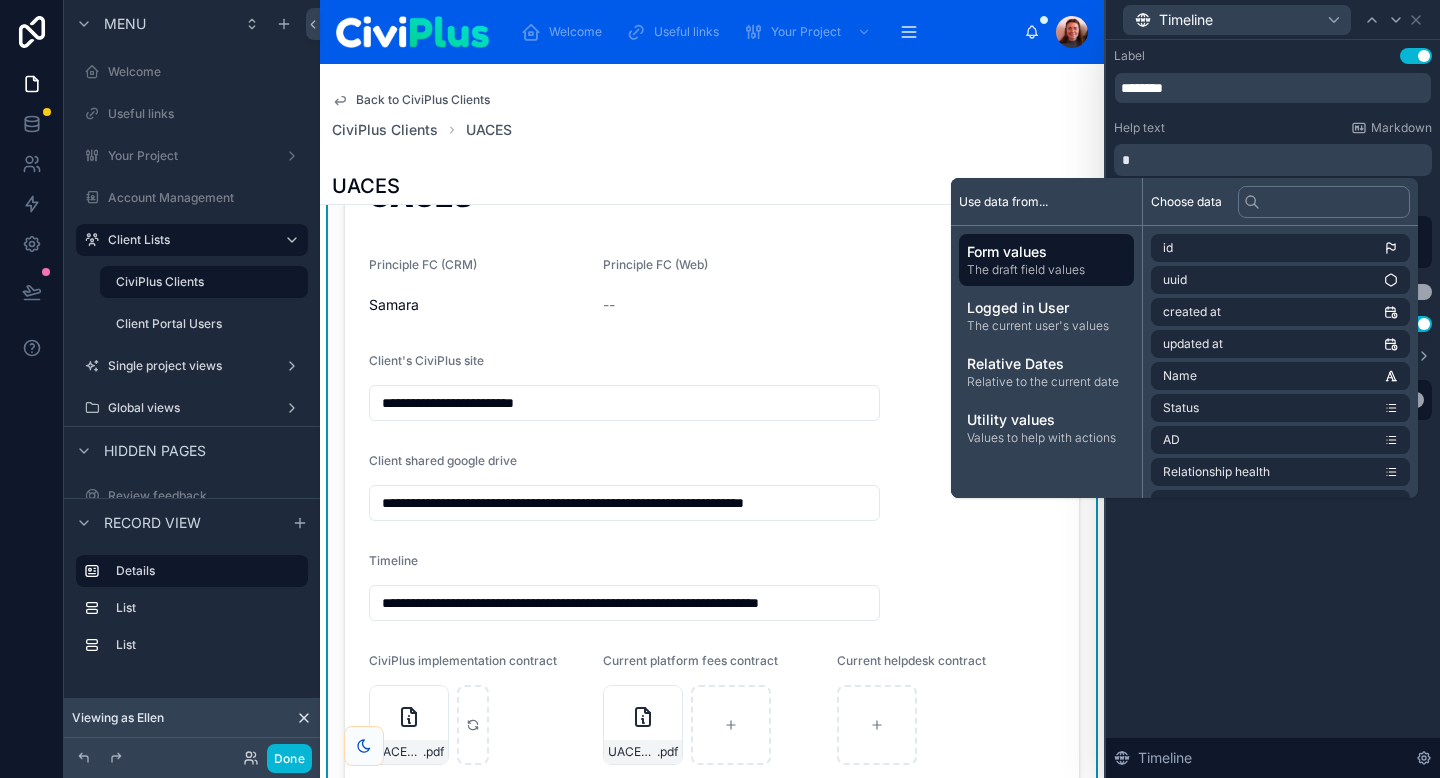 type 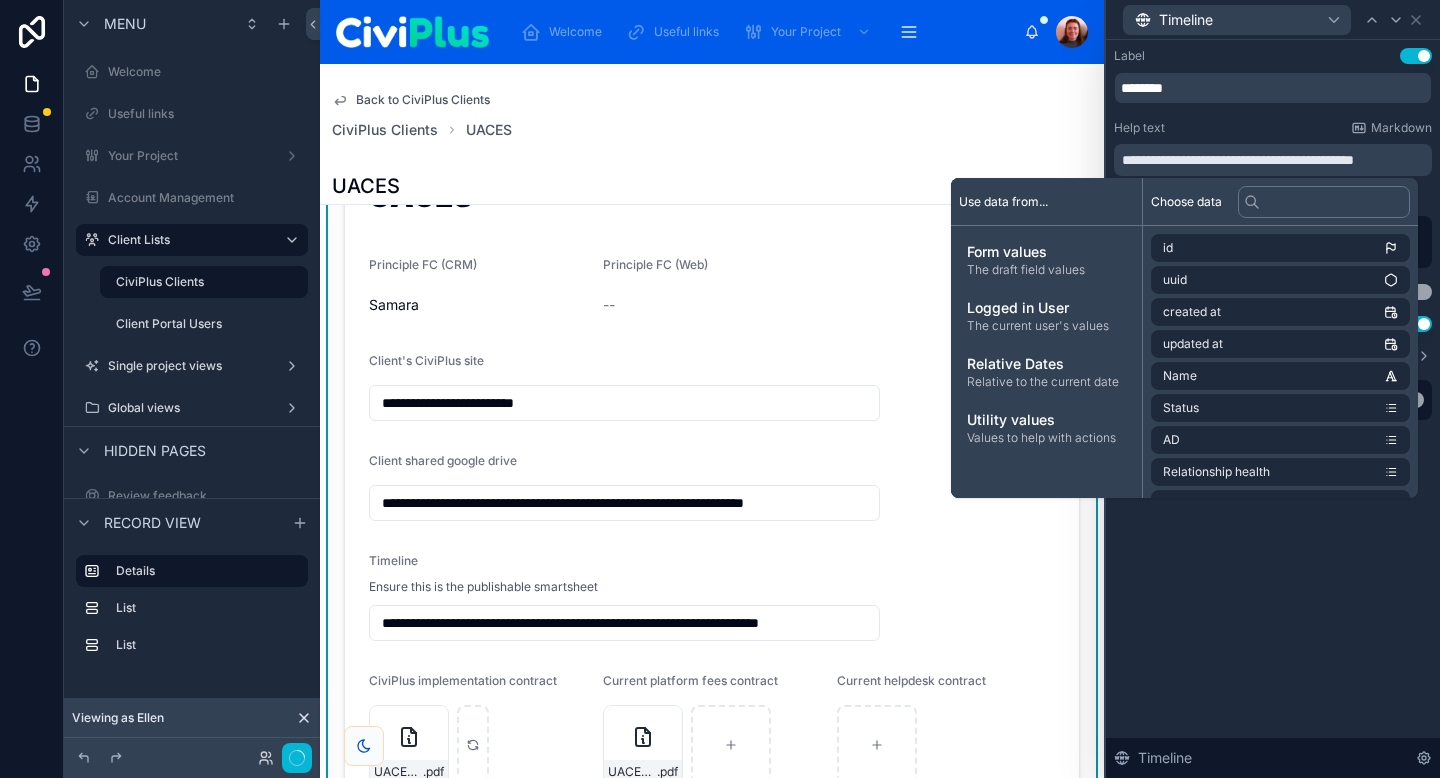 click on "Help text Markdown" at bounding box center [1273, 128] 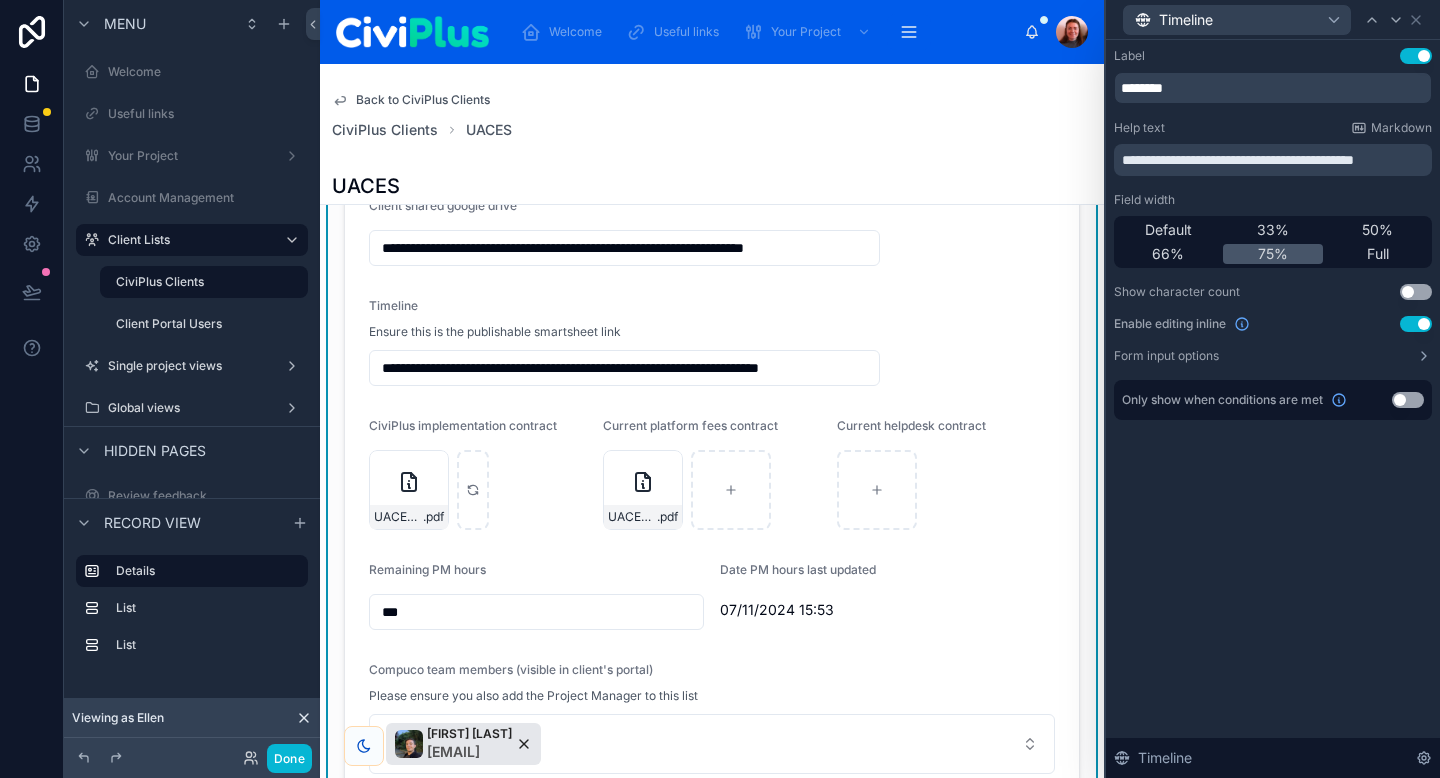 scroll, scrollTop: 345, scrollLeft: 0, axis: vertical 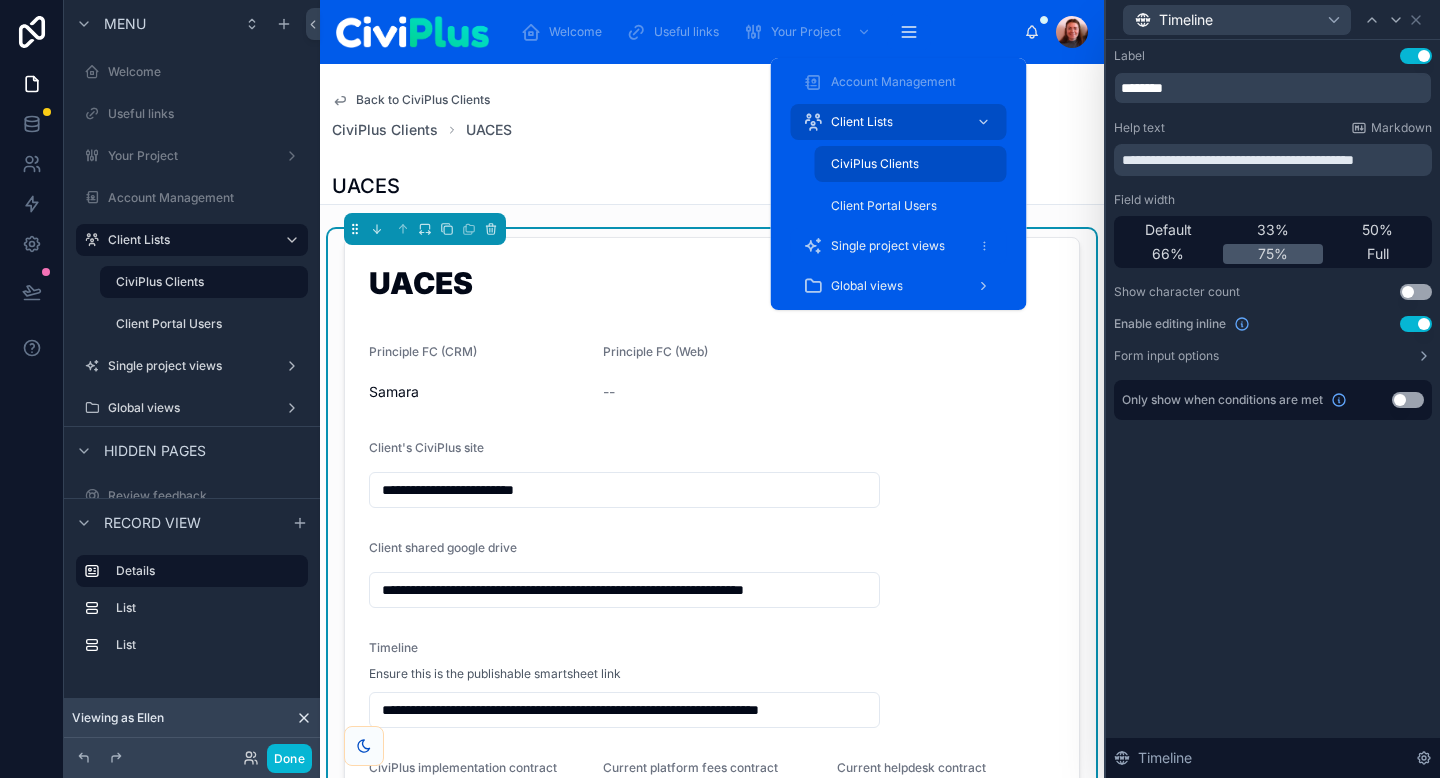 click on "Single project views" at bounding box center [899, 246] 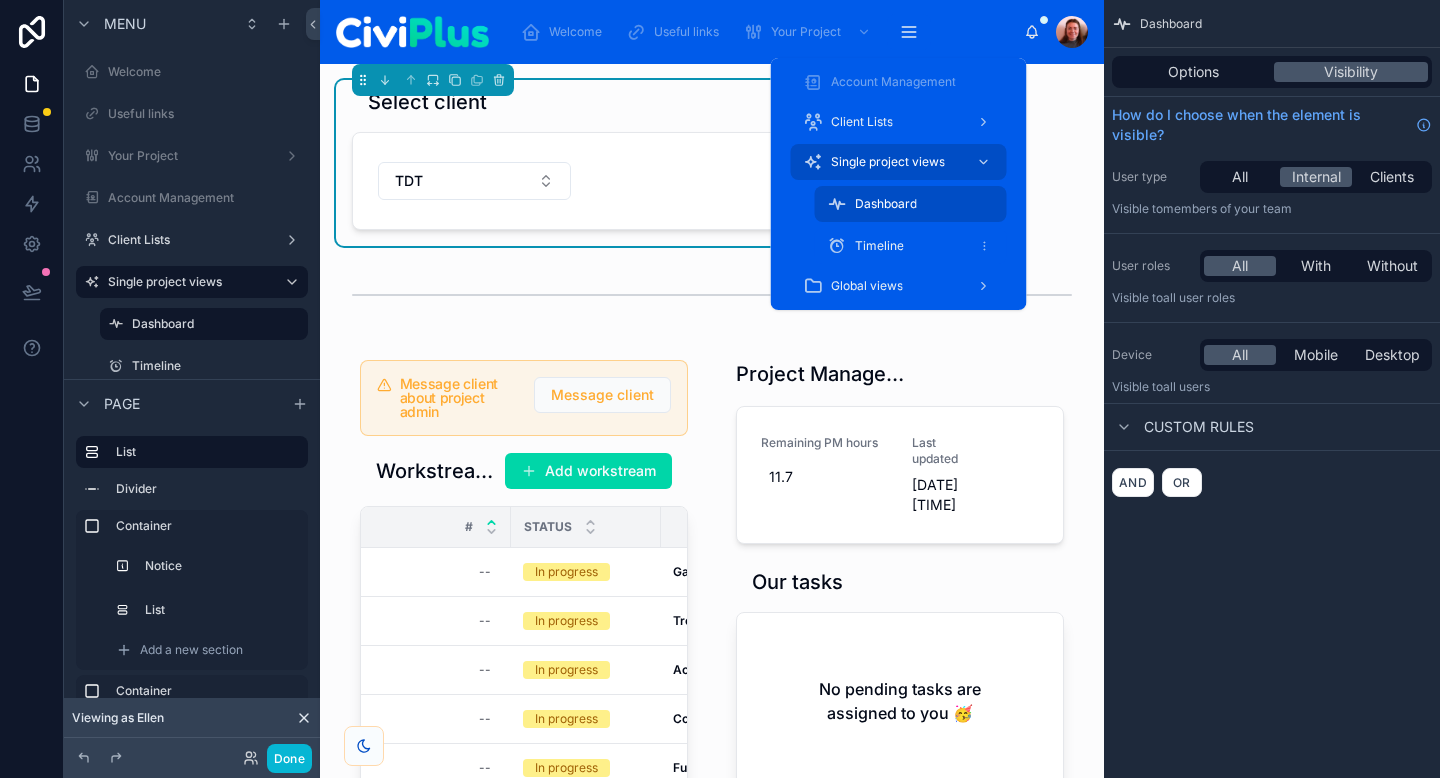 click on "Timeline" at bounding box center [911, 246] 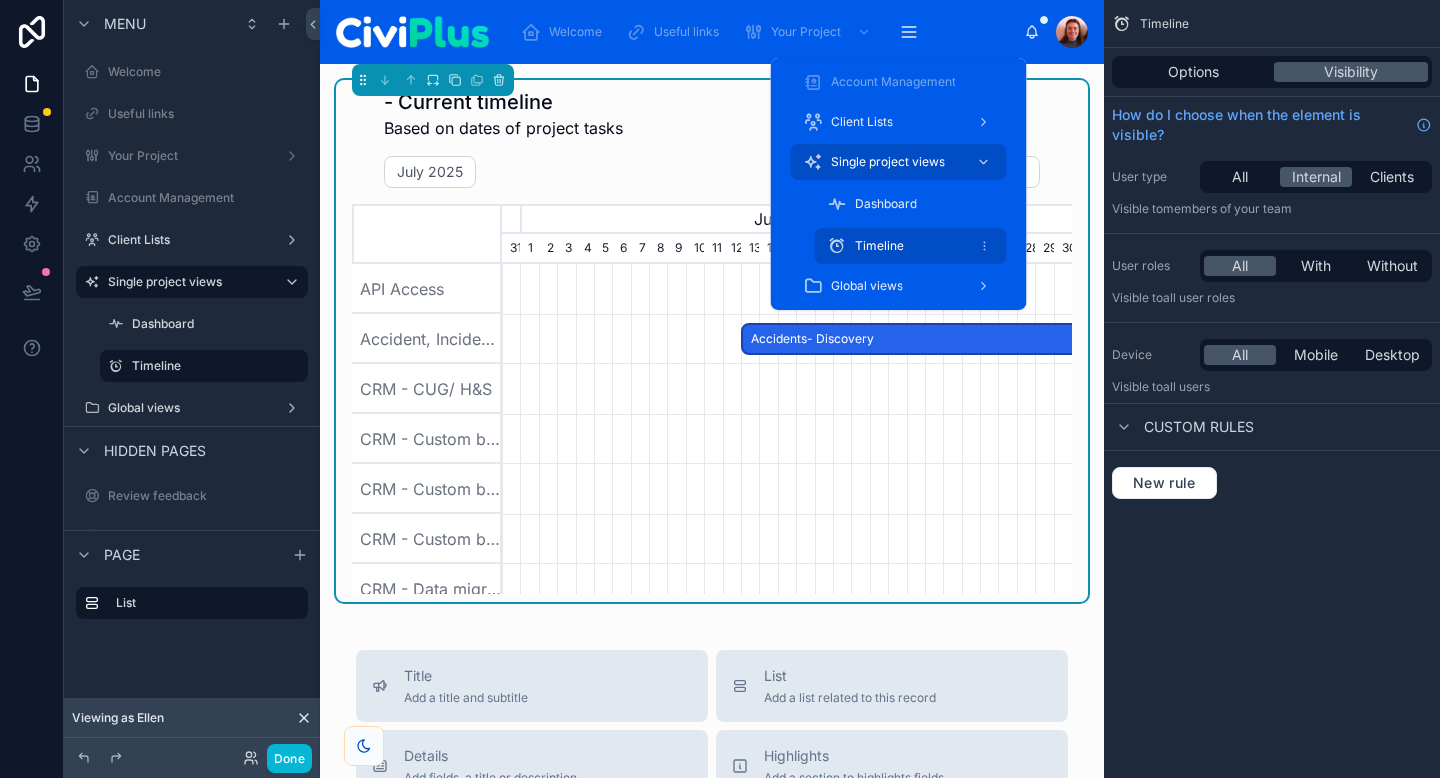 scroll, scrollTop: 0, scrollLeft: 570, axis: horizontal 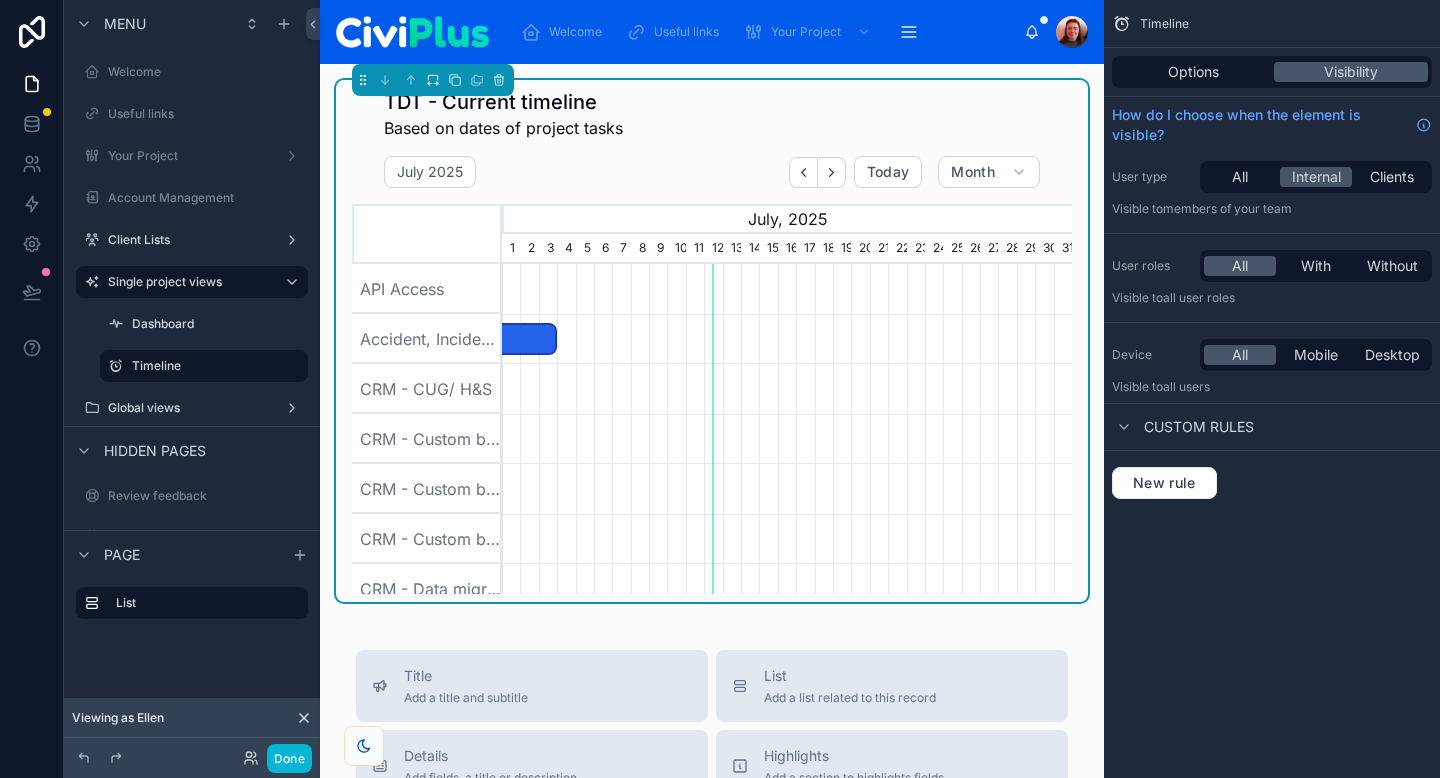 click on "TDT - Current timeline Based on dates of project tasks" at bounding box center (712, 118) 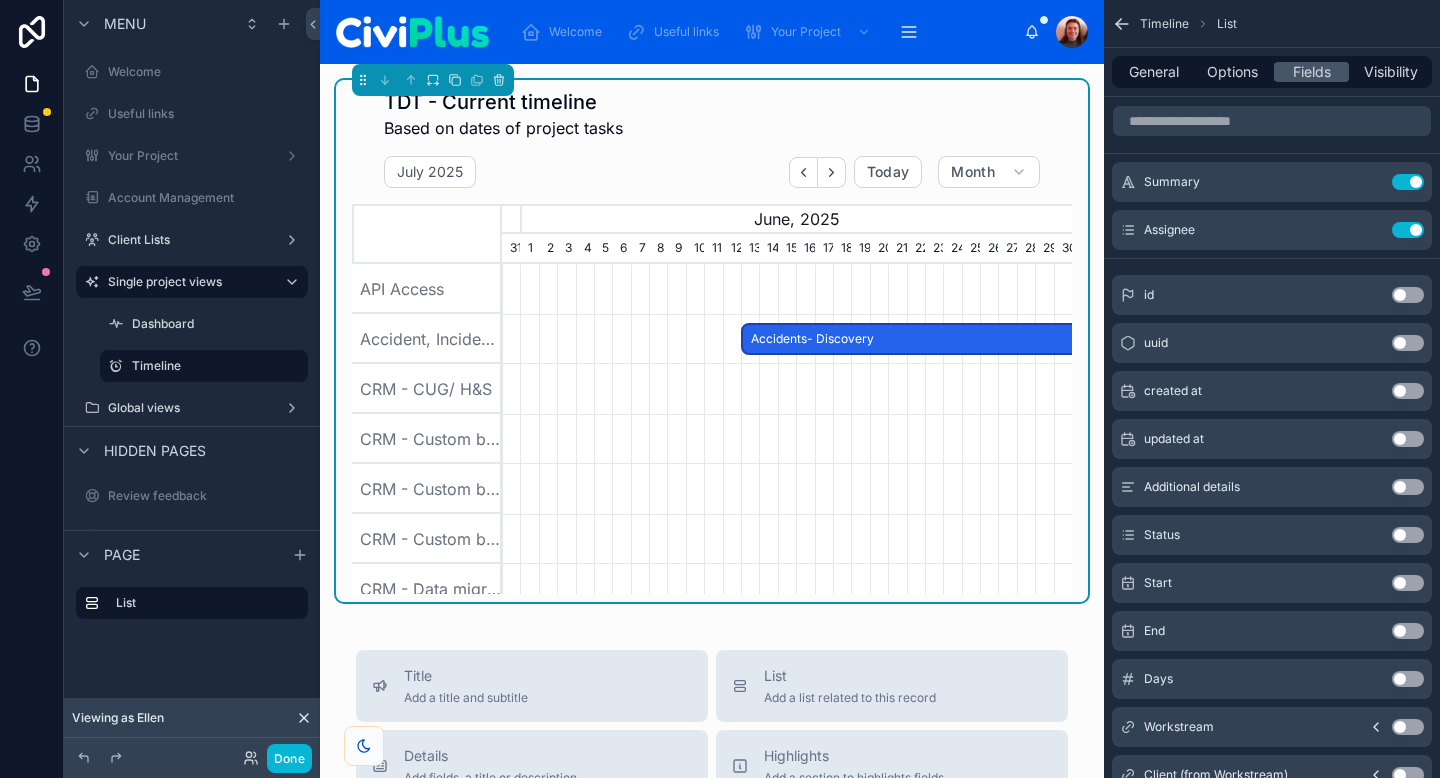 scroll, scrollTop: 0, scrollLeft: 570, axis: horizontal 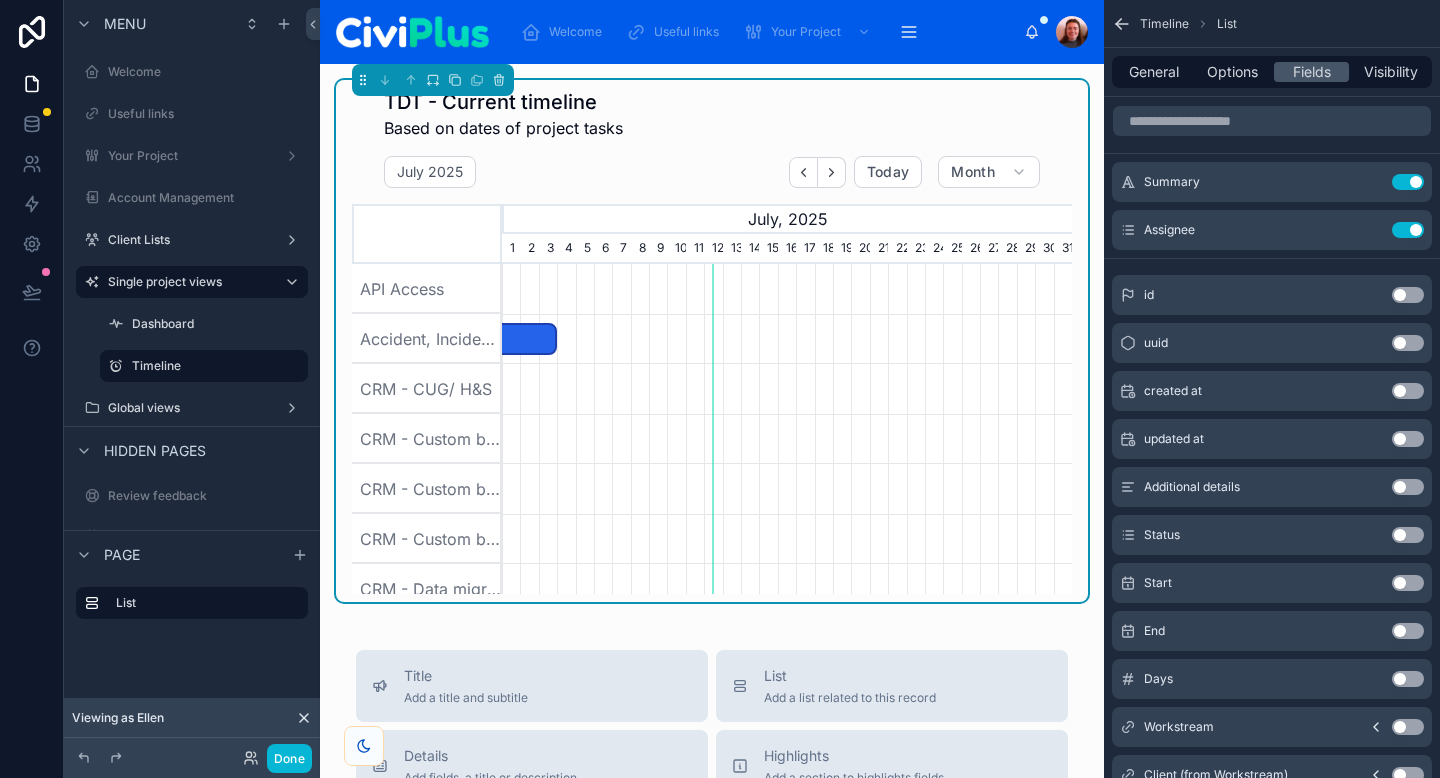click on "TDT - Current timeline Based on dates of project tasks" at bounding box center [712, 114] 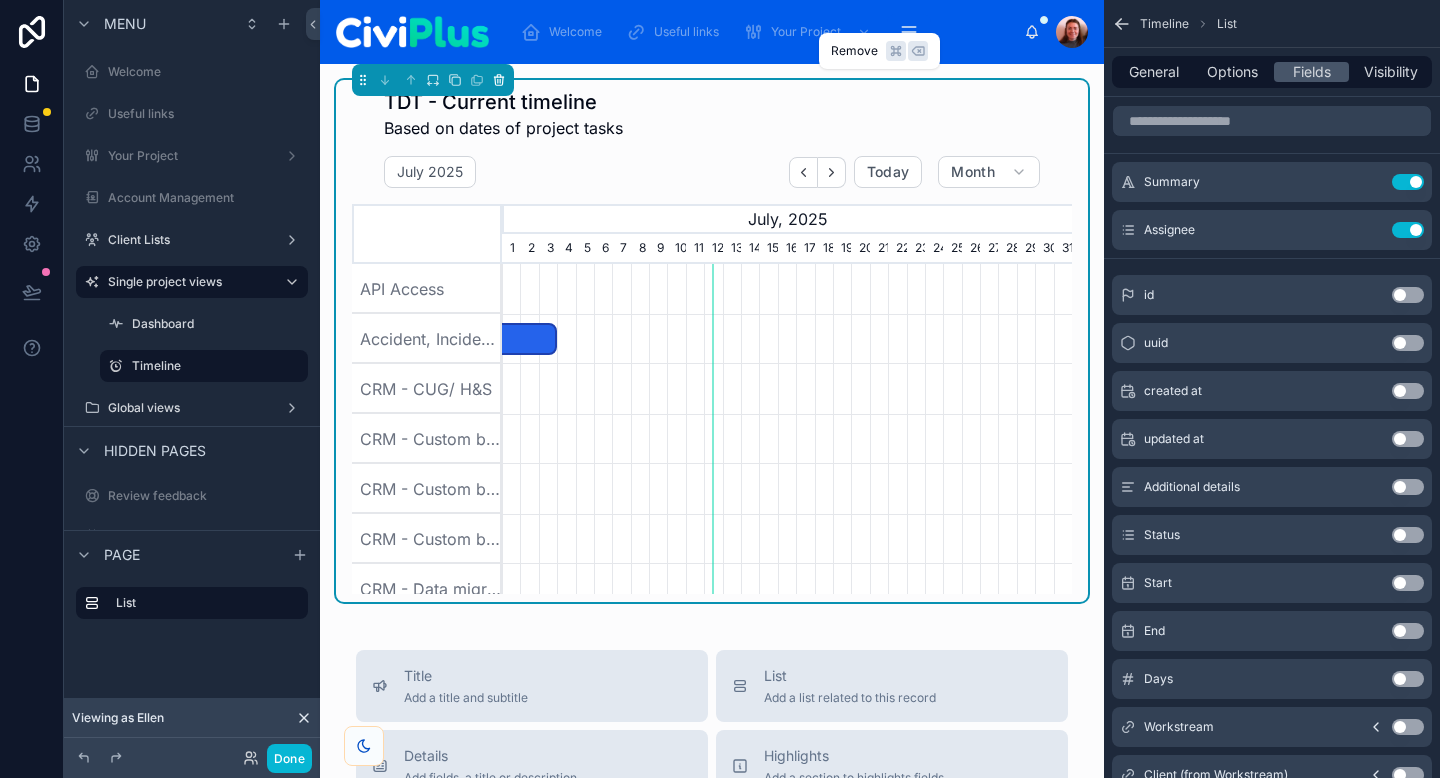 click 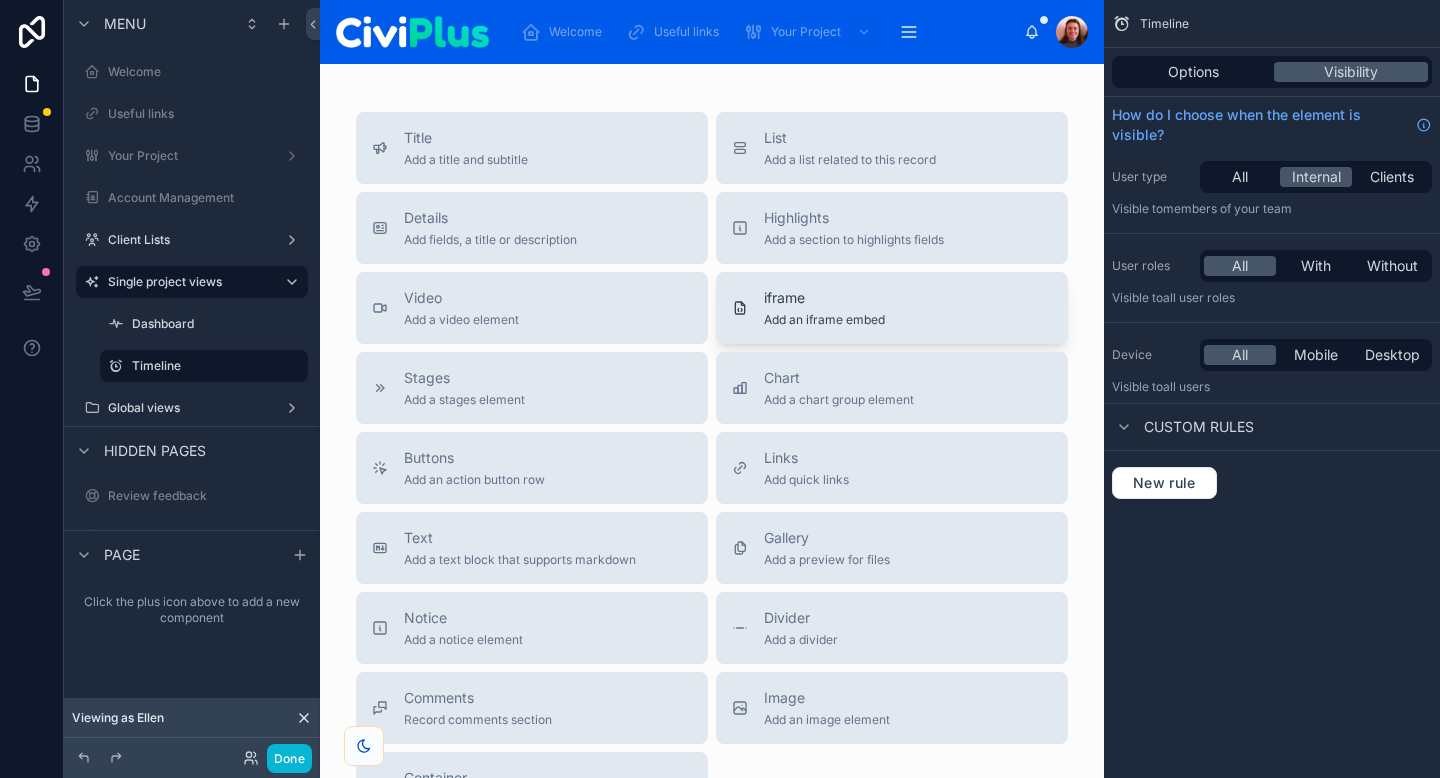click on "Add an iframe embed" at bounding box center (824, 320) 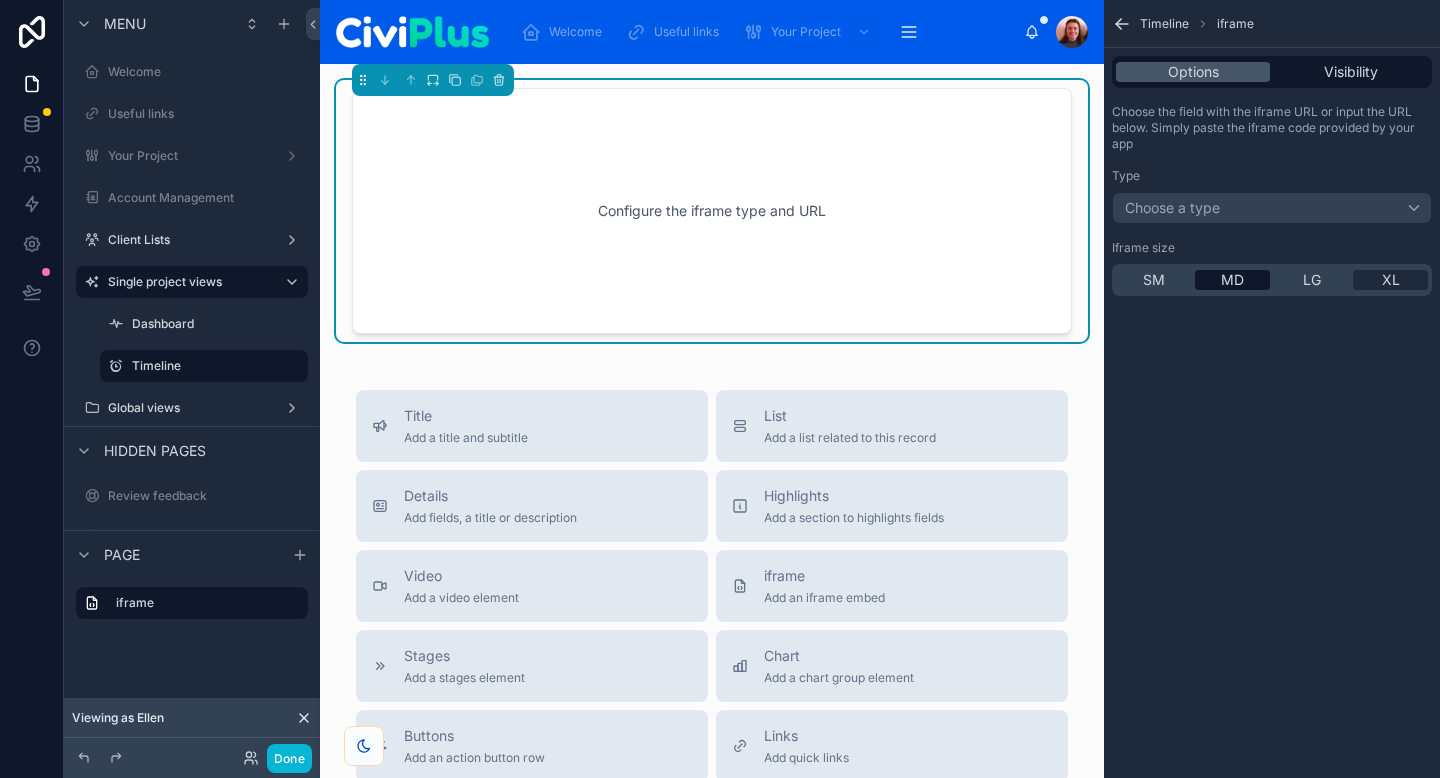 click on "XL" at bounding box center [1391, 280] 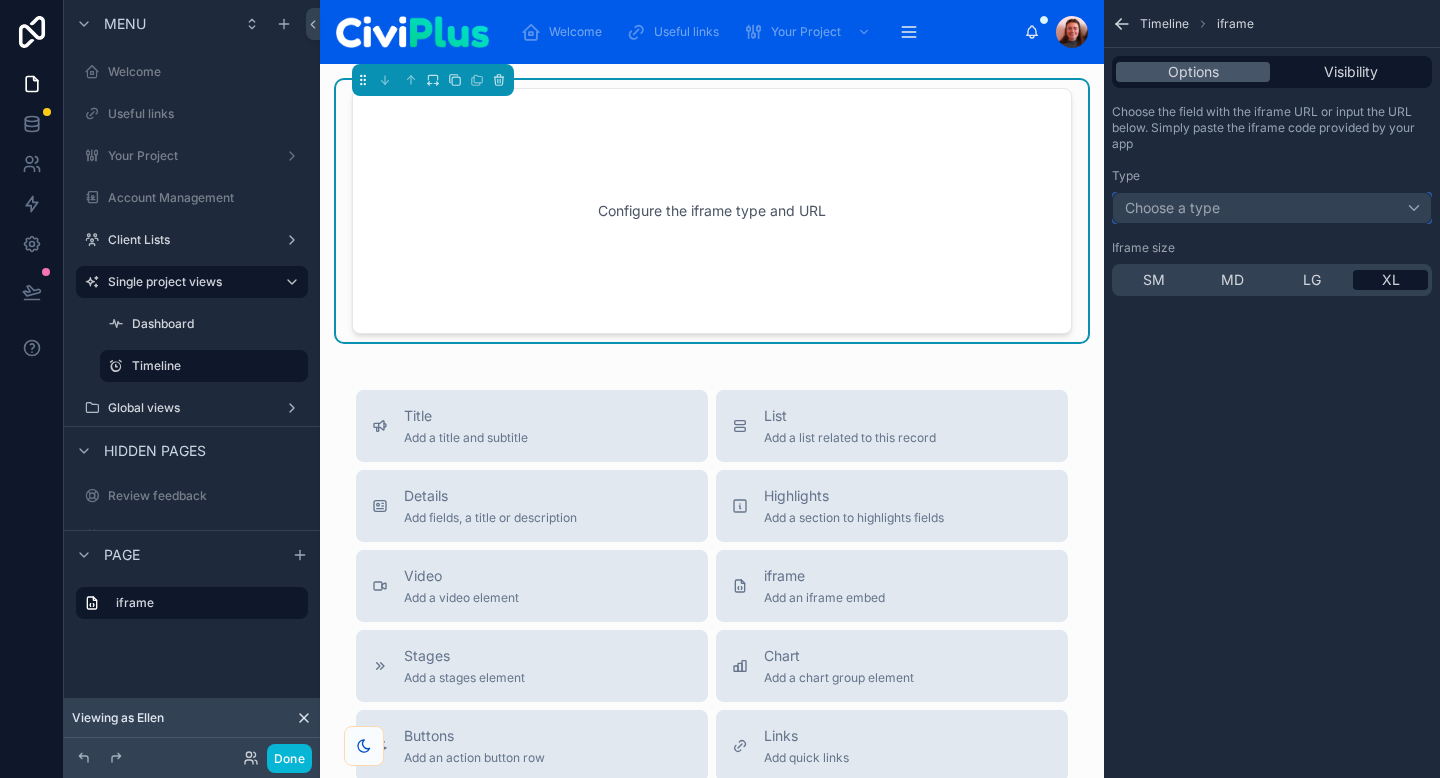 click on "Choose a type" at bounding box center (1272, 208) 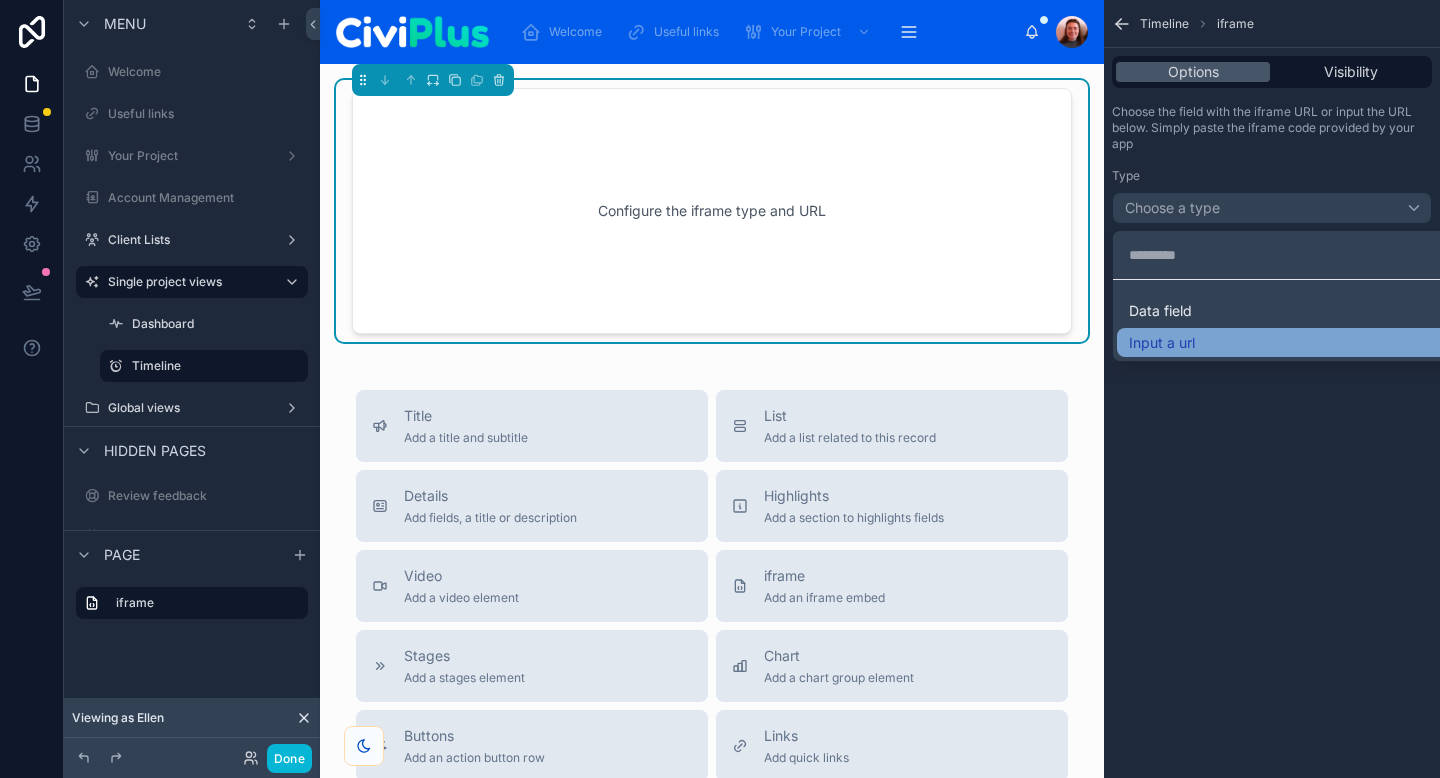 click on "Input a url" at bounding box center (1296, 343) 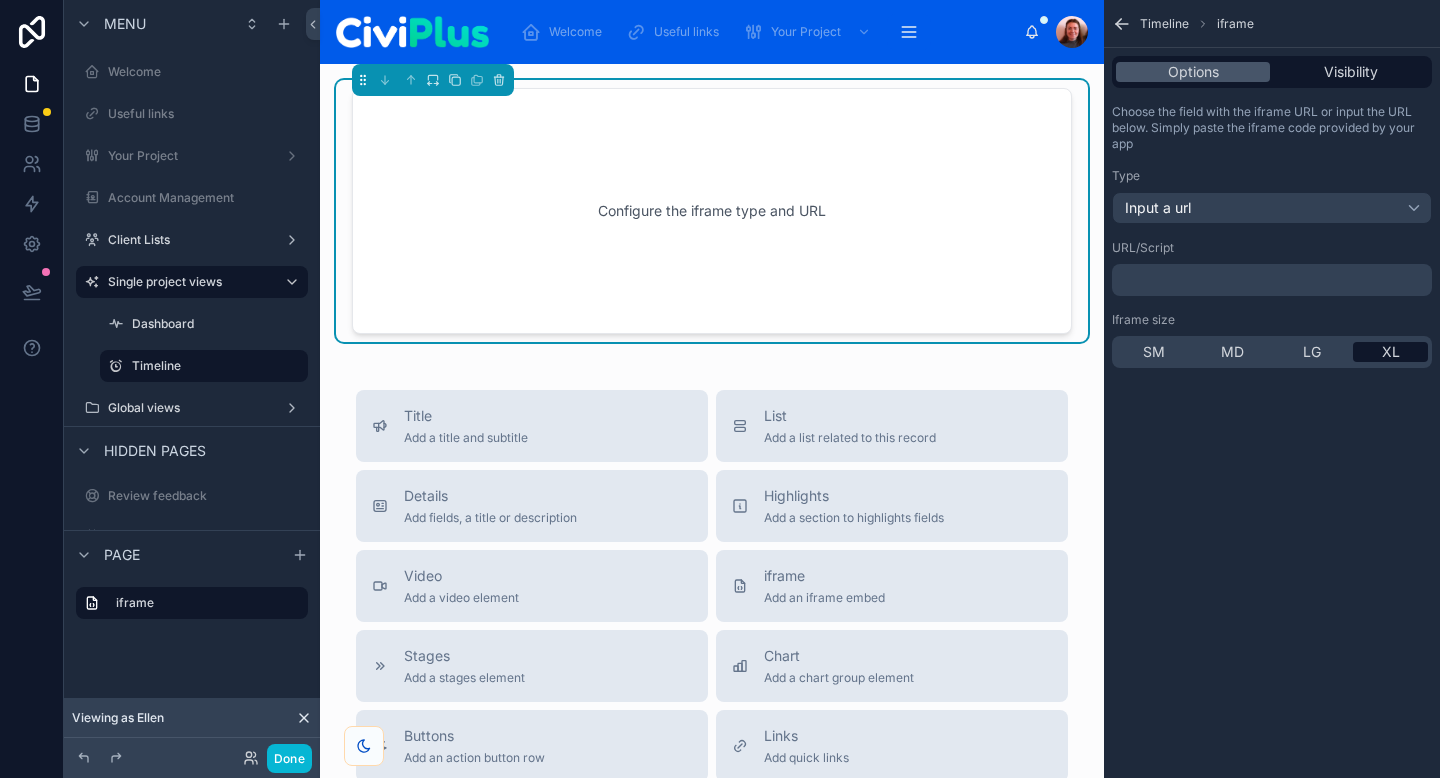 click on "﻿" at bounding box center [1274, 280] 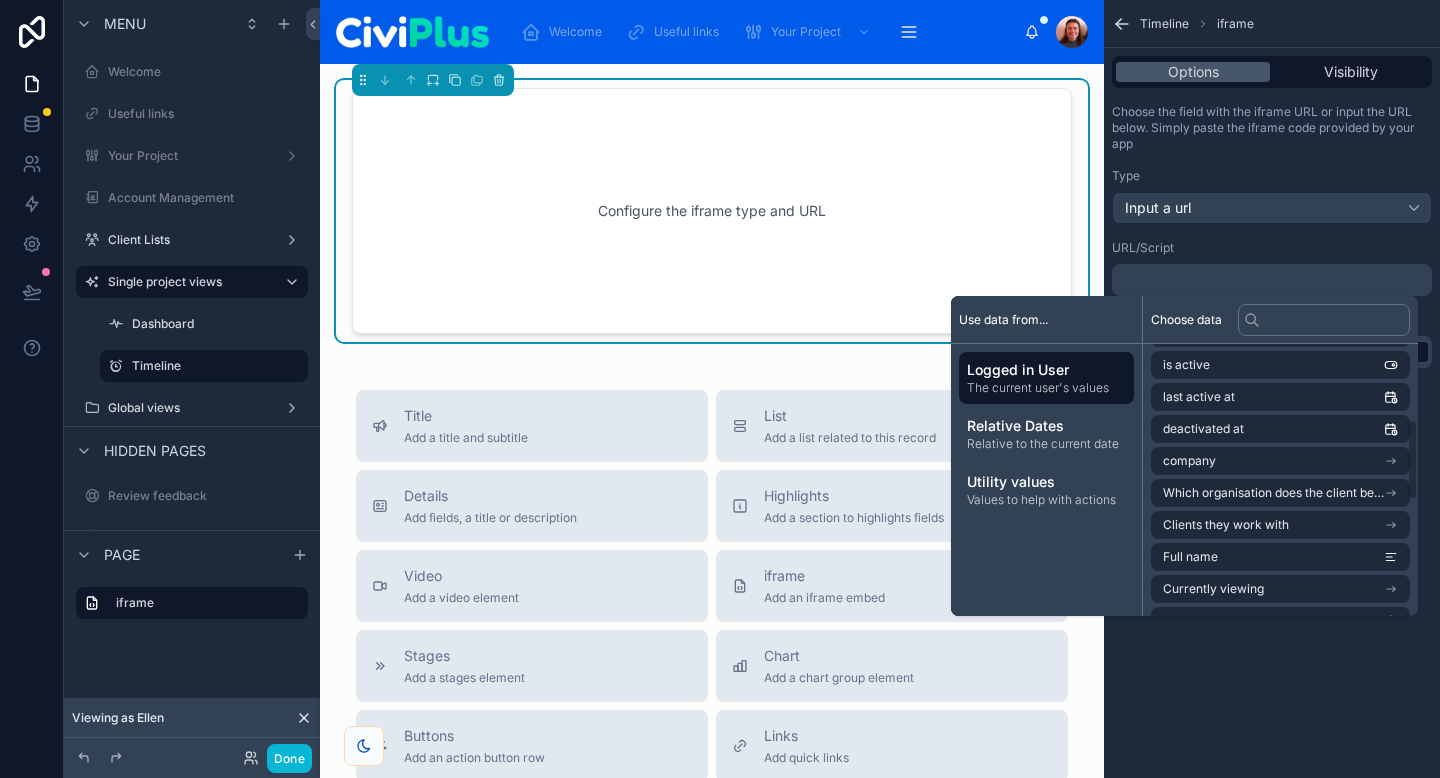 scroll, scrollTop: 263, scrollLeft: 0, axis: vertical 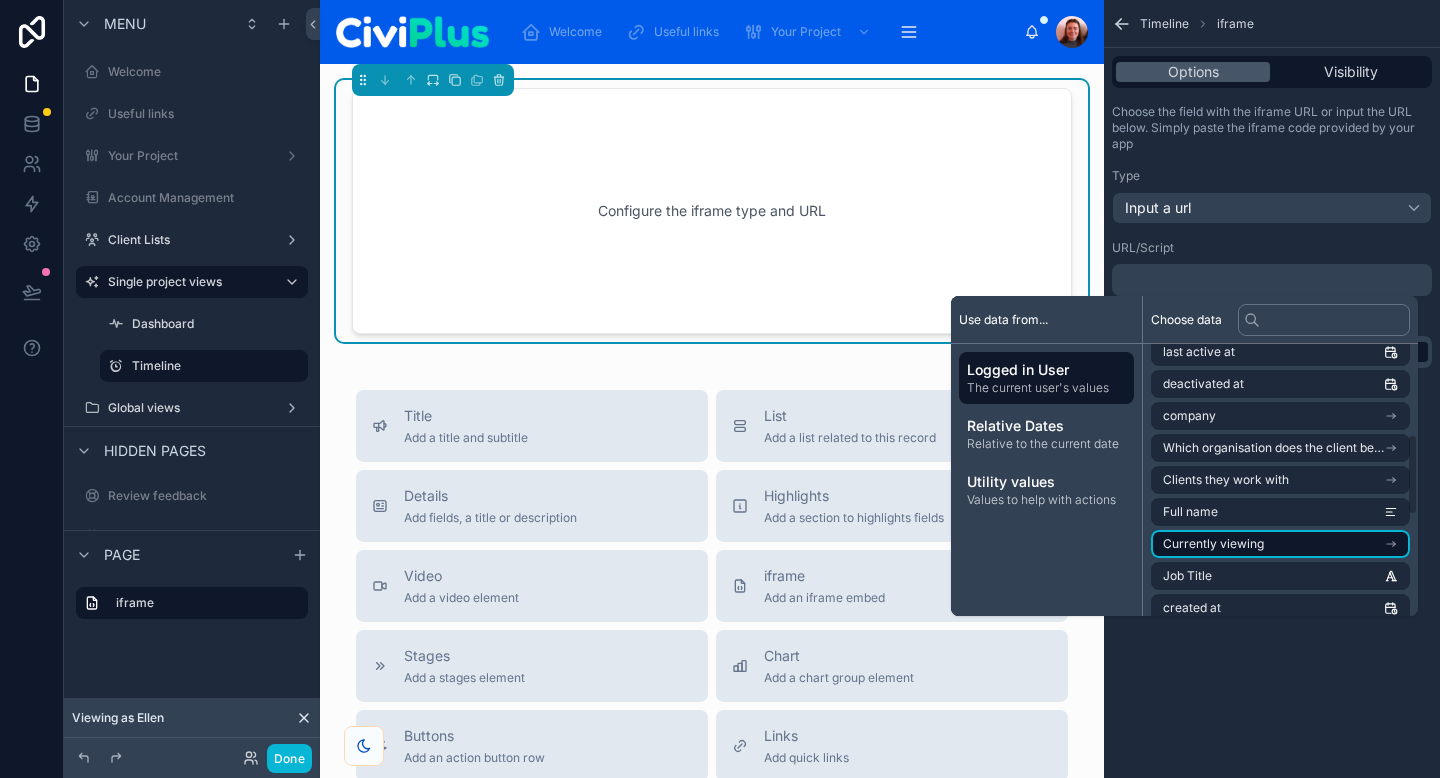 drag, startPoint x: 1251, startPoint y: 522, endPoint x: 1226, endPoint y: 545, distance: 33.970577 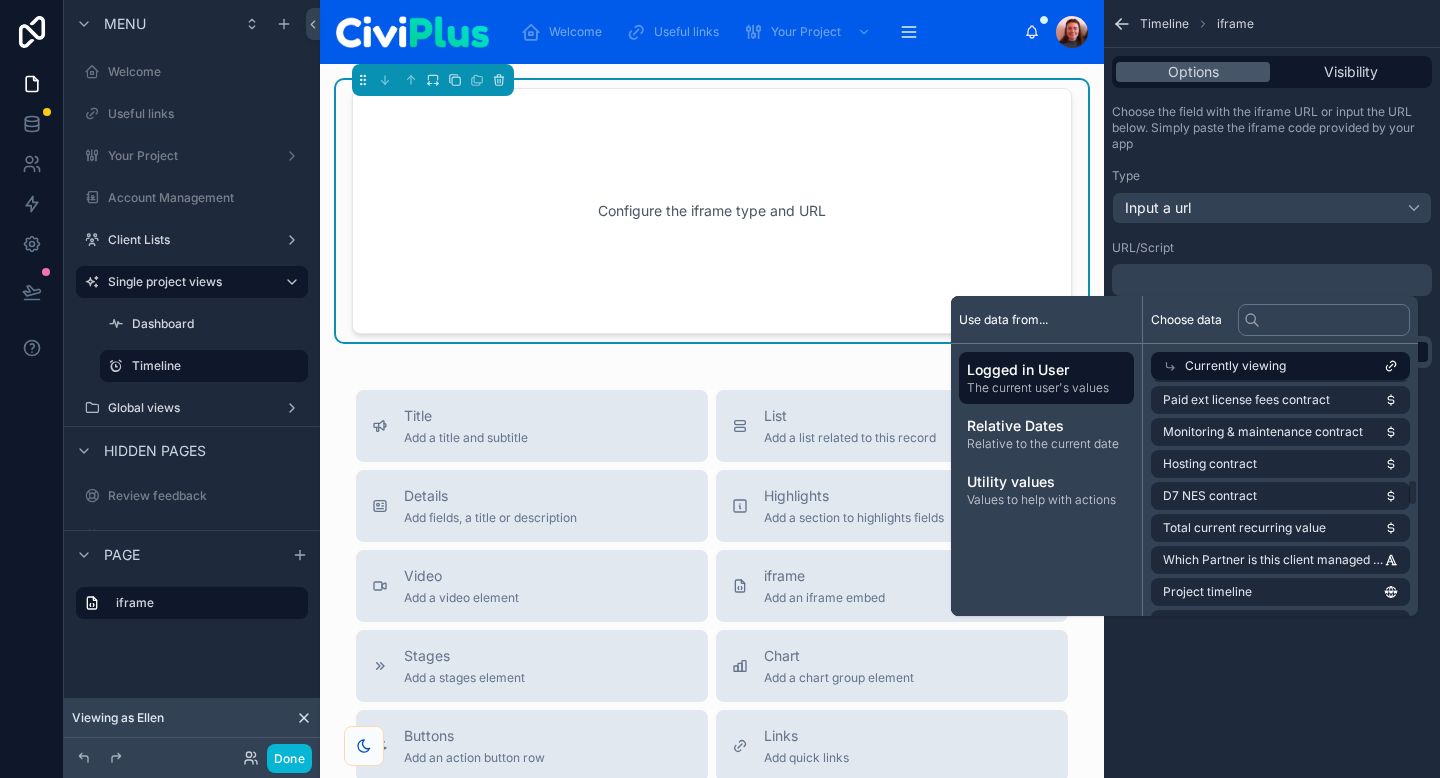 scroll, scrollTop: 837, scrollLeft: 0, axis: vertical 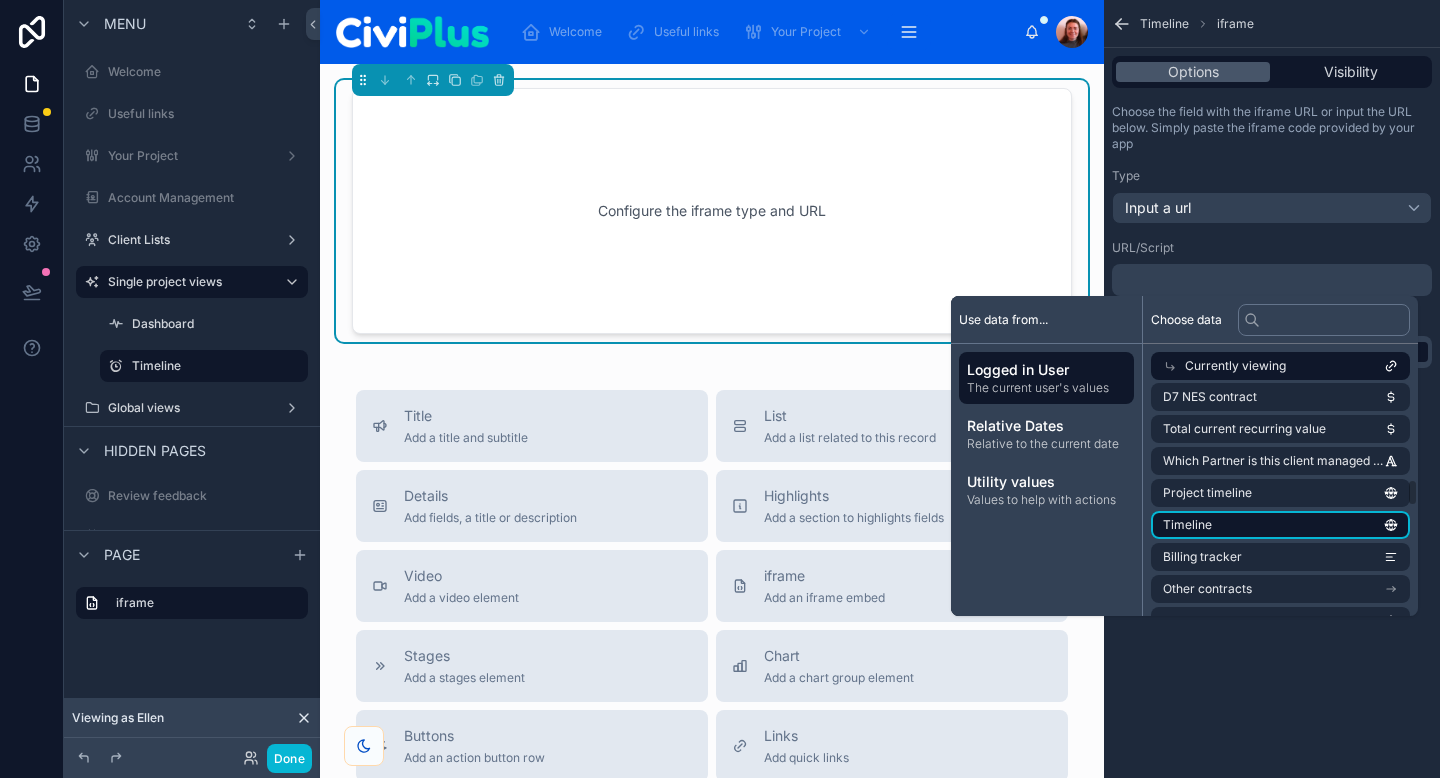 click on "Timeline" at bounding box center (1280, 525) 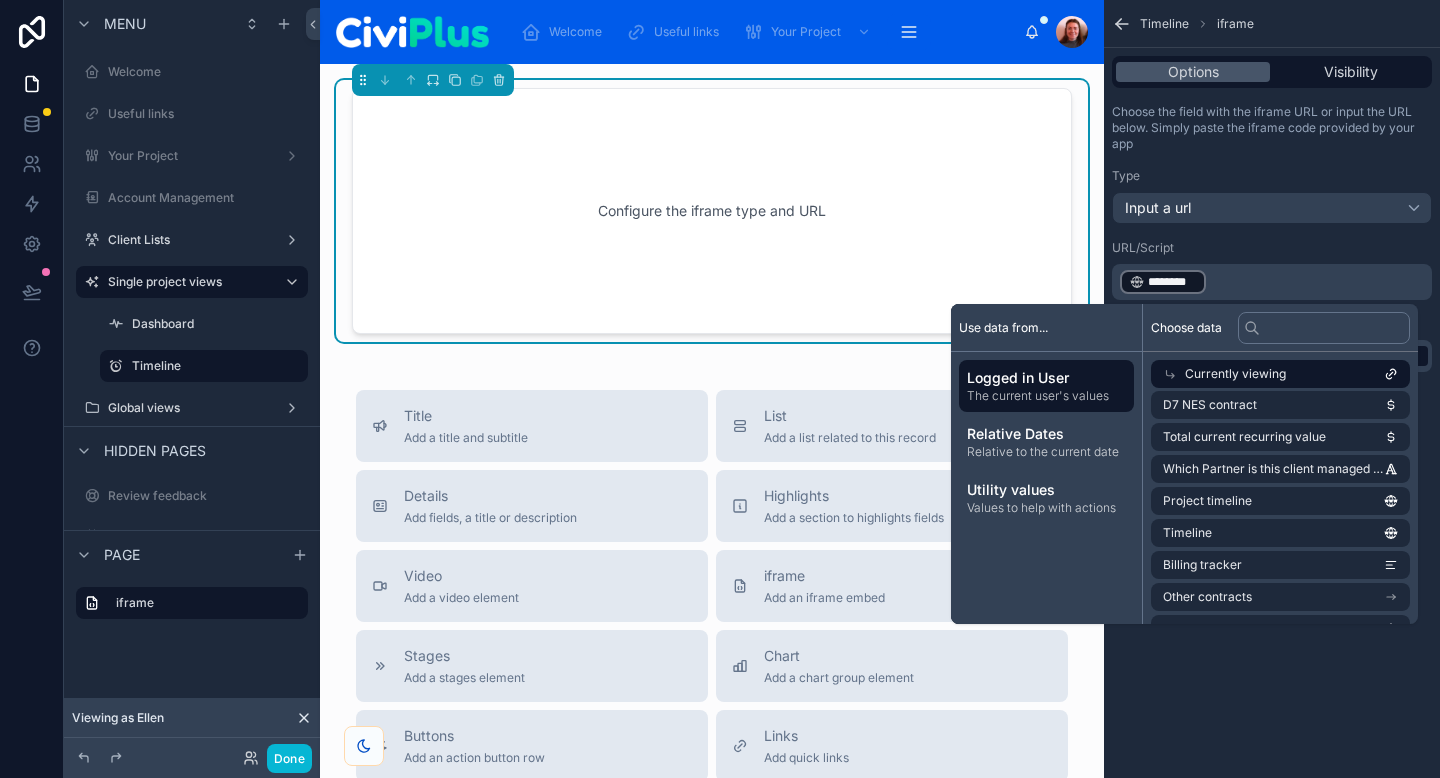 click on "URL/Script" at bounding box center [1272, 248] 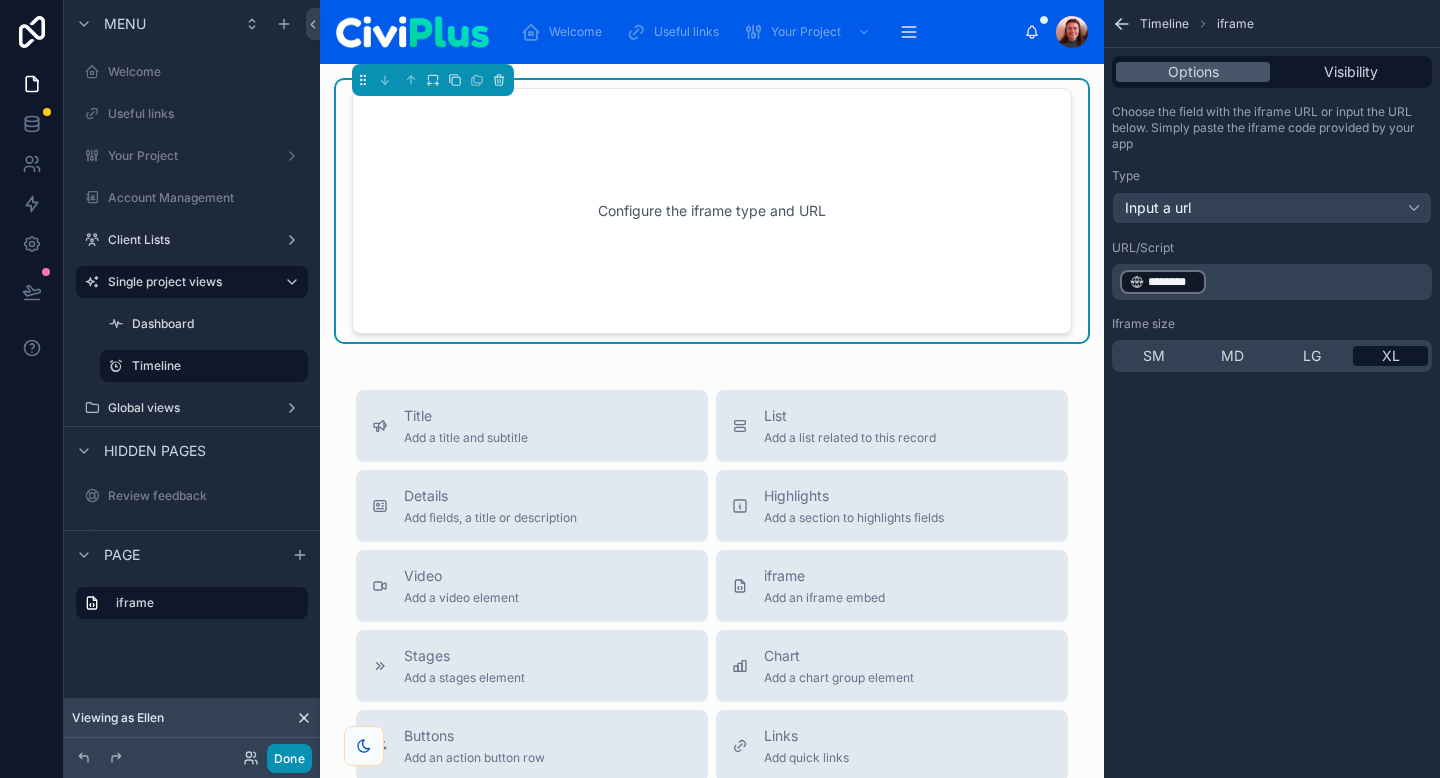 click on "Done" at bounding box center (289, 758) 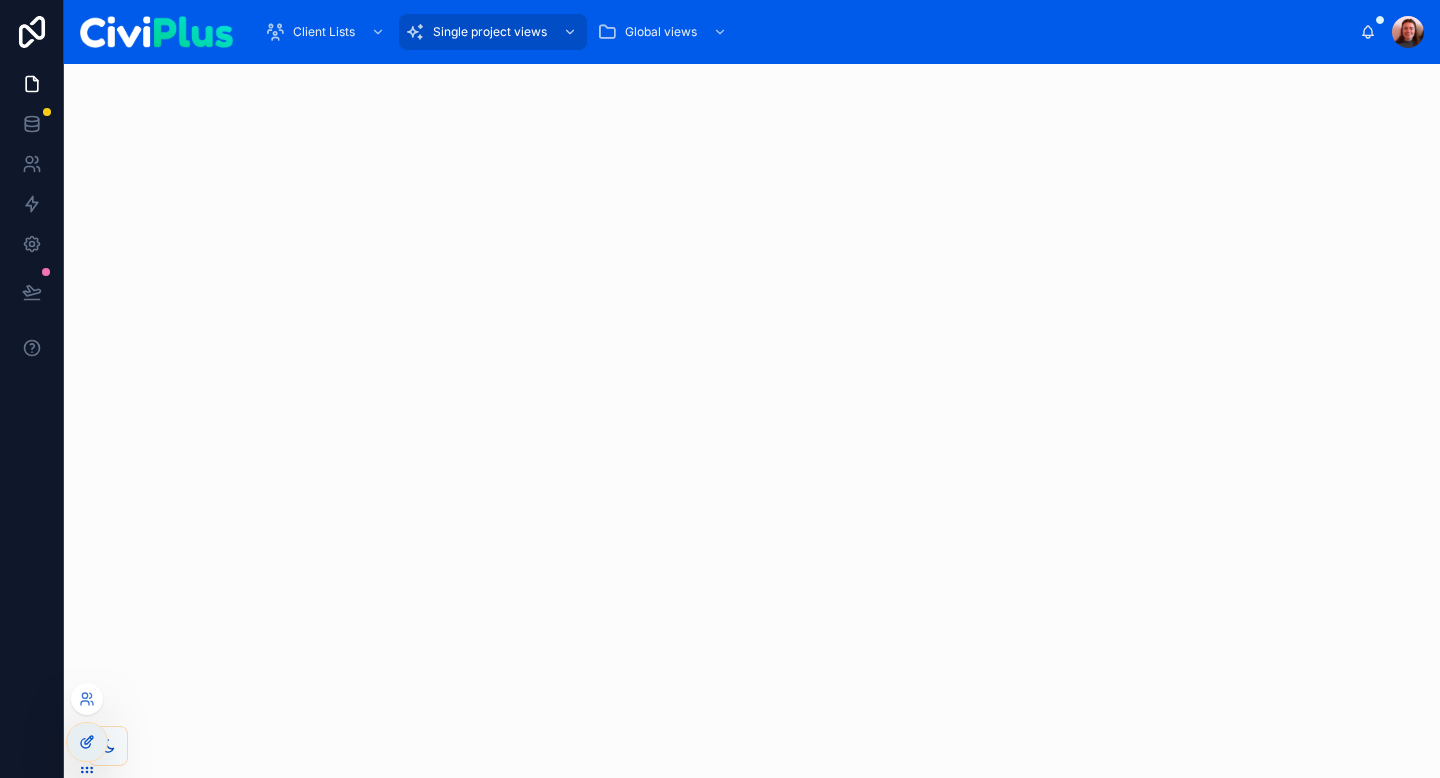 click at bounding box center [87, 742] 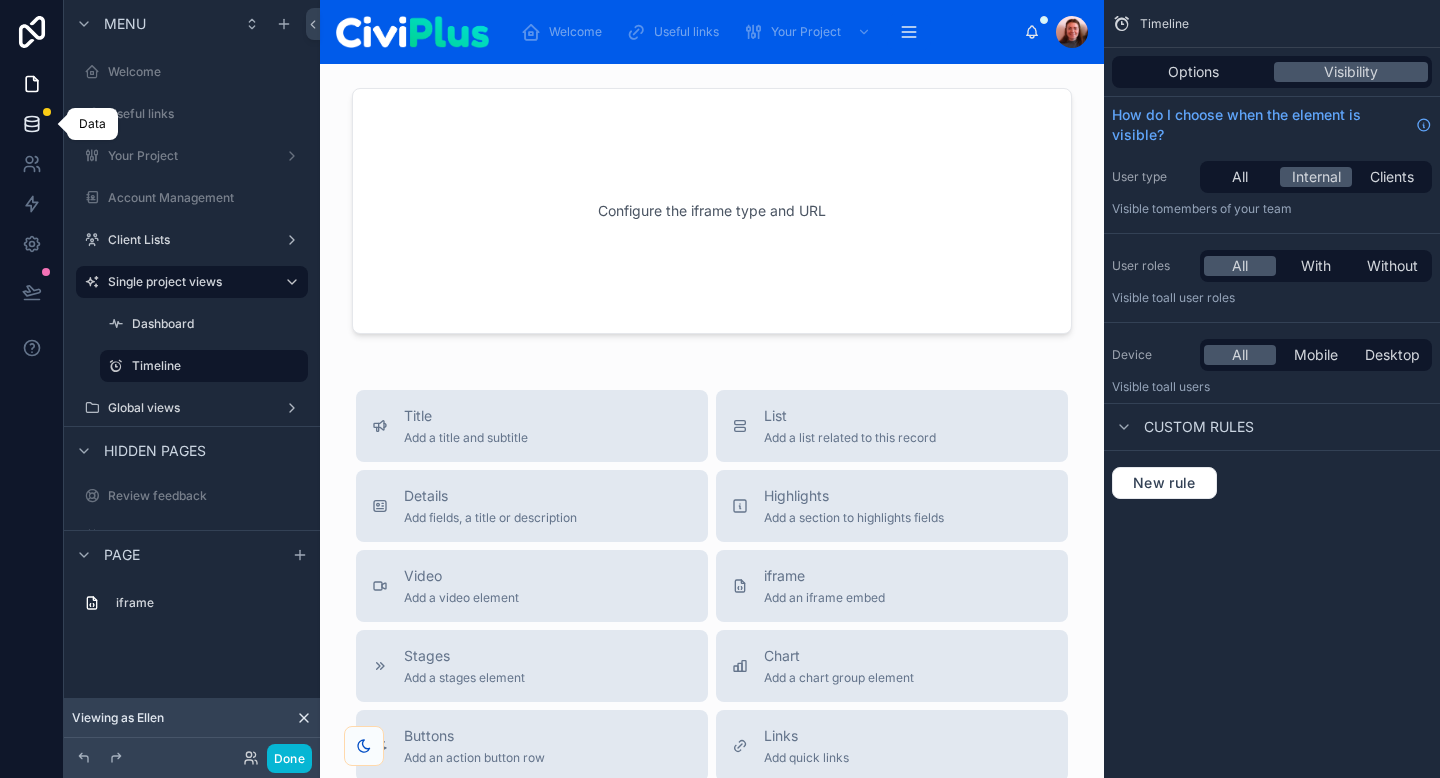 click 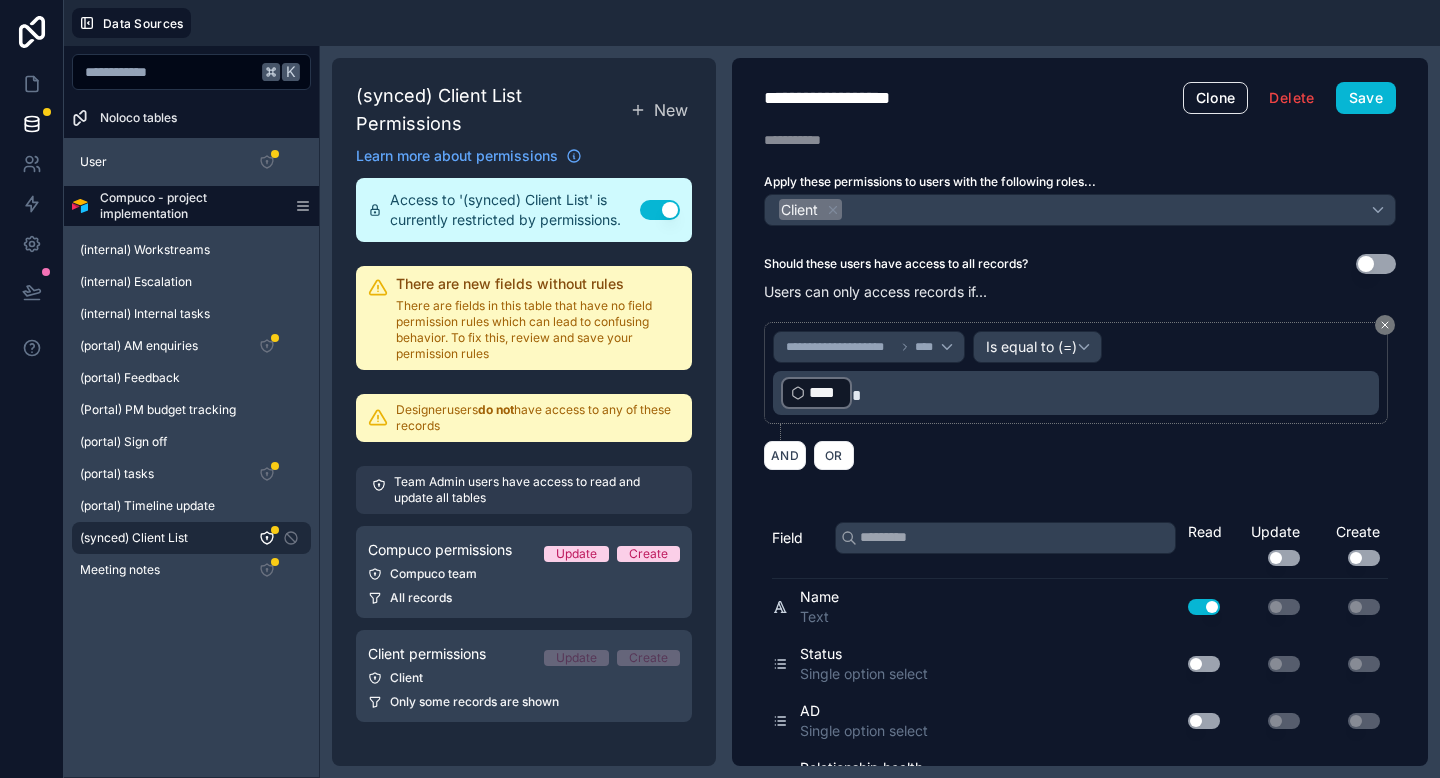click 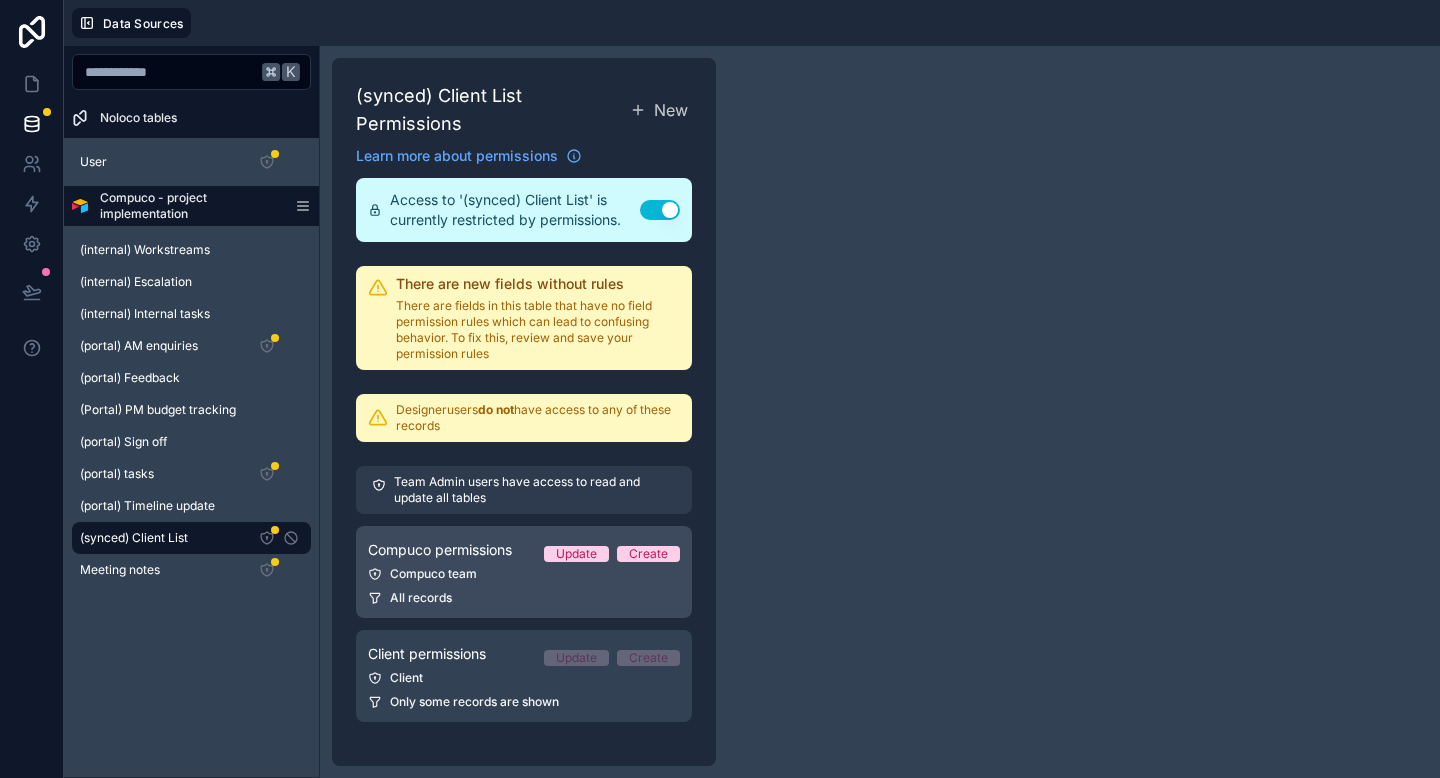 click on "Compuco permissions Update Create Compuco team All records" at bounding box center [524, 572] 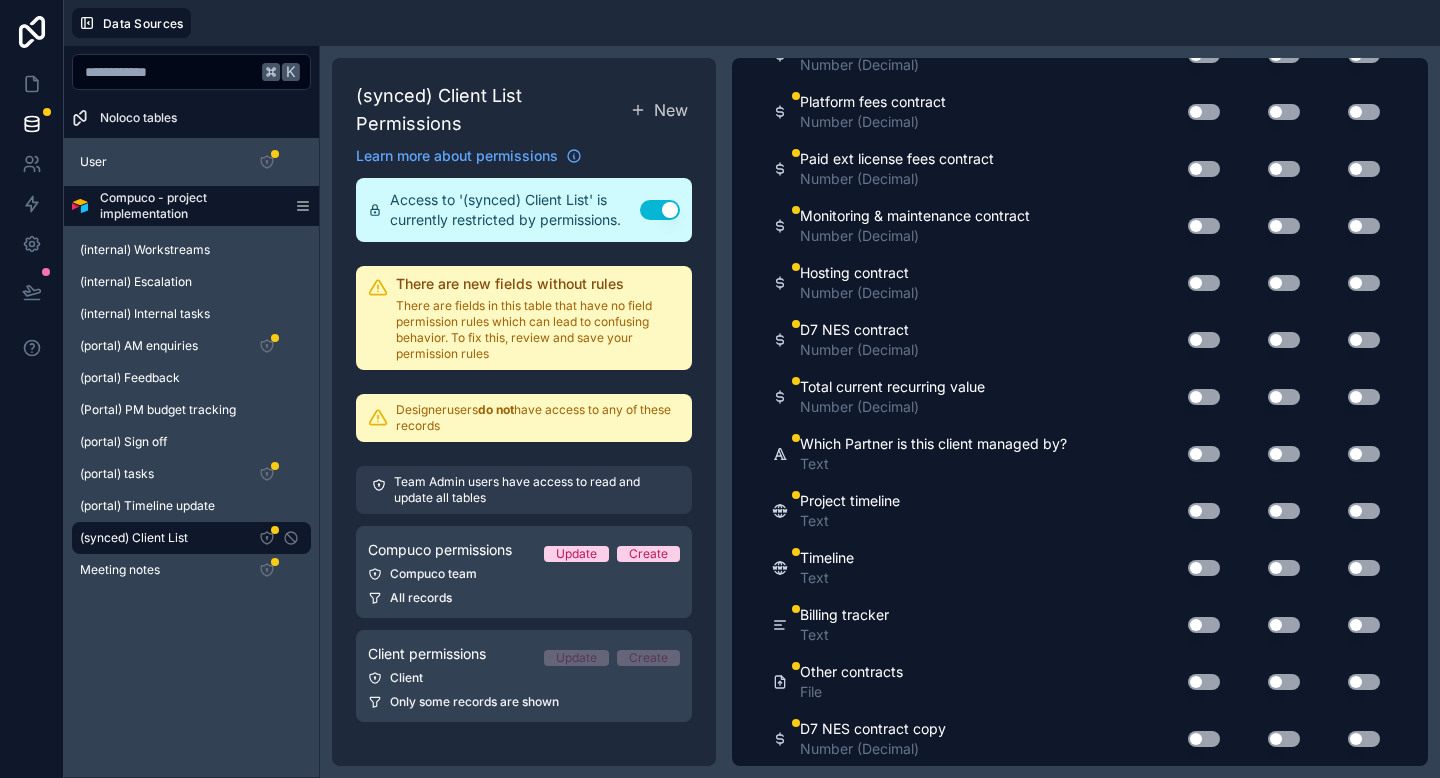 scroll, scrollTop: 1514, scrollLeft: 0, axis: vertical 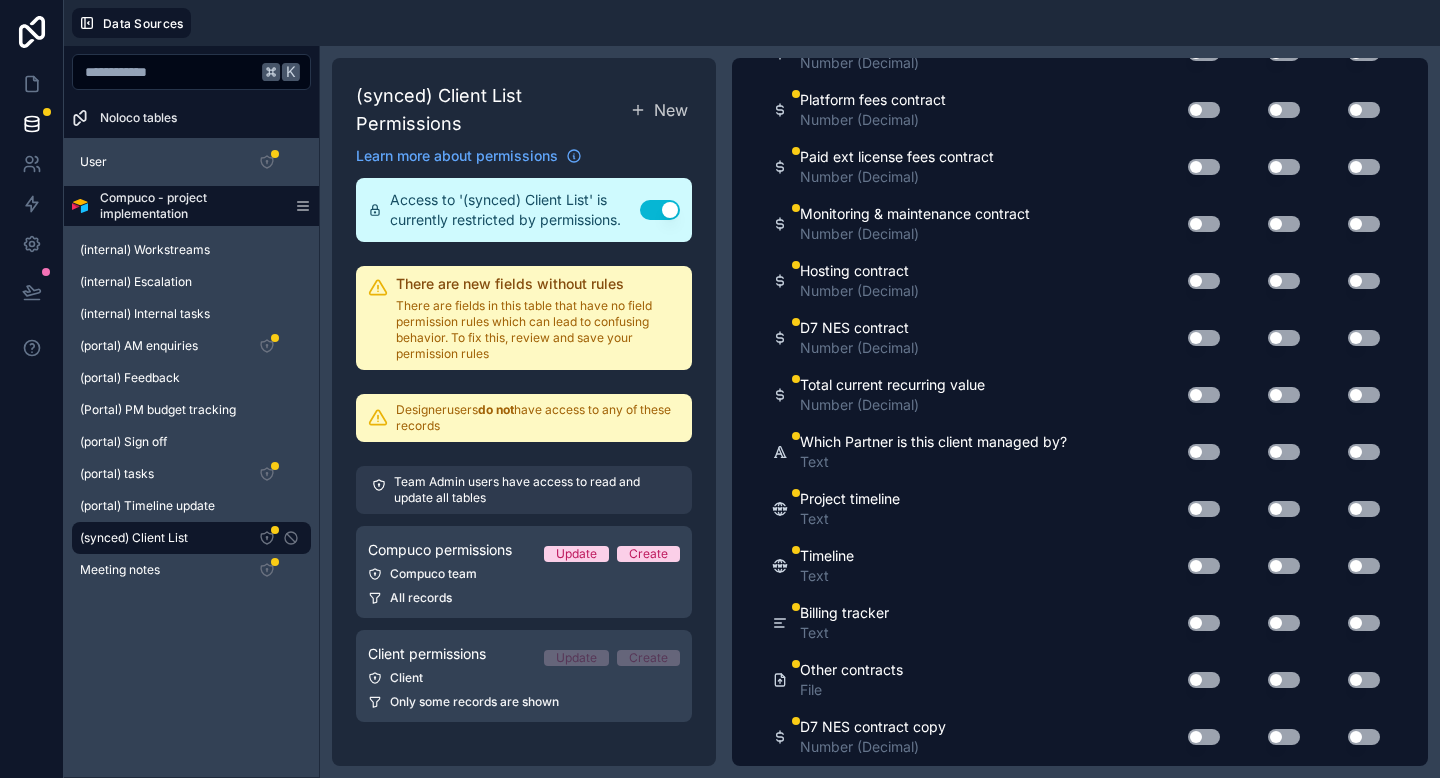 click on "Use setting" at bounding box center [1204, 566] 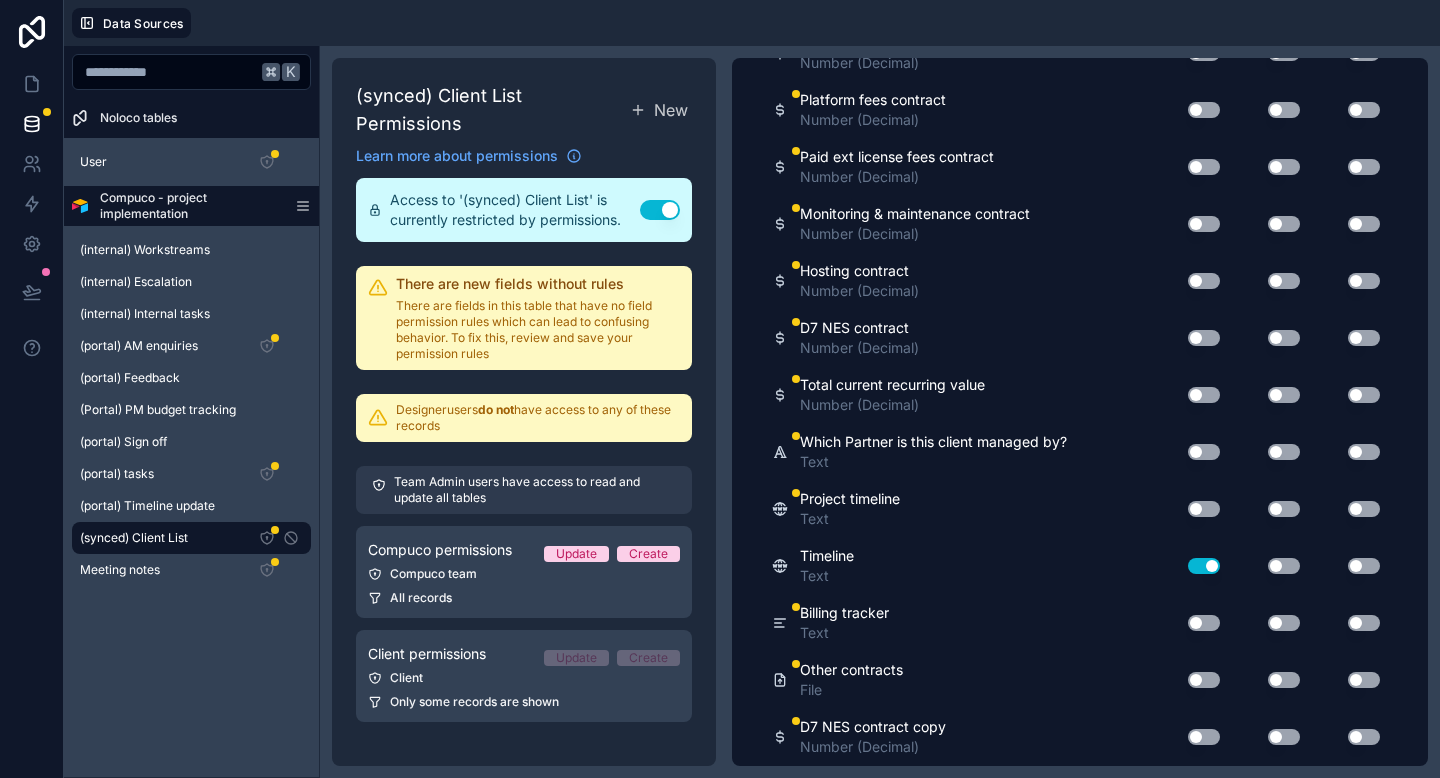 click on "Use setting" at bounding box center [1284, 566] 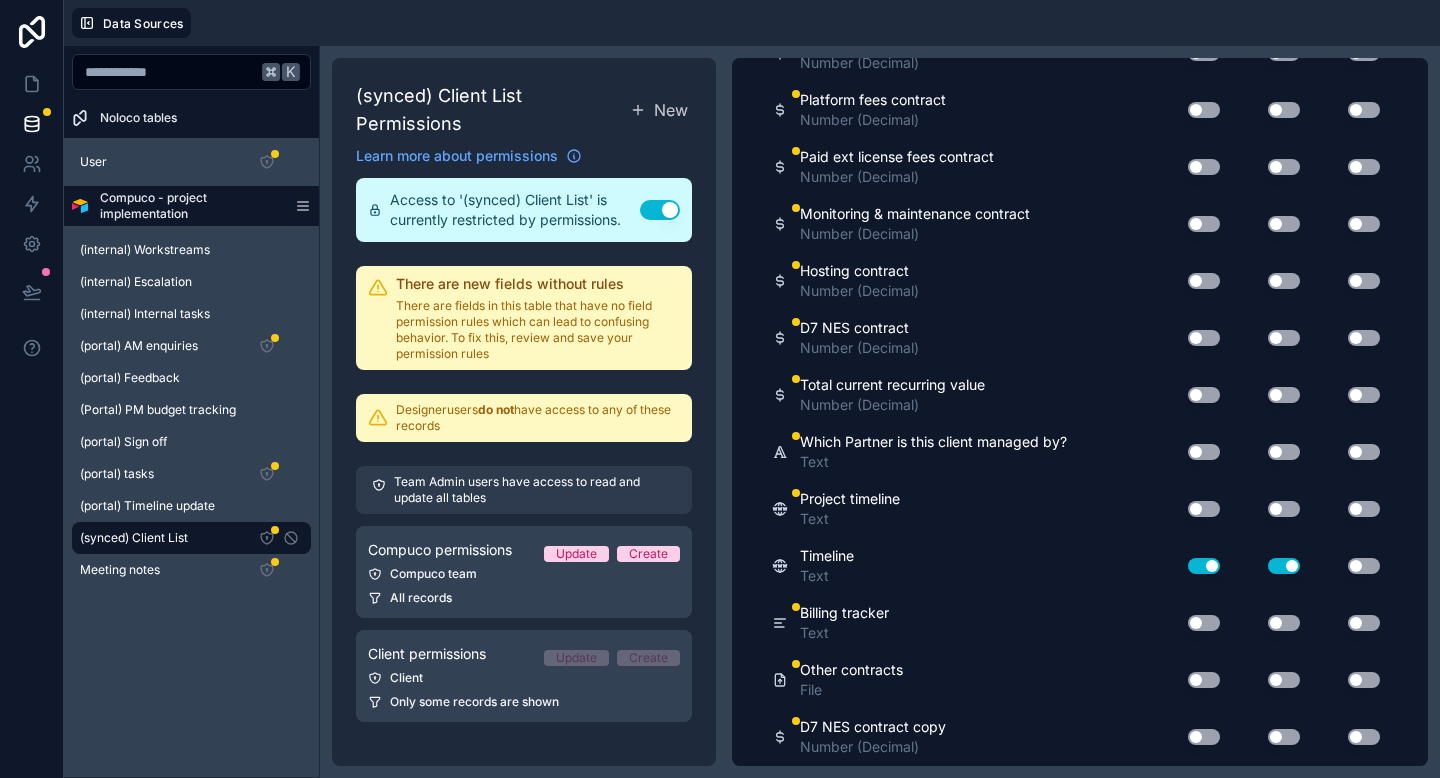 click on "Use setting" at bounding box center (1364, 566) 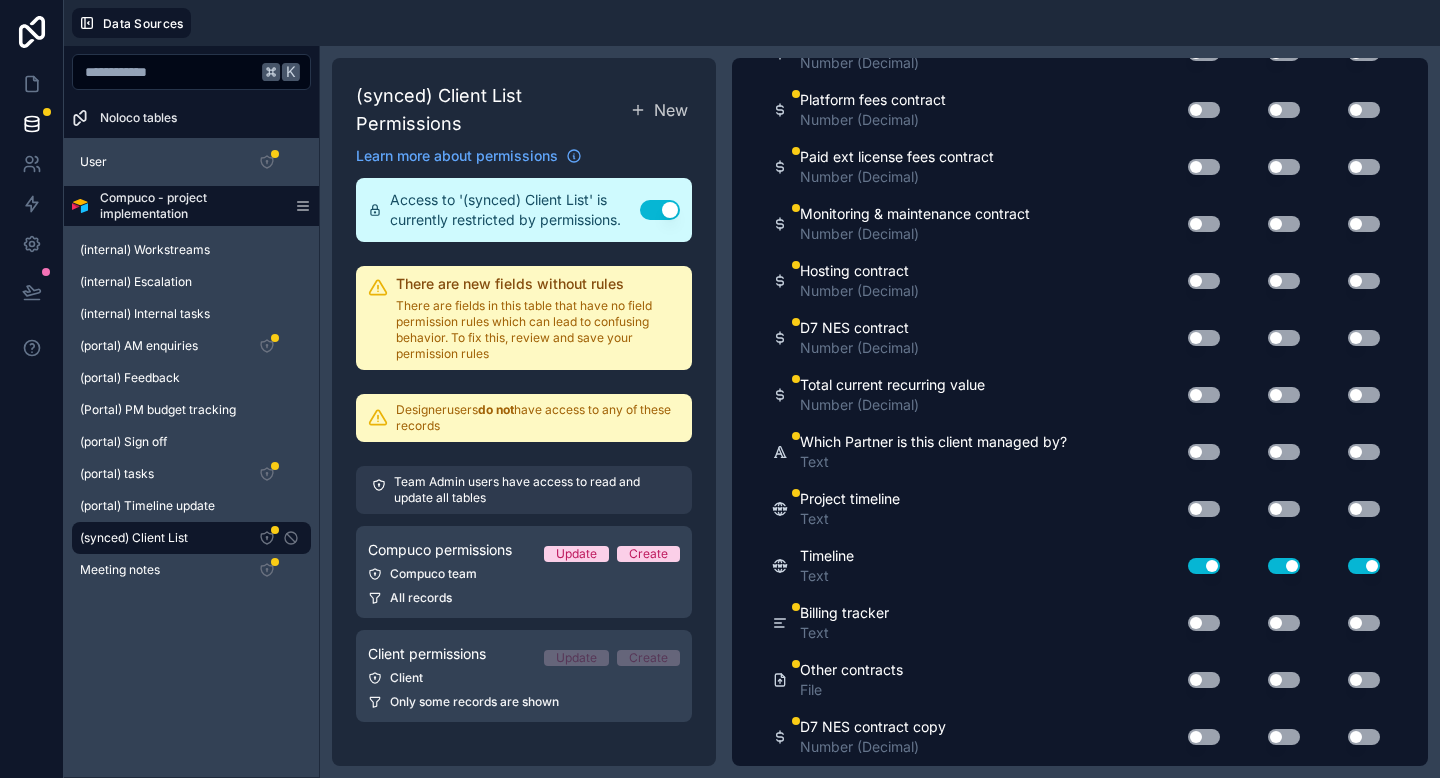 click on "Use setting" at bounding box center [1204, 623] 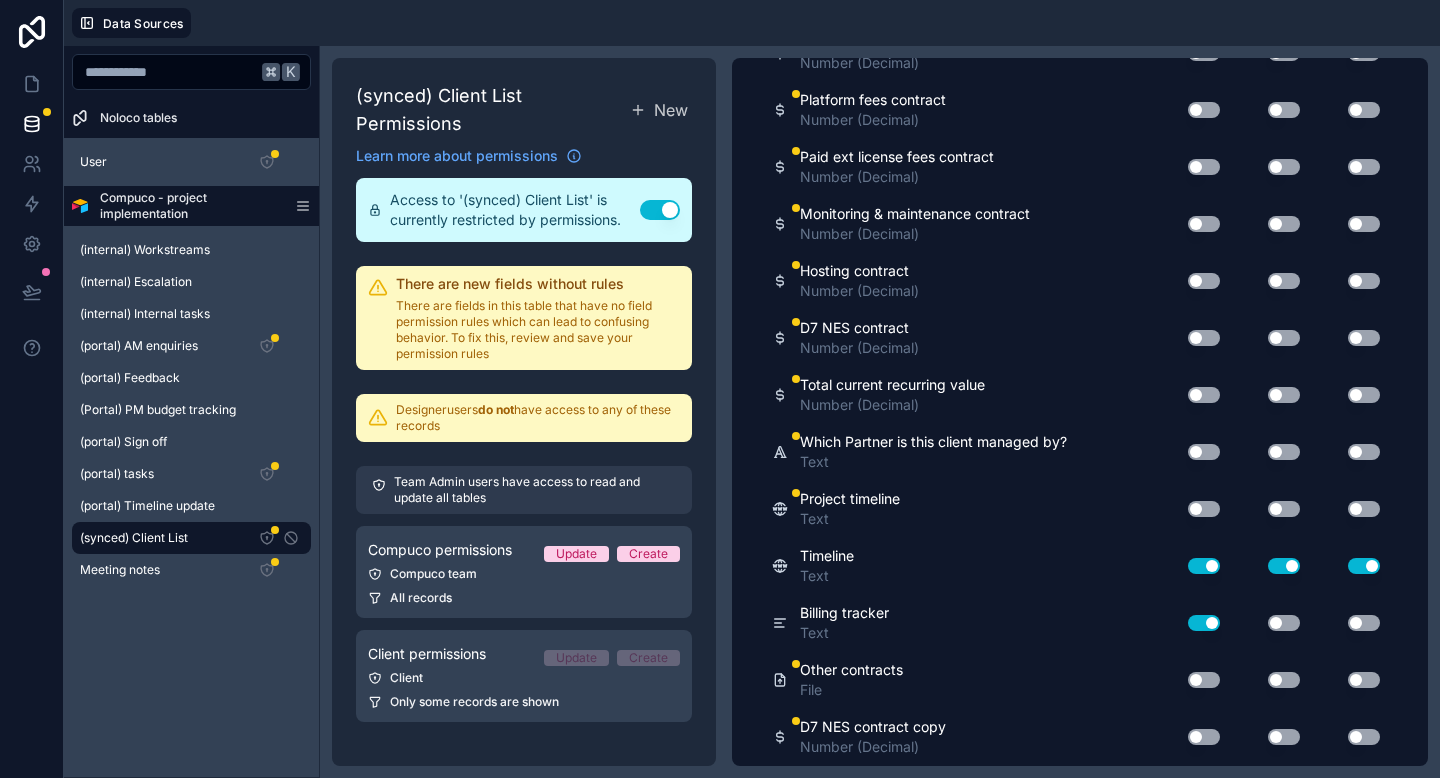click on "Use setting" at bounding box center (1284, 623) 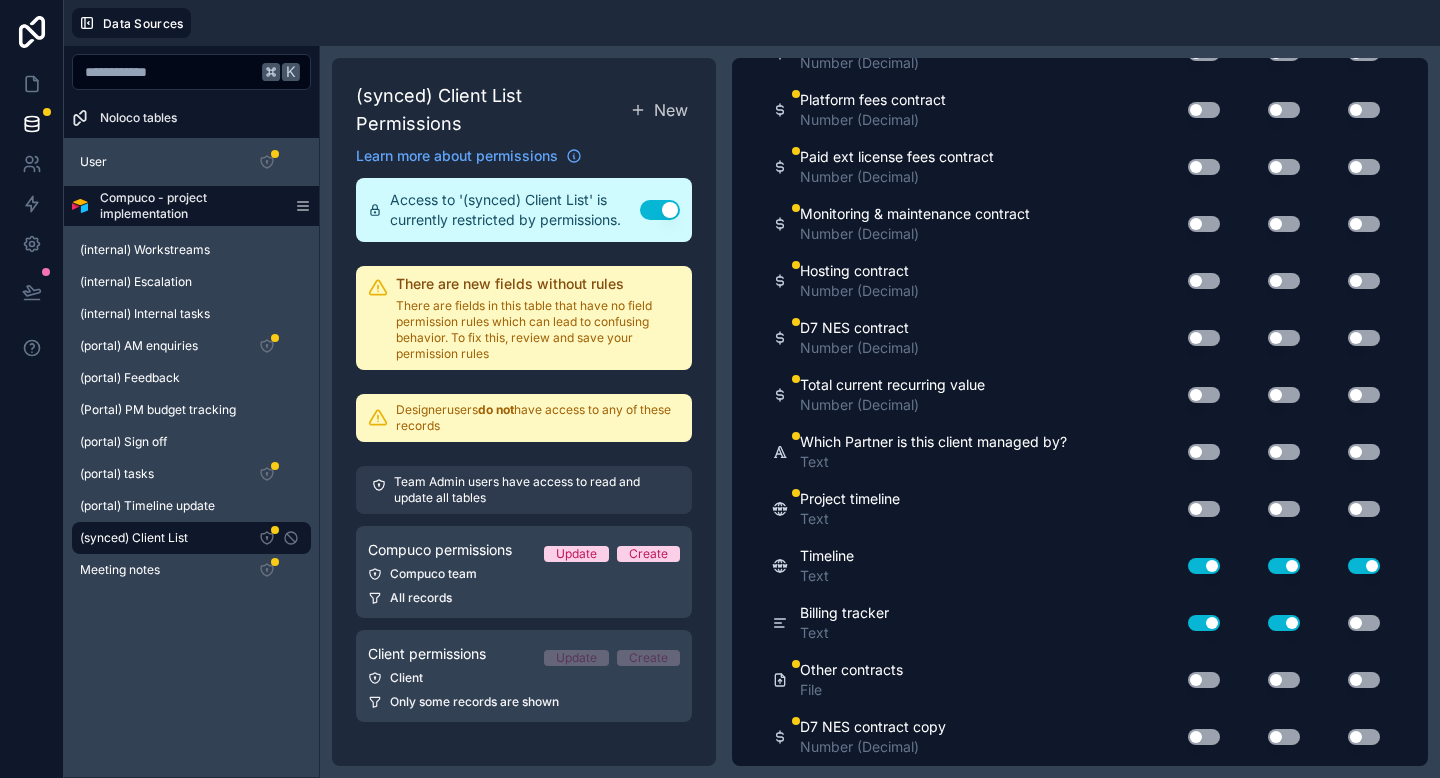 click on "Use setting" at bounding box center (1364, 623) 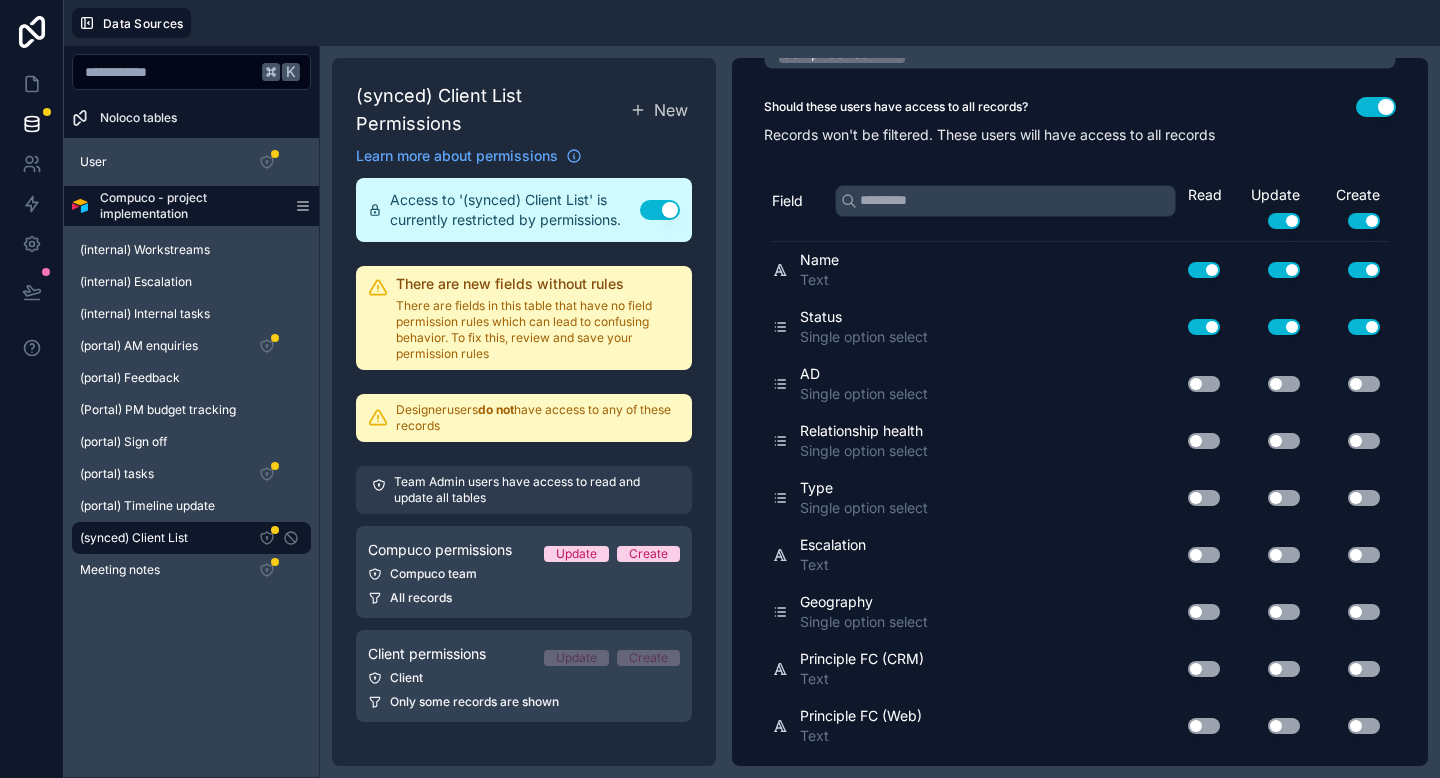 scroll, scrollTop: 0, scrollLeft: 0, axis: both 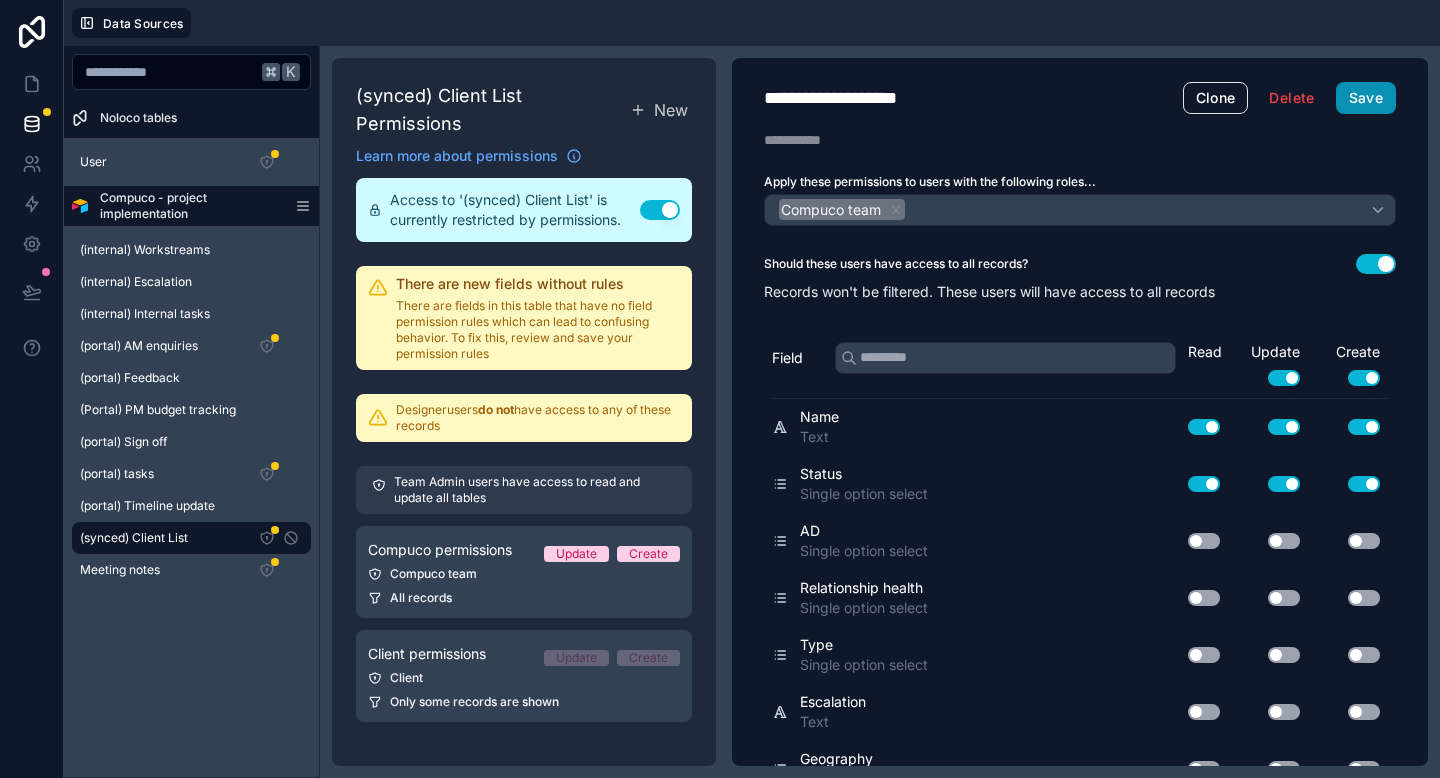 click on "Save" at bounding box center (1366, 98) 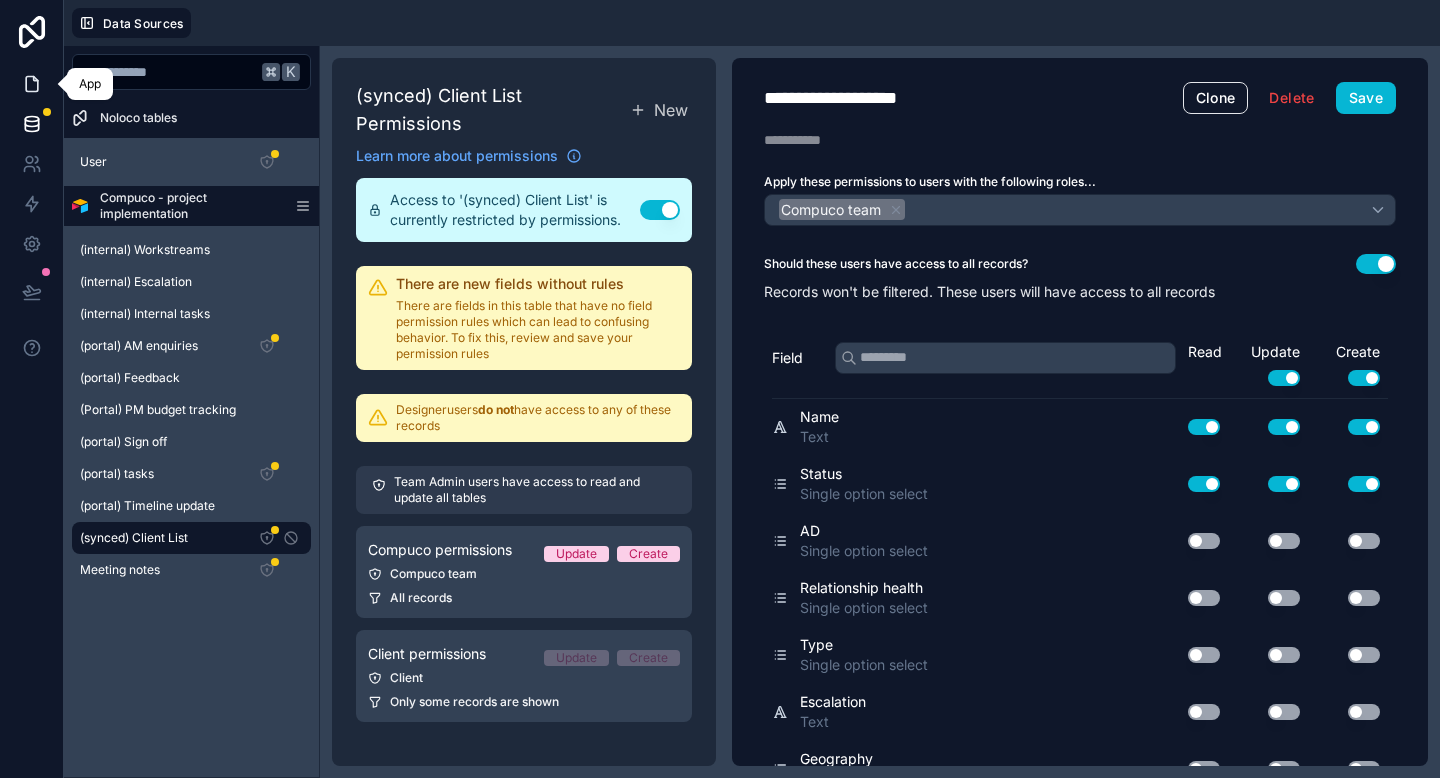click at bounding box center [31, 84] 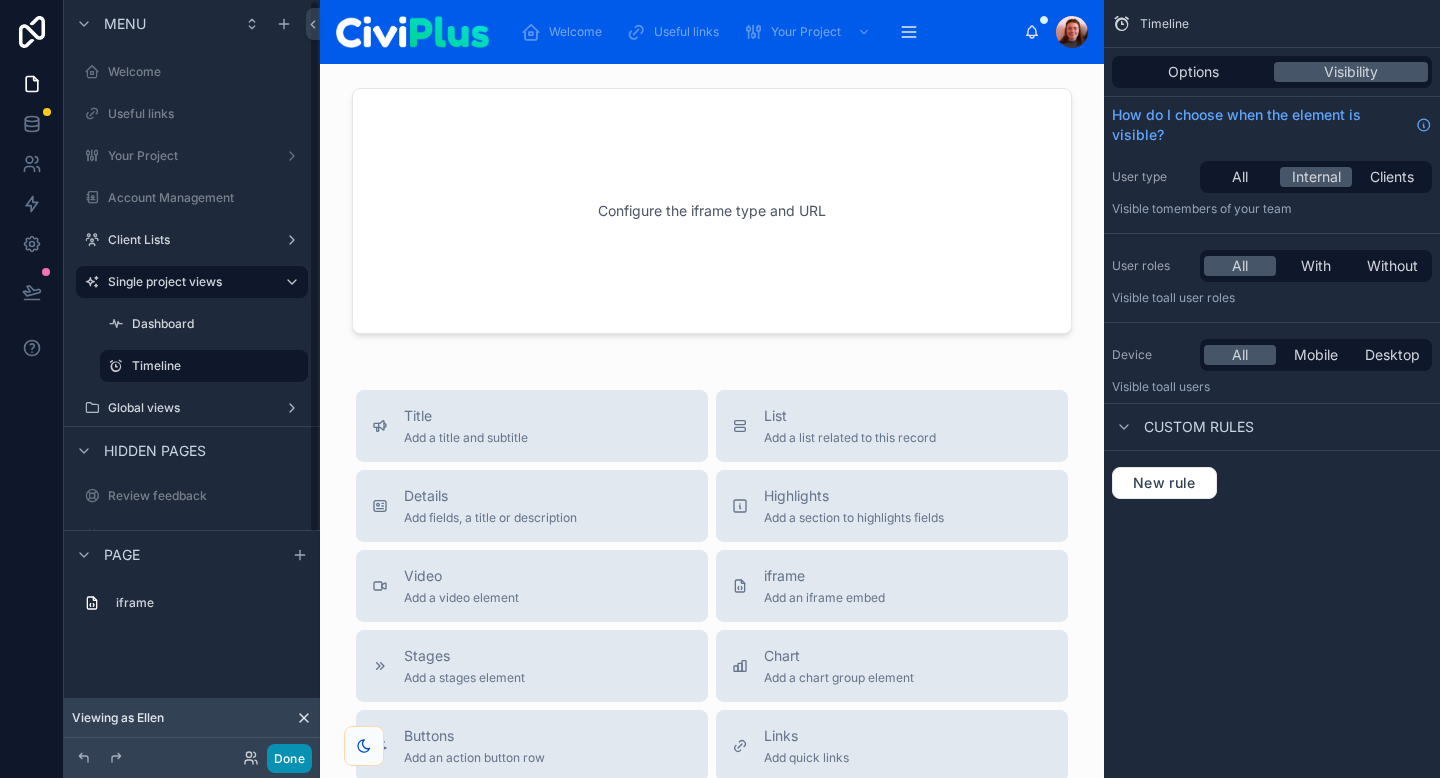 click on "Done" at bounding box center (289, 758) 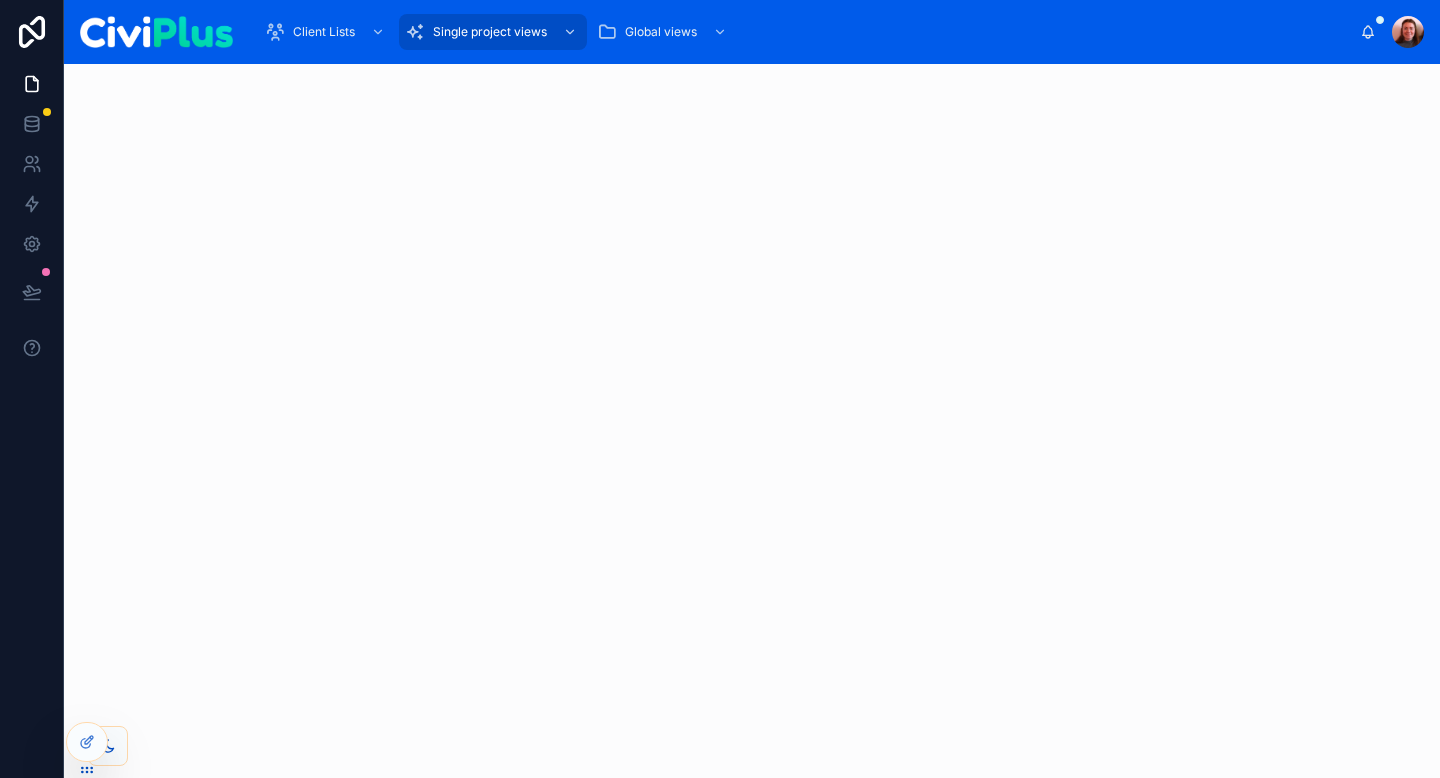 click at bounding box center (752, 144) 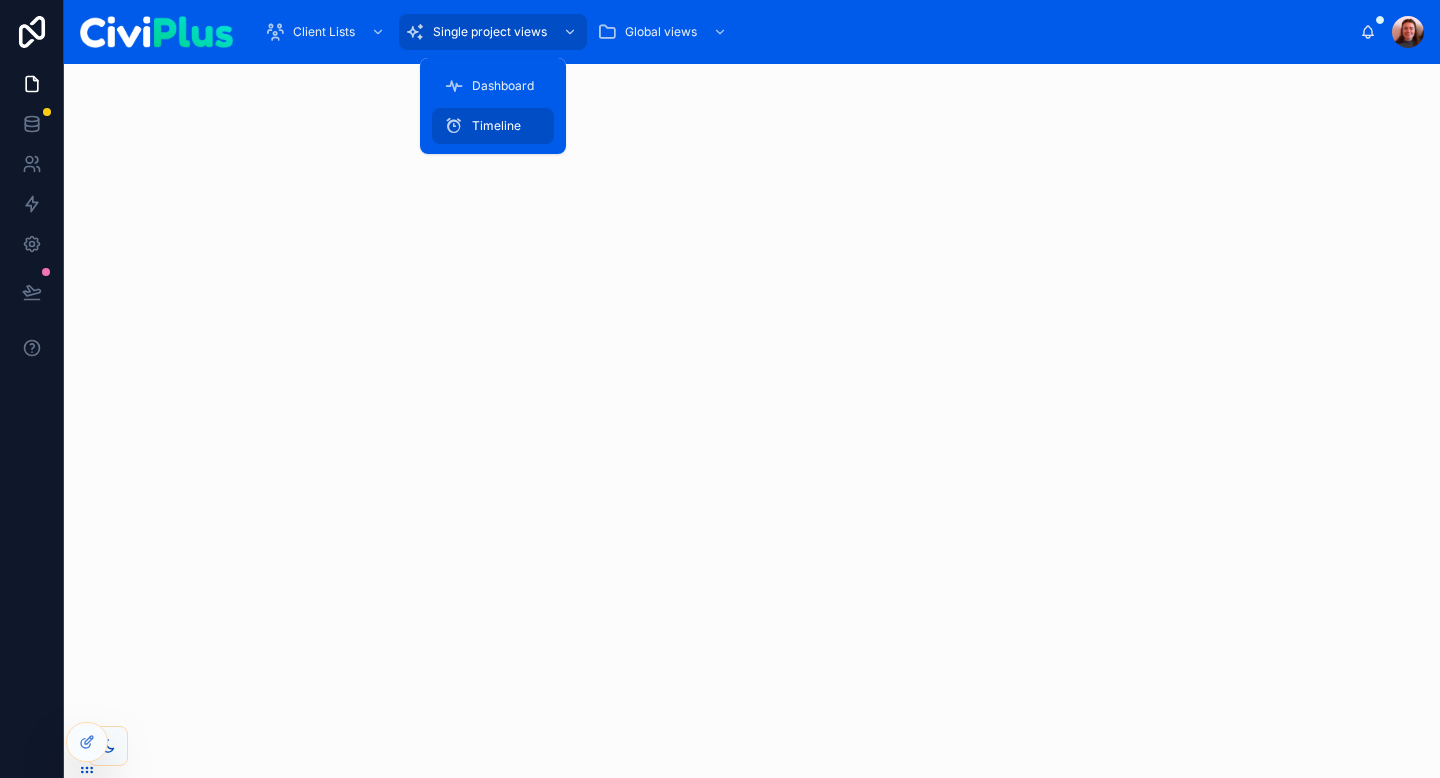 click on "Timeline" at bounding box center (493, 126) 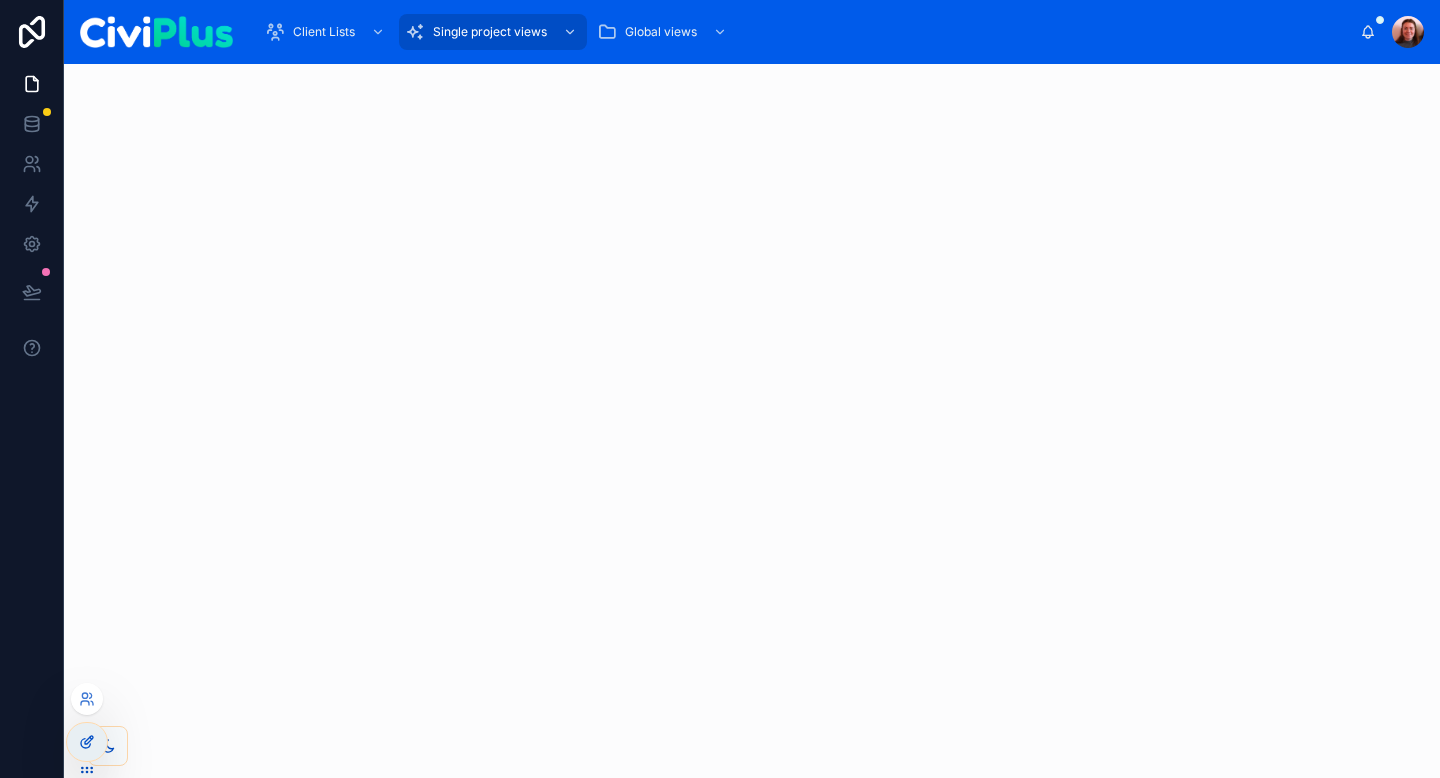 click 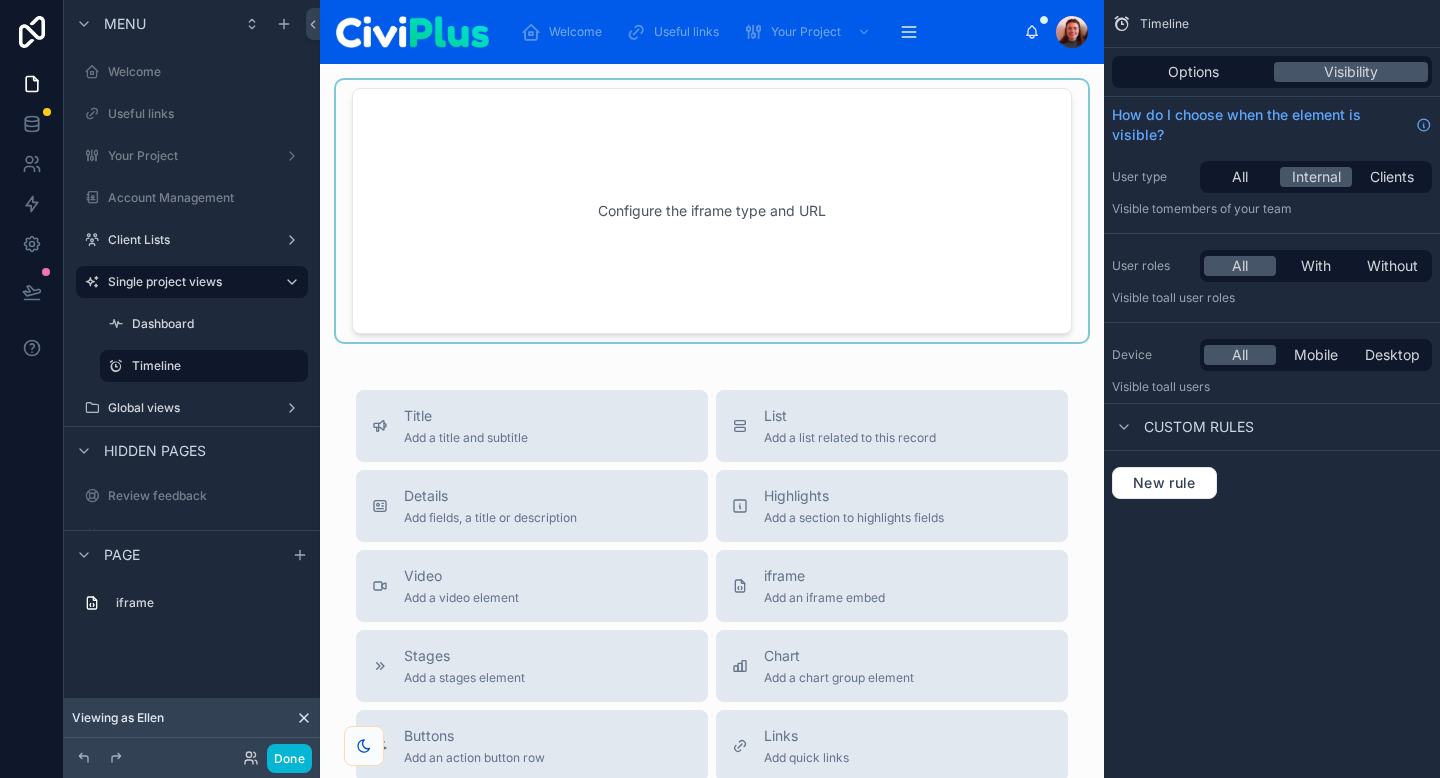 click at bounding box center (712, 211) 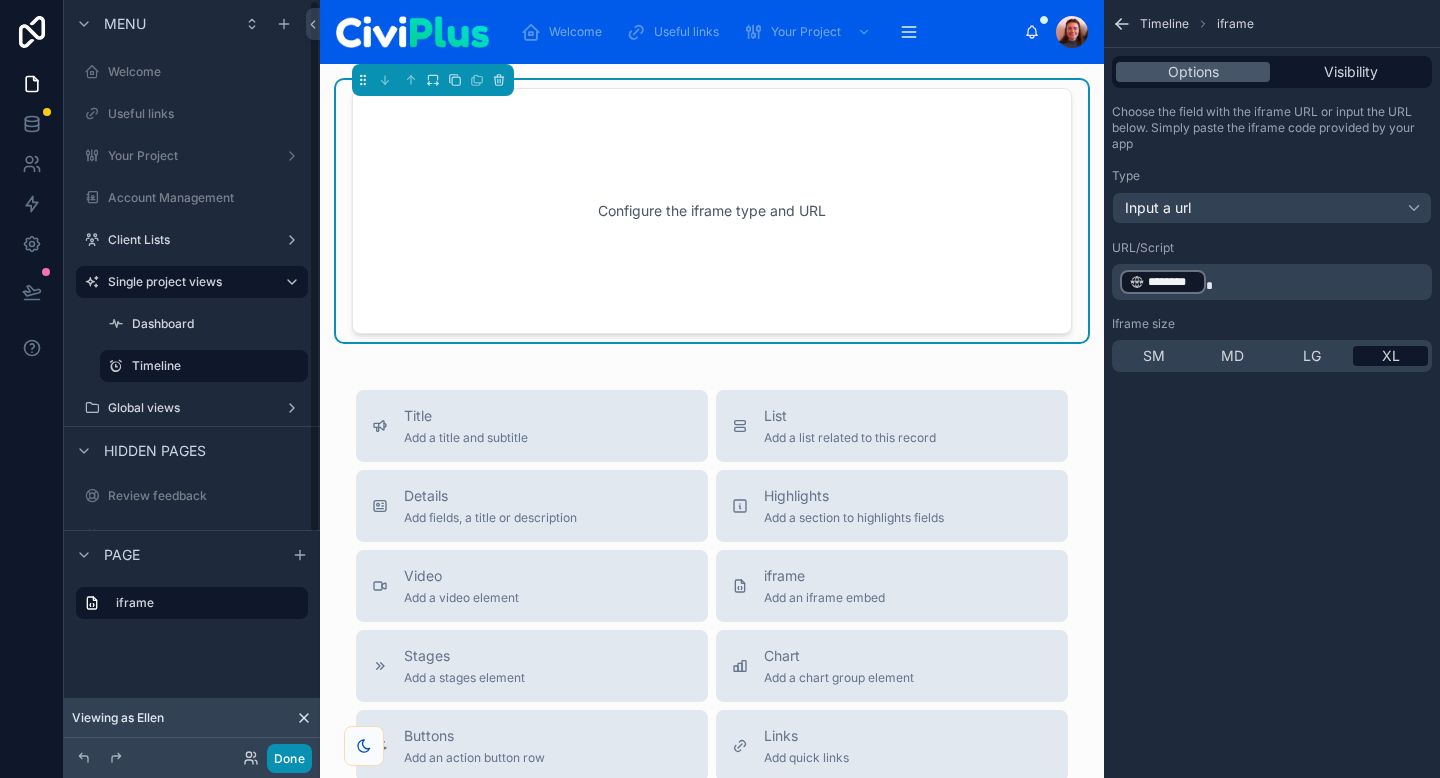 click on "Done" at bounding box center (289, 758) 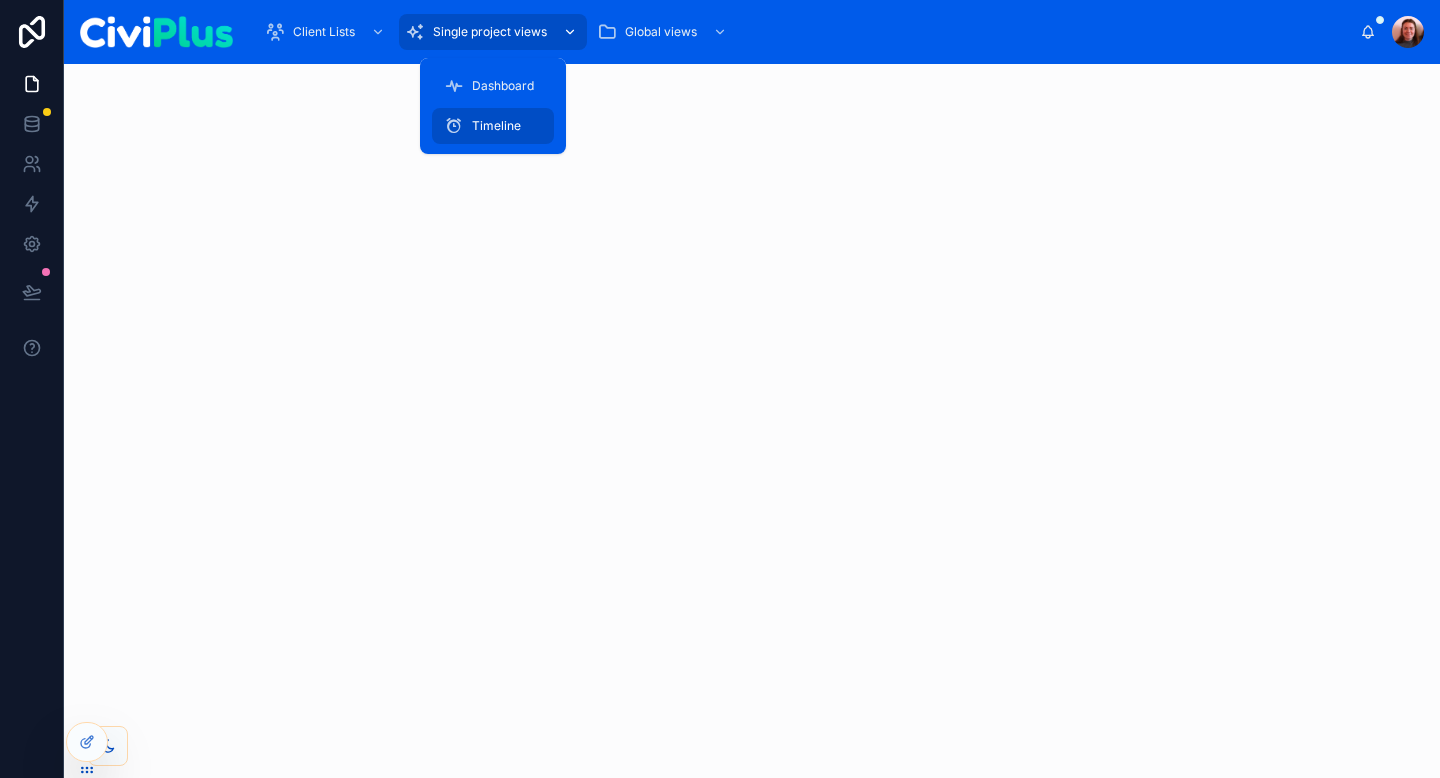 click on "Single project views" at bounding box center [490, 32] 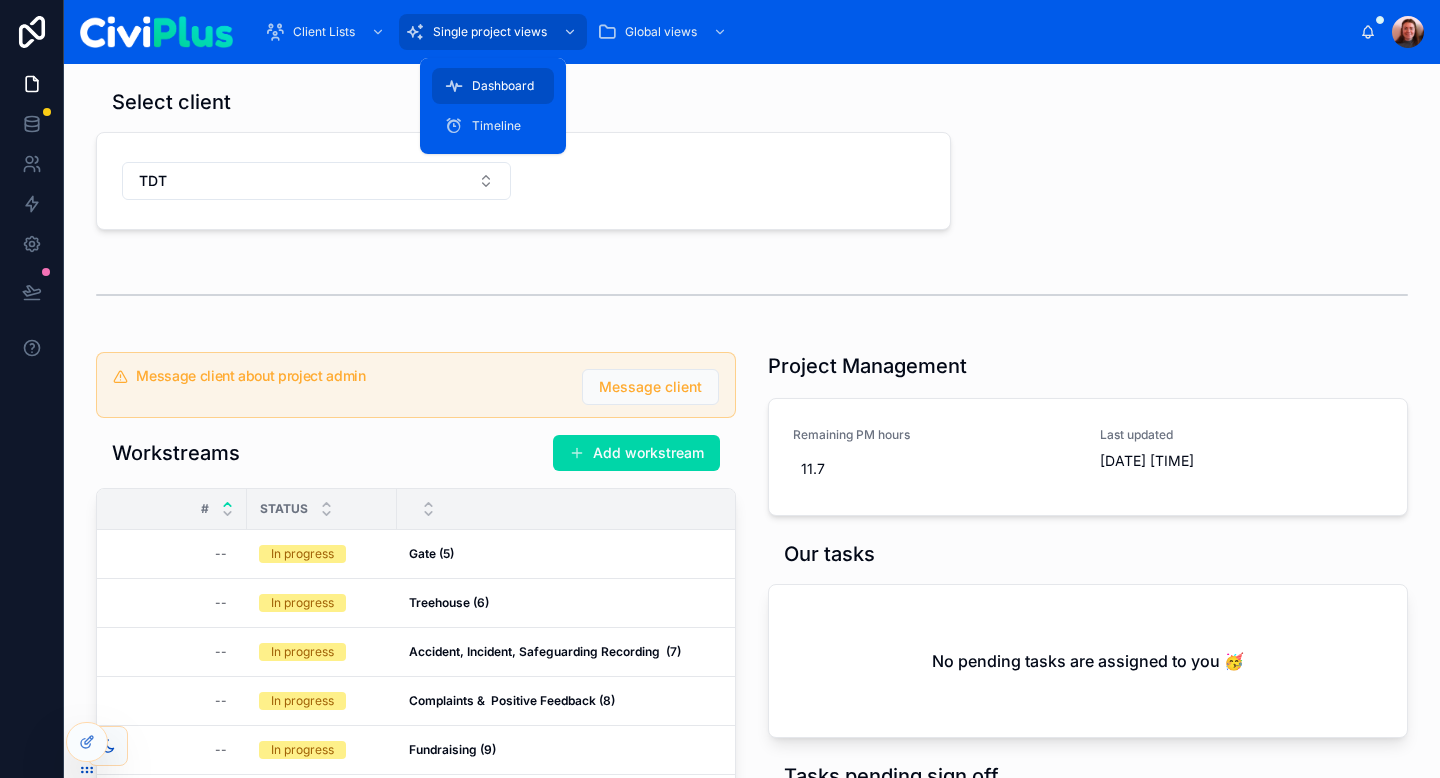click on "Dashboard" at bounding box center [503, 86] 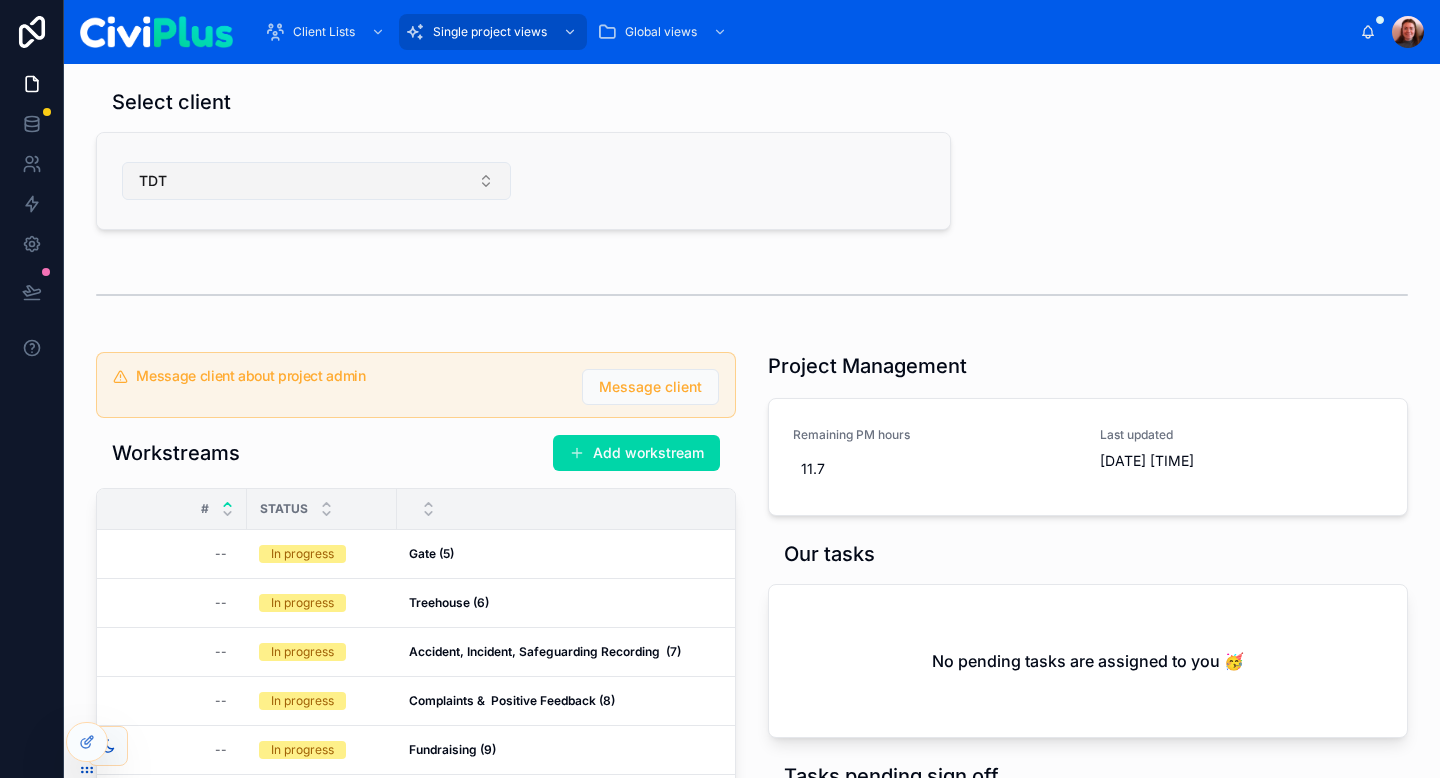click on "TDT" at bounding box center (316, 181) 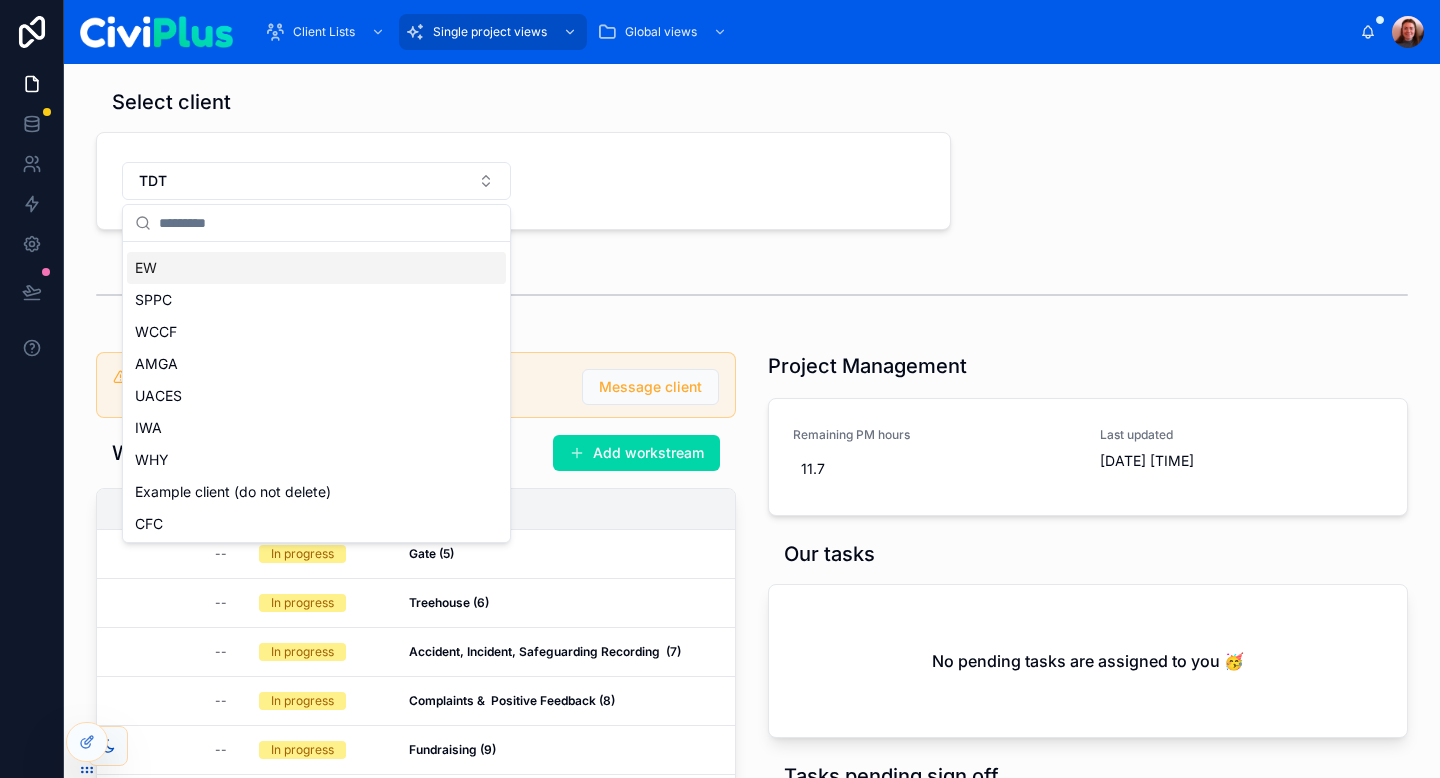 scroll, scrollTop: 511, scrollLeft: 0, axis: vertical 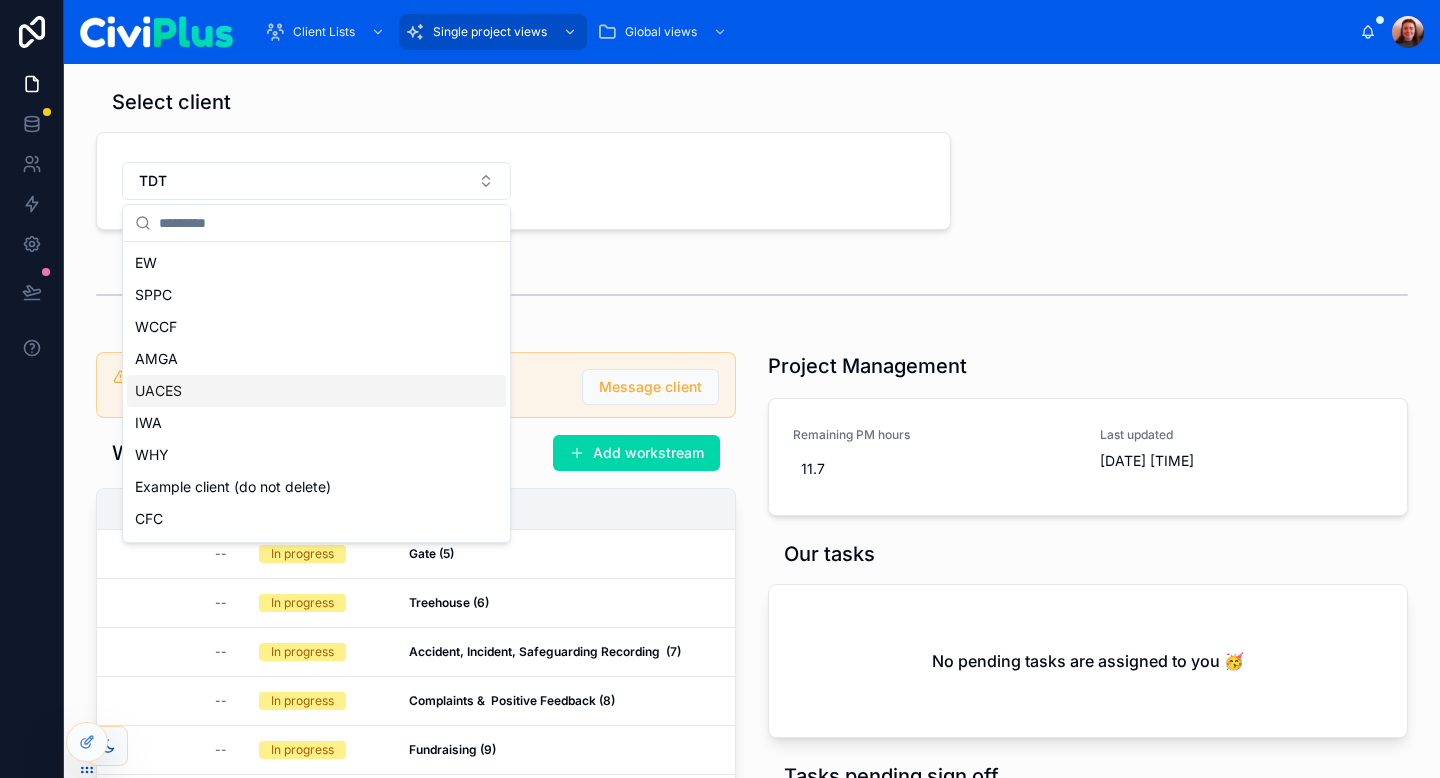 click on "UACES" at bounding box center (316, 391) 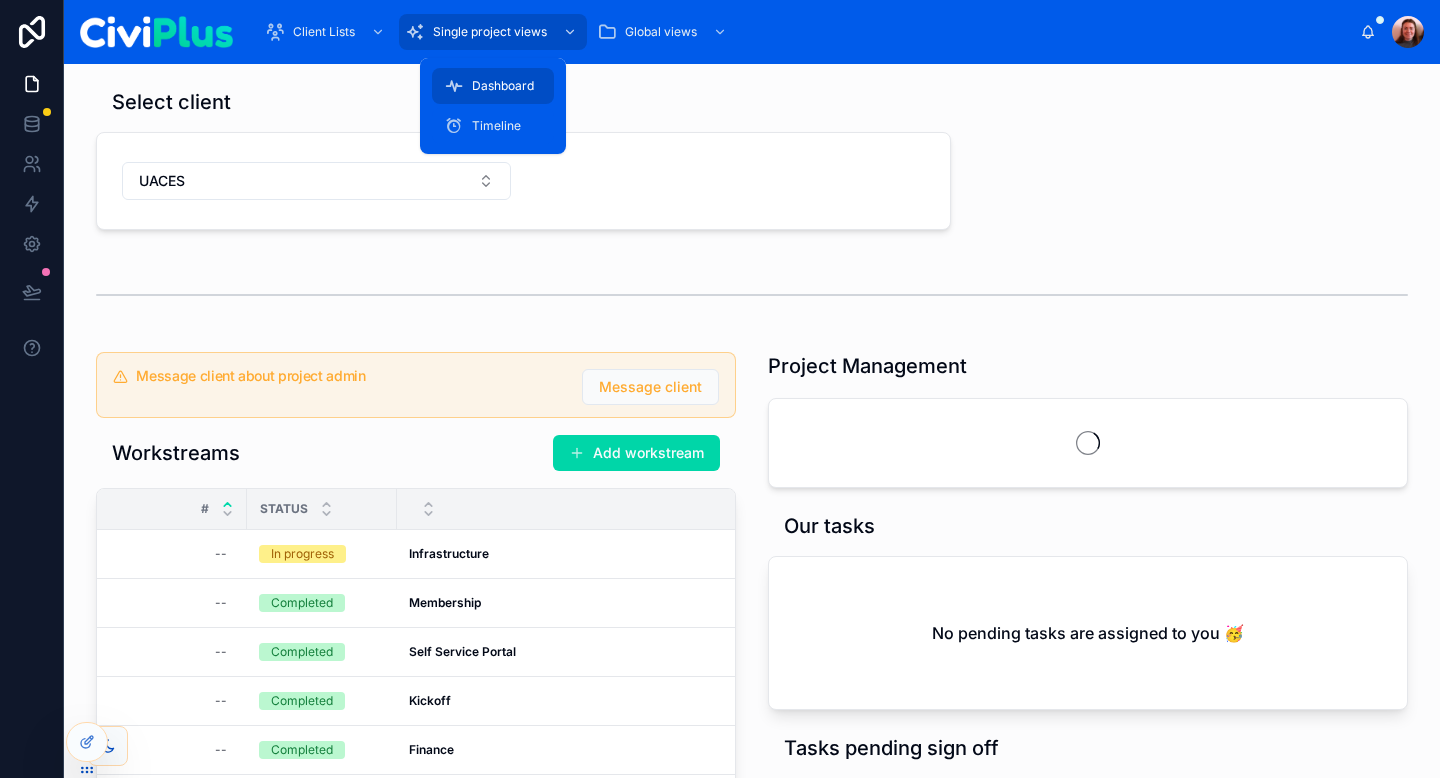 click on "Timeline" at bounding box center (493, 126) 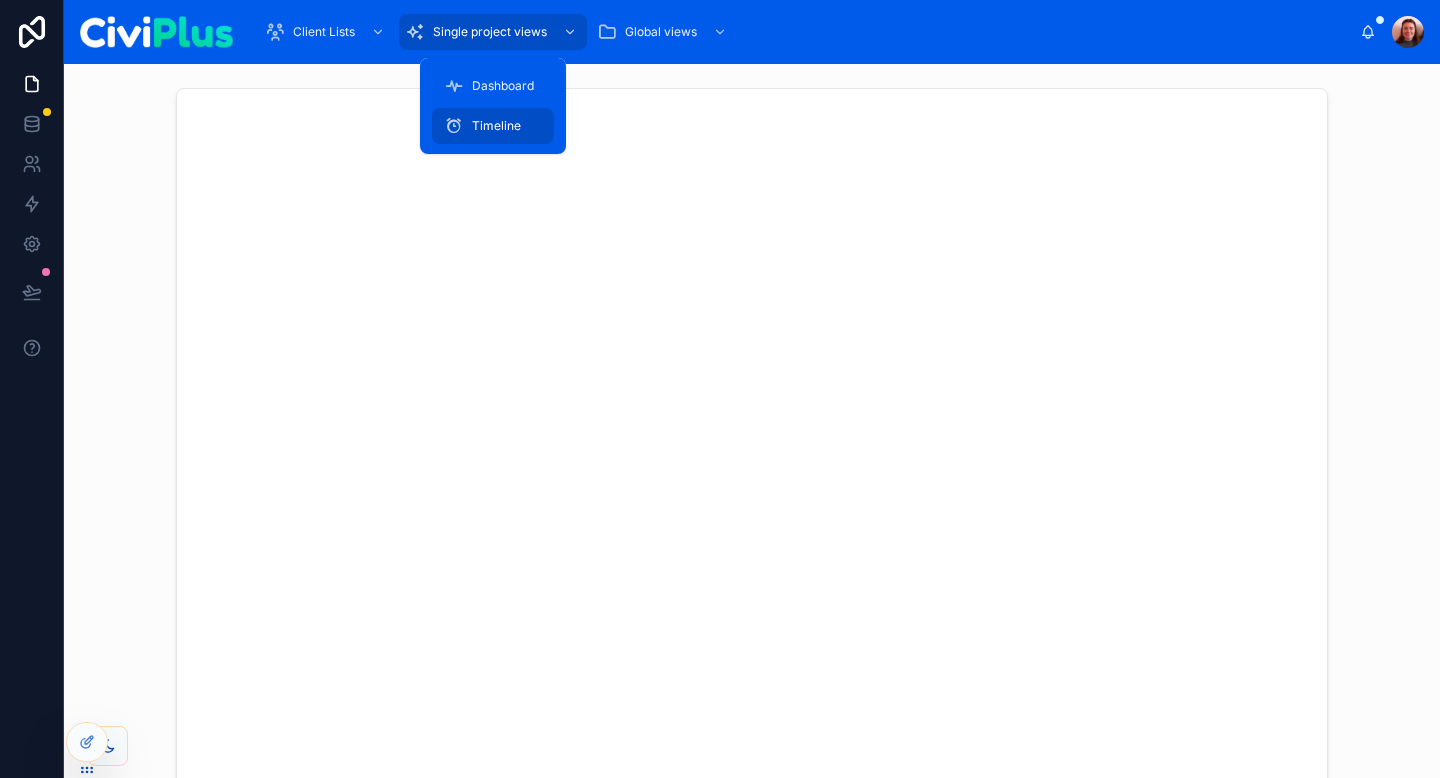 click on "Dashboard" at bounding box center [503, 86] 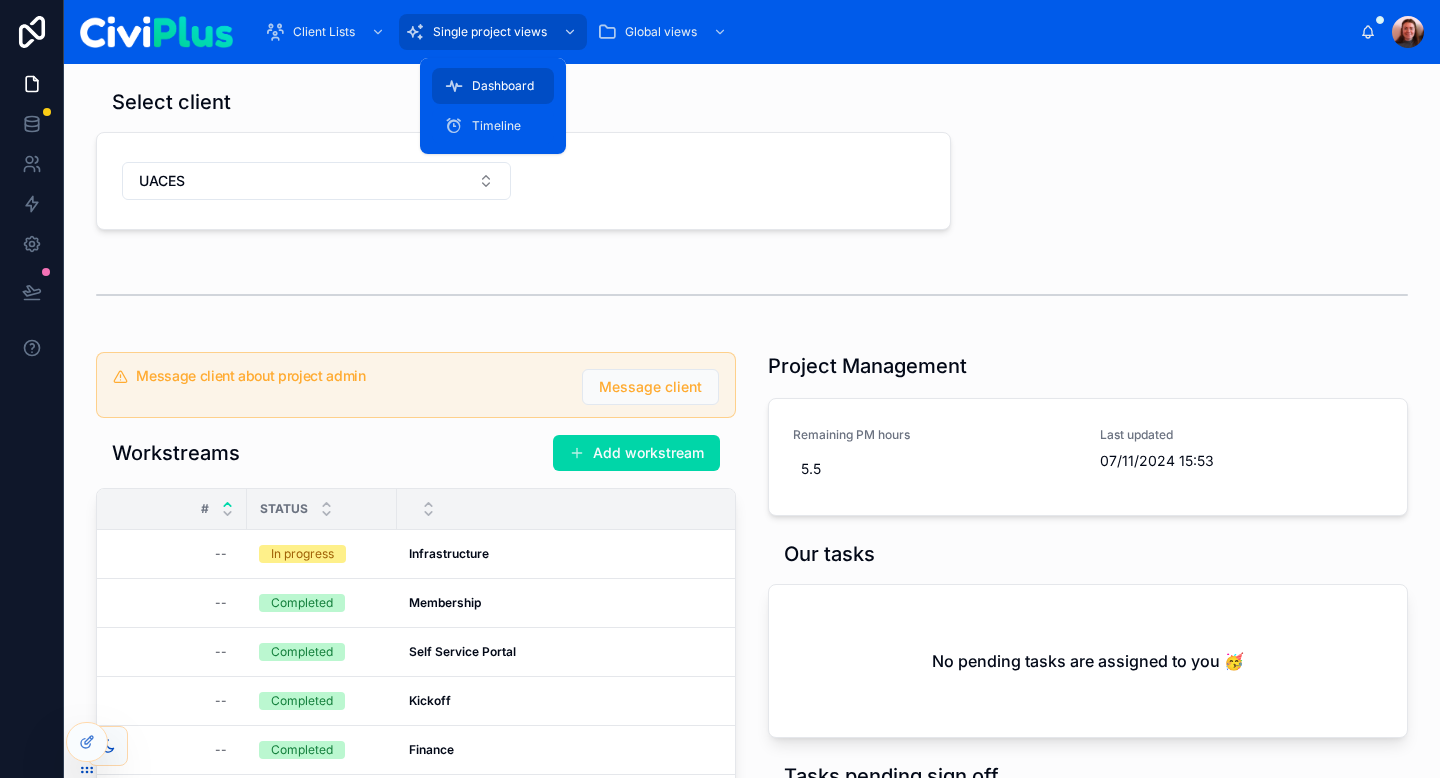 click on "Timeline" at bounding box center [493, 126] 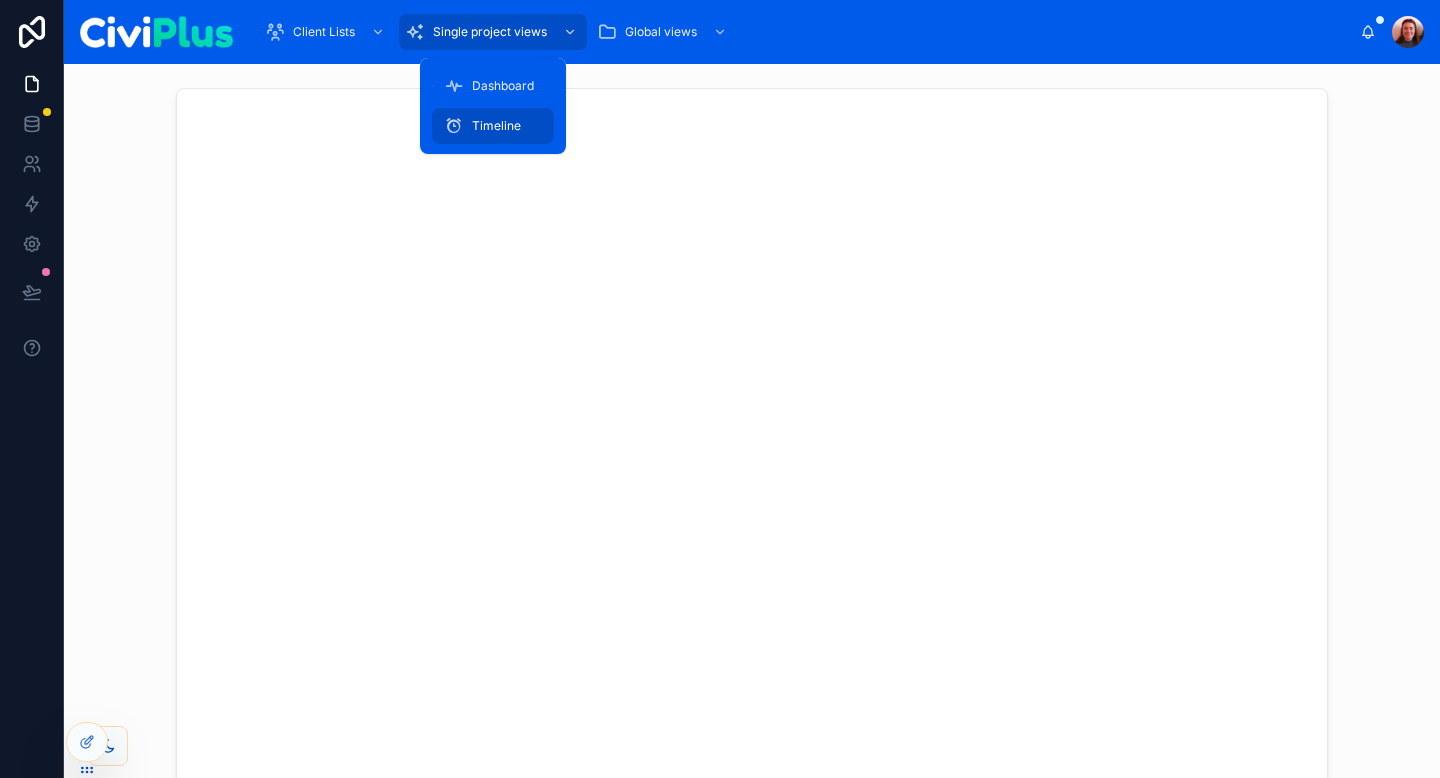 click on "Dashboard" at bounding box center (503, 86) 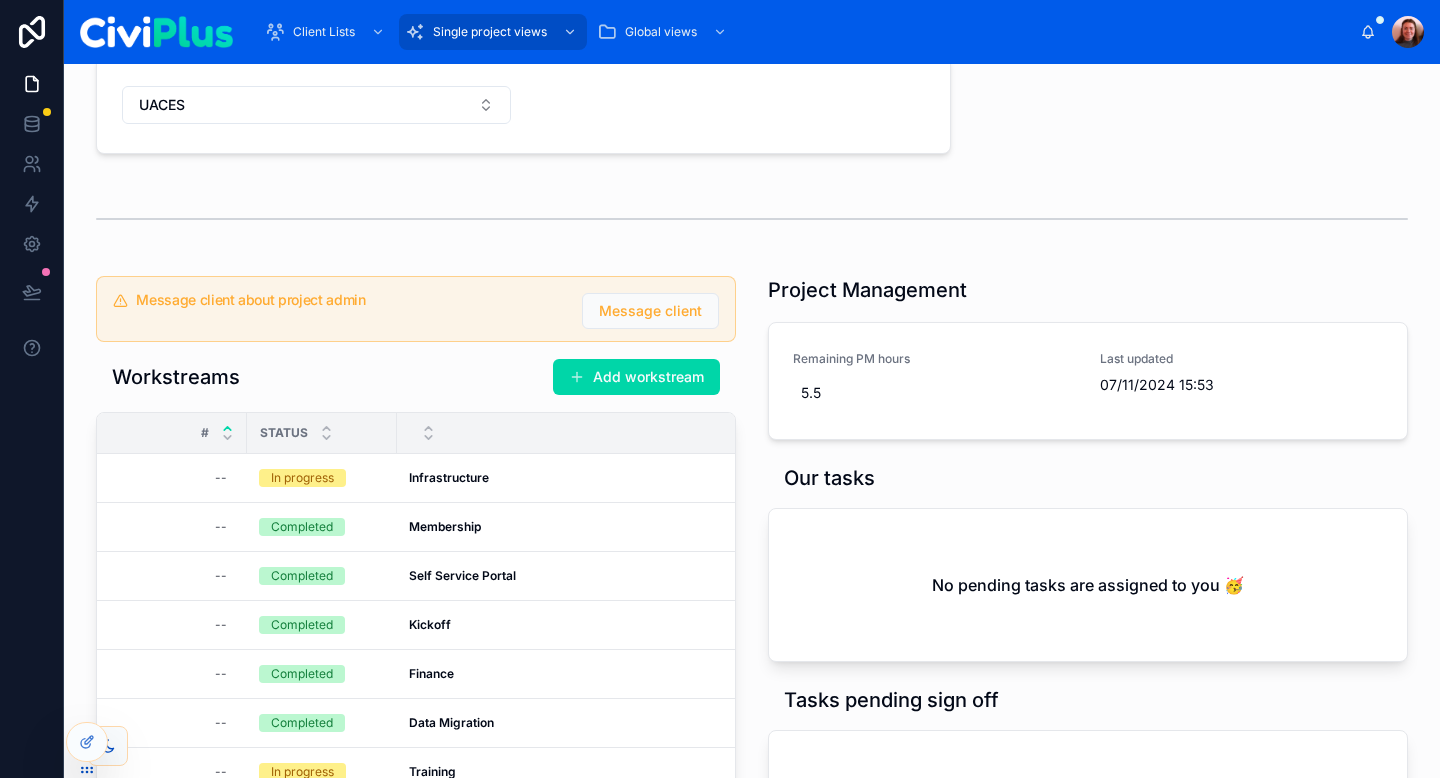 scroll, scrollTop: 0, scrollLeft: 0, axis: both 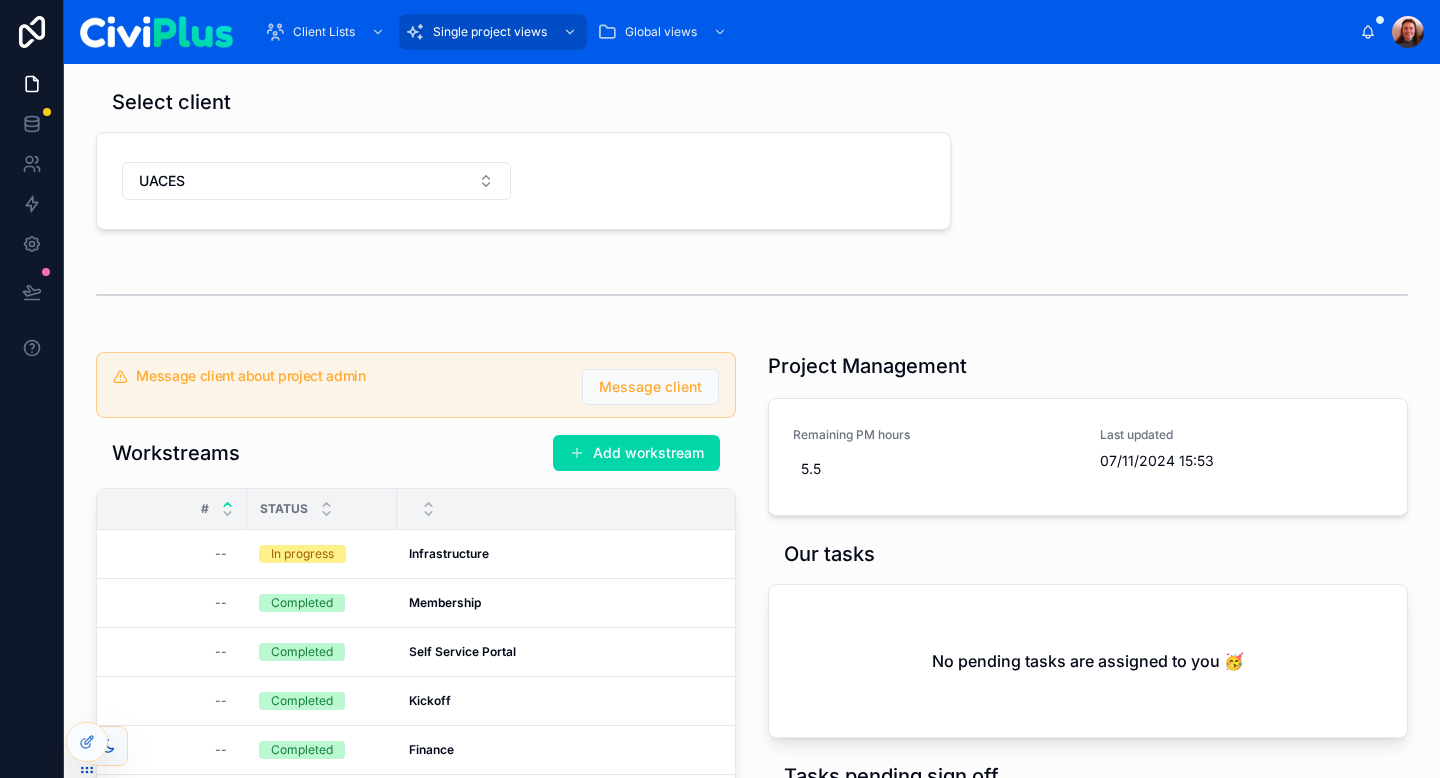 click on "Project Management" at bounding box center [1088, 366] 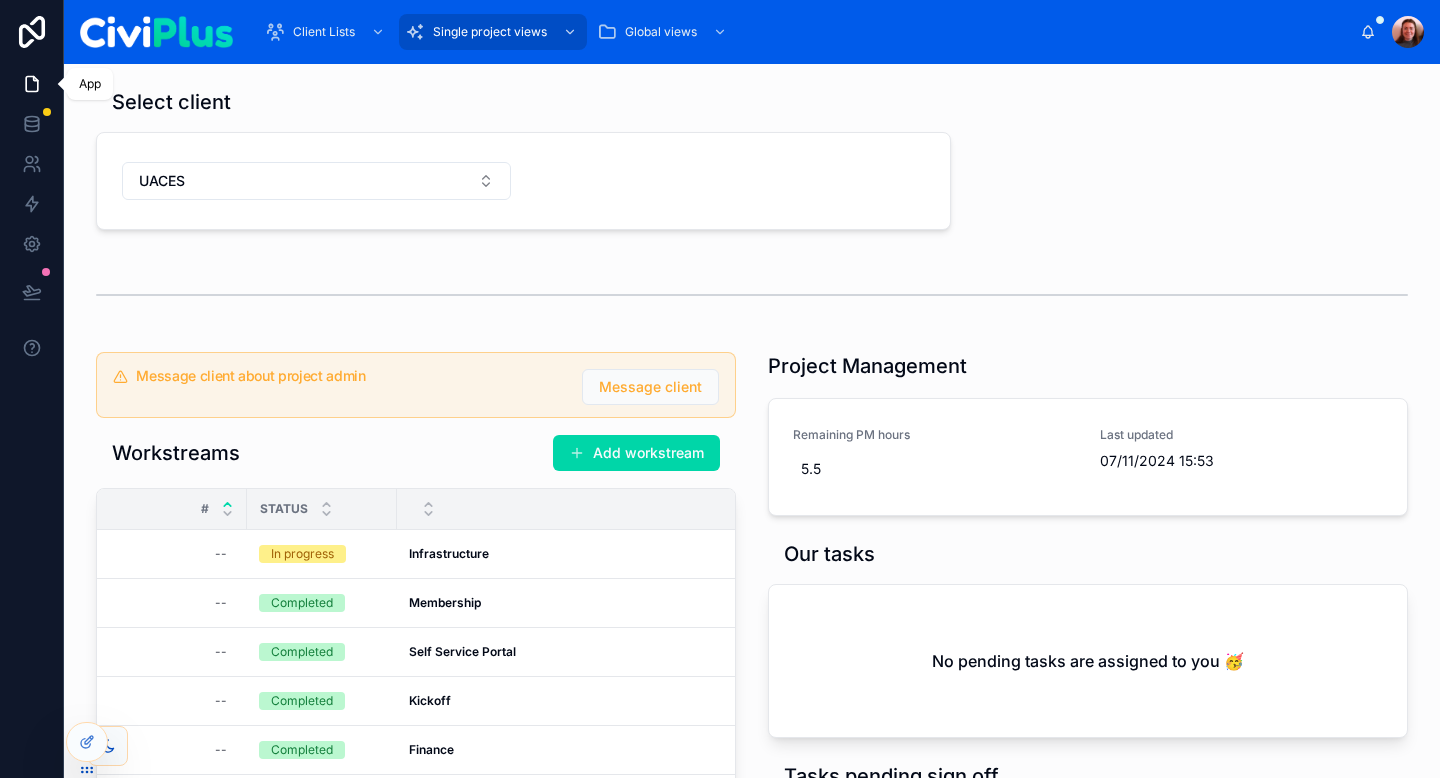 click 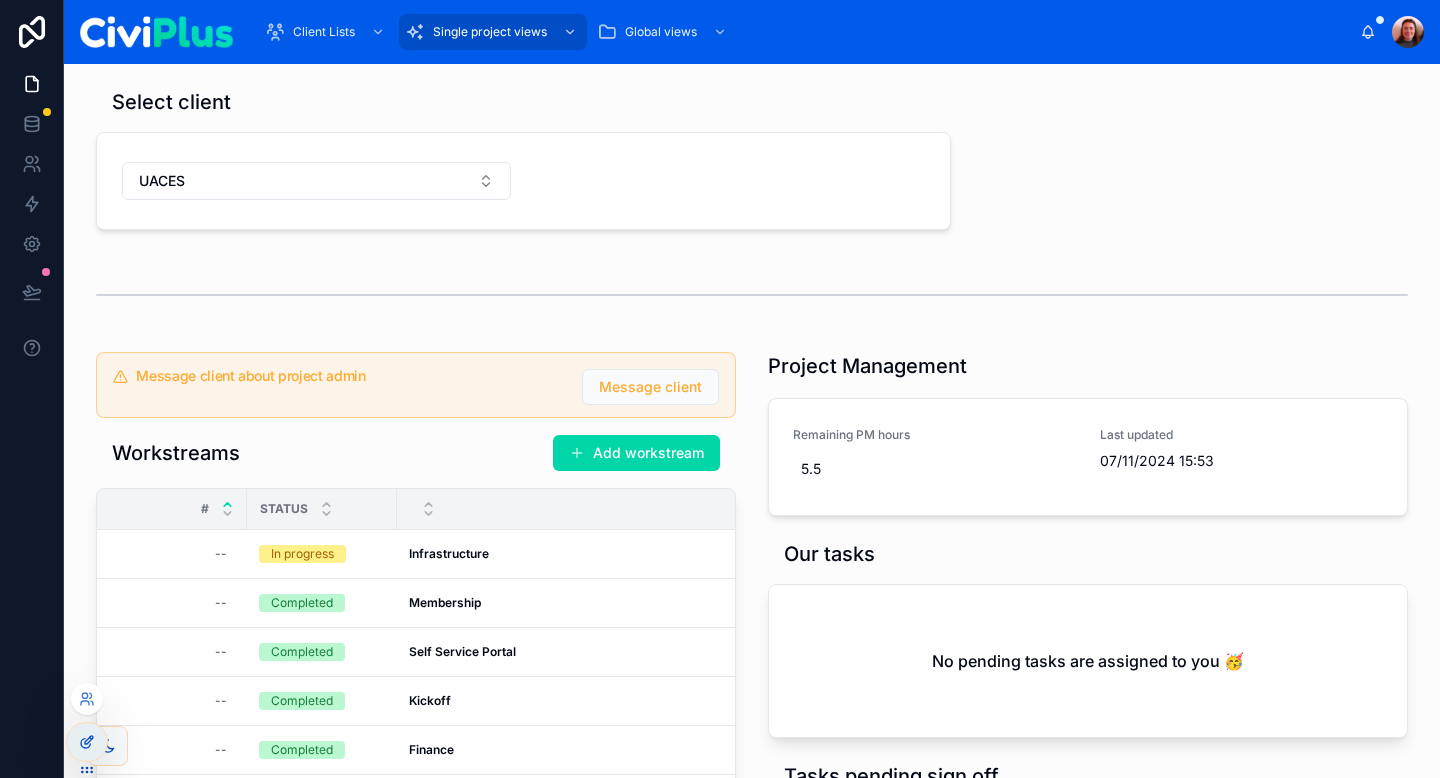click 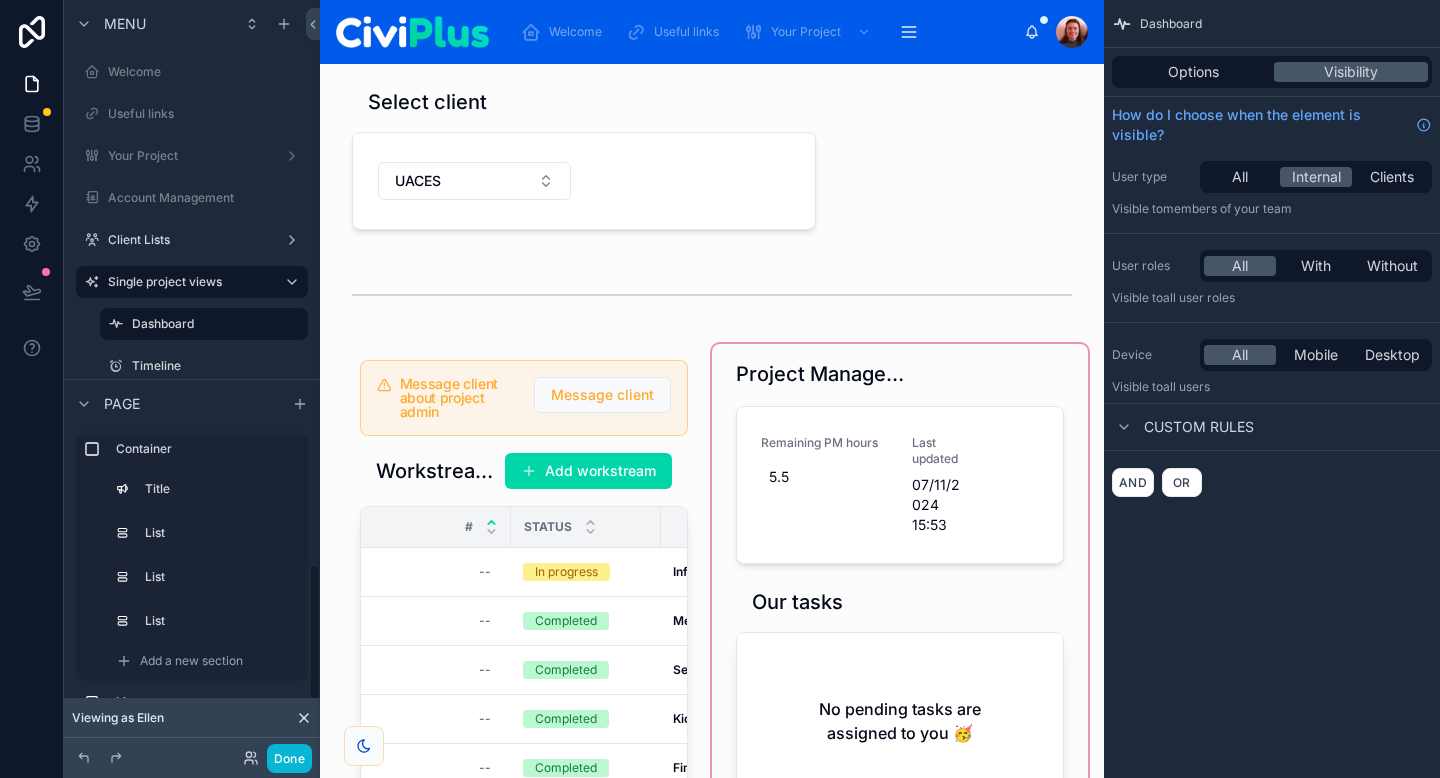 scroll, scrollTop: 0, scrollLeft: 0, axis: both 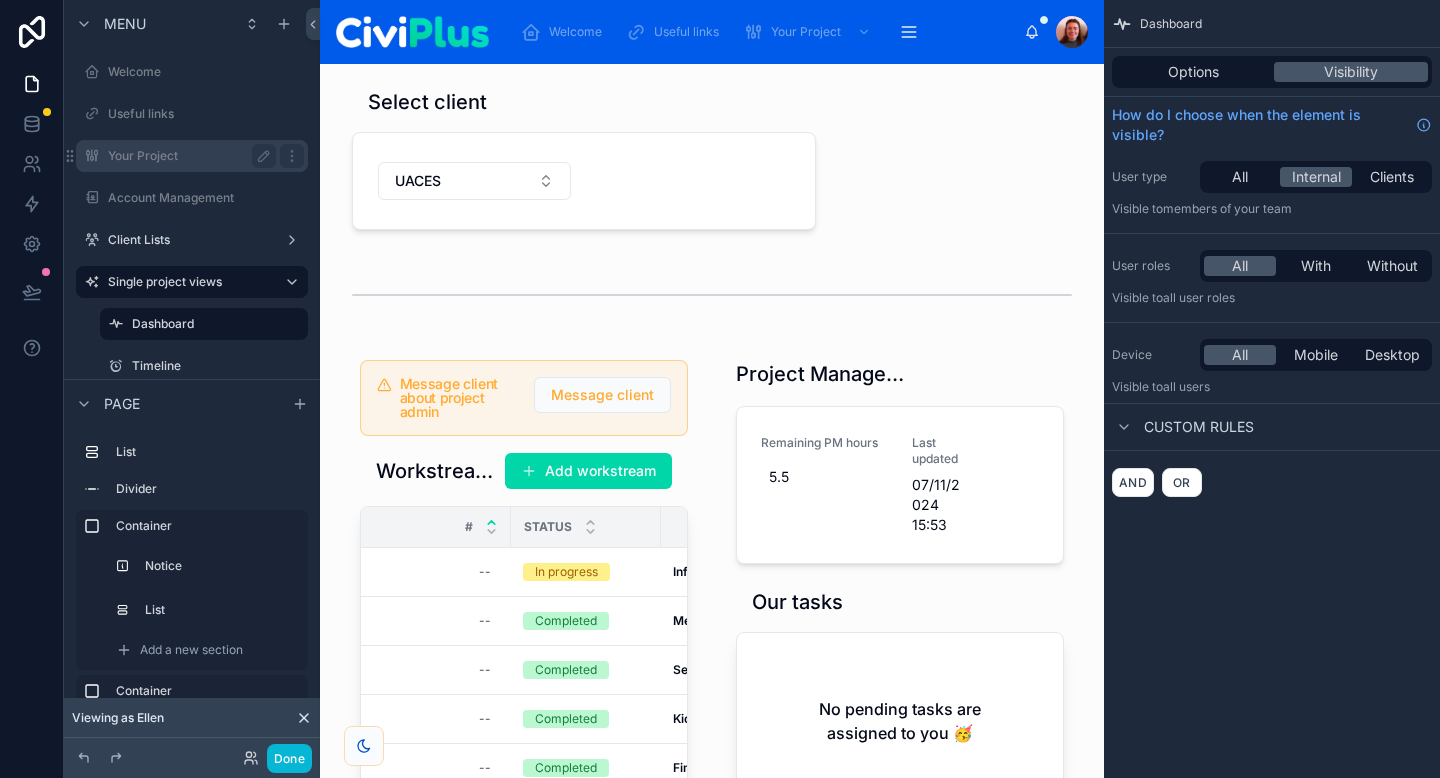 click on "Your Project" at bounding box center [188, 156] 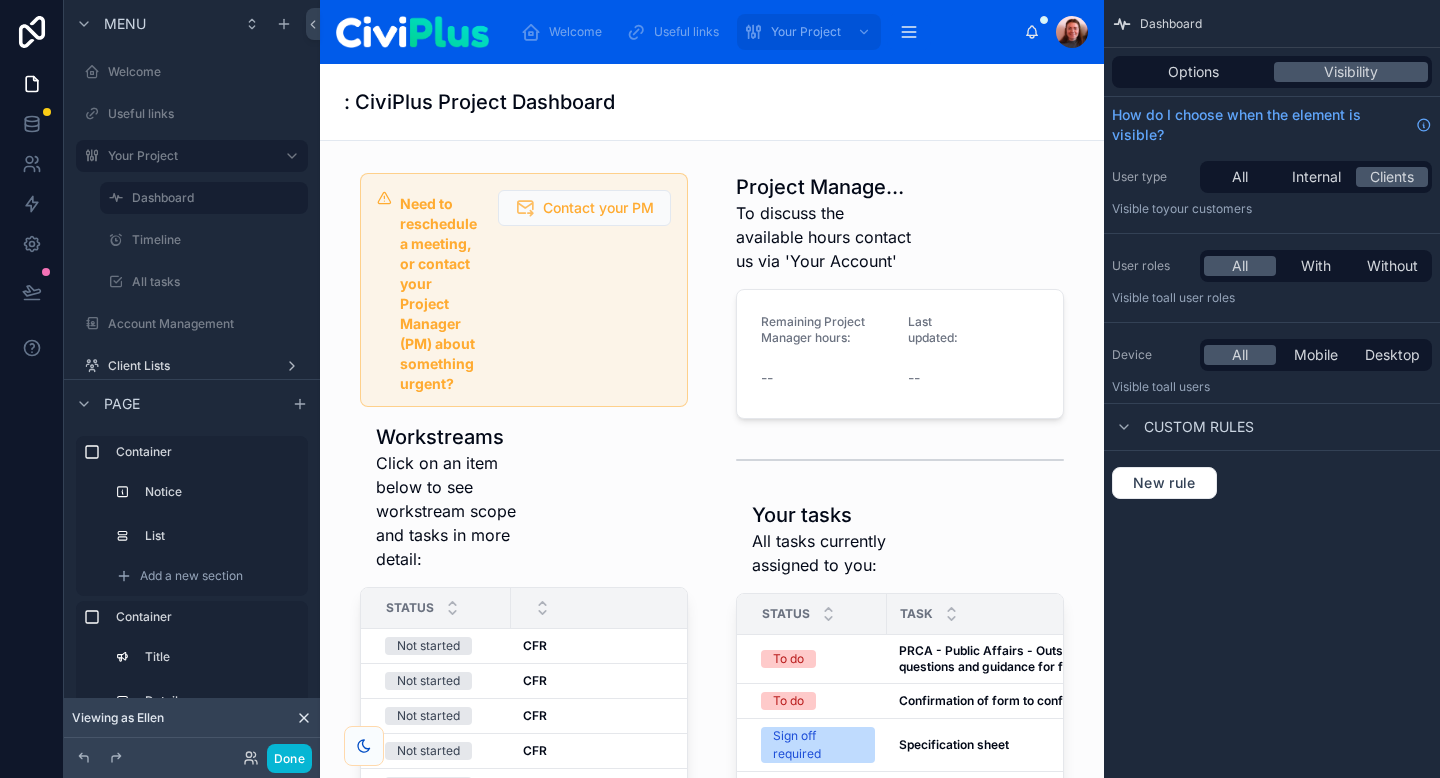 click on "Page" at bounding box center [192, 403] 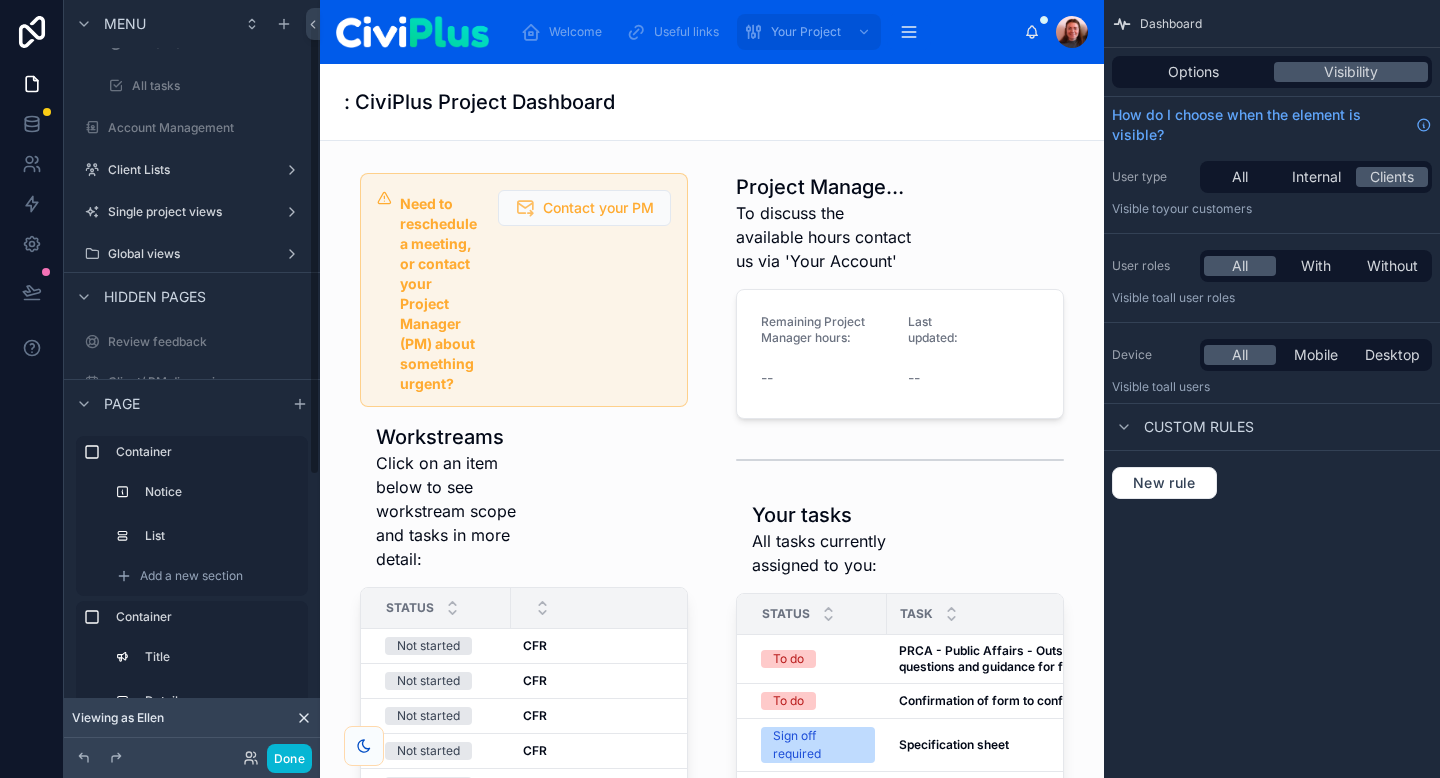 scroll, scrollTop: 0, scrollLeft: 0, axis: both 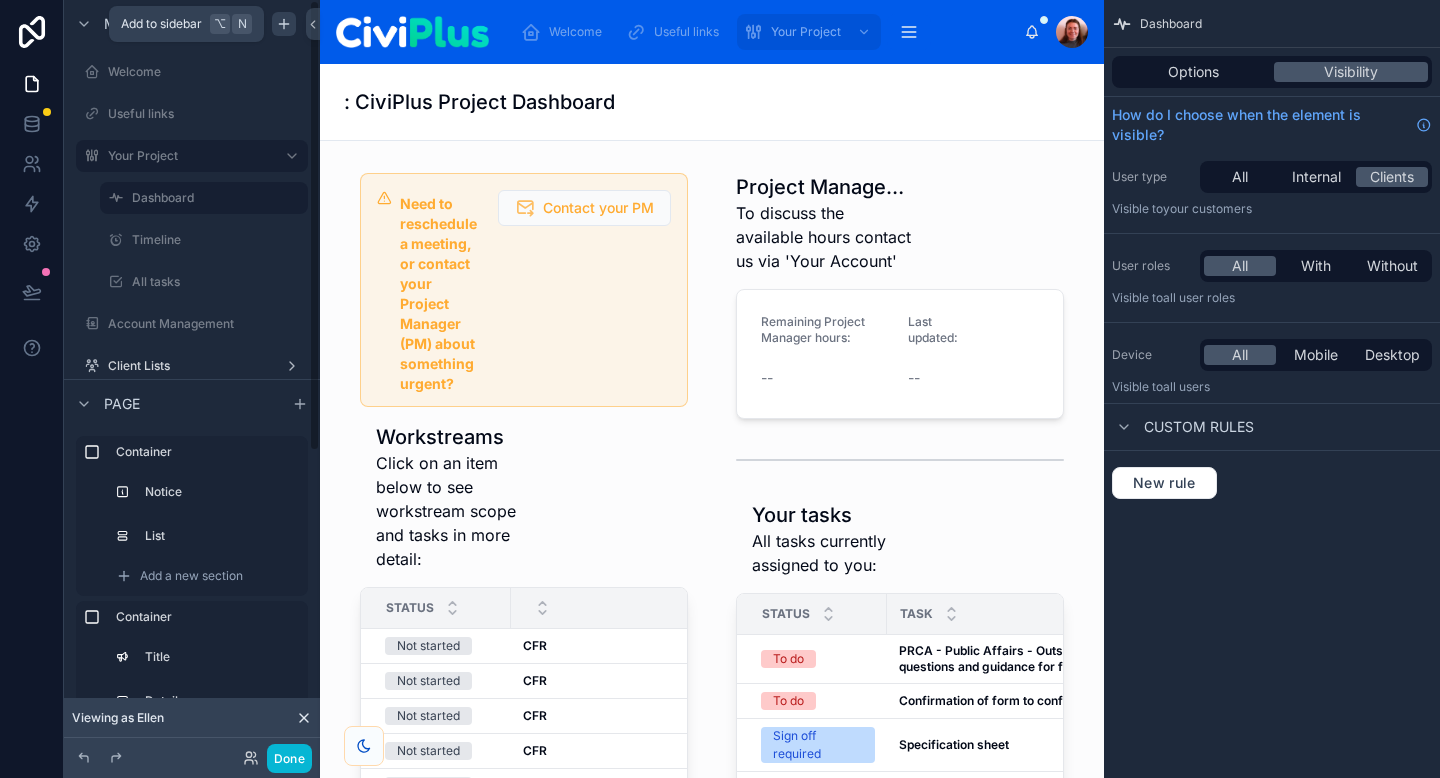 click 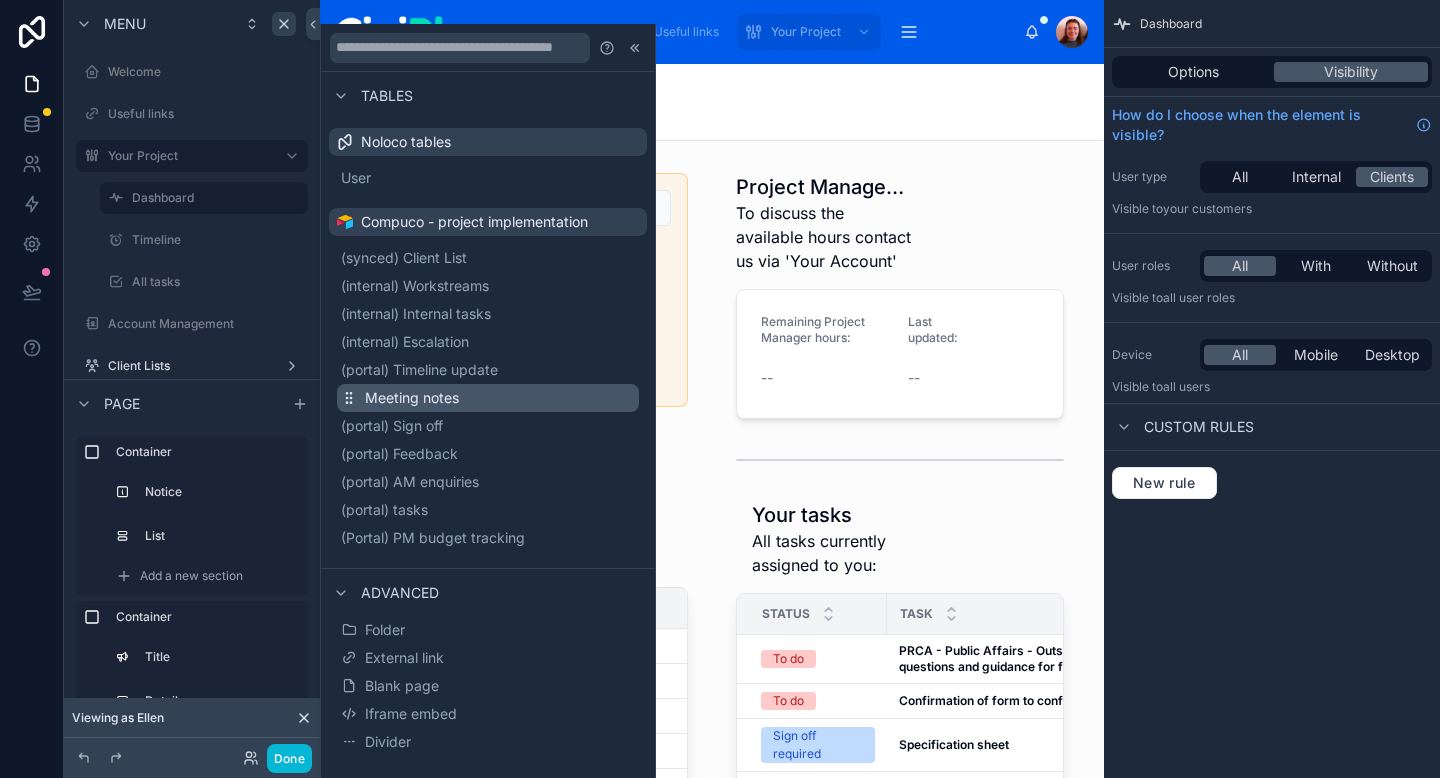 click on "Meeting notes" at bounding box center (488, 398) 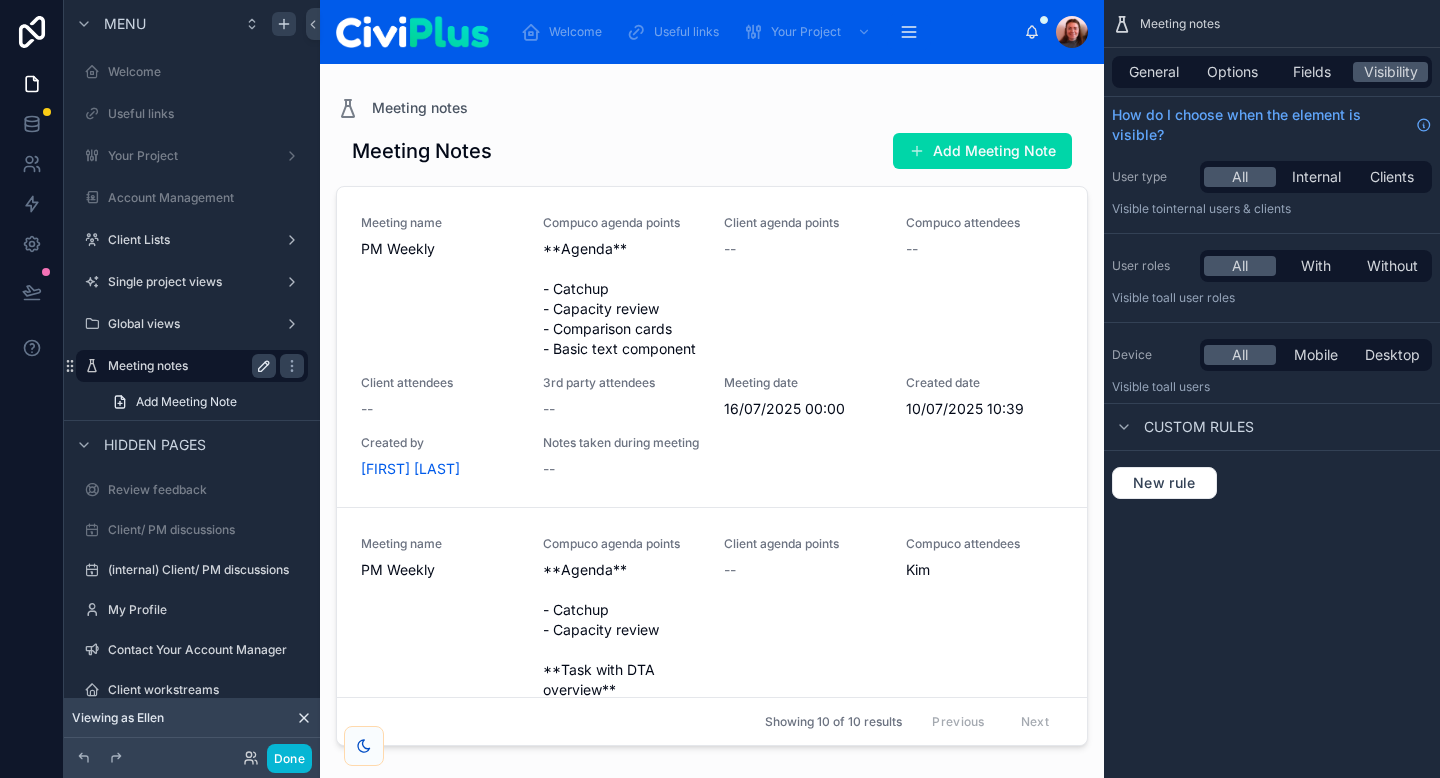 click 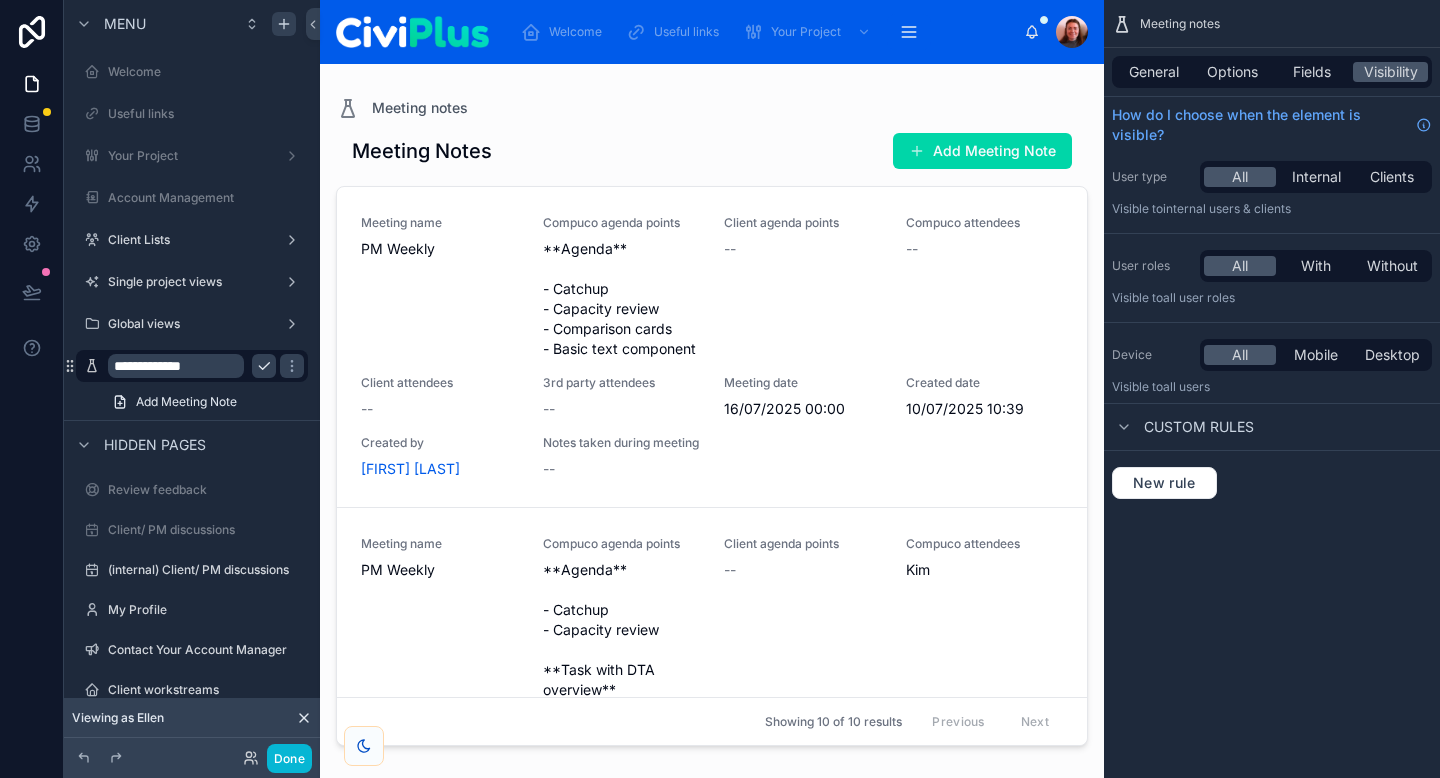 click on "**********" at bounding box center (176, 366) 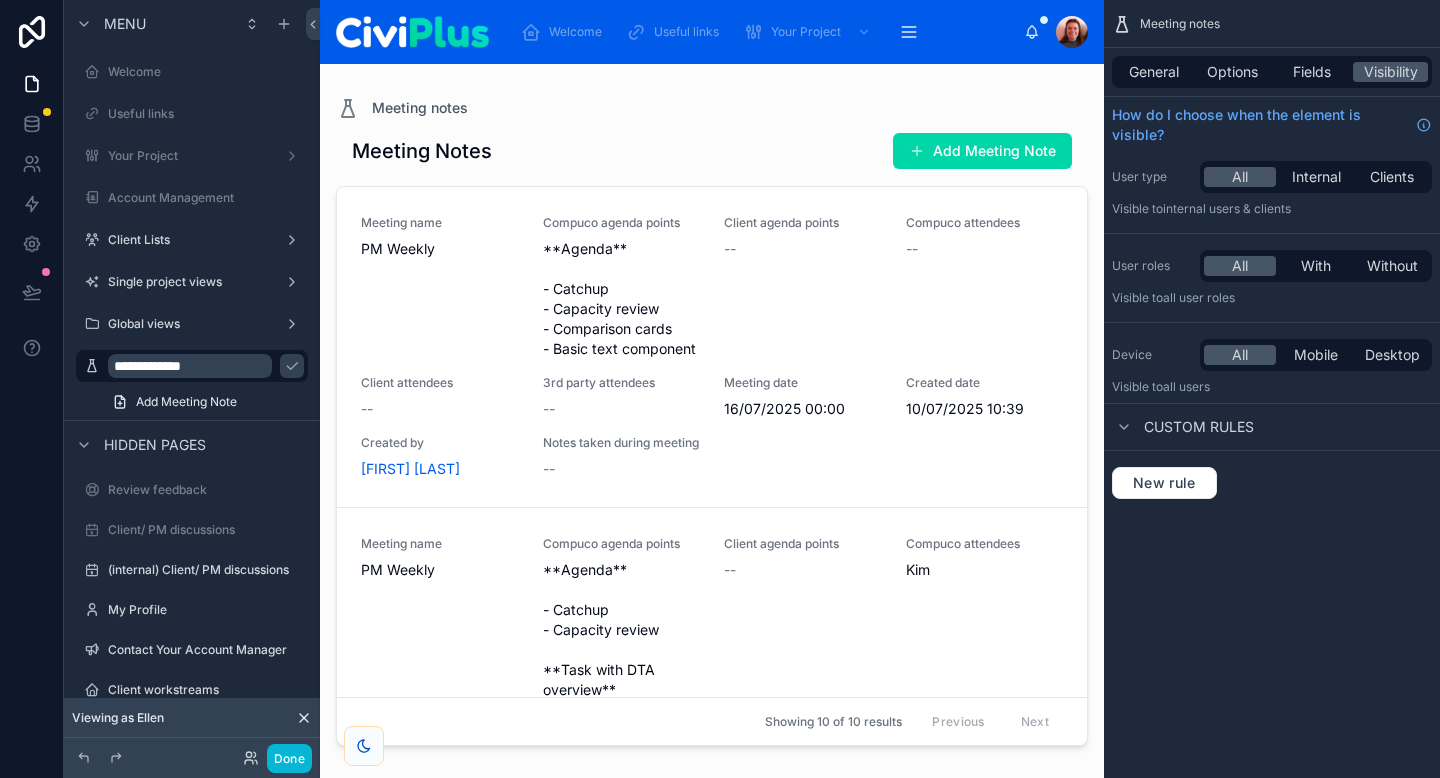 scroll, scrollTop: 0, scrollLeft: 0, axis: both 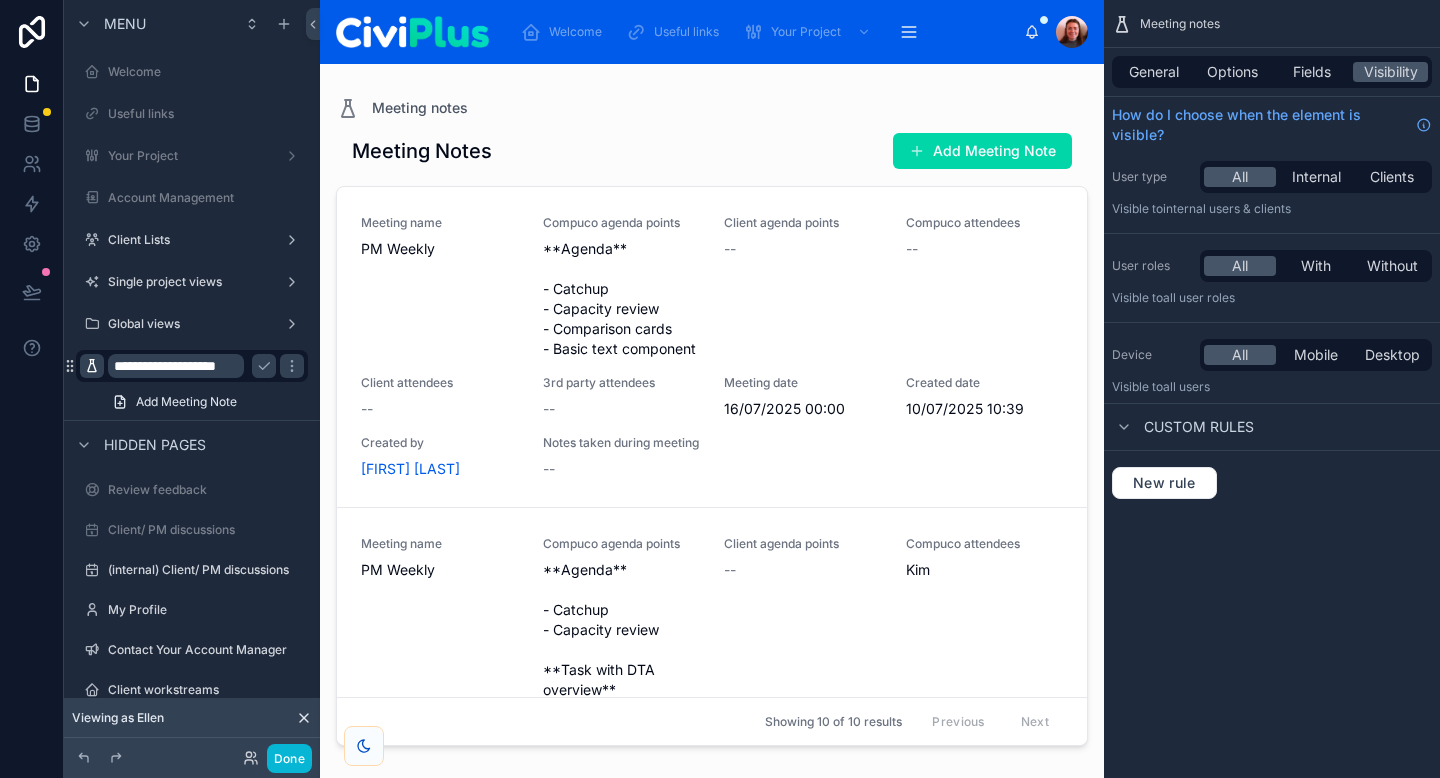 type on "**********" 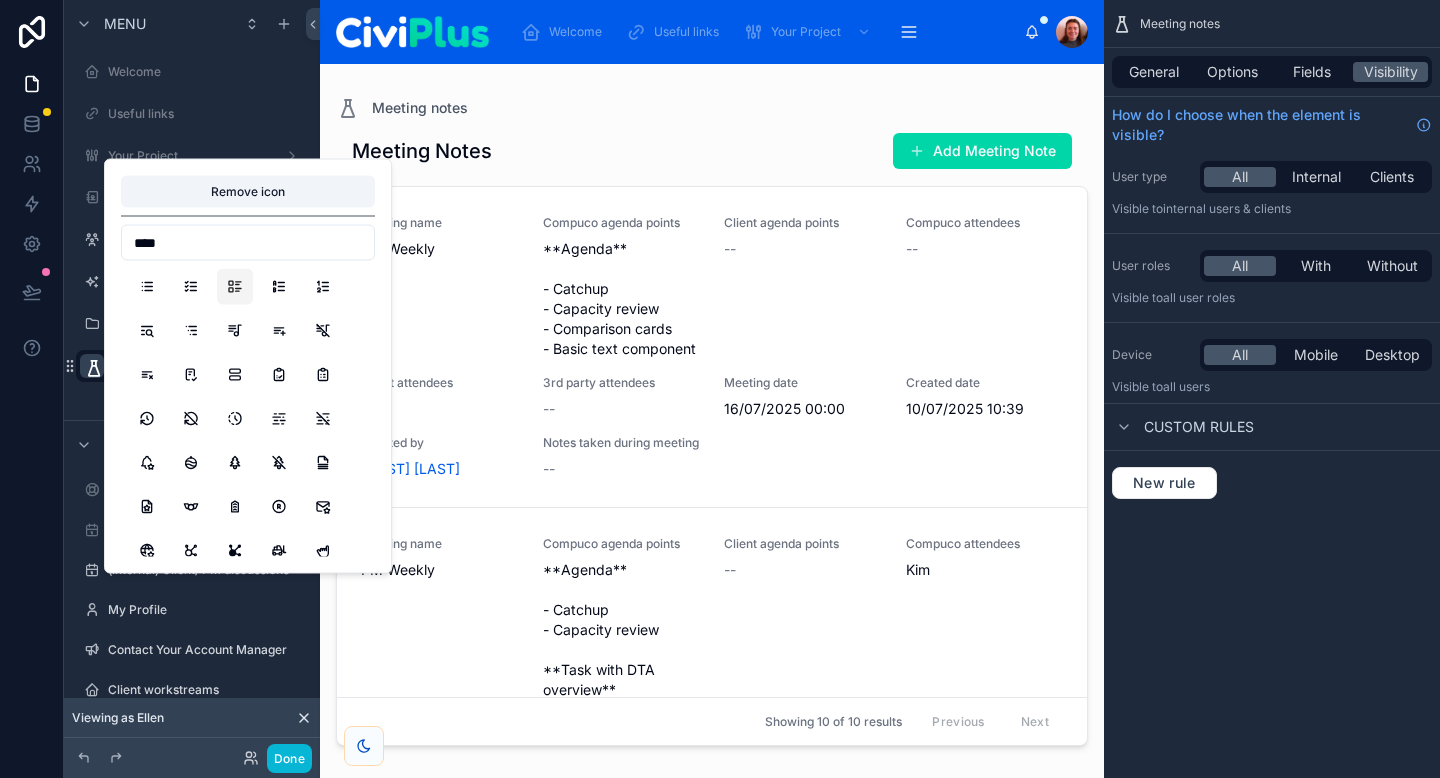 type on "****" 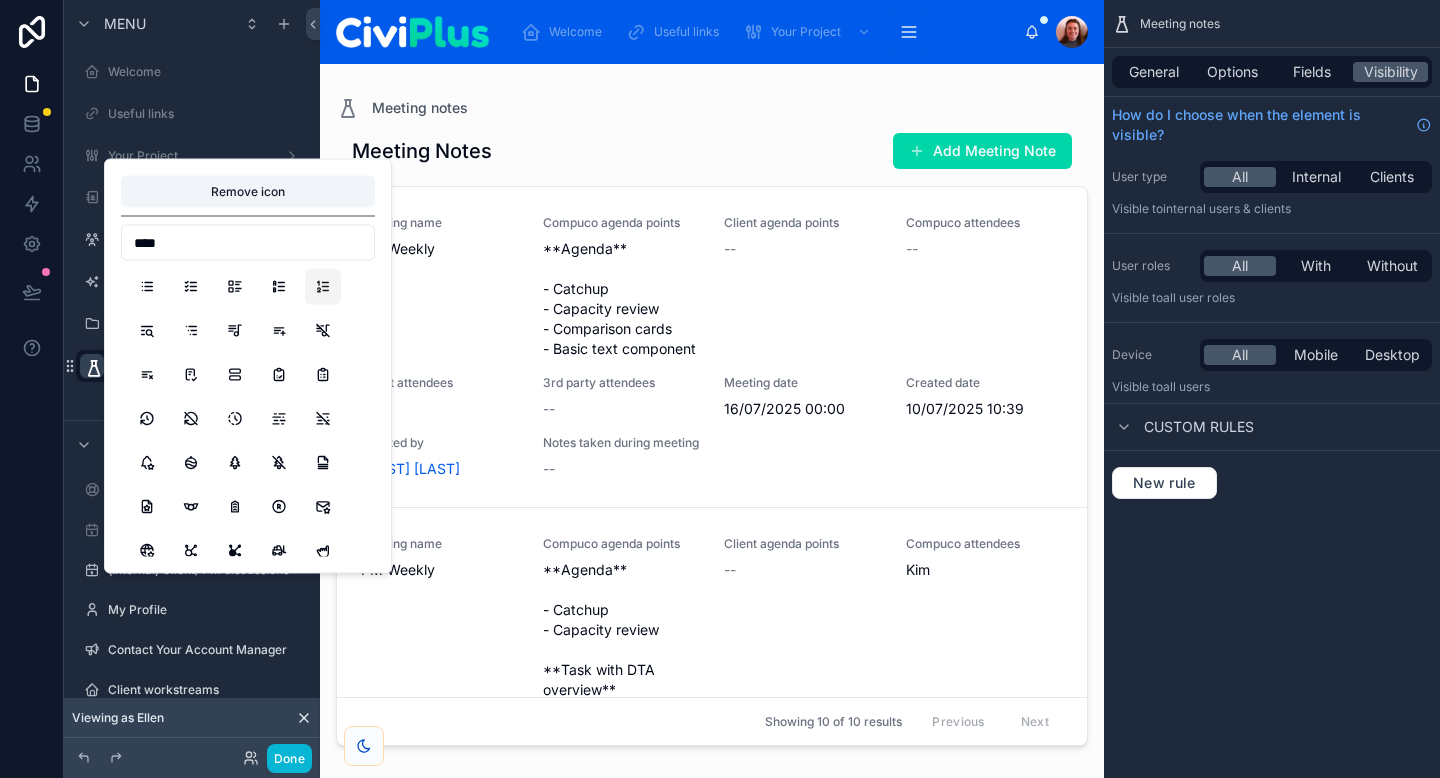 click at bounding box center [323, 287] 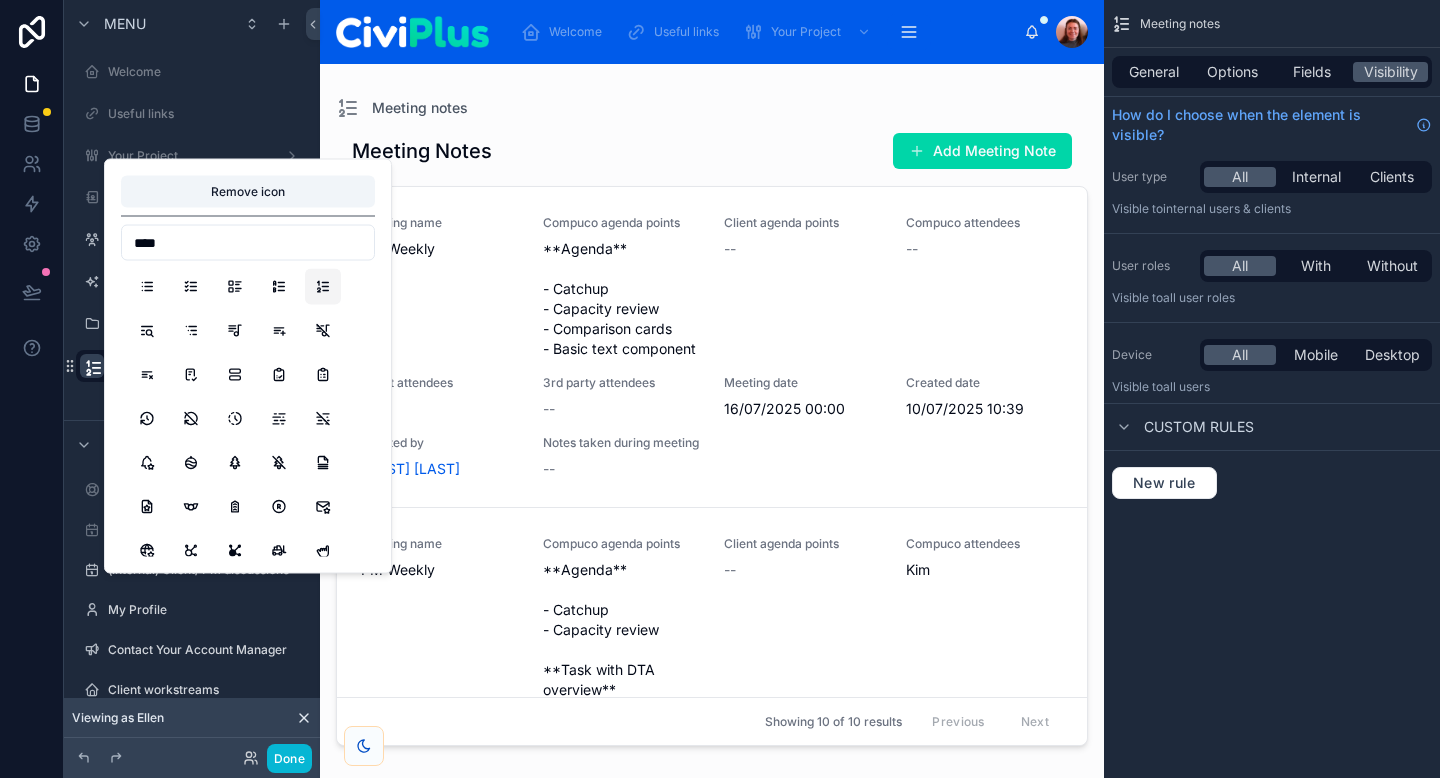 click at bounding box center (712, 409) 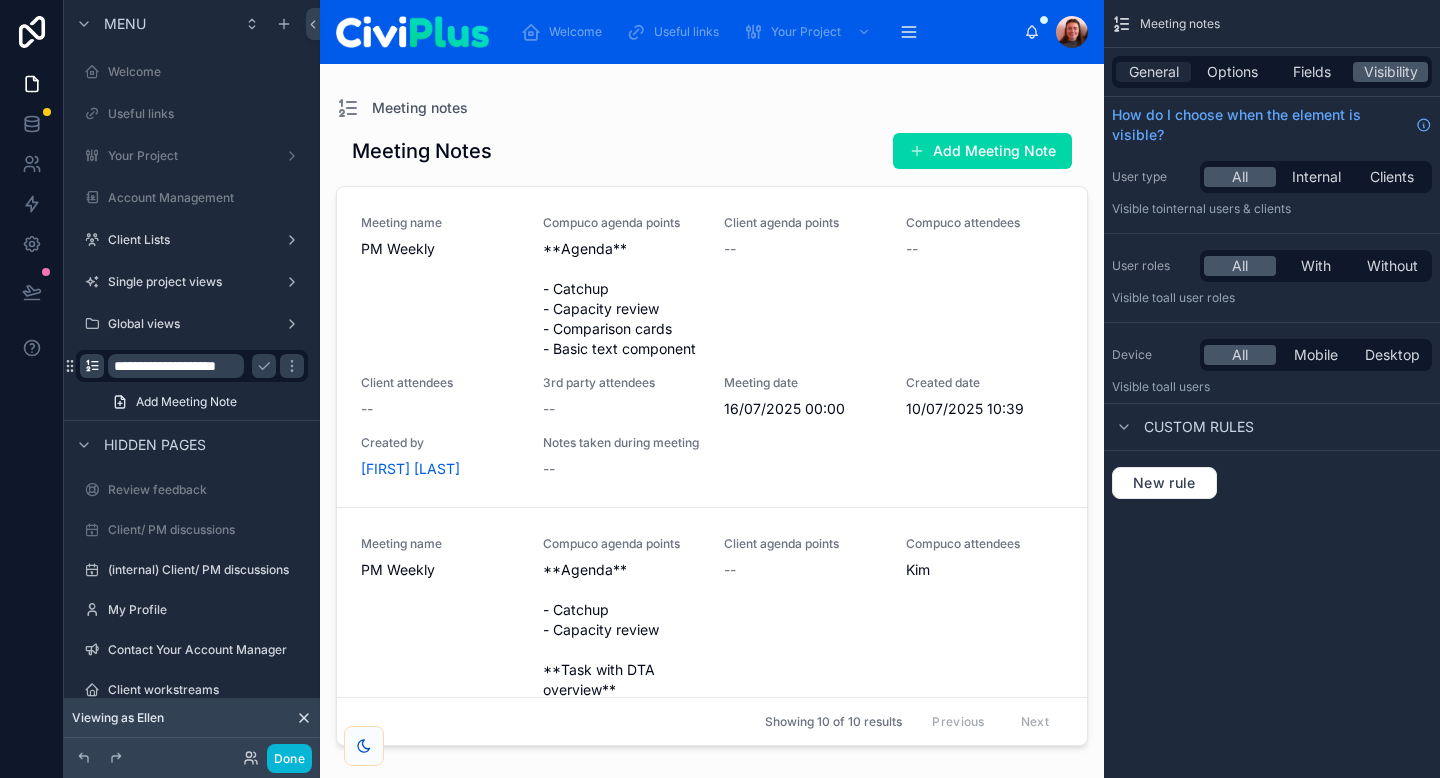 click on "General" at bounding box center (1154, 72) 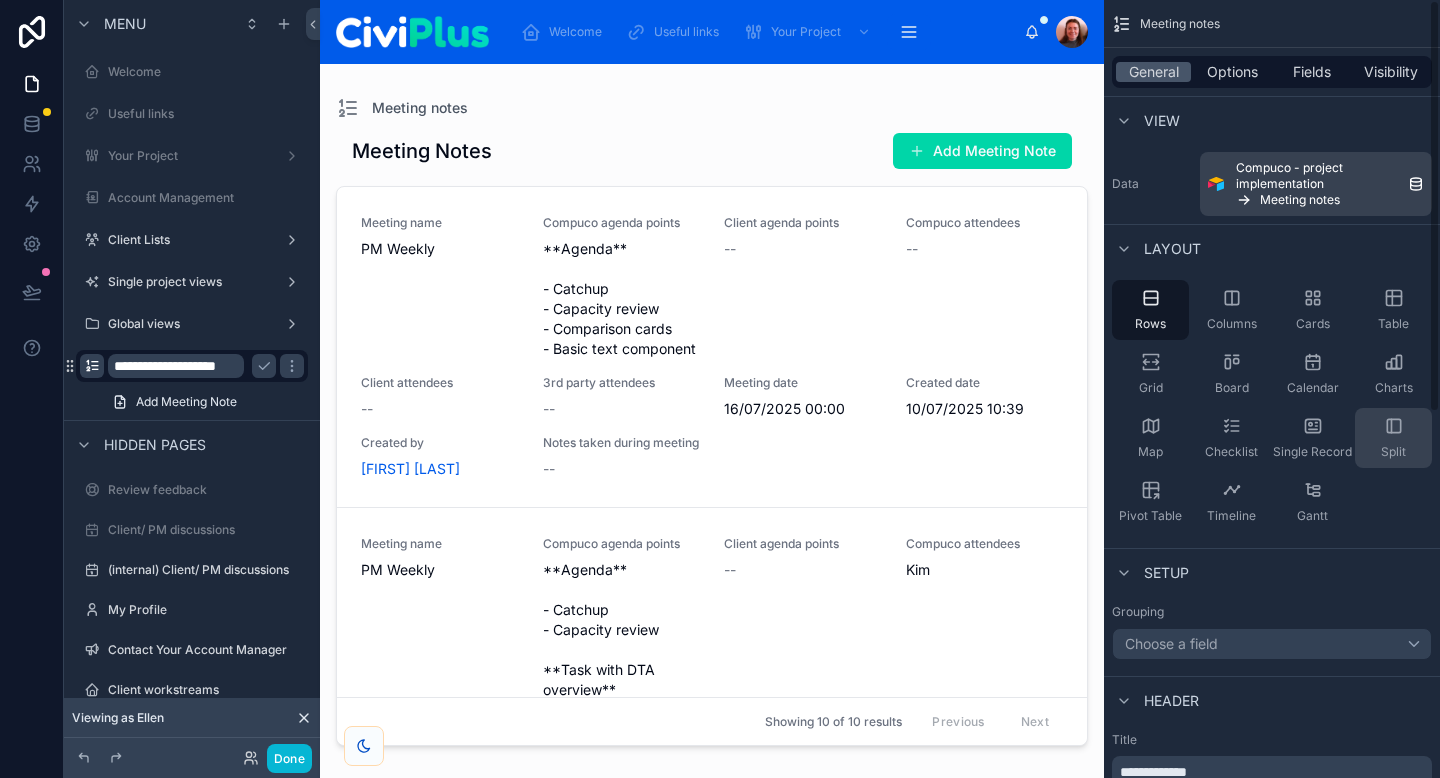 click on "Split" at bounding box center (1393, 438) 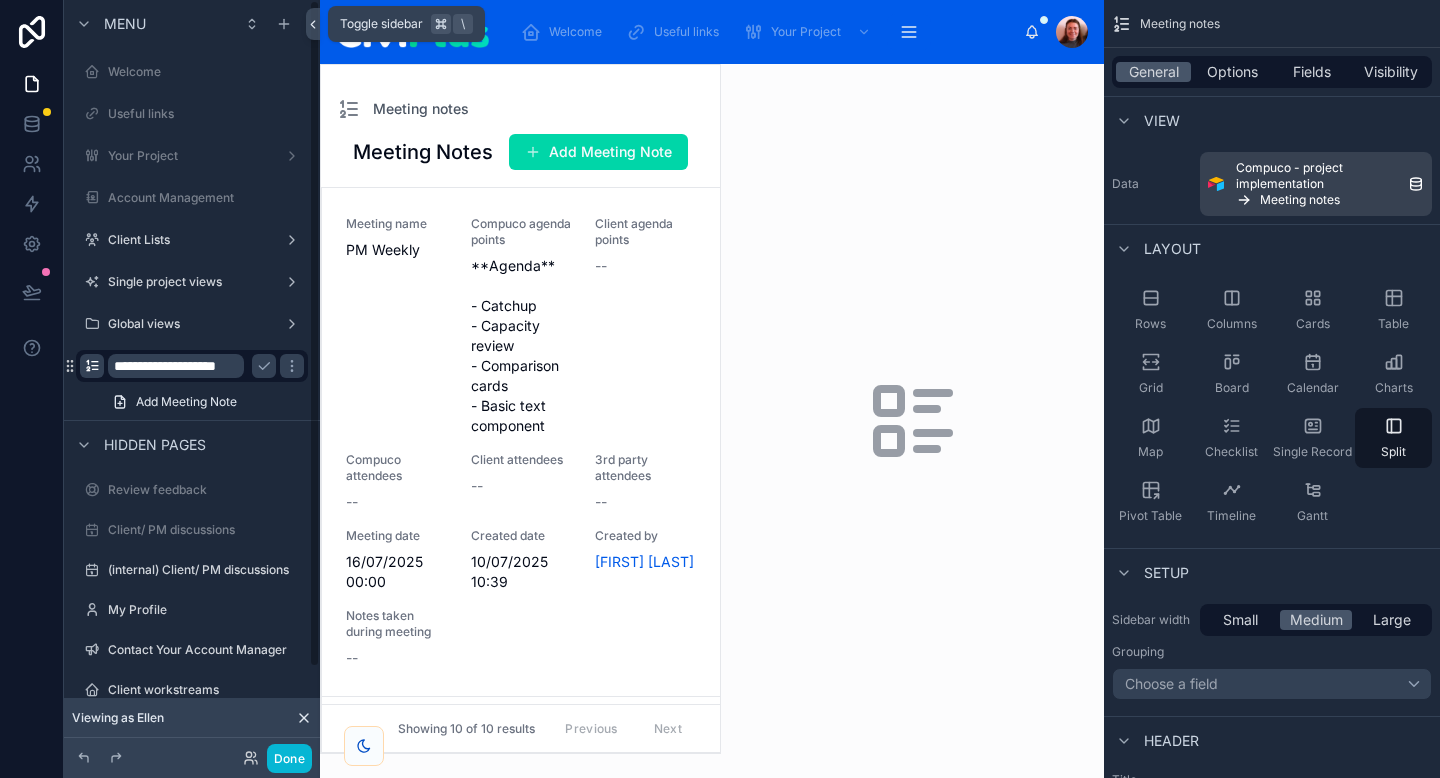 click 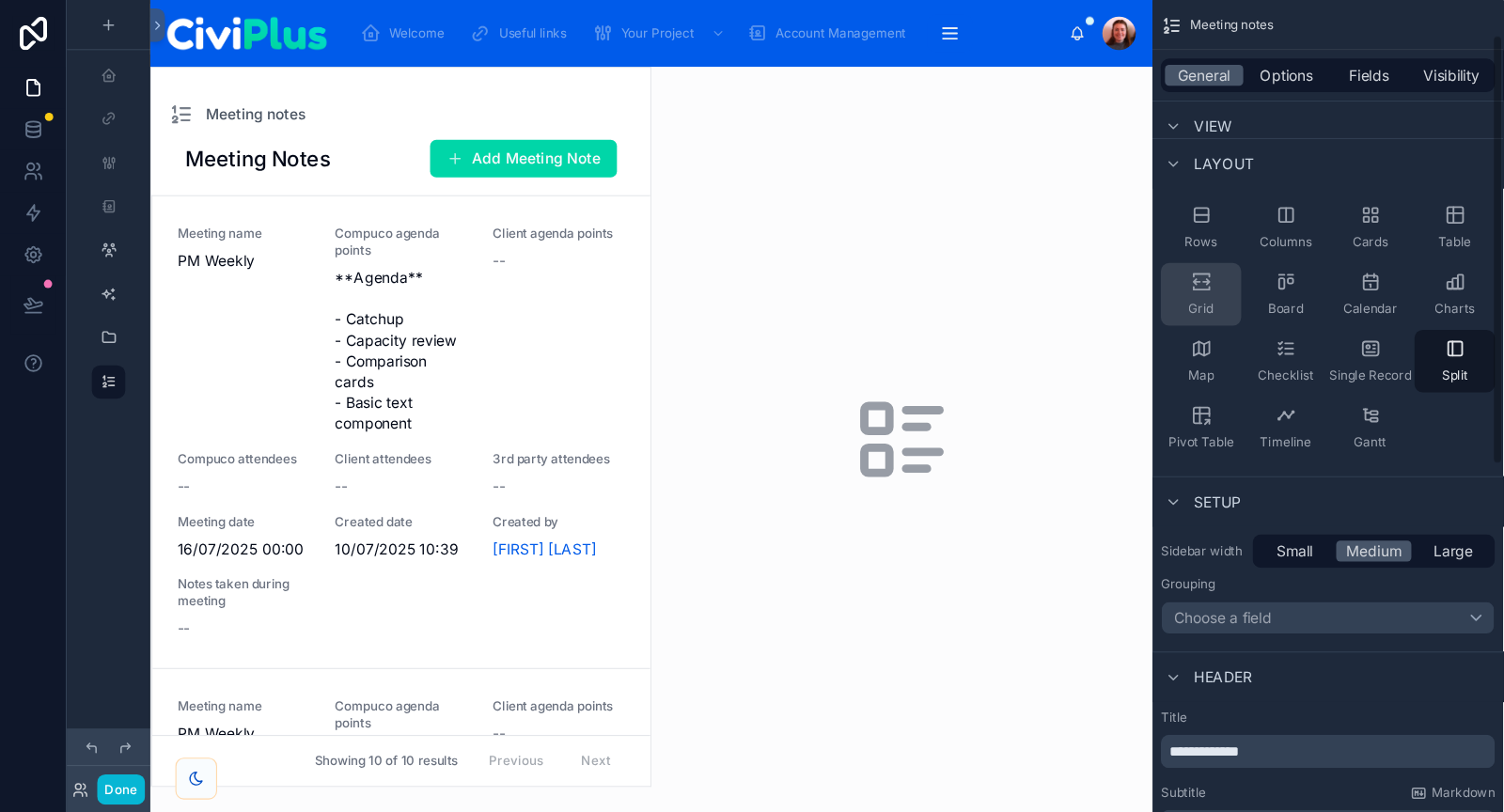 scroll, scrollTop: 101, scrollLeft: 0, axis: vertical 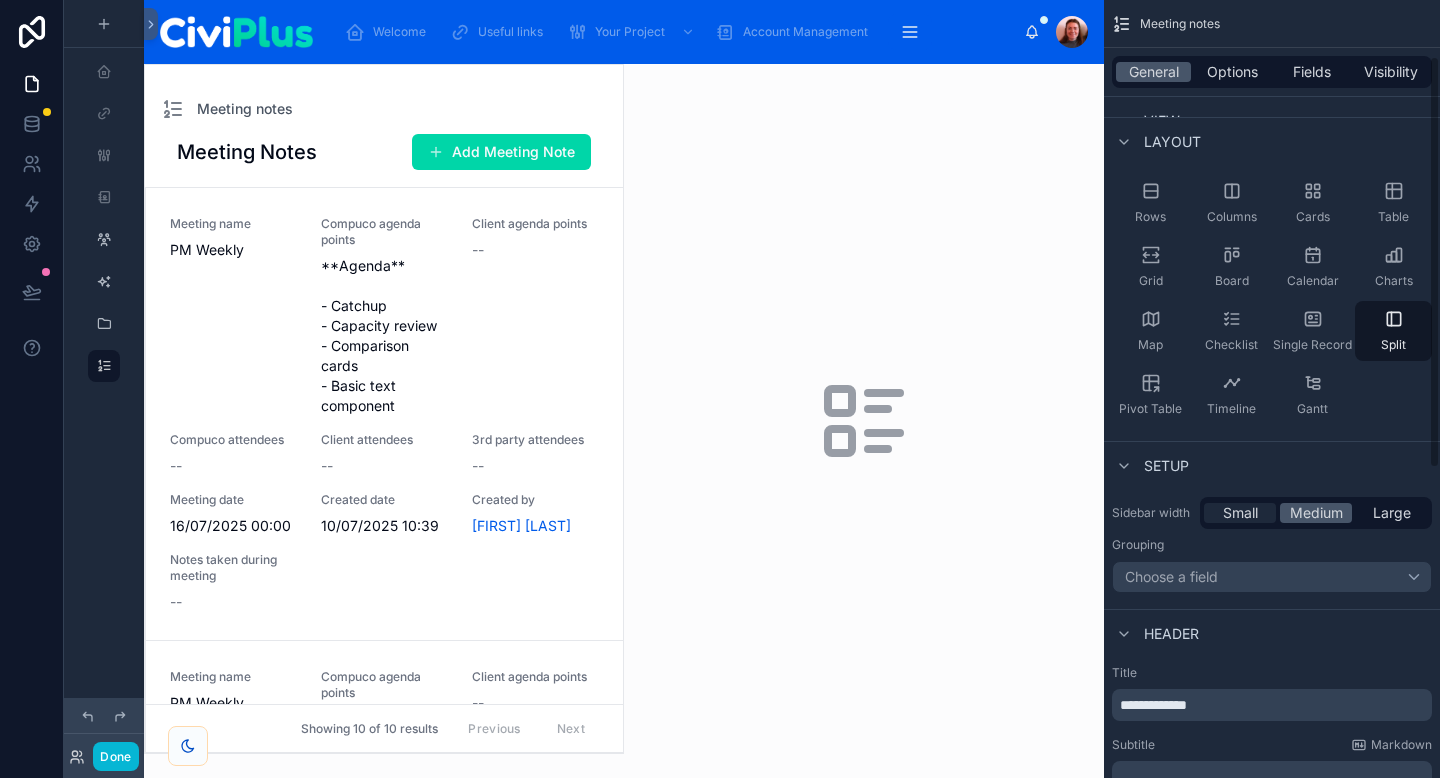 click on "Small" at bounding box center (1240, 513) 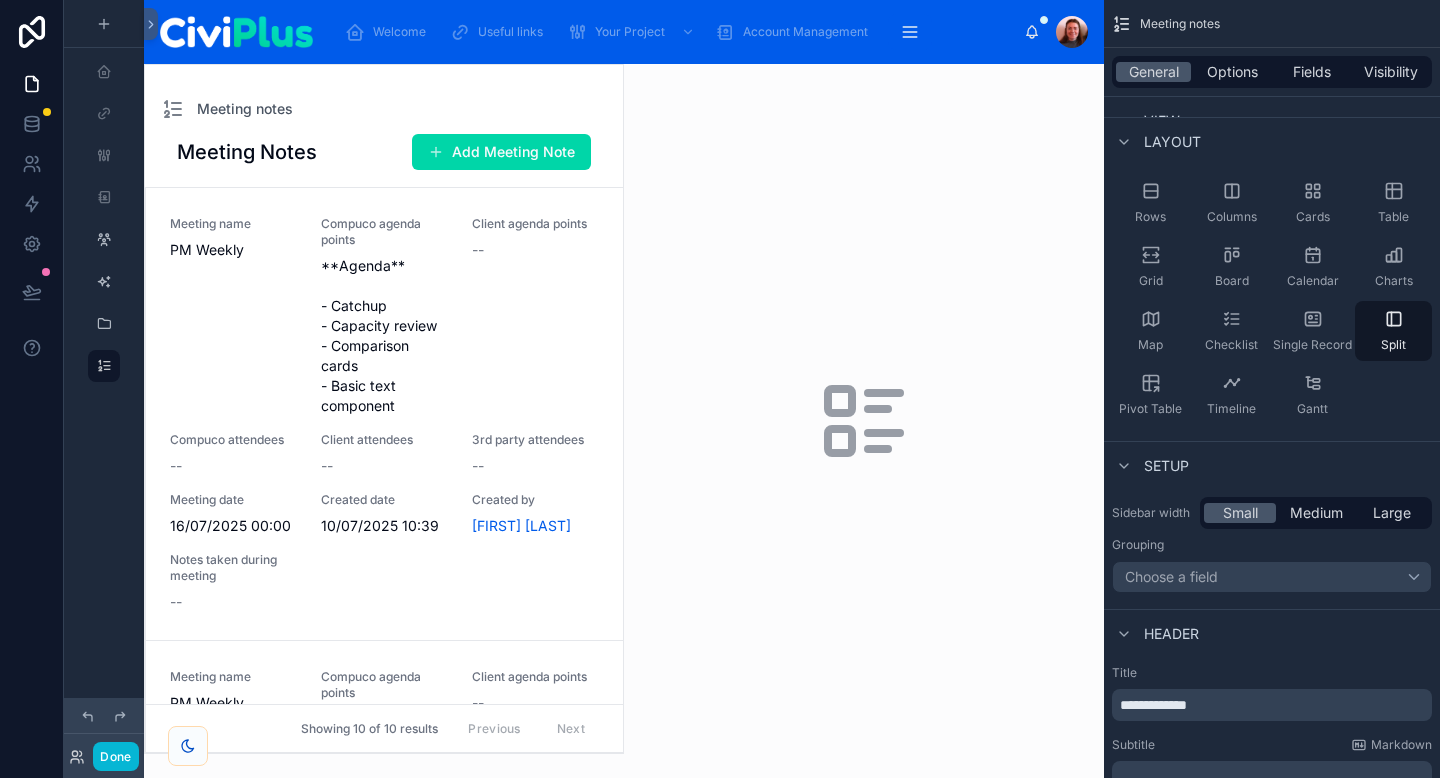 click at bounding box center [864, 421] 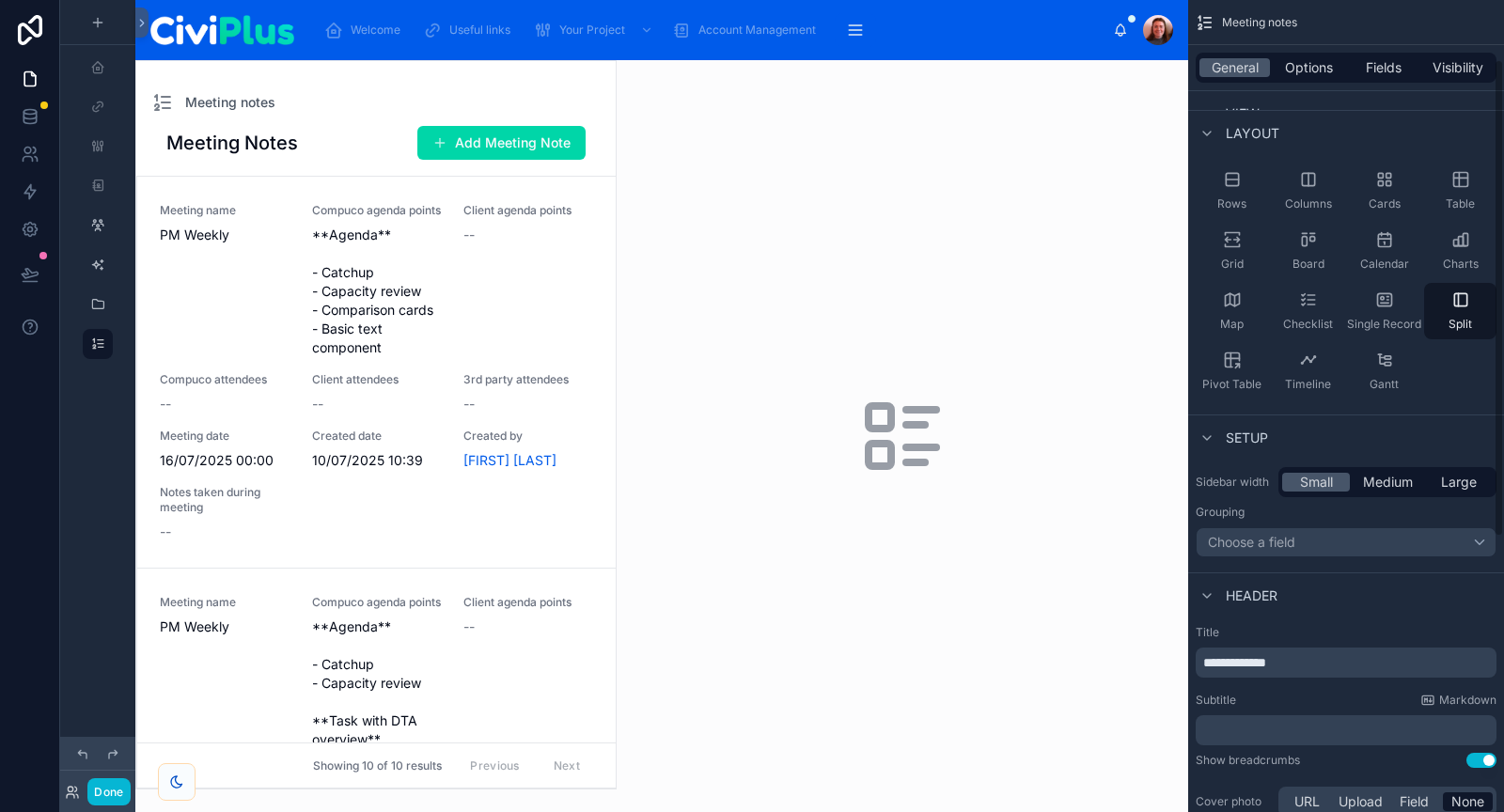 scroll, scrollTop: 101, scrollLeft: 0, axis: vertical 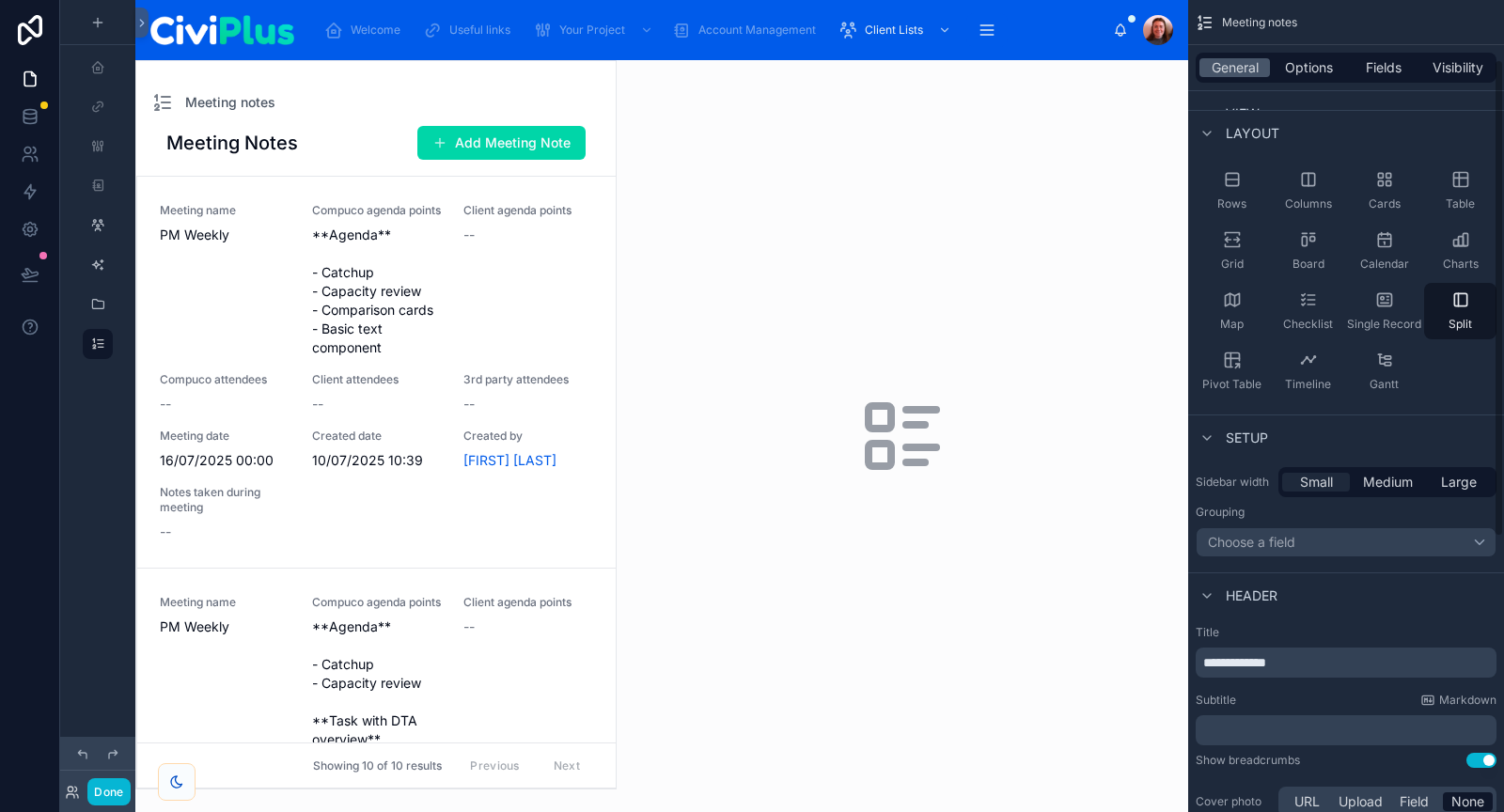 click on "Small" at bounding box center (1316, 482) 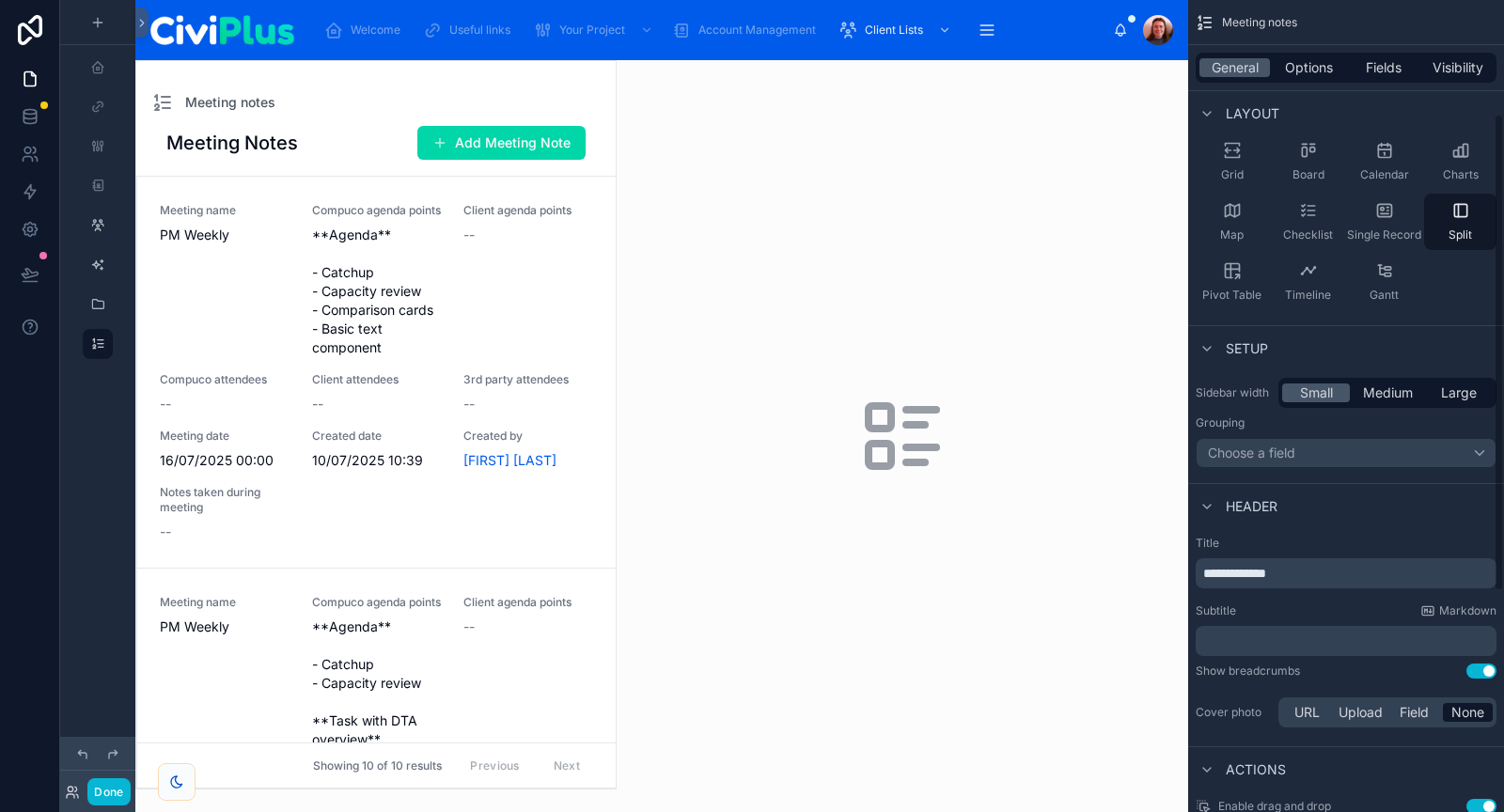 scroll, scrollTop: 194, scrollLeft: 0, axis: vertical 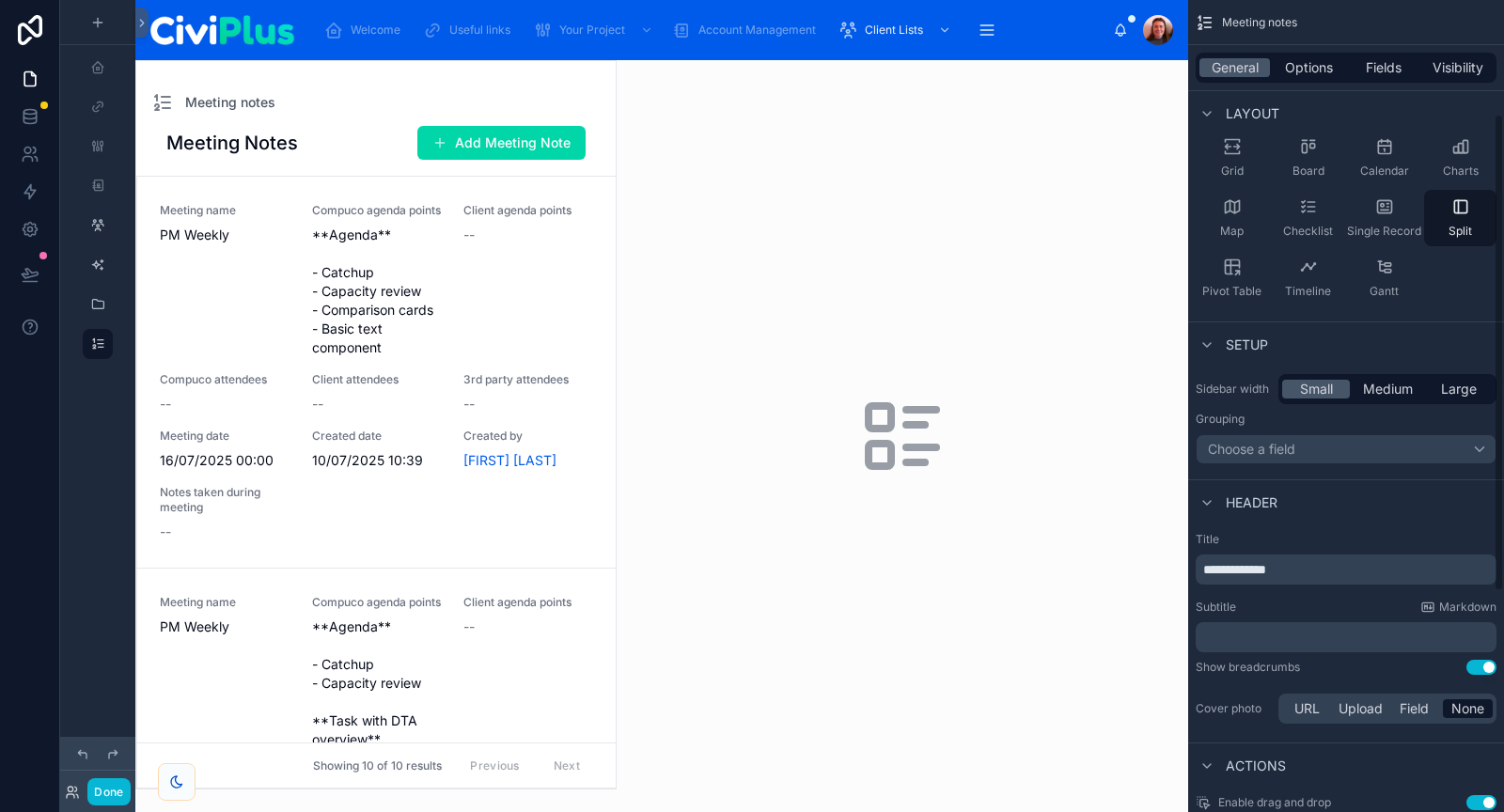 click on "﻿" at bounding box center [1348, 637] 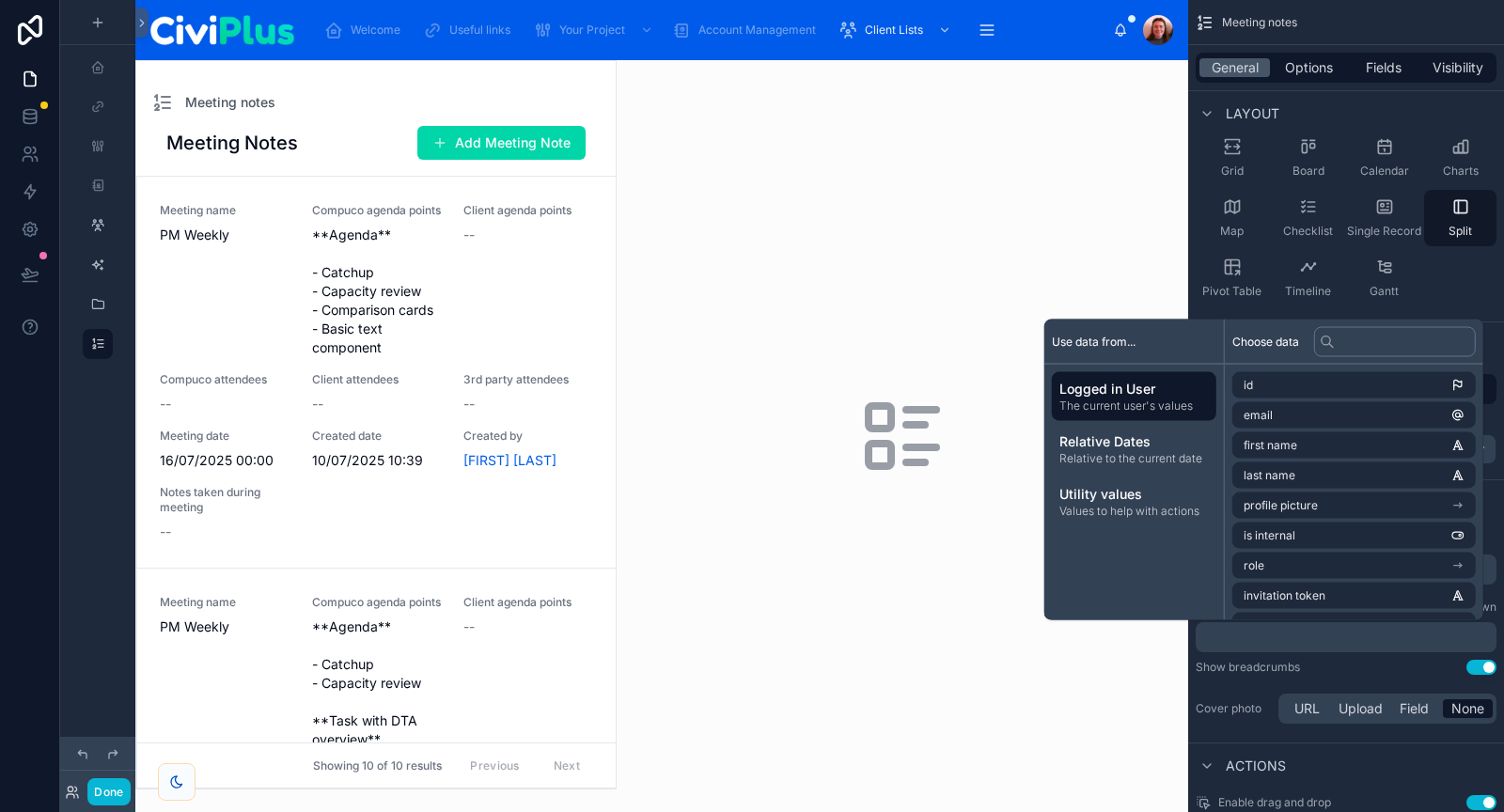 type 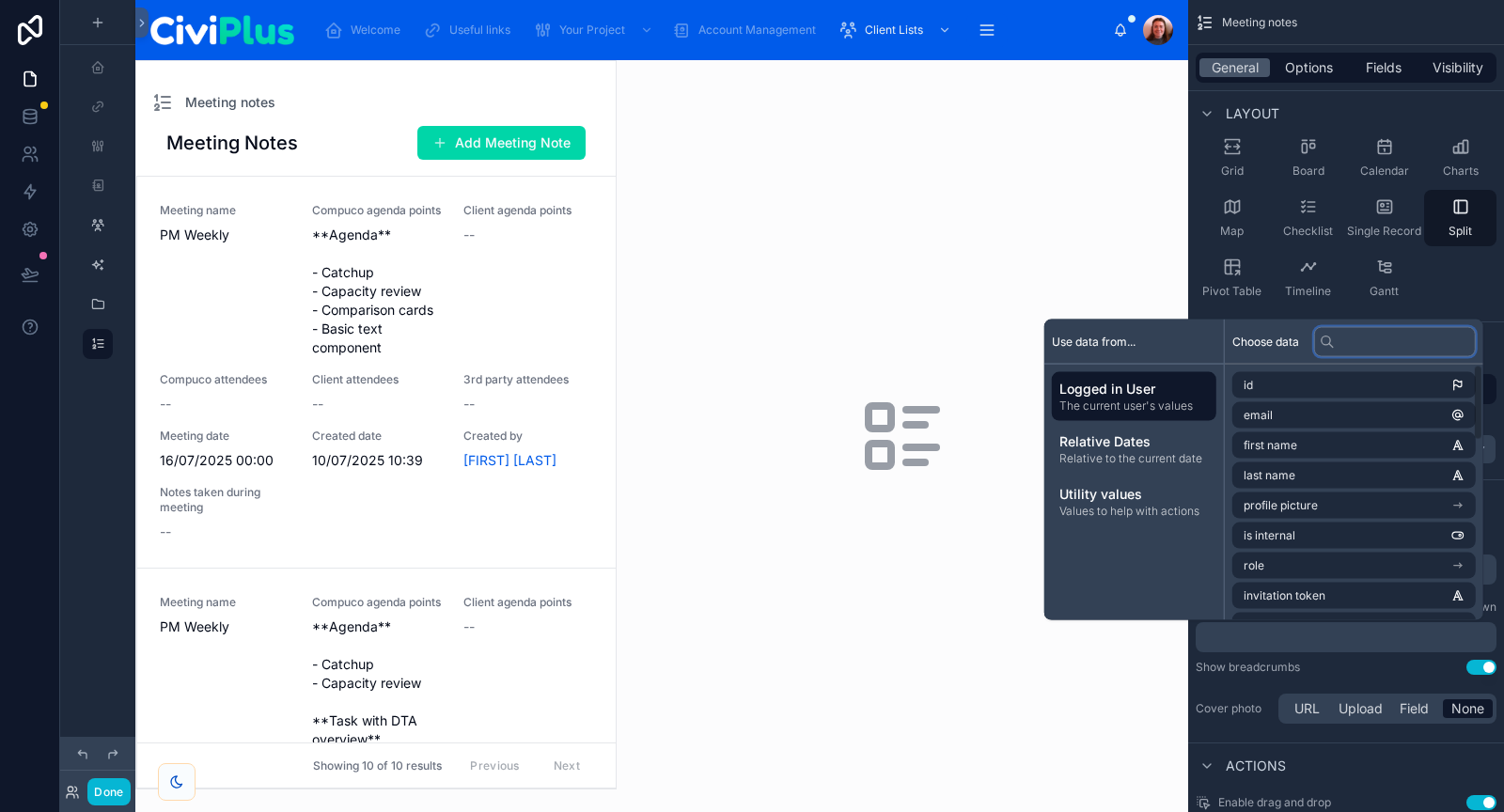 click at bounding box center (1395, 341) 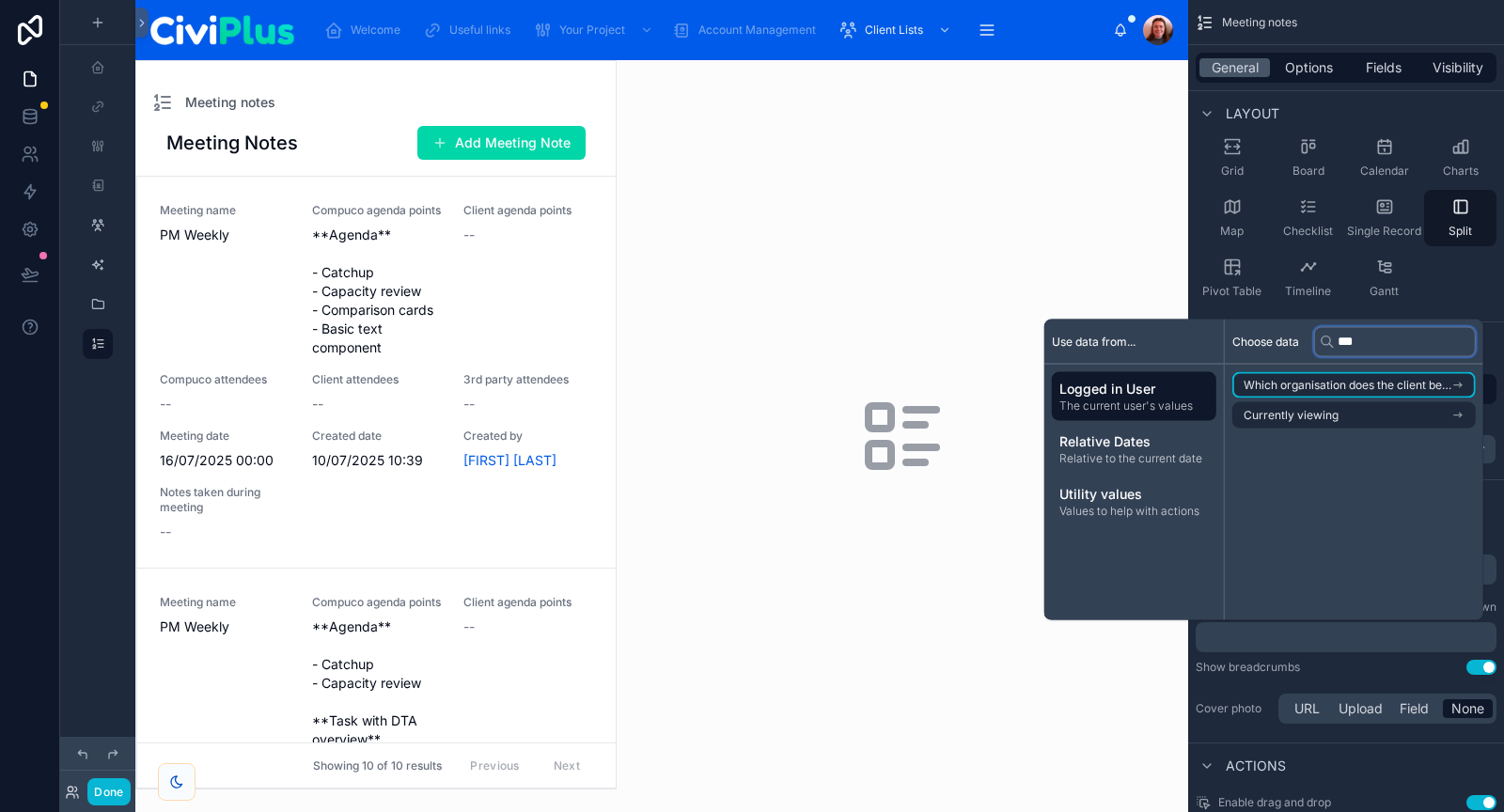 type on "****" 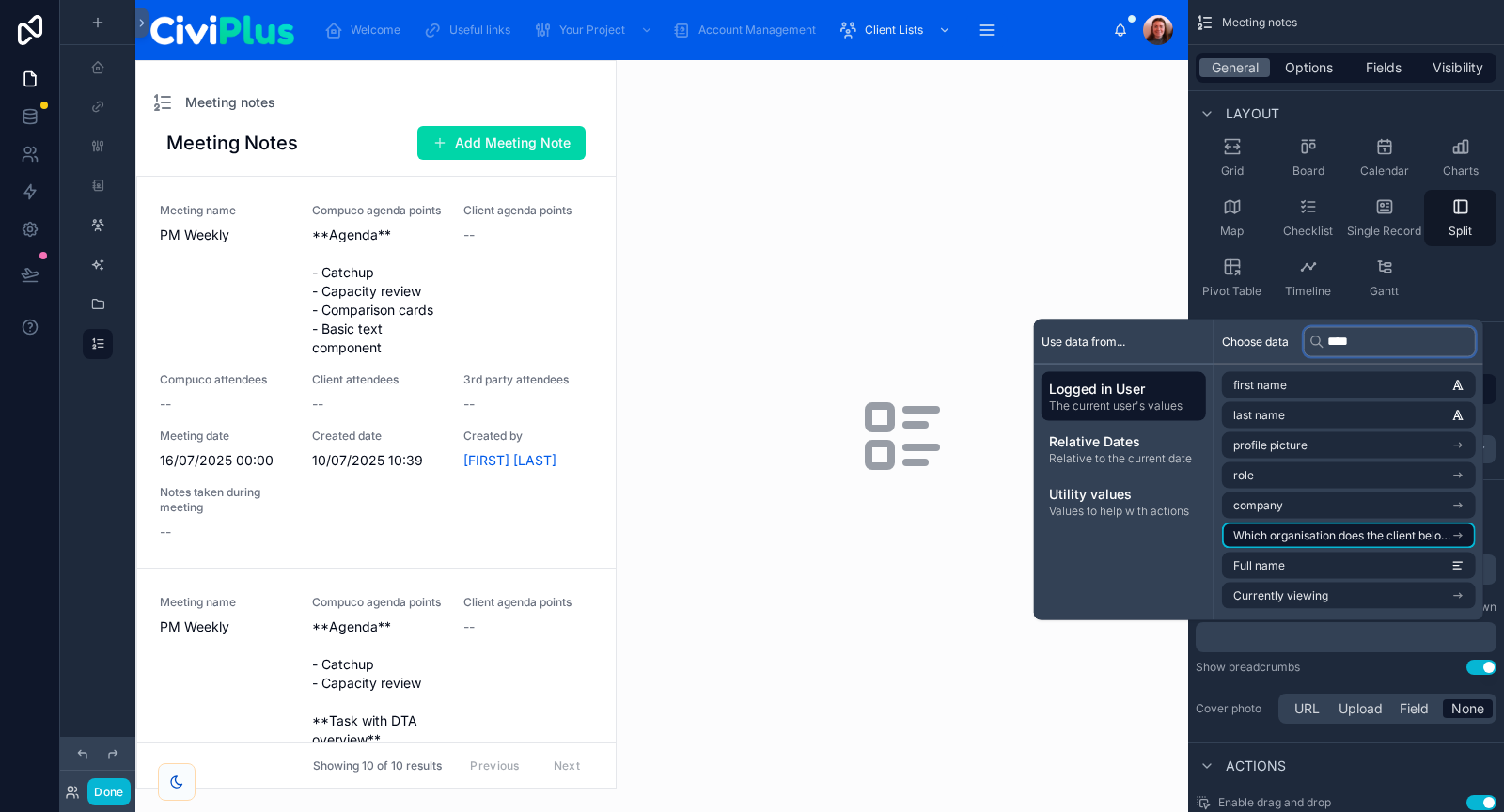 type on "****" 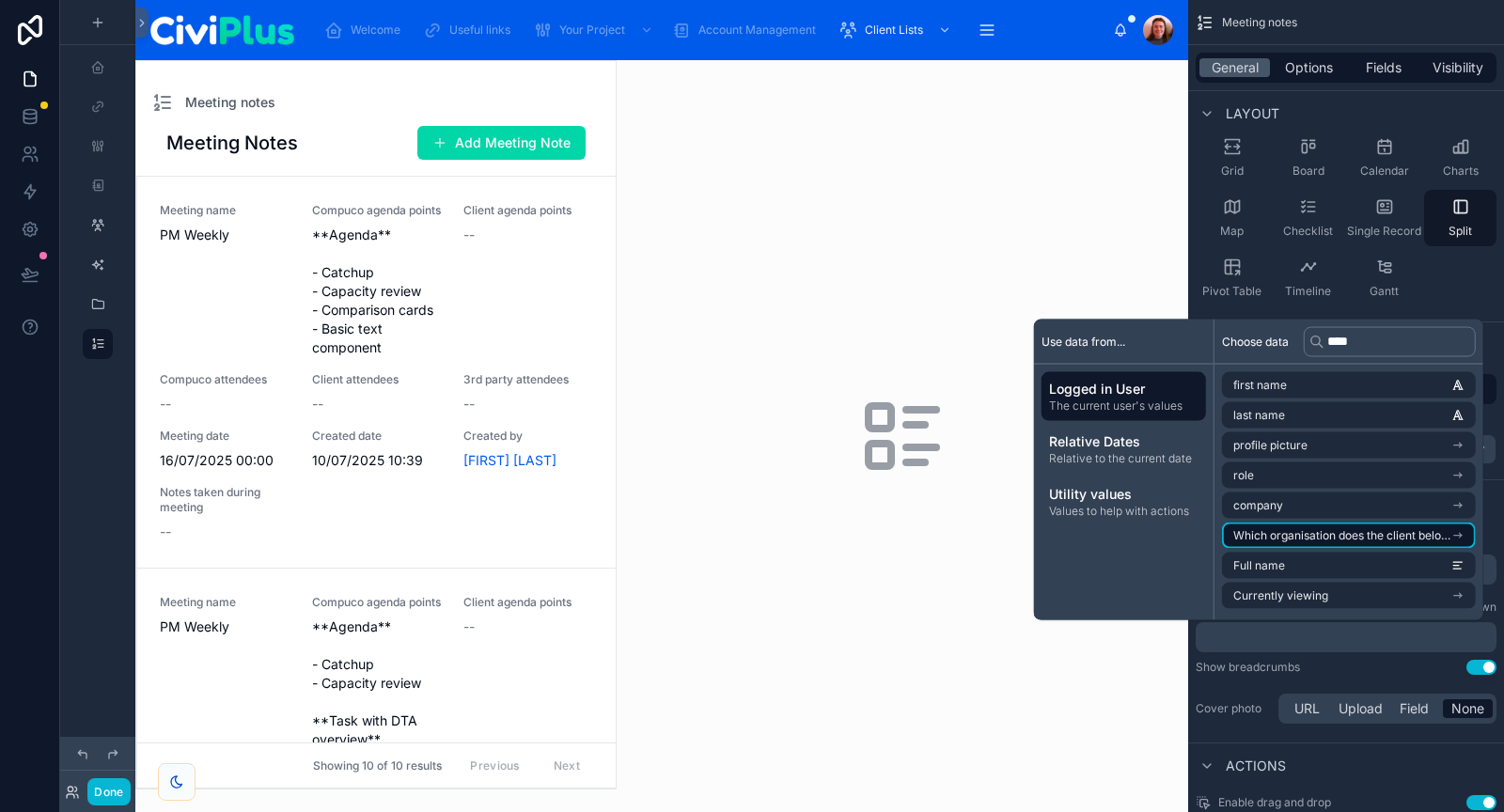 click on "Which organisation does the client belong to?" at bounding box center (1342, 536) 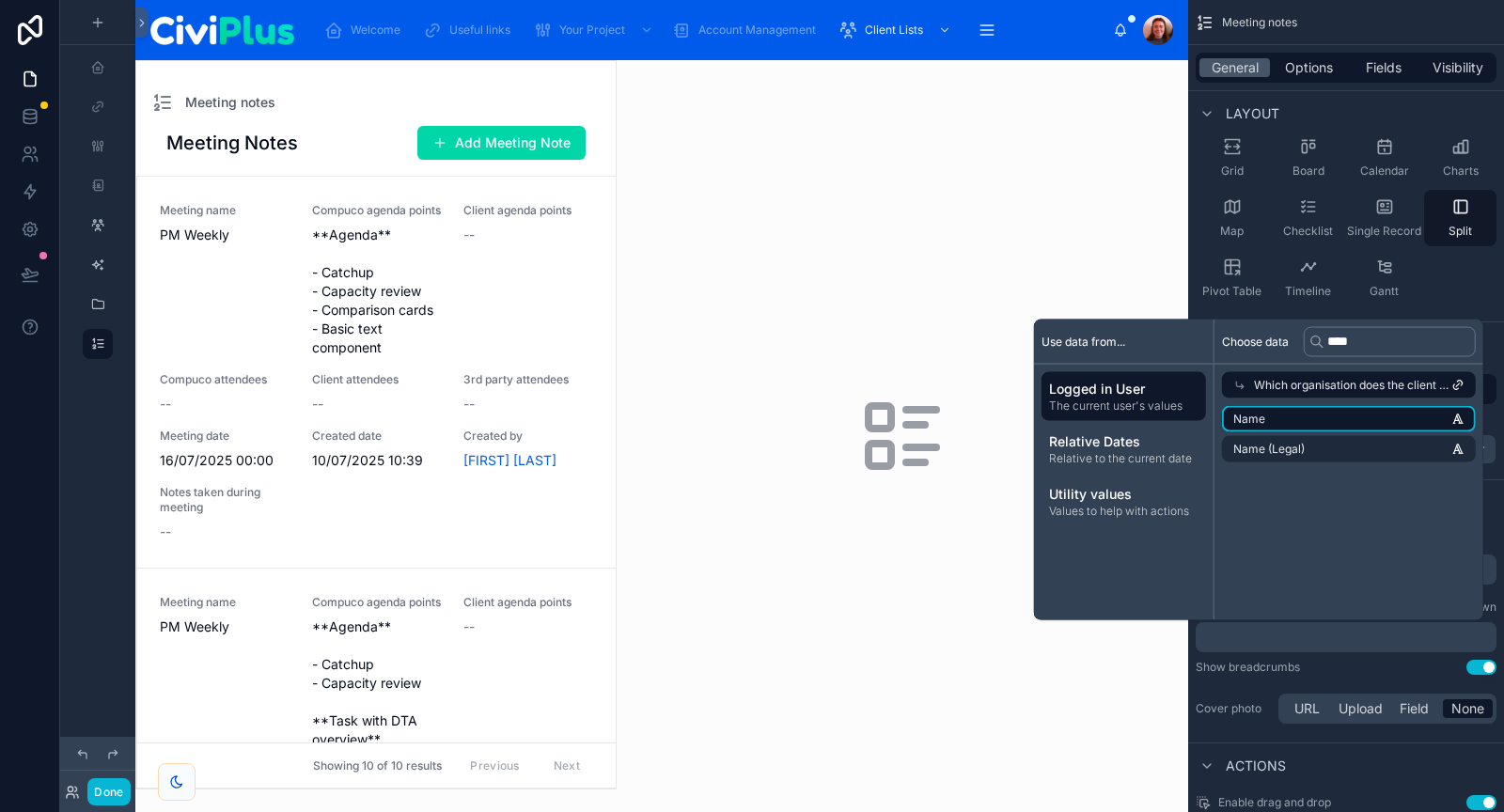 click on "Name" at bounding box center [1349, 419] 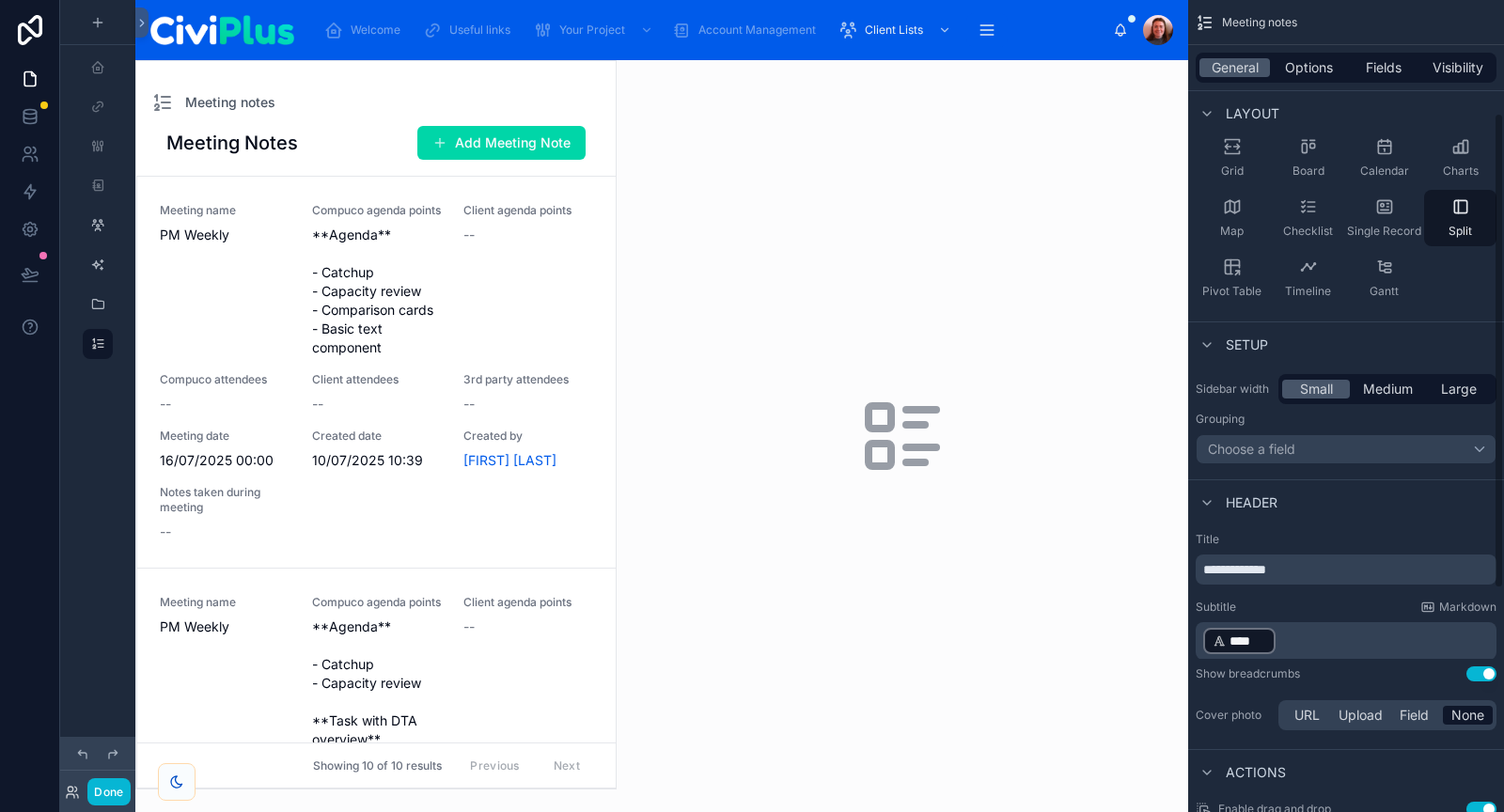click on "﻿ **** ﻿ ﻿" at bounding box center (1348, 641) 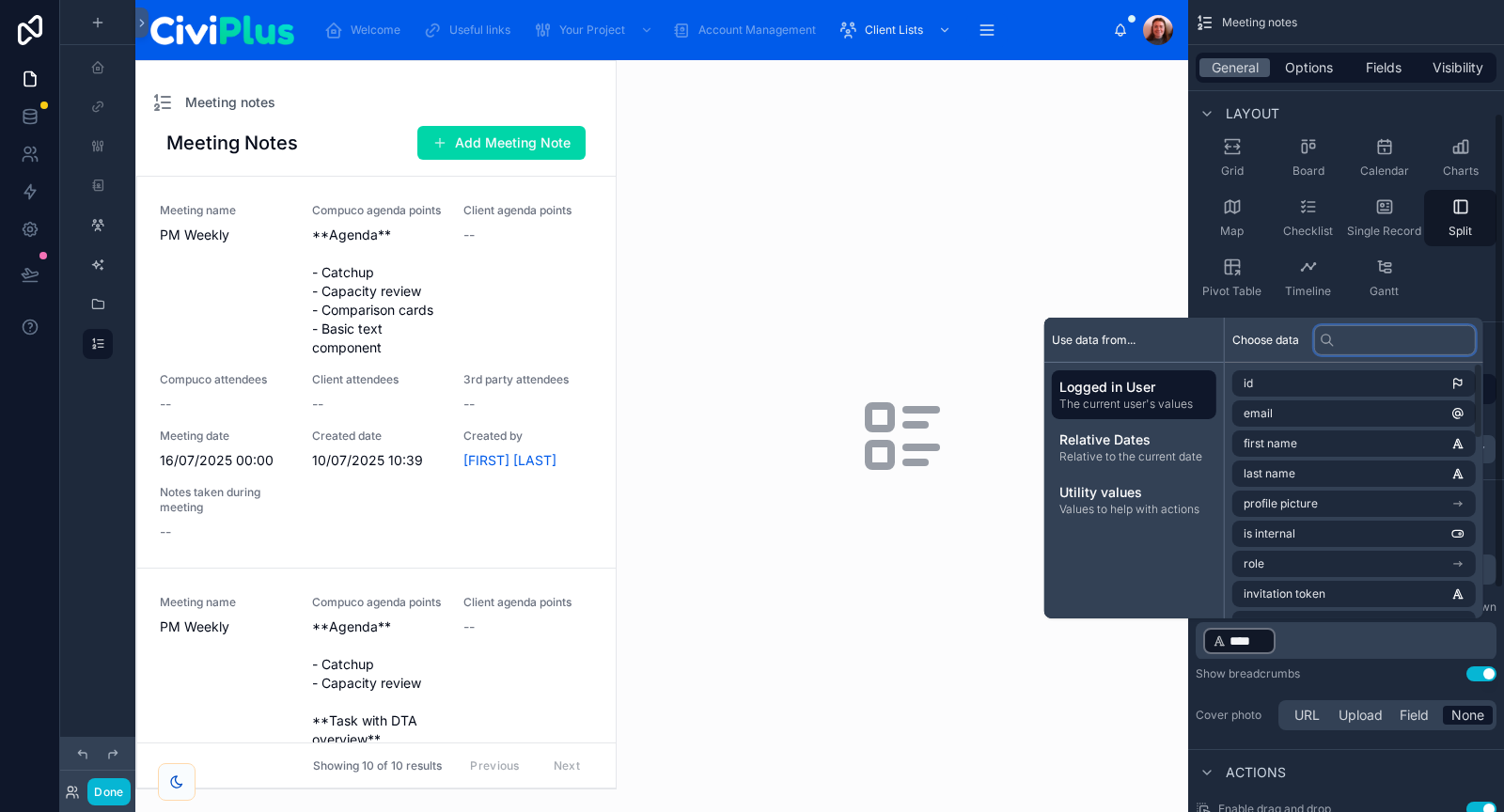click at bounding box center (1395, 339) 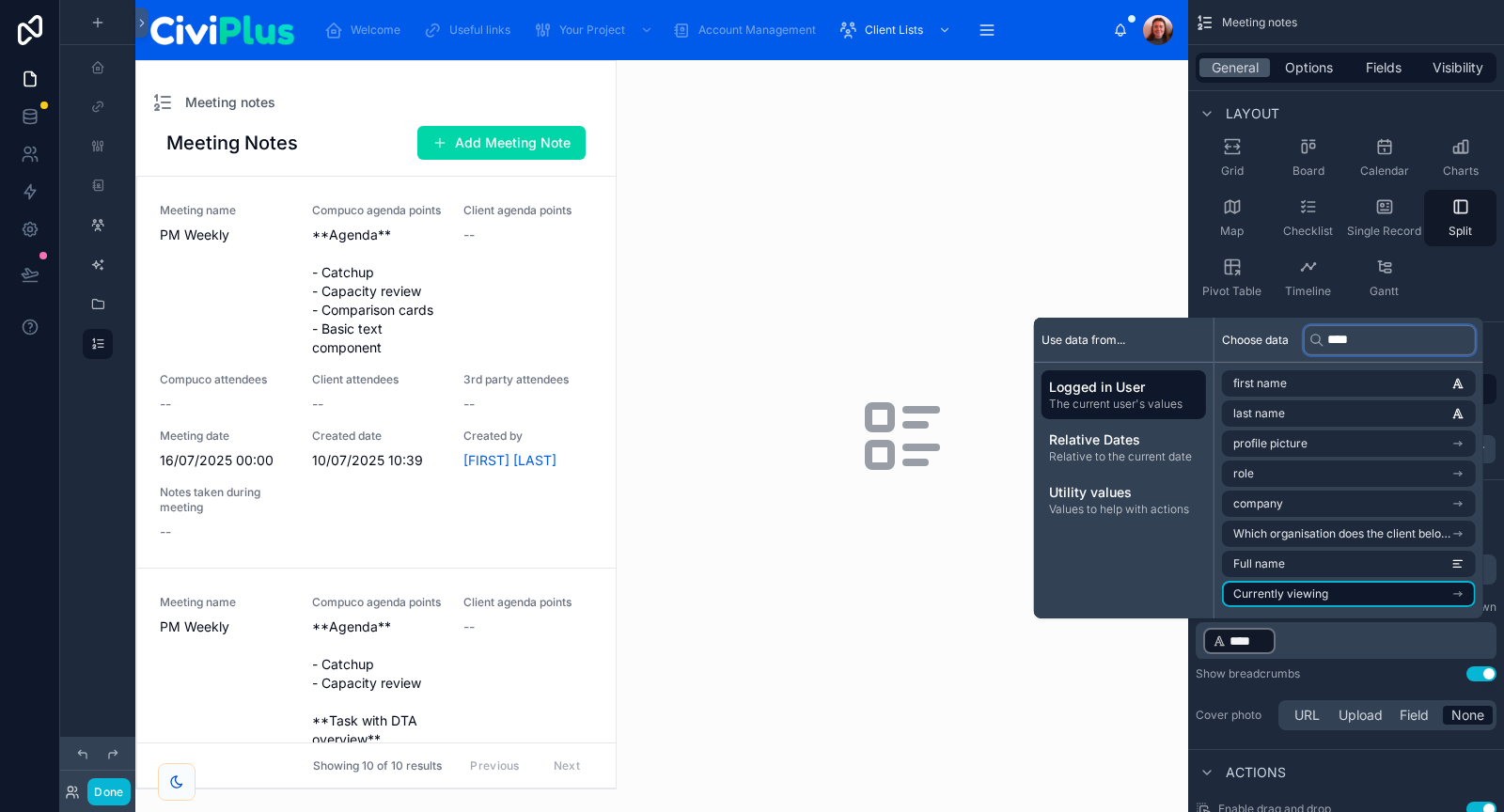 type on "****" 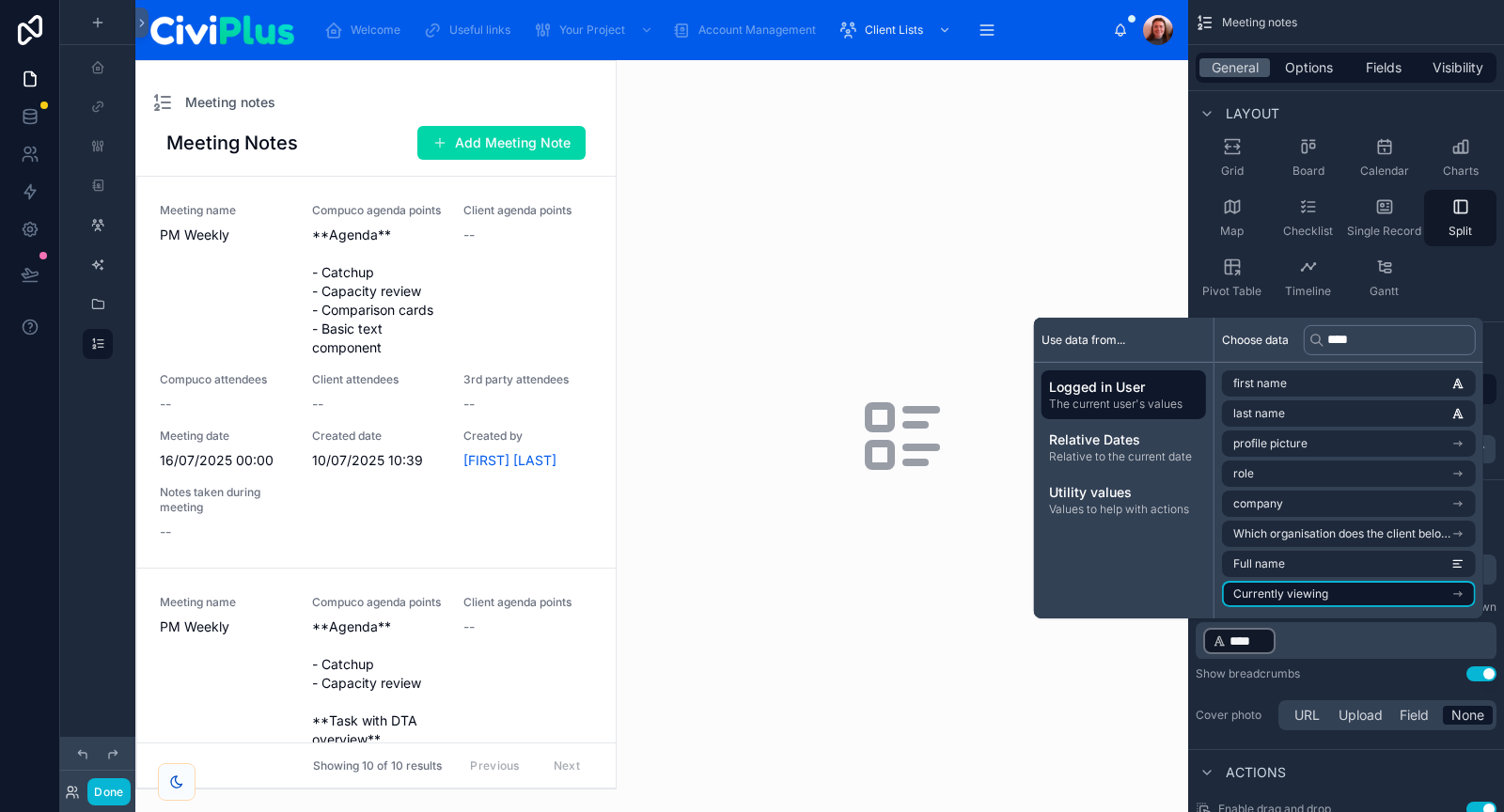 click on "Currently viewing" at bounding box center (1349, 594) 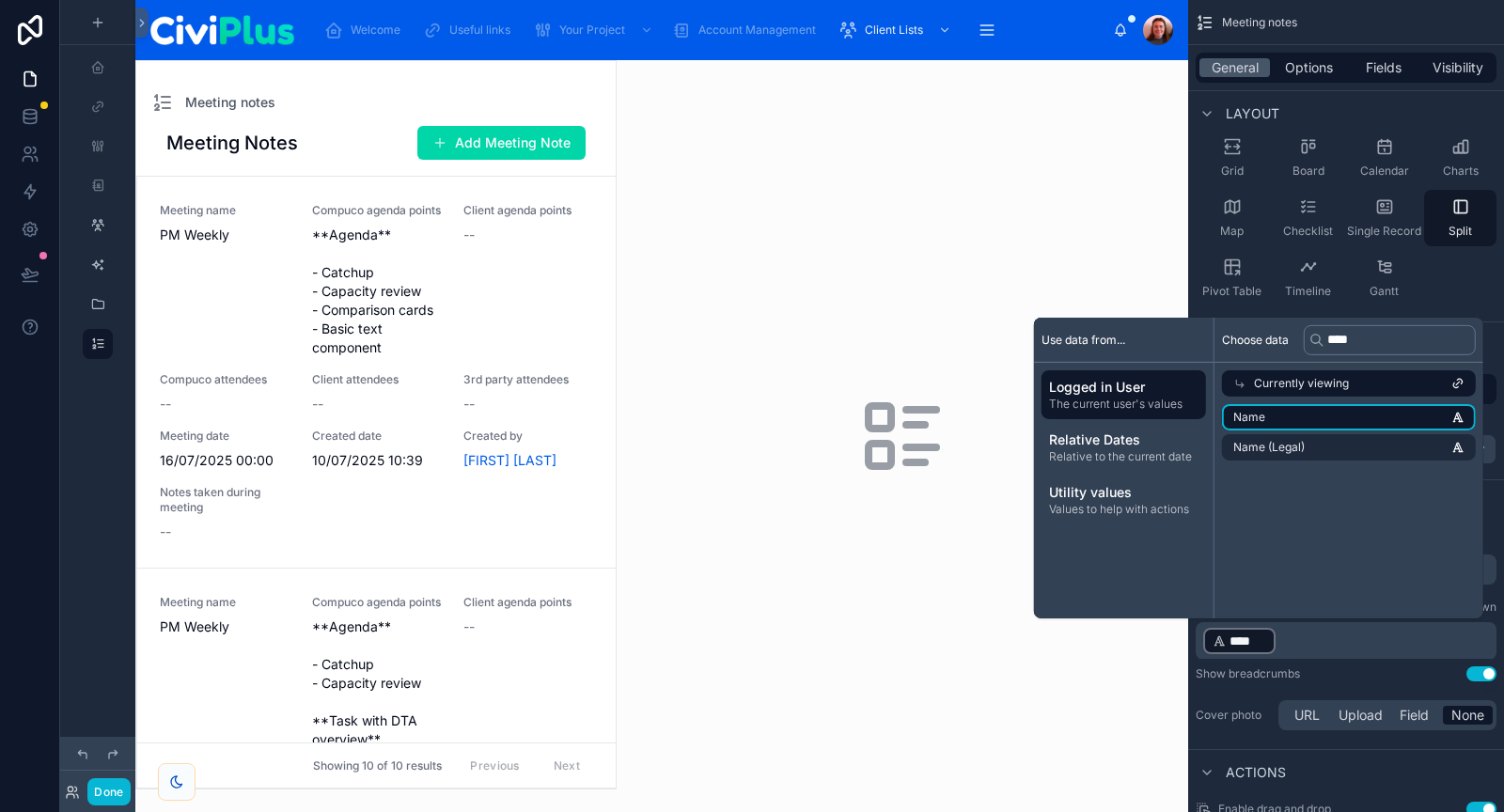 click on "Name" at bounding box center (1349, 417) 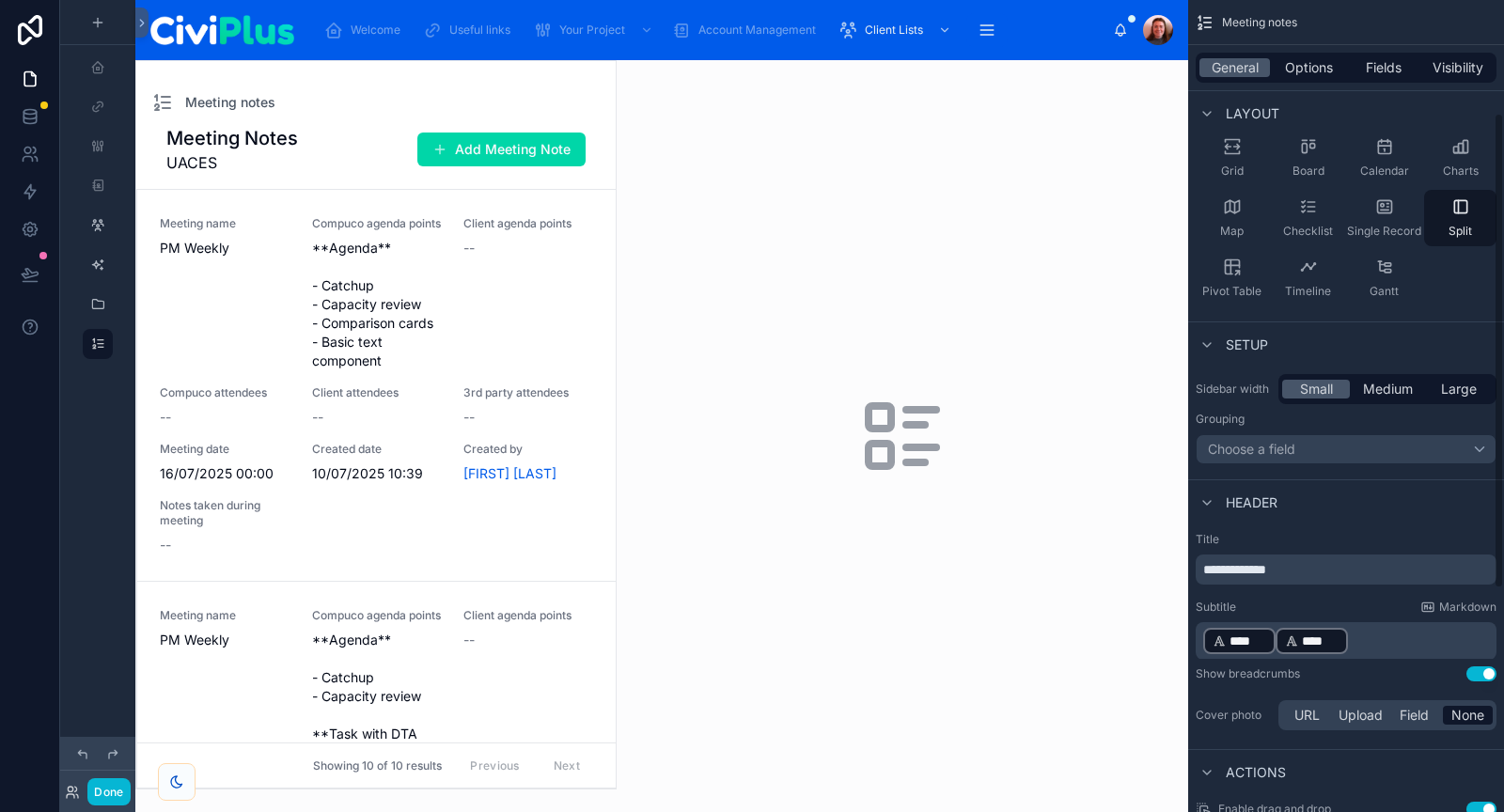 click on "﻿ **** ﻿ ﻿ **** ﻿ ﻿" at bounding box center (1348, 641) 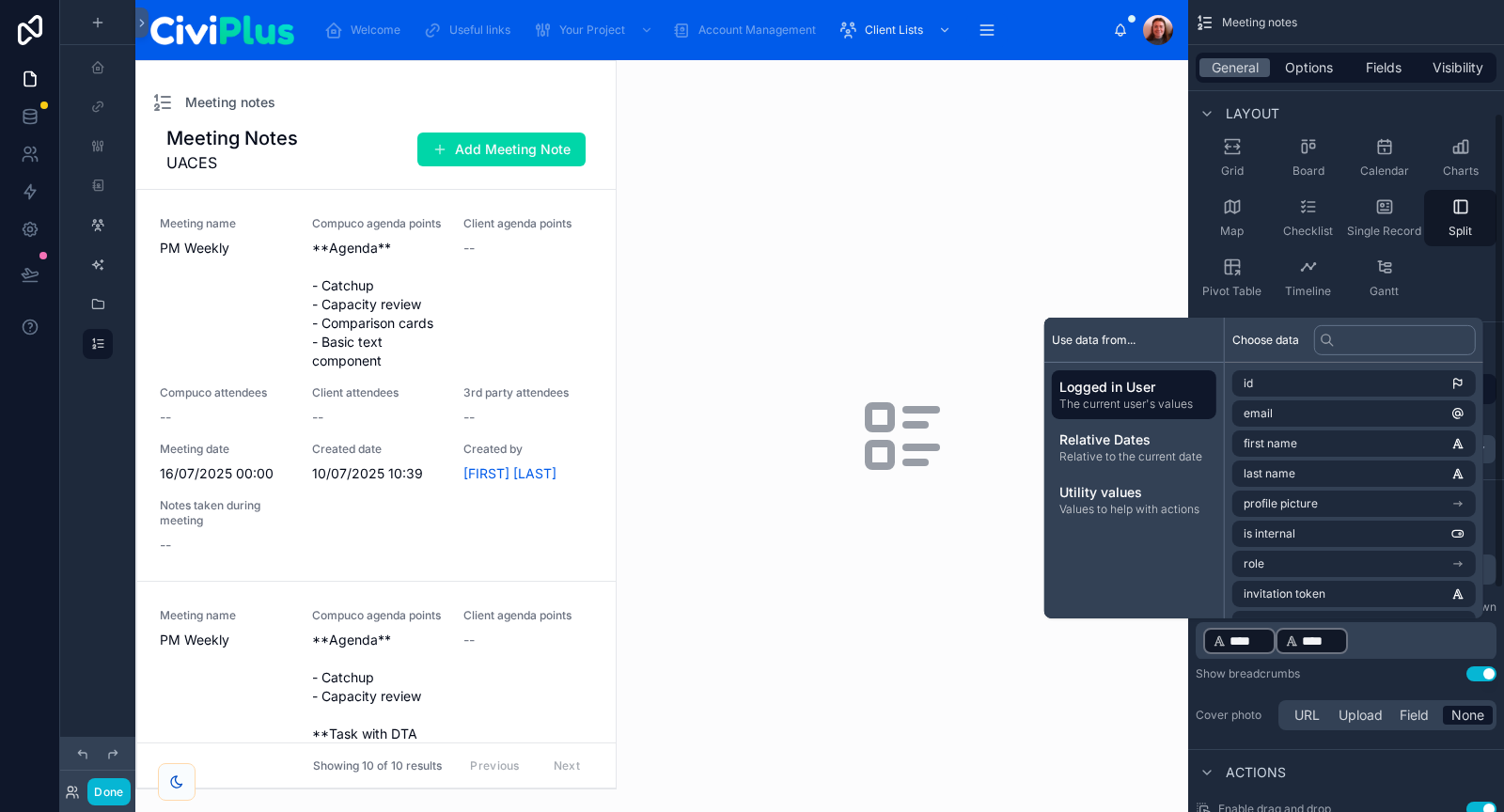 click on "﻿ **** ﻿ ﻿ **** ﻿ ﻿" at bounding box center [1348, 641] 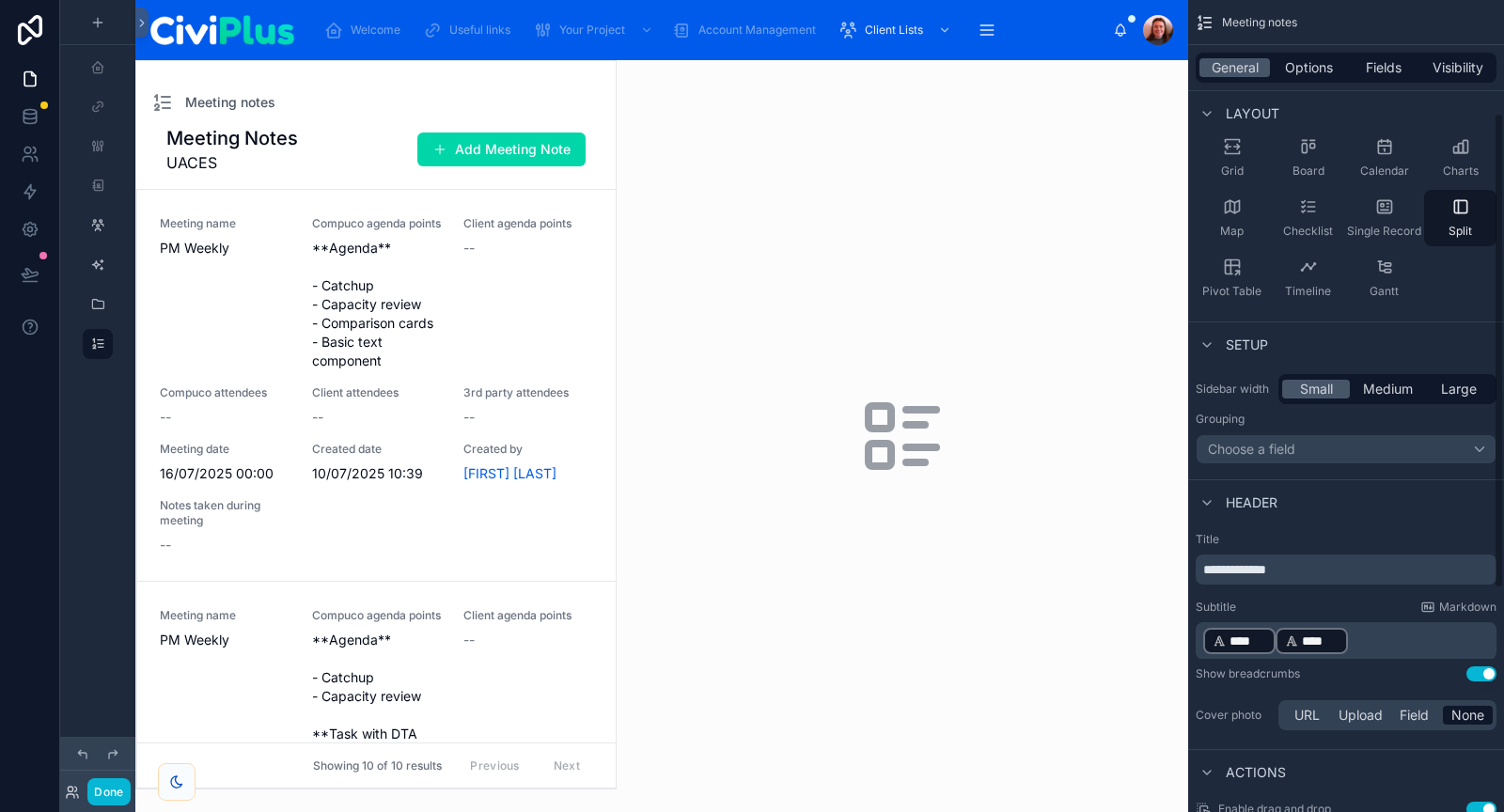 click on "Rows Columns Cards Table Grid Board Calendar Charts Map Checklist Single Record Split Pivot Table Timeline Gantt" at bounding box center [1346, 188] 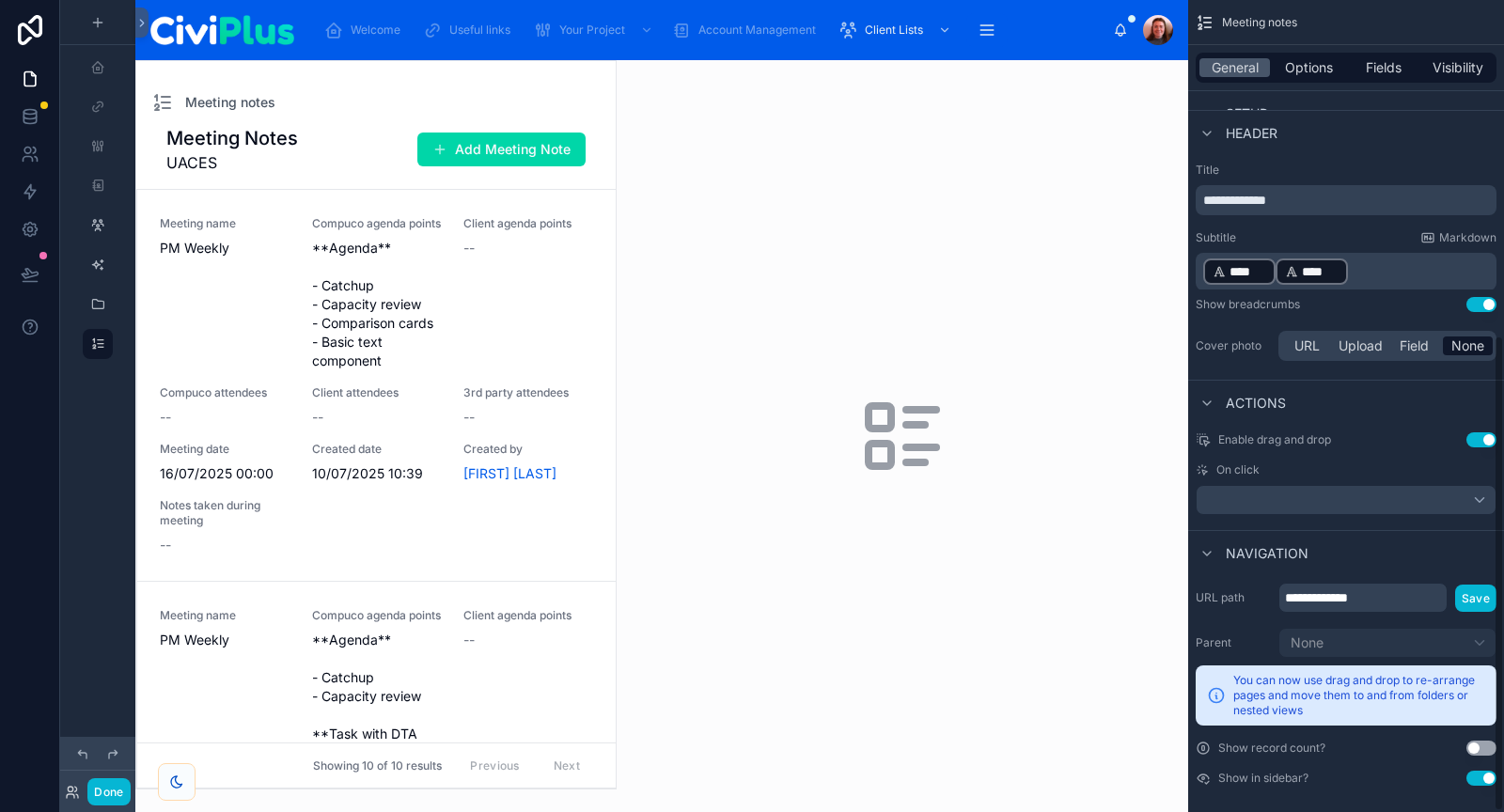 scroll, scrollTop: 573, scrollLeft: 0, axis: vertical 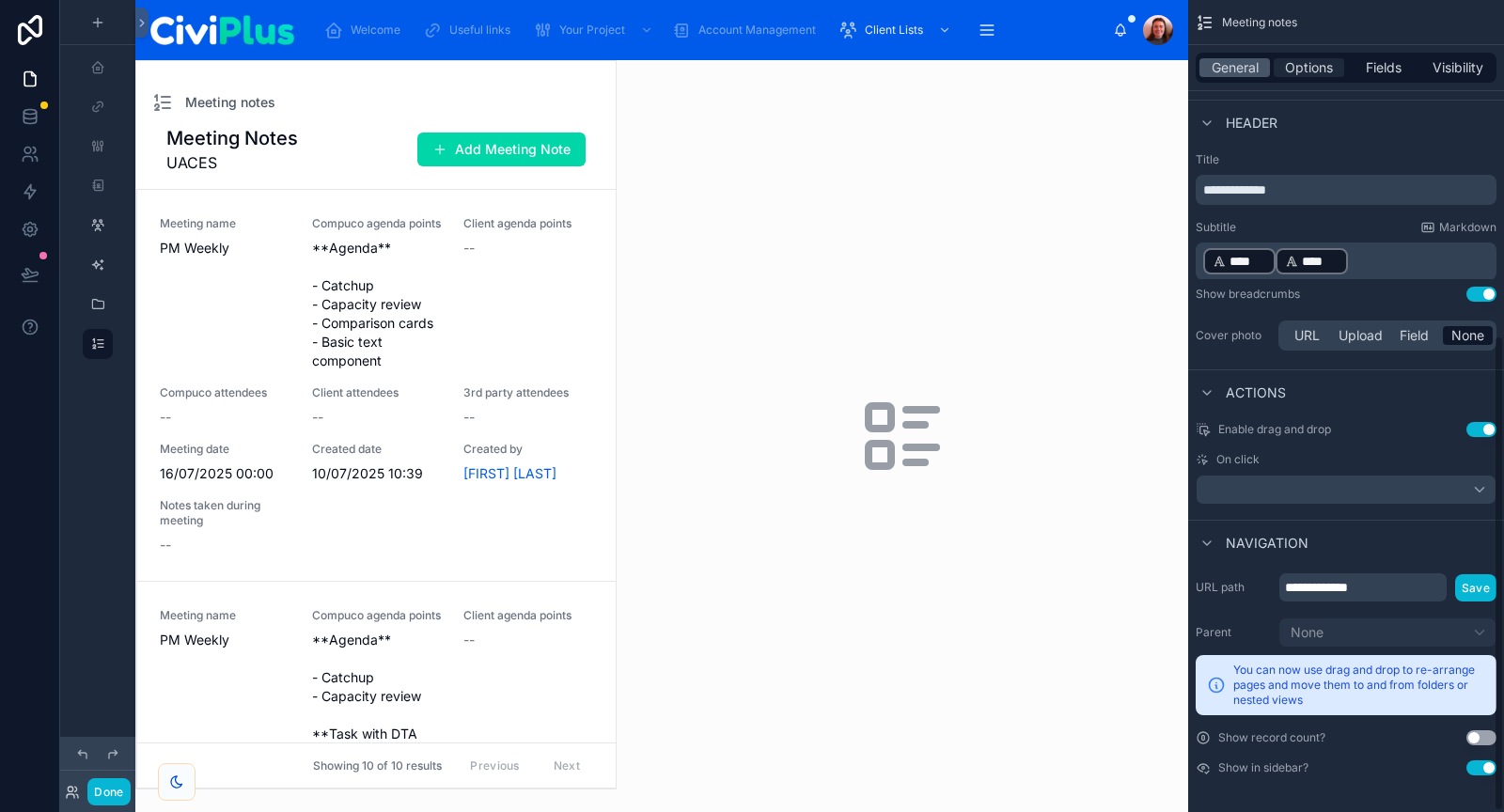 click on "Options" at bounding box center [1308, 68] 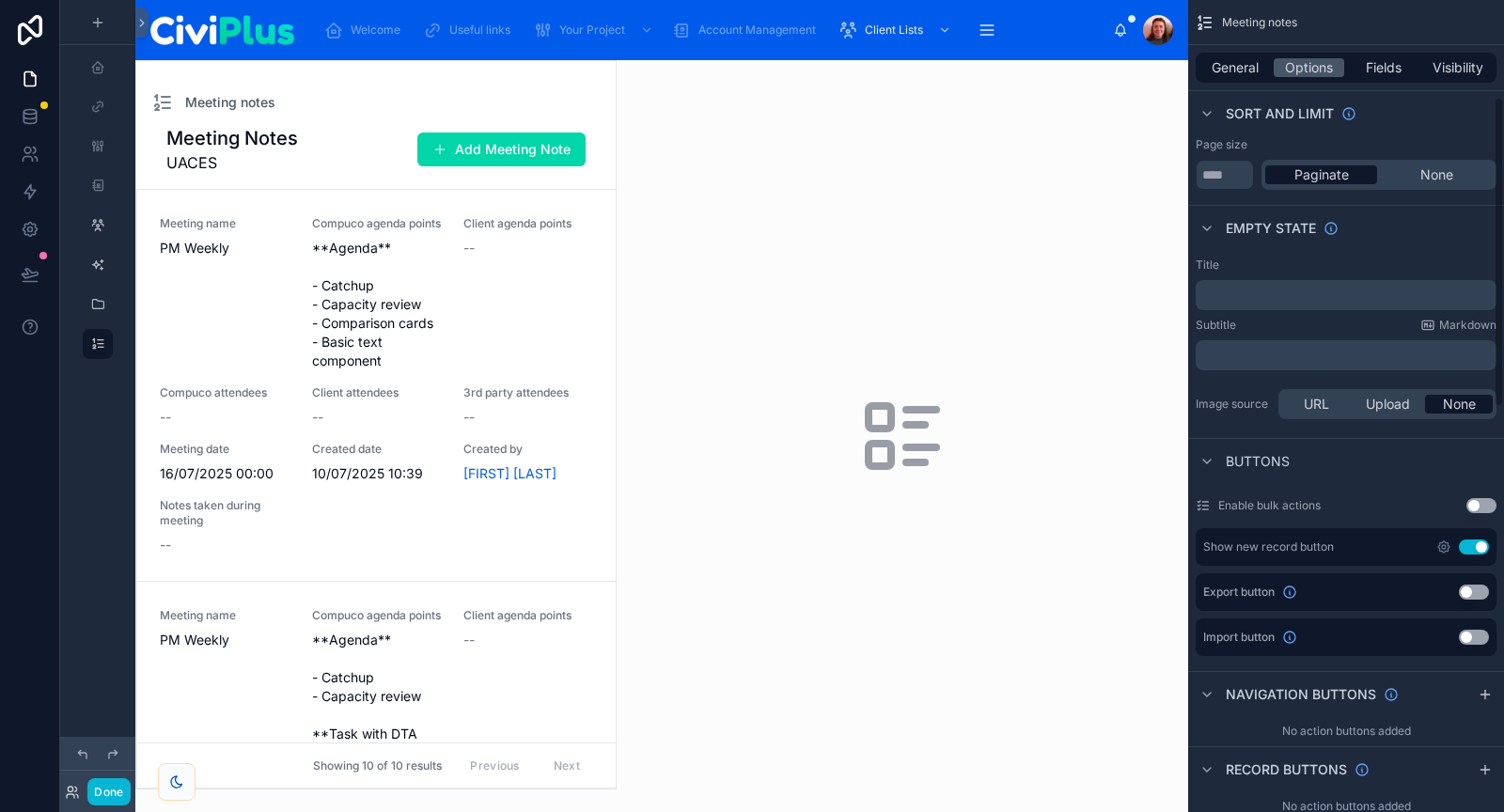 scroll, scrollTop: 0, scrollLeft: 0, axis: both 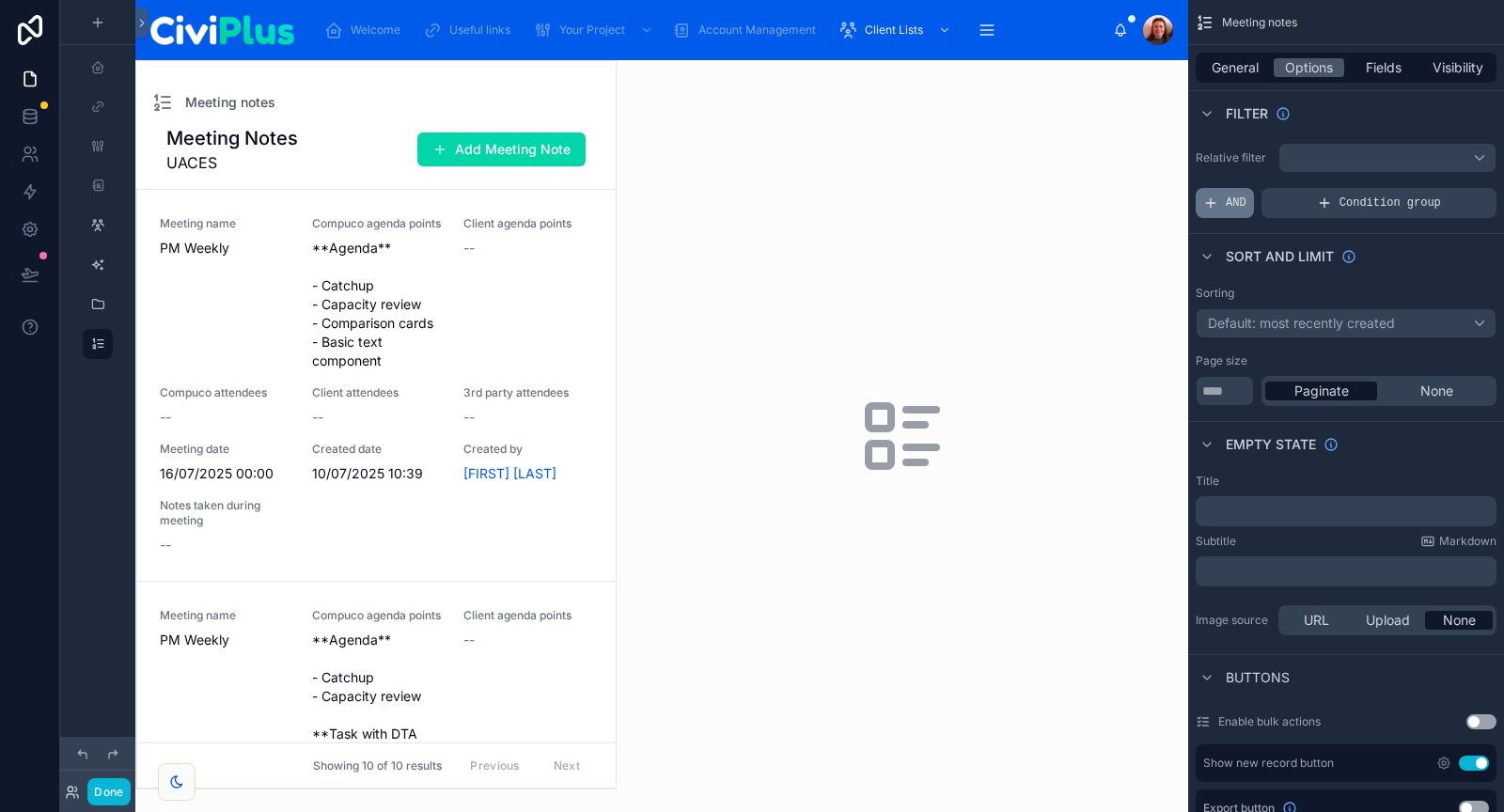 click on "AND" at bounding box center (1236, 203) 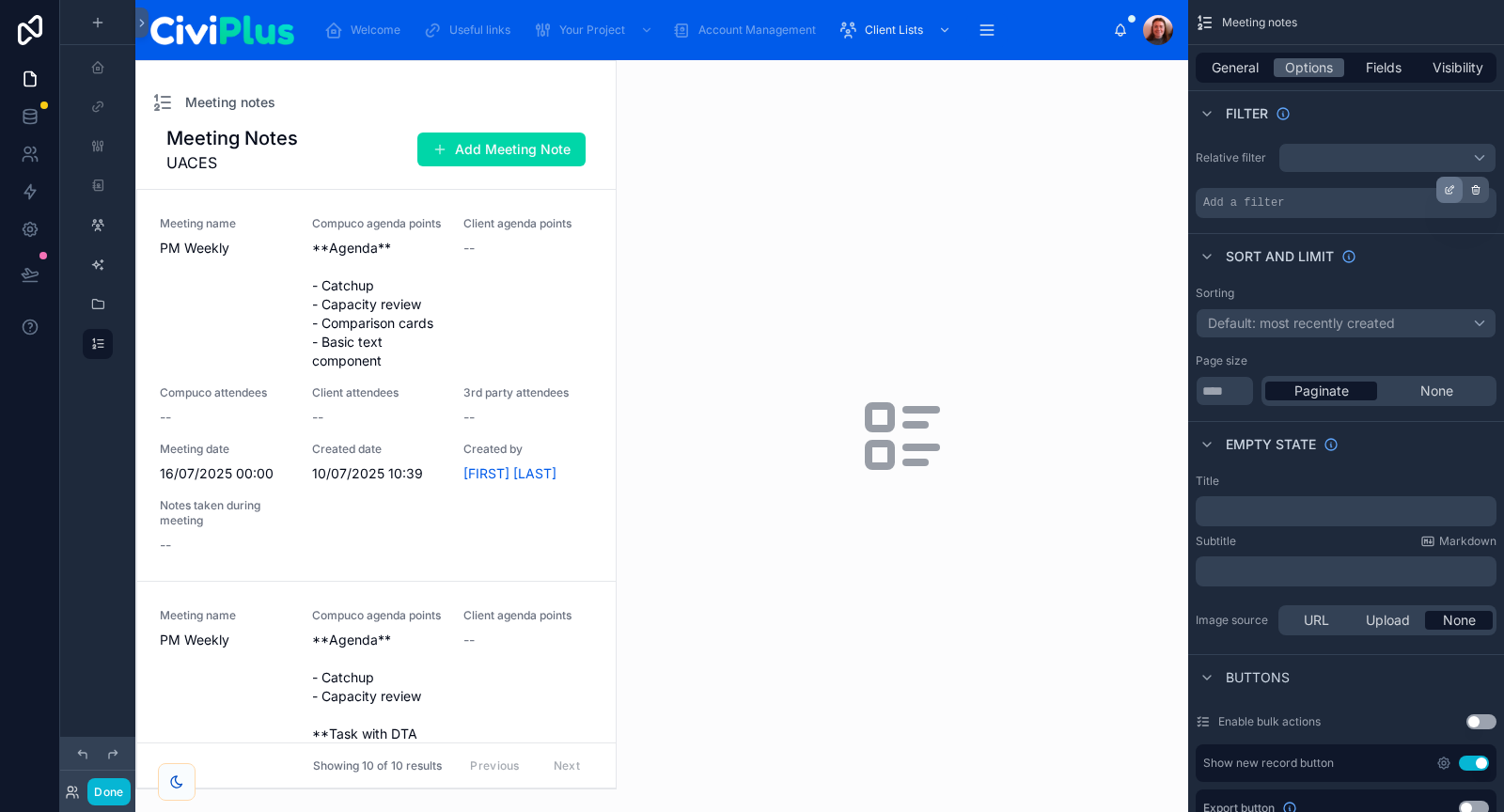 click 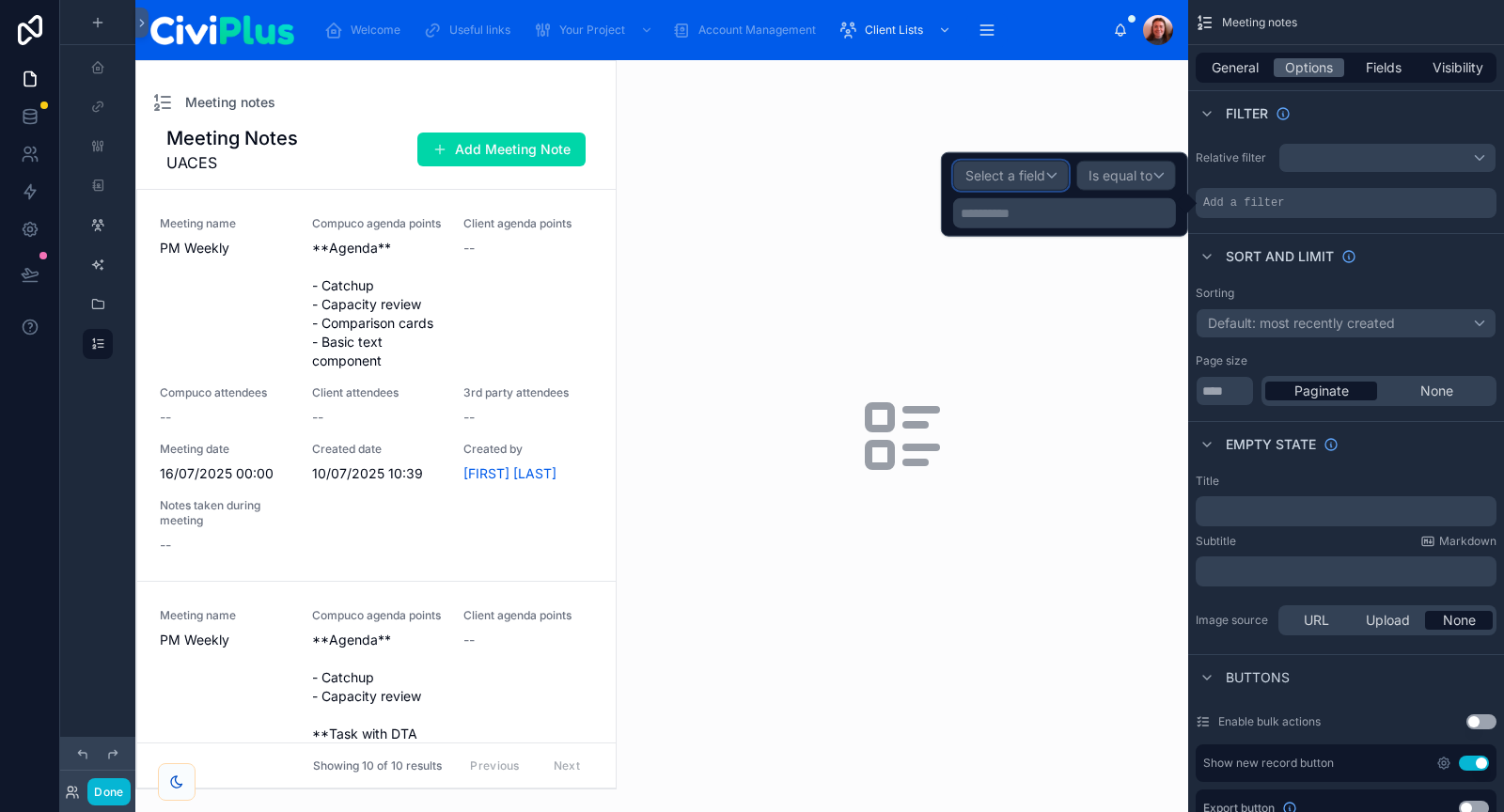 click on "Select a field" at bounding box center (1005, 175) 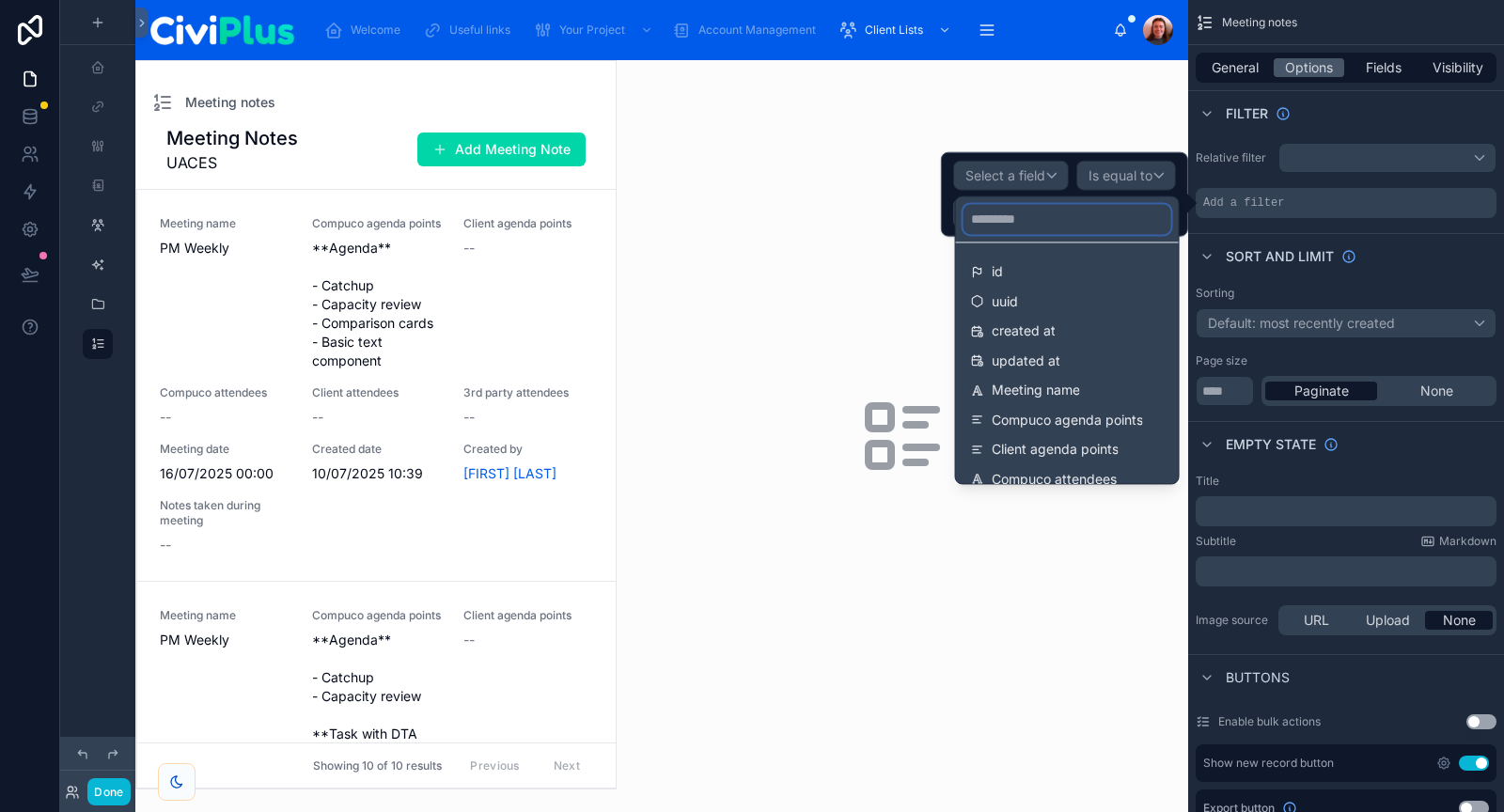 click at bounding box center (1067, 219) 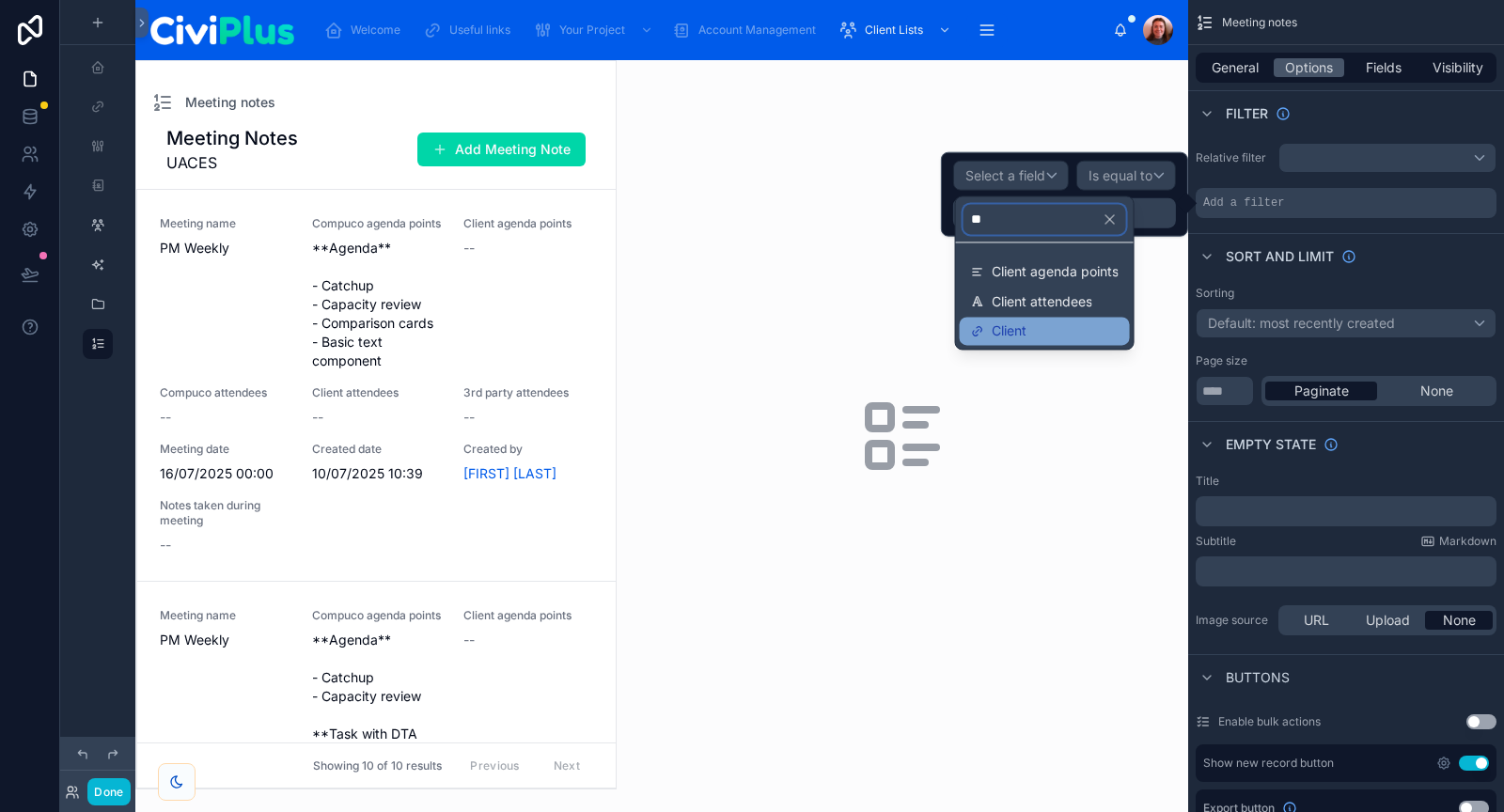 type on "**" 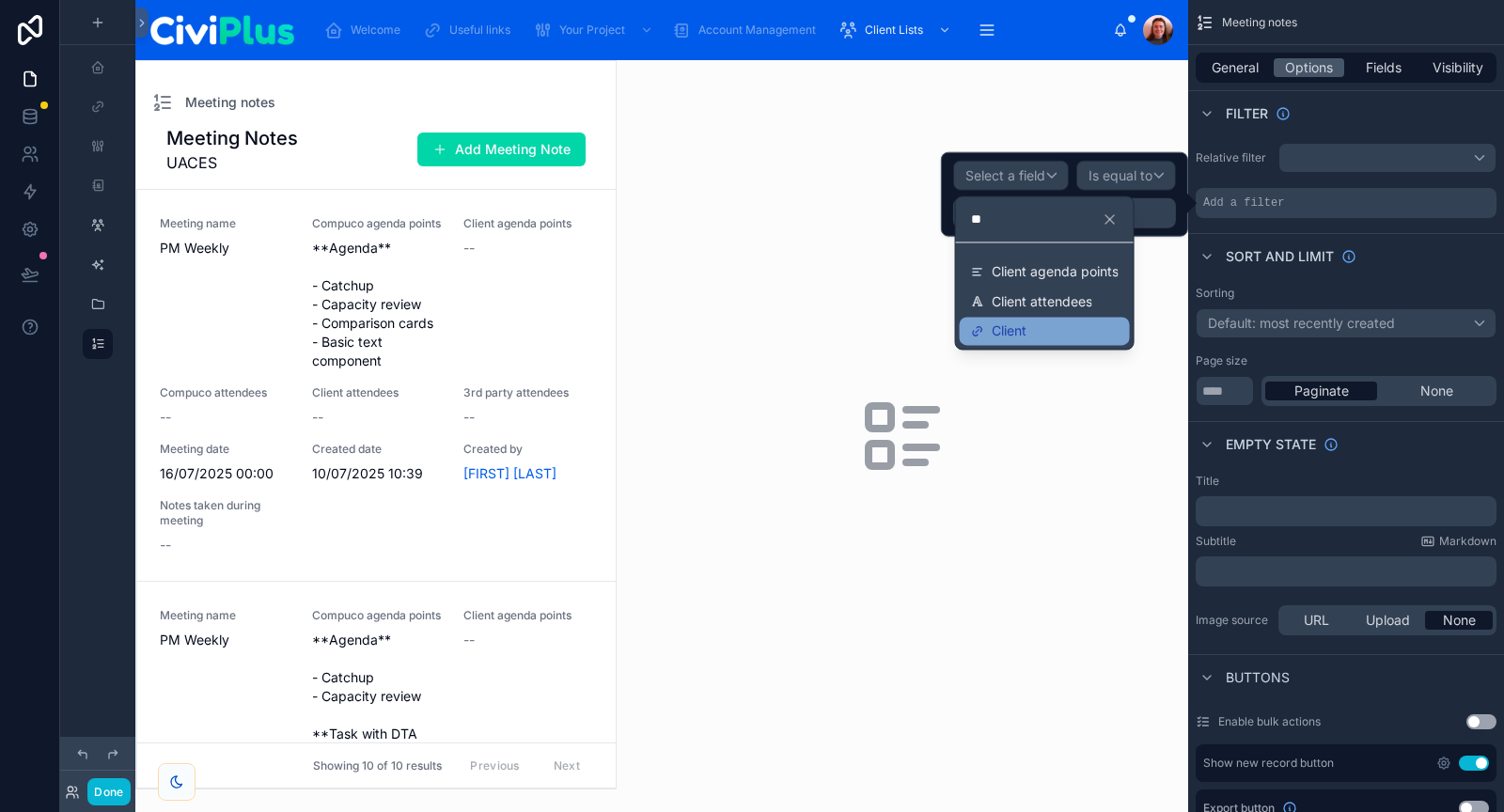 click on "Client" at bounding box center [1009, 331] 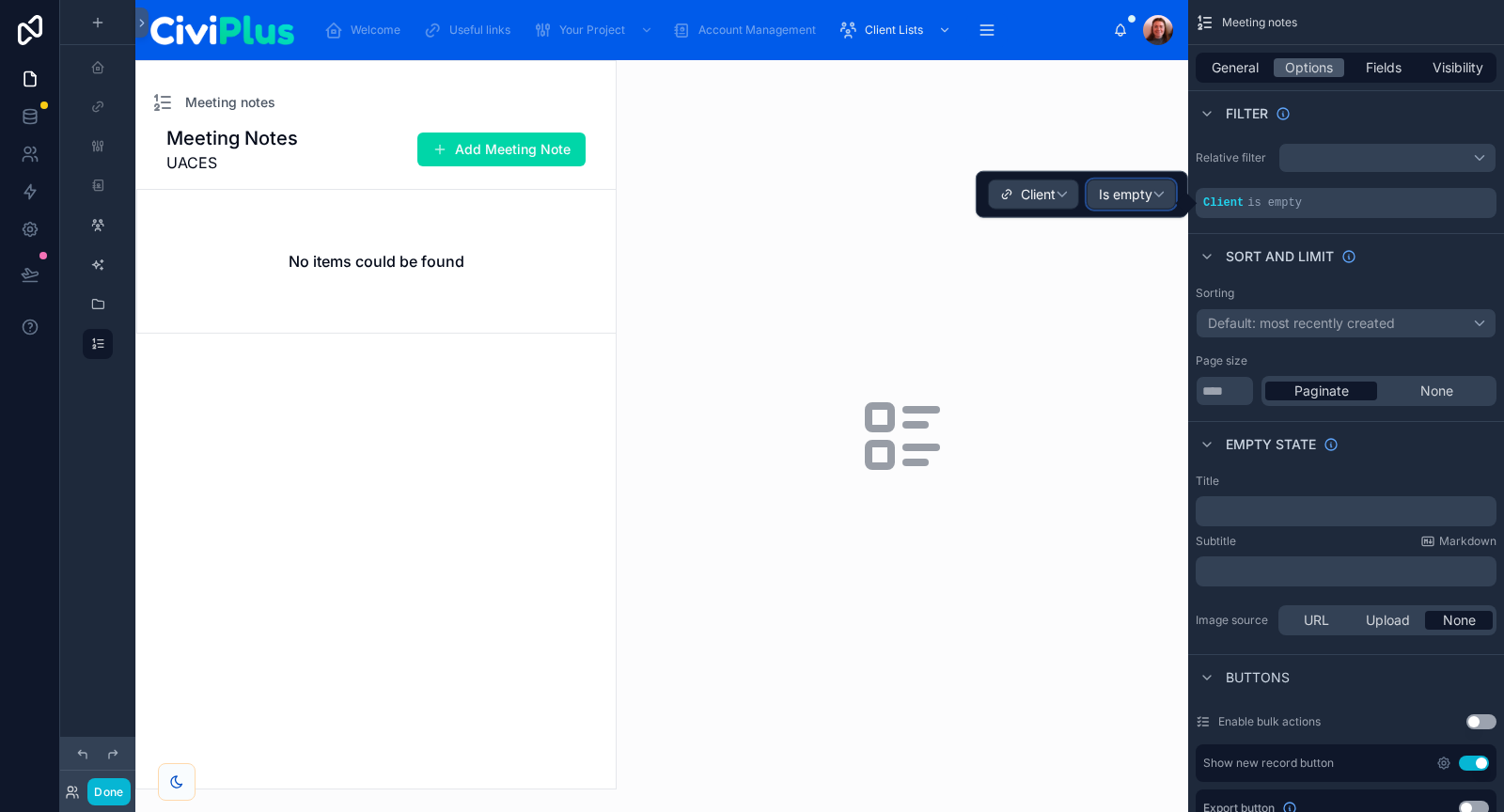 click on "Is empty" at bounding box center (1125, 195) 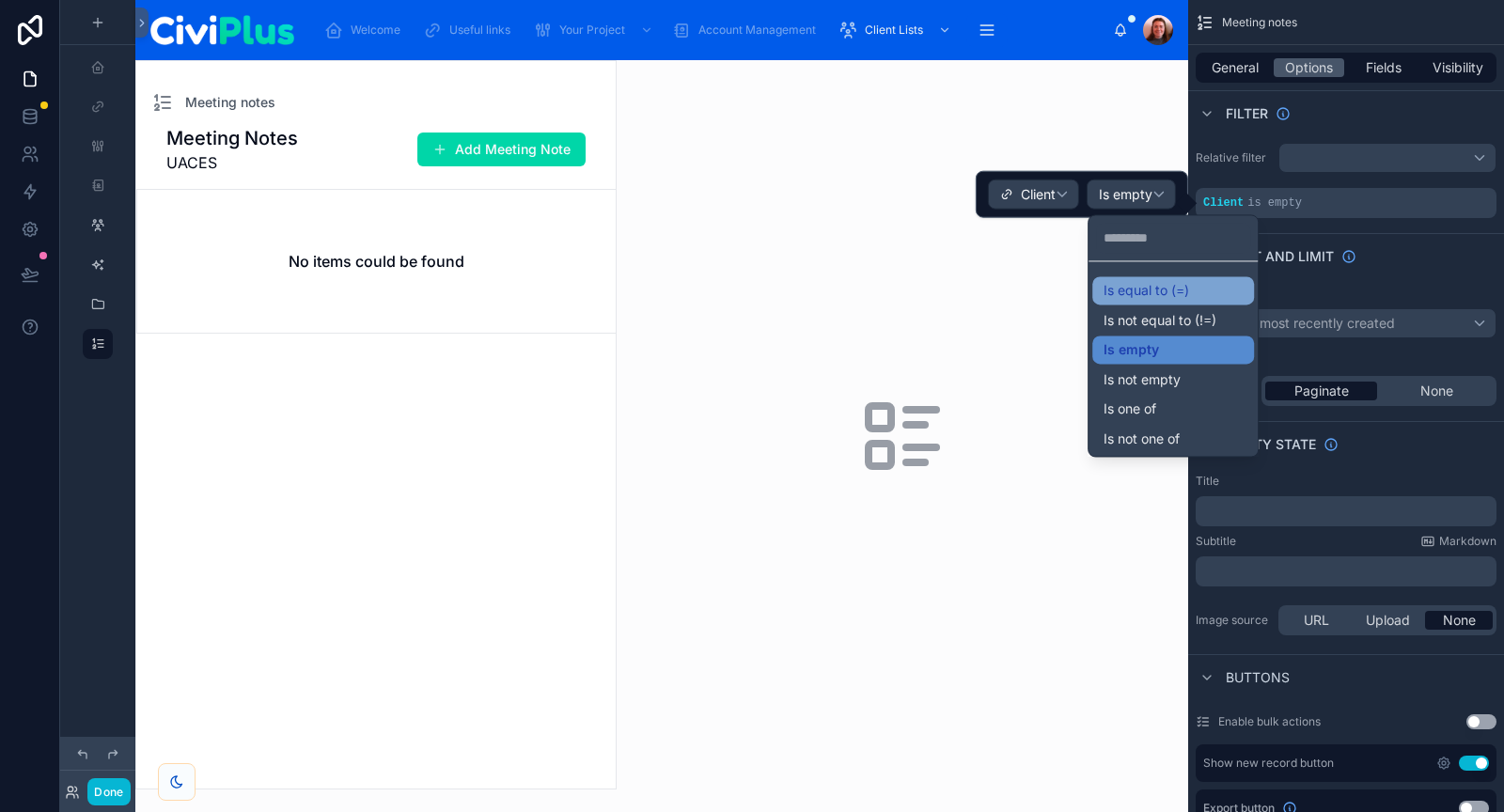 click on "Is equal to (=)" at bounding box center [1146, 290] 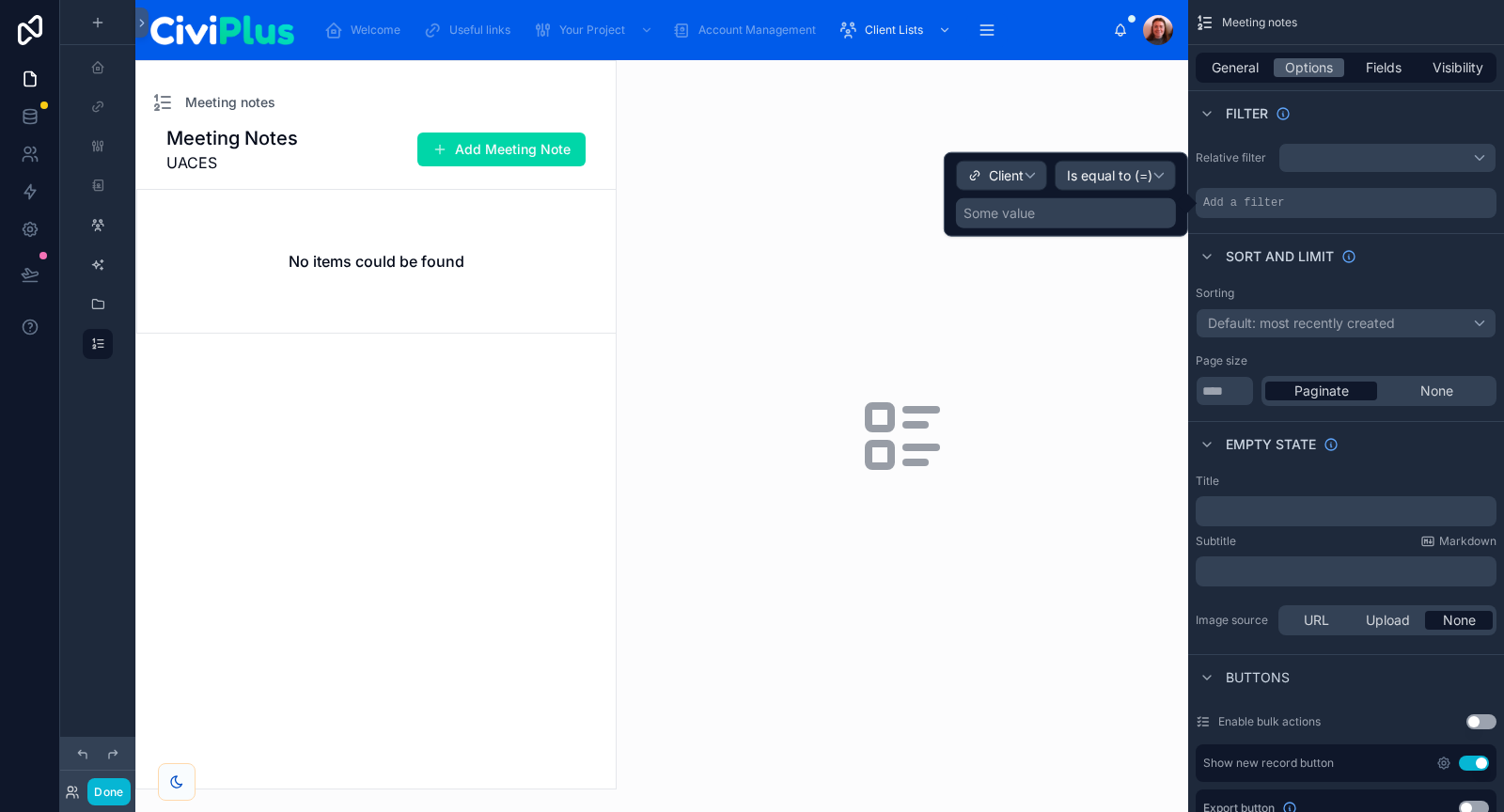 click on "Some value" at bounding box center (1066, 213) 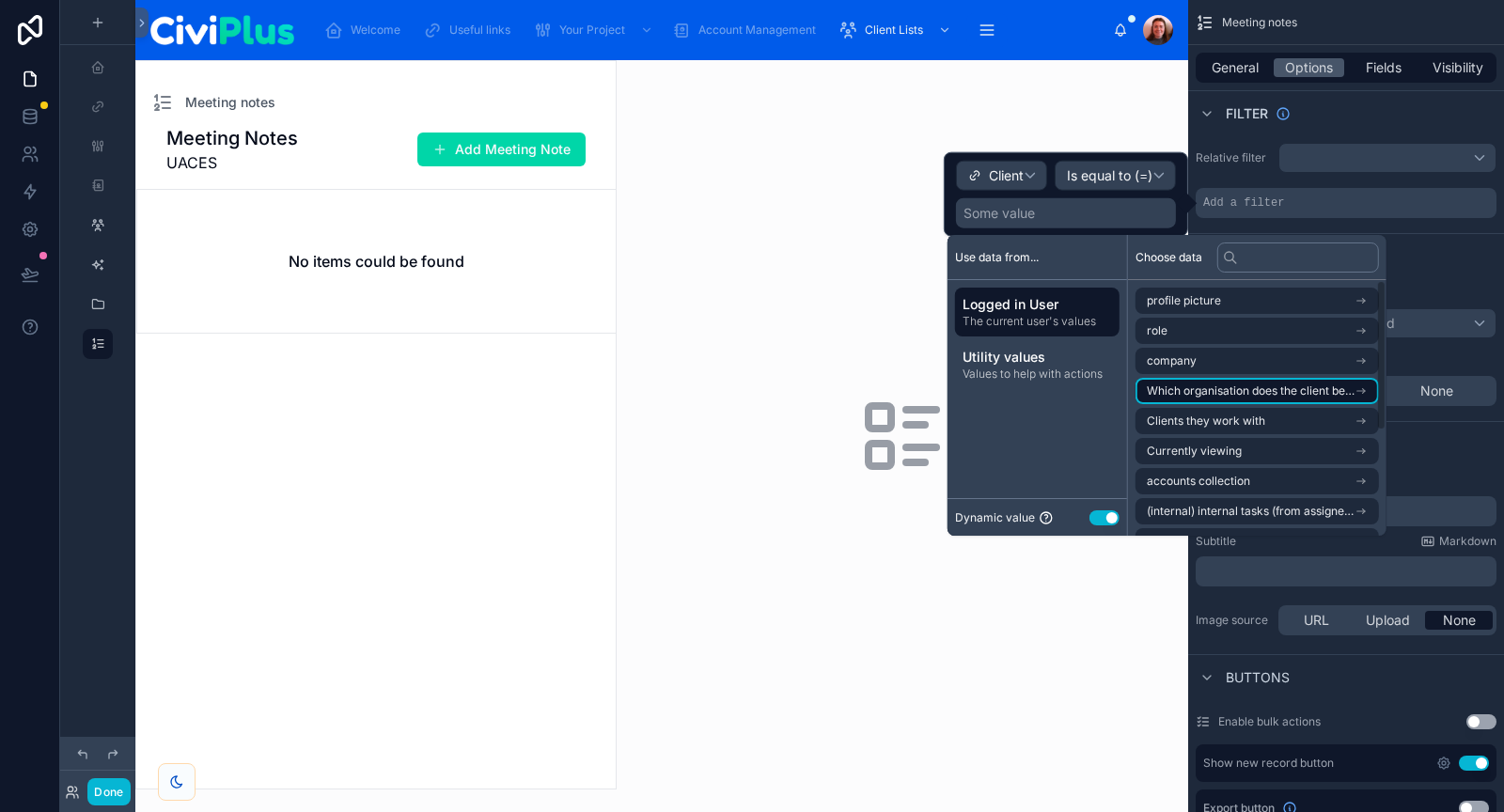 click on "Which organisation does the client belong to?" at bounding box center [1250, 391] 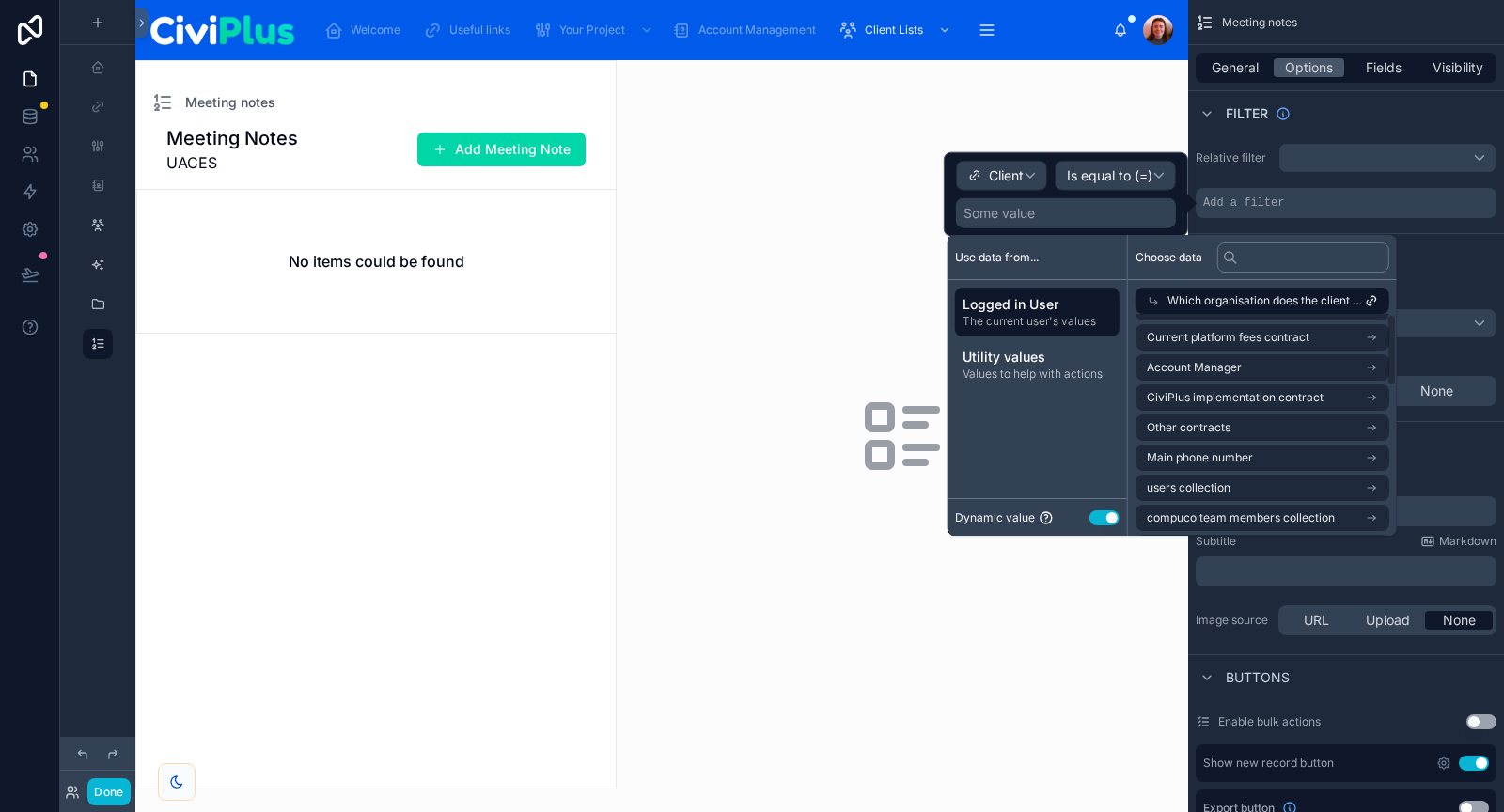 scroll, scrollTop: 0, scrollLeft: 0, axis: both 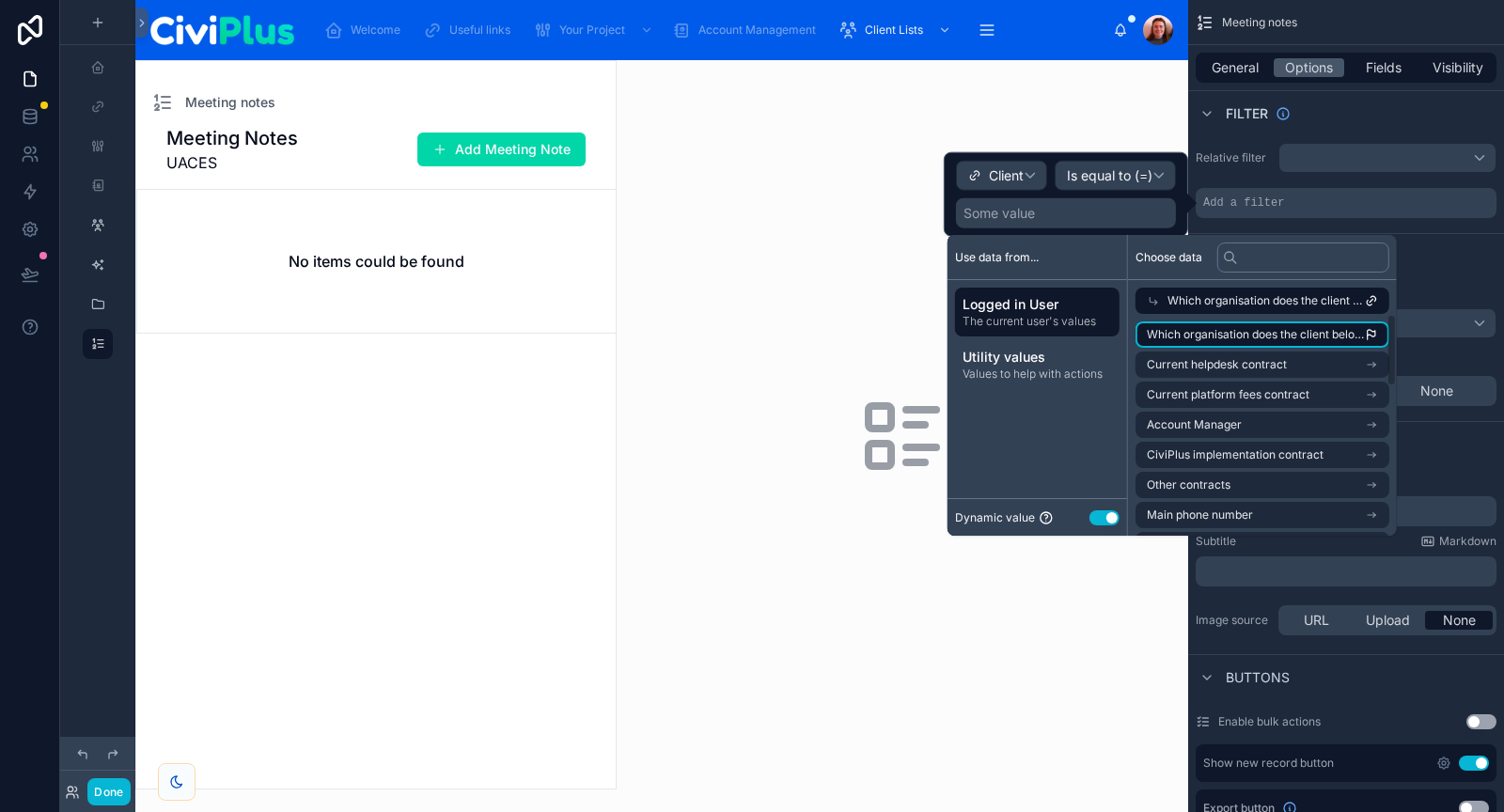 click on "Which organisation does the client belong to?" at bounding box center [1256, 335] 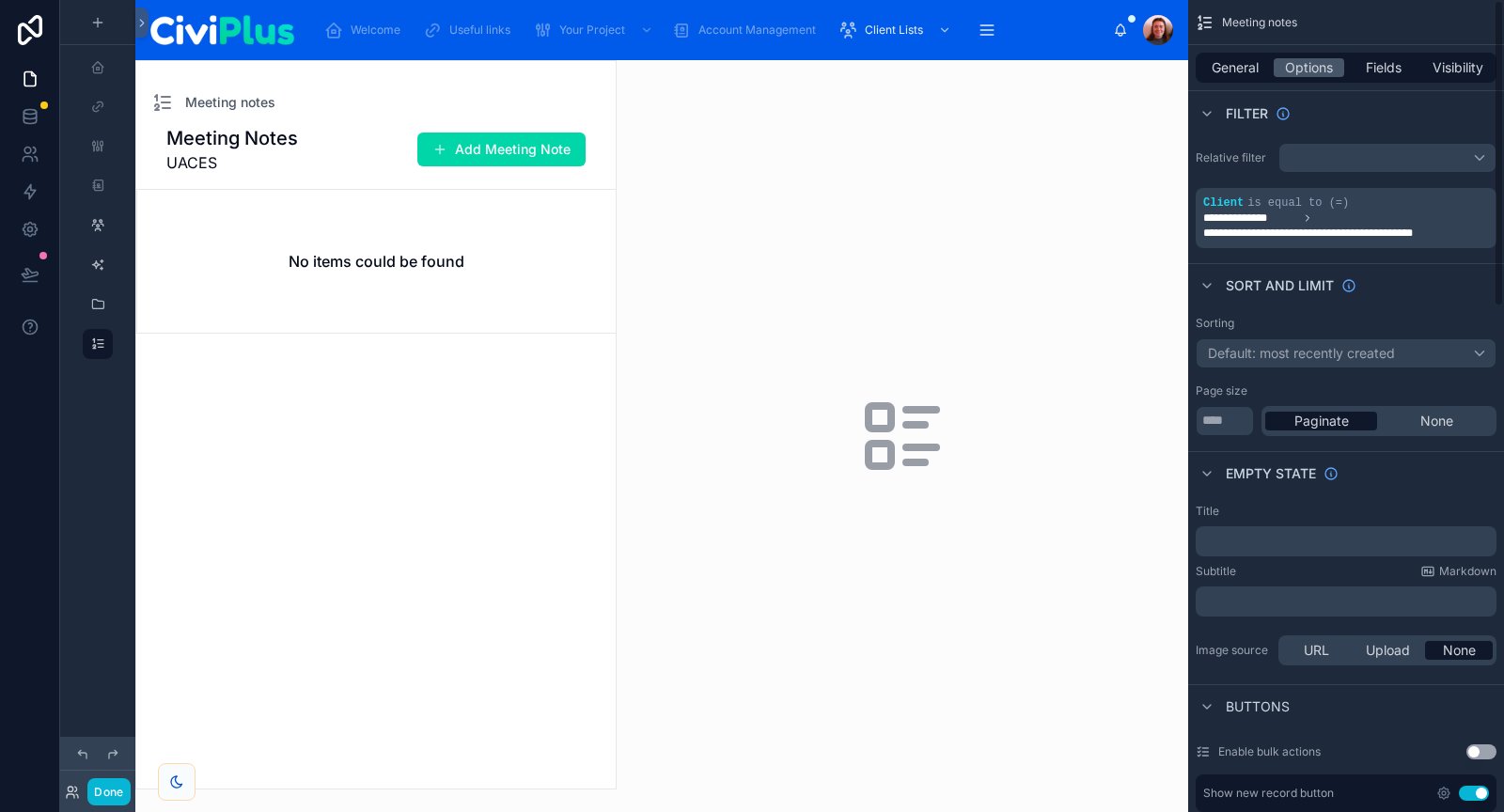 click on "Sort And Limit" at bounding box center [1346, 286] 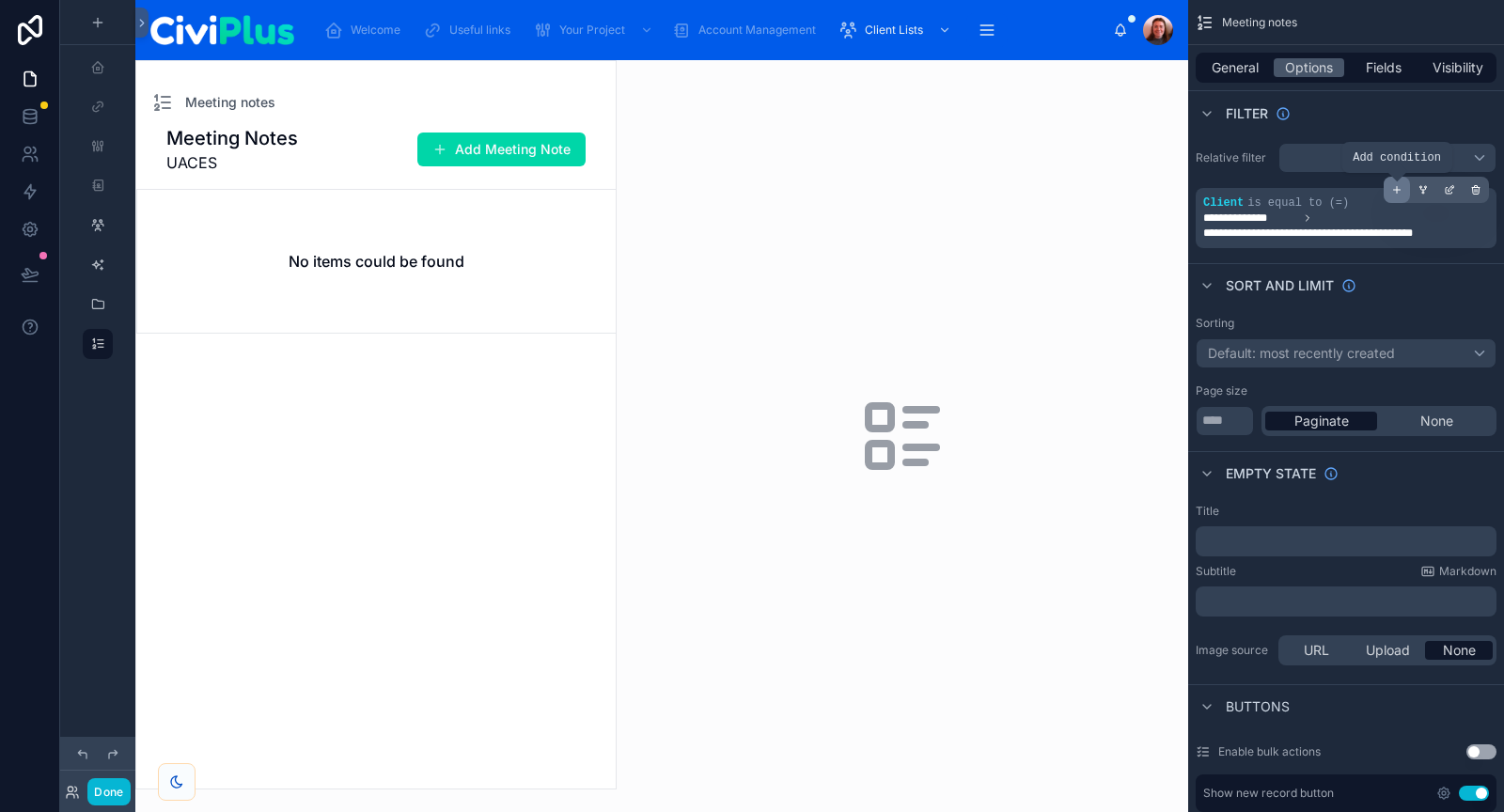 click at bounding box center [1397, 190] 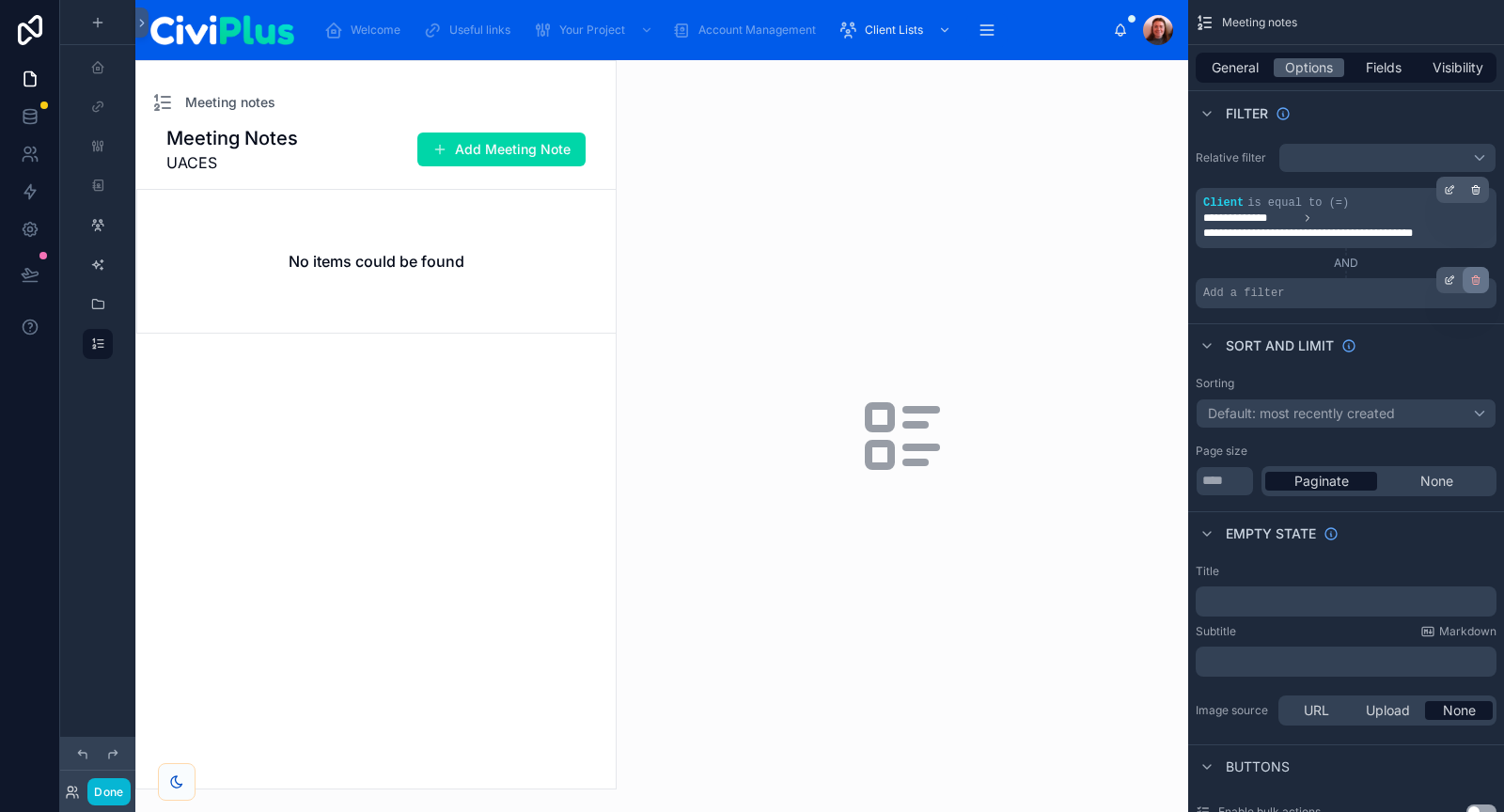 click 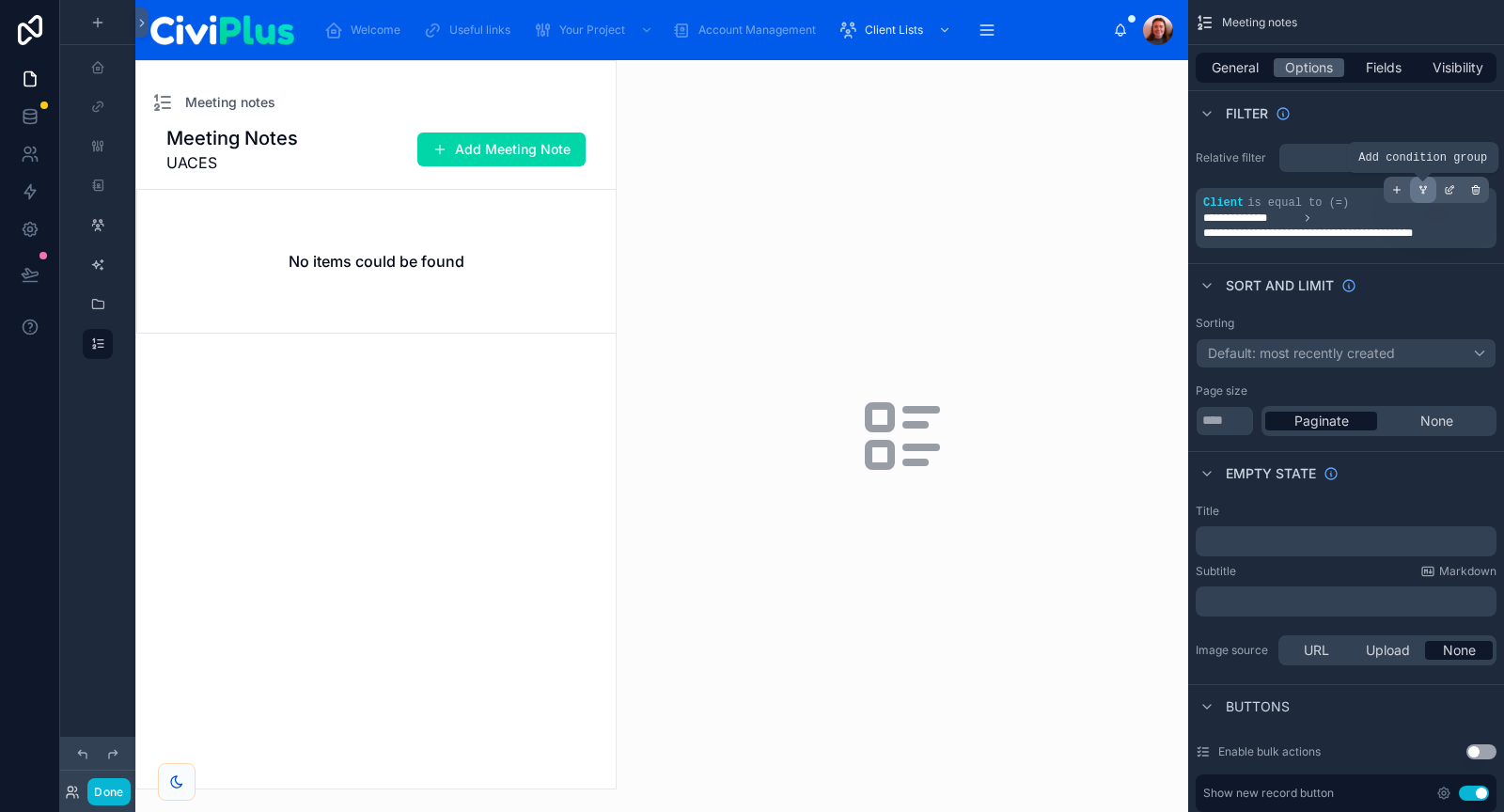 click at bounding box center (1423, 190) 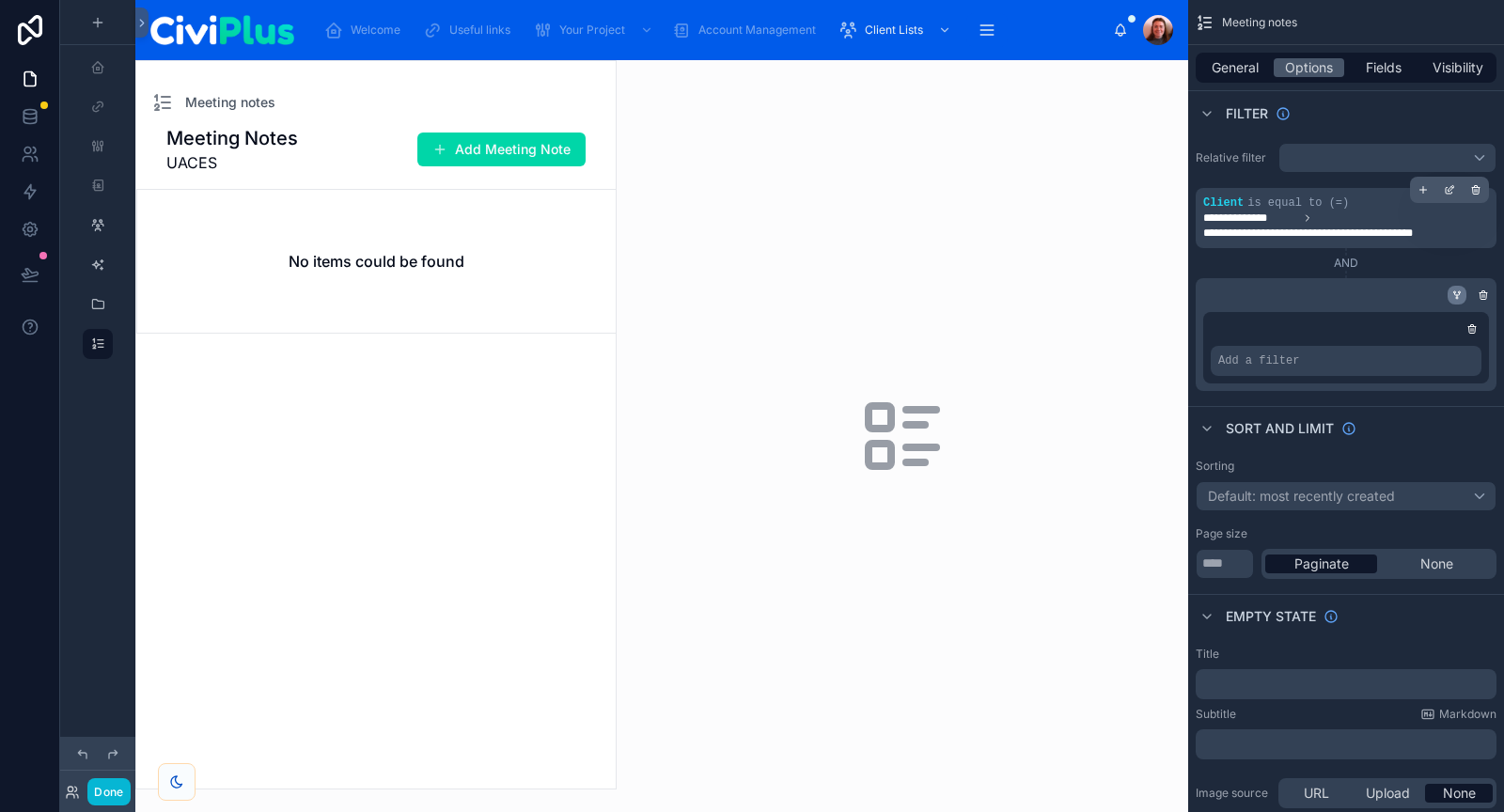 click at bounding box center (1457, 295) 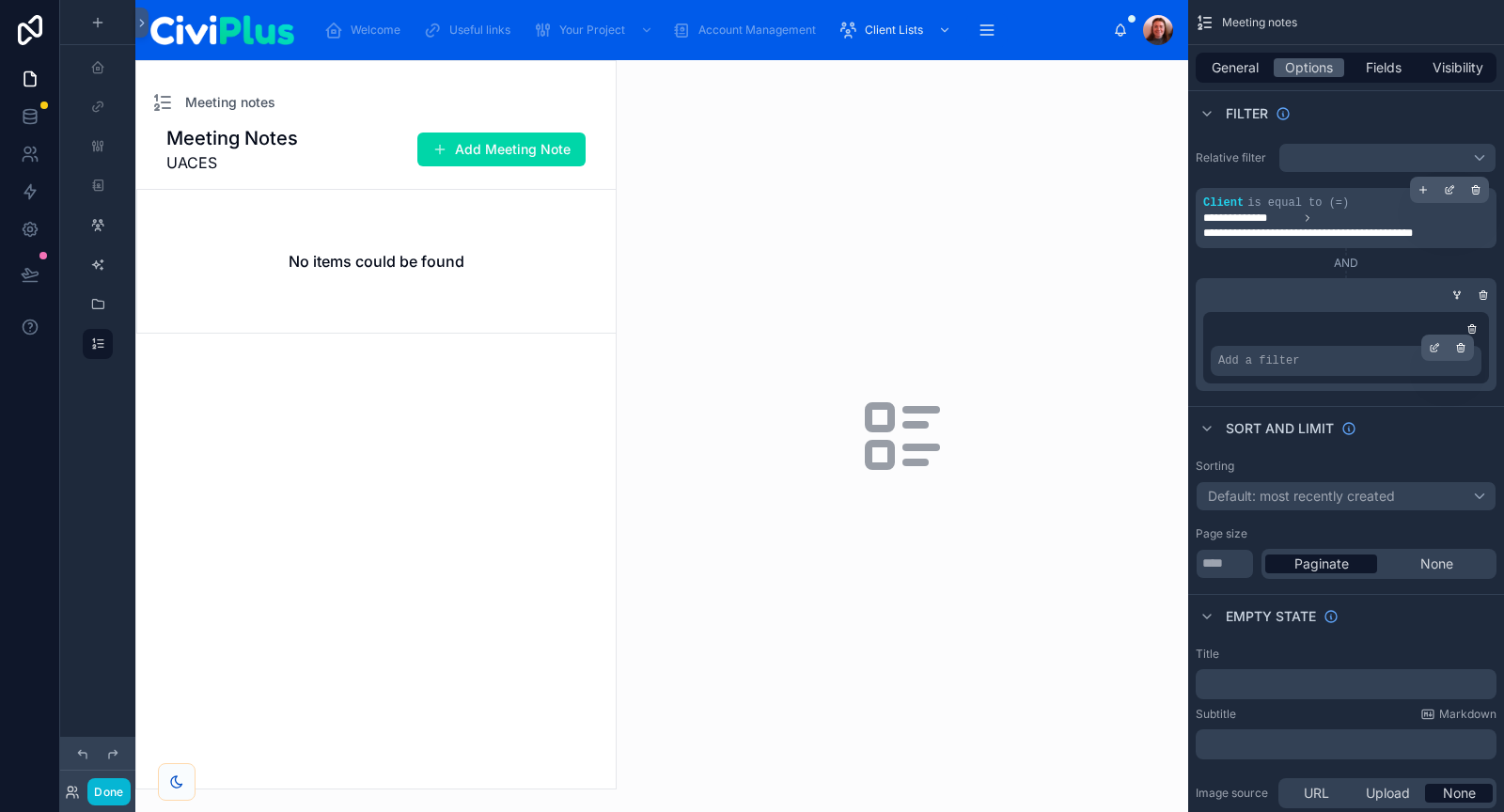 click on "Add a filter" at bounding box center (1346, 361) 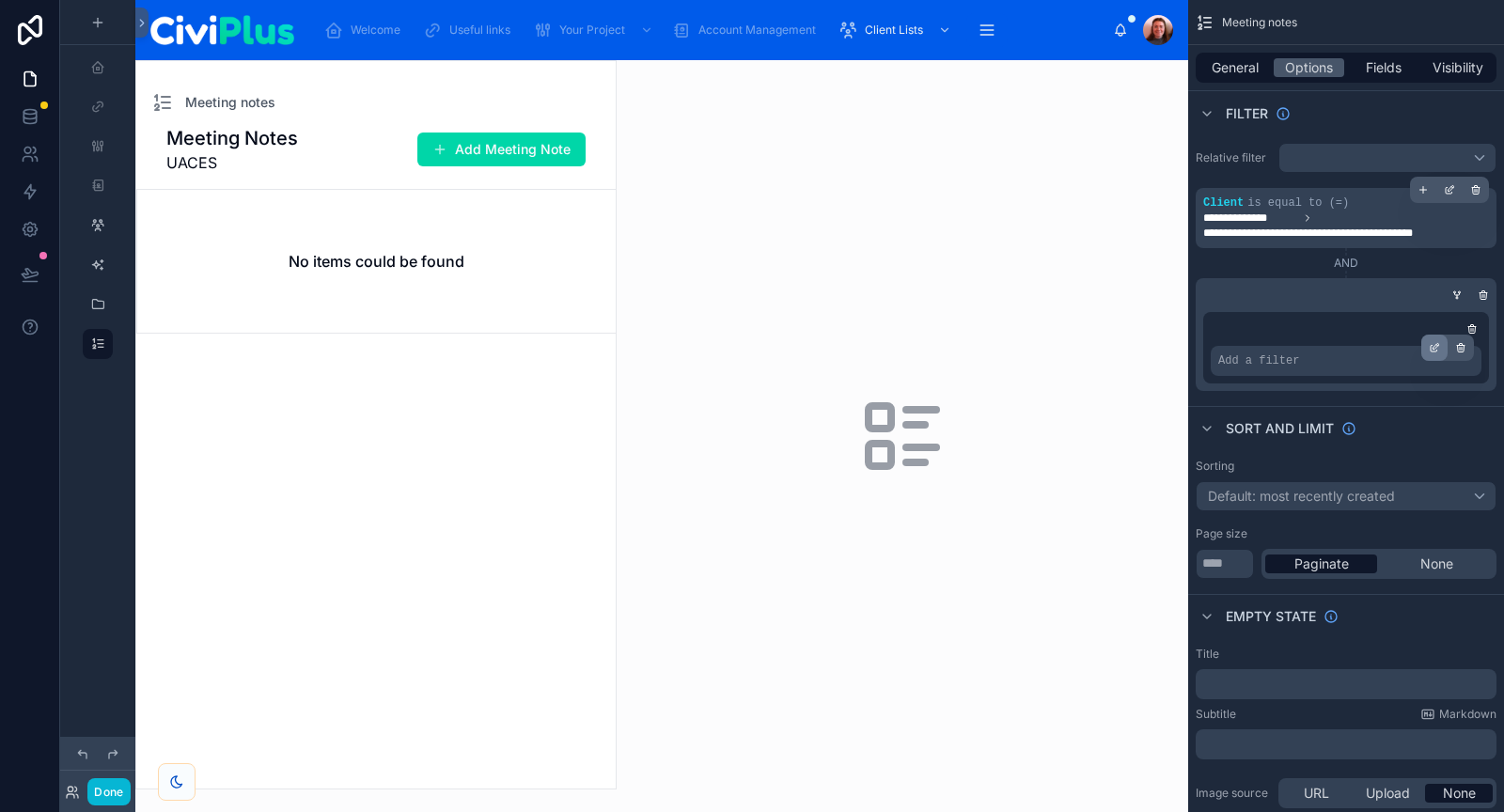 click at bounding box center [1434, 348] 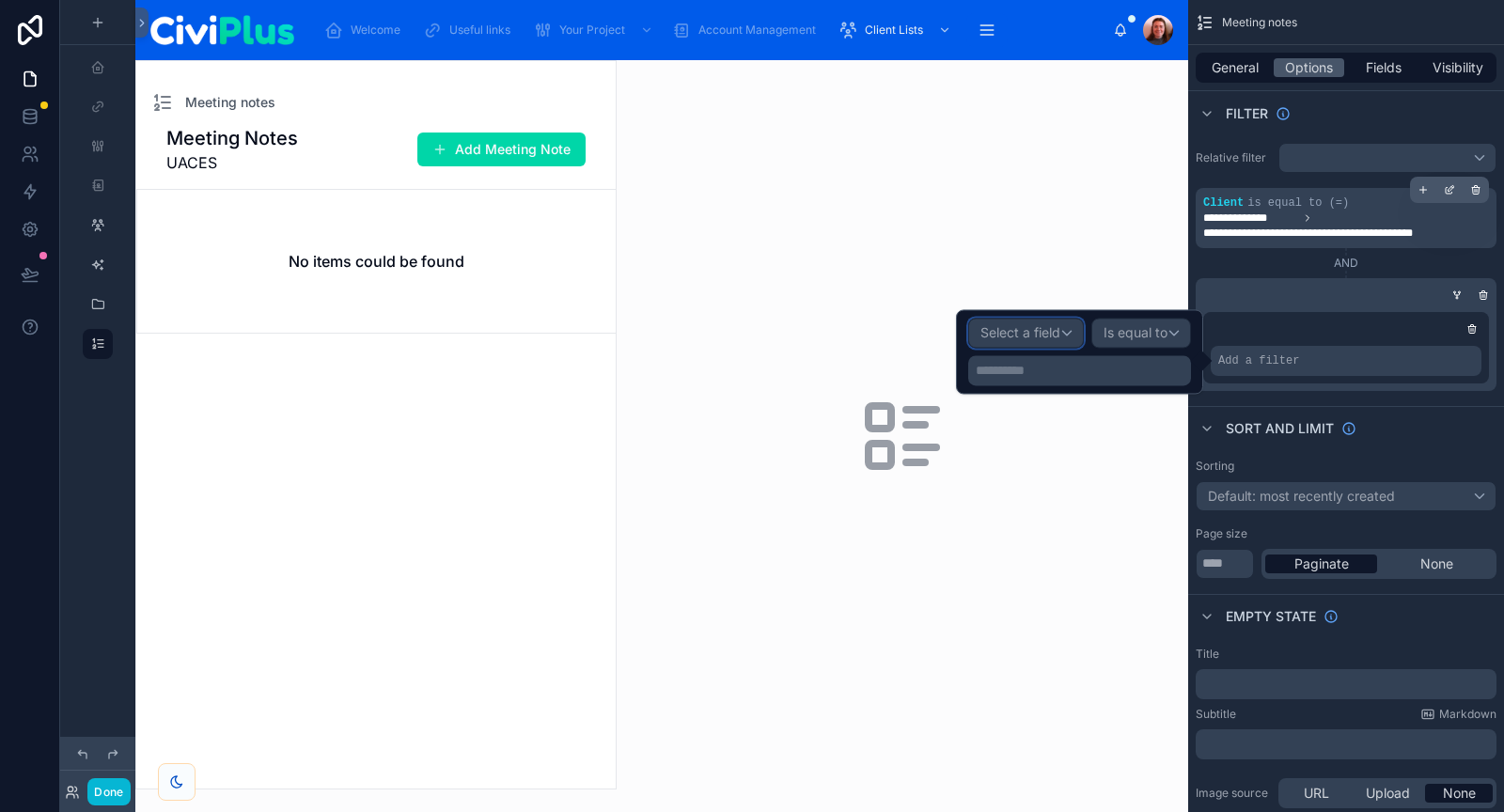click on "Select a field" at bounding box center [1026, 333] 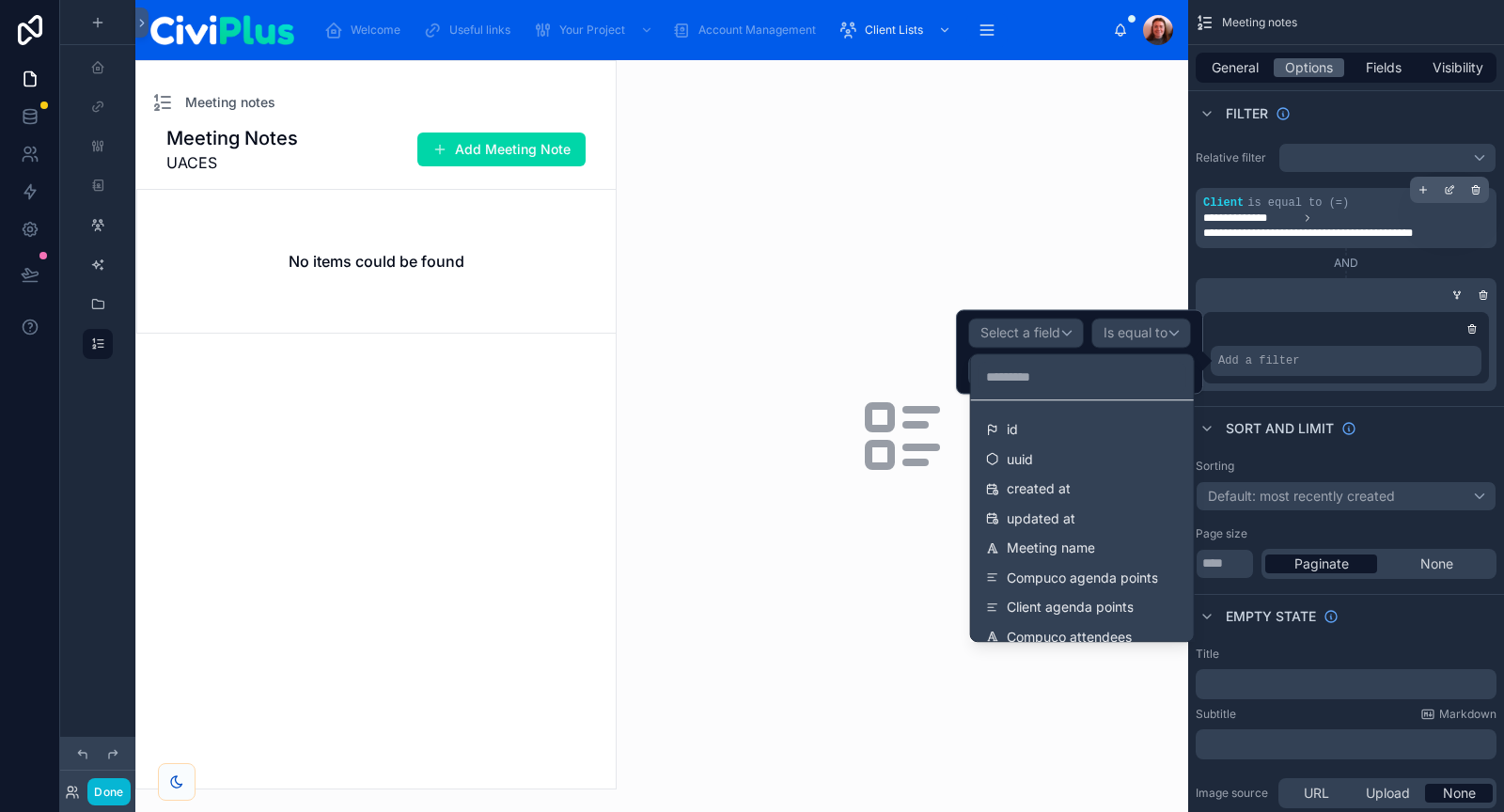click on "id uuid created at updated at Meeting name Compuco agenda points Client agenda points Compuco attendees Client attendees 3rd party attendees Meeting date Created date Created by Notes taken during meeting Actions agreed Client Materials presented Type Full text search" at bounding box center (1082, 521) 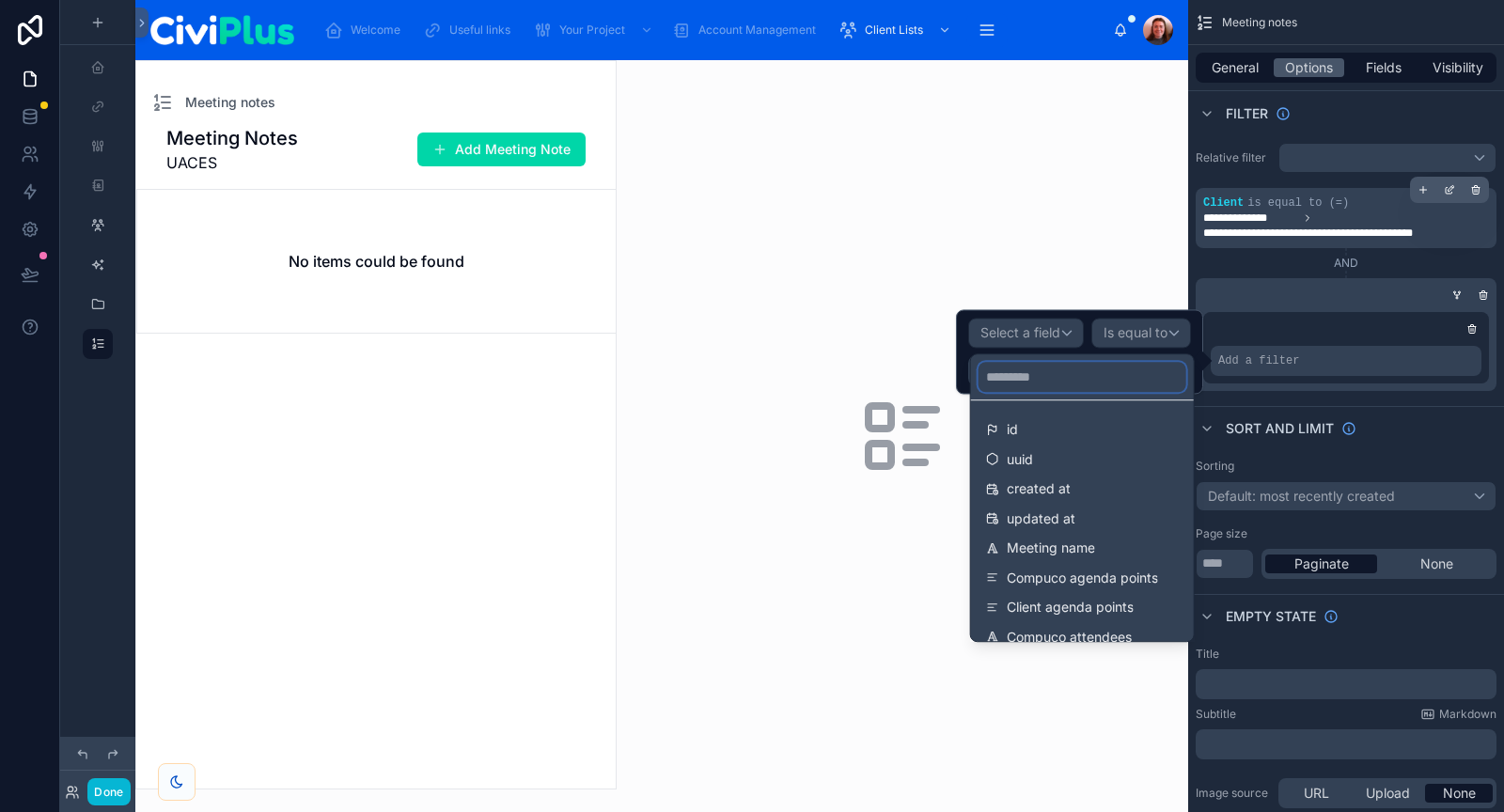 click at bounding box center (1082, 377) 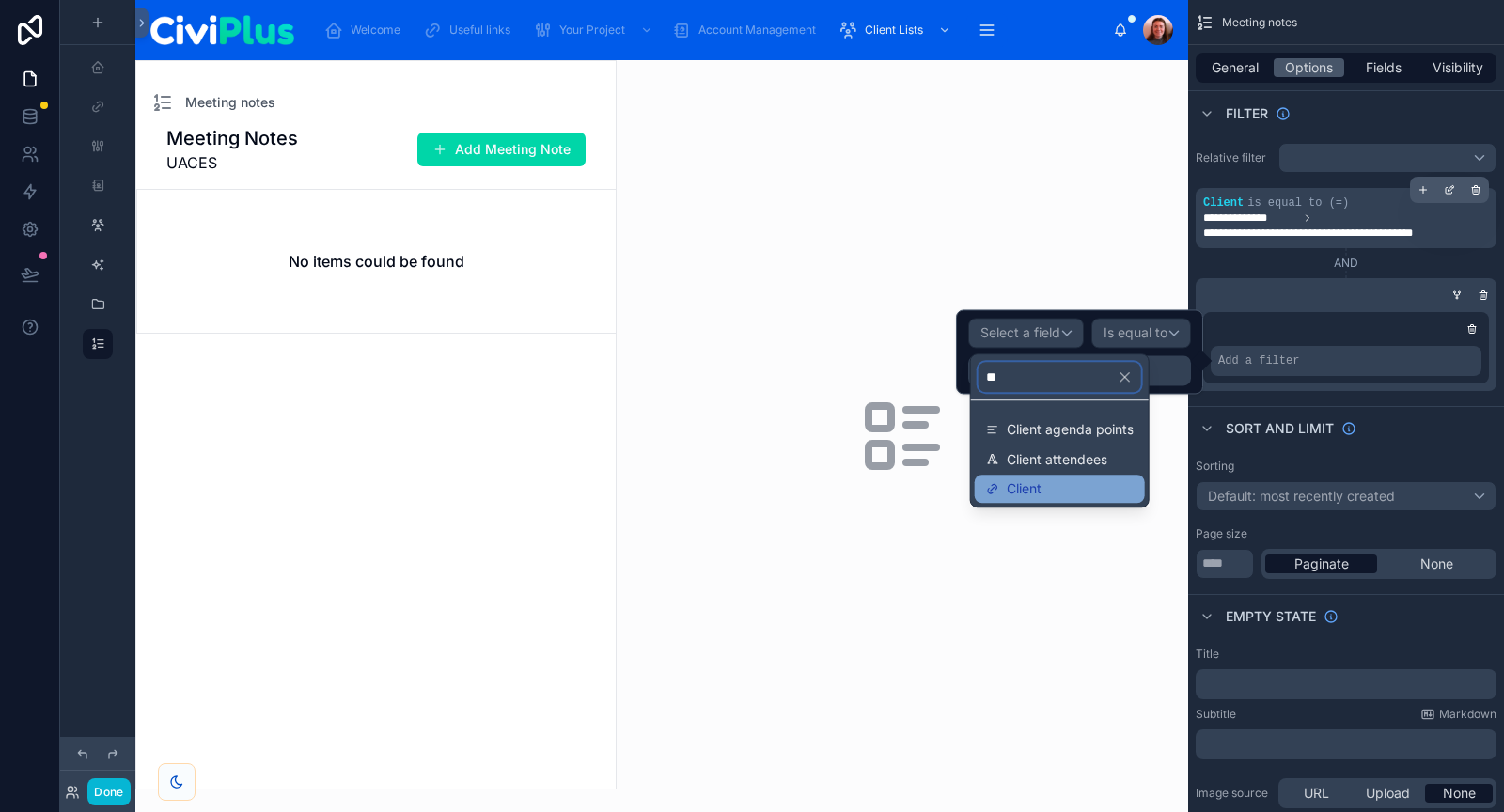 type on "**" 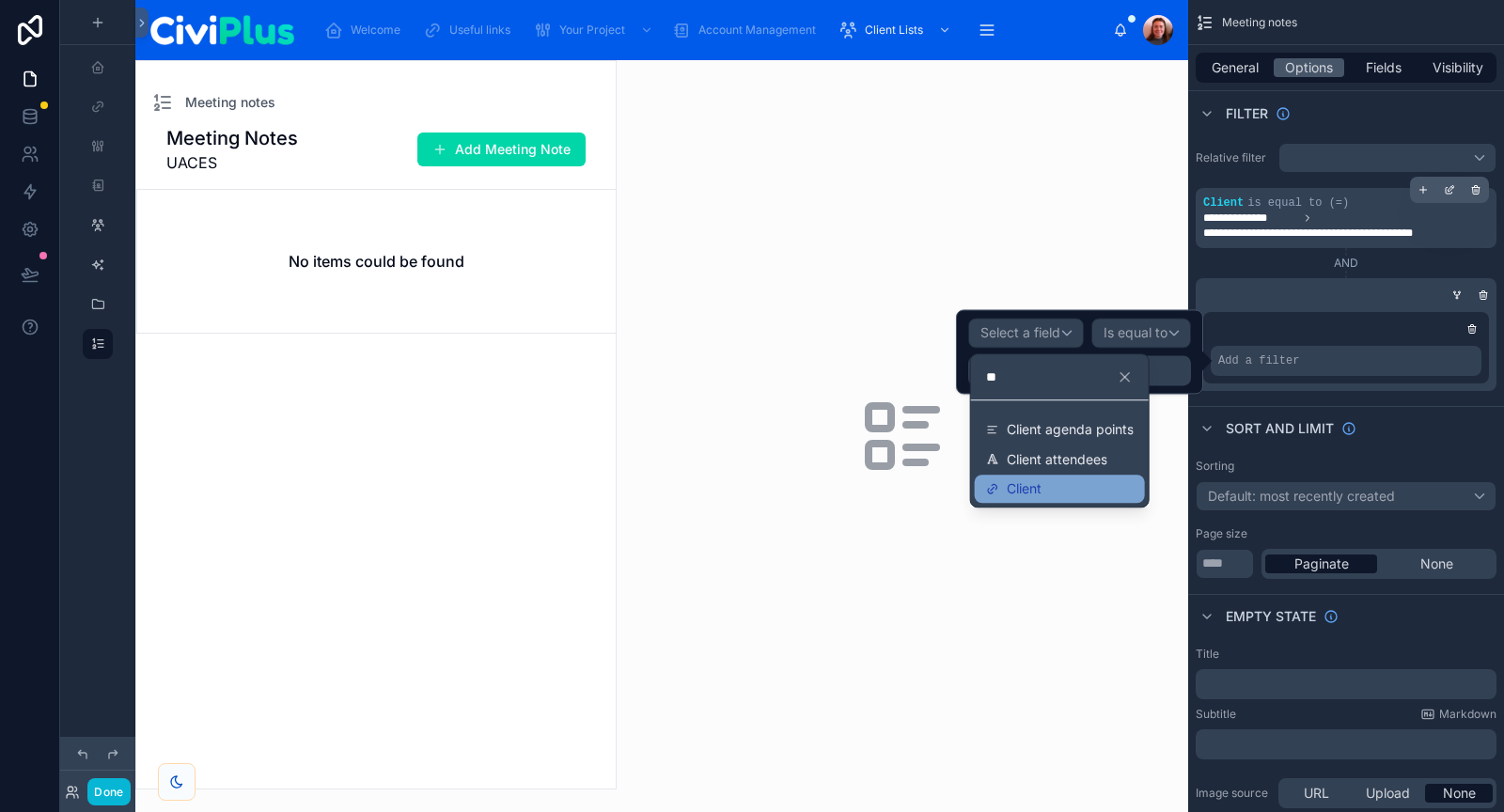 click on "Client" at bounding box center [1024, 489] 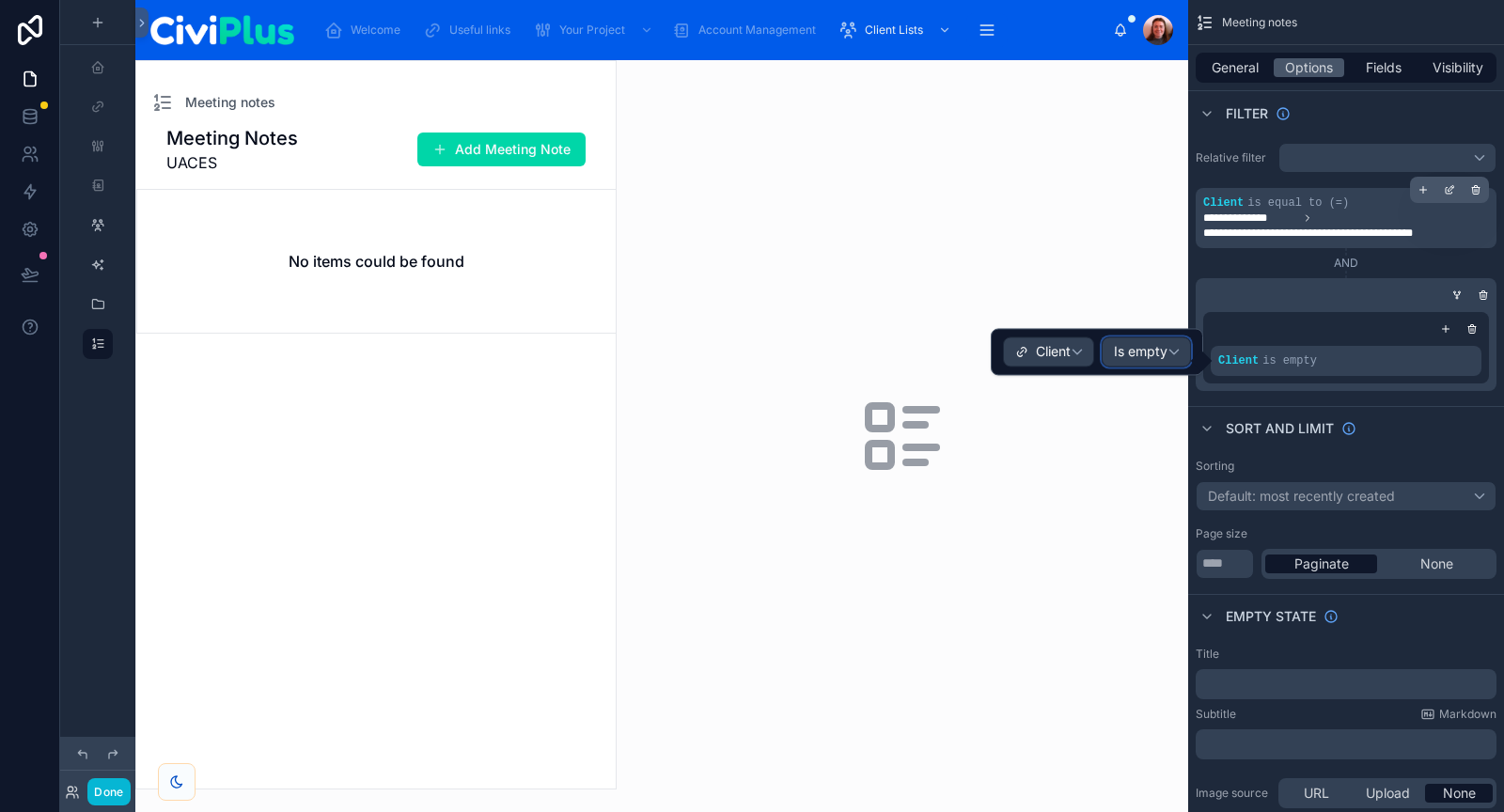 click on "Is empty" at bounding box center [1140, 352] 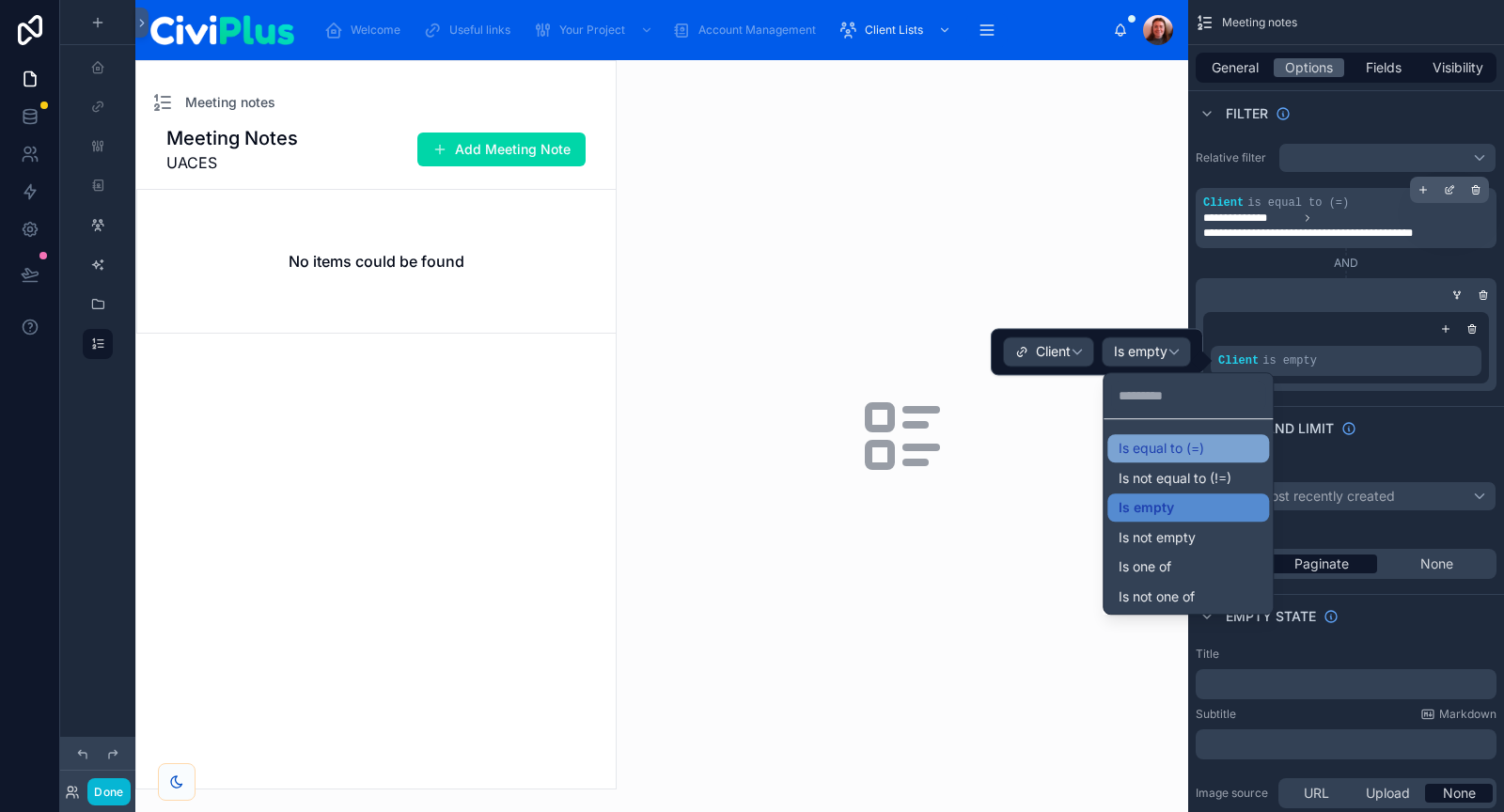 click on "Is equal to (=)" at bounding box center [1161, 448] 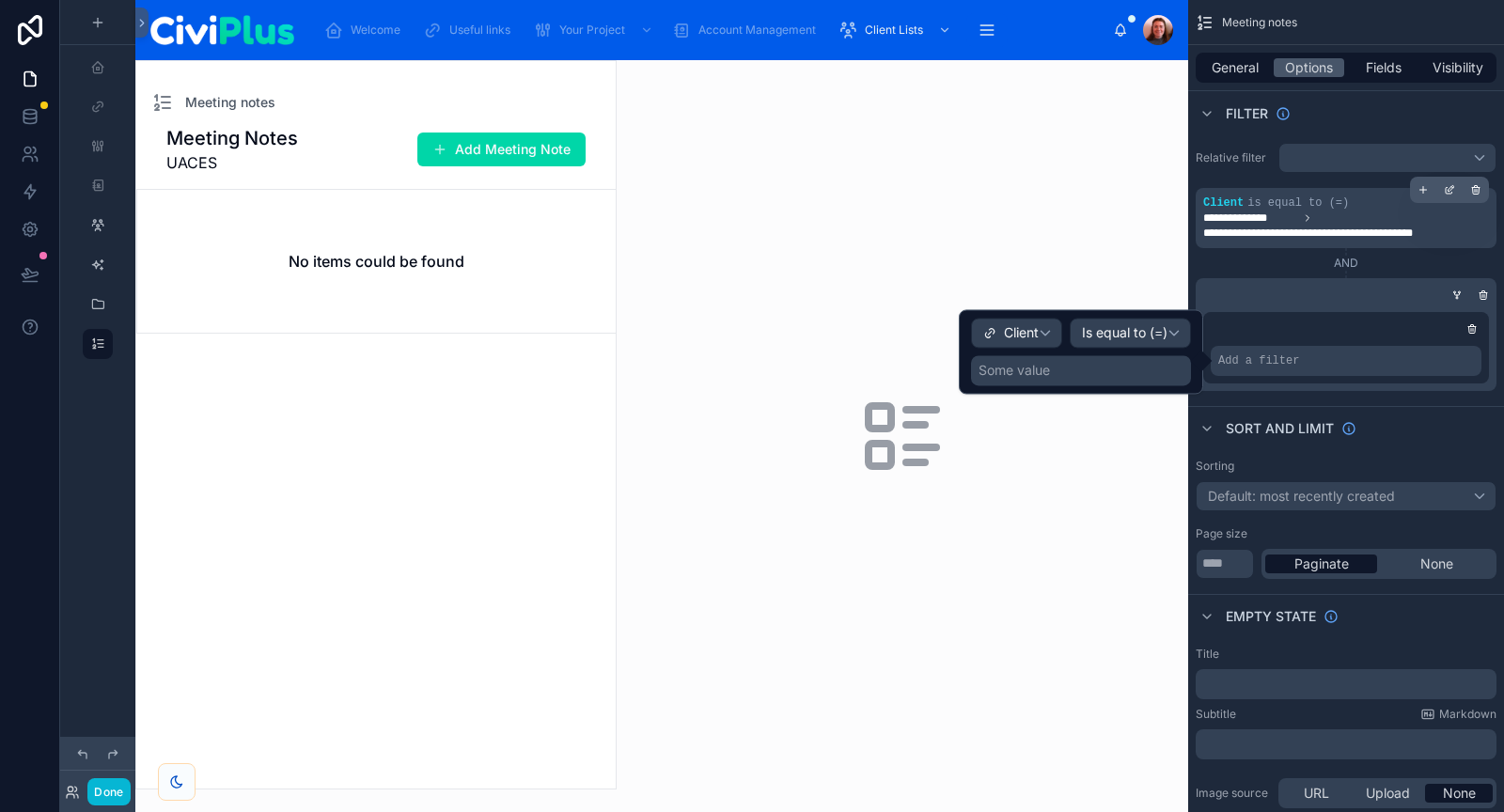 click on "Some value" at bounding box center [1014, 370] 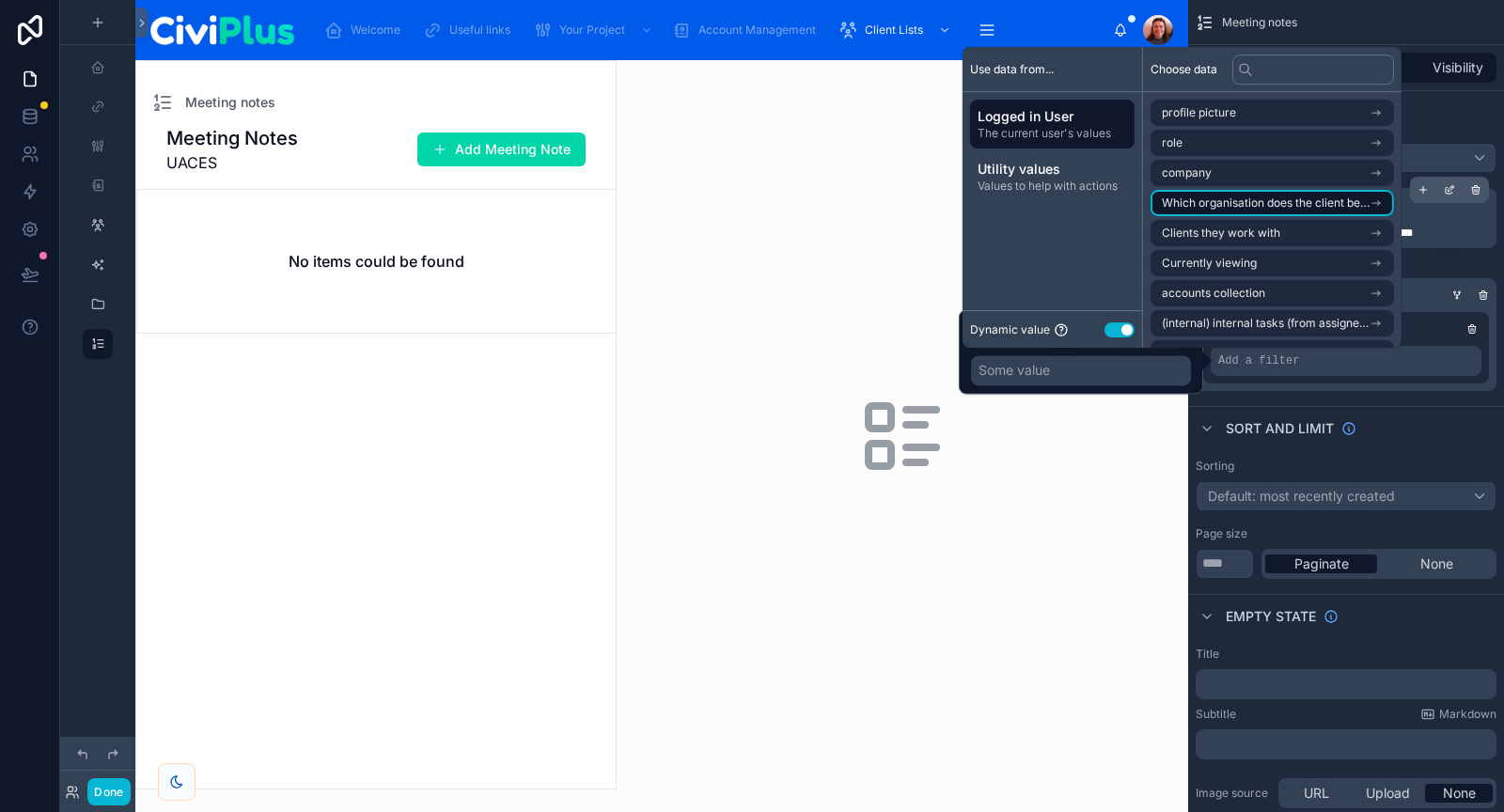 click on "Which organisation does the client belong to?" at bounding box center [1265, 203] 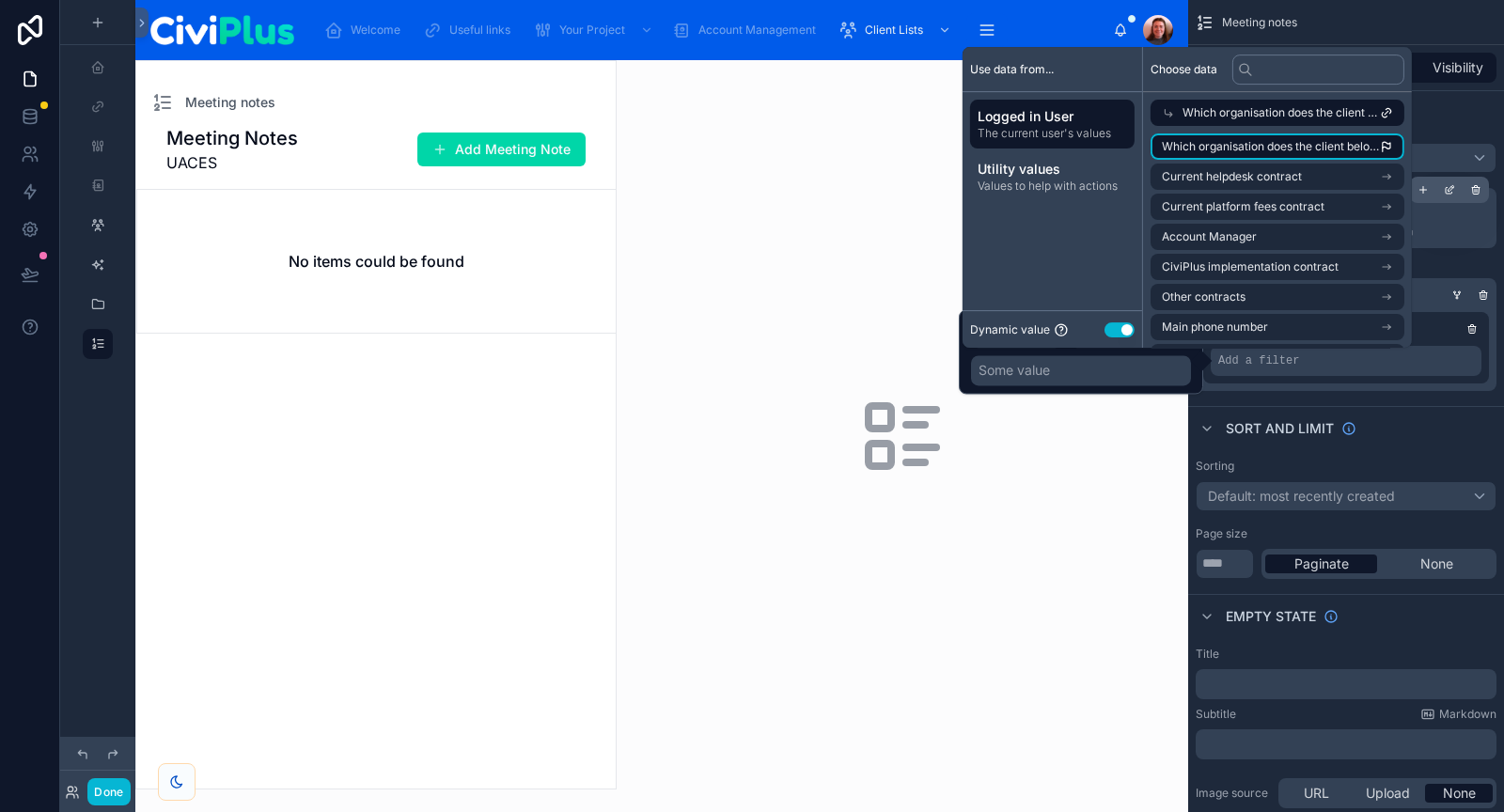 click on "Which organisation does the client belong to?" at bounding box center (1271, 147) 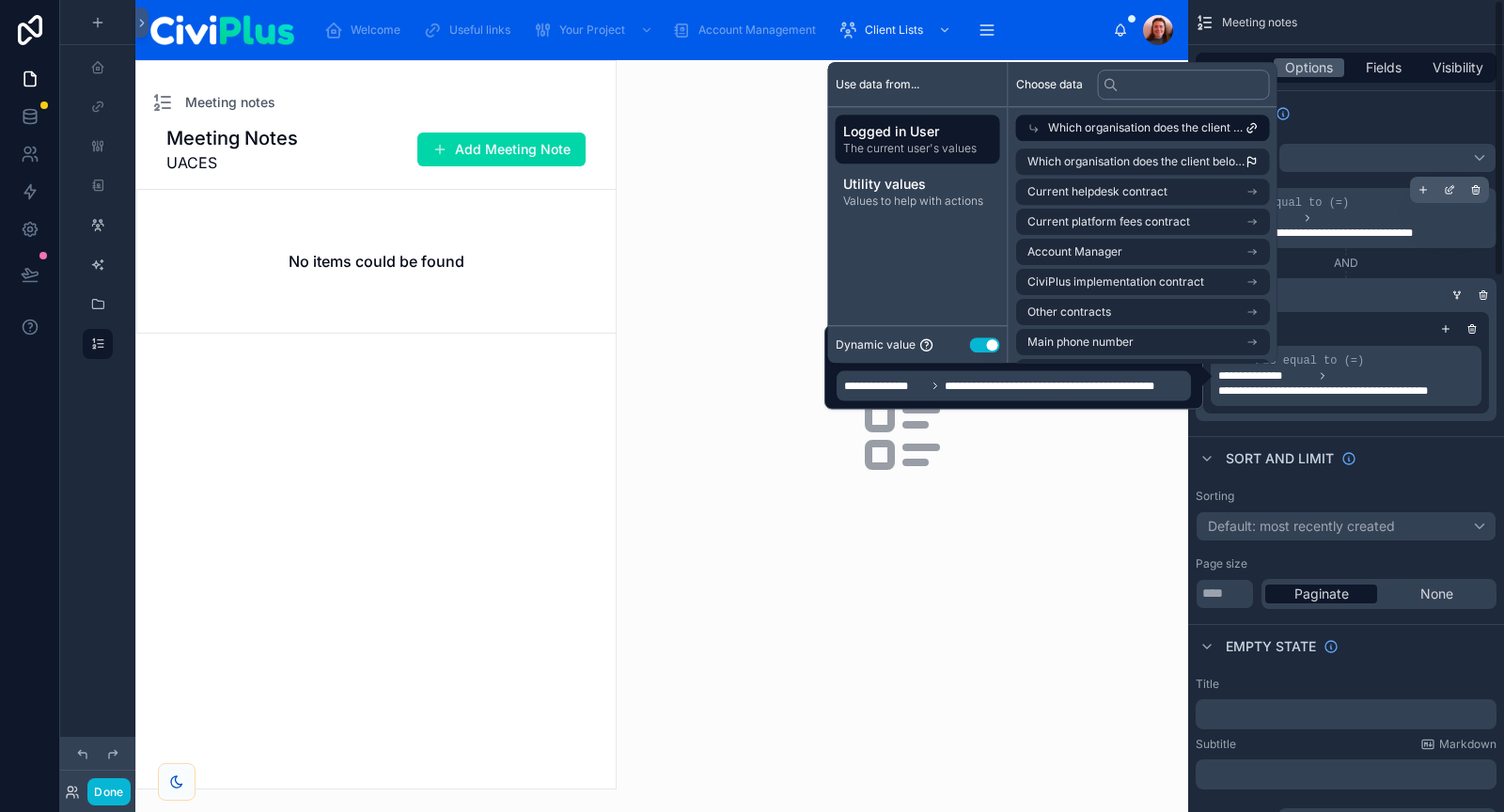 click on "**********" at bounding box center [1346, 282] 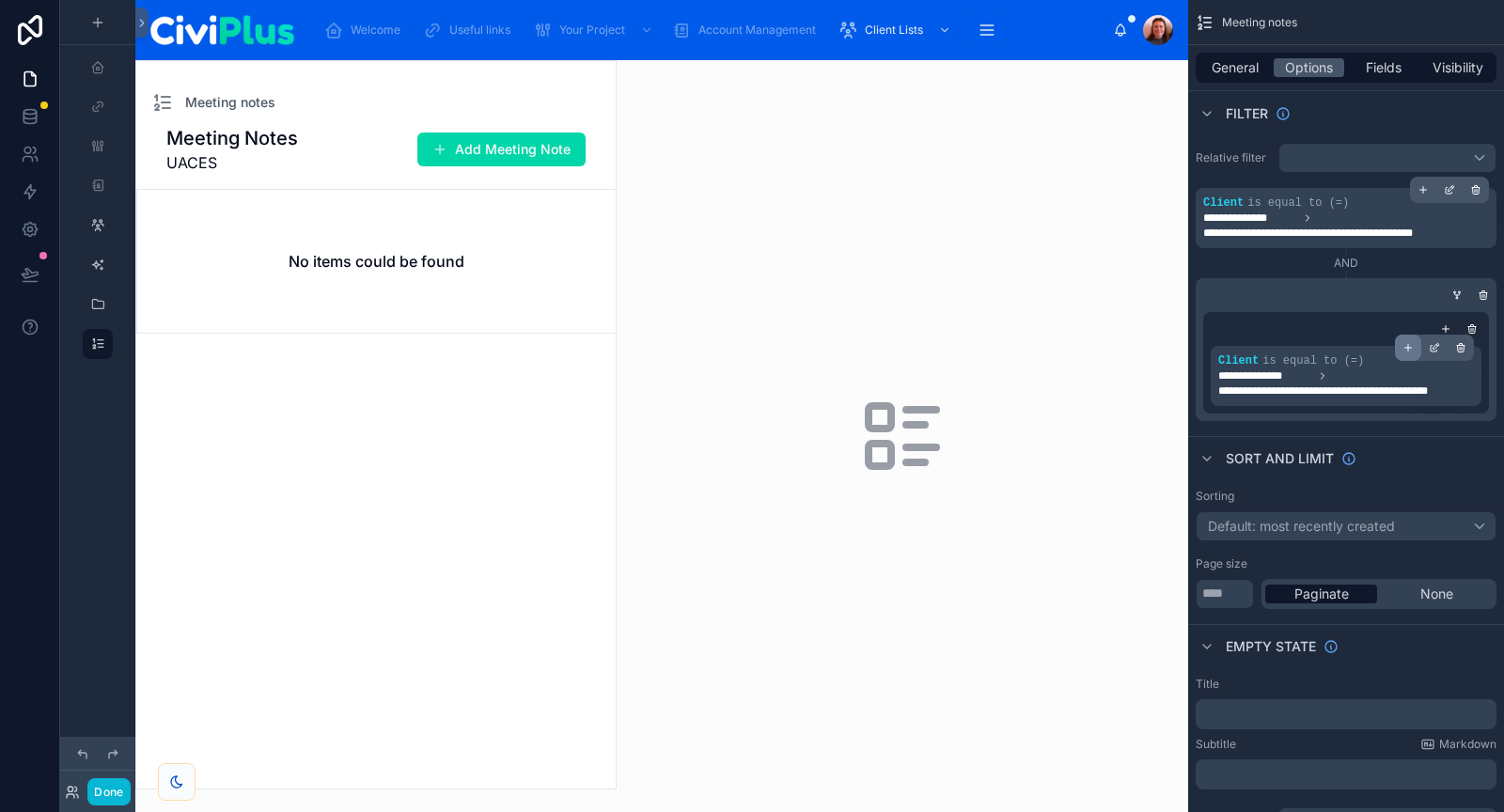 click 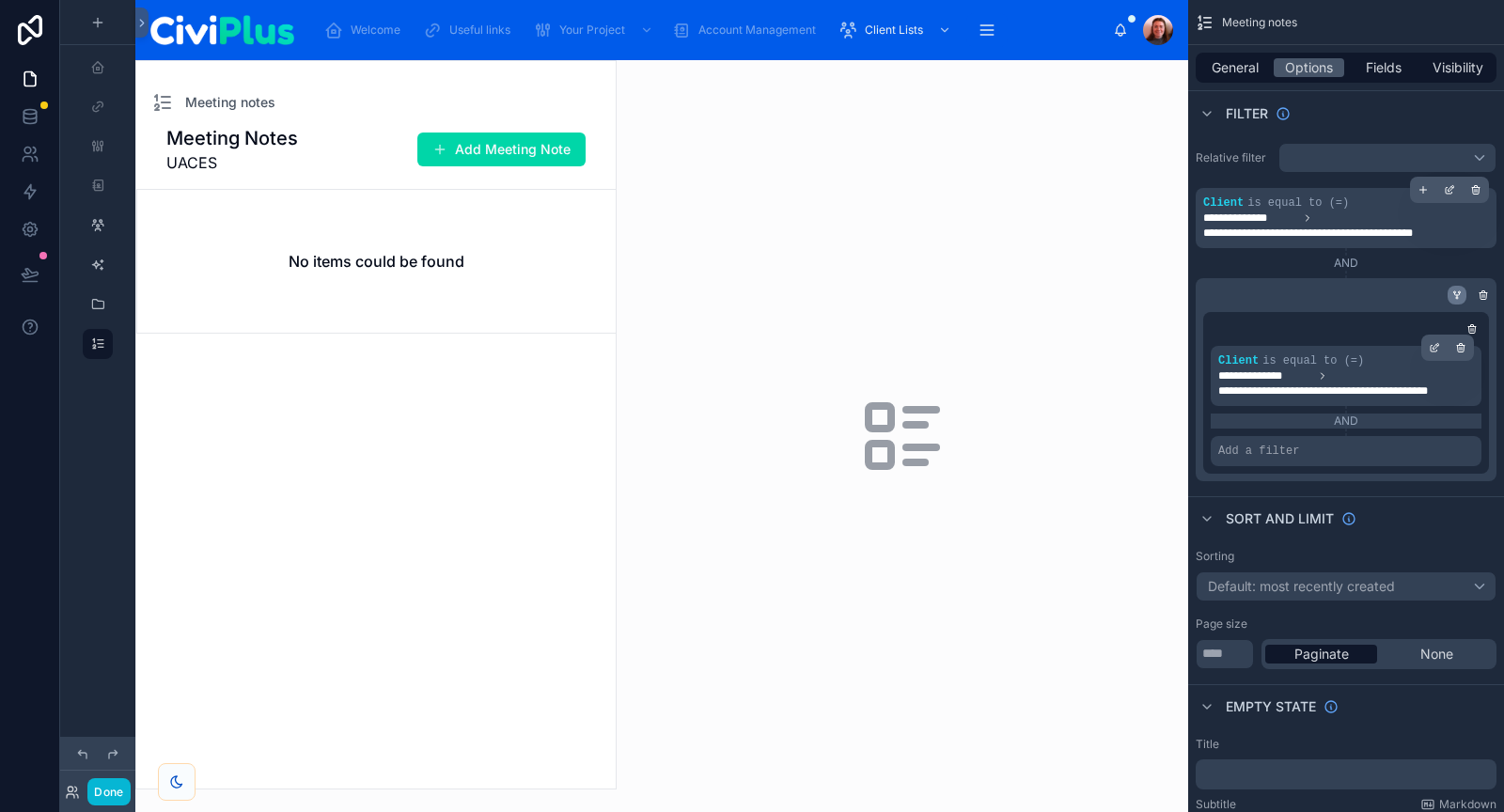 click at bounding box center [1457, 295] 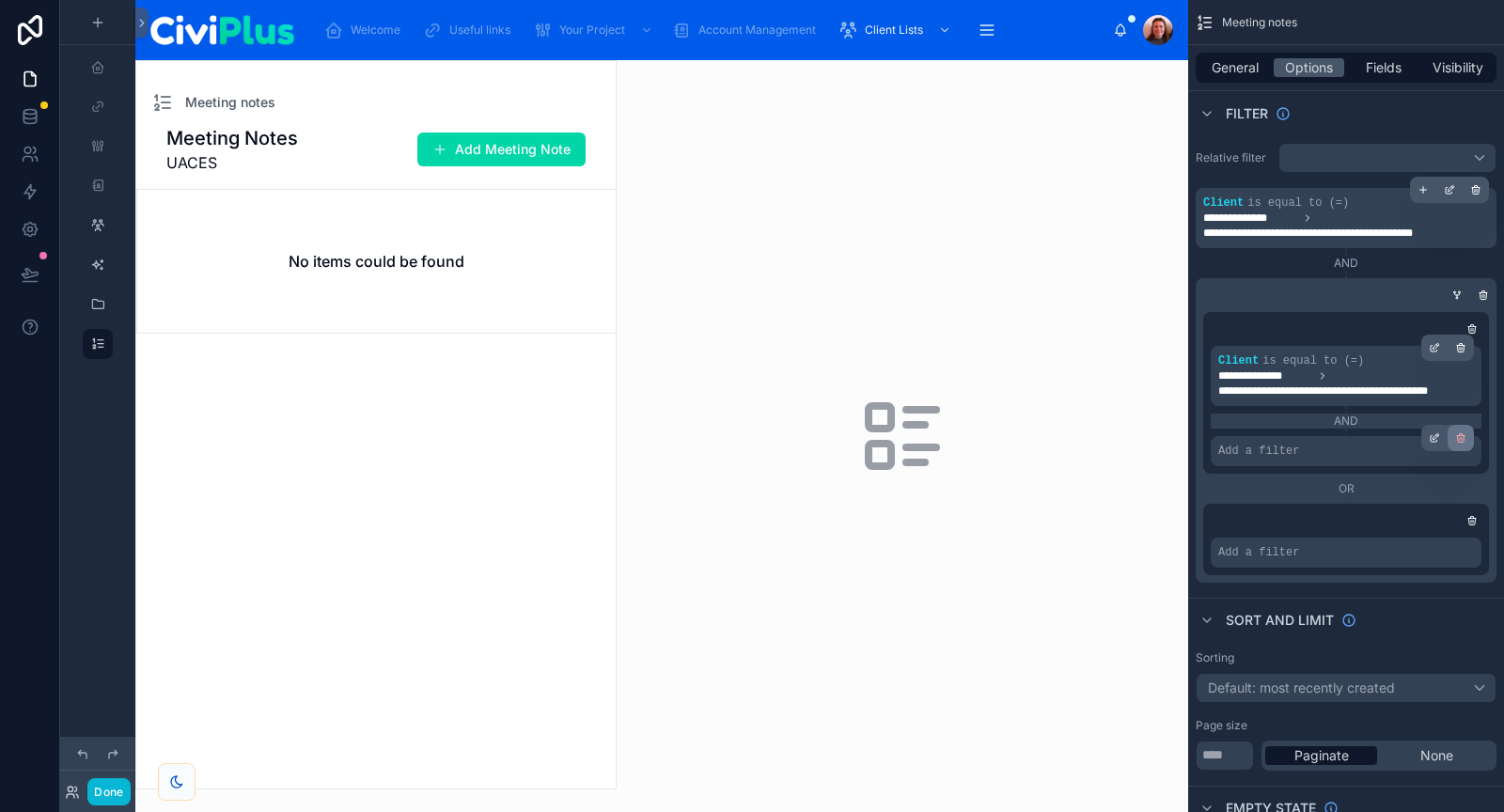 click at bounding box center [1461, 438] 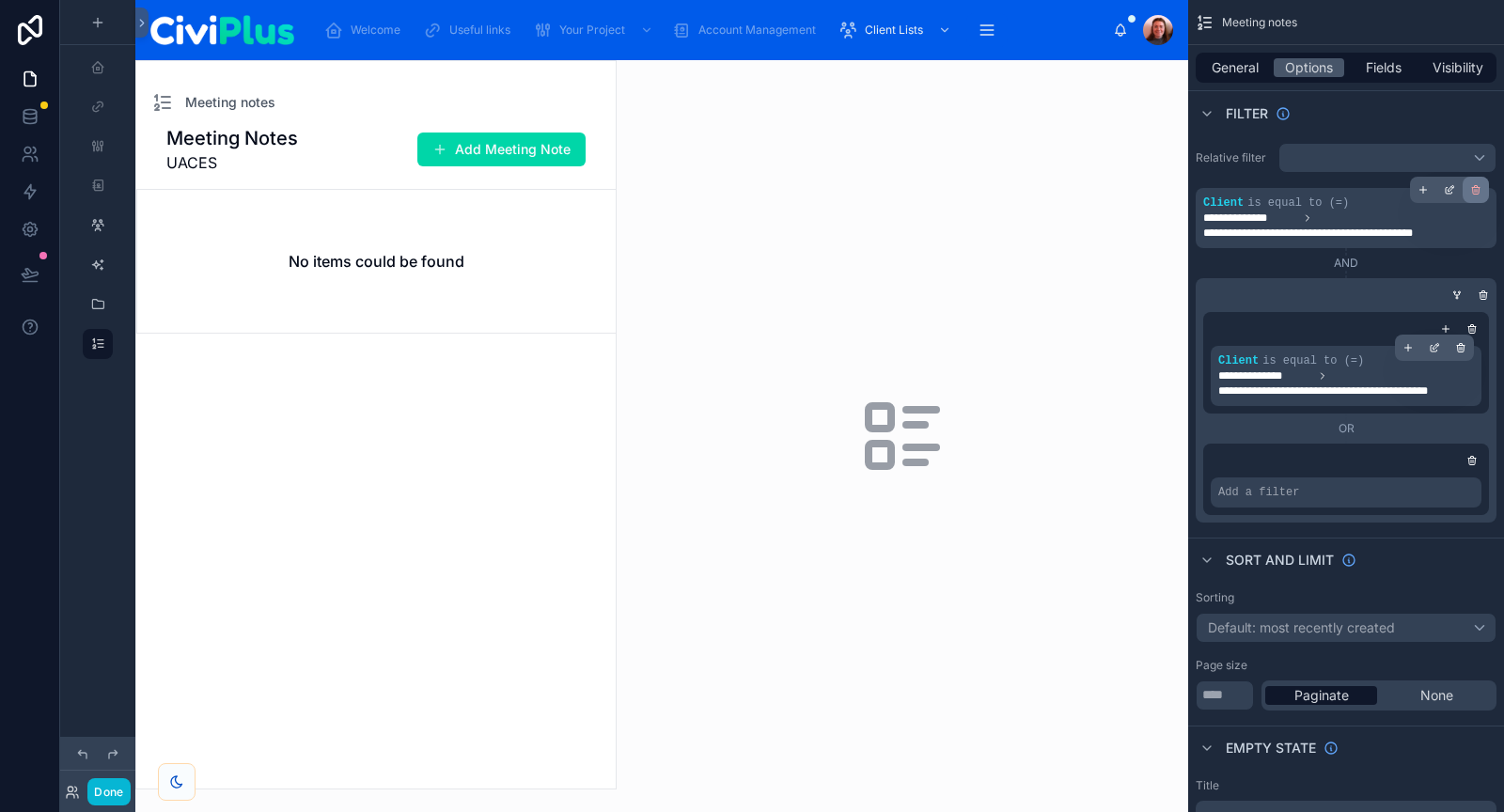click 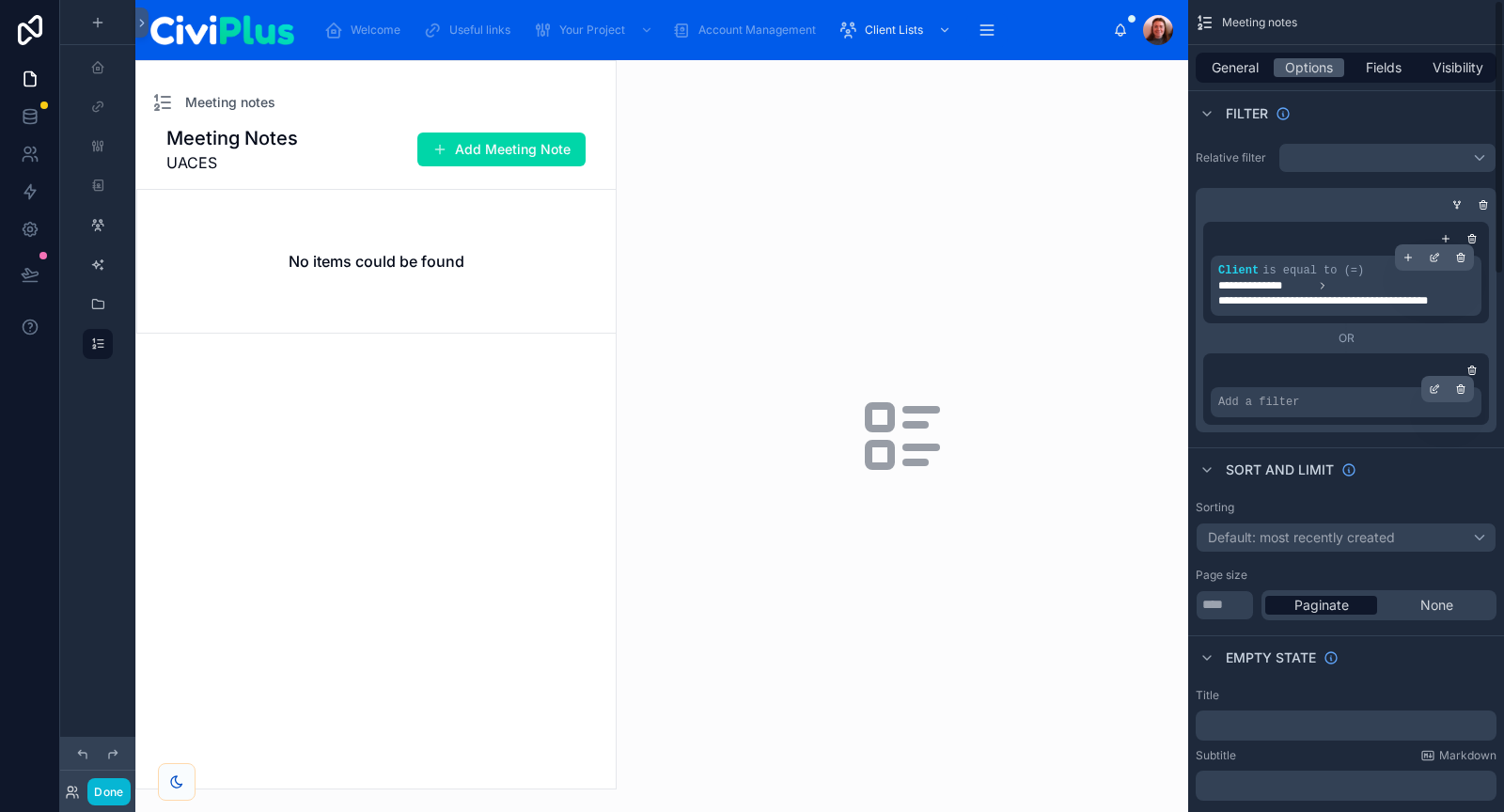 click on "Add a filter" at bounding box center [1346, 402] 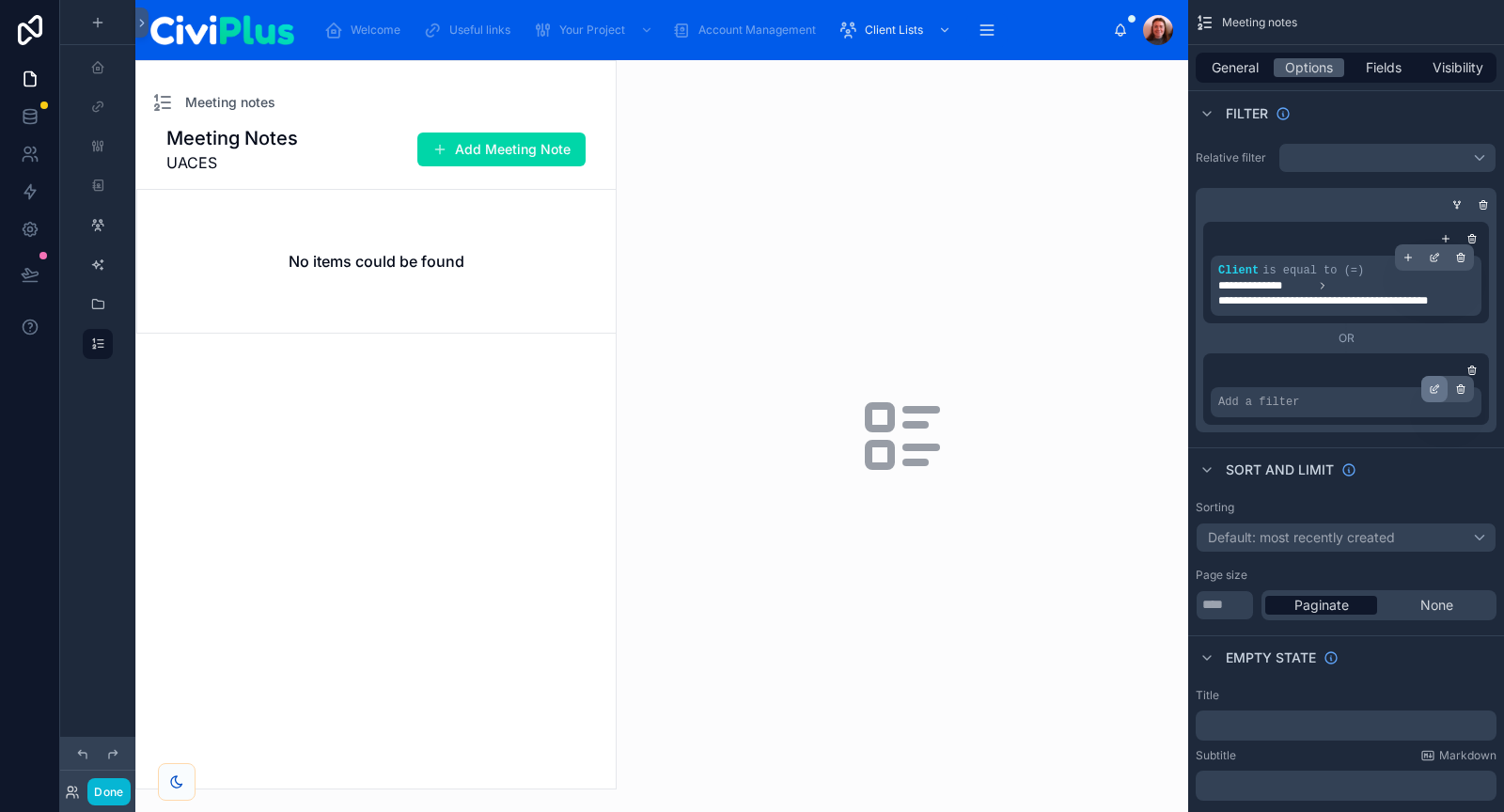 click 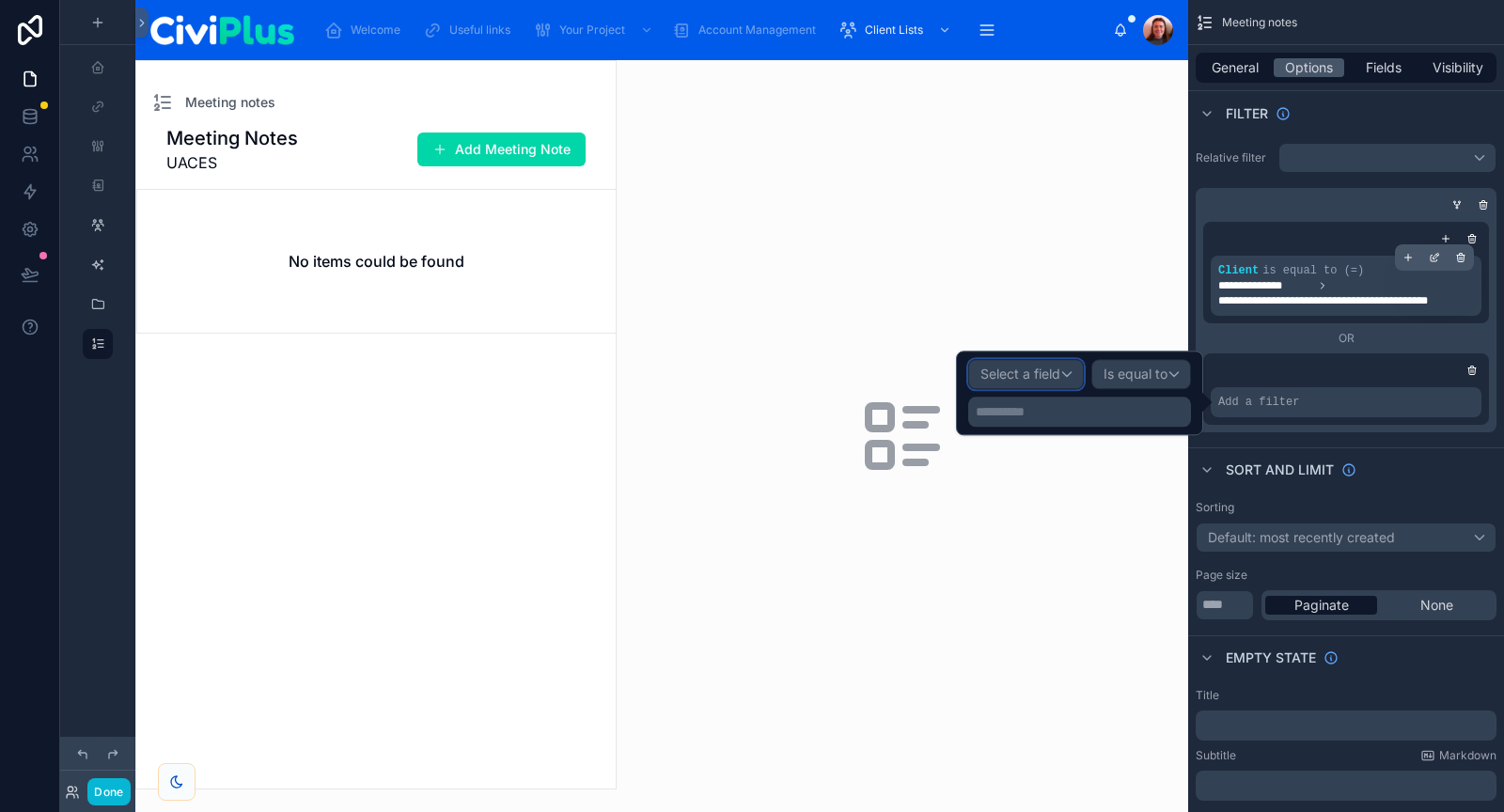 click on "Select a field" at bounding box center [1020, 375] 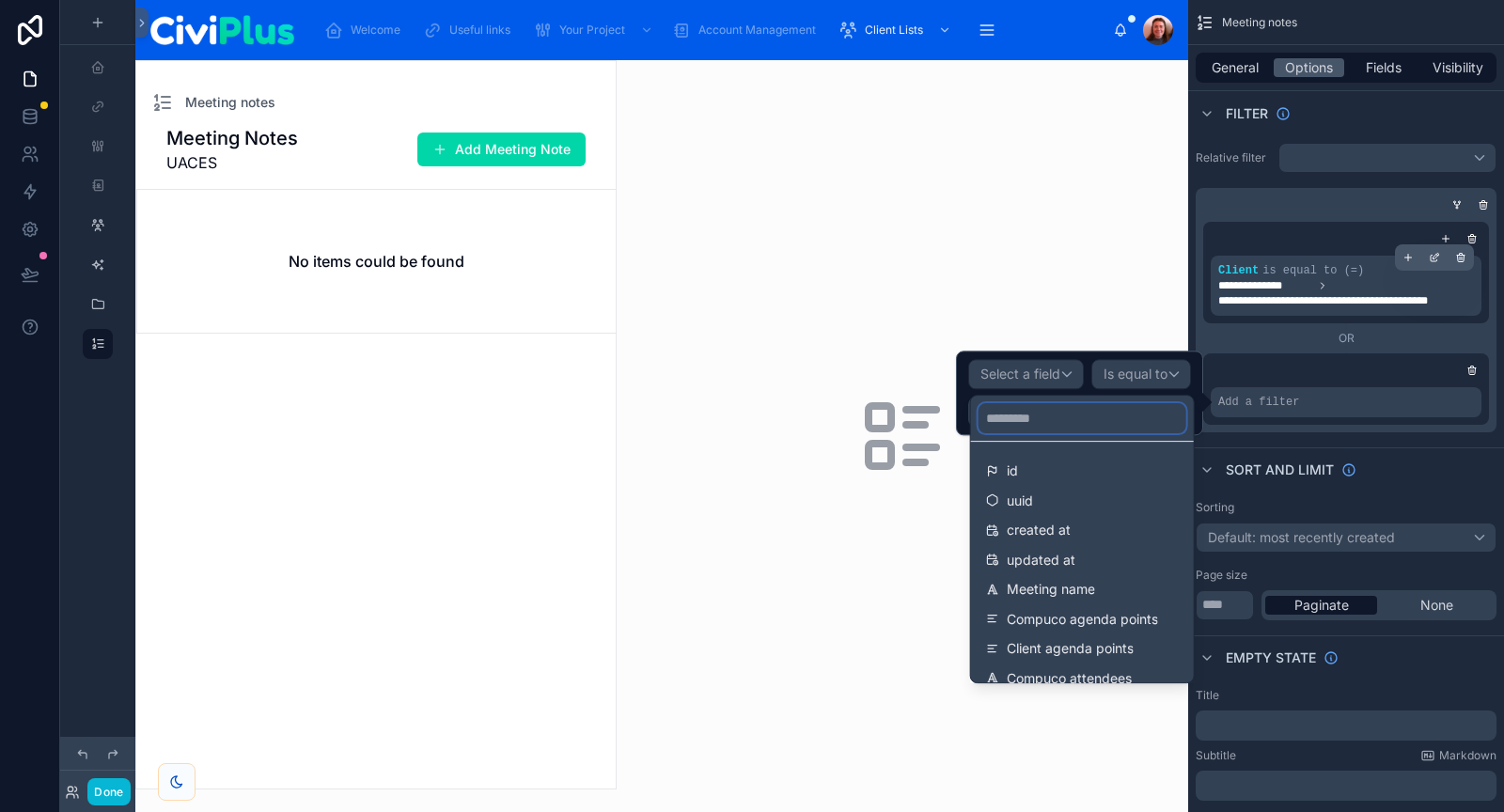 click at bounding box center (1082, 418) 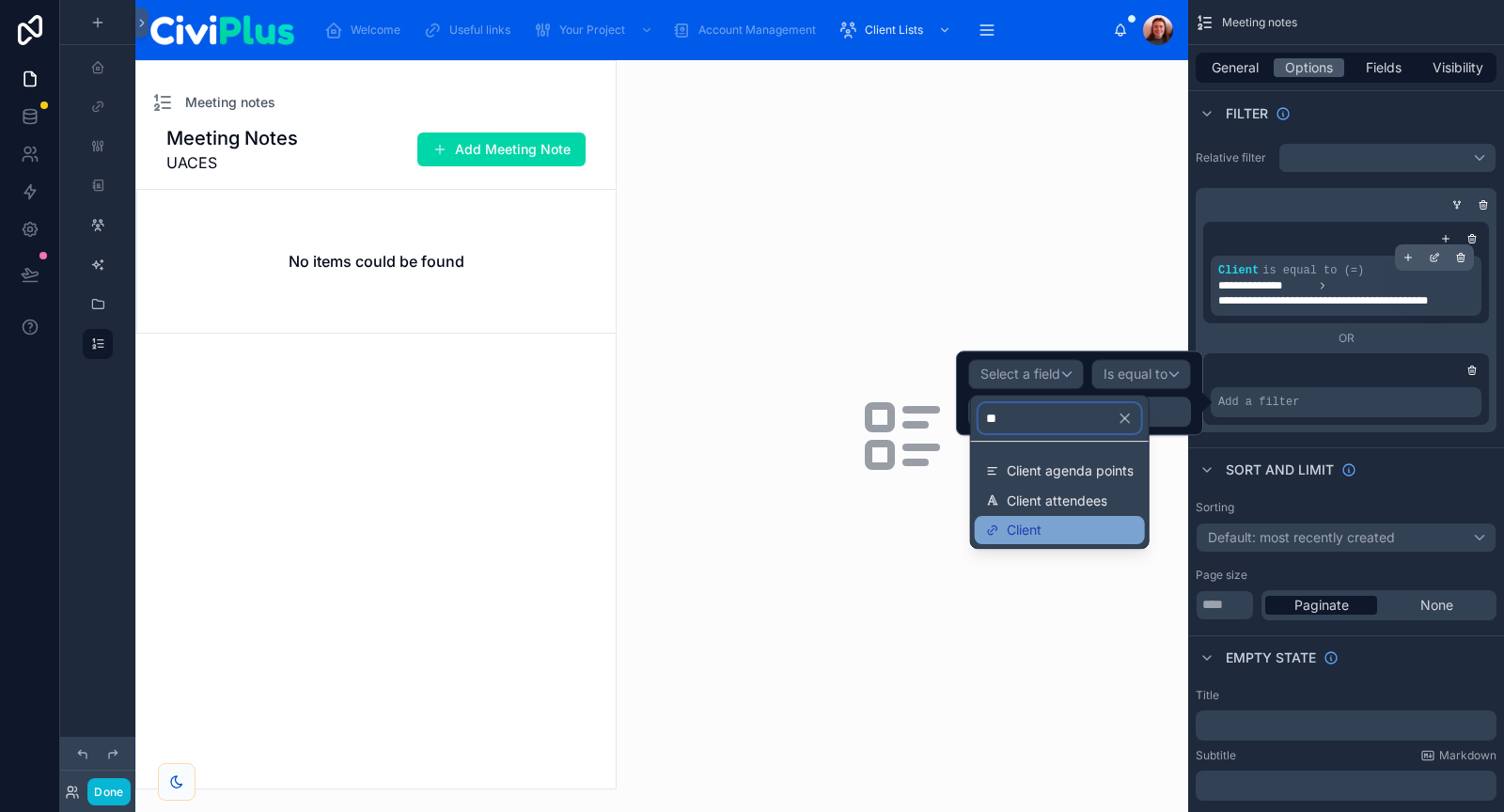 type on "**" 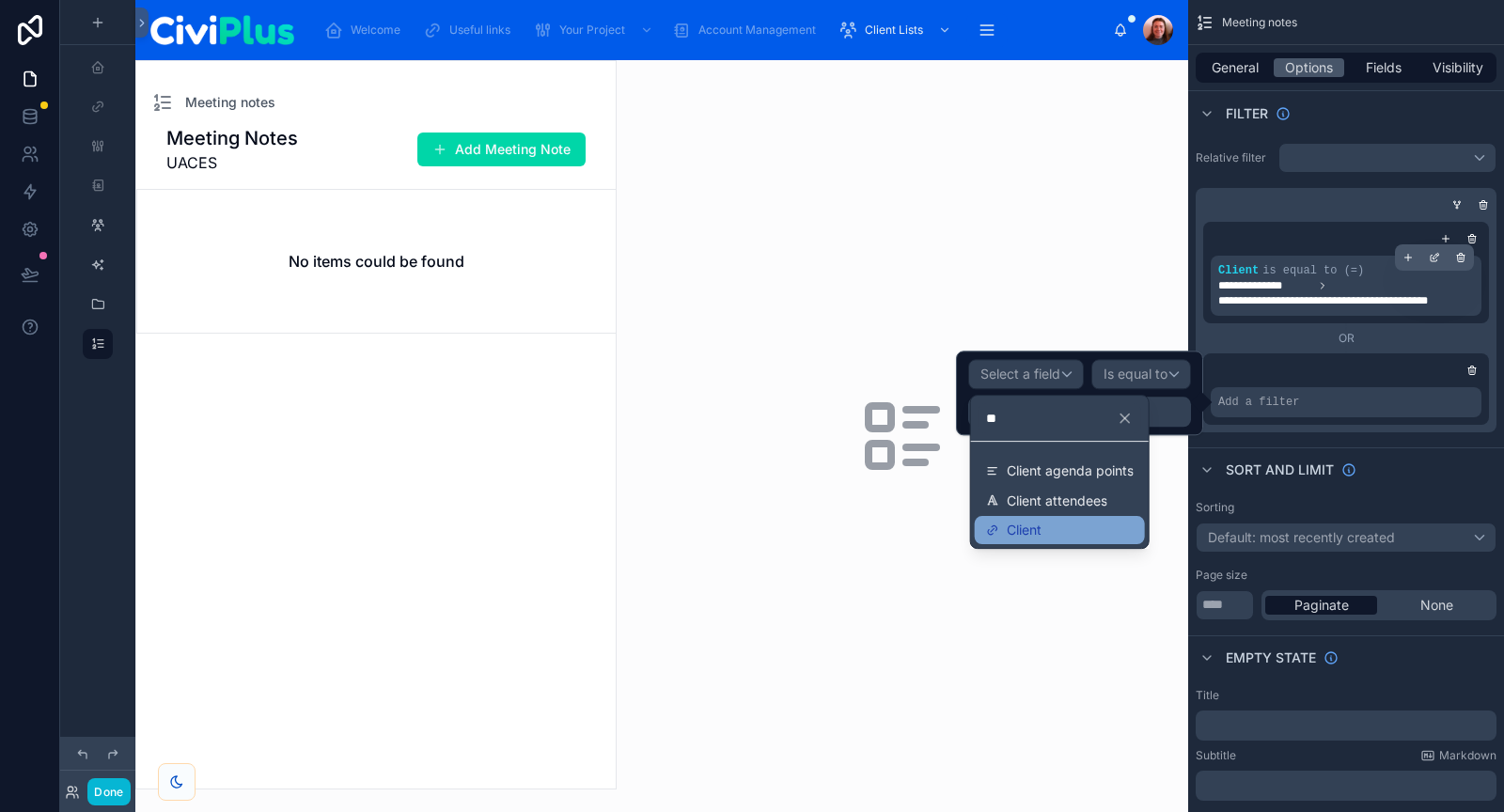 click on "Client" at bounding box center [1024, 530] 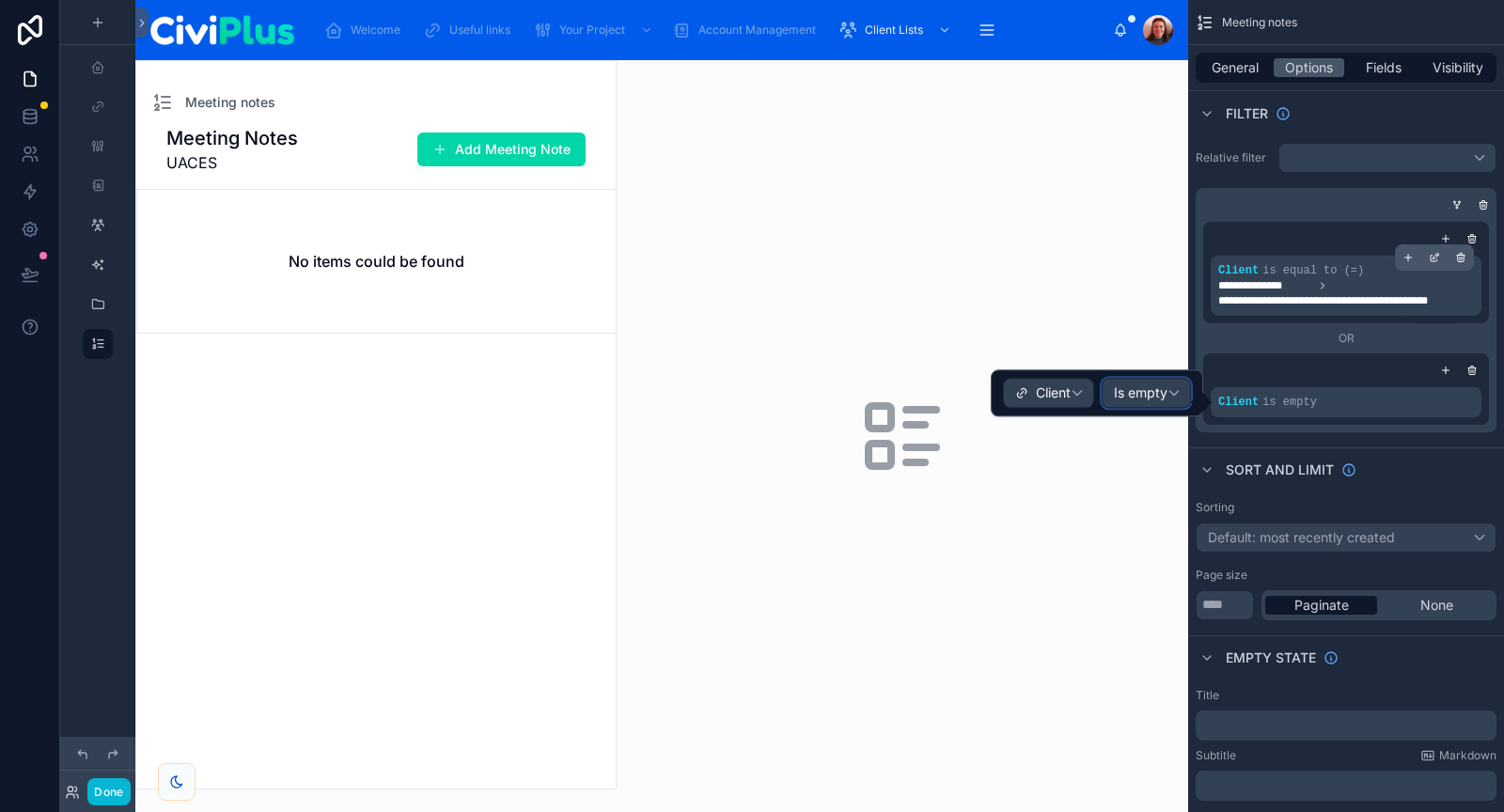click on "Is empty" at bounding box center [1140, 394] 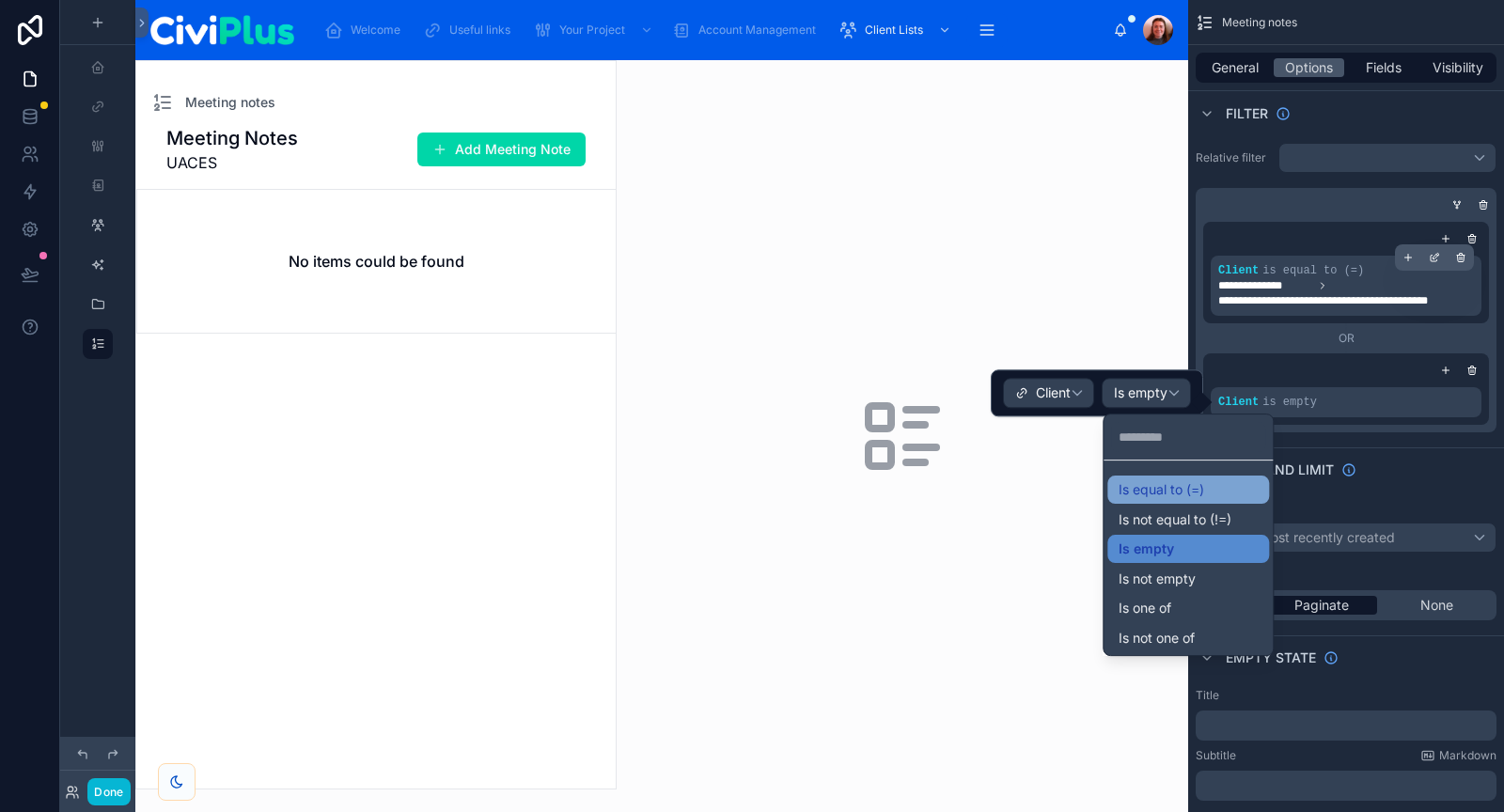 click on "Is equal to (=)" at bounding box center [1188, 489] 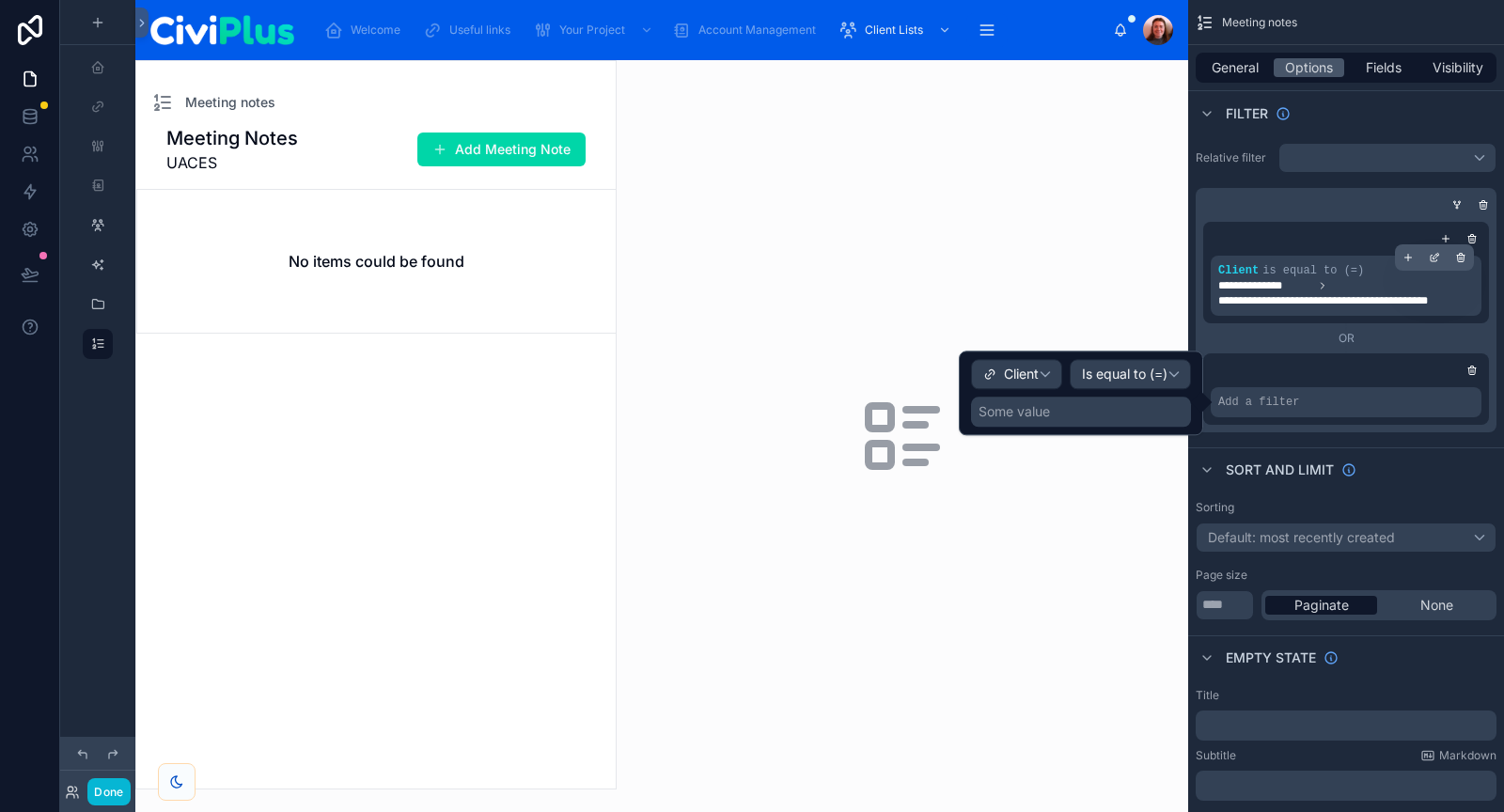 click on "Some value" at bounding box center [1081, 412] 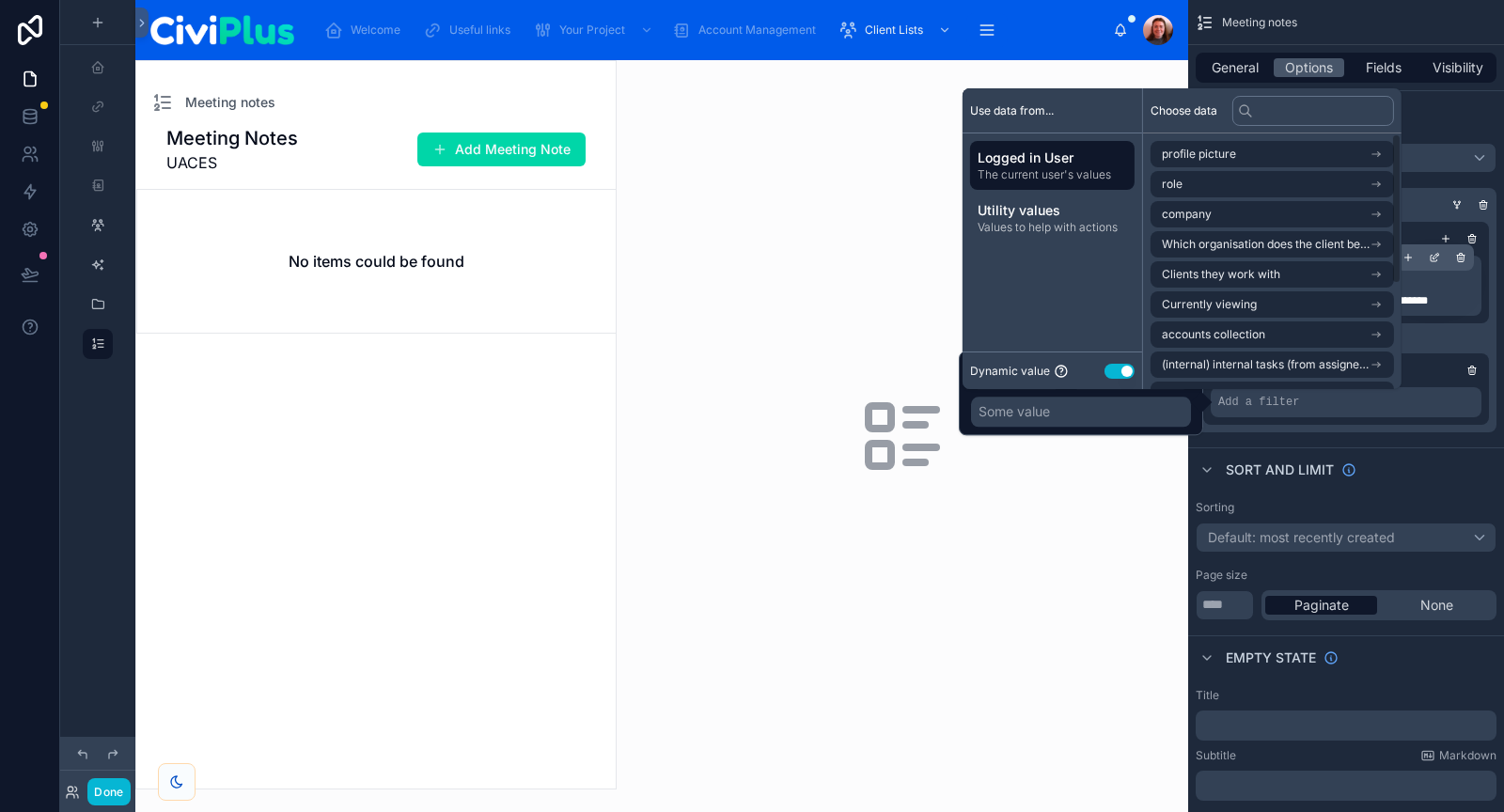 click on "Choose data" at bounding box center [1272, 111] 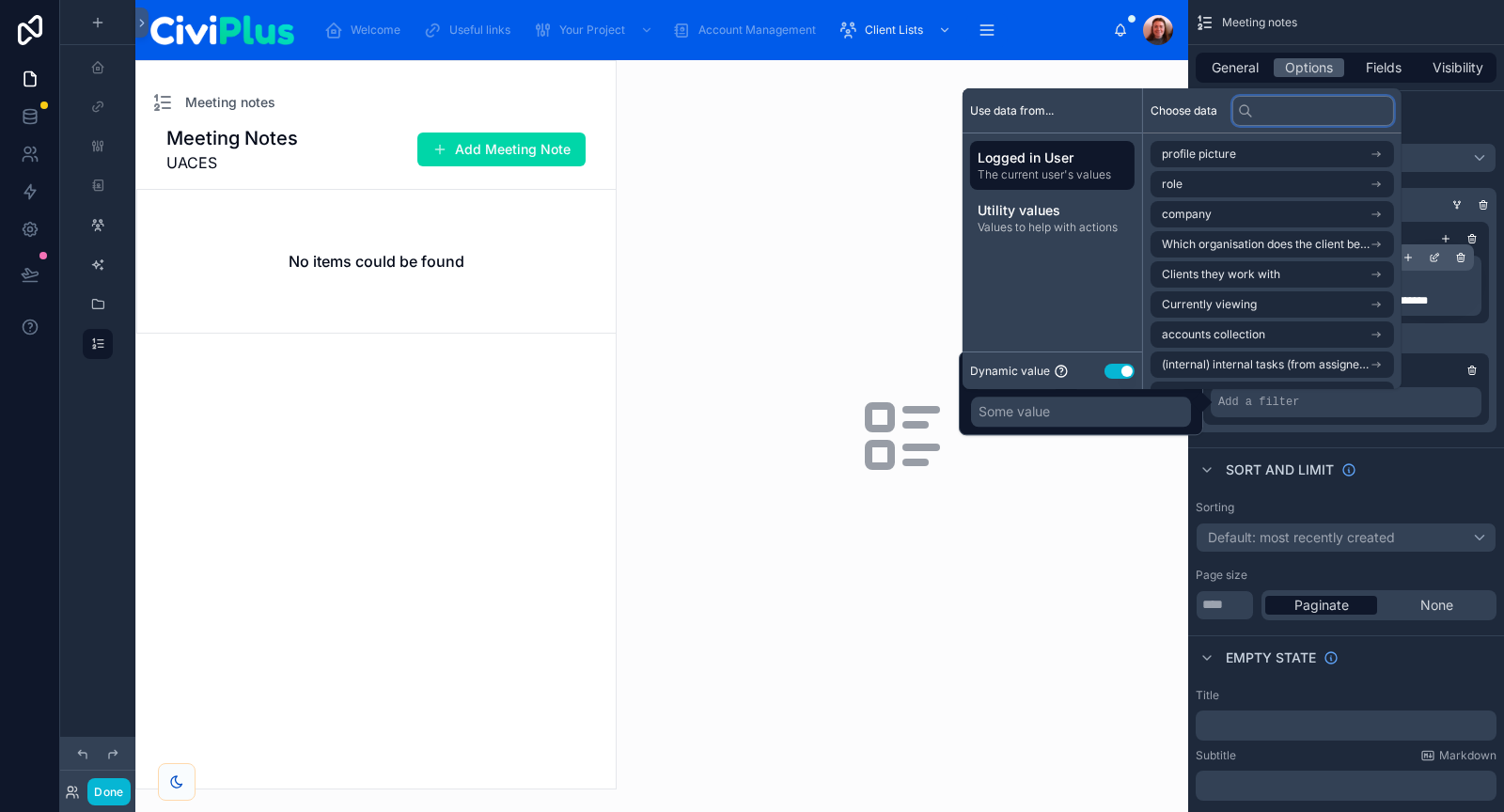 click at bounding box center [1313, 111] 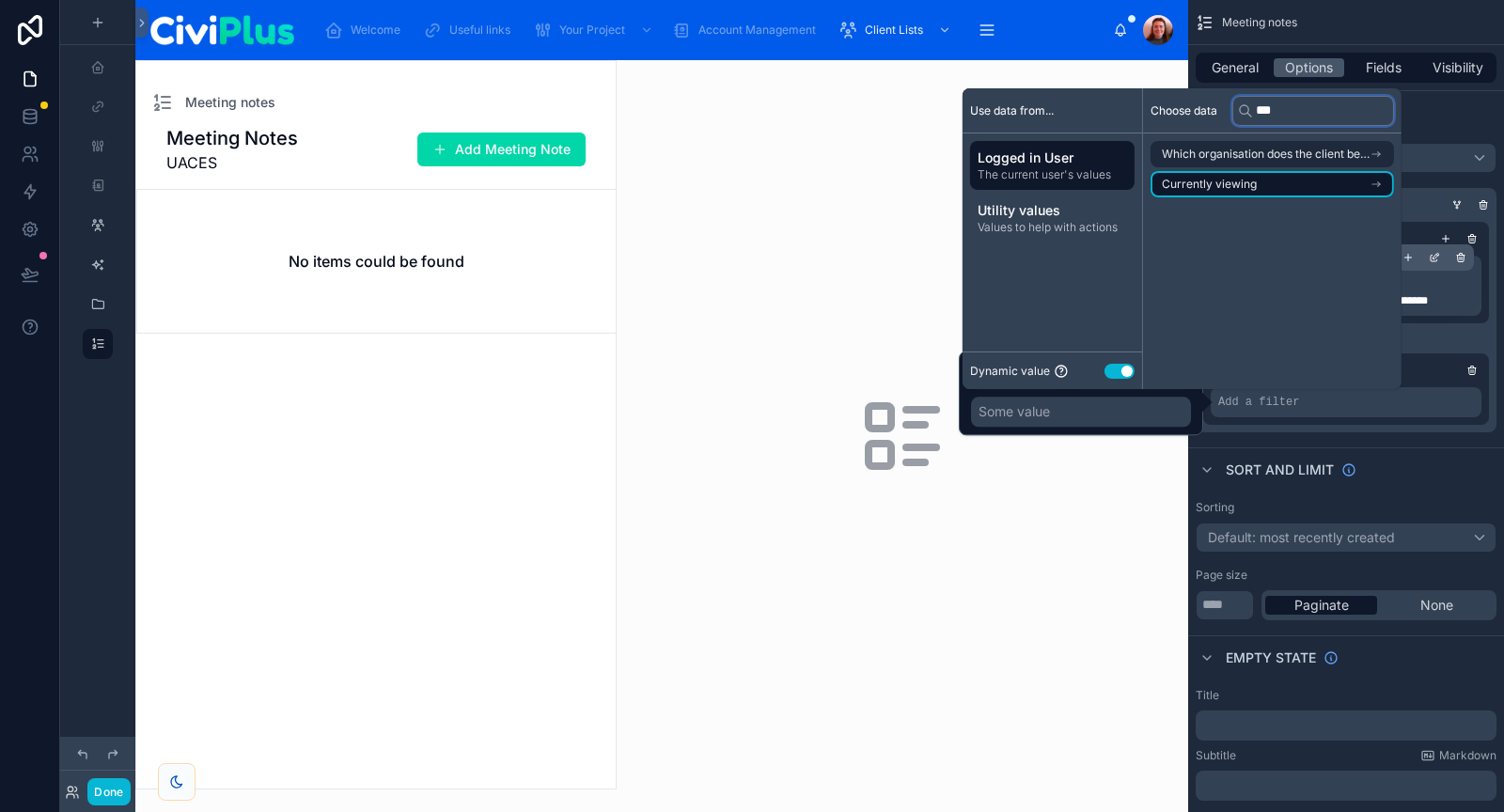type on "***" 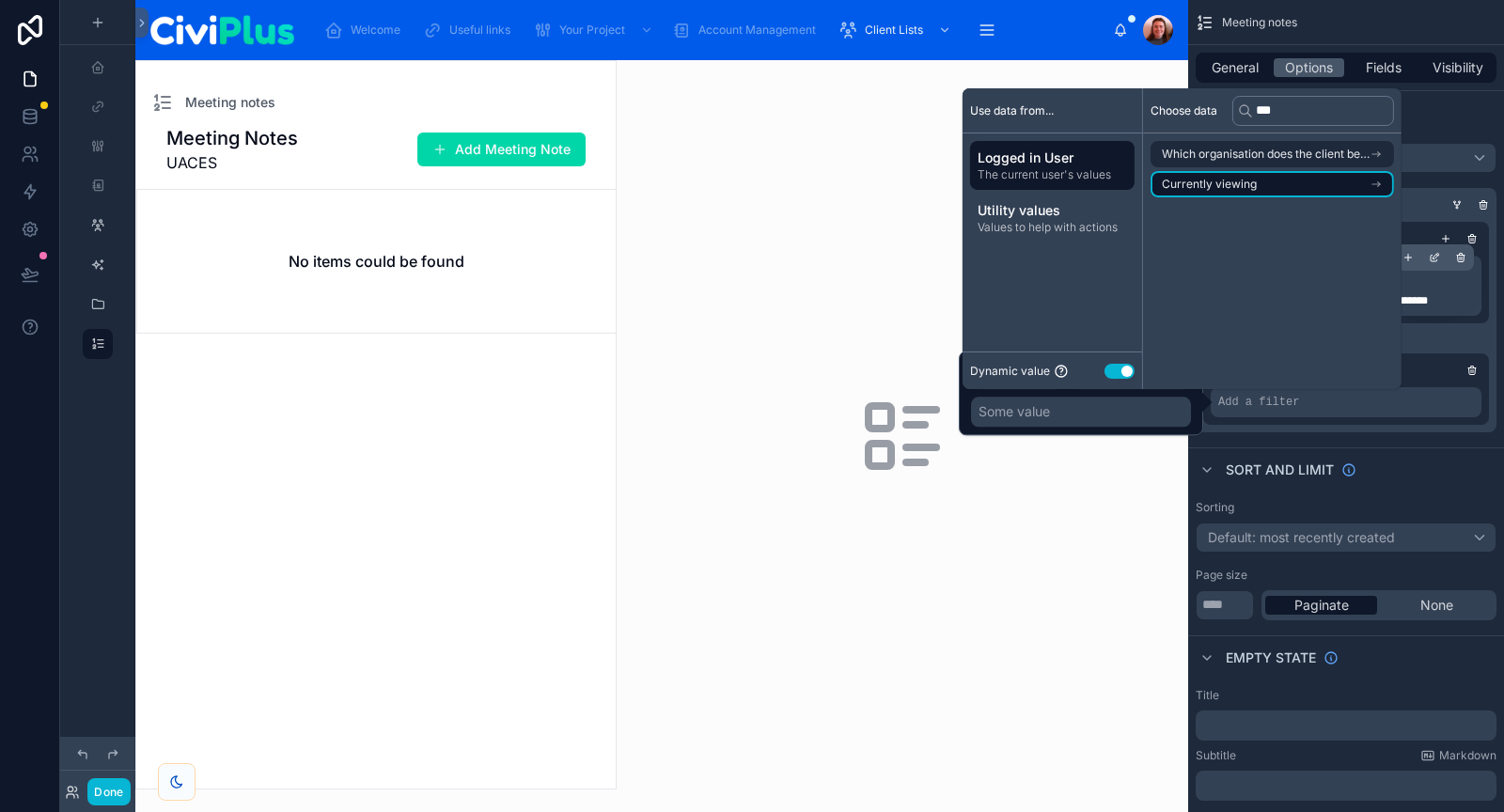 click on "Currently viewing" at bounding box center [1272, 184] 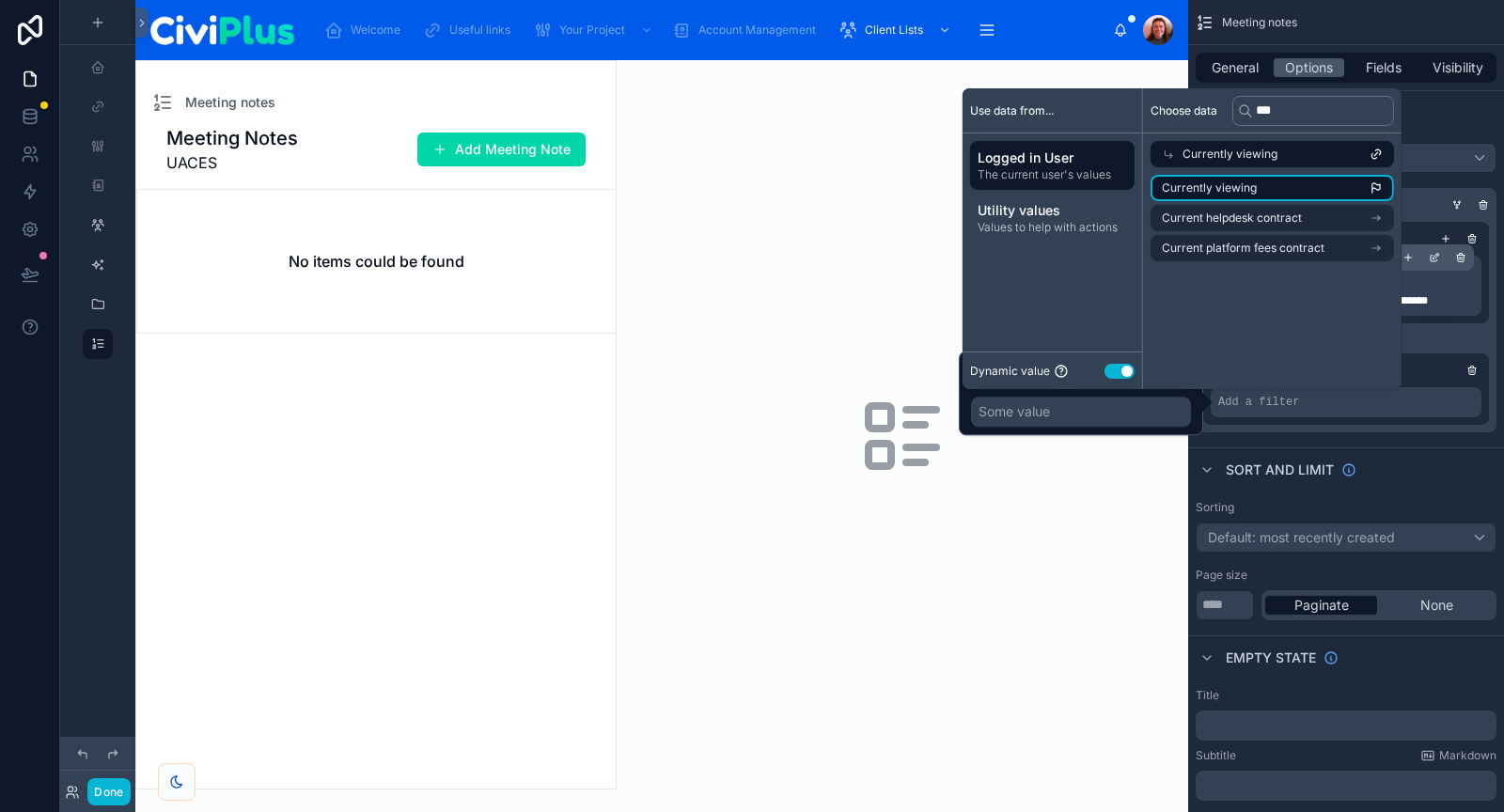 click on "Currently viewing" at bounding box center (1272, 188) 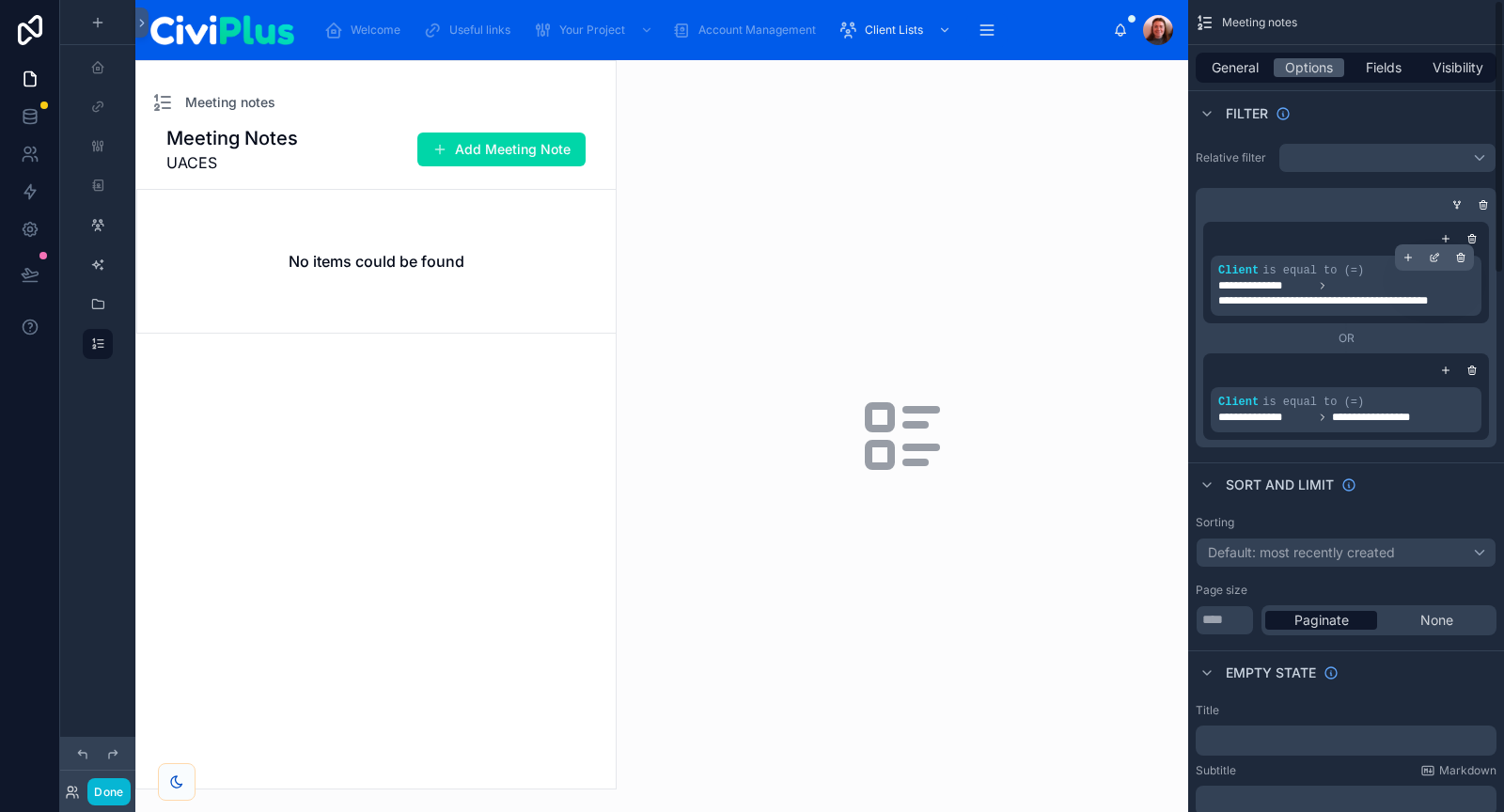 click on "**********" at bounding box center (1346, 1190) 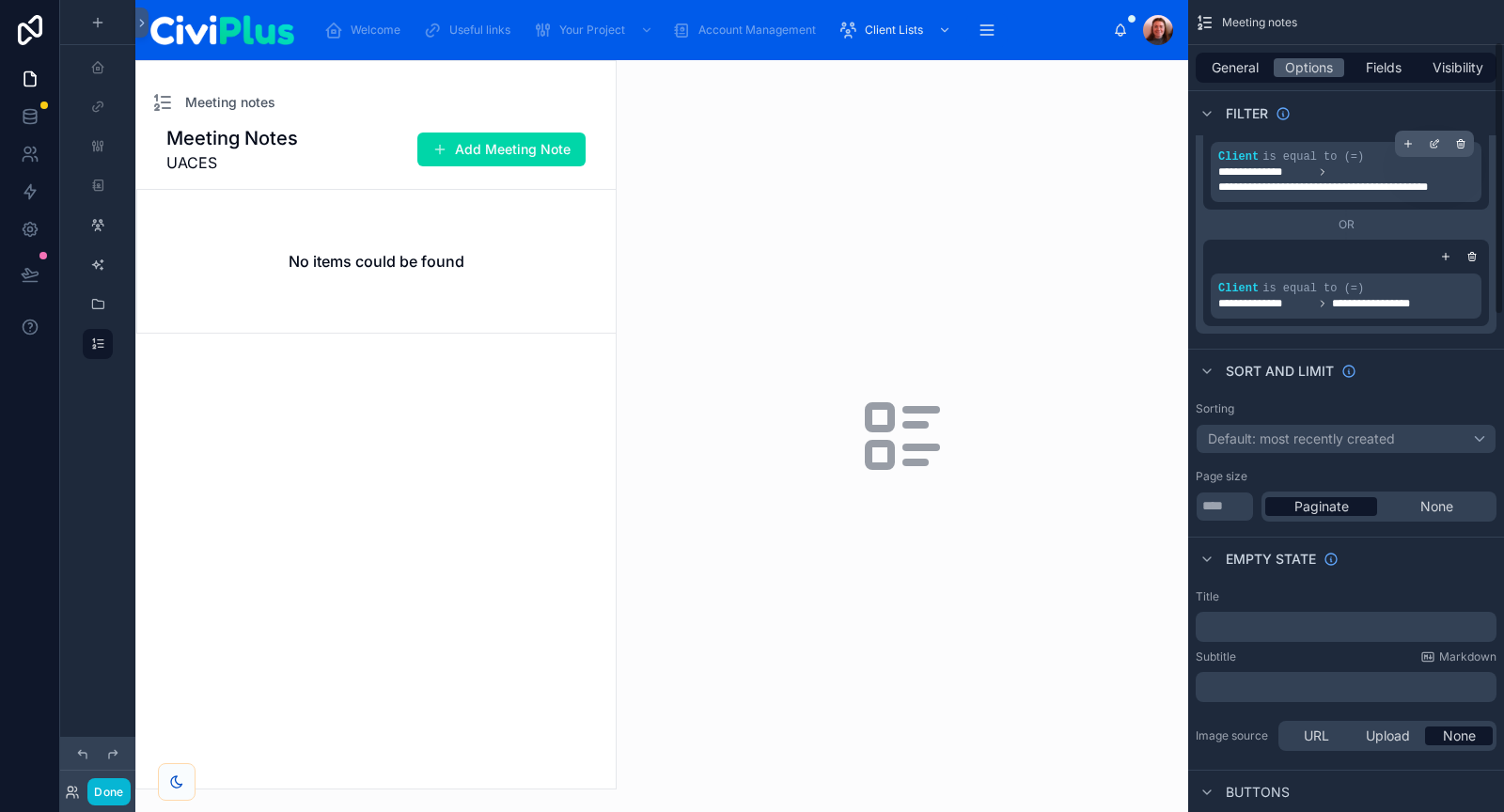 scroll, scrollTop: 132, scrollLeft: 0, axis: vertical 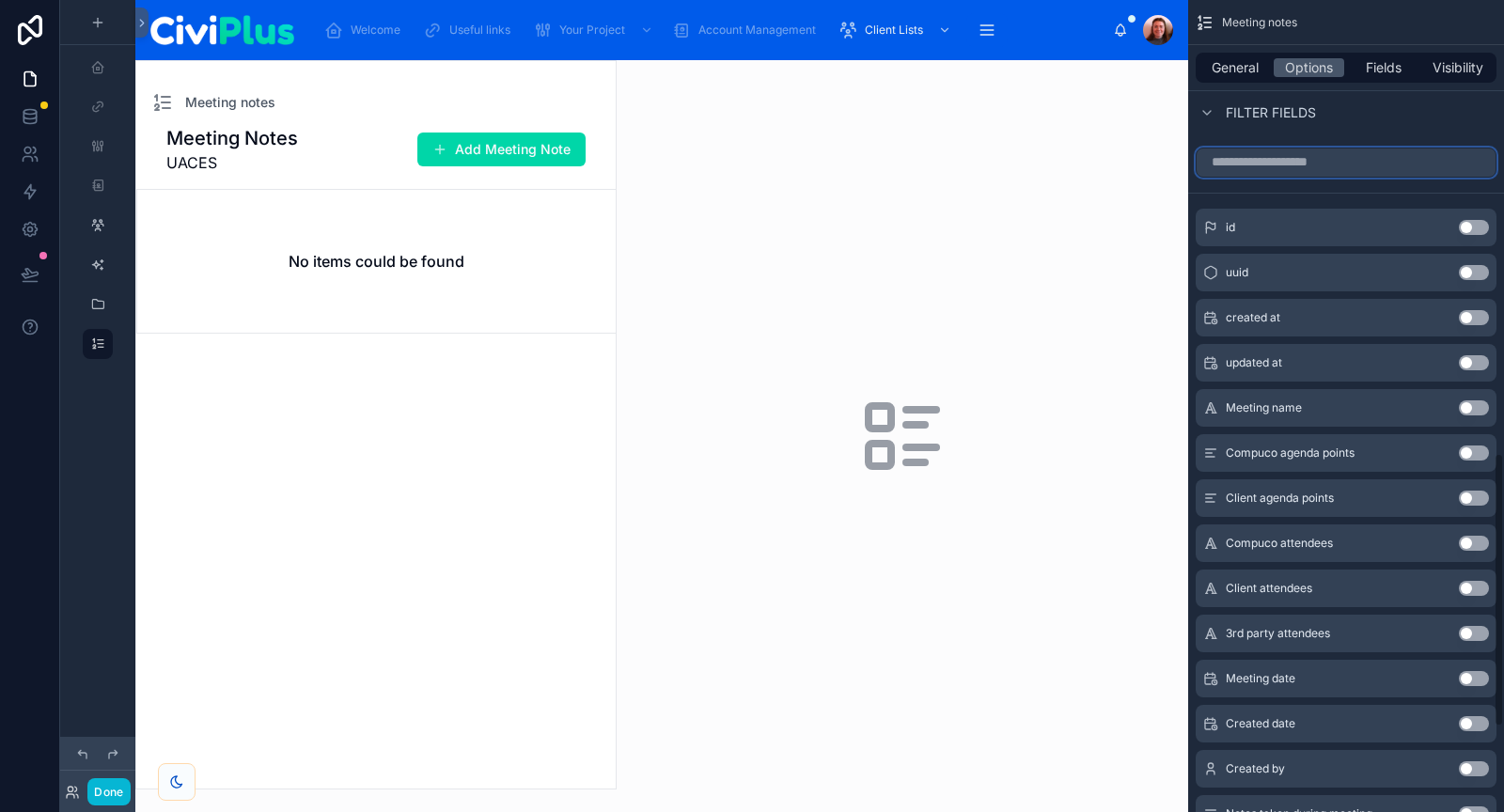 click at bounding box center [1346, 163] 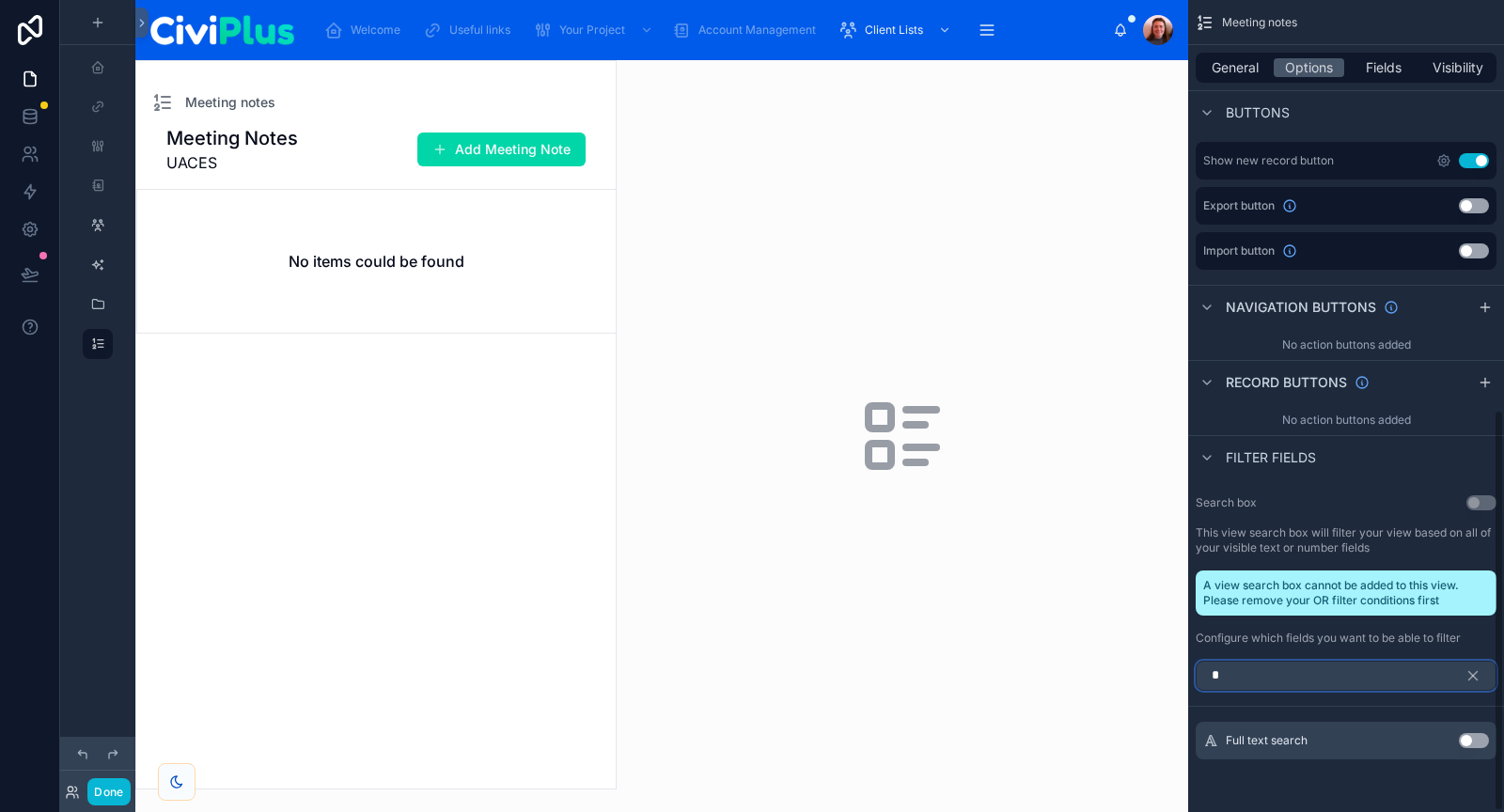 scroll, scrollTop: 830, scrollLeft: 0, axis: vertical 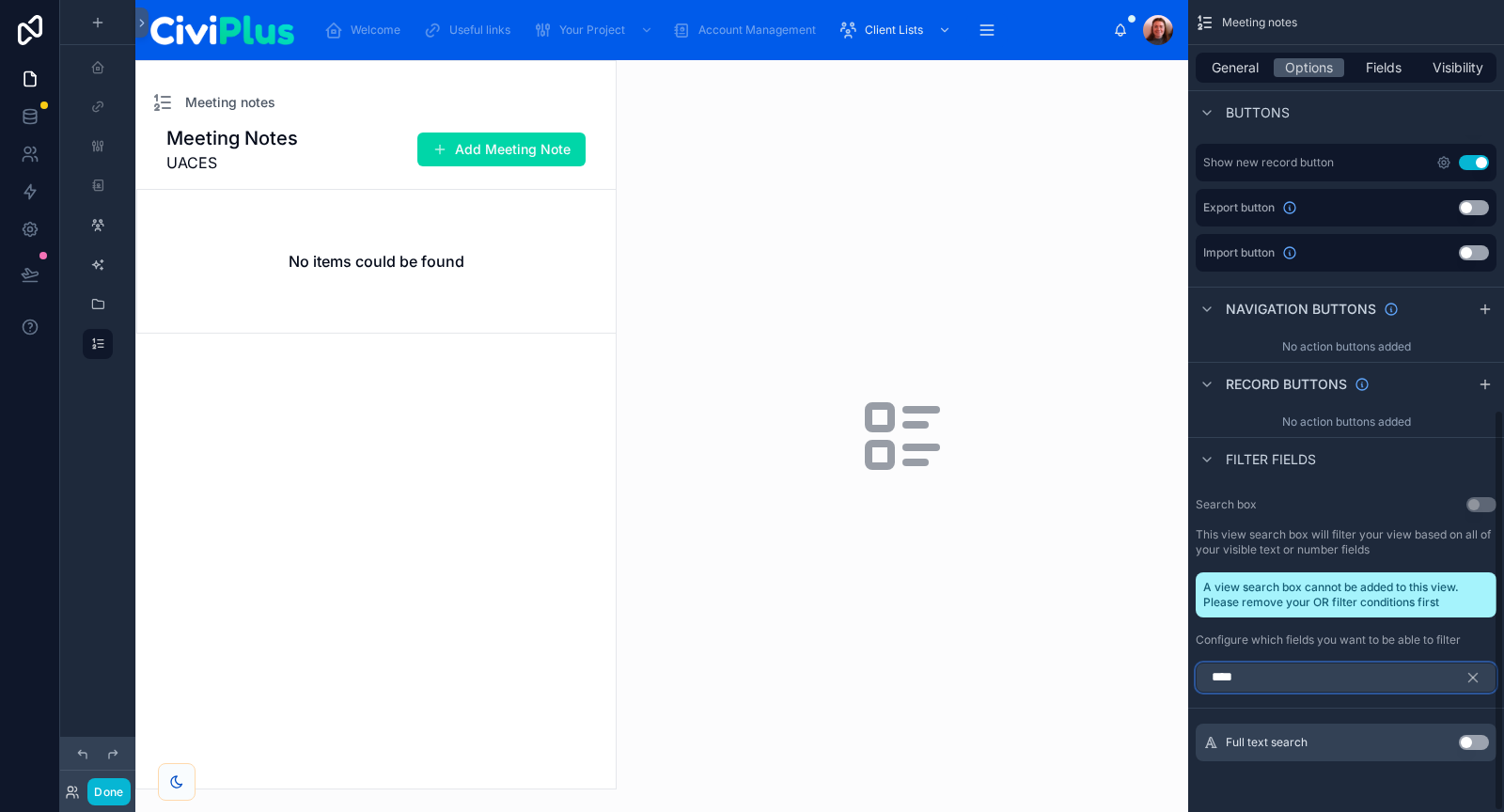 type on "****" 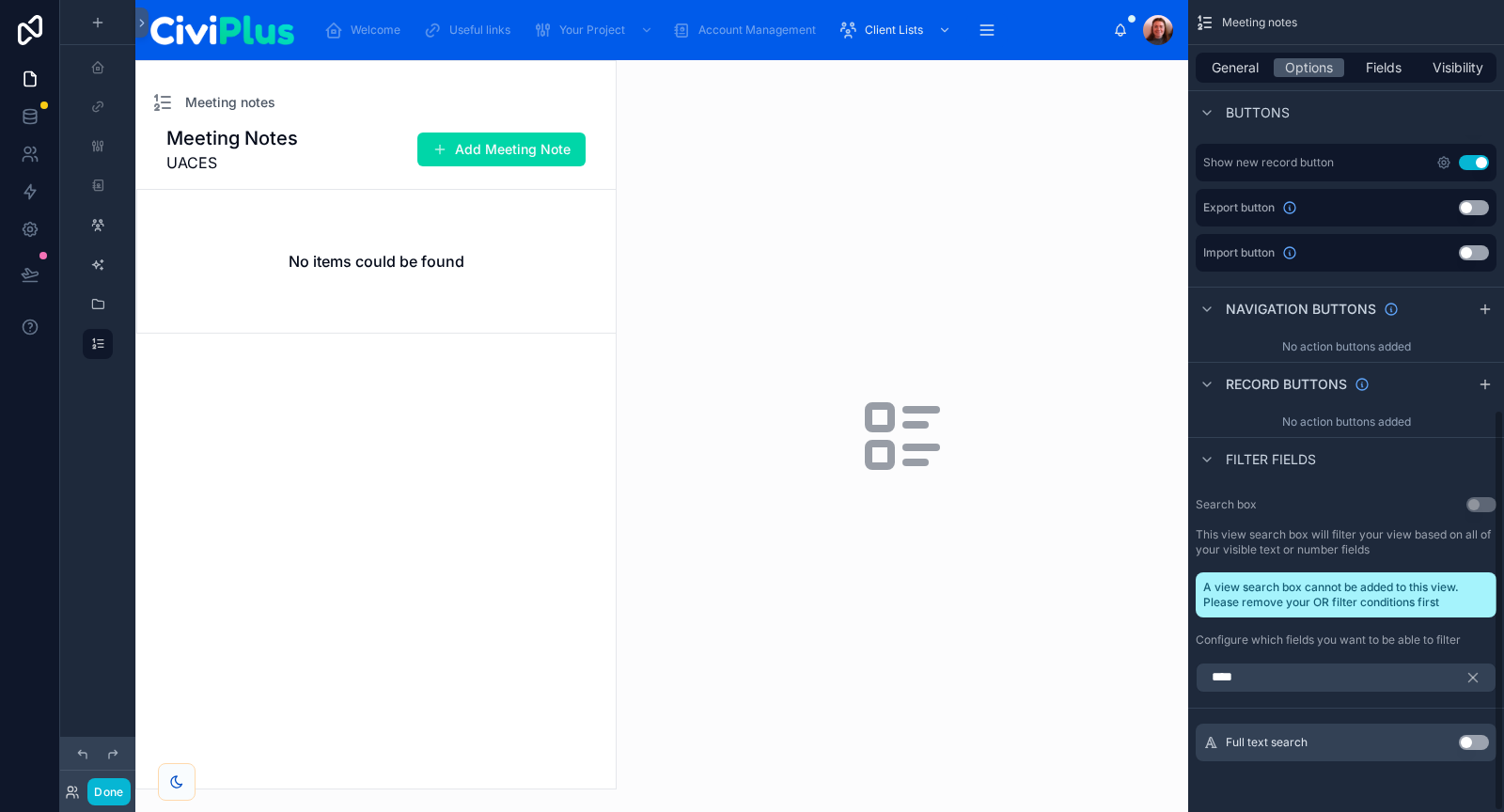 click on "Use setting" at bounding box center [1474, 742] 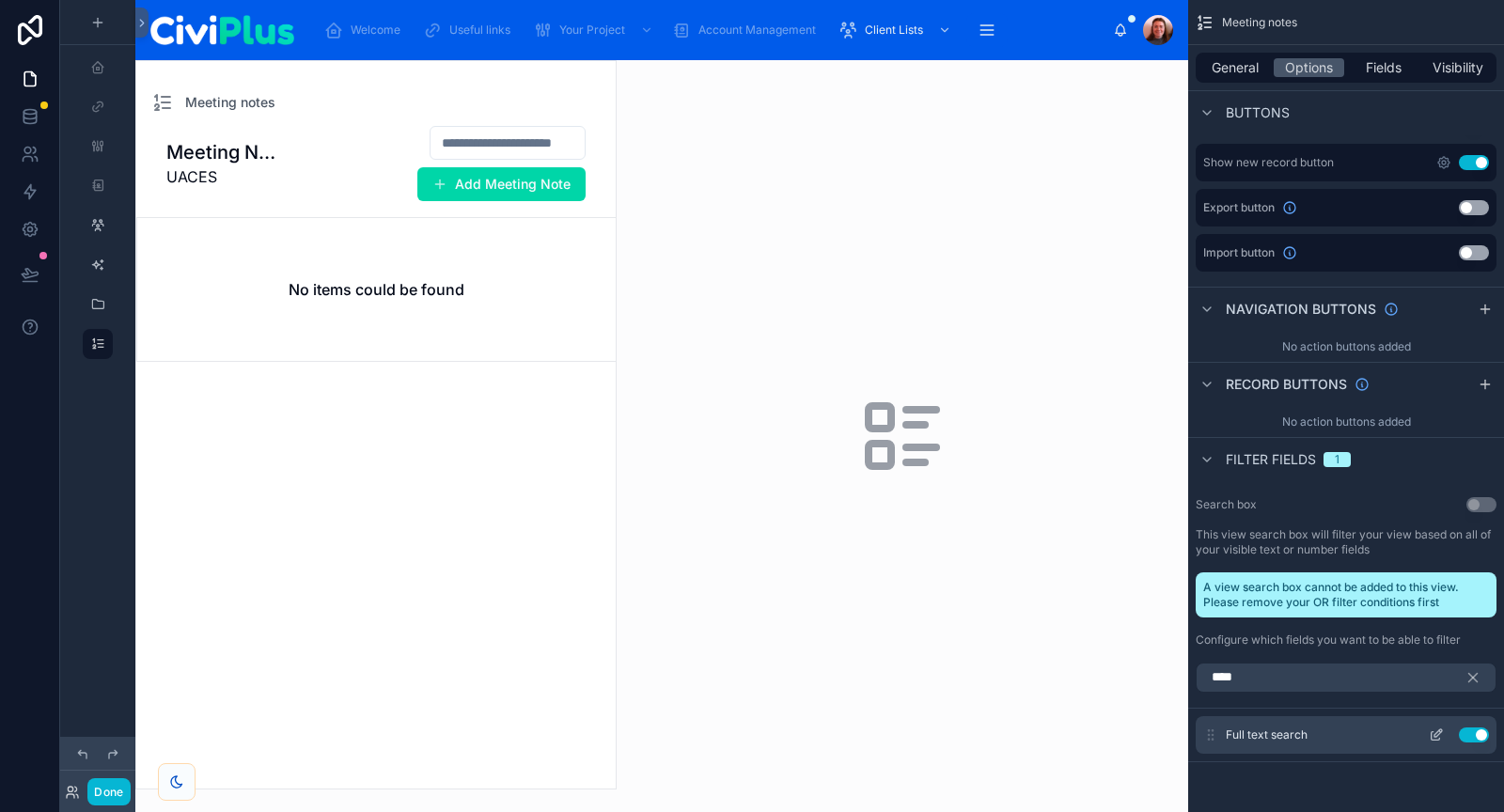 click 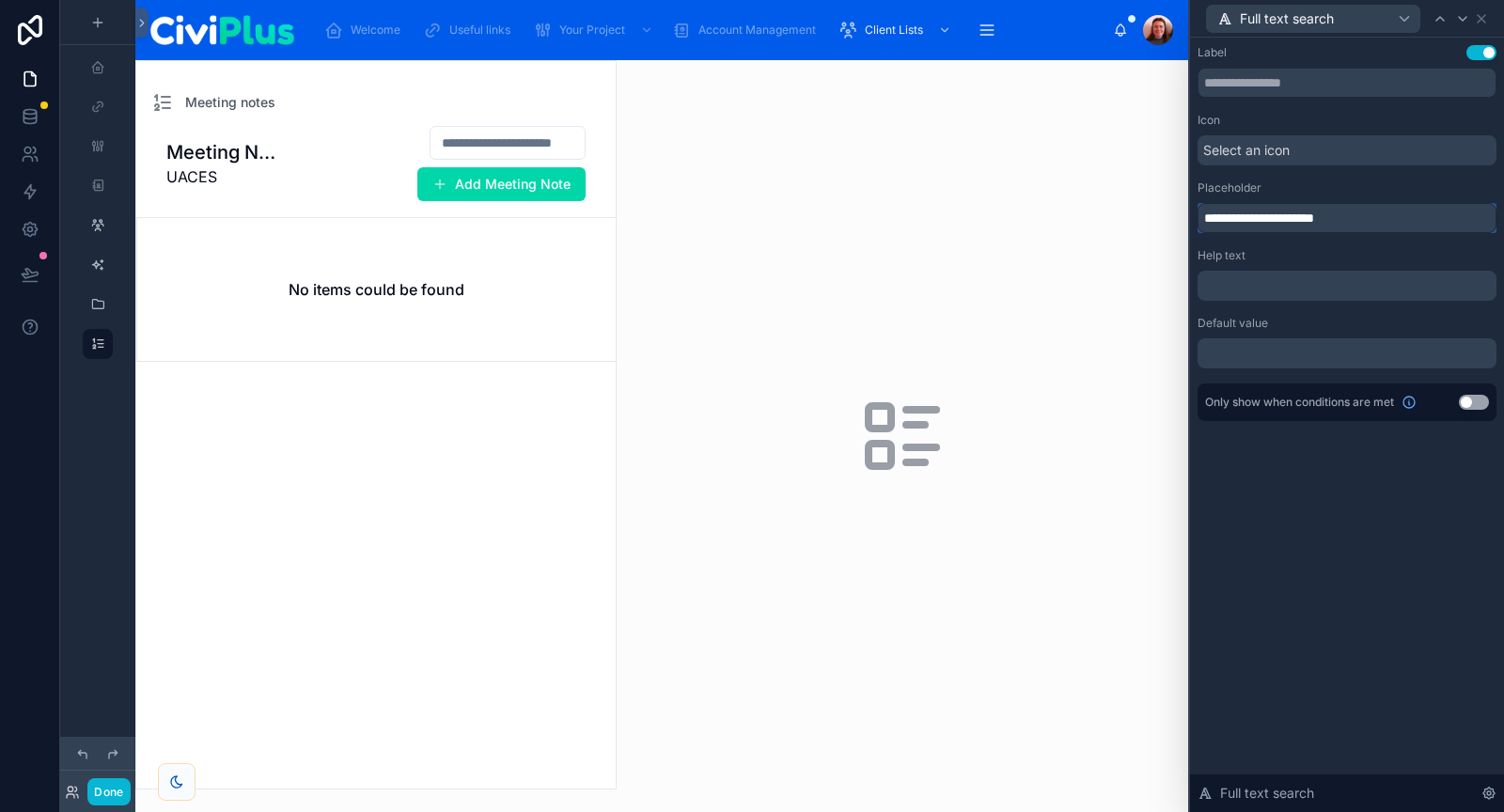 click on "**********" at bounding box center [1347, 218] 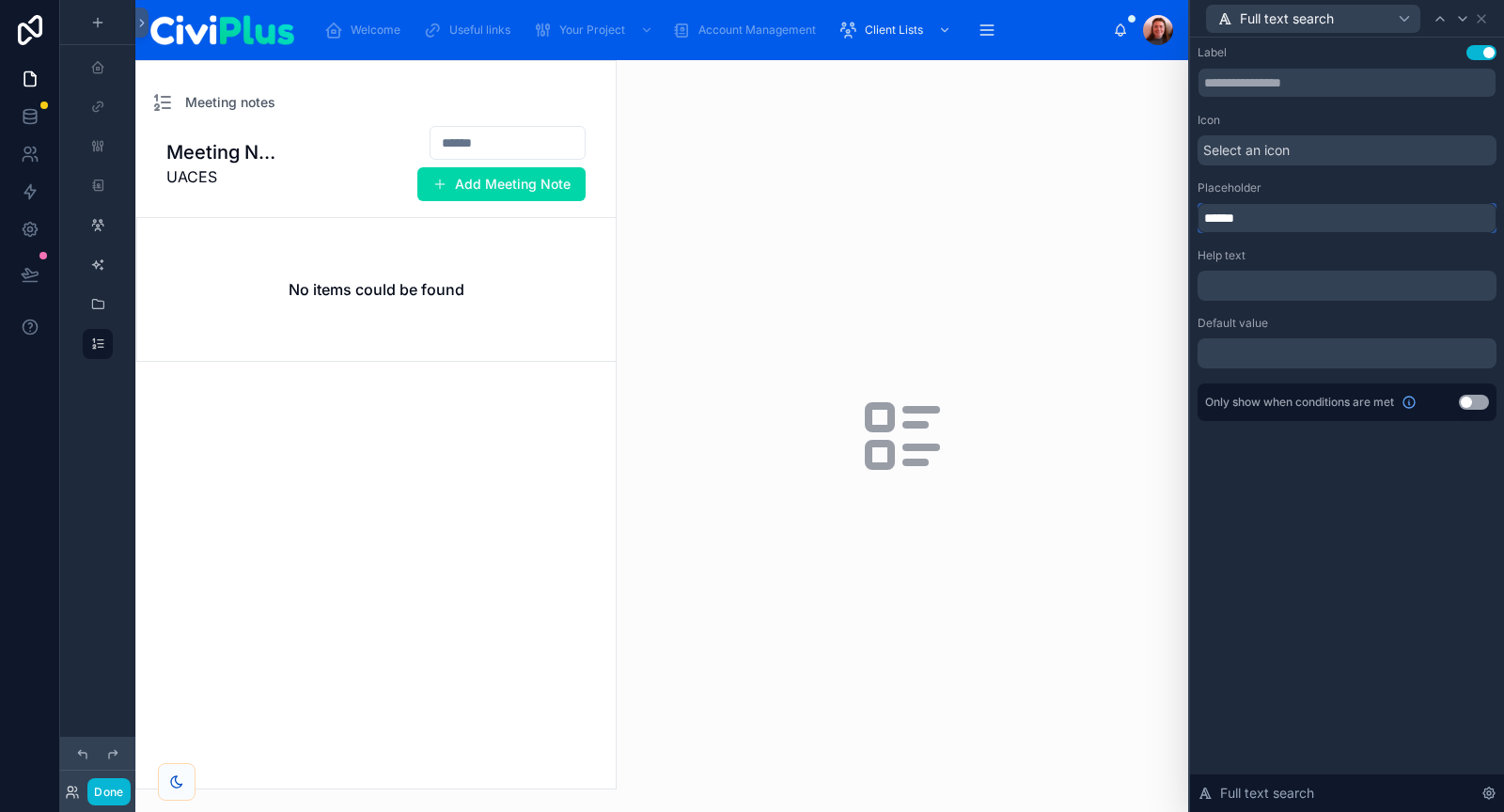 type on "******" 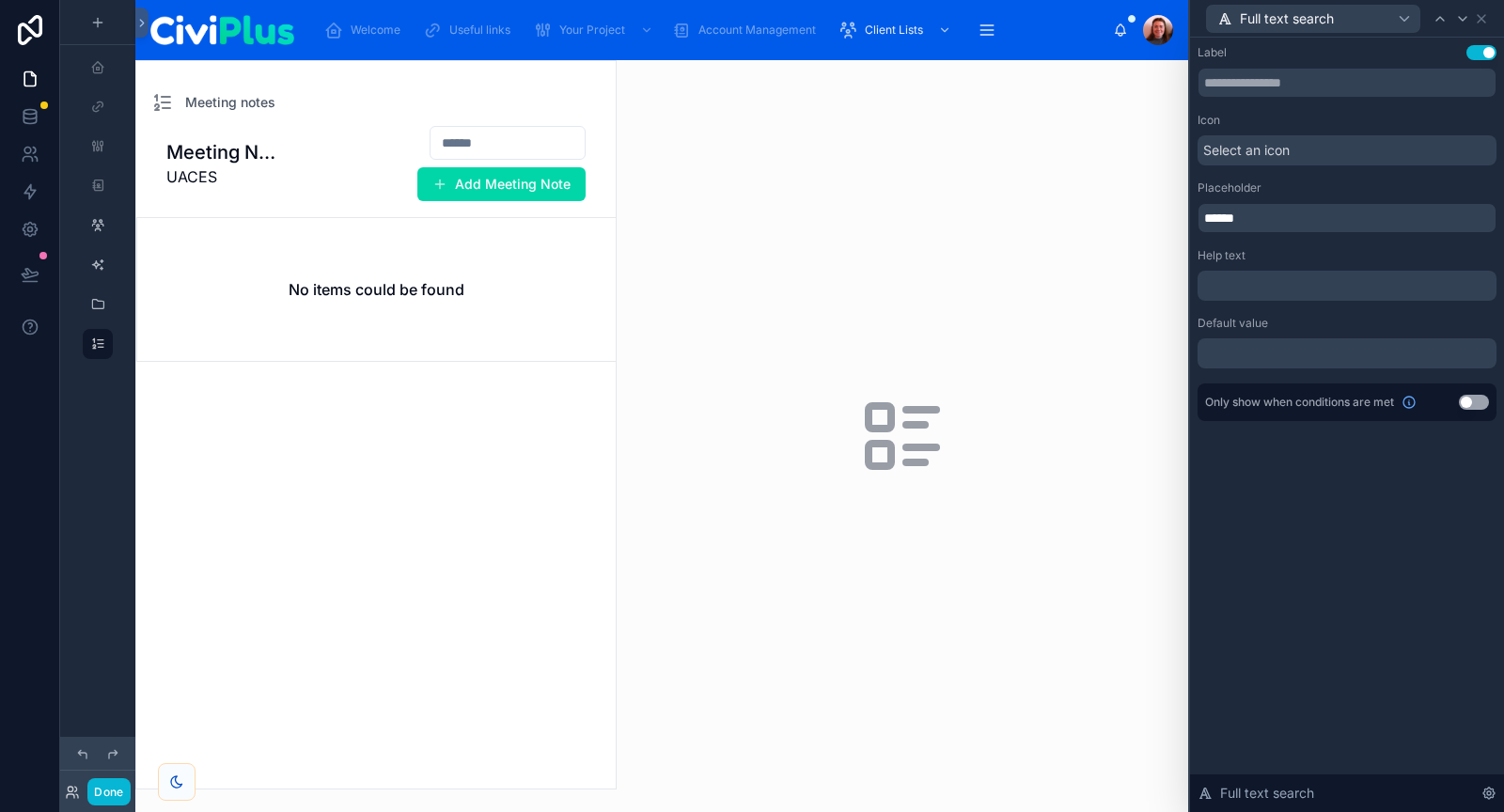click on "Label Use setting Icon Select an icon Placeholder ****** Help text ﻿ Default value ﻿ Only show when conditions are met Use setting" at bounding box center (1347, 233) 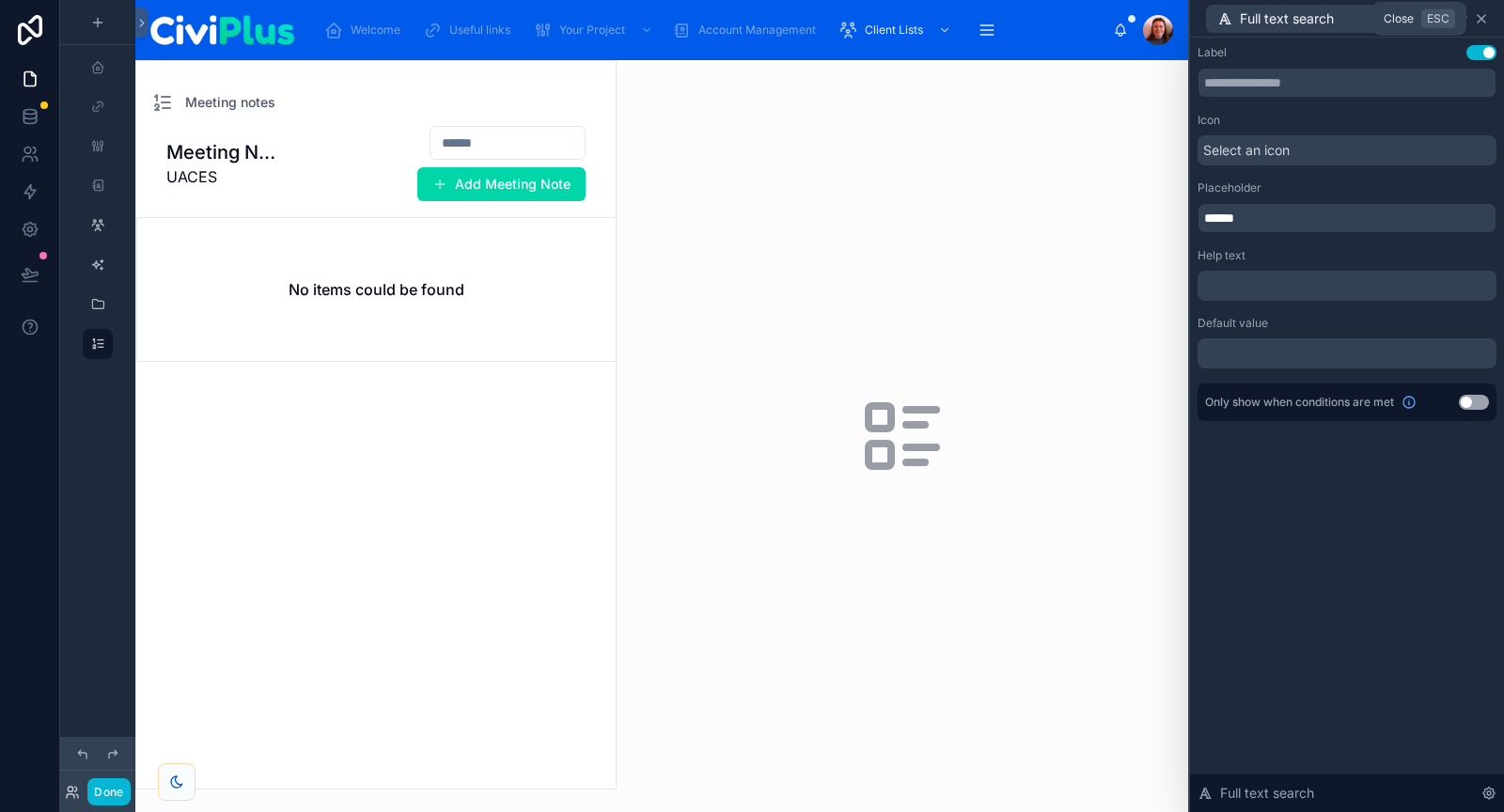 click 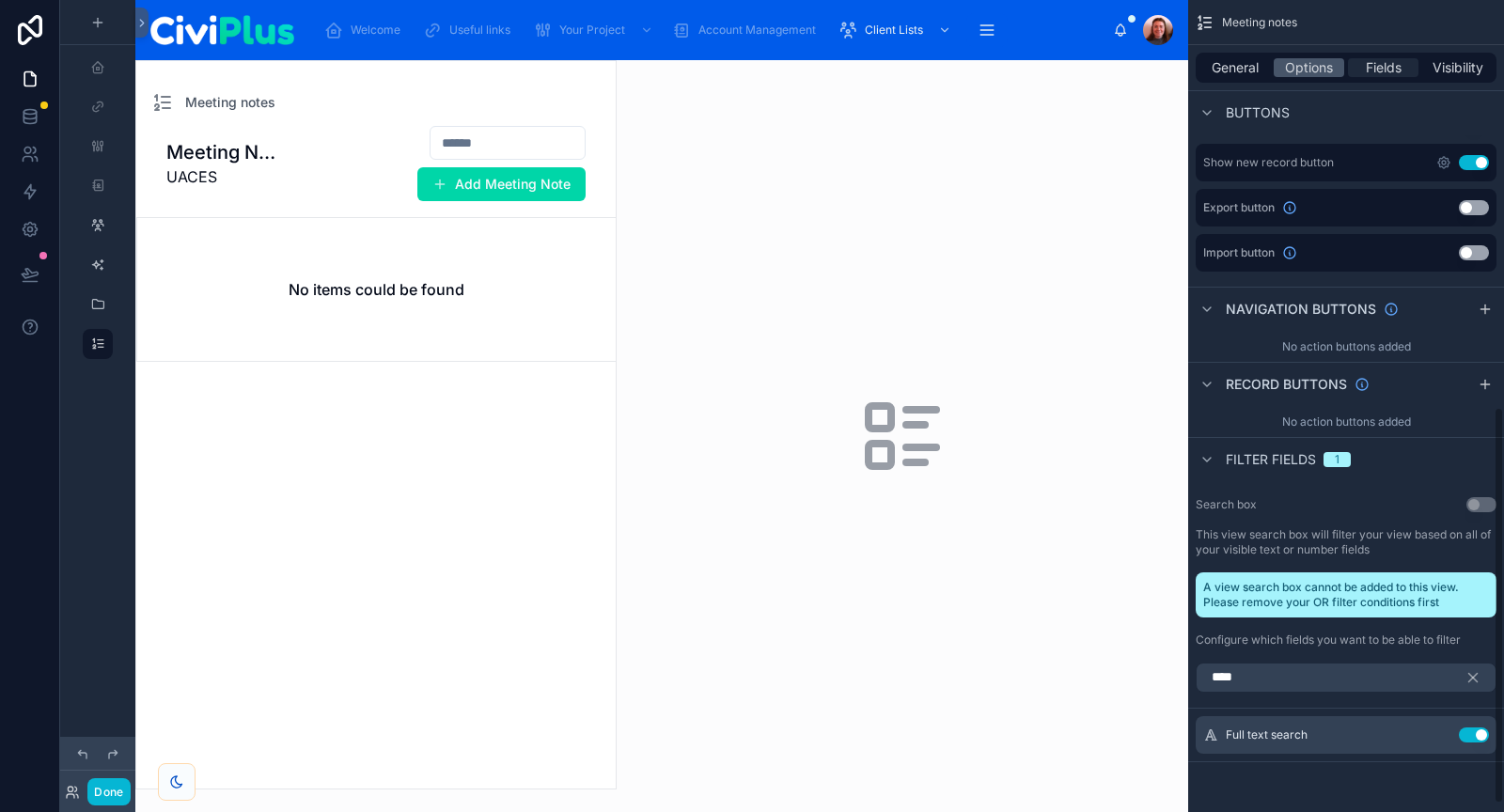 click on "Fields" at bounding box center [1384, 68] 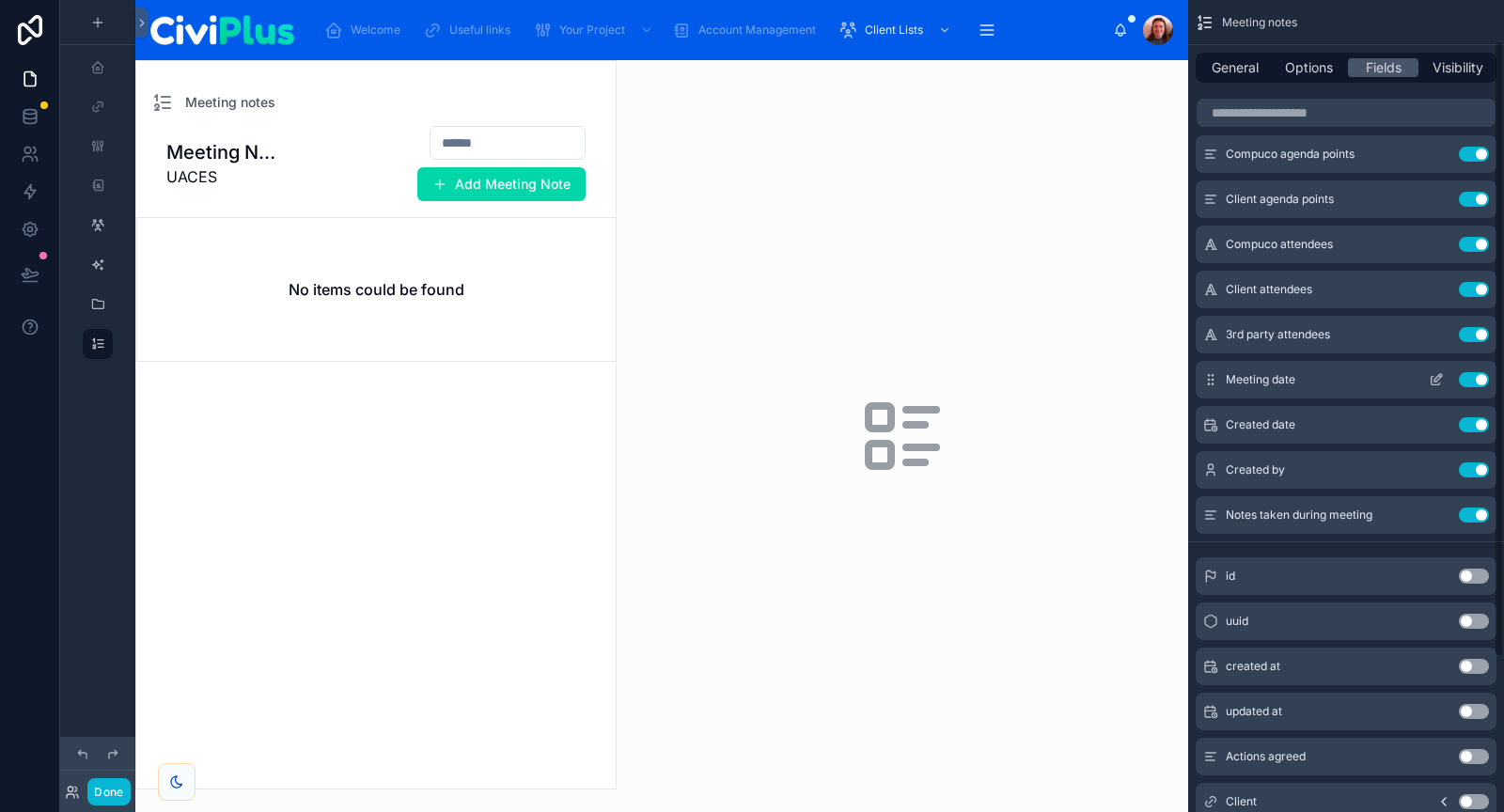 scroll, scrollTop: 0, scrollLeft: 0, axis: both 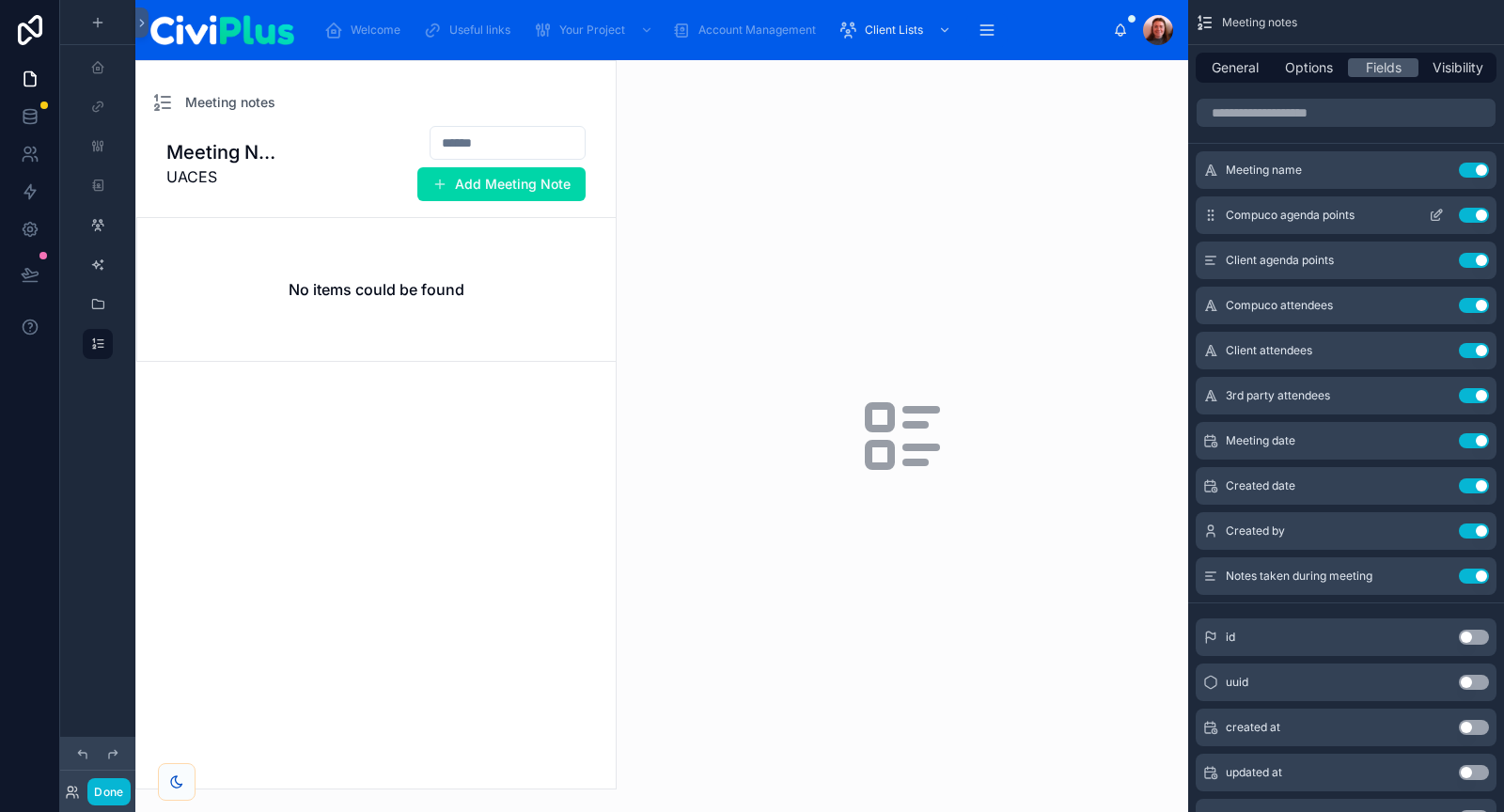 click on "Use setting" at bounding box center [1474, 215] 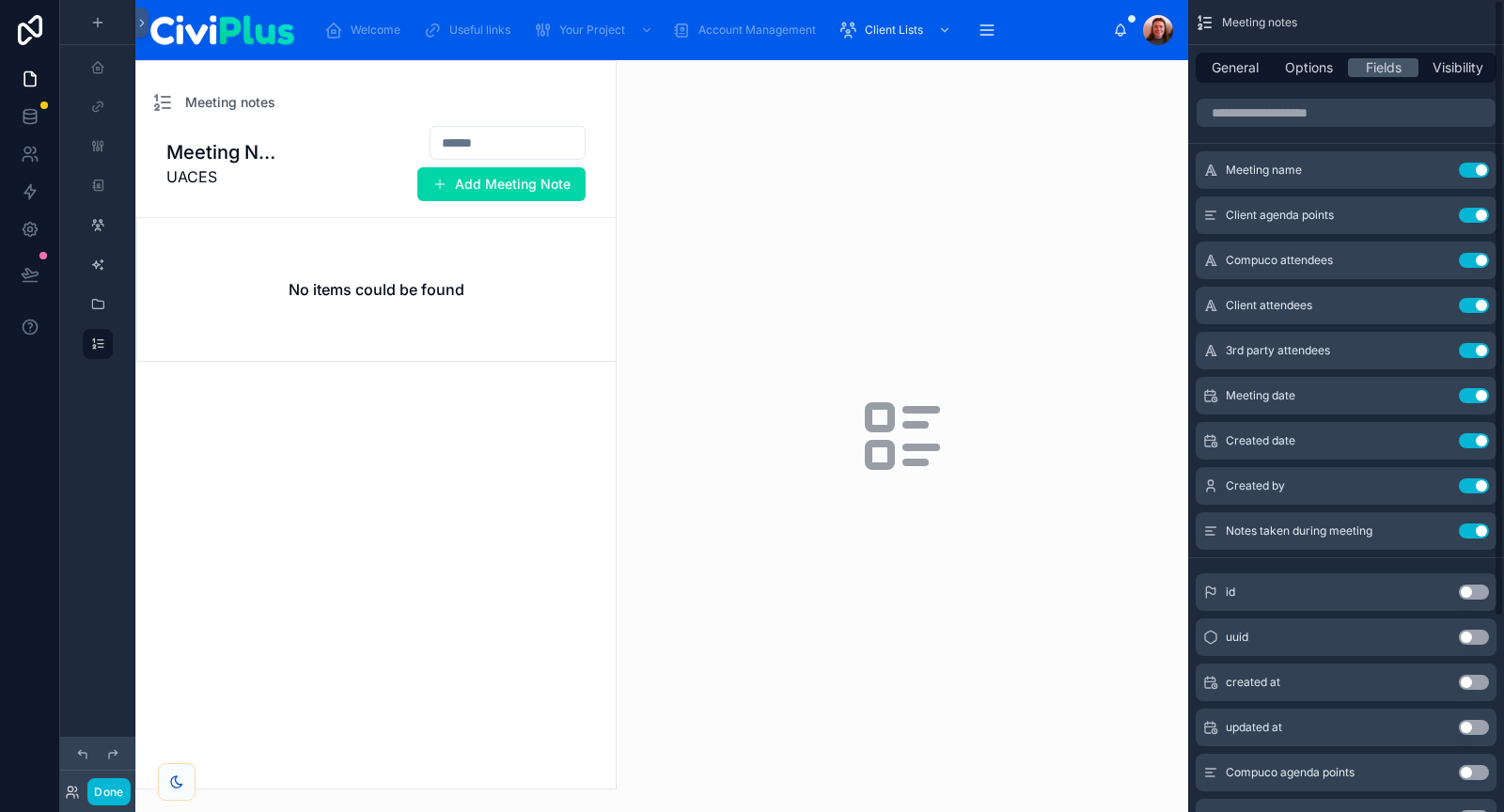 click on "Use setting" at bounding box center [1474, 215] 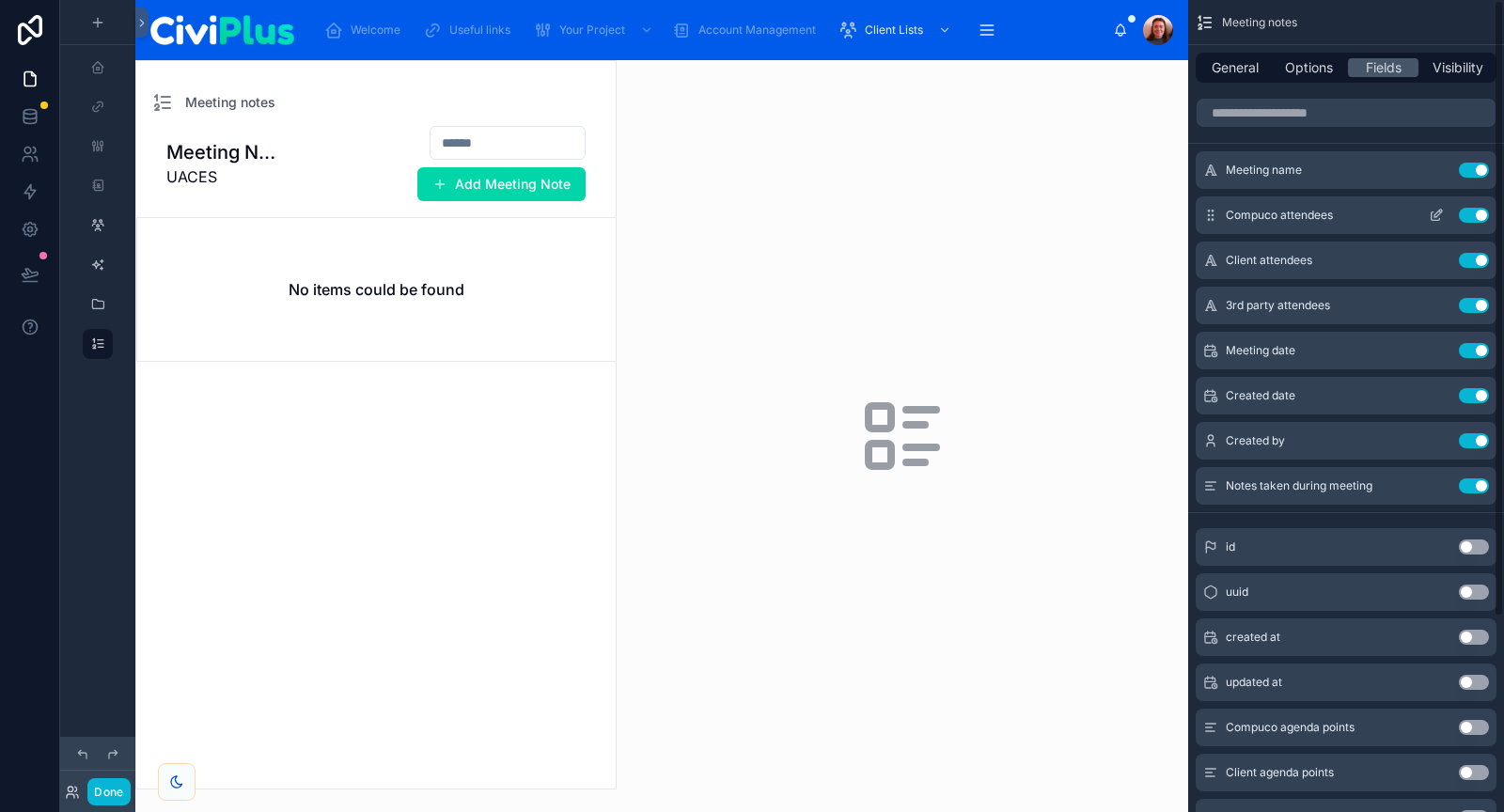 click on "Use setting" at bounding box center [1474, 215] 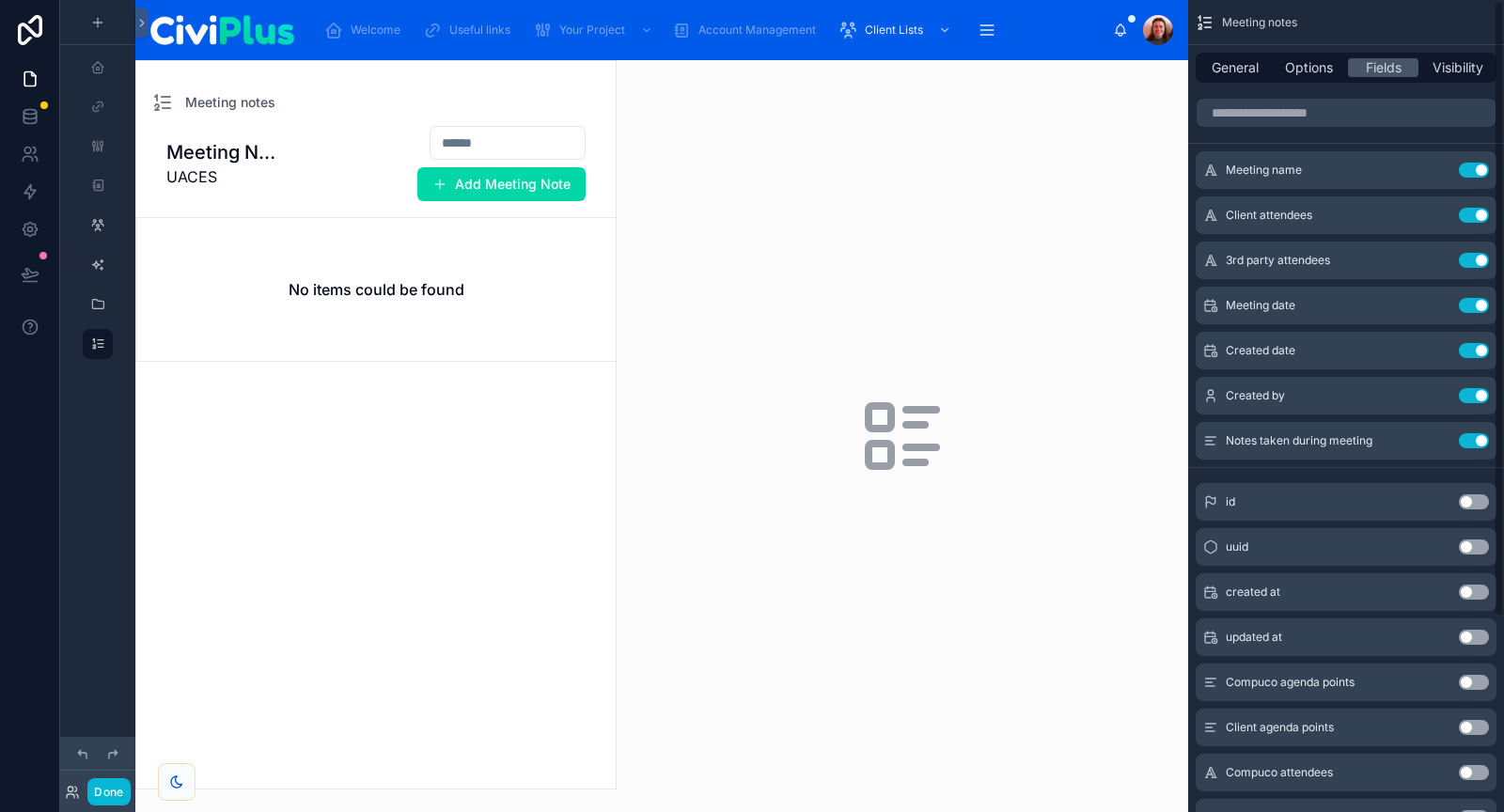 click on "Use setting" at bounding box center [1474, 215] 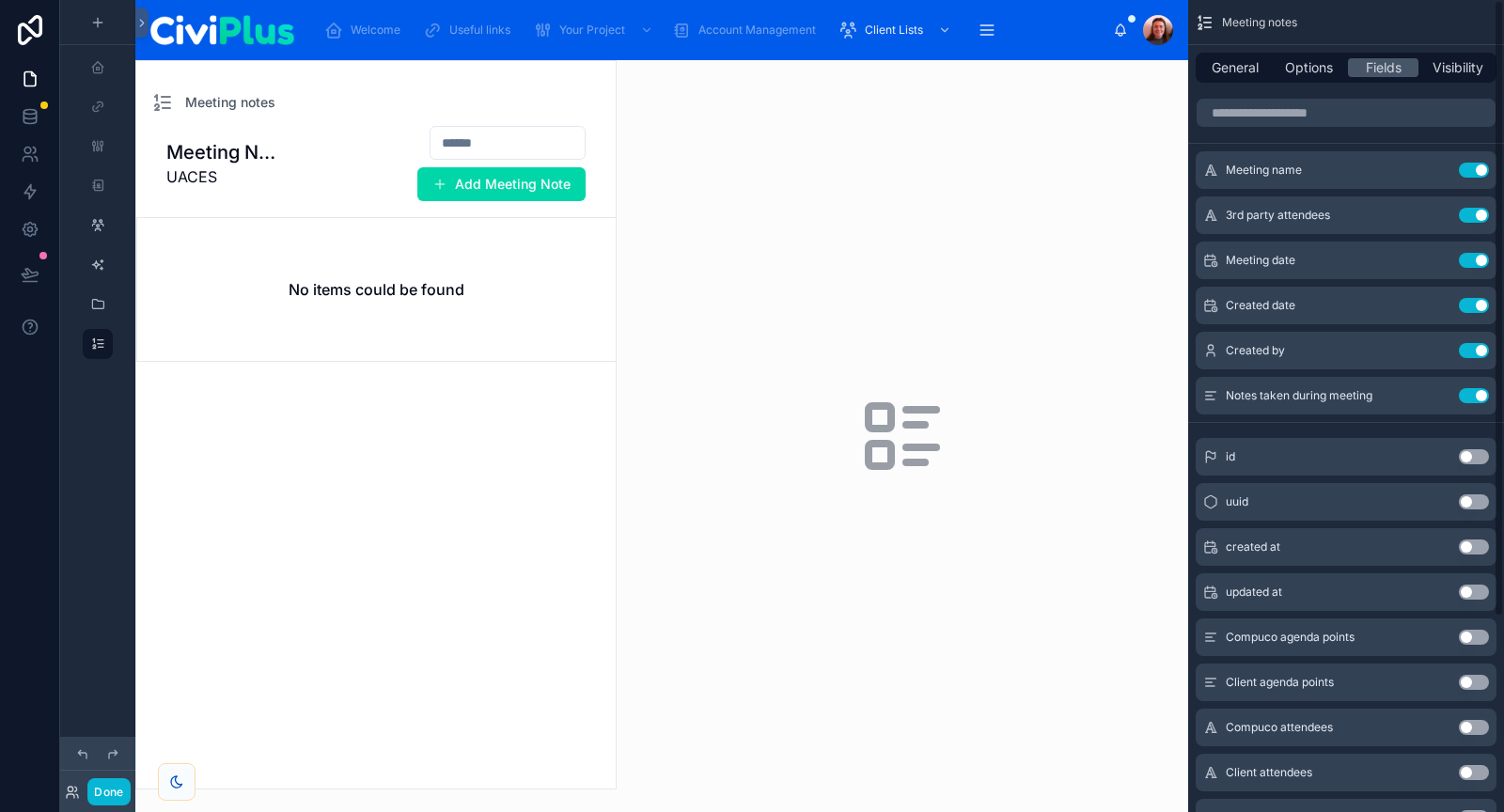 click on "Use setting" at bounding box center (1474, 215) 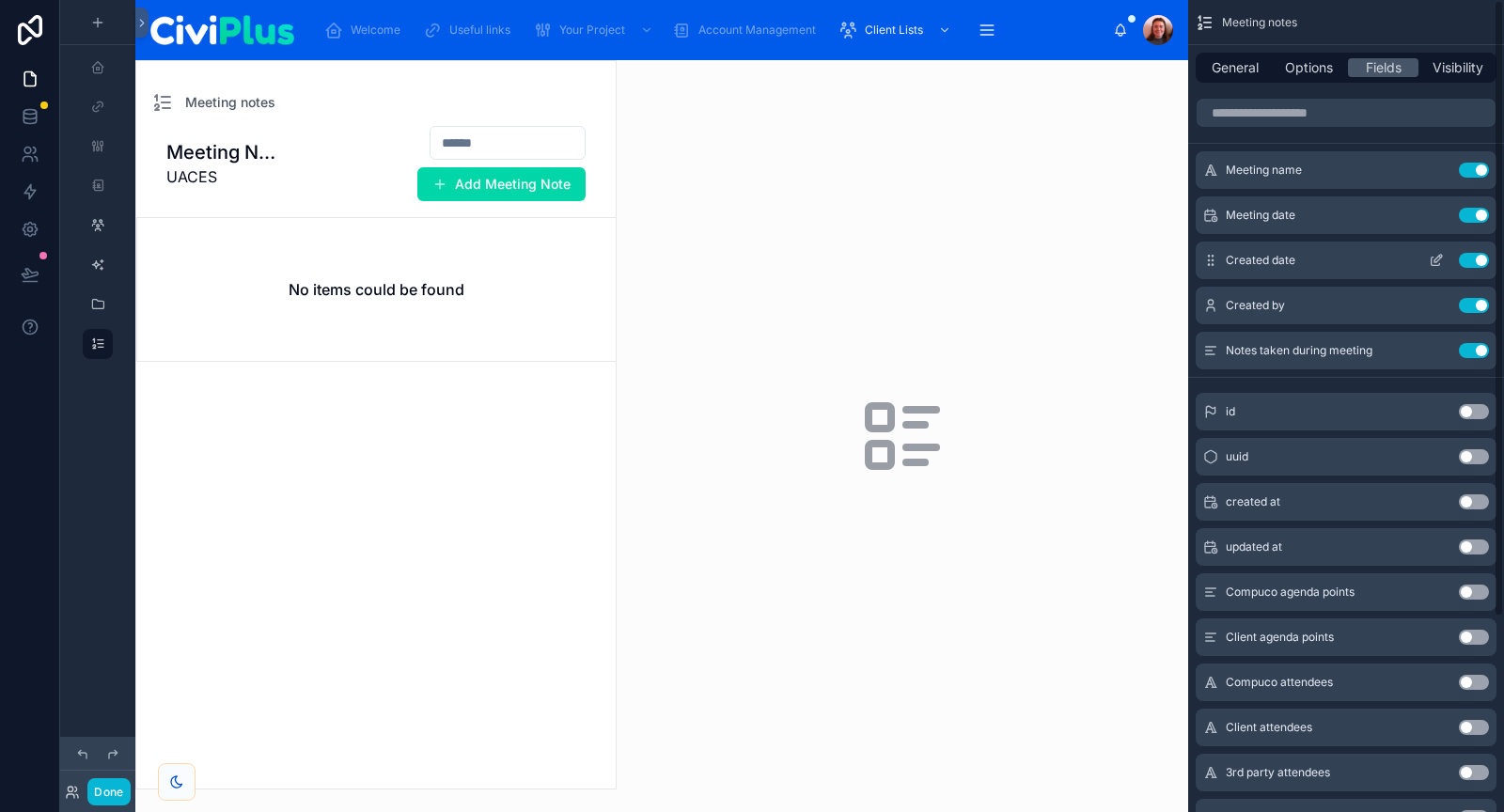 click on "Use setting" at bounding box center (1474, 260) 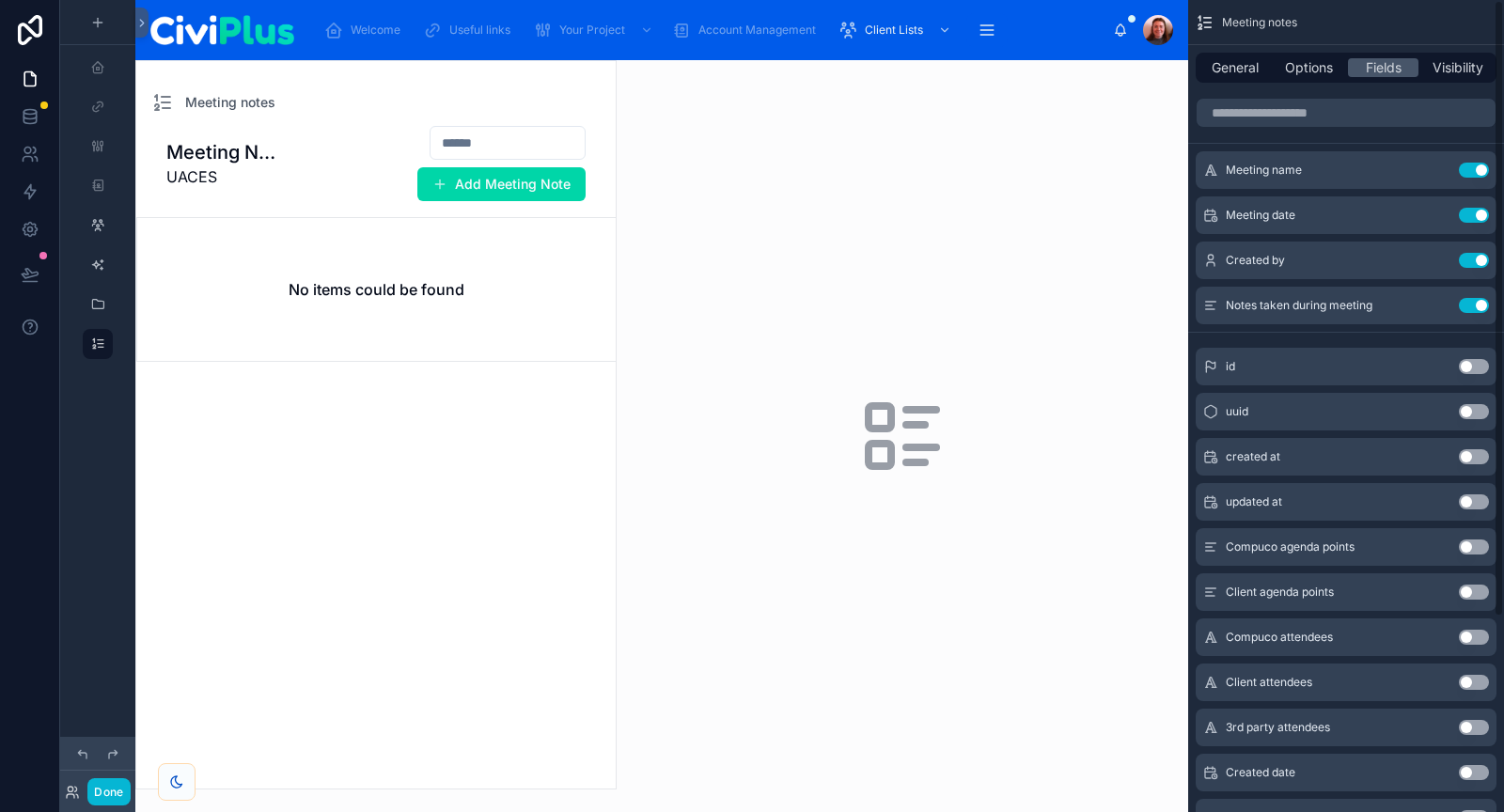 click on "Use setting" at bounding box center [1474, 260] 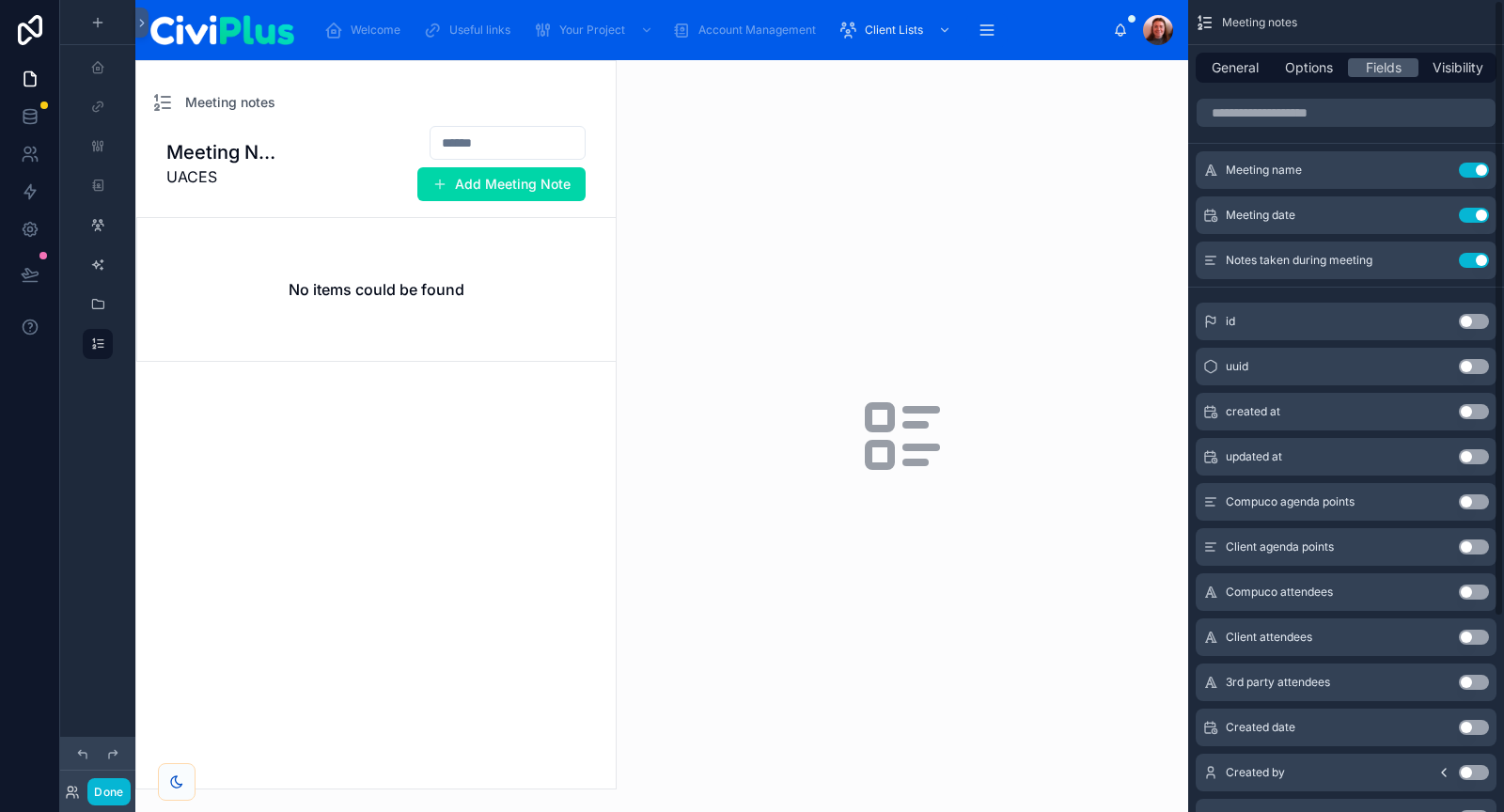click on "Use setting" at bounding box center (1474, 260) 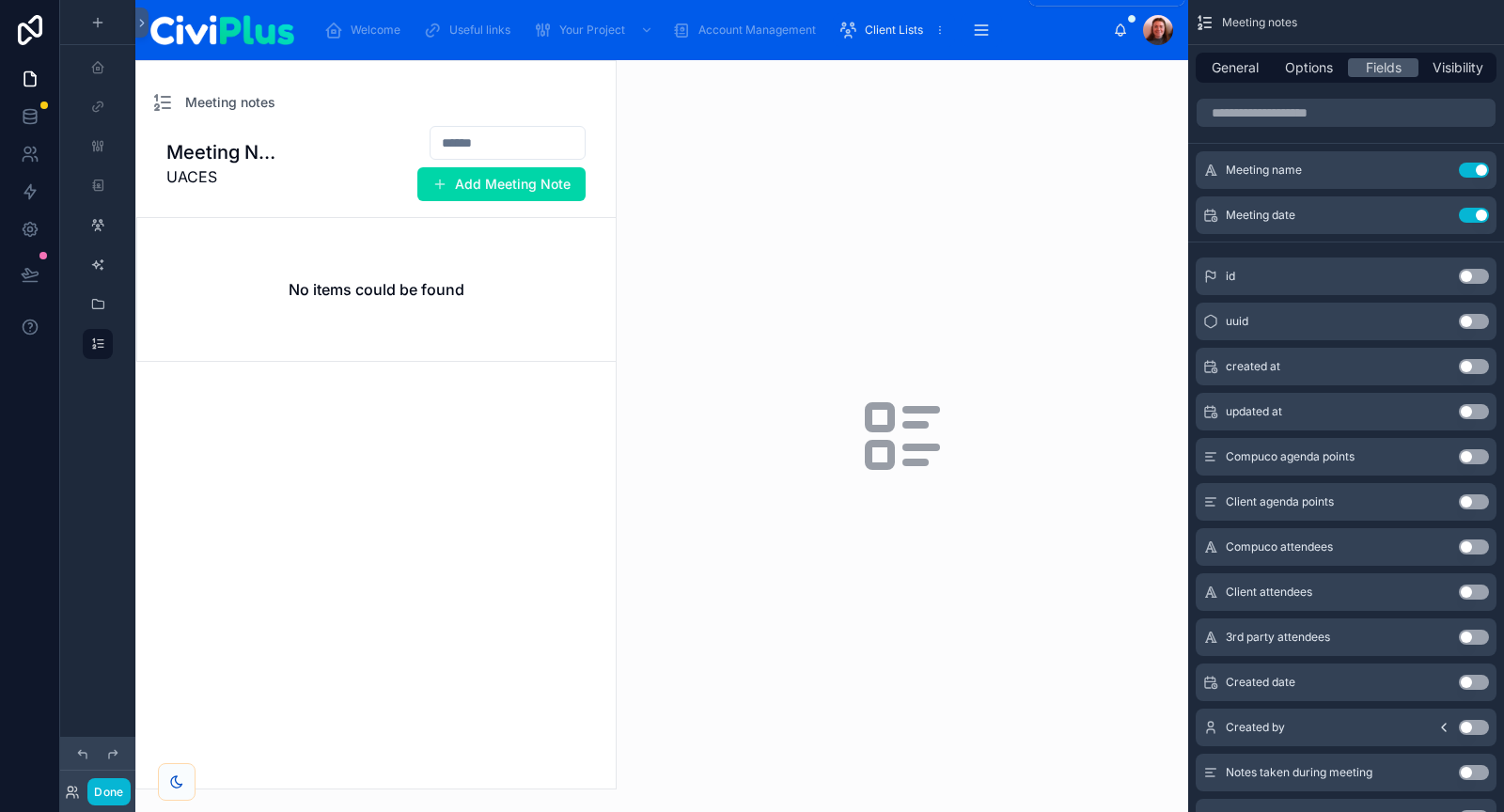 click on "Client Lists" at bounding box center [894, 30] 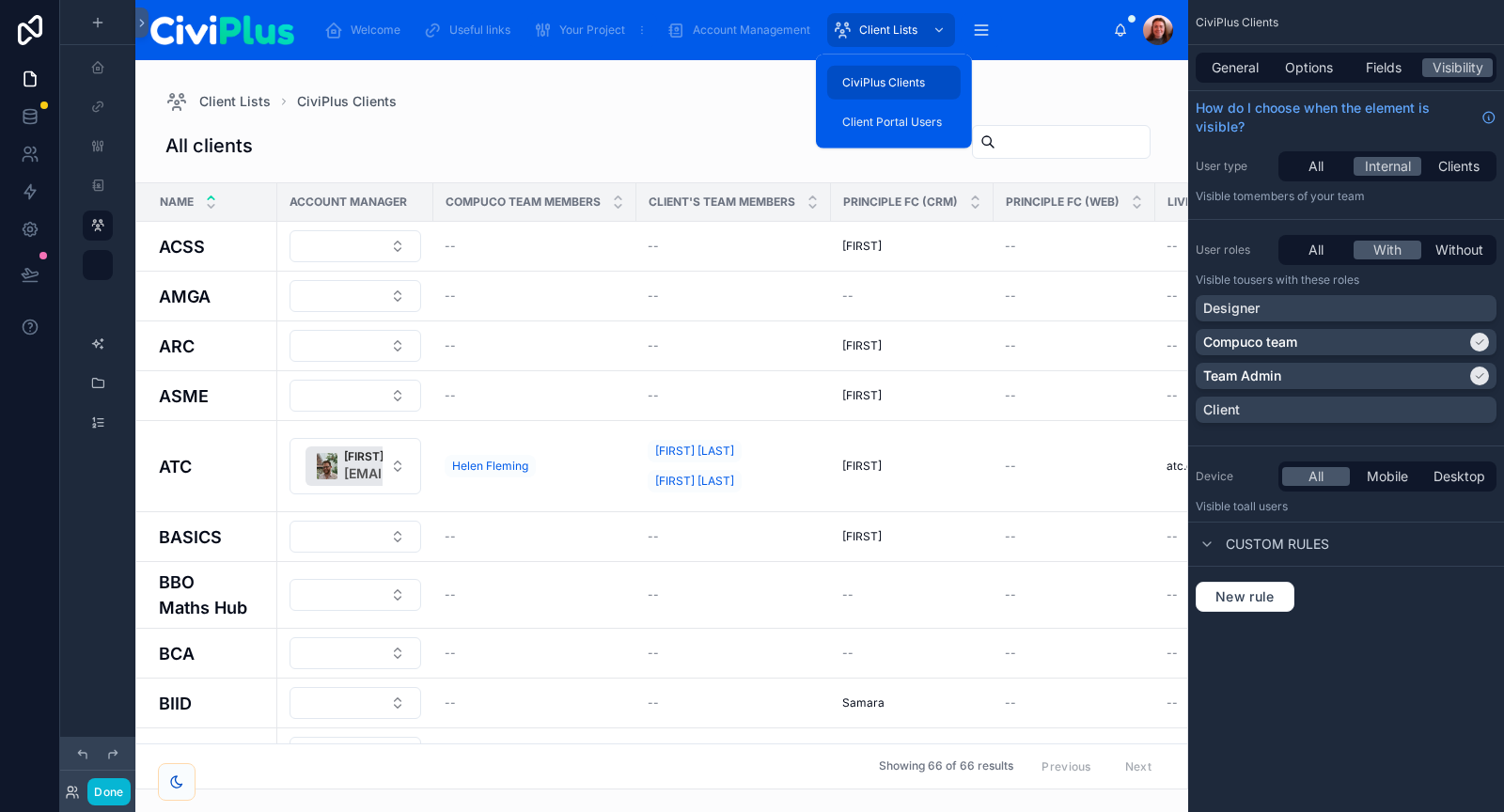 click on "Your Project" at bounding box center (592, 30) 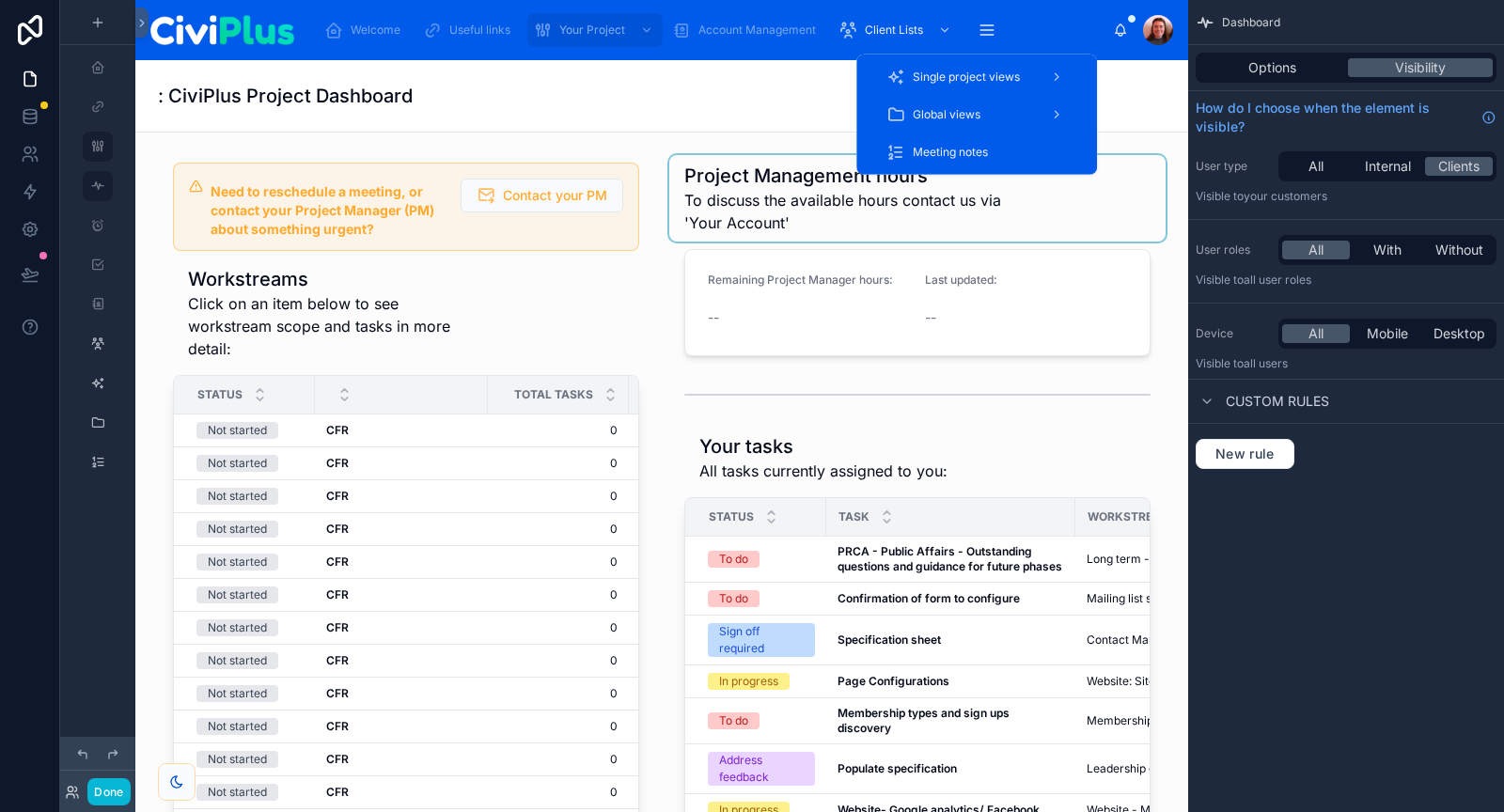 click 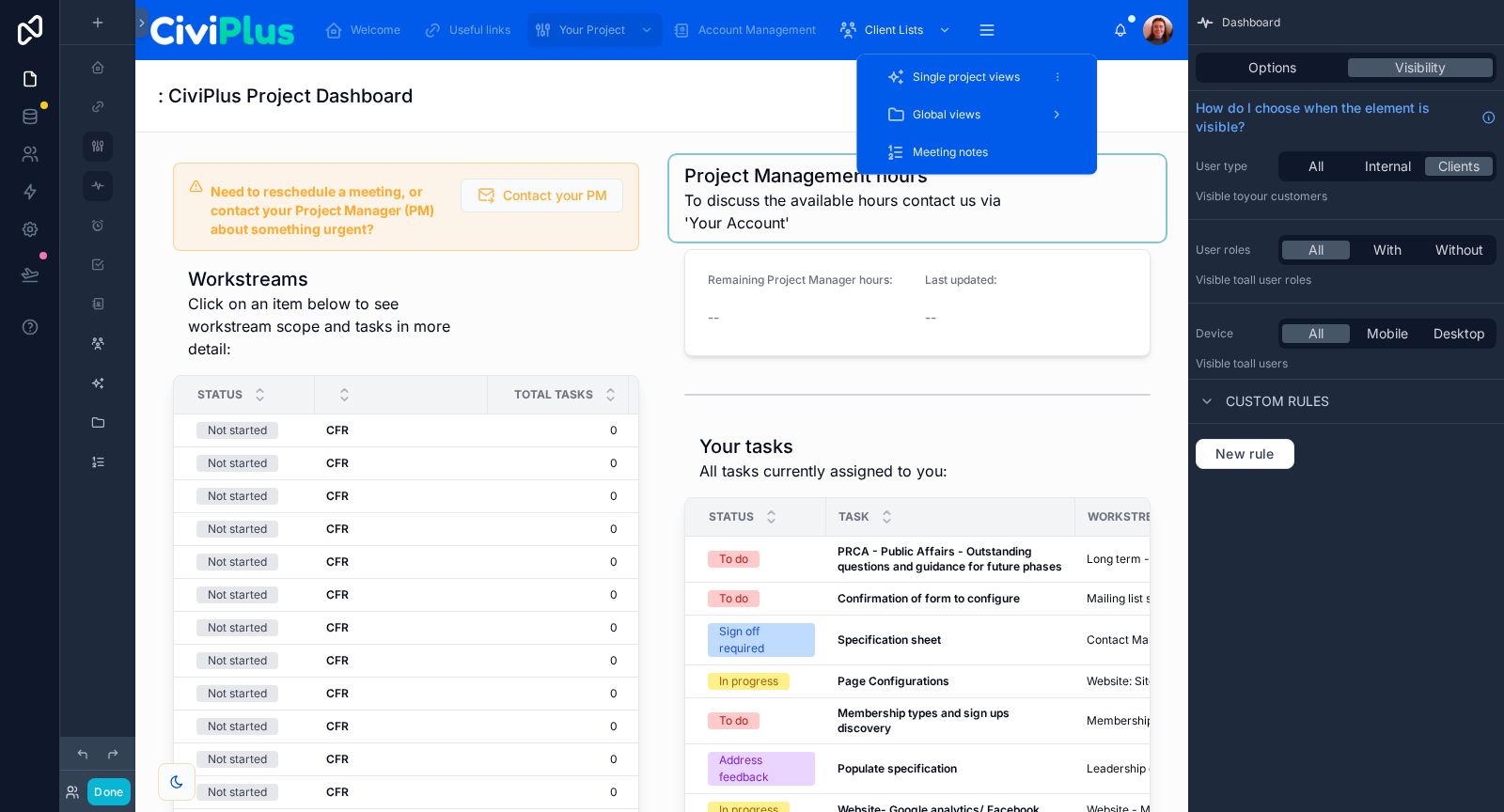 click on "Single project views" at bounding box center (966, 77) 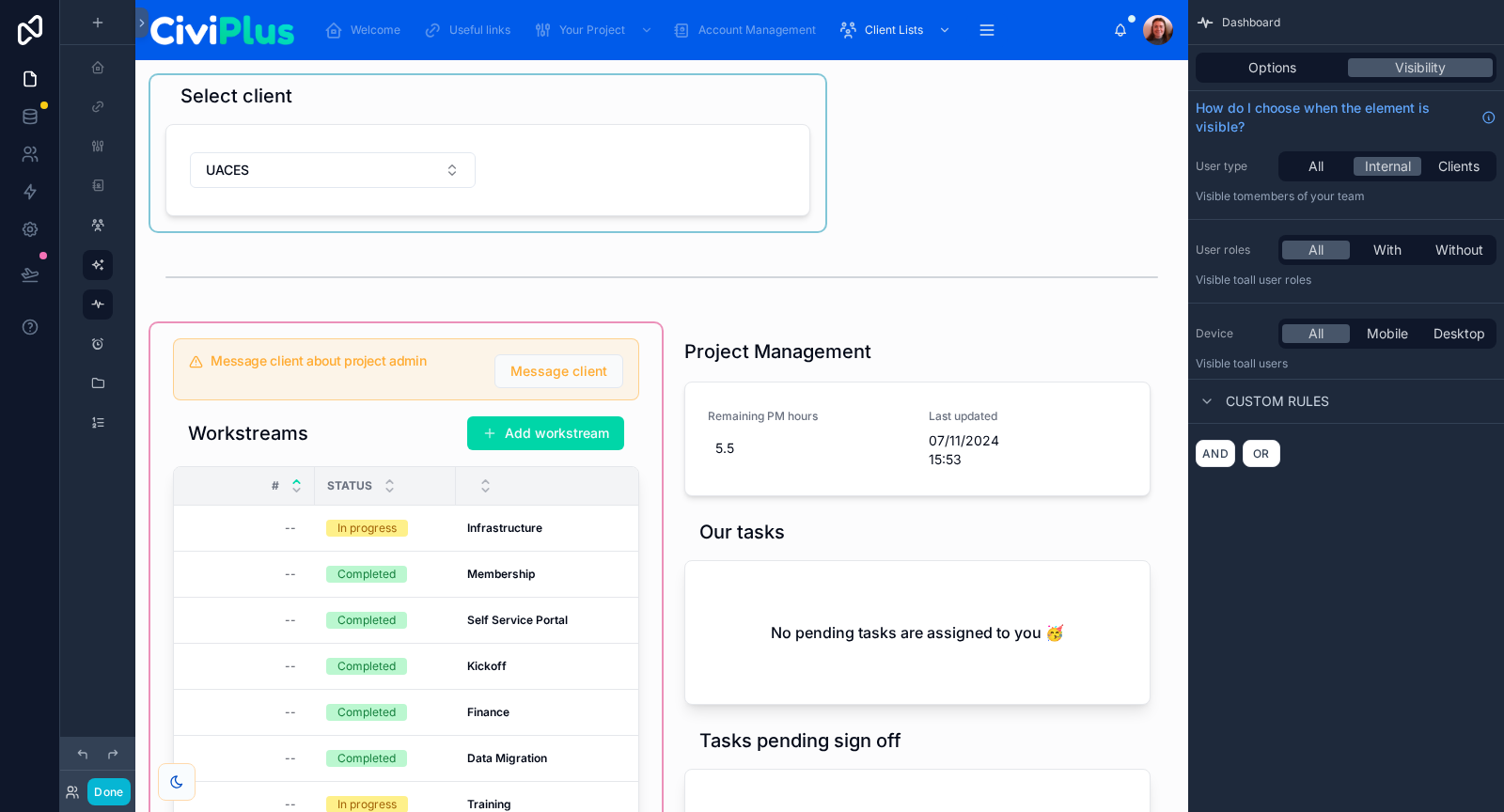 click at bounding box center [488, 153] 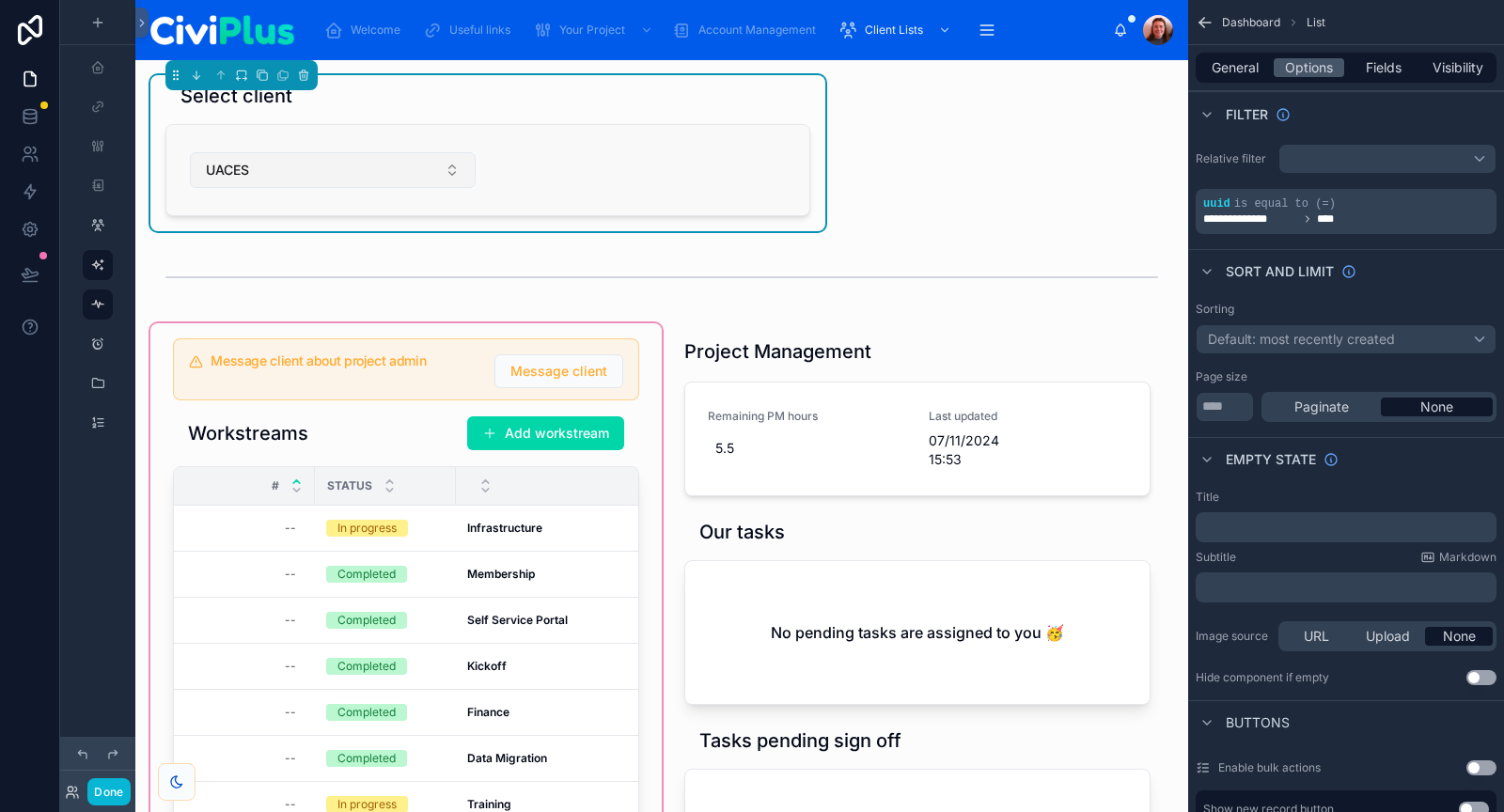 click on "UACES" at bounding box center [333, 170] 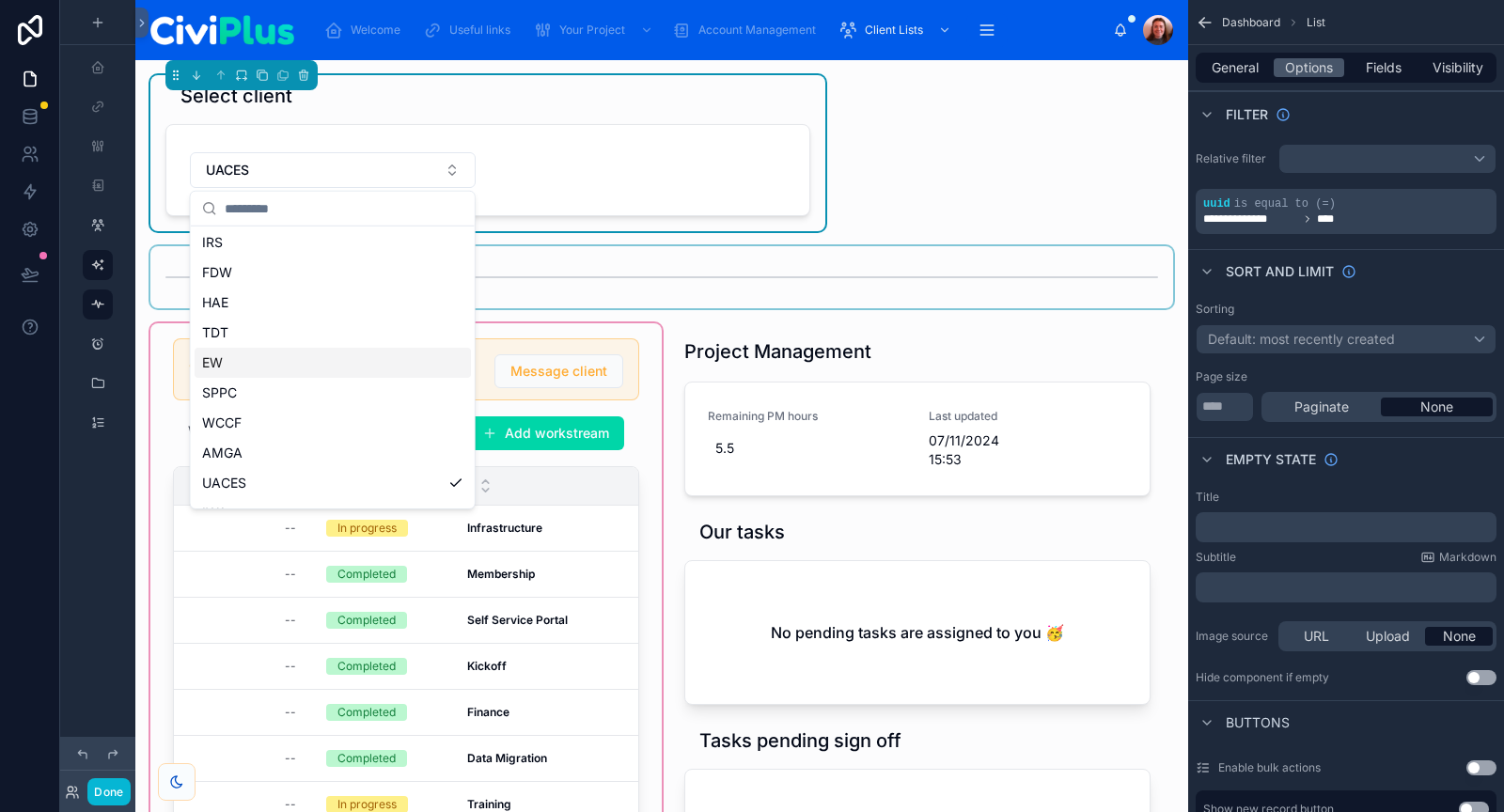 scroll, scrollTop: 0, scrollLeft: 0, axis: both 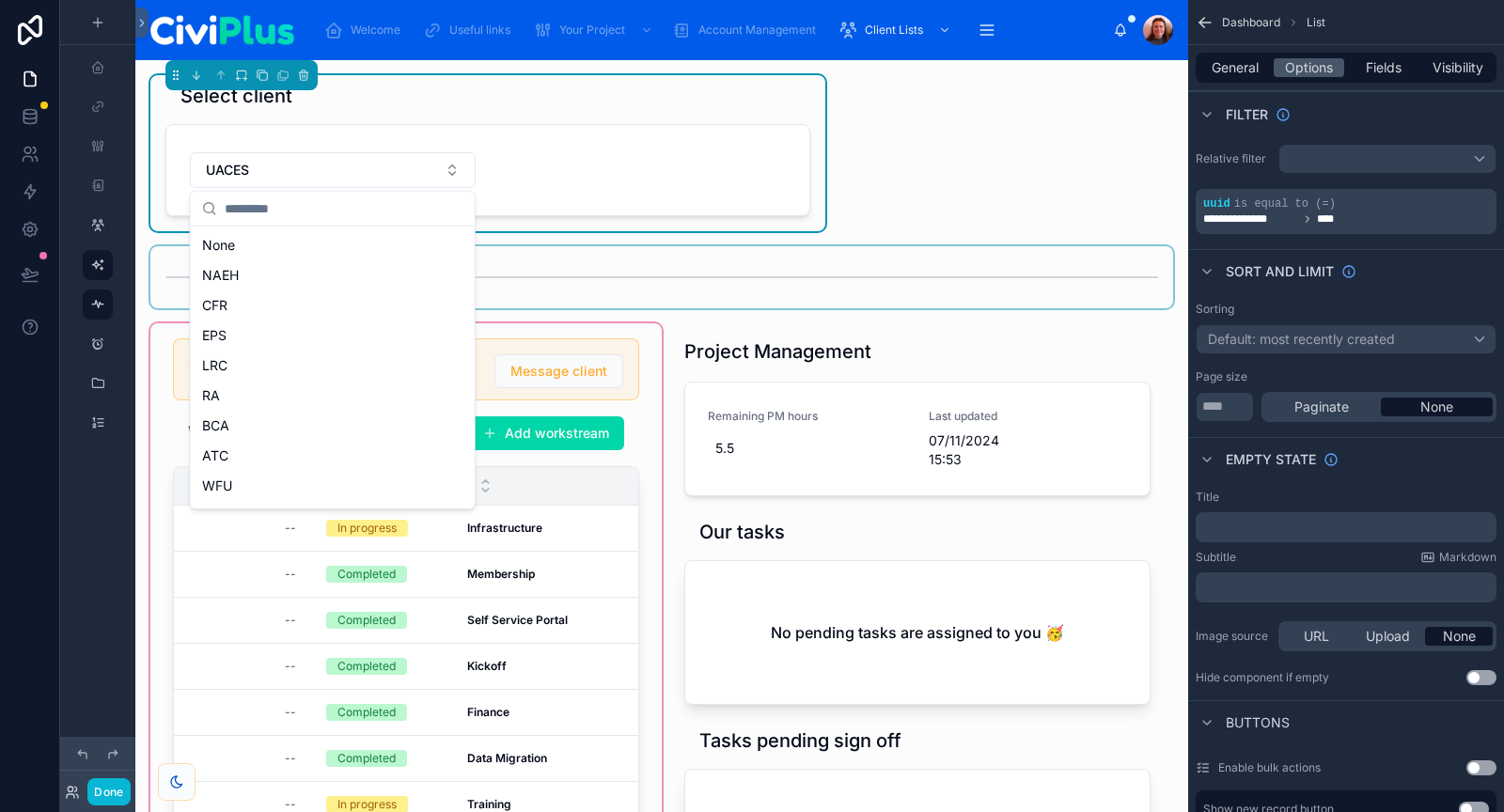 click at bounding box center (662, 277) 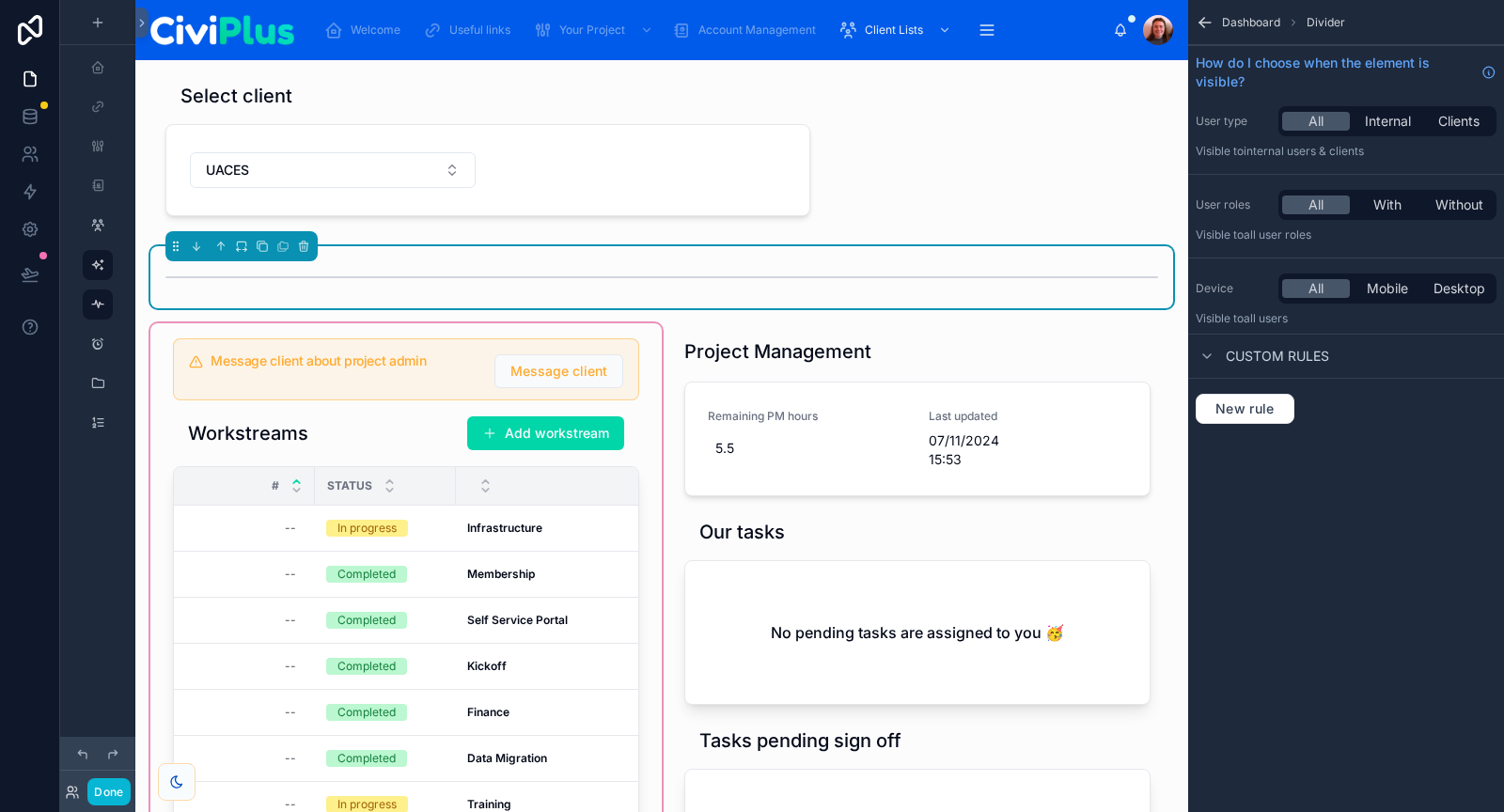 click on "Select client UACES Message client about project admin Message client Workstreams Add workstream # Status Total tasks Open tasks -- In progress Infrastructure Infrastructure 3 3 0 0 -- Completed Membership Membership 3 3 0 0 -- Completed Self Service Portal Self Service Portal 2 2 0 0 -- Completed Kickoff Kickoff 0 0 0 0 -- Completed Finance Finance 2 2 0 0 -- Completed Data Migration Data Migration 3 3 0 0 -- In progress Training Training 4 4 1 1 -- Completed Core CRM Core CRM 2 2 0 0 Project Management Remaining PM hours 5.5 Last updated 07/11/2024 15:53 Our tasks No pending tasks are assigned to you 🥳 Tasks pending sign off No pending tasks are assigned to you 🥳 Active discussions with Account Manager: No items could be found Title Add a title and subtitle List Add a list related to this record Details Add fields, a title or description Highlights Add a section to highlights fields Video Add a video element iframe Add an iframe embed Stages Add a stages element Chart Add a chart group element Buttons" at bounding box center (662, 1042) 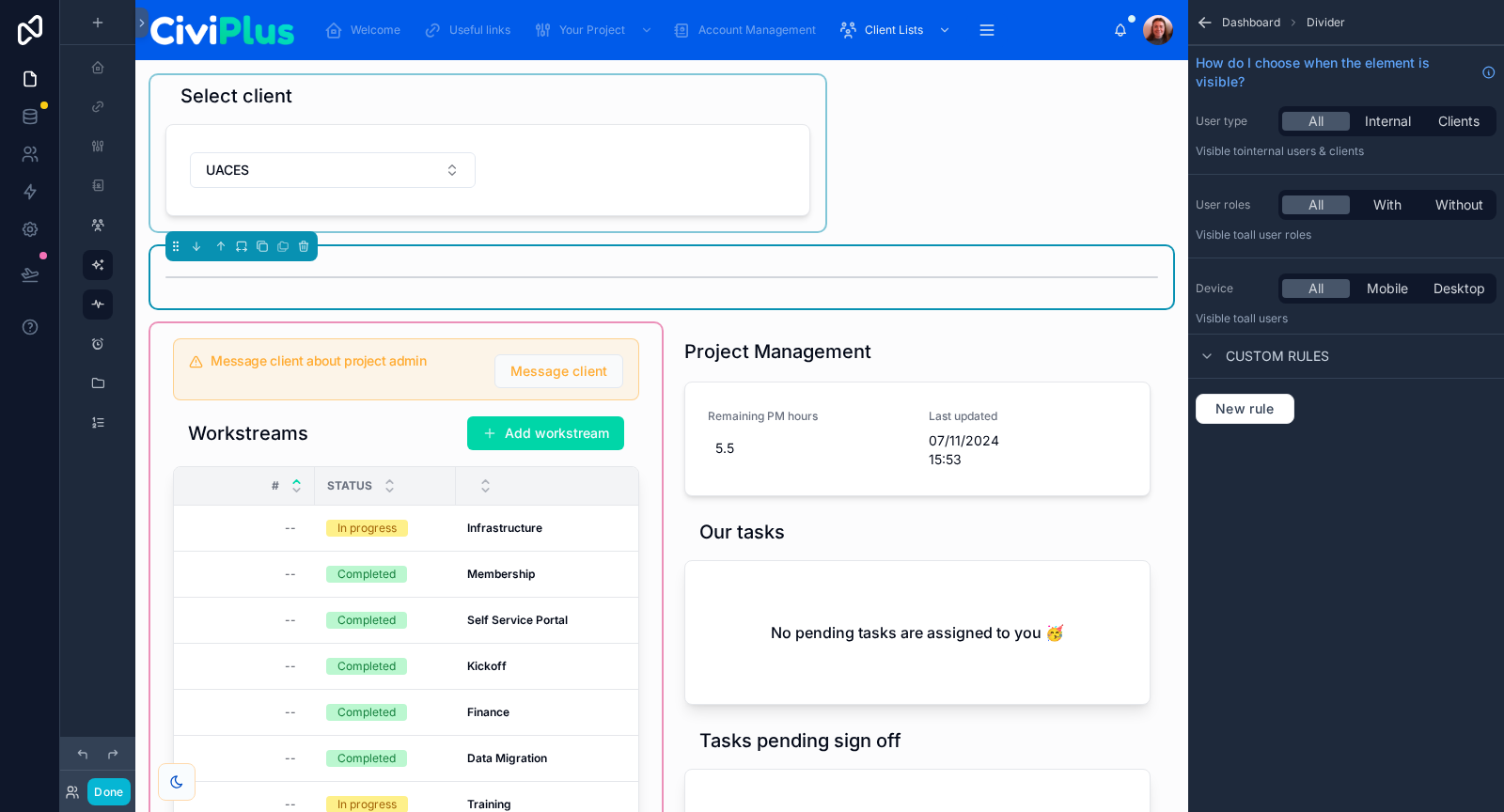 click at bounding box center (488, 153) 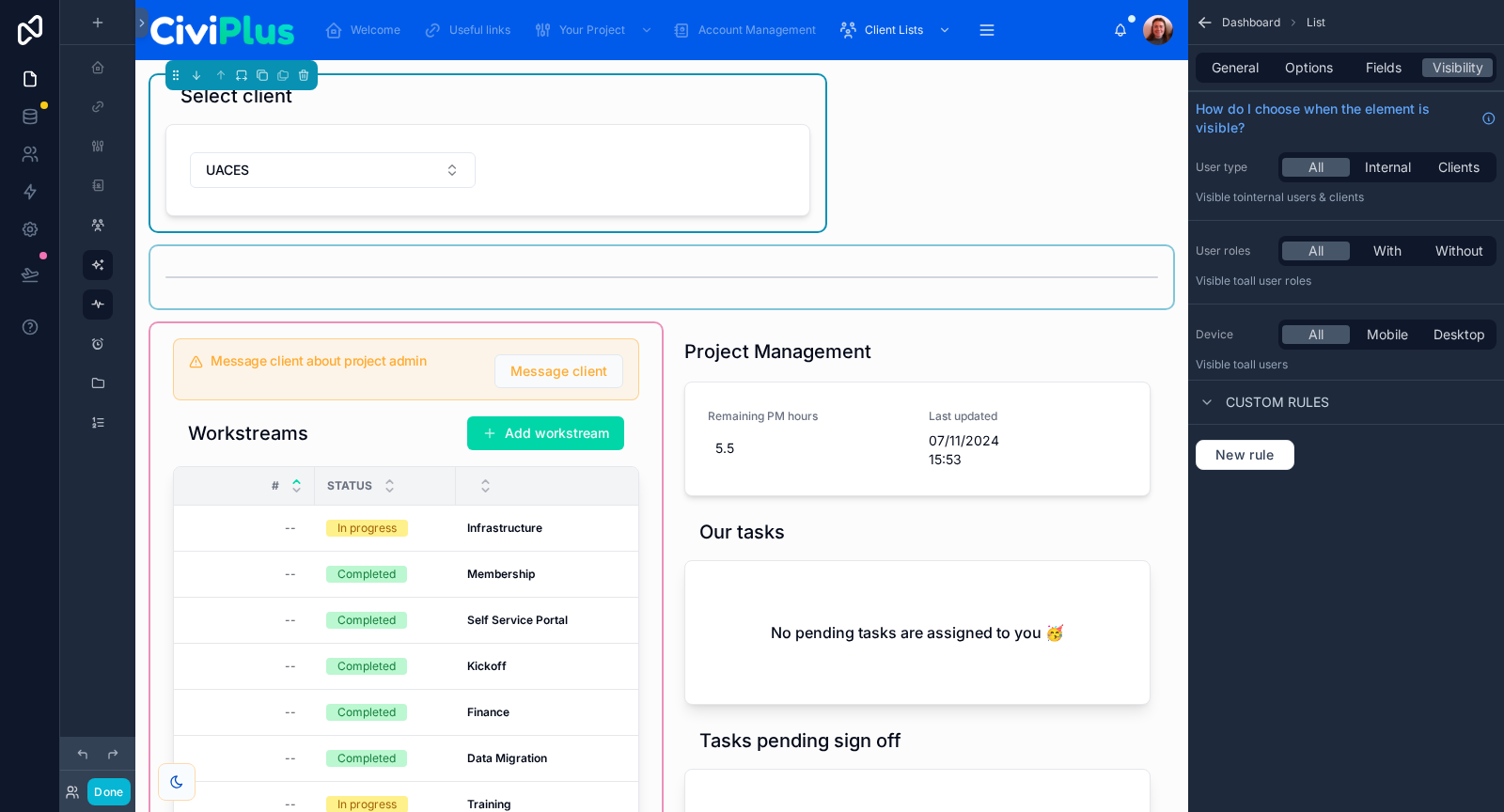 click on "UACES" at bounding box center (333, 170) 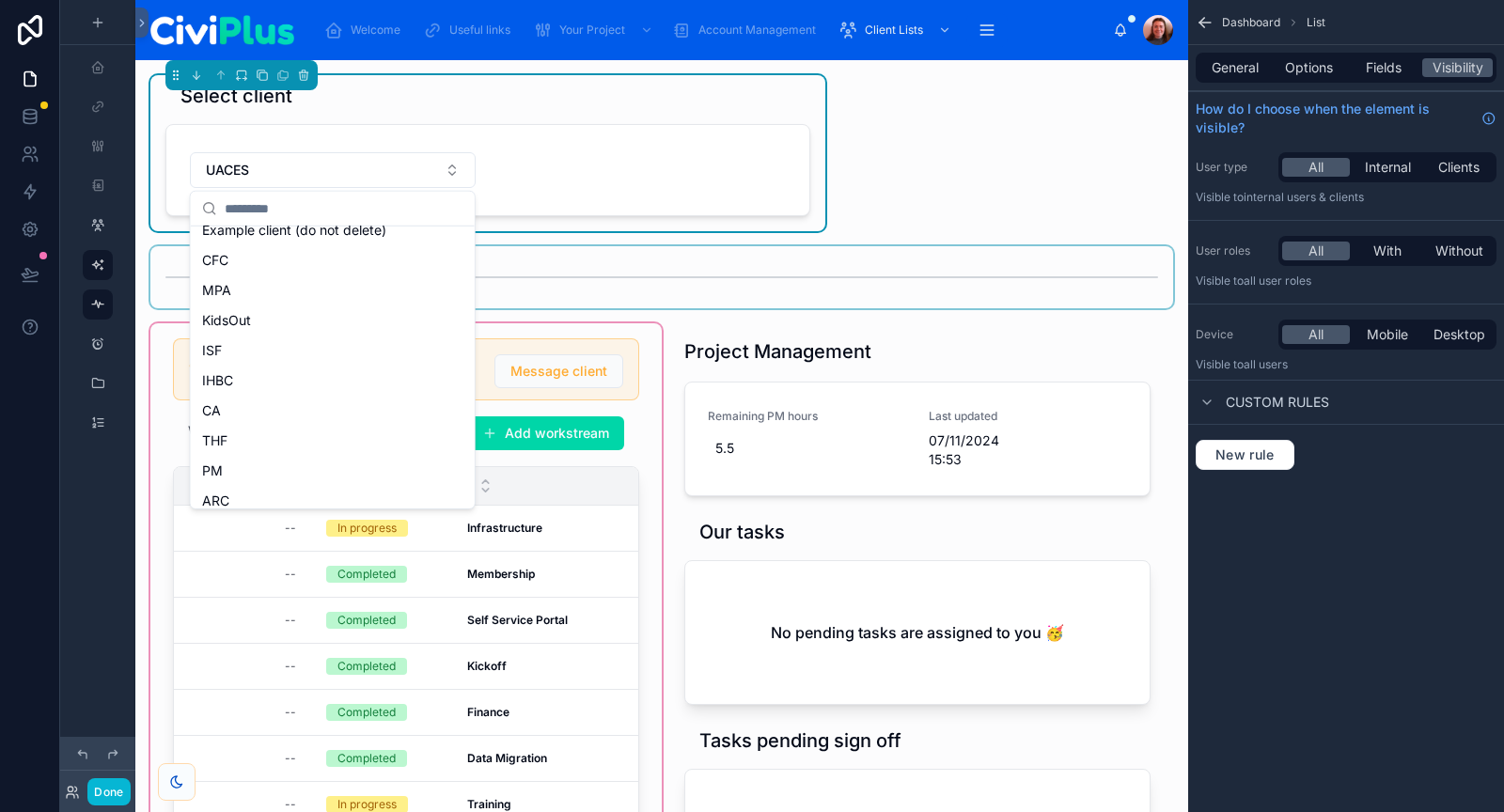 scroll, scrollTop: 632, scrollLeft: 0, axis: vertical 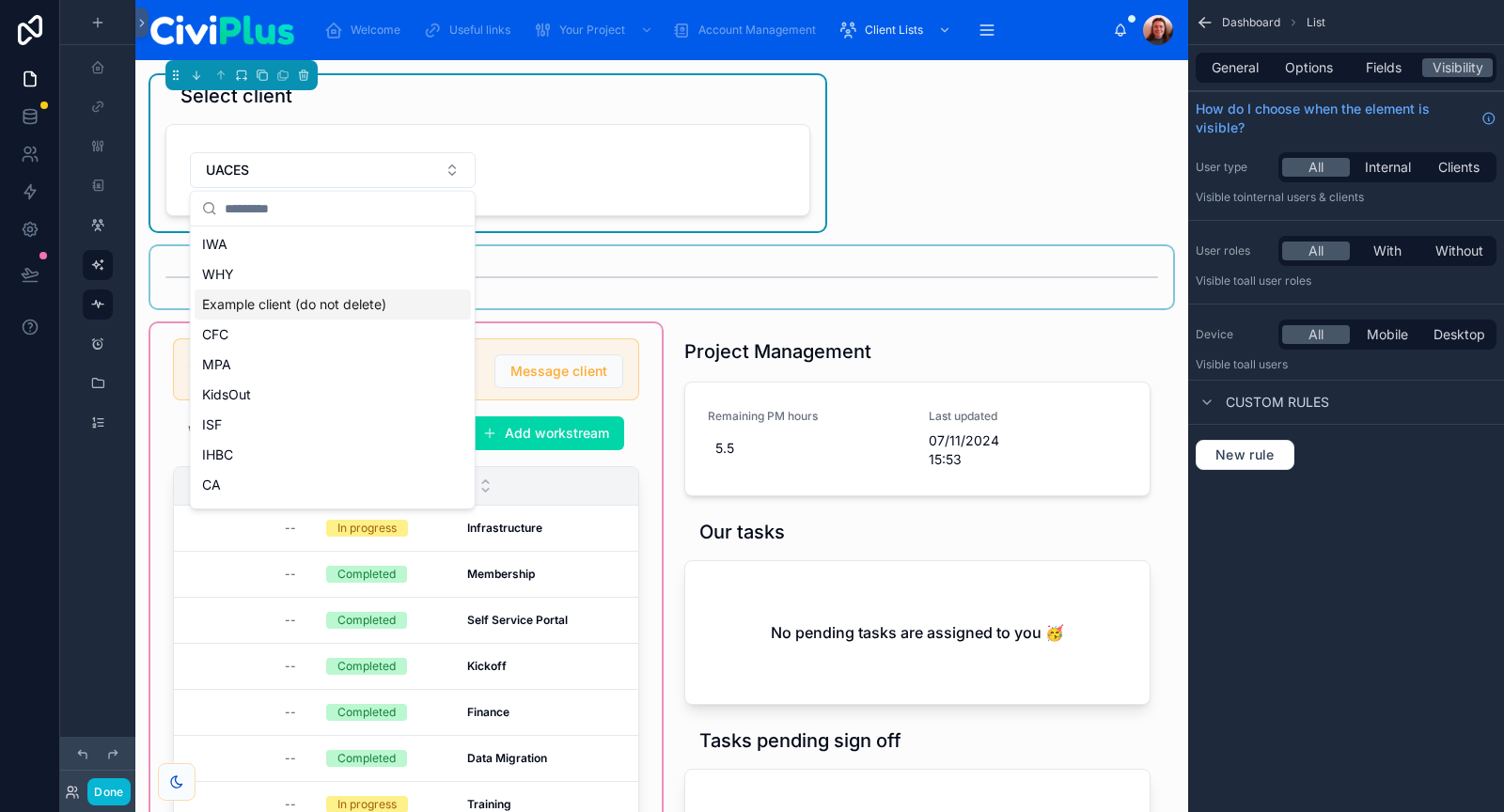 click on "Example client (do not delete)" at bounding box center [294, 304] 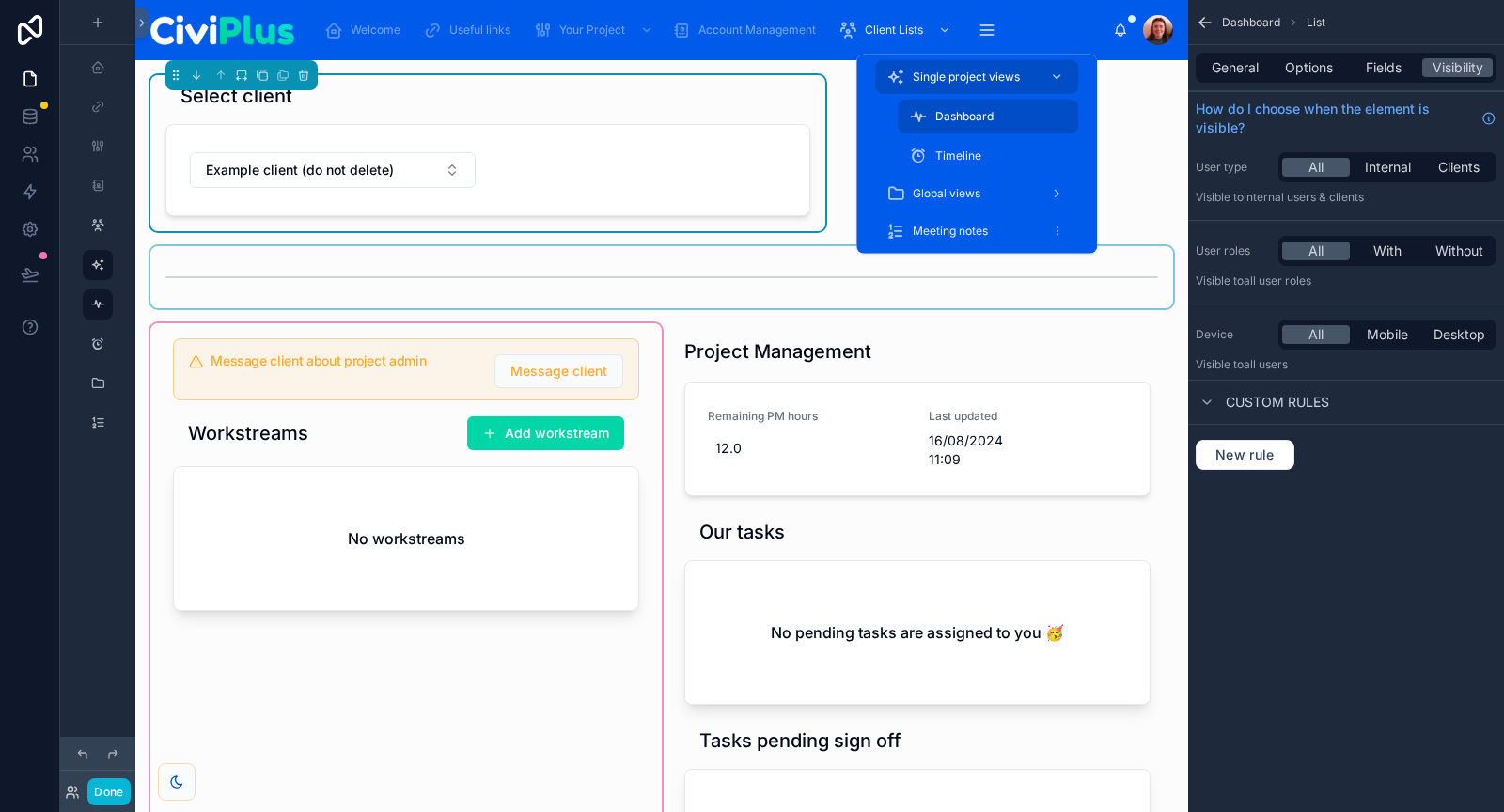 click on "Meeting notes" at bounding box center [977, 231] 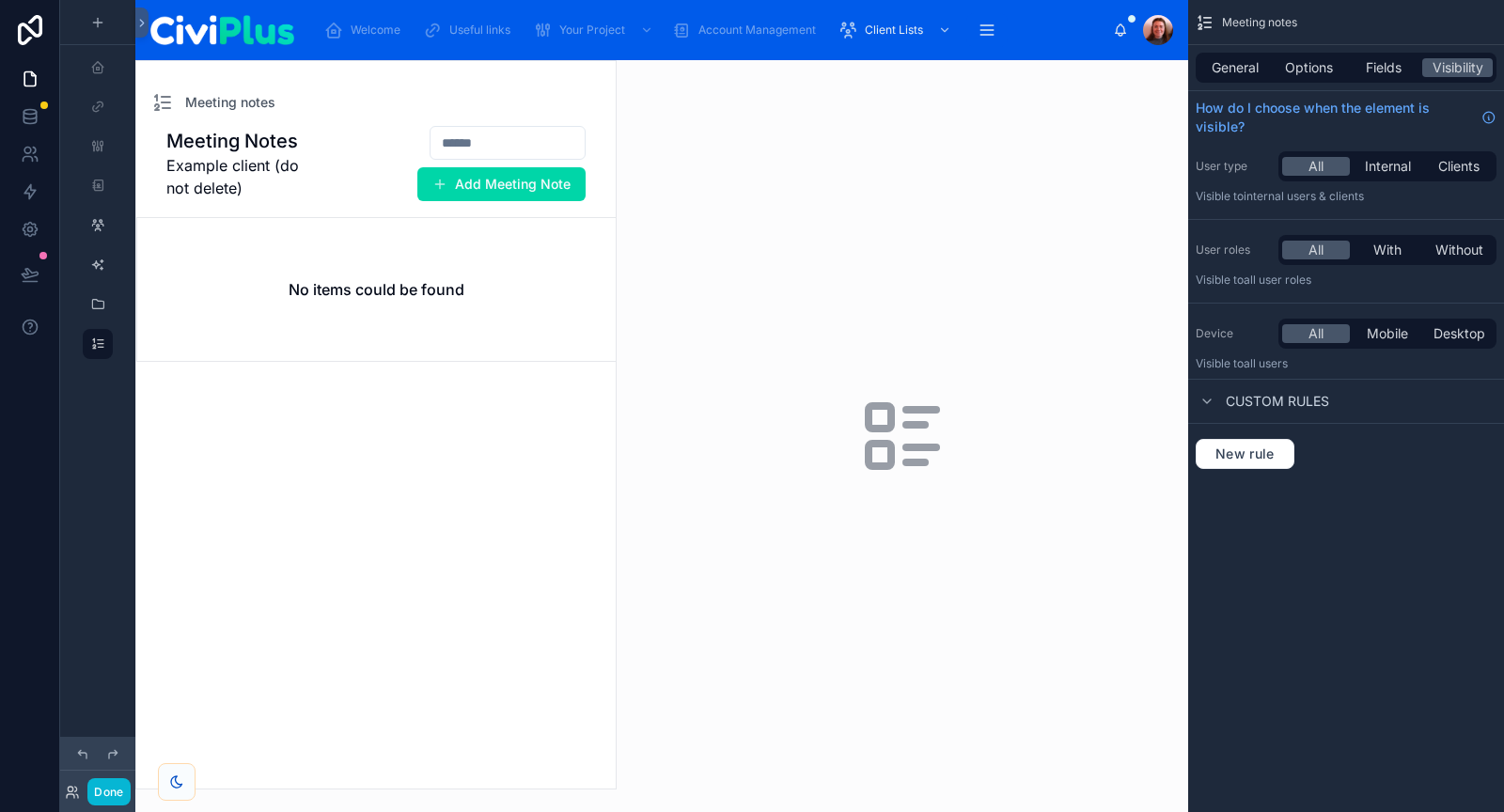 click at bounding box center (376, 425) 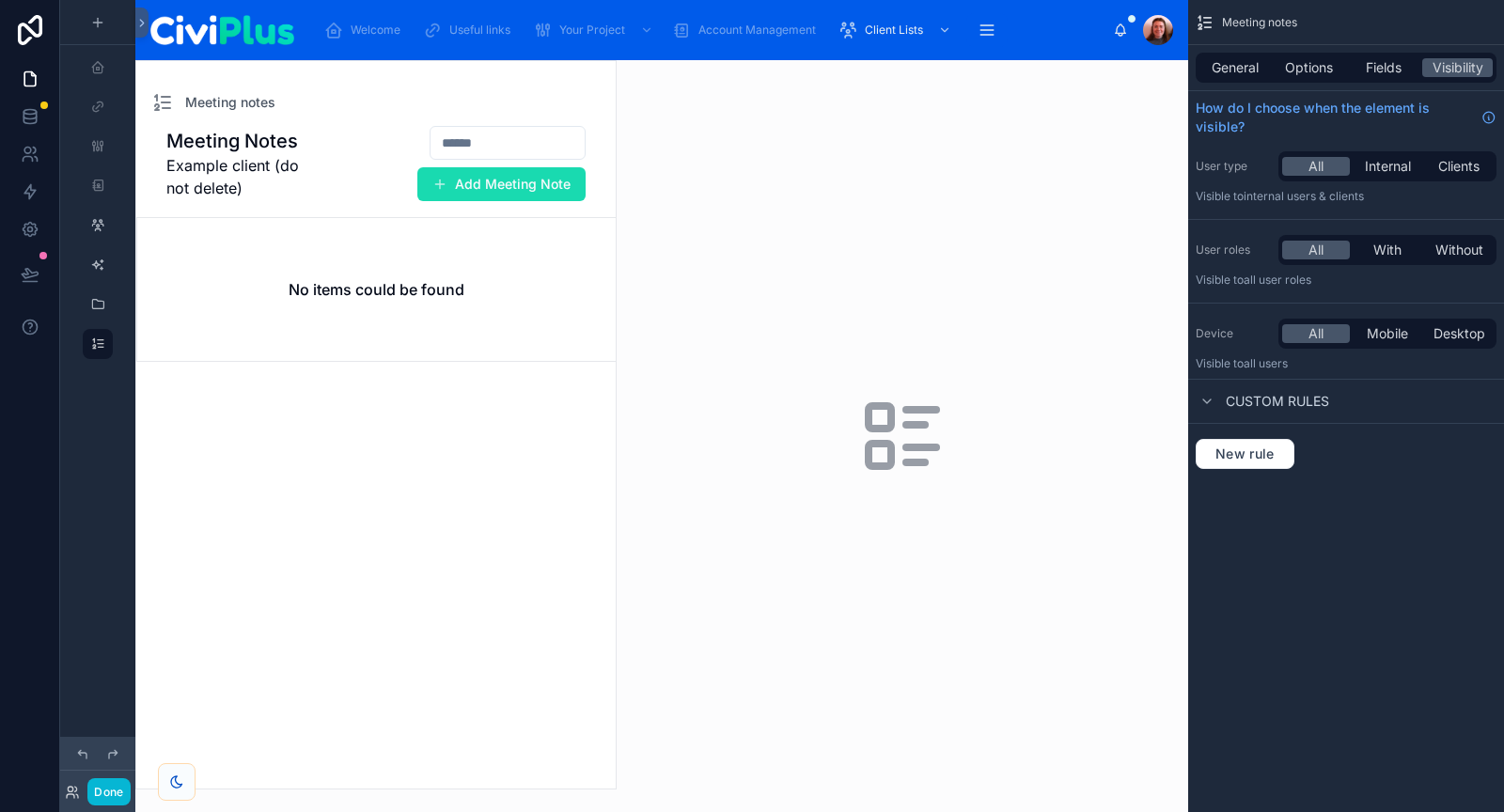 click on "Add Meeting Note" at bounding box center (501, 184) 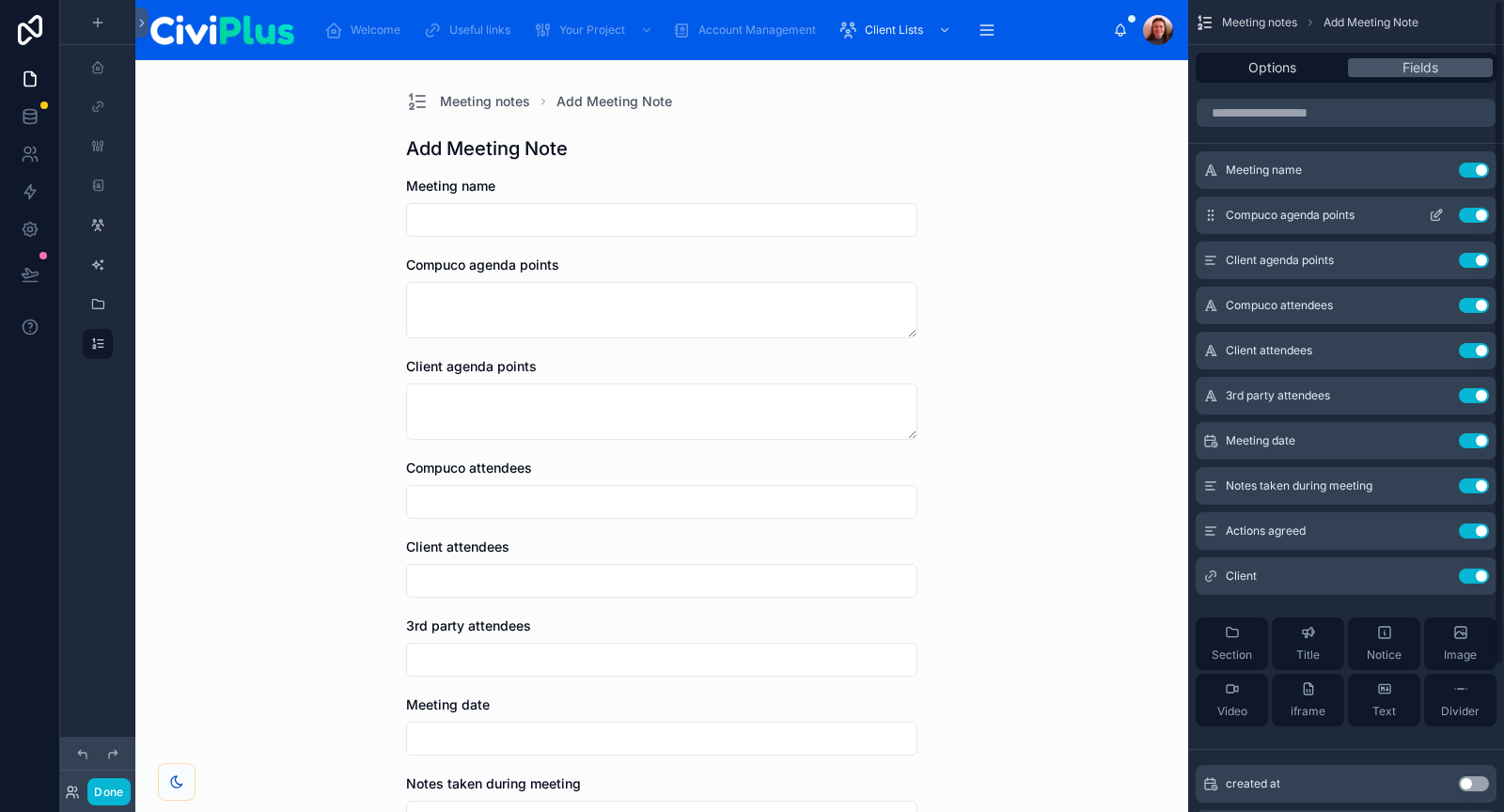 click on "Use setting" at bounding box center [1474, 215] 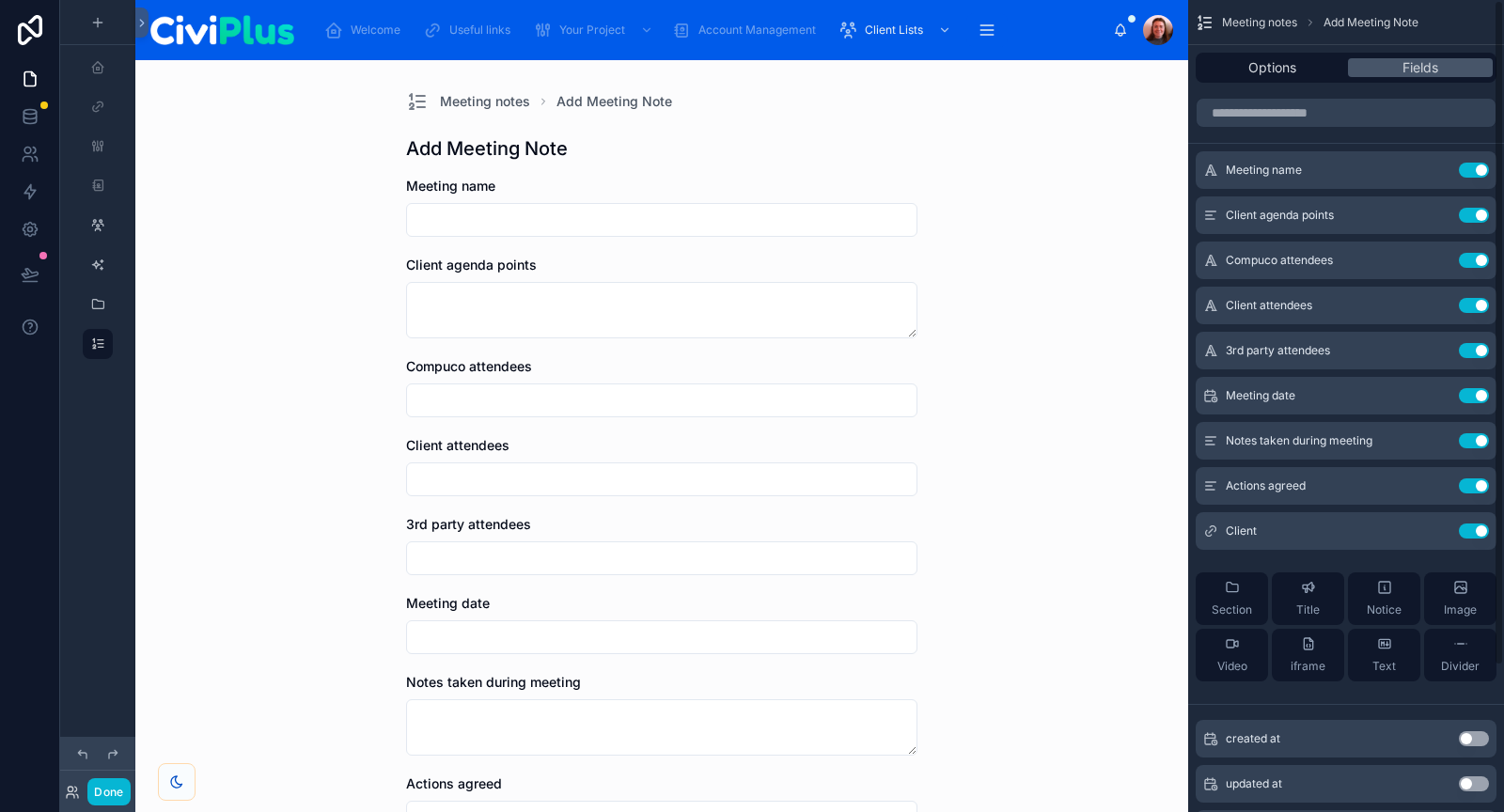 click on "Use setting" at bounding box center [1474, 215] 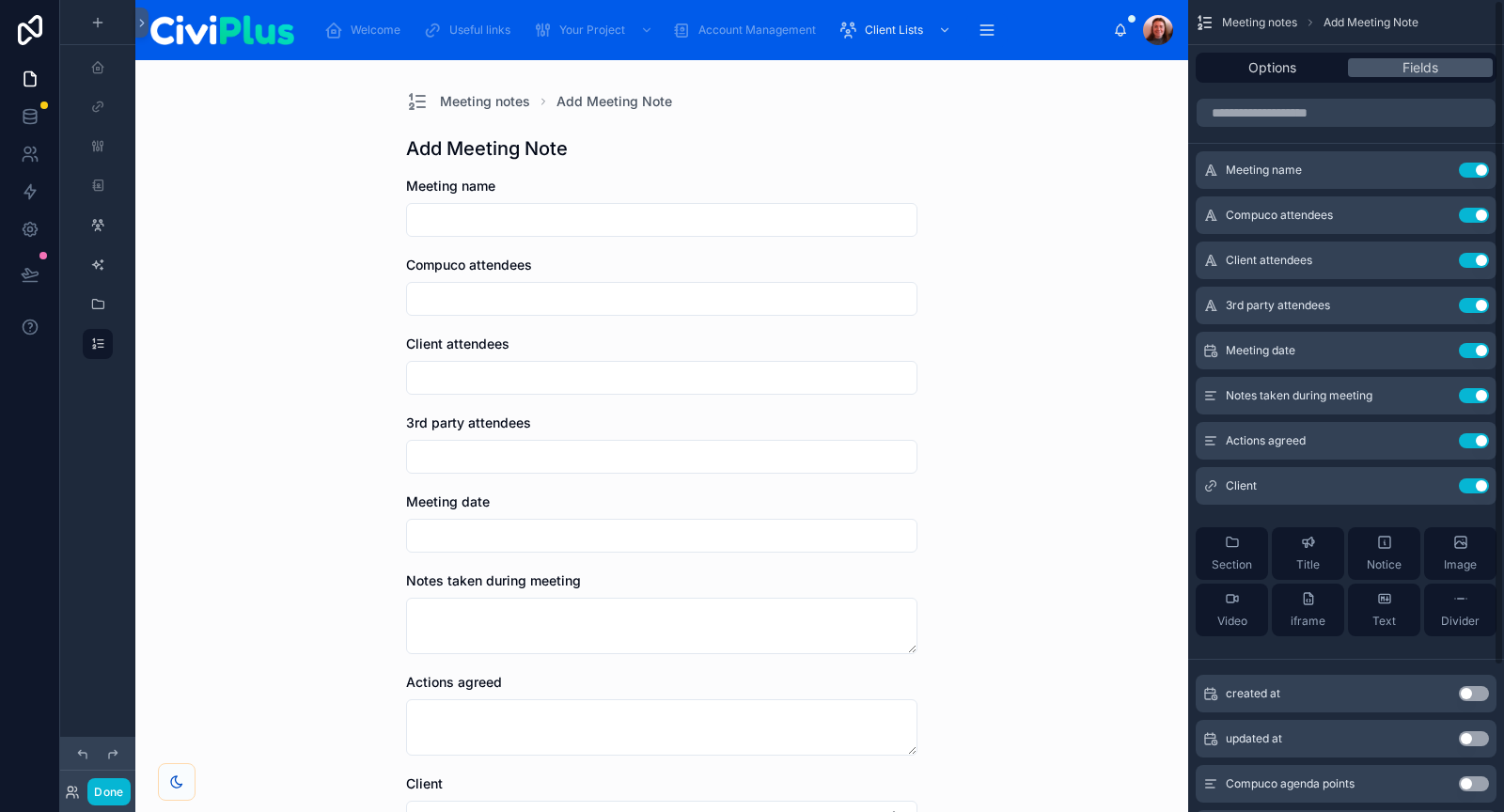 click on "Use setting" at bounding box center (1474, 215) 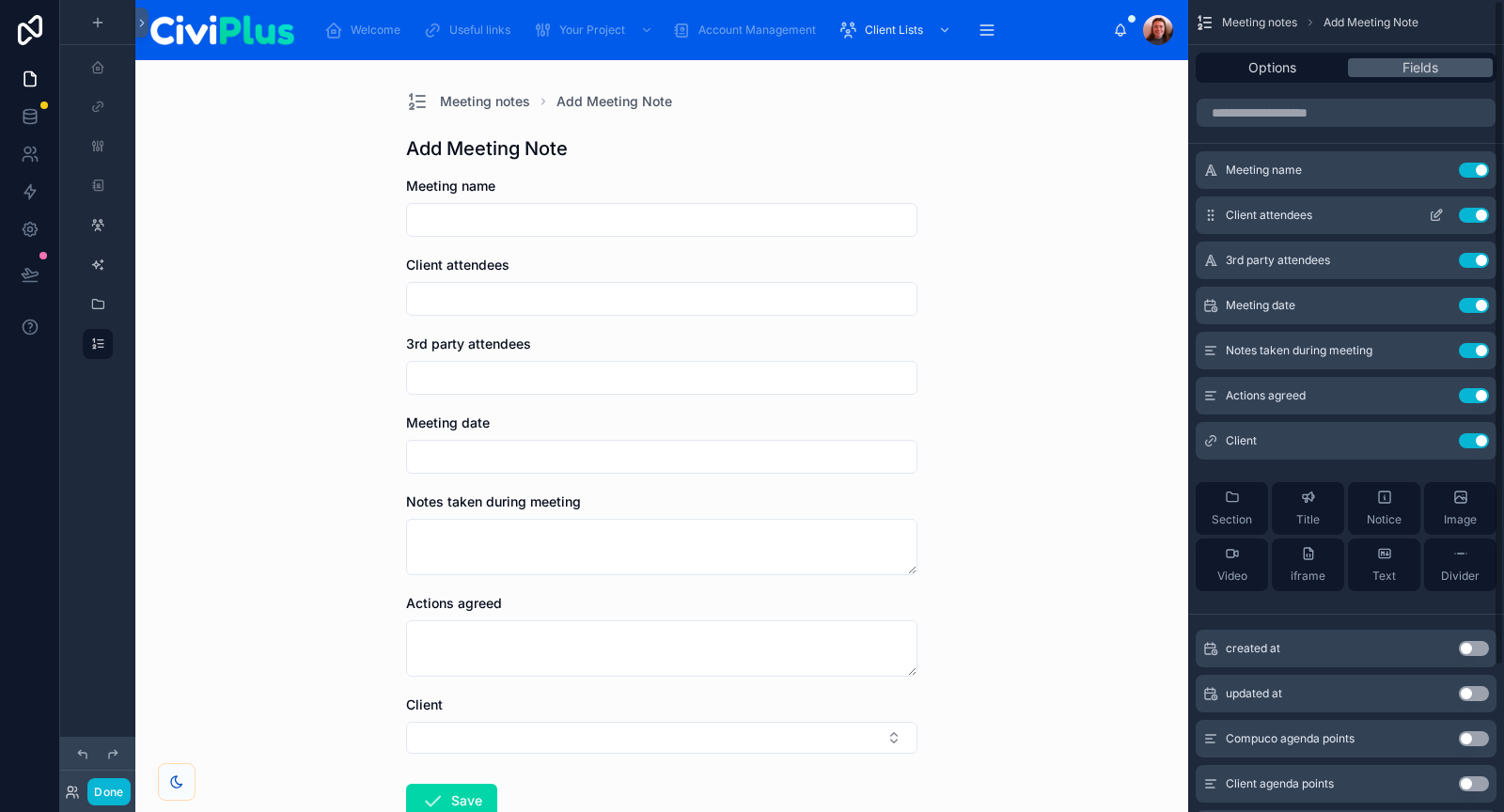 click on "Use setting" at bounding box center [1474, 215] 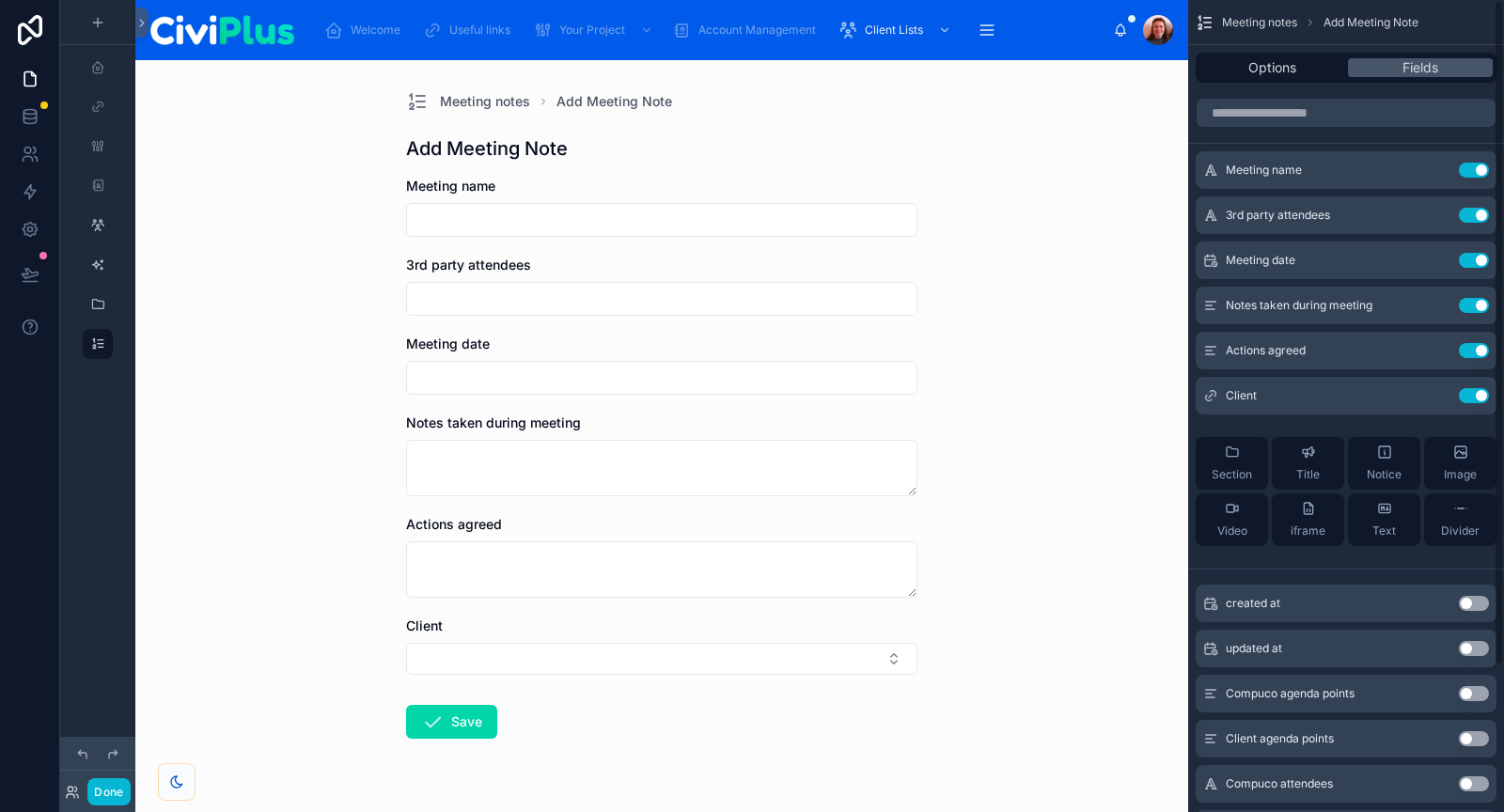 click on "Use setting" at bounding box center (1474, 215) 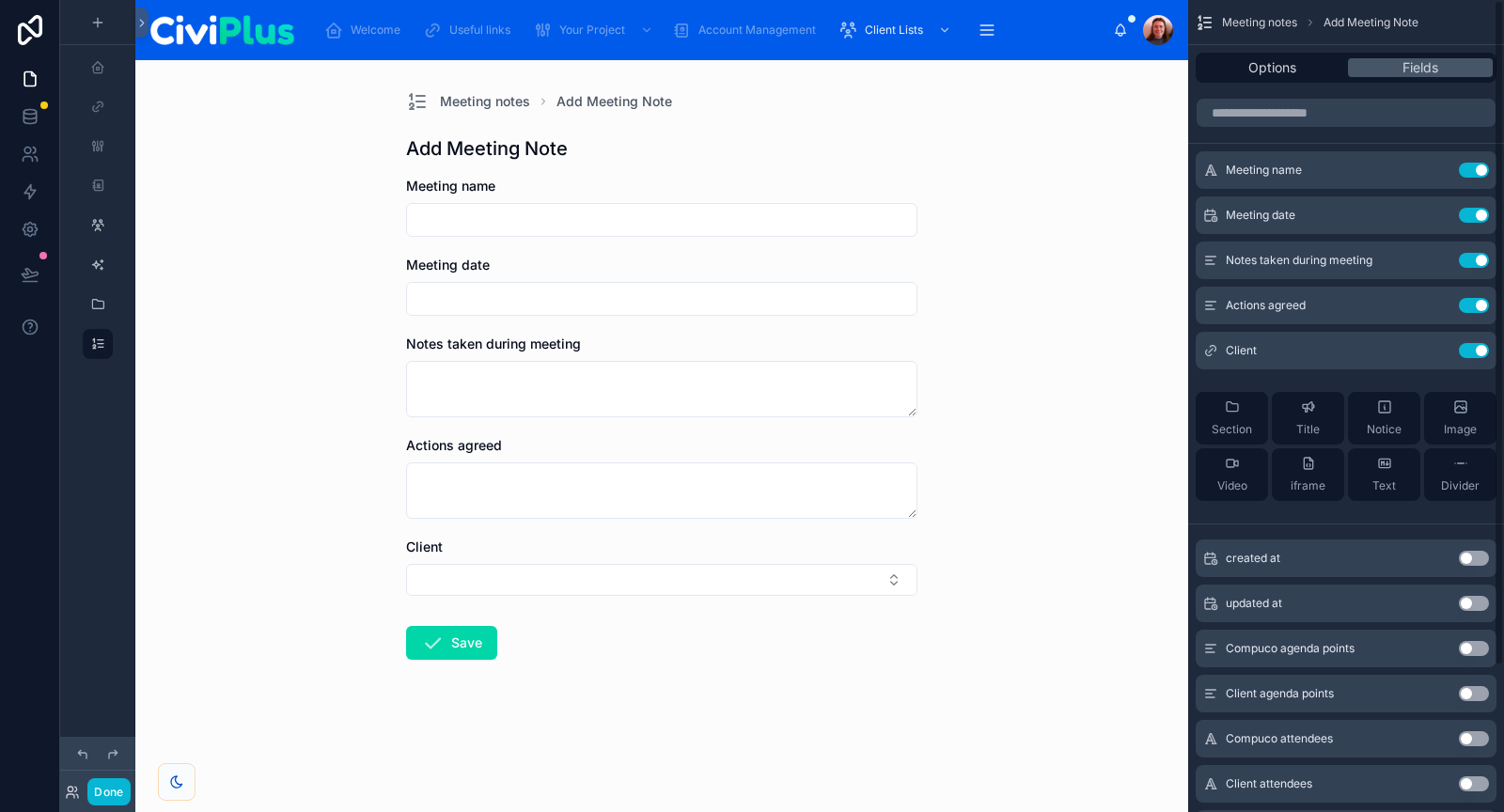 click on "Use setting" at bounding box center [1474, 215] 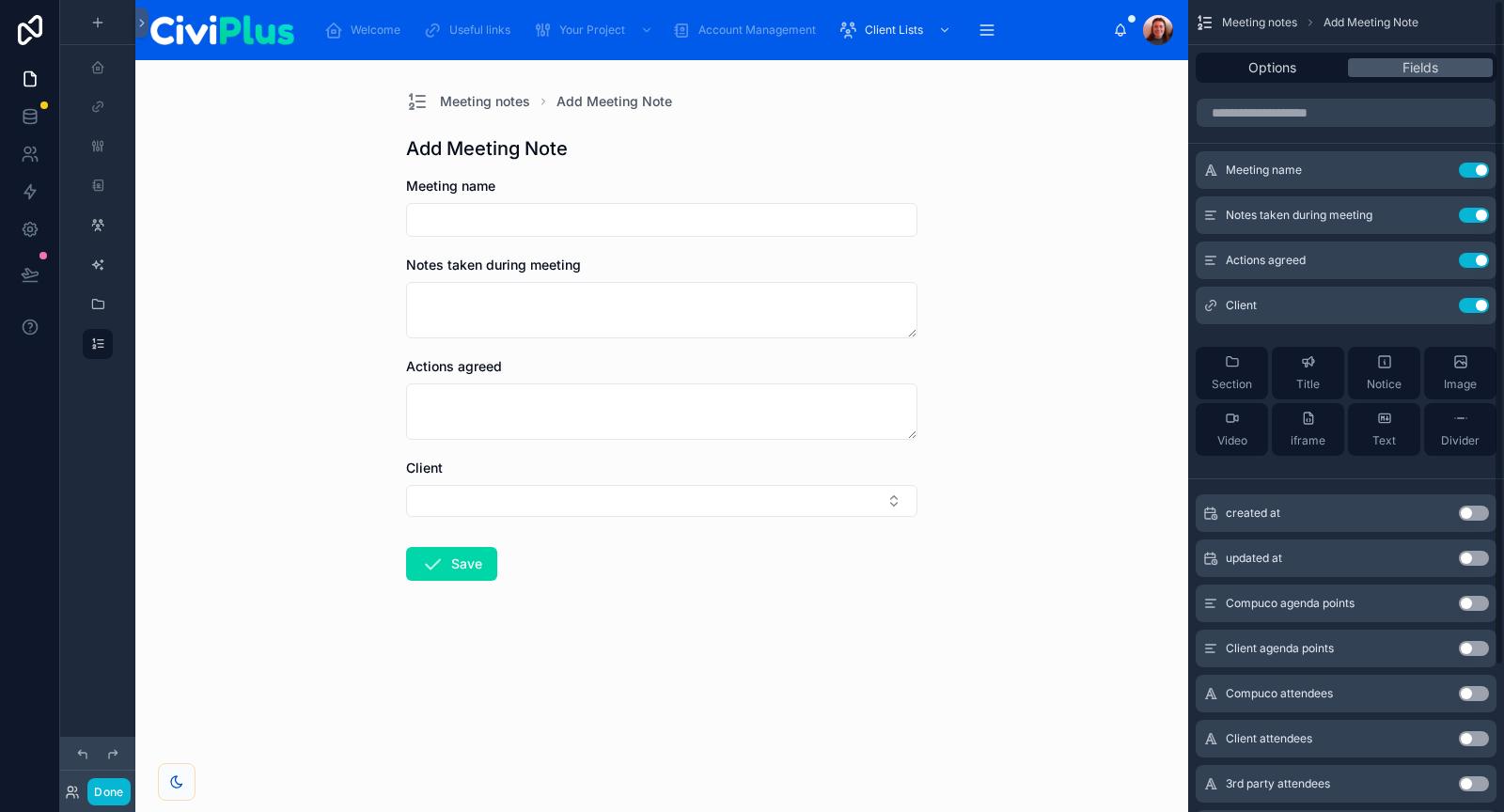 click on "Use setting" at bounding box center (1474, 215) 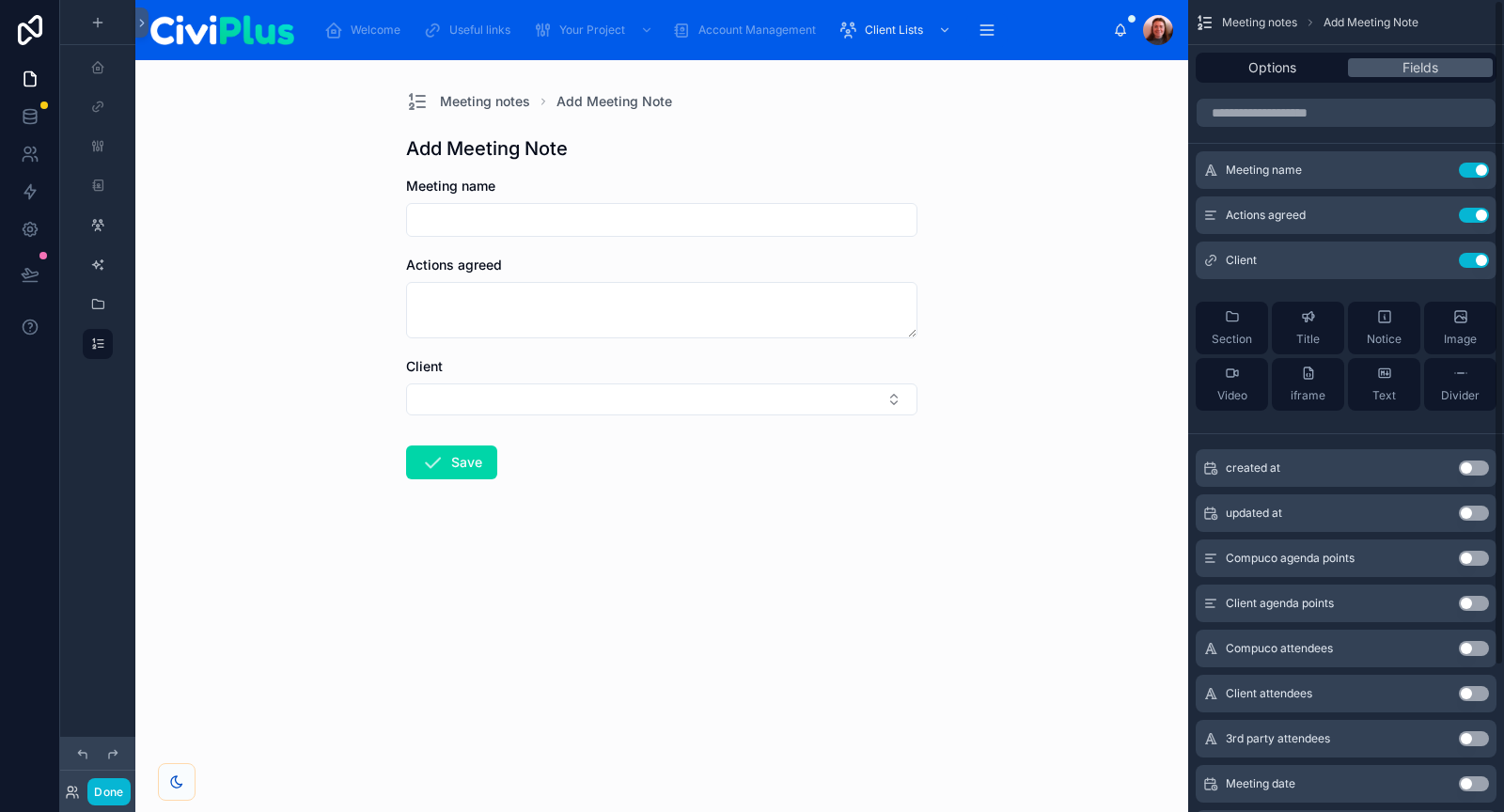 click on "Use setting" at bounding box center (1474, 215) 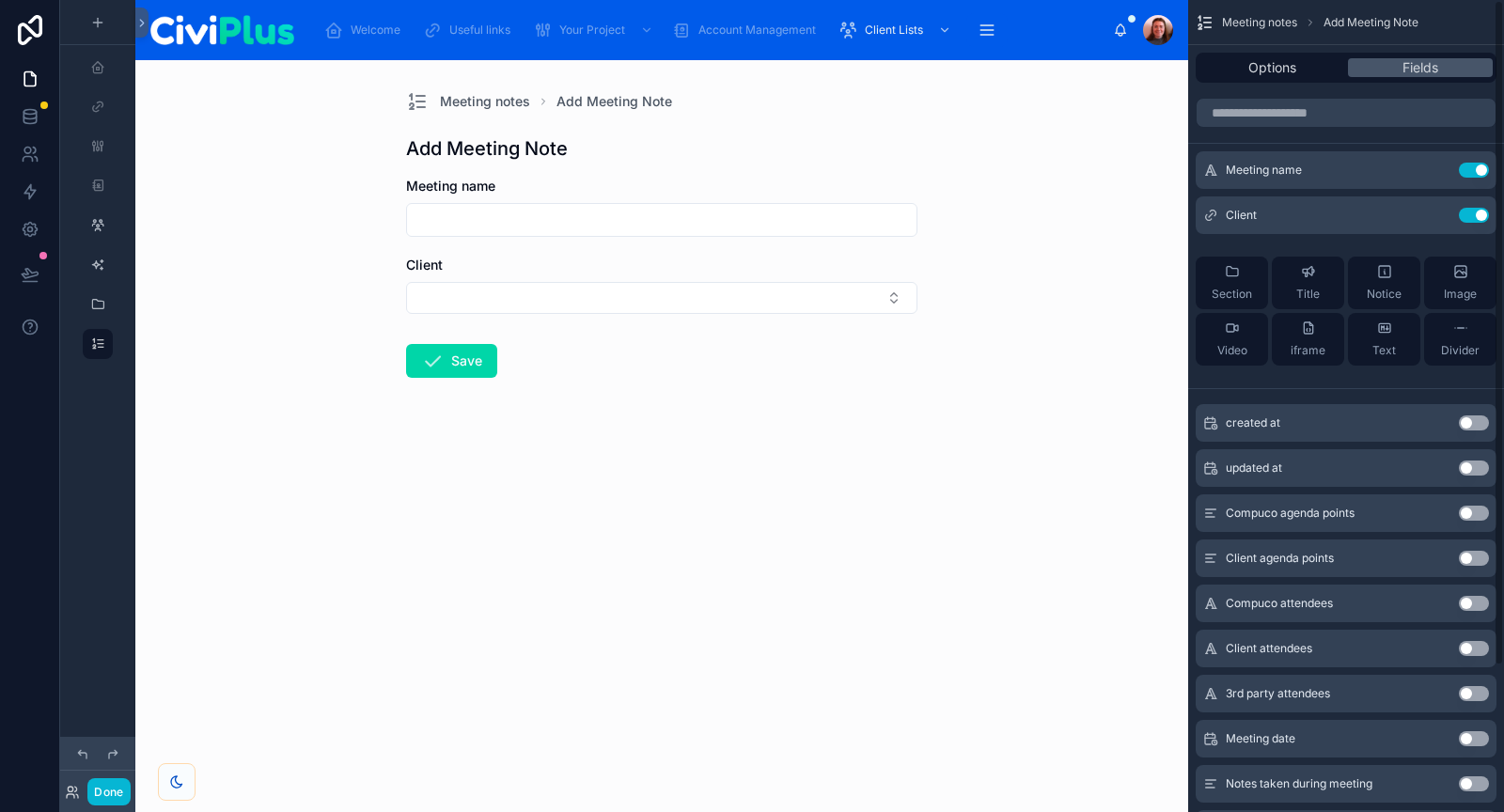 click on "Use setting" at bounding box center [1474, 215] 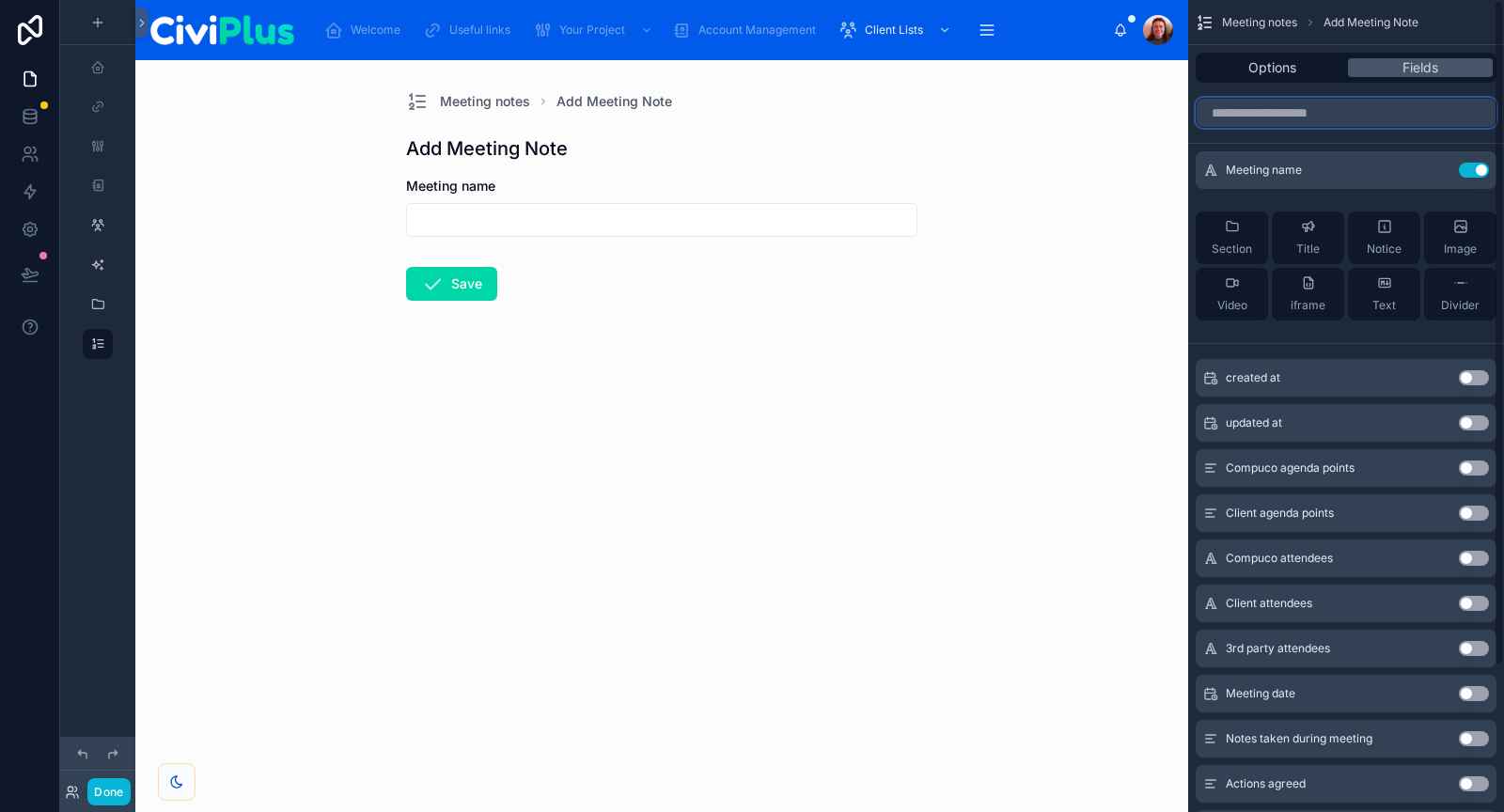 click at bounding box center [1346, 113] 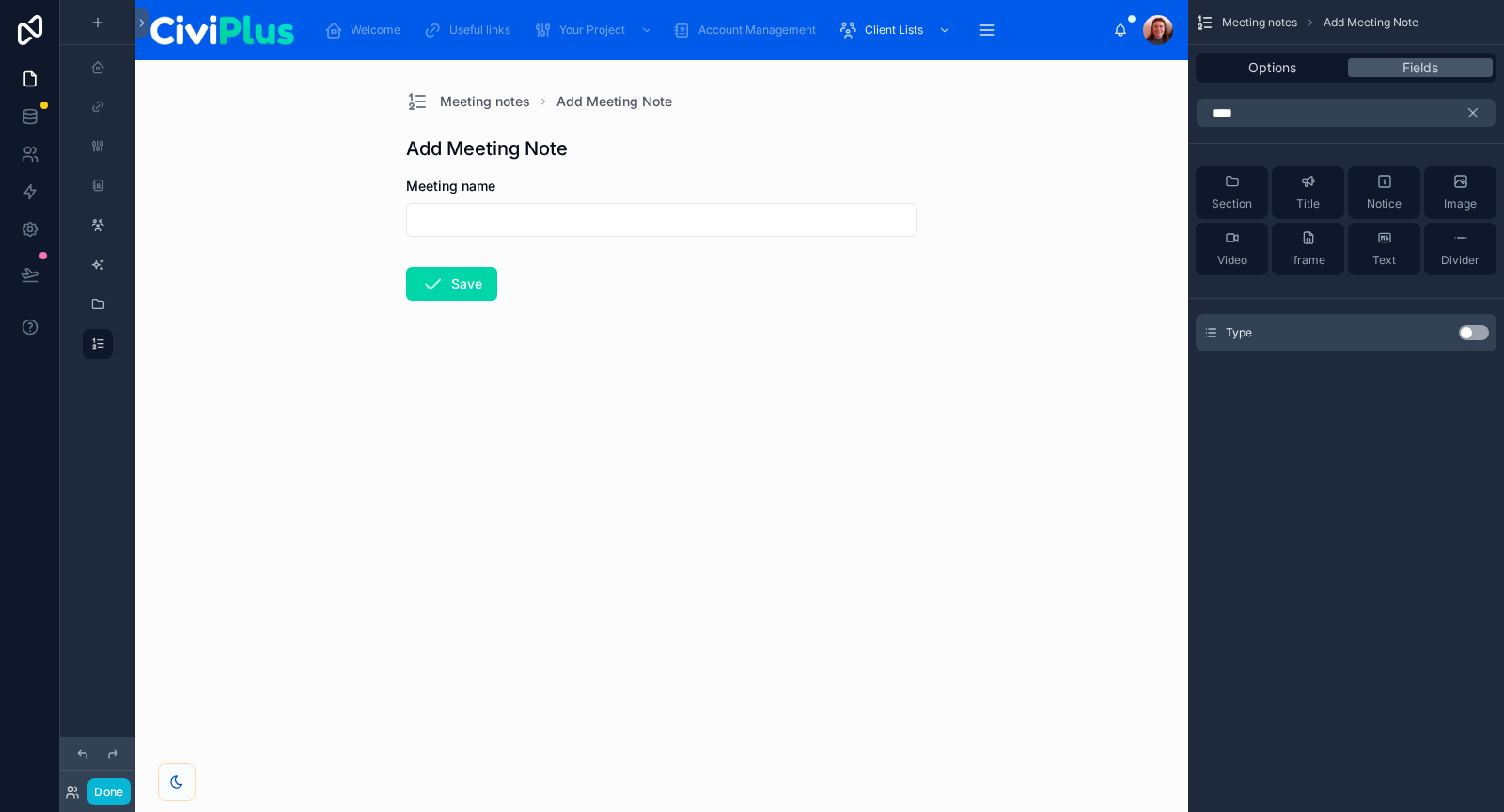 click on "Use setting" at bounding box center (1474, 333) 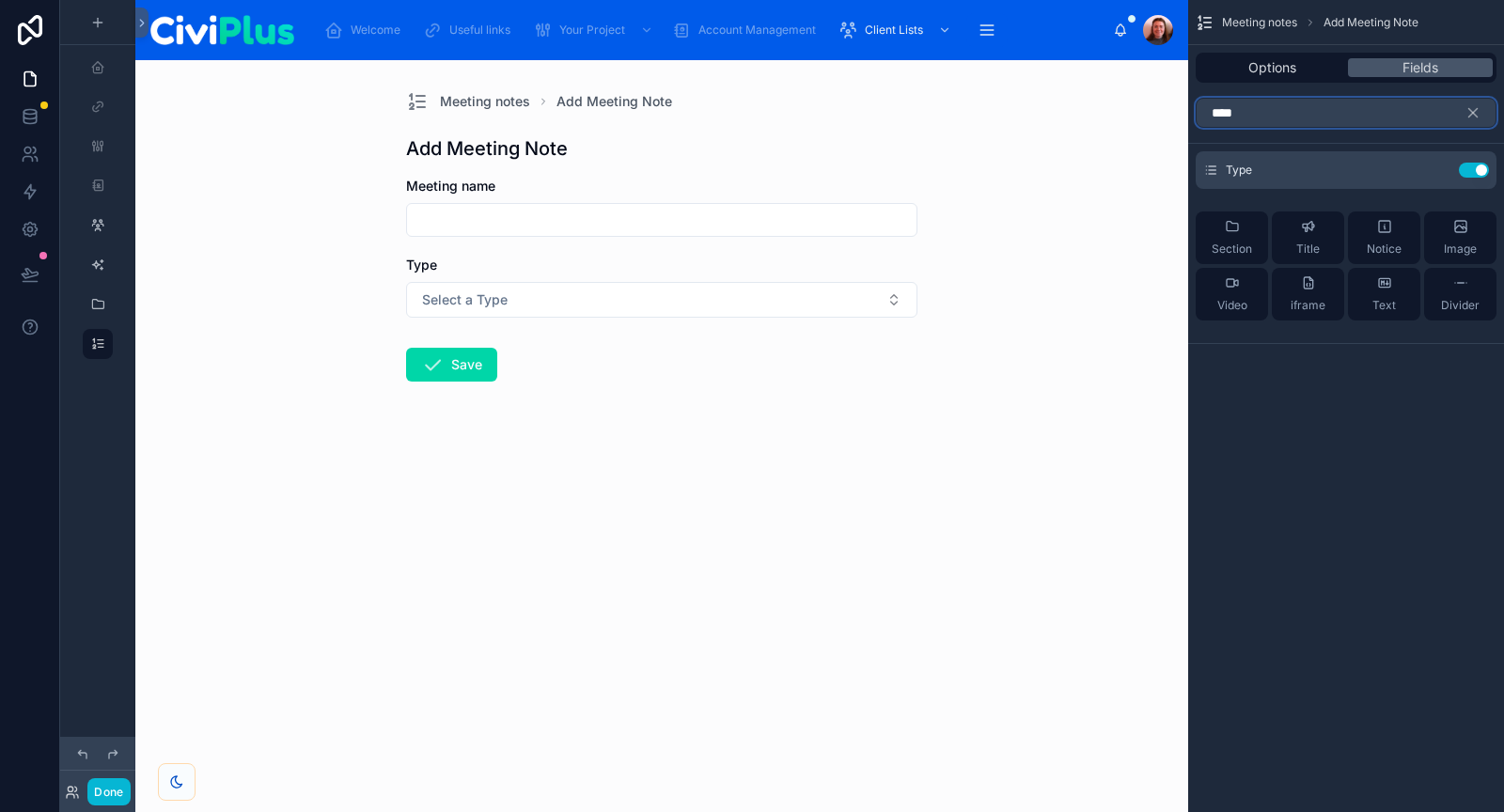 click on "****" at bounding box center [1346, 113] 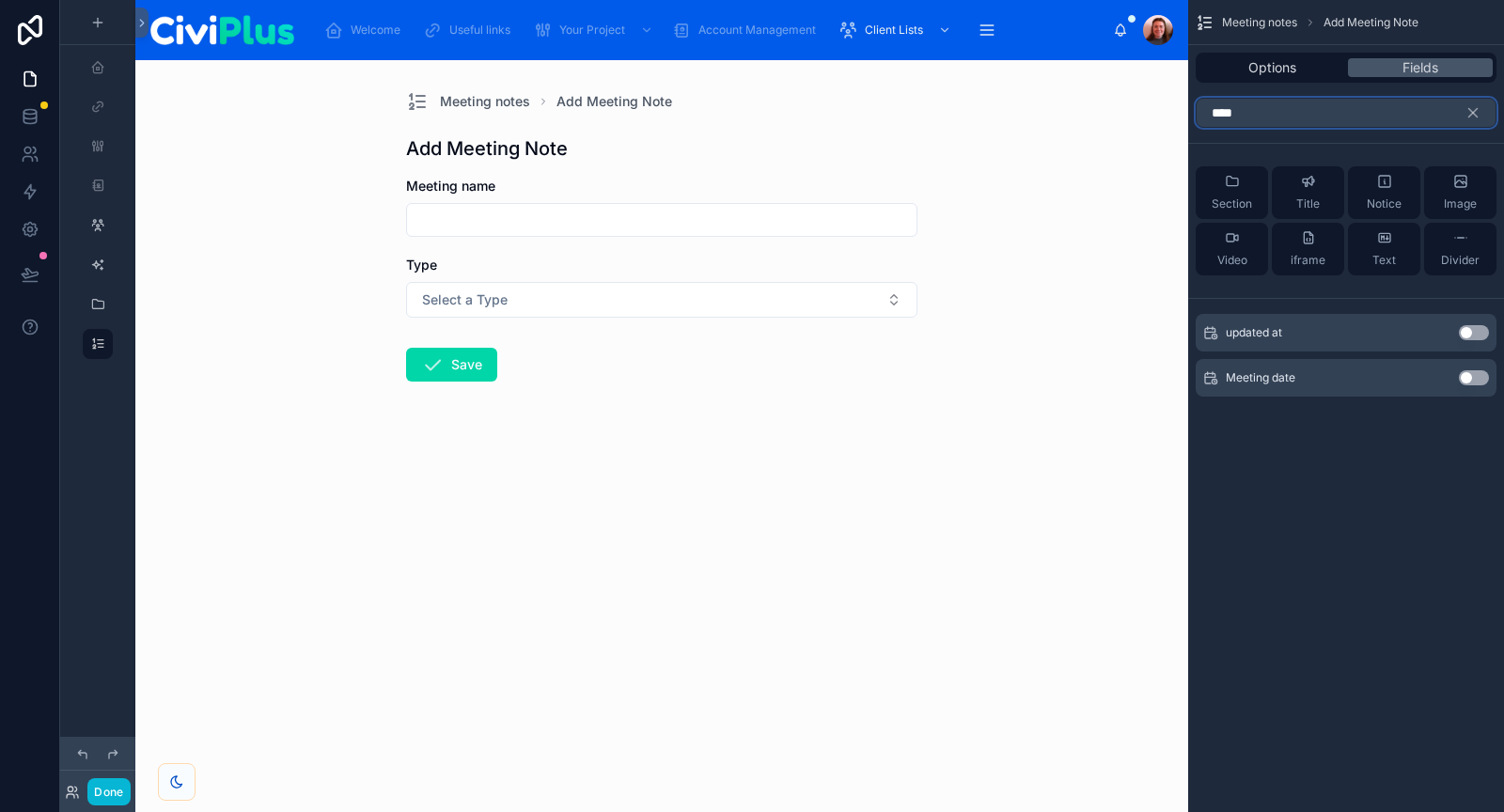 type on "****" 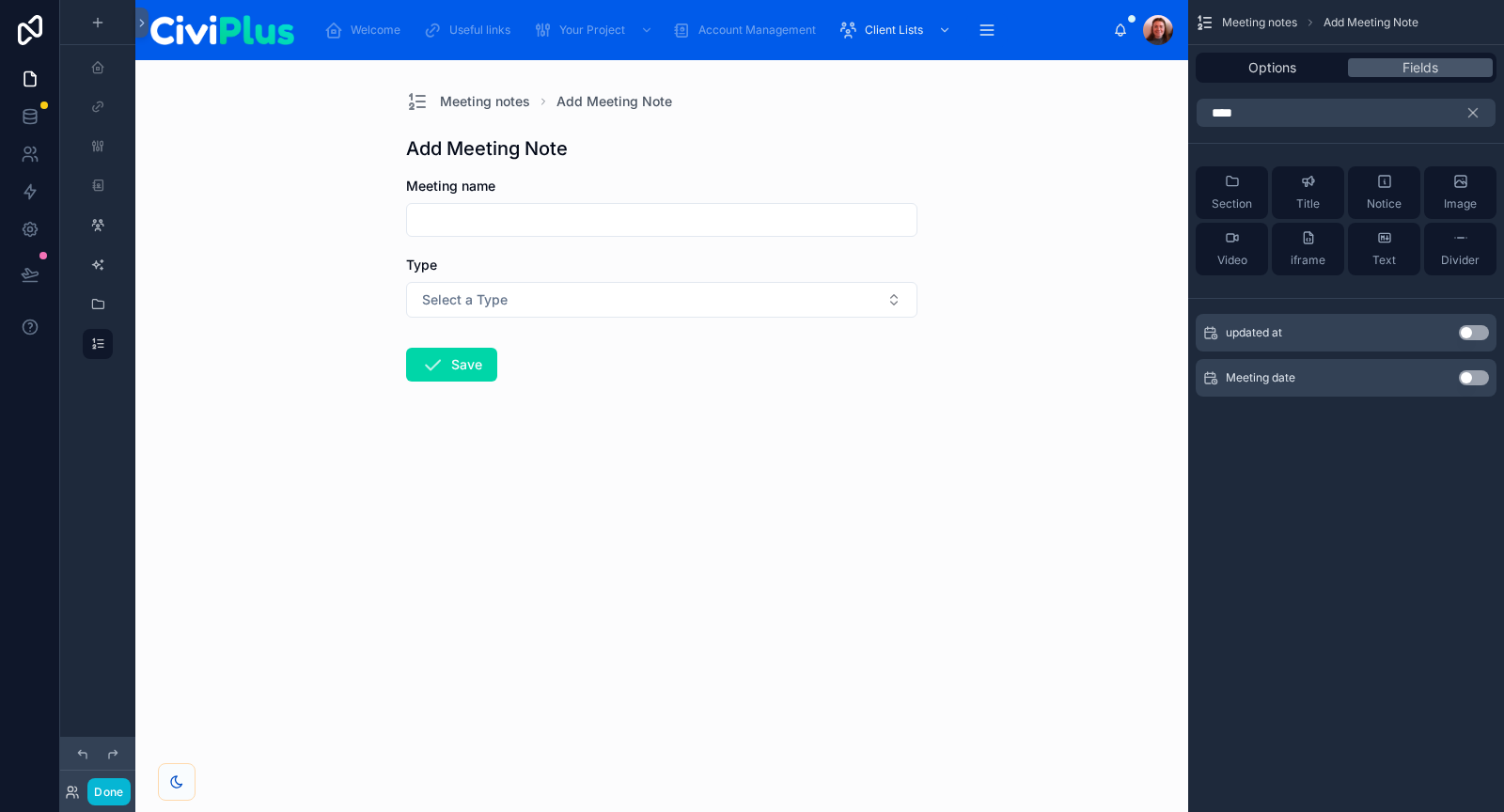 click on "Use setting" at bounding box center (1474, 378) 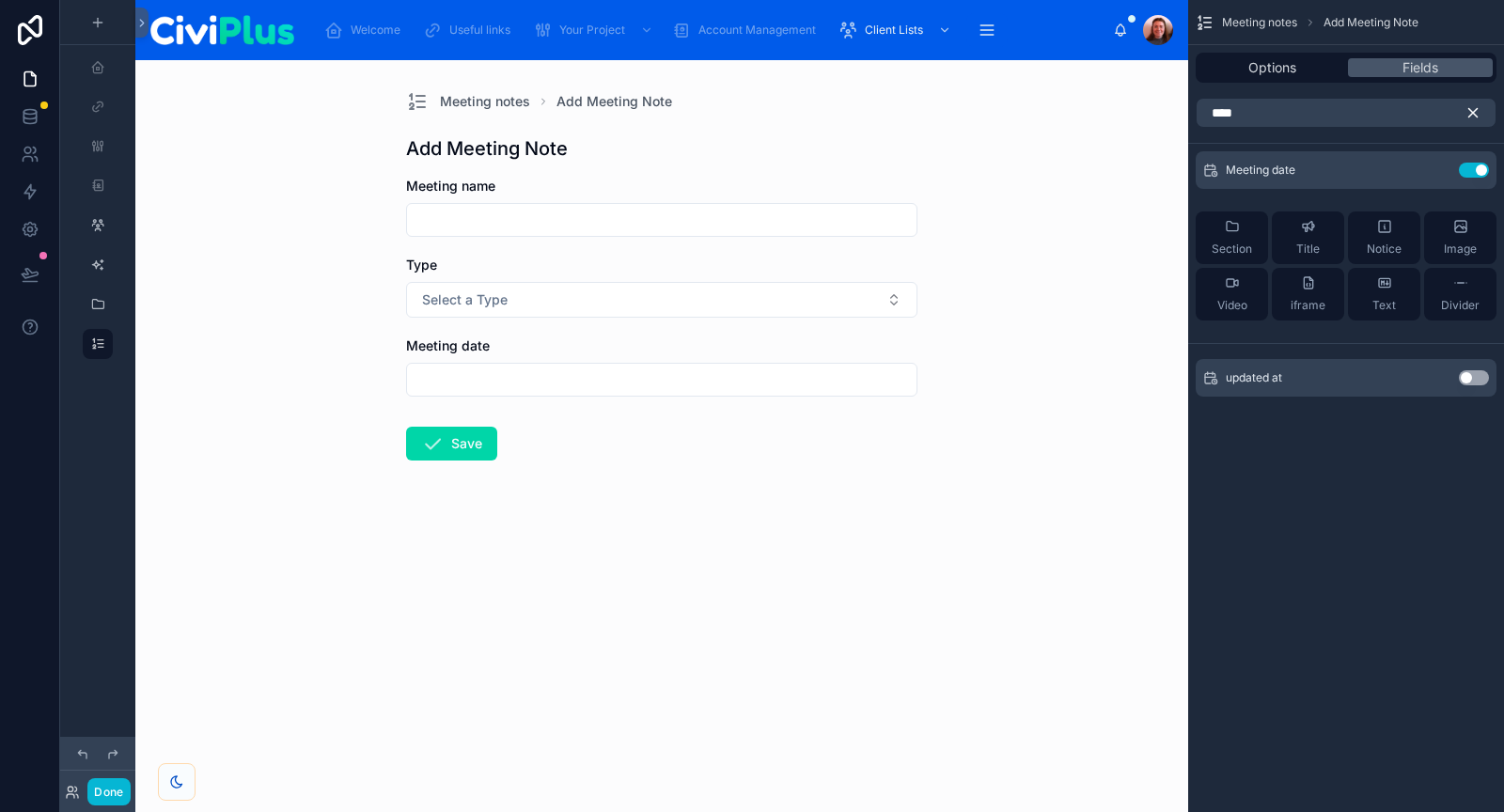 click 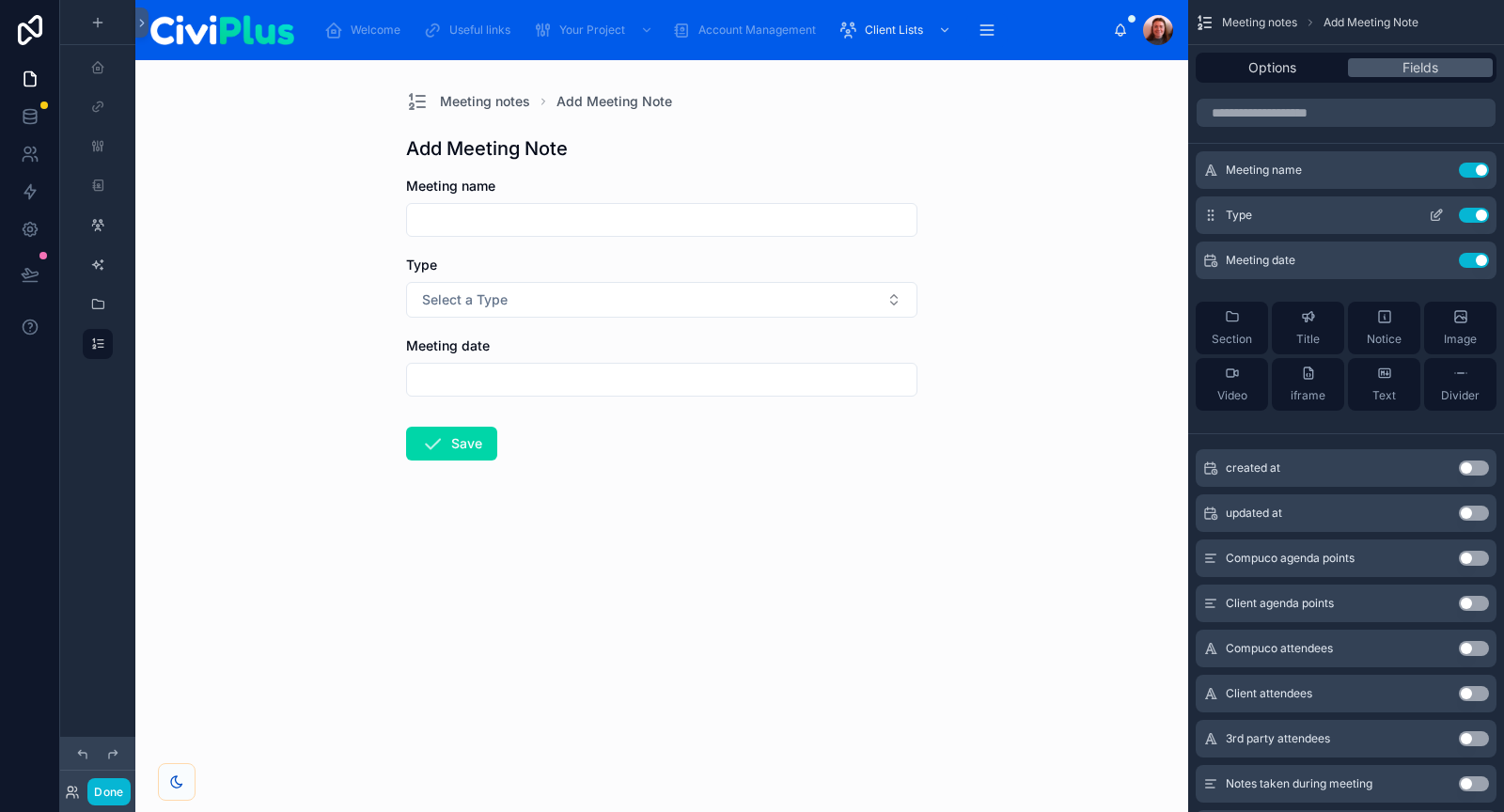 click 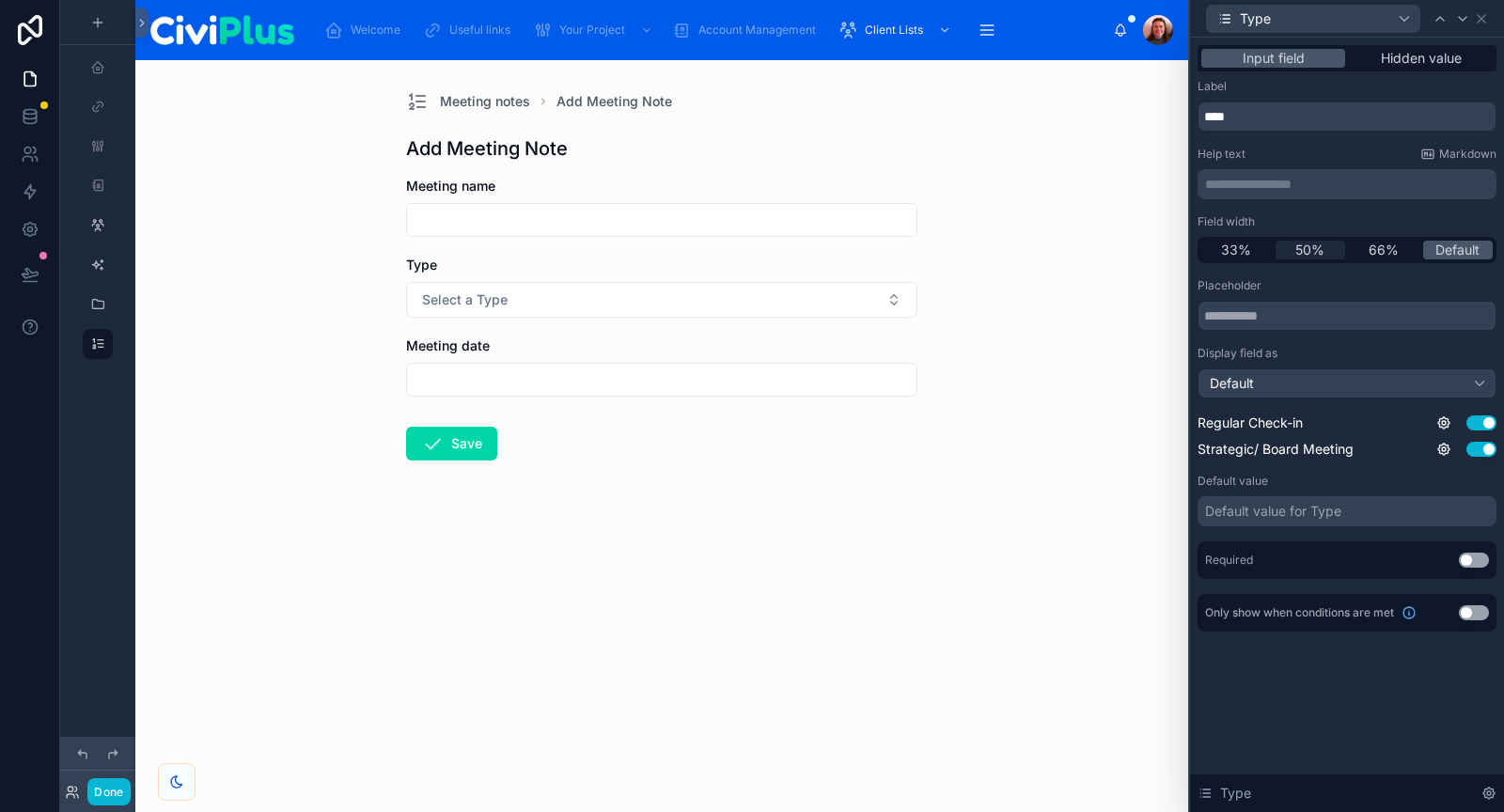 click on "50%" at bounding box center [1309, 250] 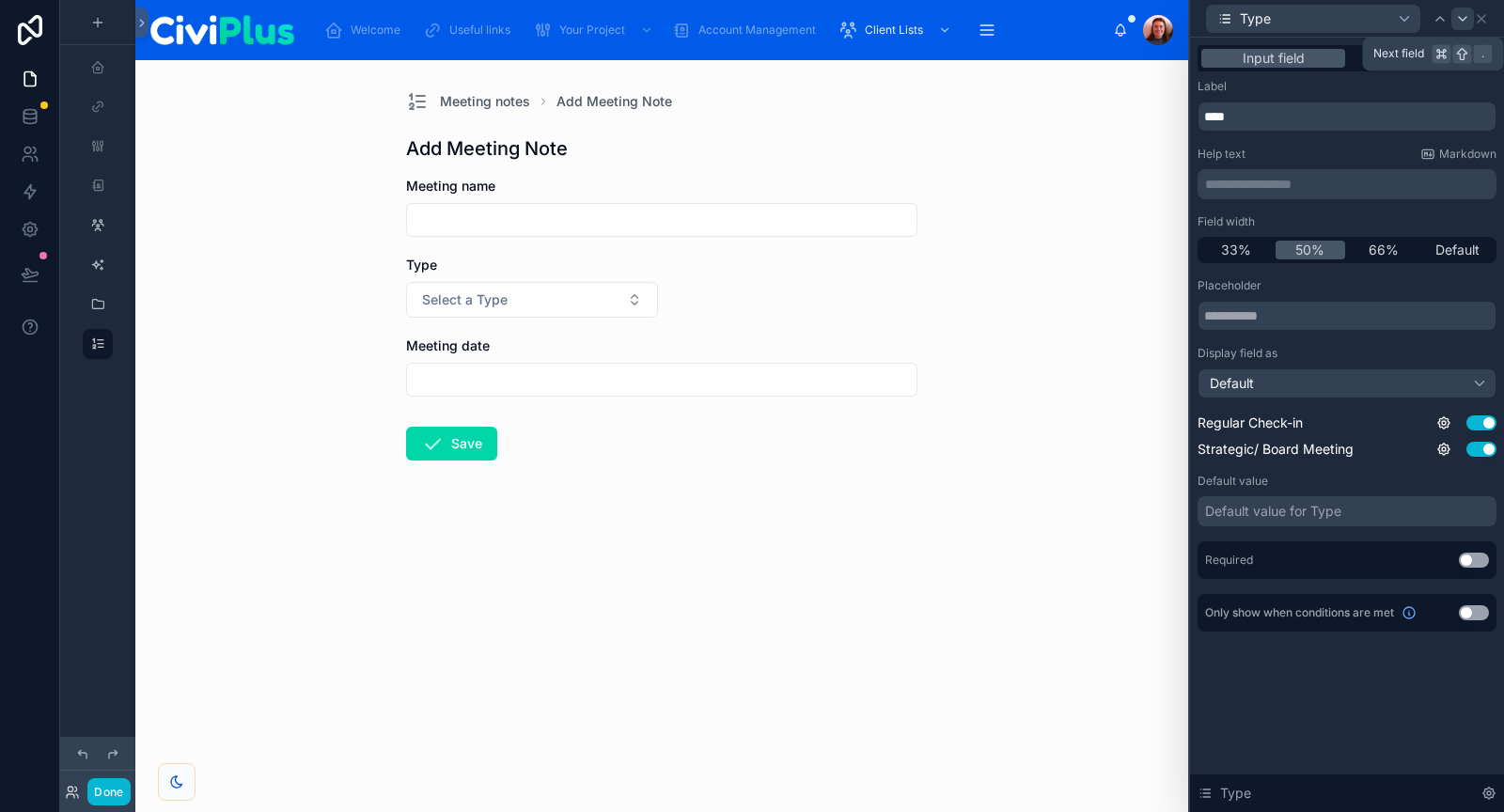 click 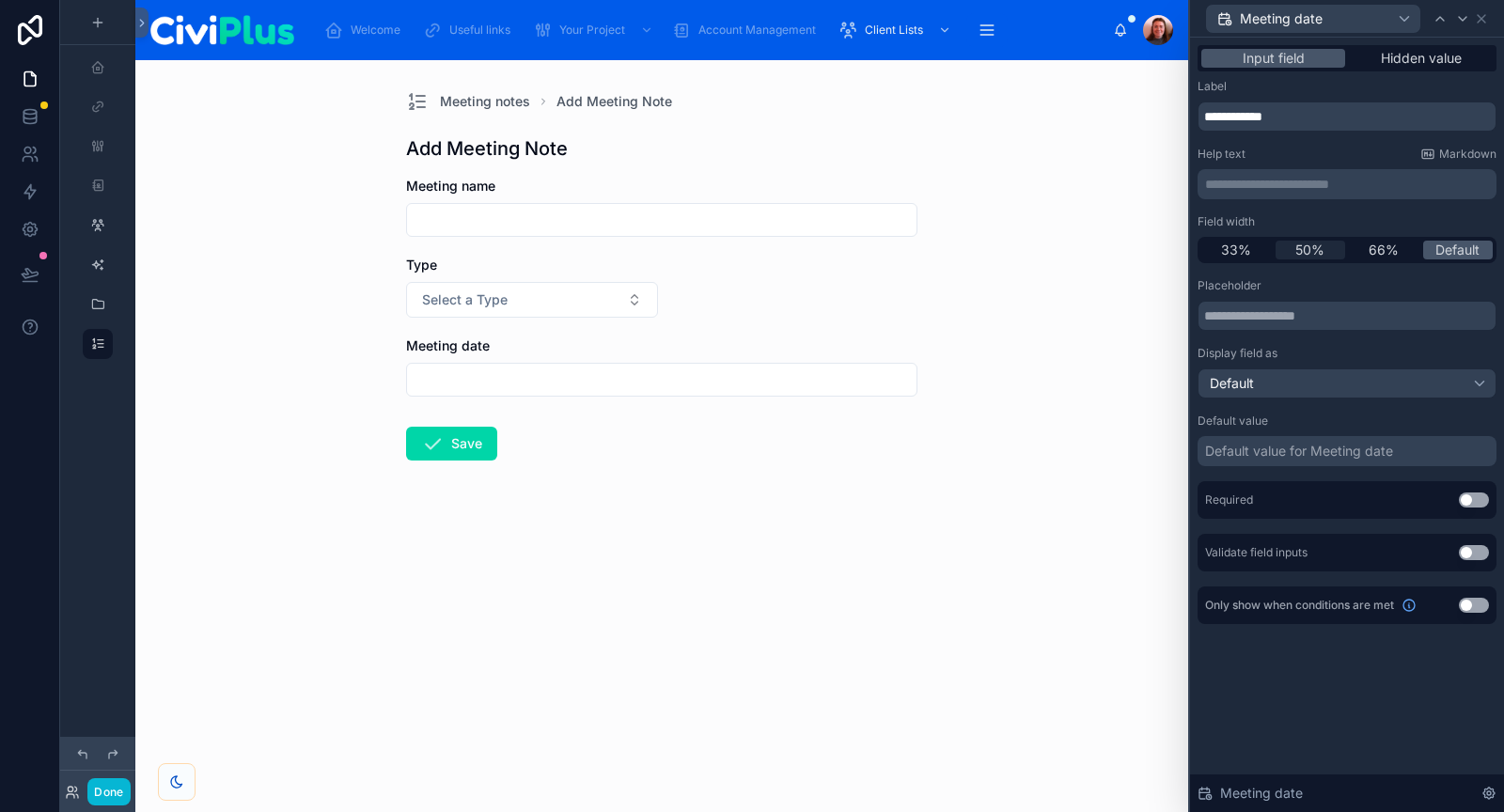 click on "50%" at bounding box center (1309, 250) 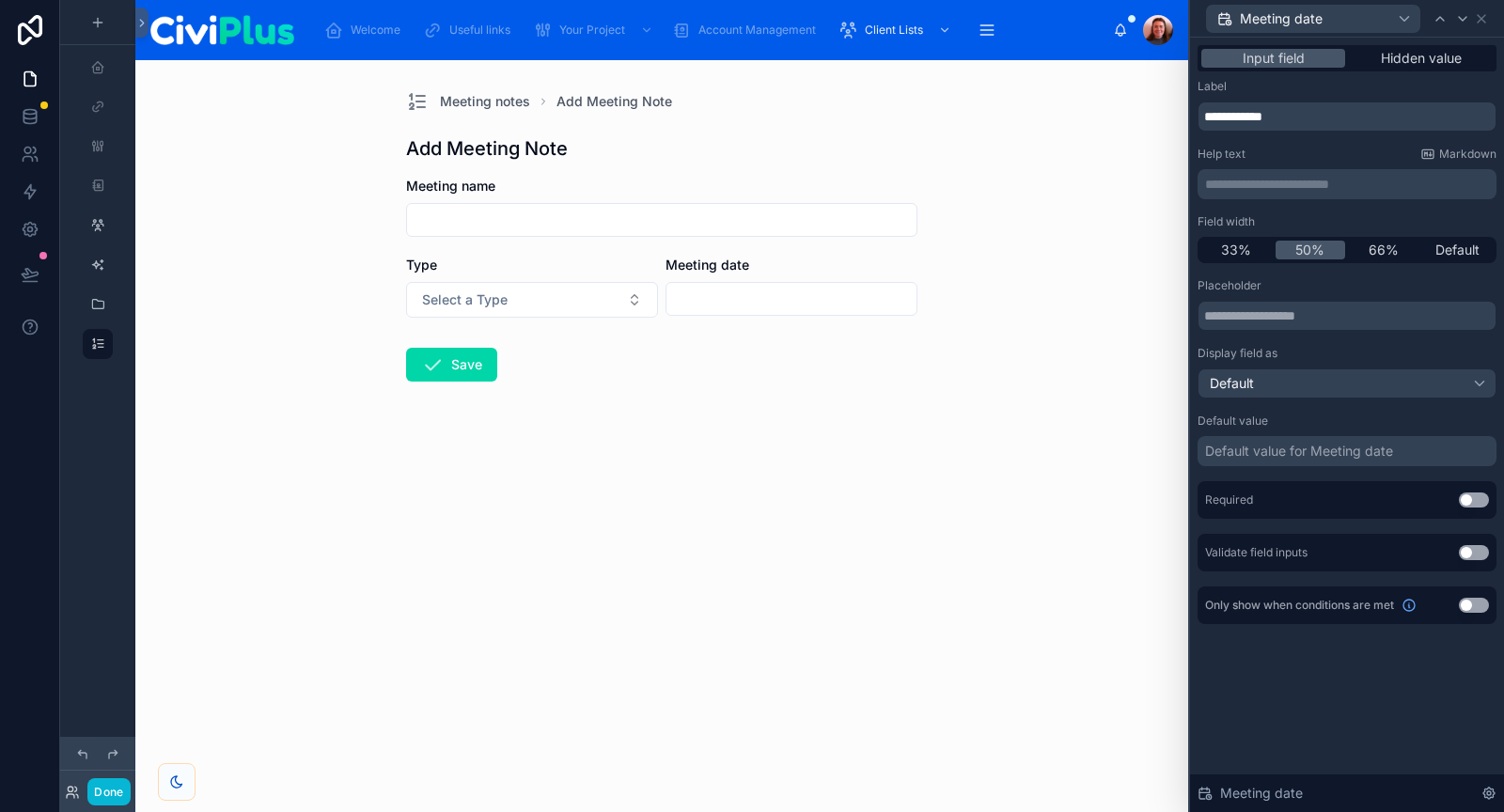 click at bounding box center [791, 299] 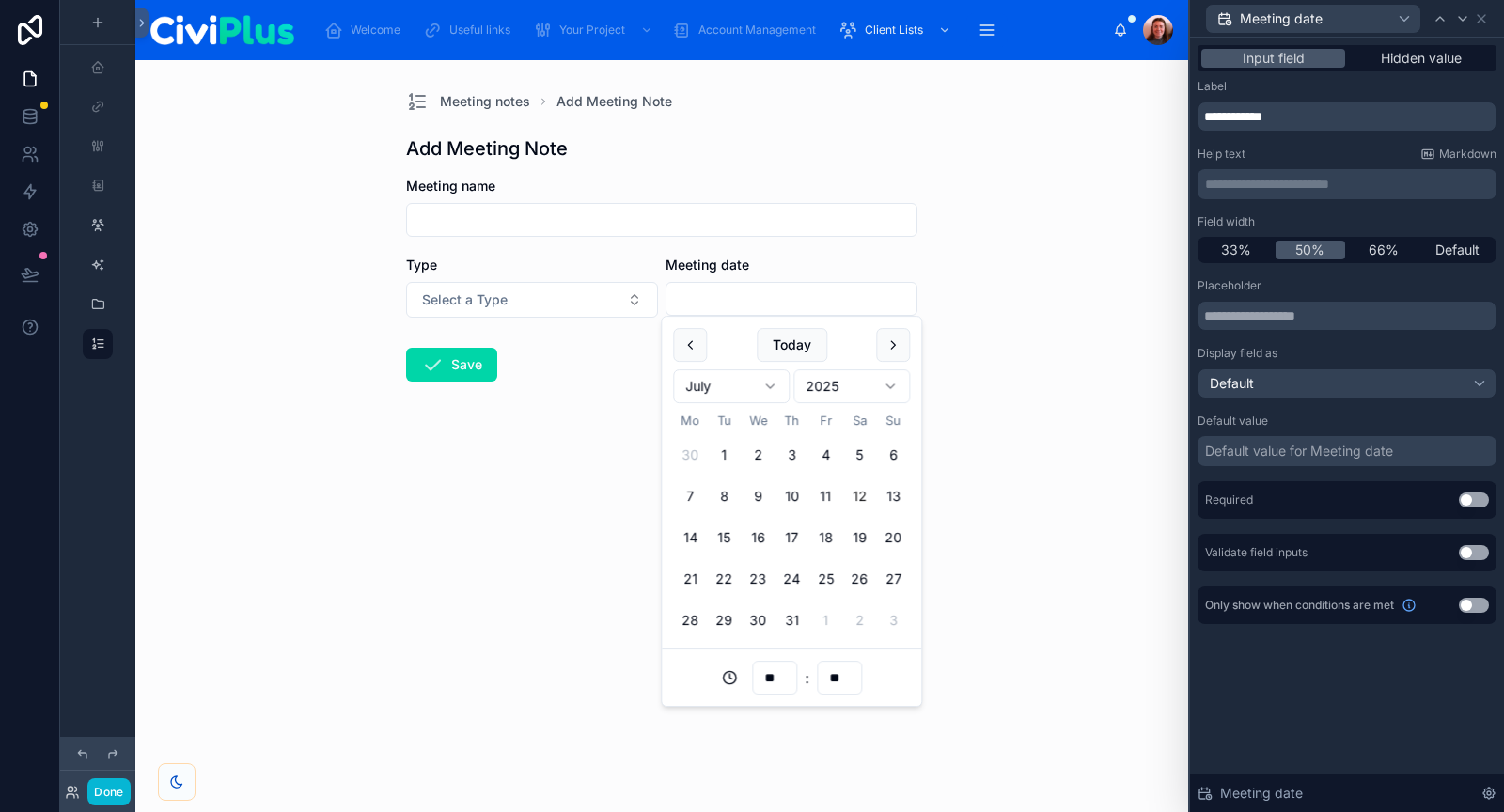 click on "Meeting name Type Select a Type Meeting date Save" at bounding box center (662, 339) 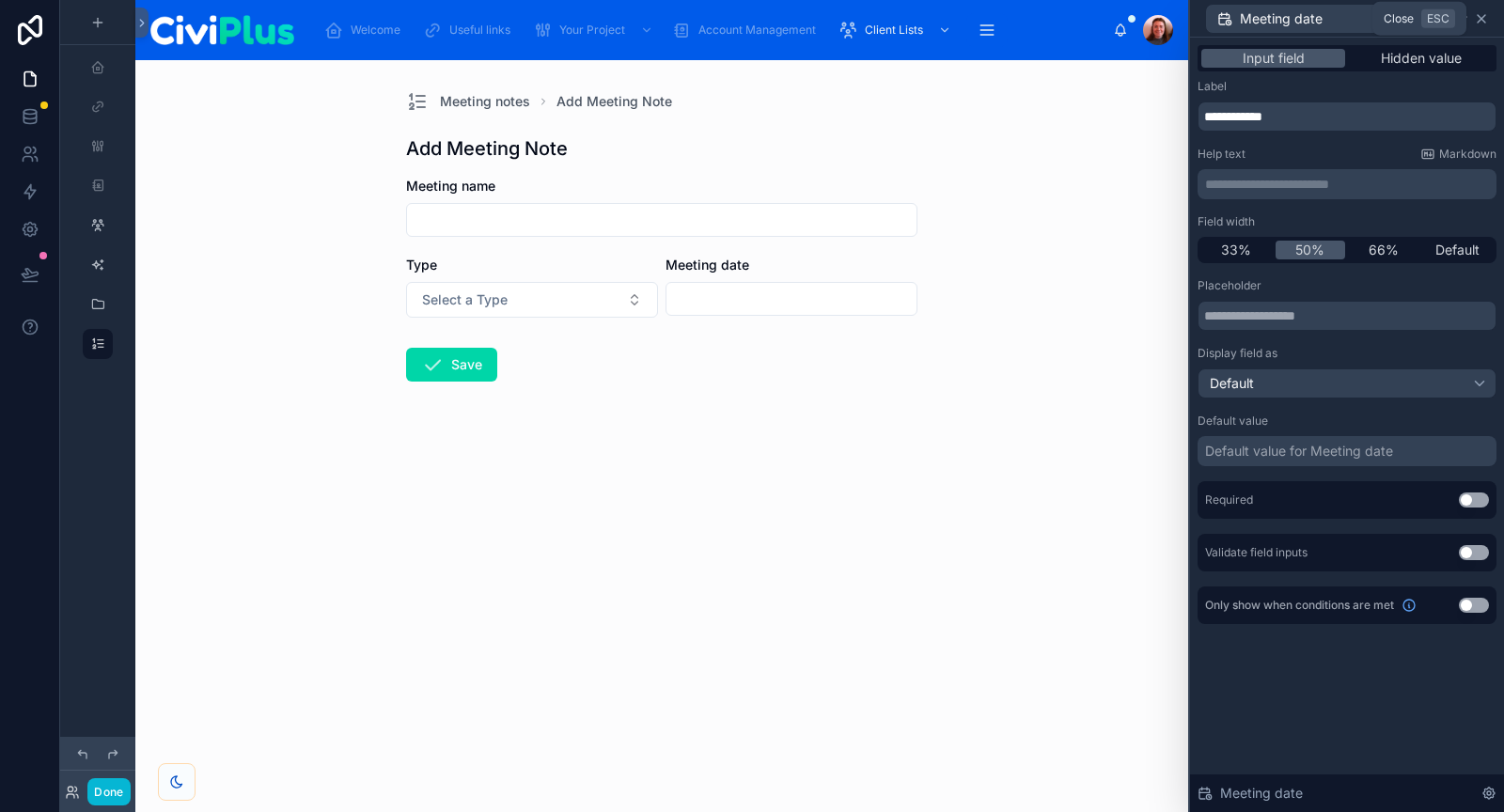 click 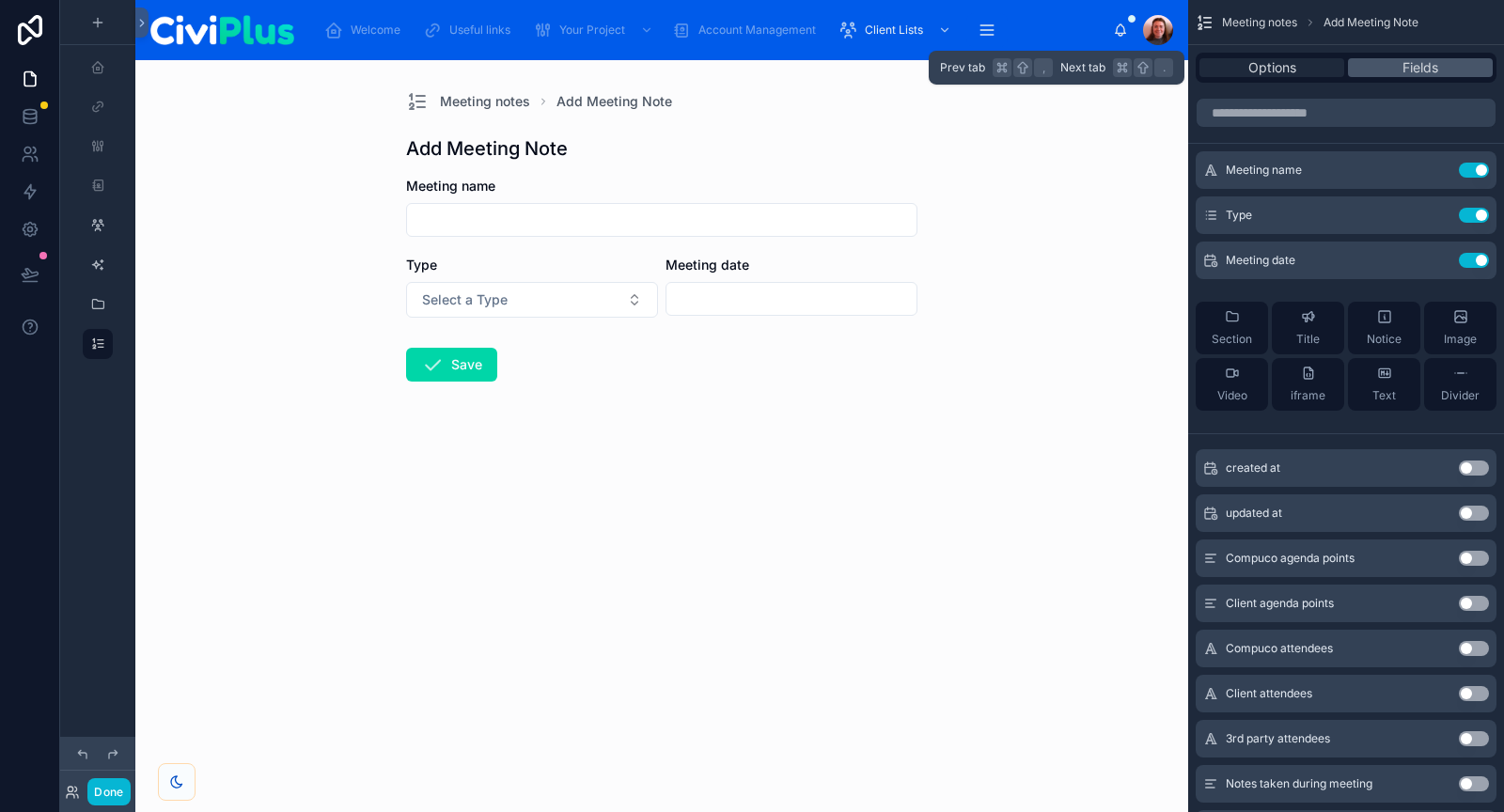 click on "Options" at bounding box center [1272, 68] 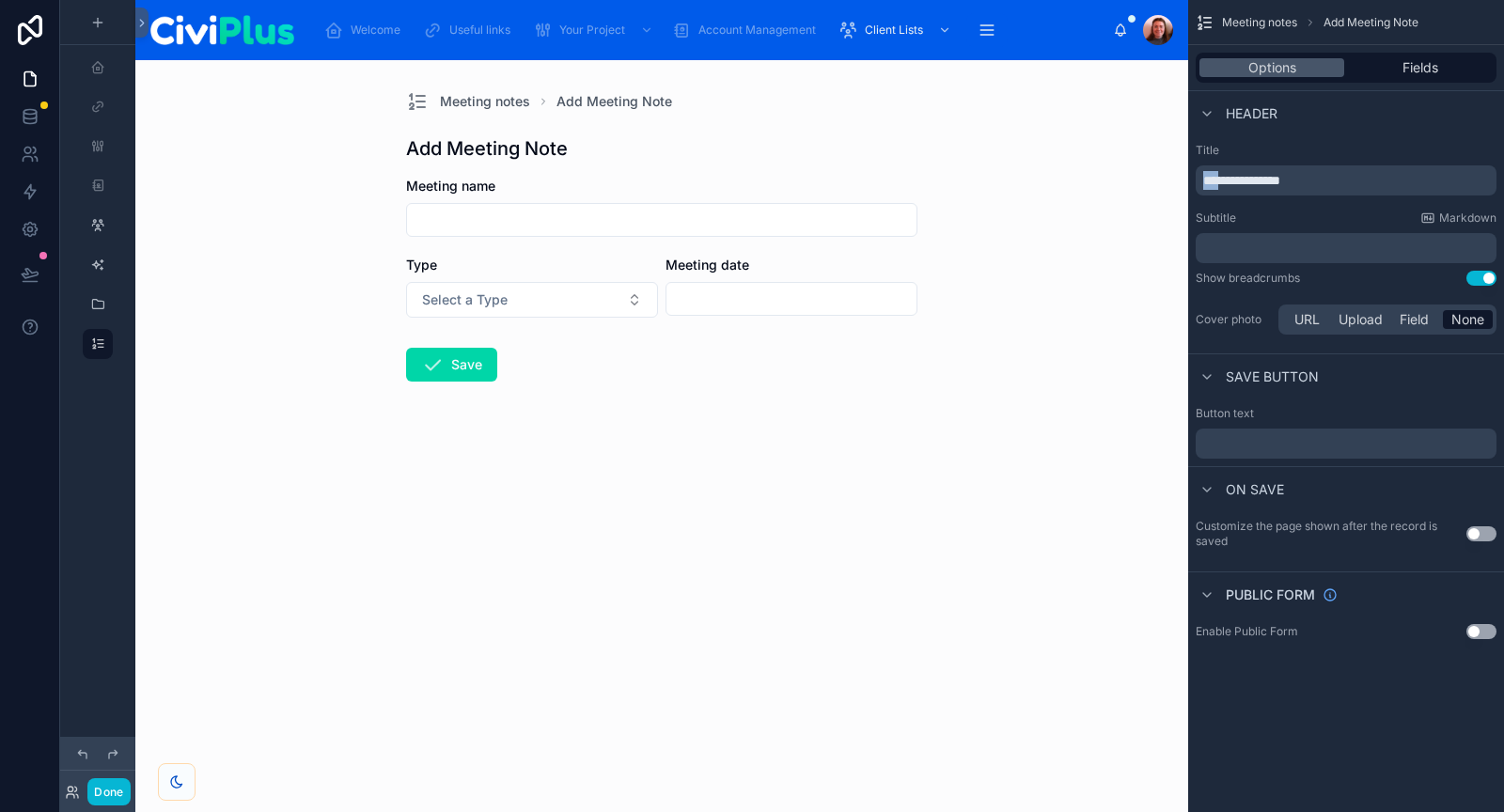 drag, startPoint x: 1228, startPoint y: 180, endPoint x: 1085, endPoint y: 180, distance: 143 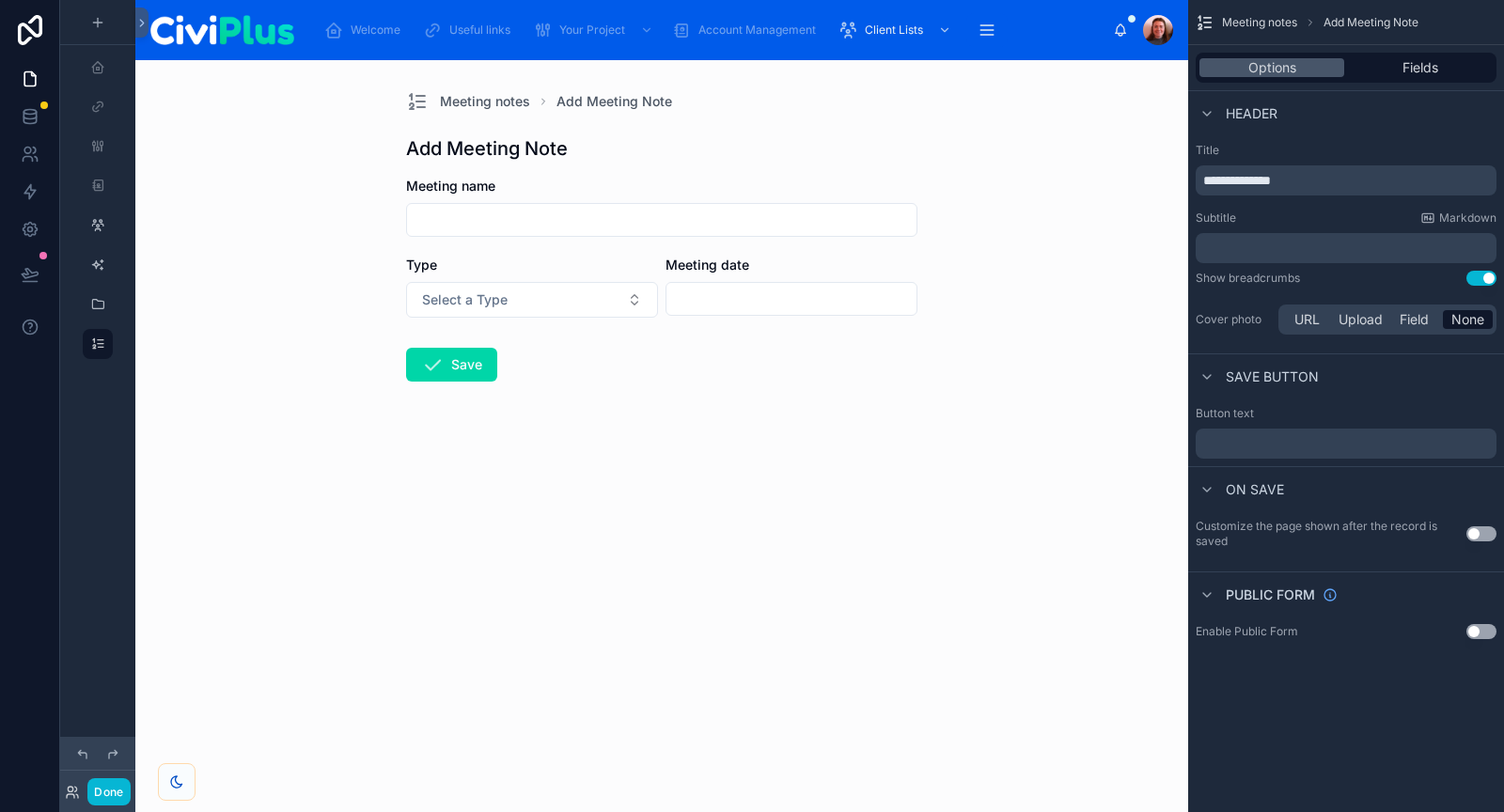 type 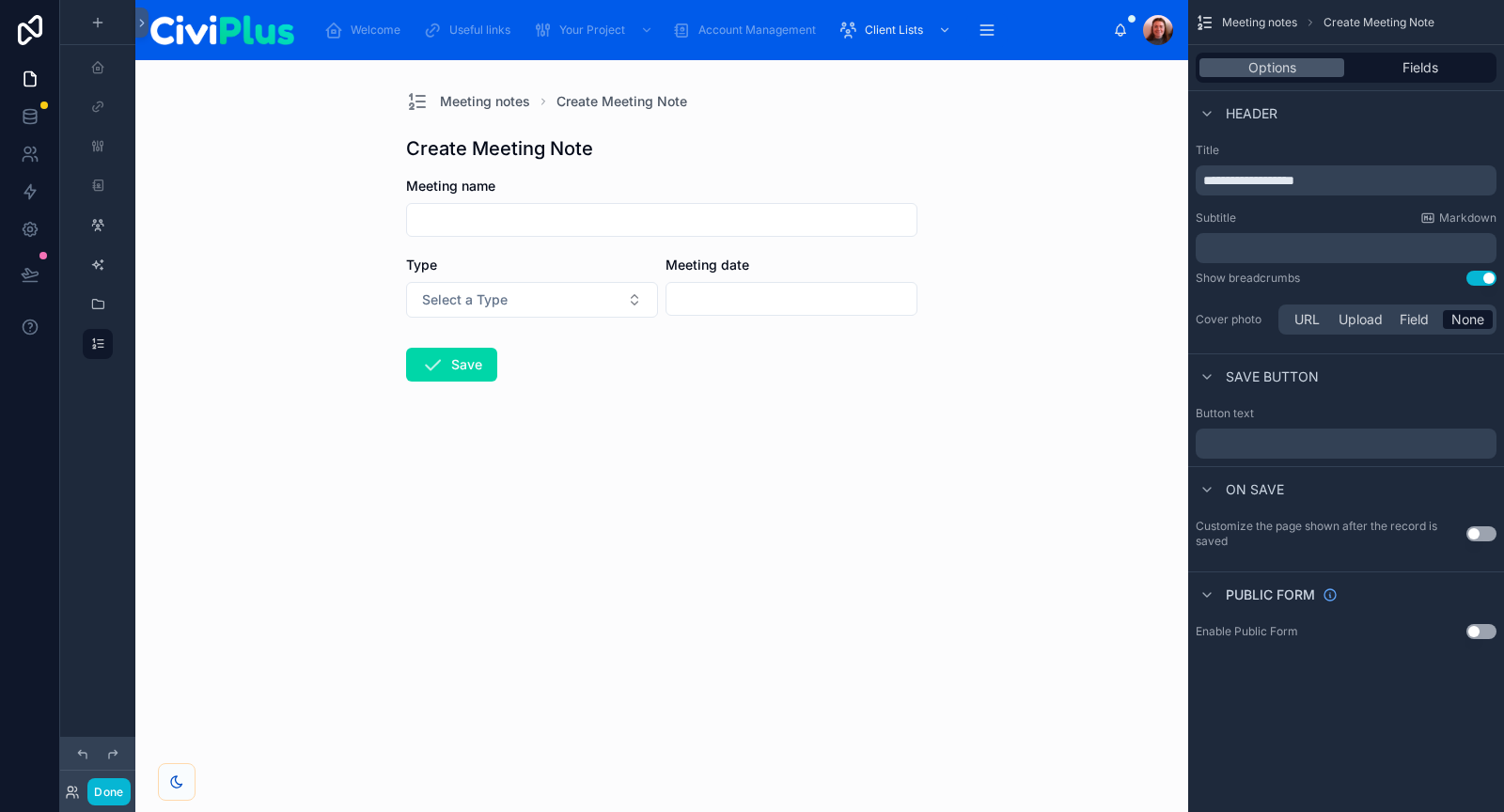 click on "**********" at bounding box center (1346, 241) 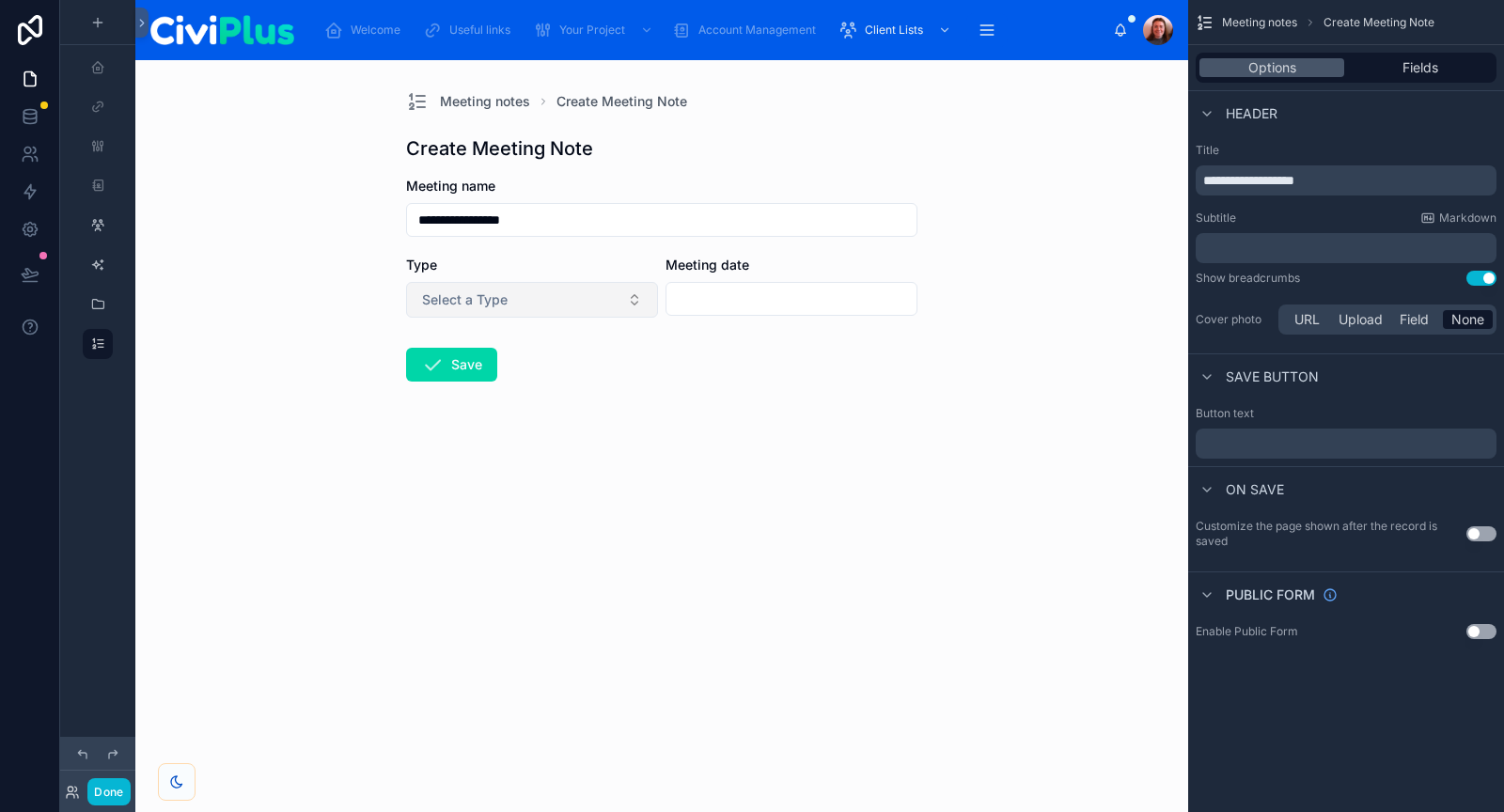 type on "**********" 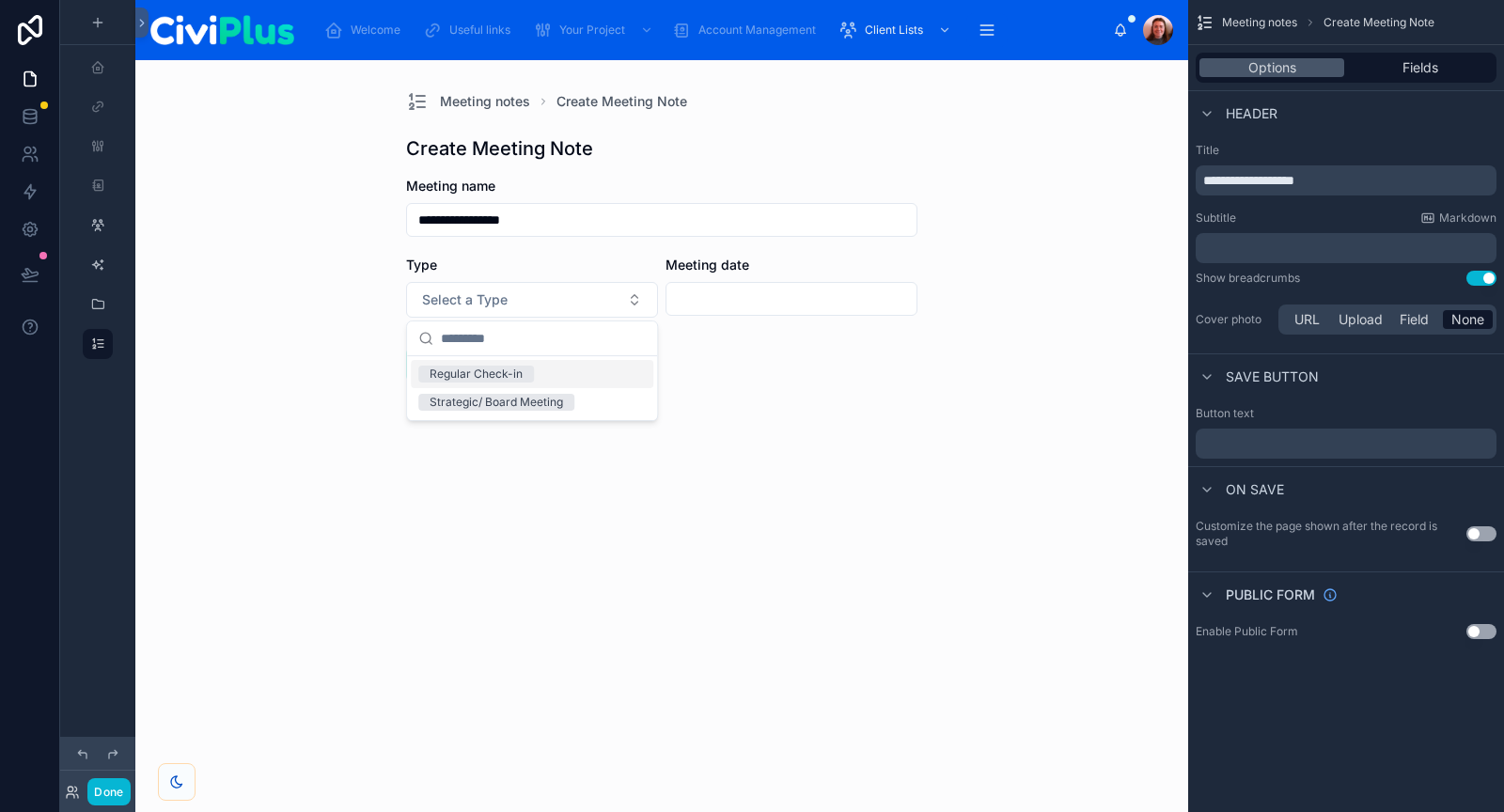 click on "Regular Check-in" at bounding box center (532, 374) 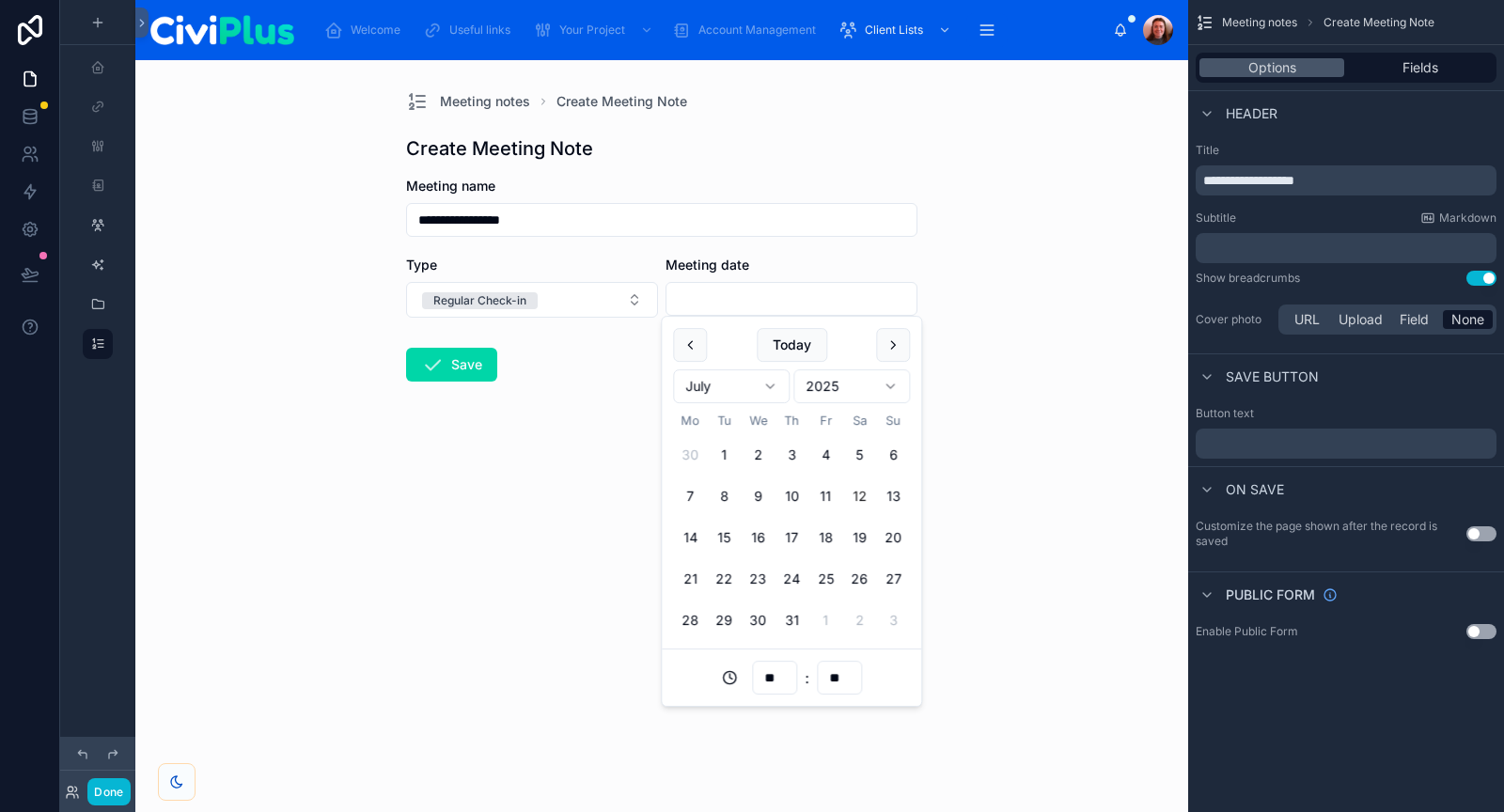 click at bounding box center (791, 299) 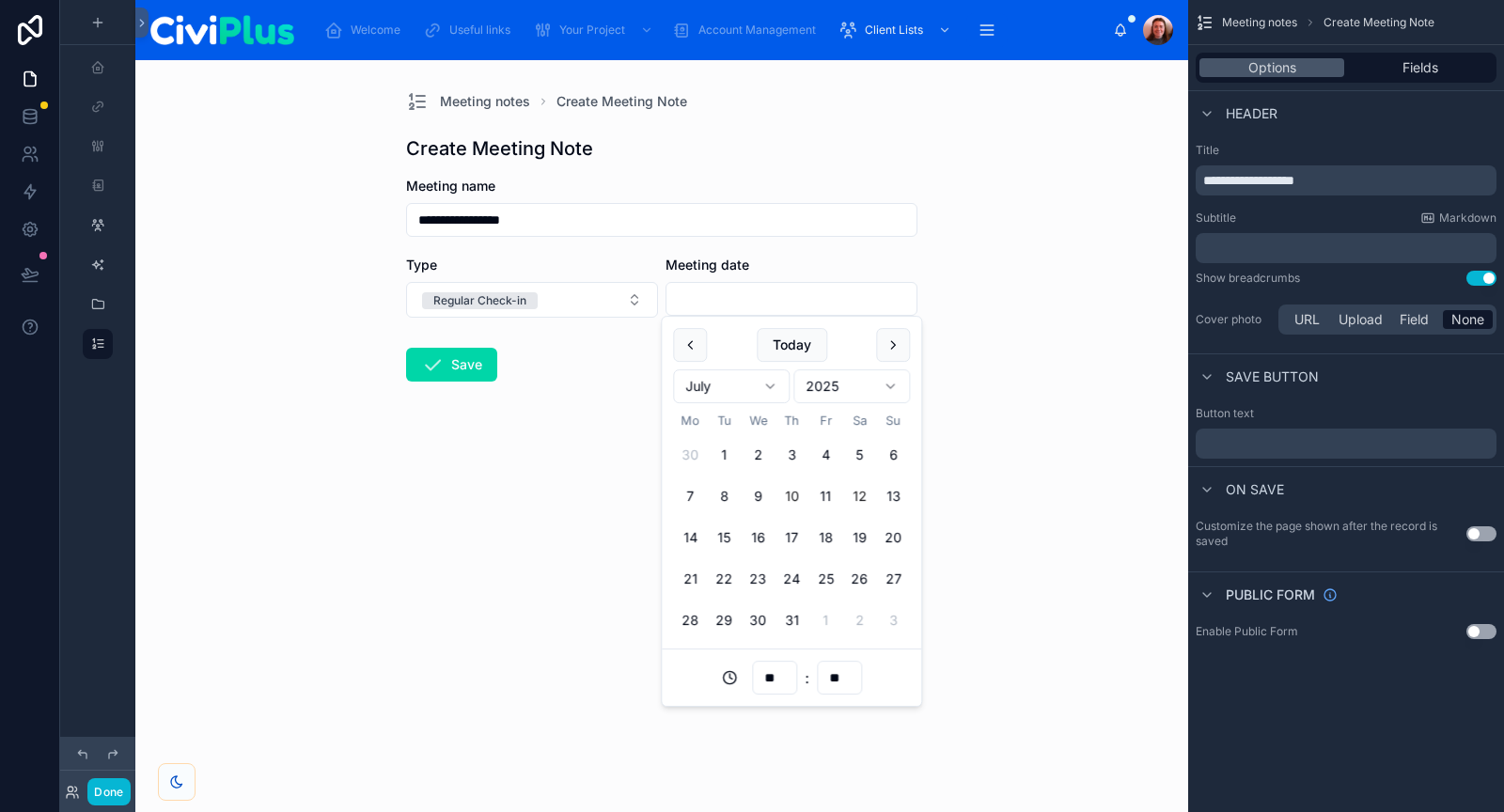 click on "10" at bounding box center (791, 496) 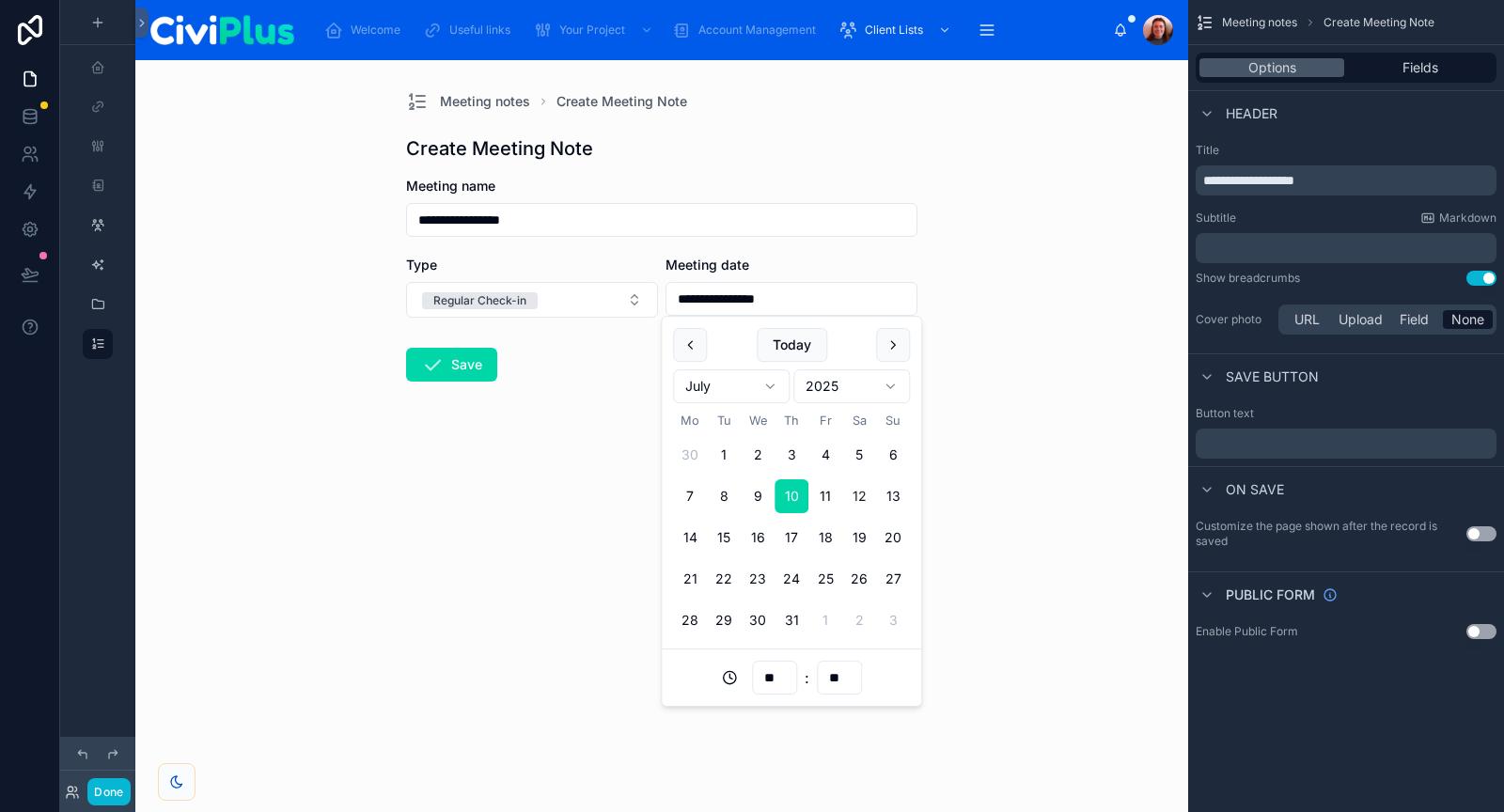 type on "**********" 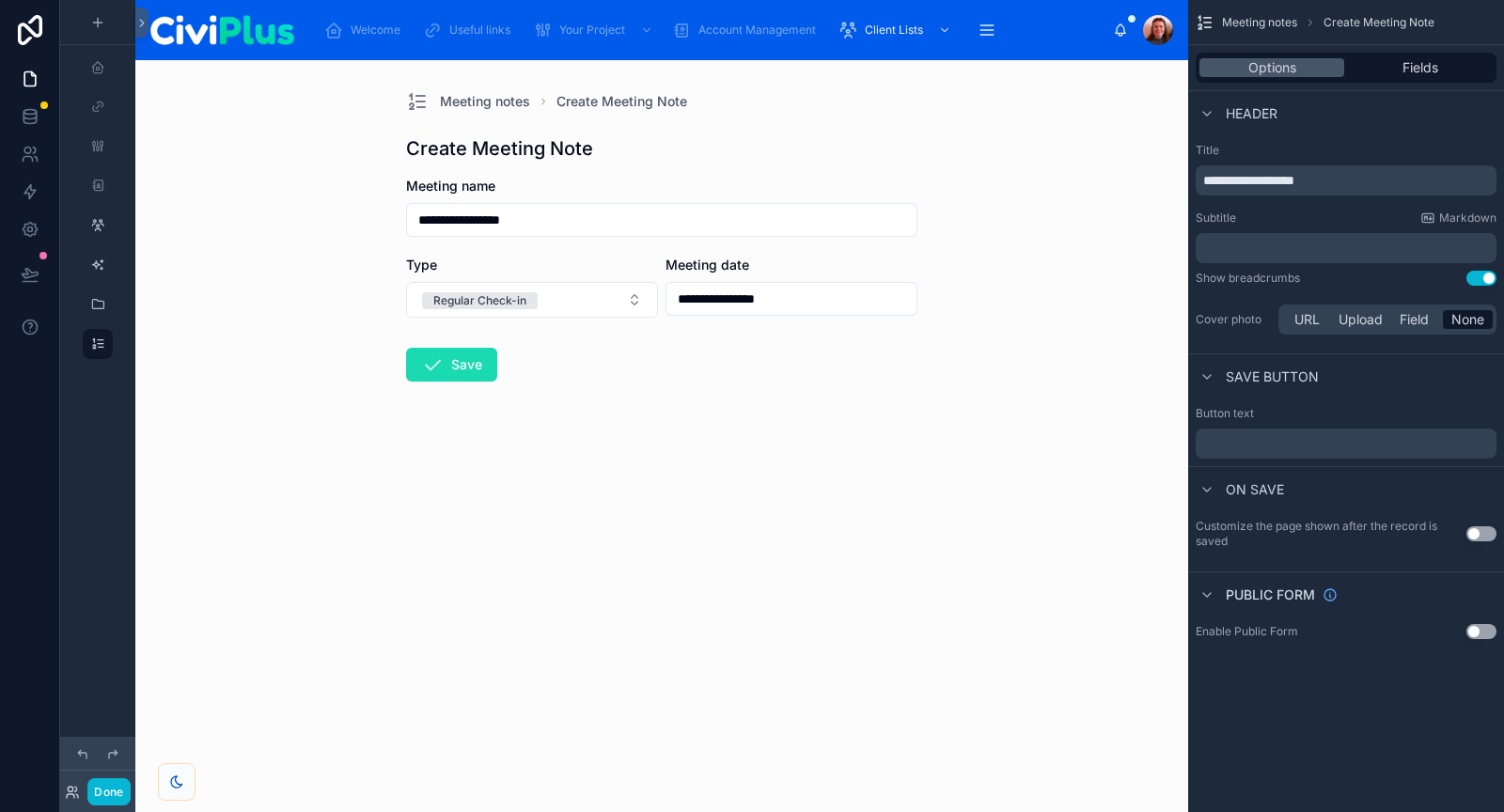 click on "Save" at bounding box center (451, 365) 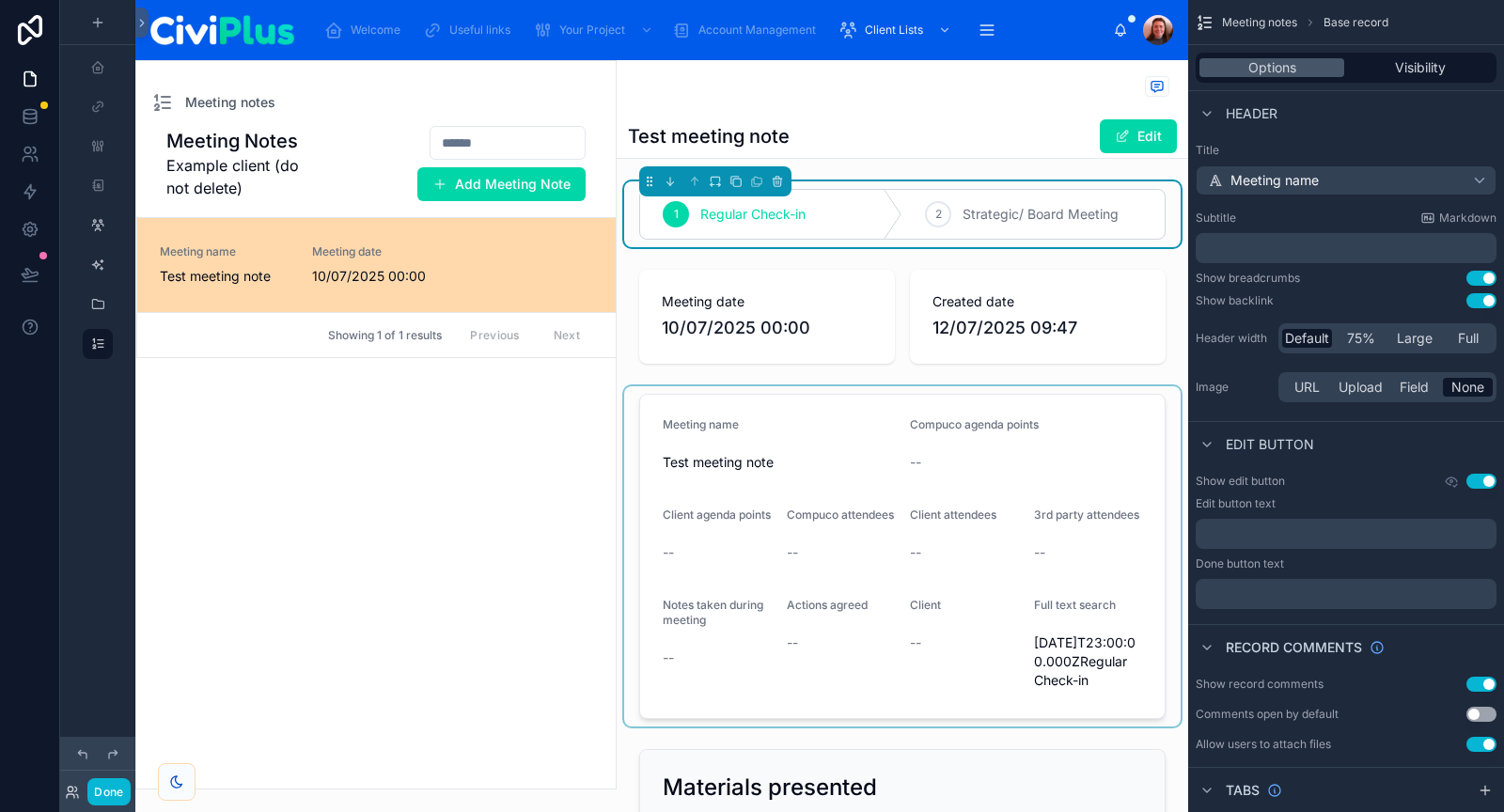 click on "Meeting notes Test meeting note Edit" at bounding box center (902, 109) 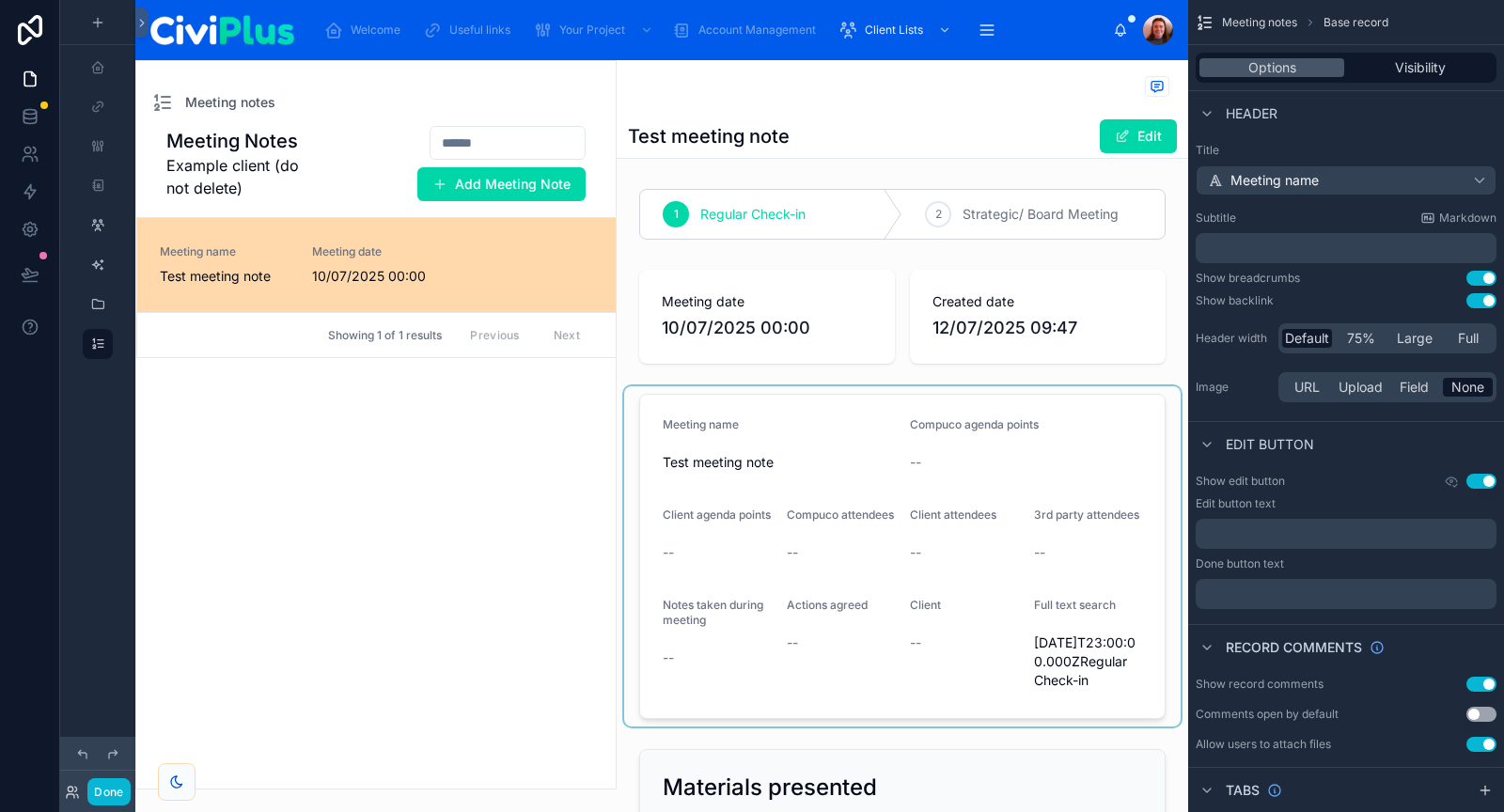 click on "Test meeting note" at bounding box center (225, 276) 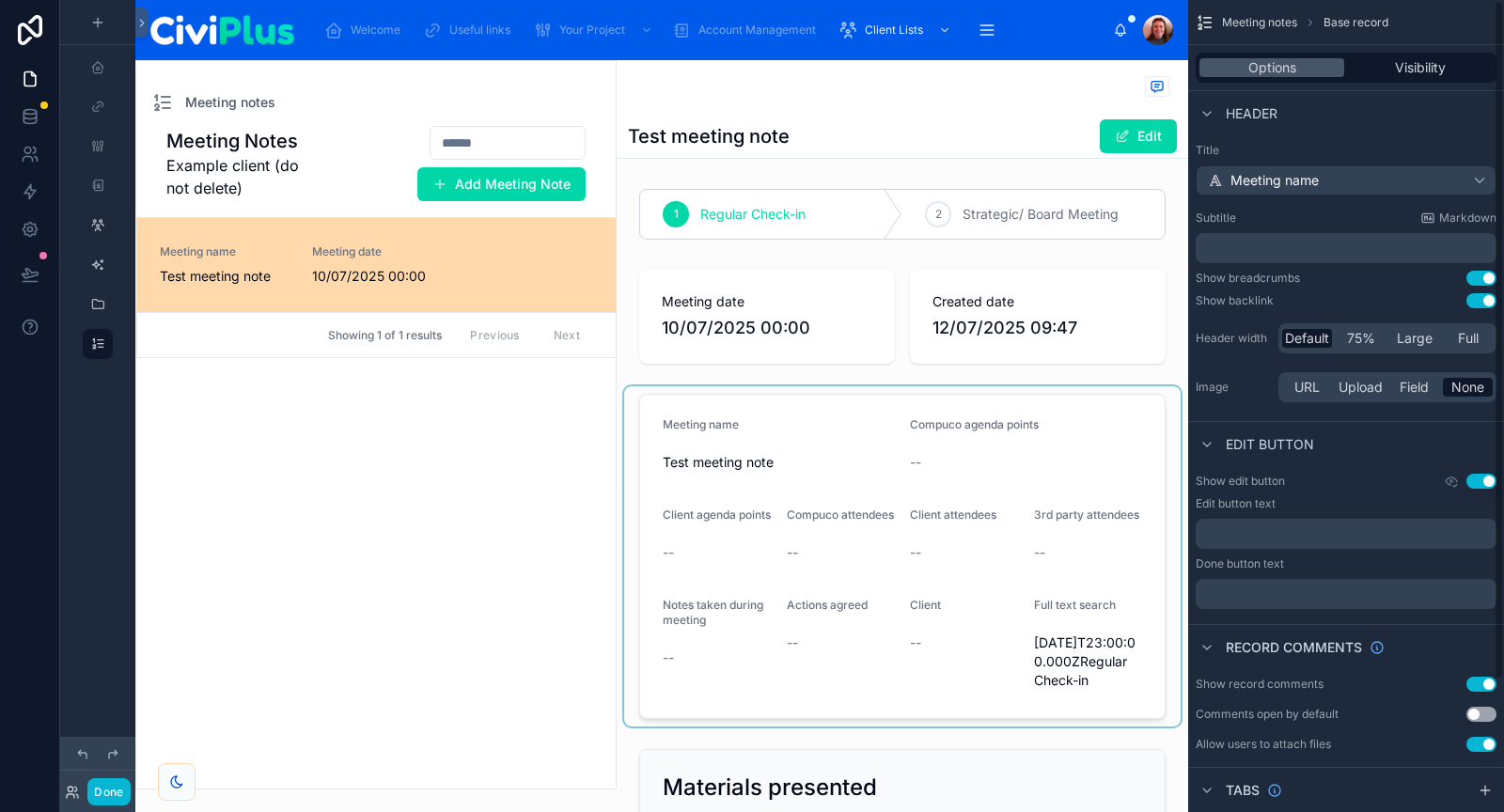 scroll, scrollTop: 157, scrollLeft: 0, axis: vertical 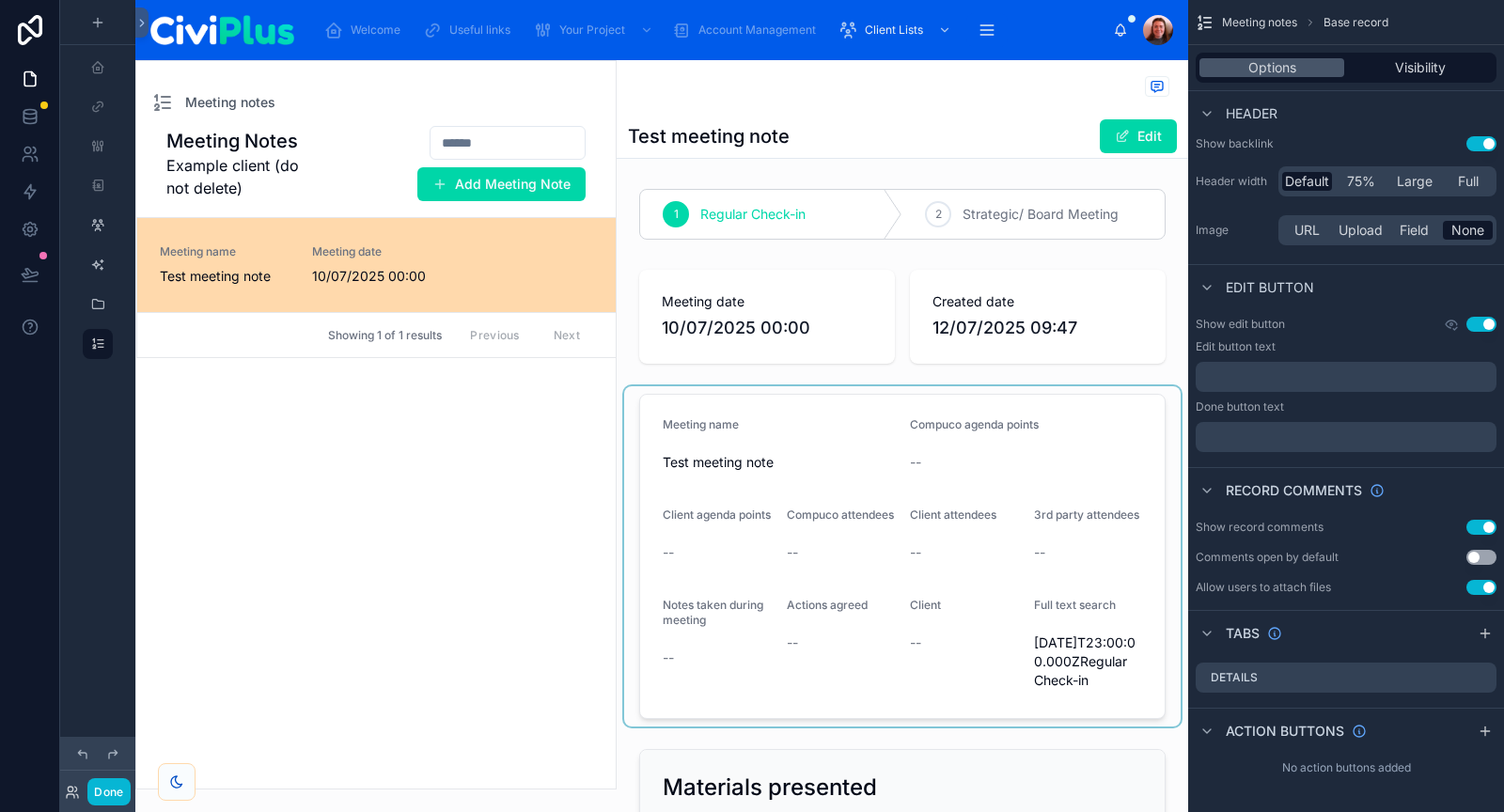 click on "Meeting Notes Example client (do not delete) Add Meeting Note Meeting name Test meeting note Meeting date 10/07/2025 00:00 Showing 1 of 1 results Previous Next" at bounding box center [376, 457] 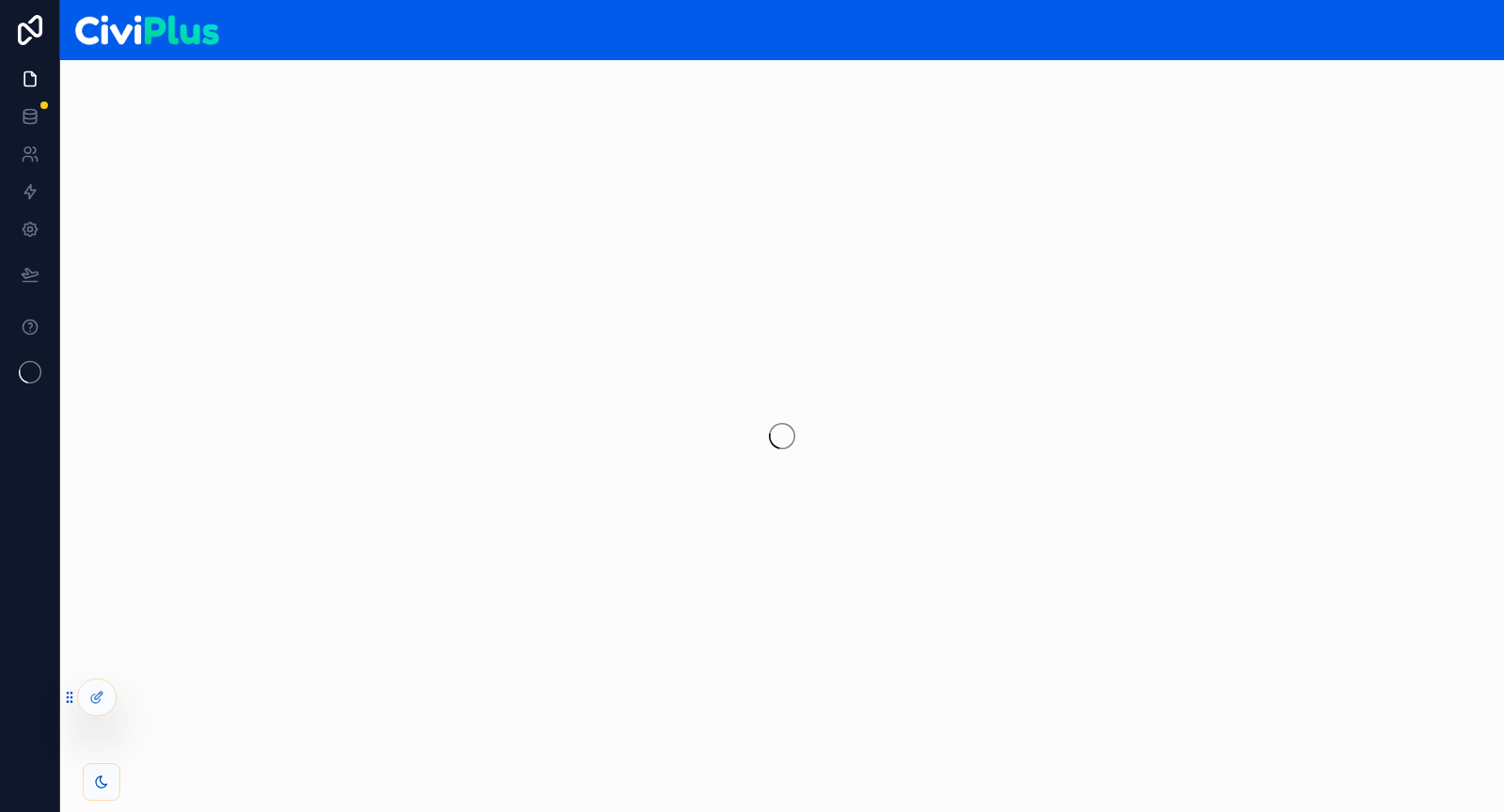 scroll, scrollTop: 0, scrollLeft: 0, axis: both 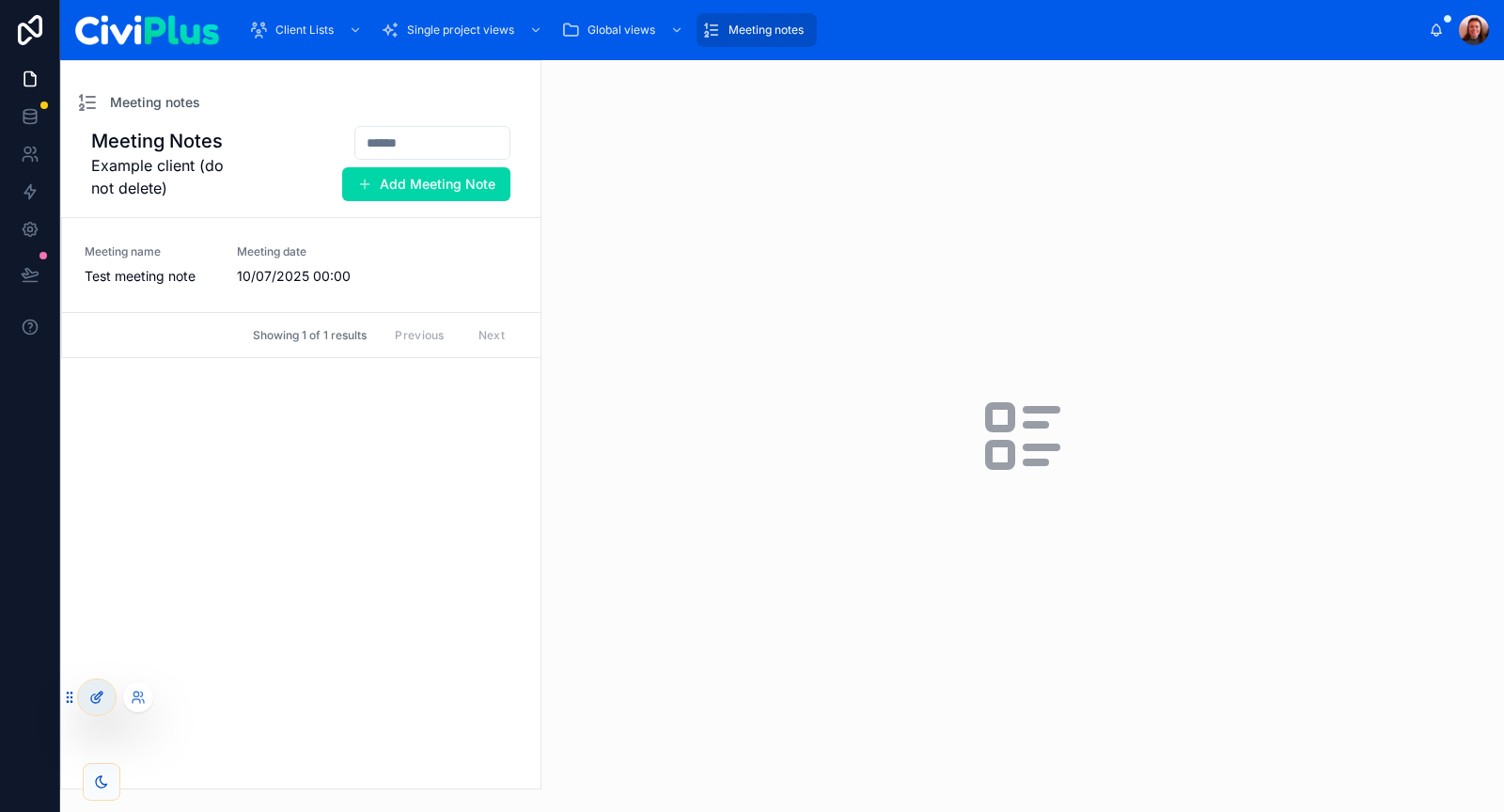 click 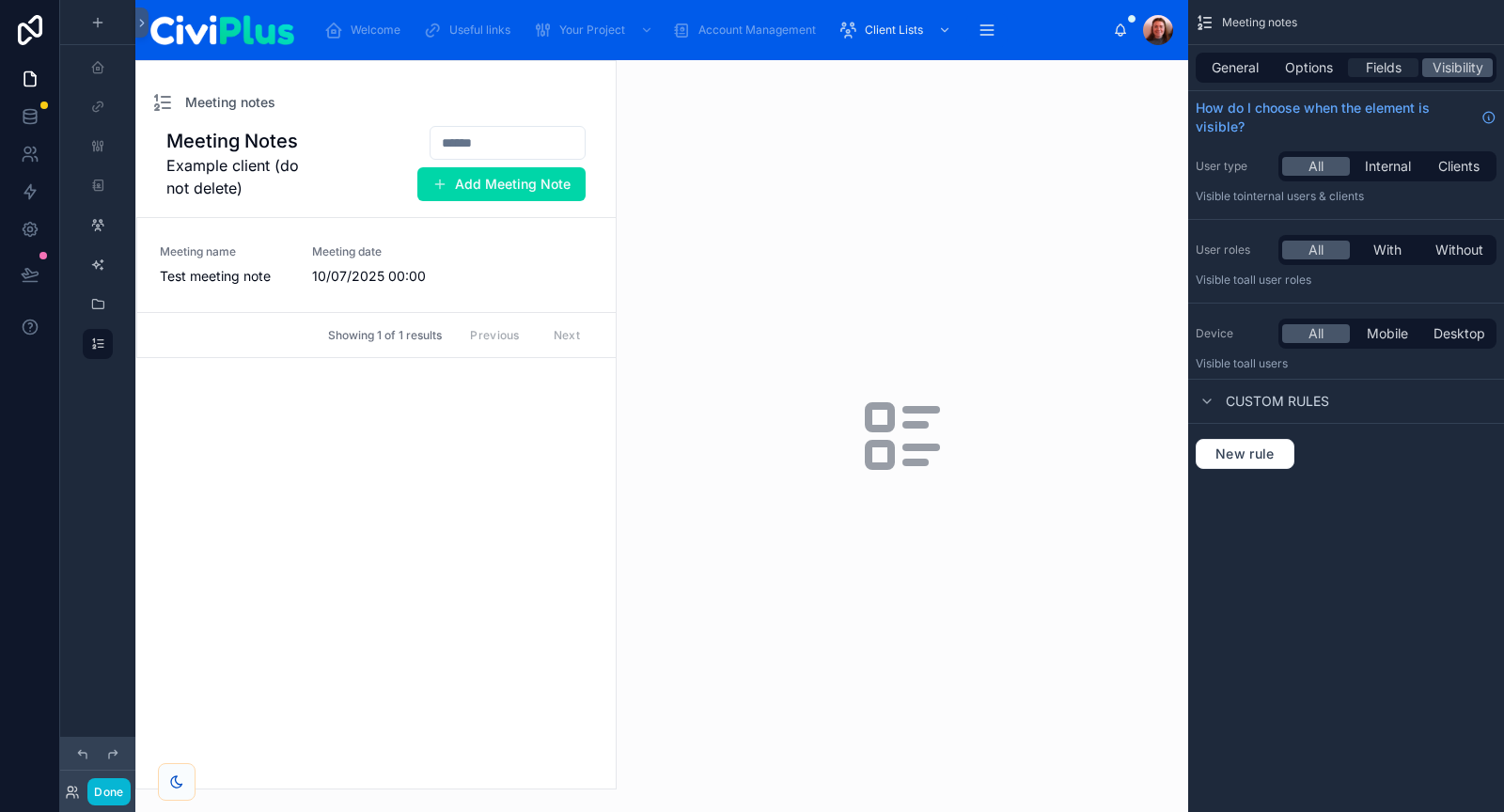 click on "Fields" at bounding box center (1384, 68) 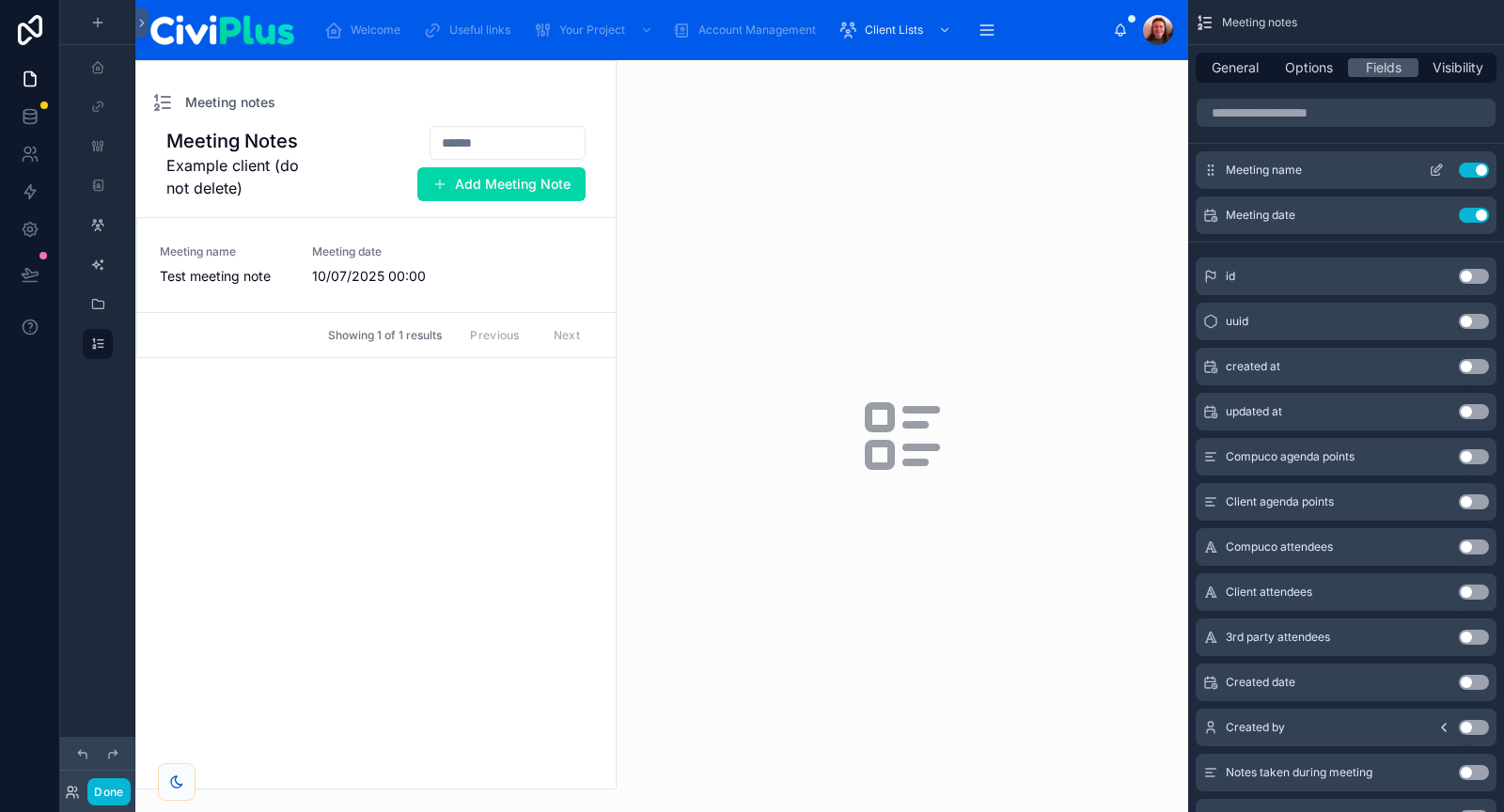 click 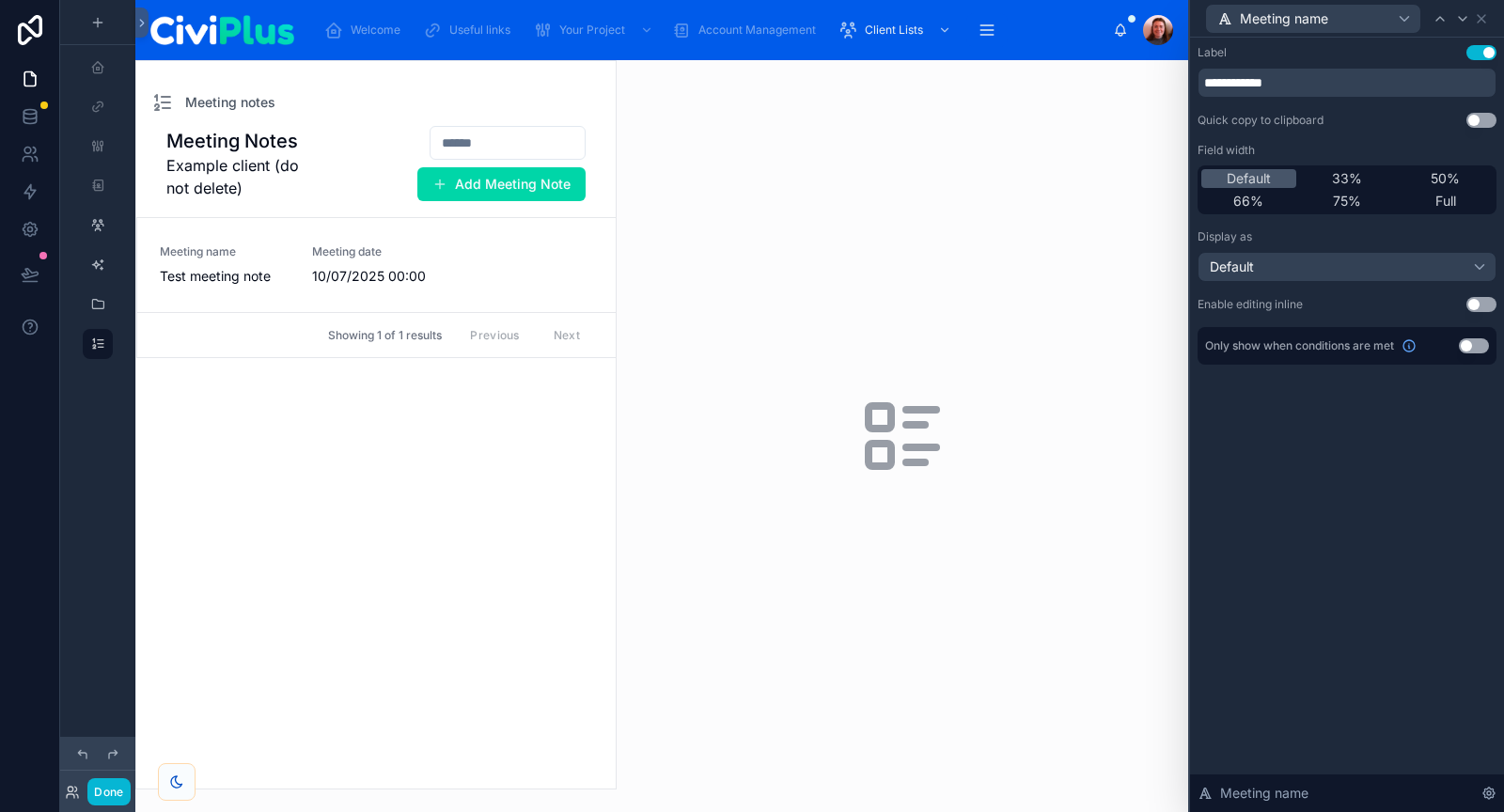 click on "**********" at bounding box center (1347, 71) 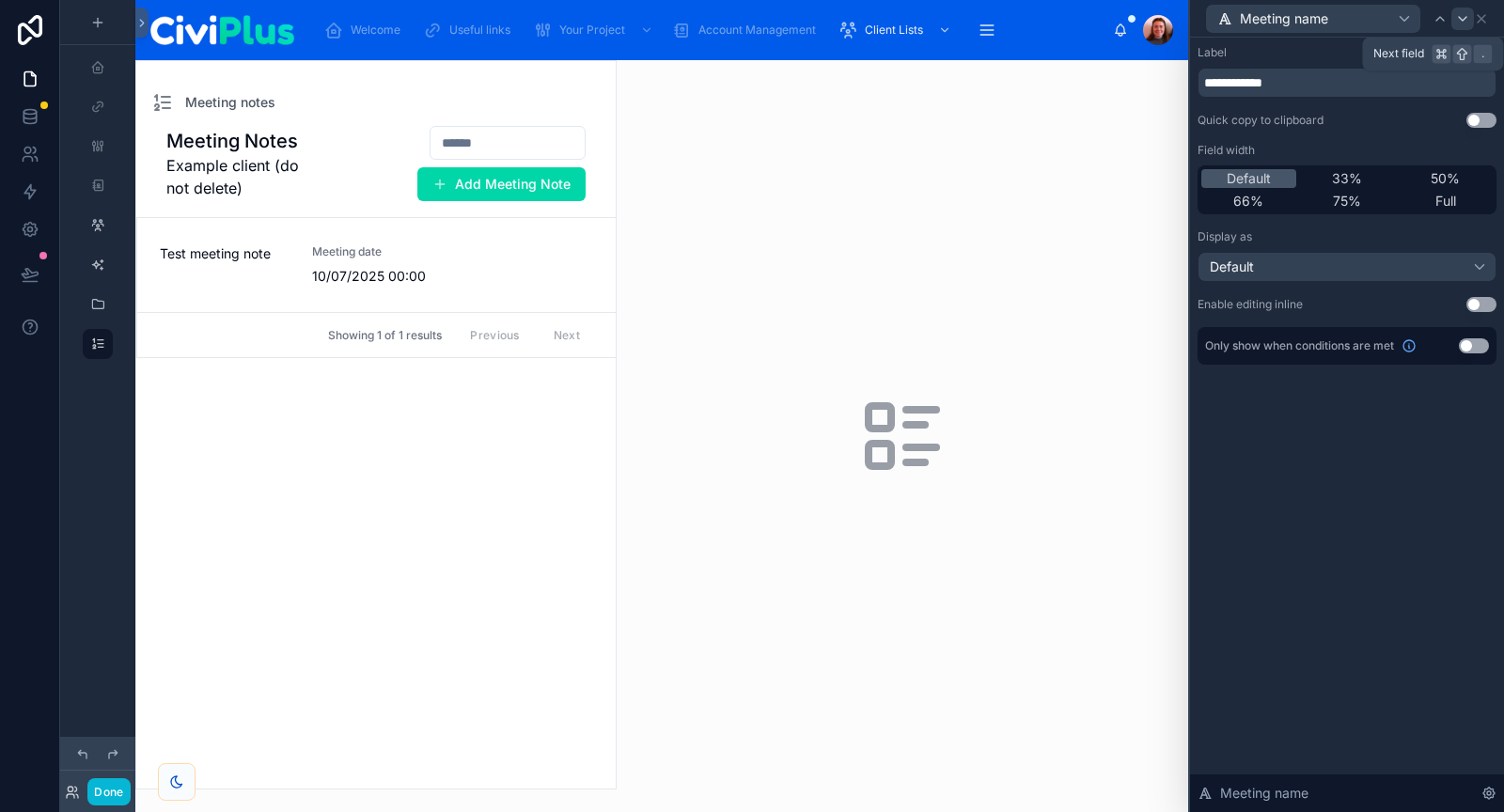 click at bounding box center (1463, 19) 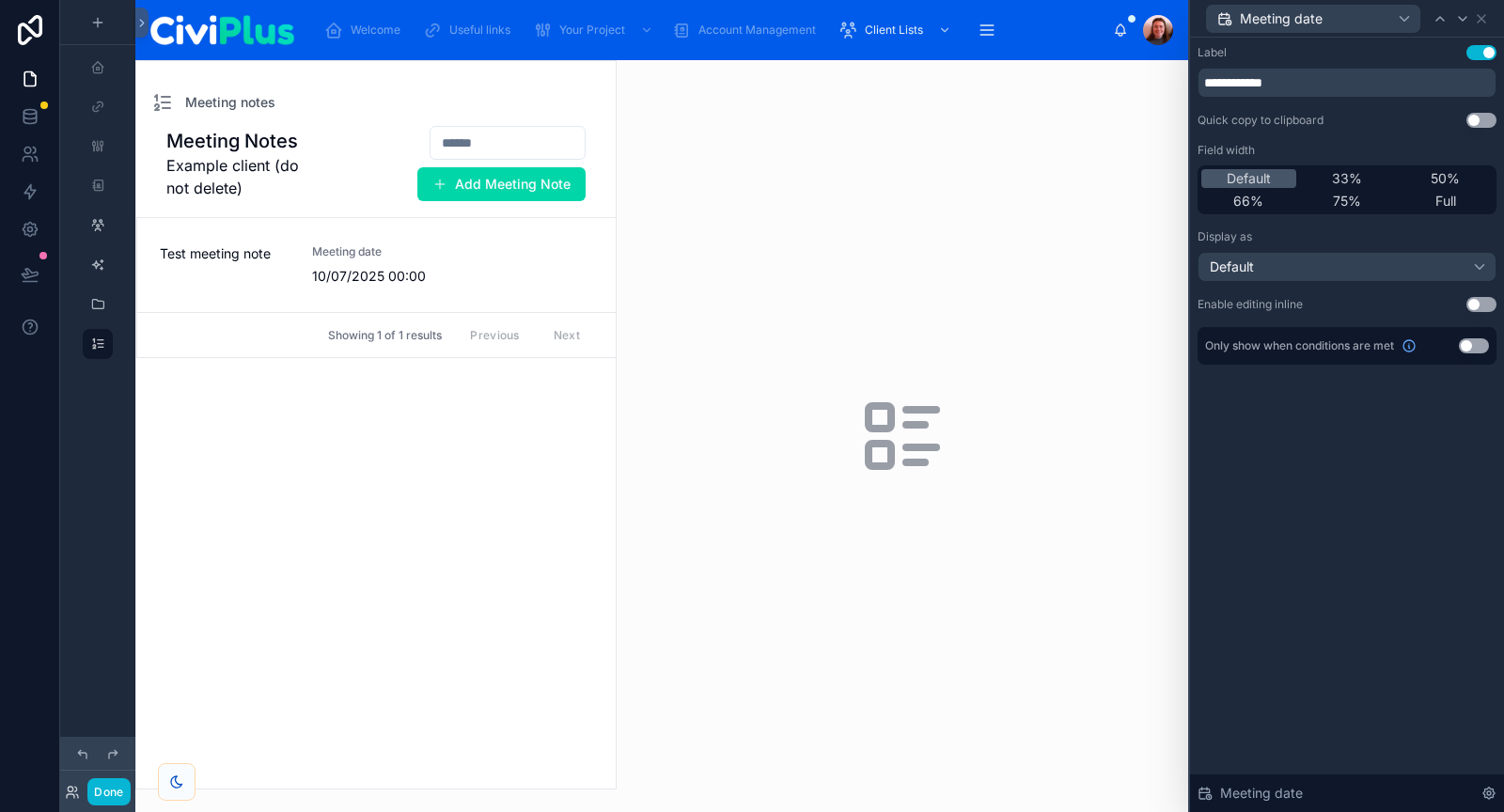 click on "Use setting" at bounding box center [1481, 53] 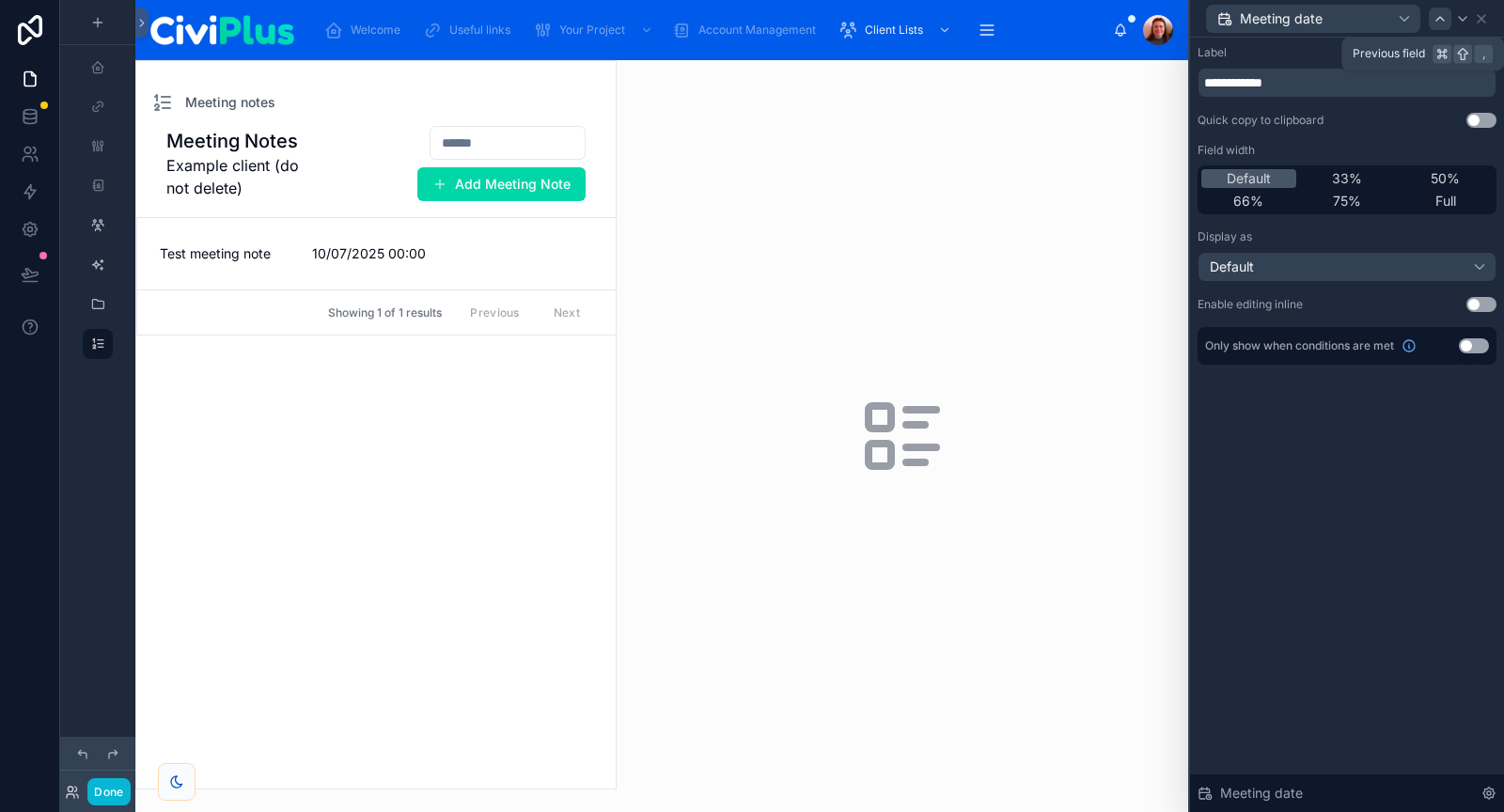 click 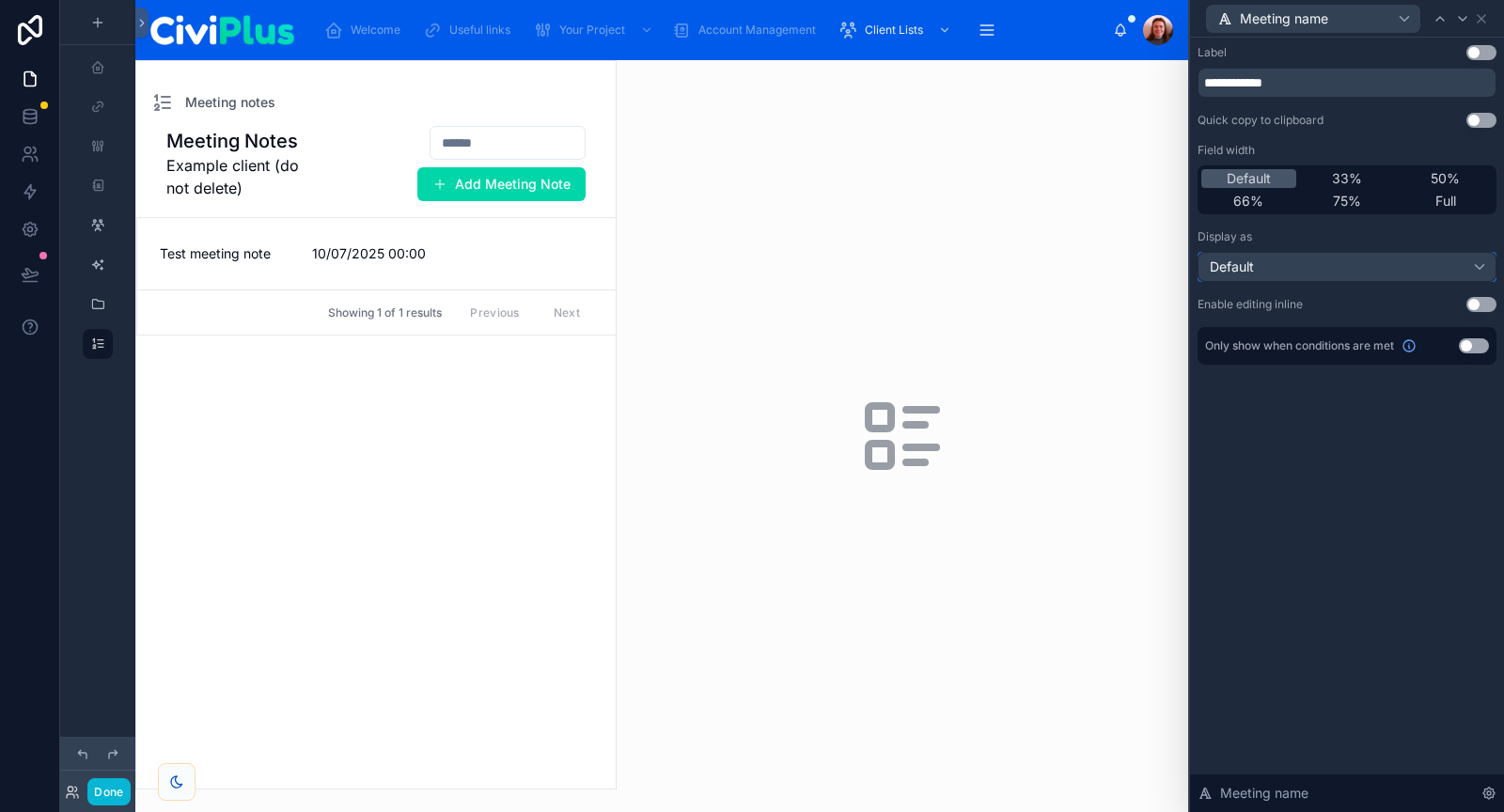 click on "Default" at bounding box center [1347, 267] 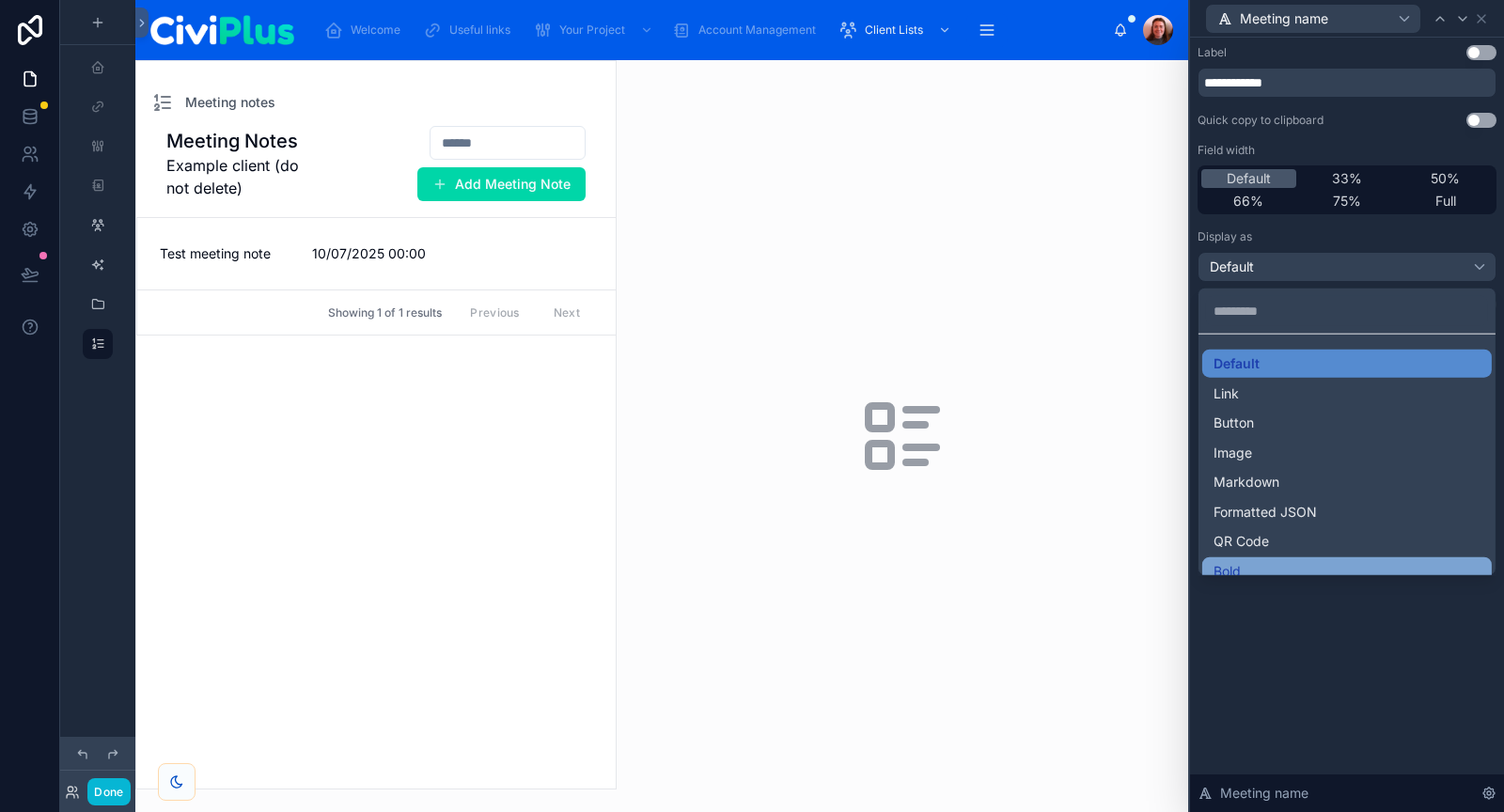 click on "Bold" at bounding box center [1347, 570] 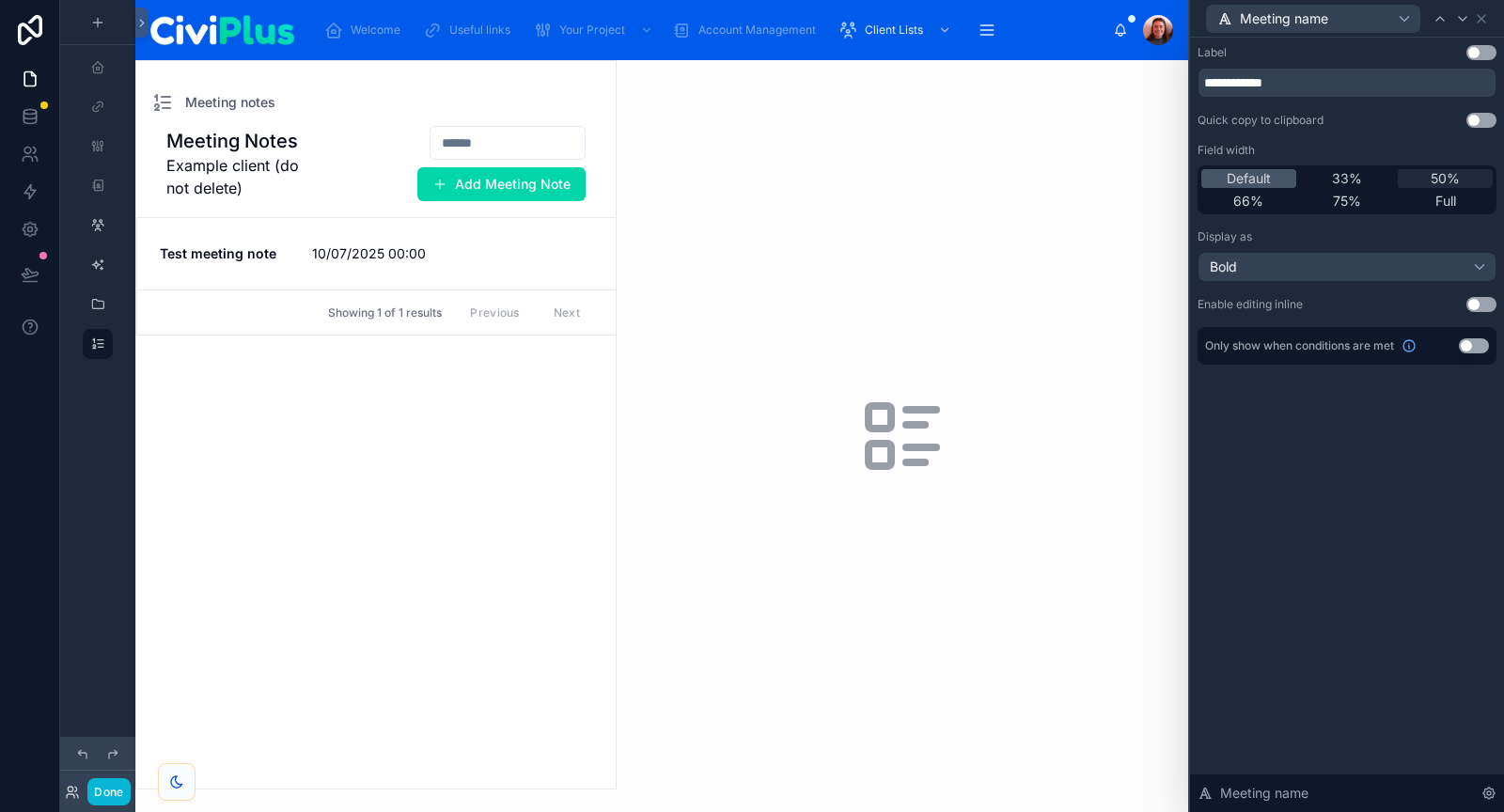 click on "50%" at bounding box center [1445, 179] 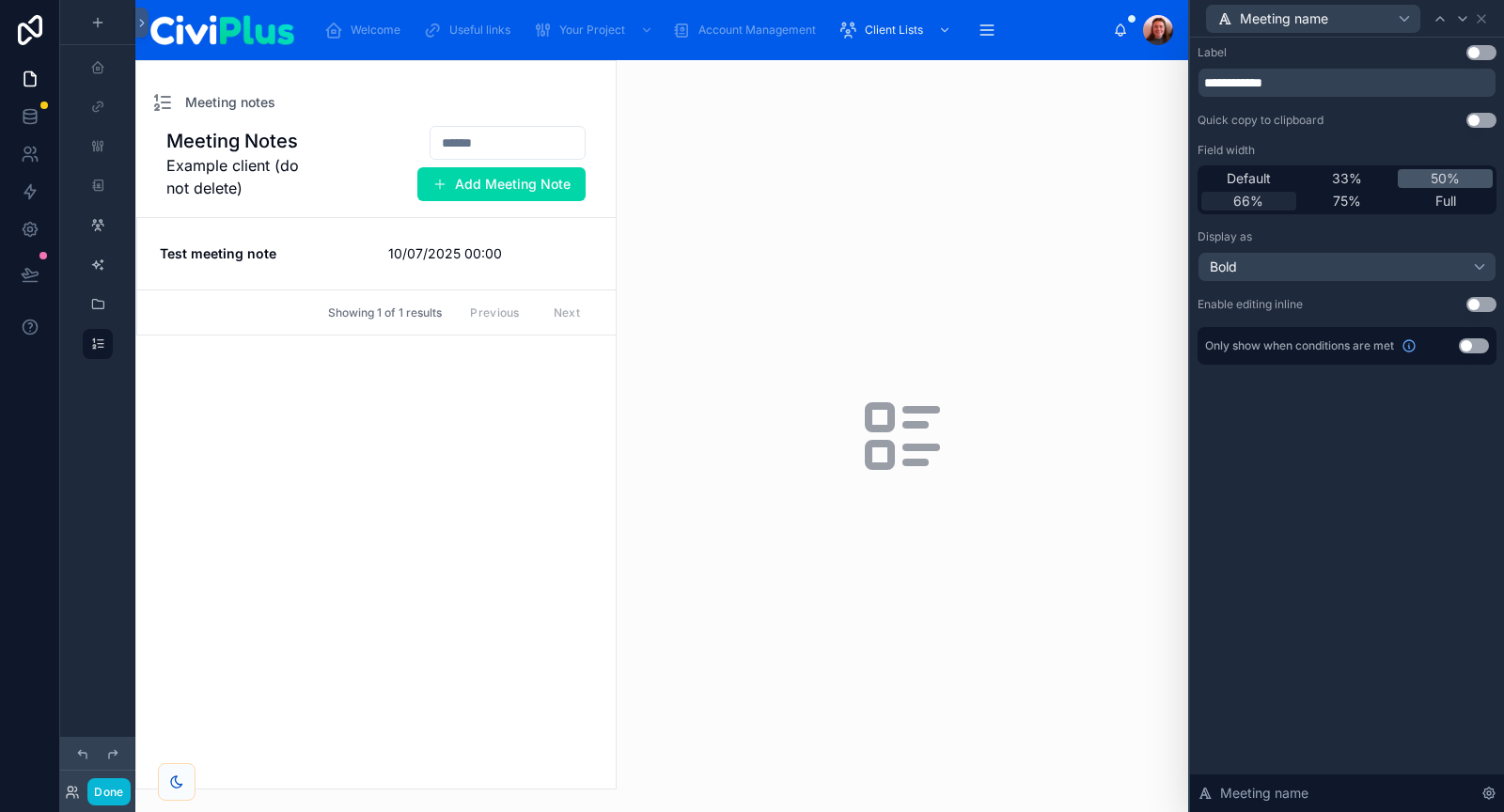 click on "66%" at bounding box center [1248, 201] 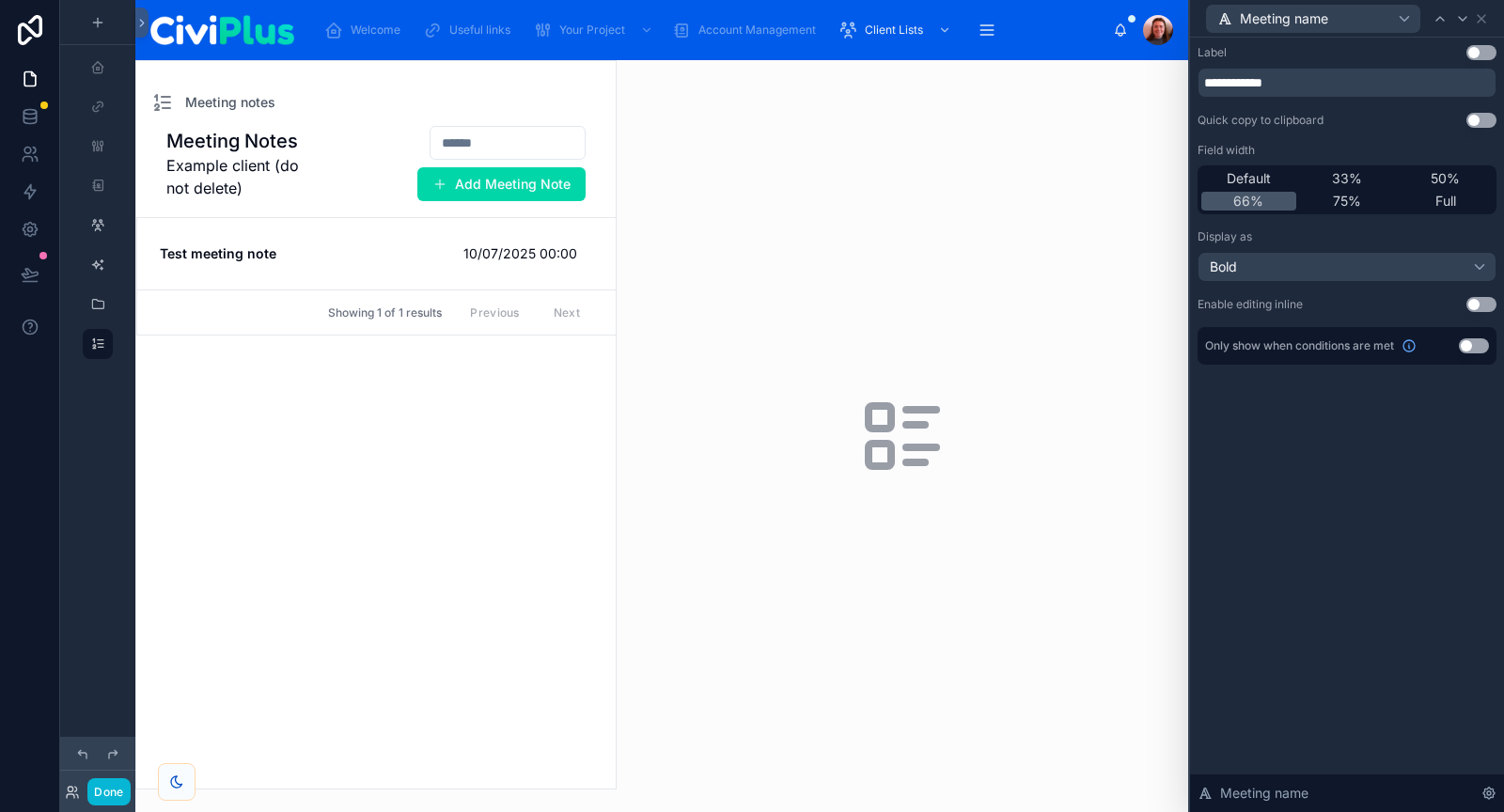 click at bounding box center (376, 425) 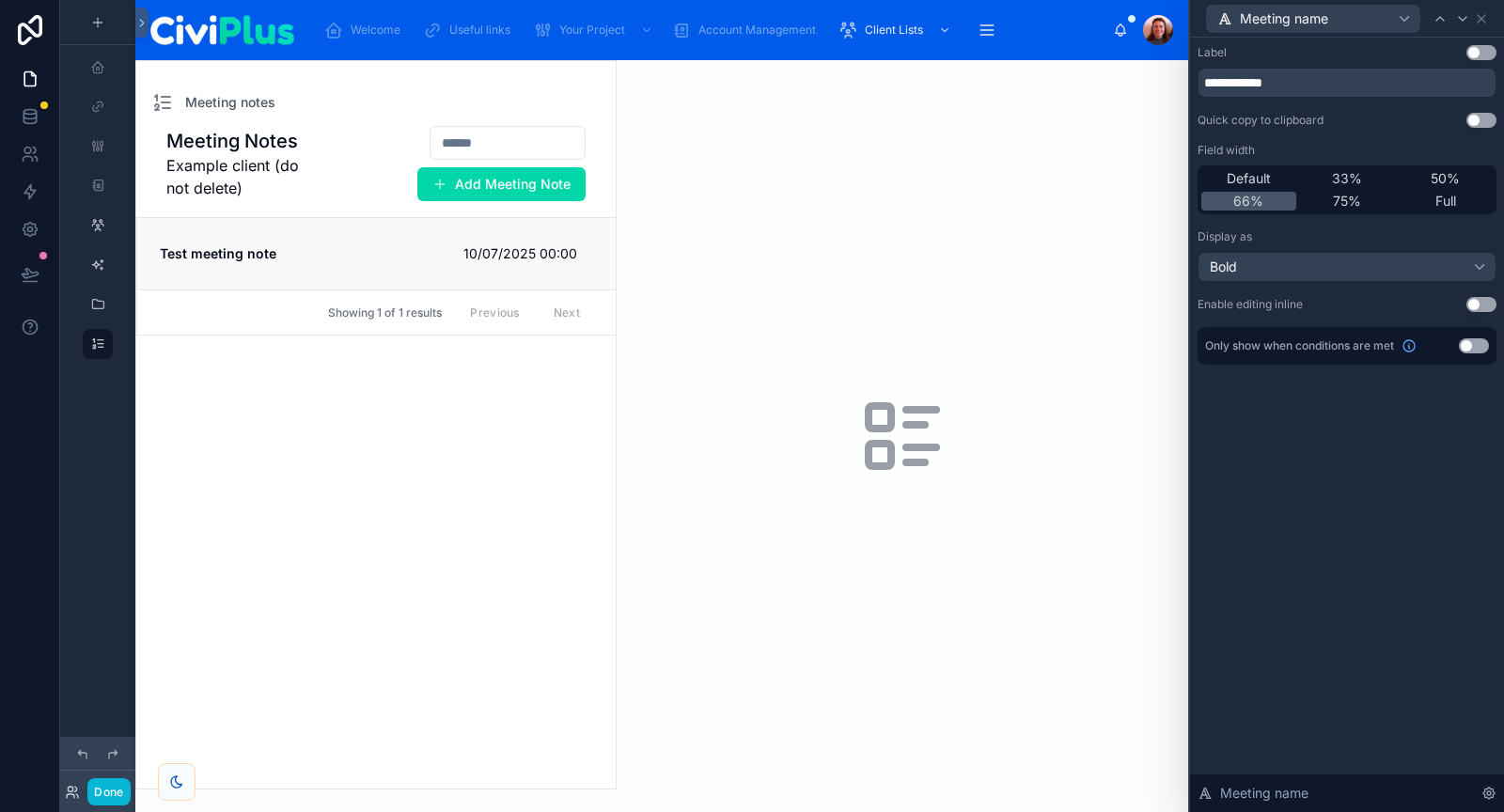 click on "Test meeting note" at bounding box center (300, 254) 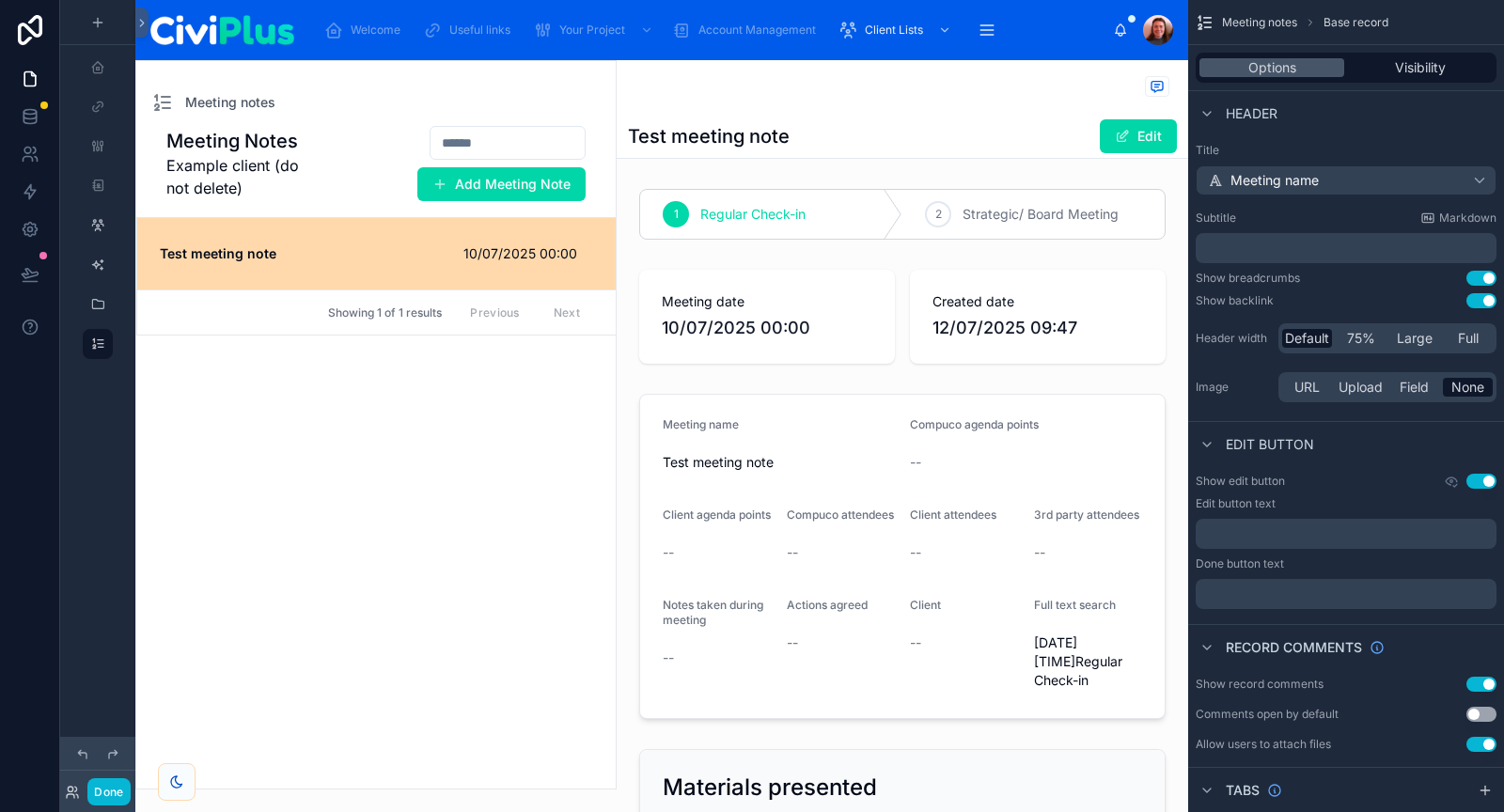 click on "Back to Meeting notes Meeting notes Test meeting note Edit 1 Regular Check-in 2 Strategic/ Board Meeting Meeting date [DATE] [TIME] Created date [DATE] [TIME] Meeting name Test meeting note Compuco agenda points -- Client agenda points -- Compuco attendees -- Client attendees -- 3rd party attendees -- Notes taken during meeting -- Actions agreed -- Client -- Full text search   [DATE][TIME]Regular Check-in Materials presented -- Created by Email [EMAIL] First name Ellen Last name [LAST] Company Example company Title Add a title and subtitle List Add a list related to this record Details Add fields, a title or description Highlights Add a section to highlights fields Video Add a video element iframe Add an iframe embed Stages Add a stages element Chart Add a chart group element Buttons Add an action button row Links Add quick links Text Add a text block that supports markdown Gallery Add a preview for files Notice Add a notice element Divider Add a divider Comments Image Container" at bounding box center [902, 1076] 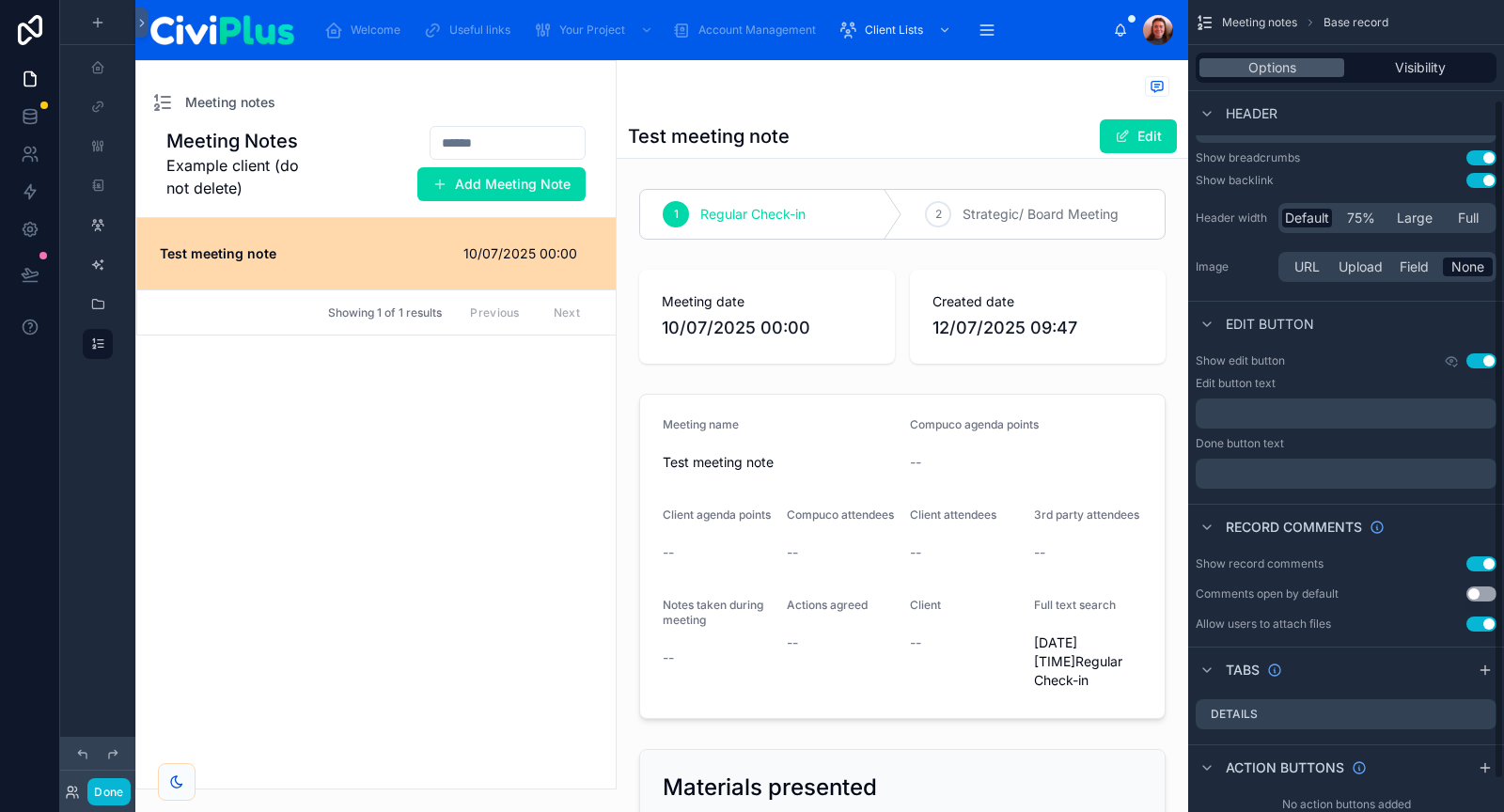 scroll, scrollTop: 118, scrollLeft: 0, axis: vertical 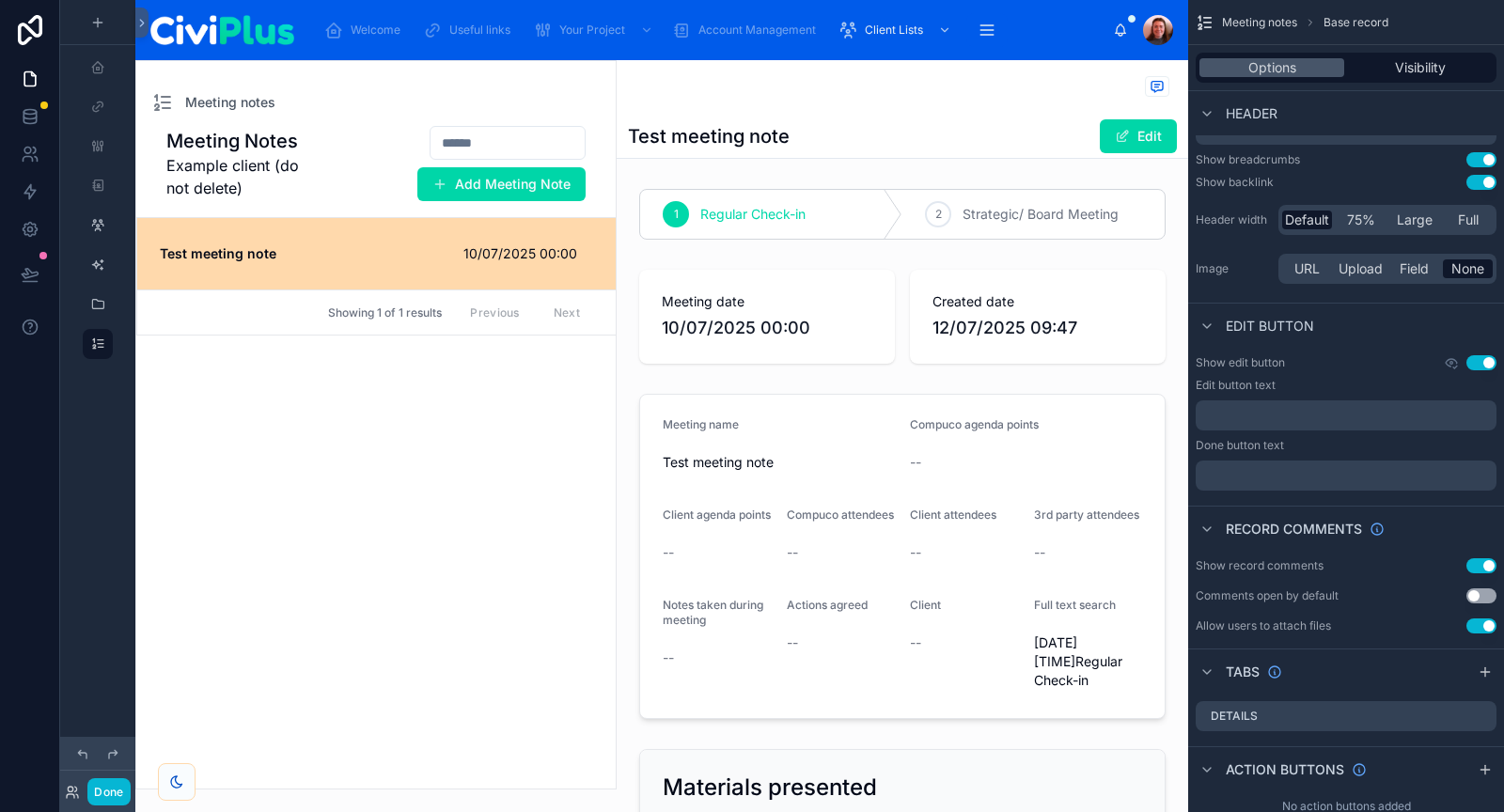 click on "Use setting" at bounding box center [1481, 363] 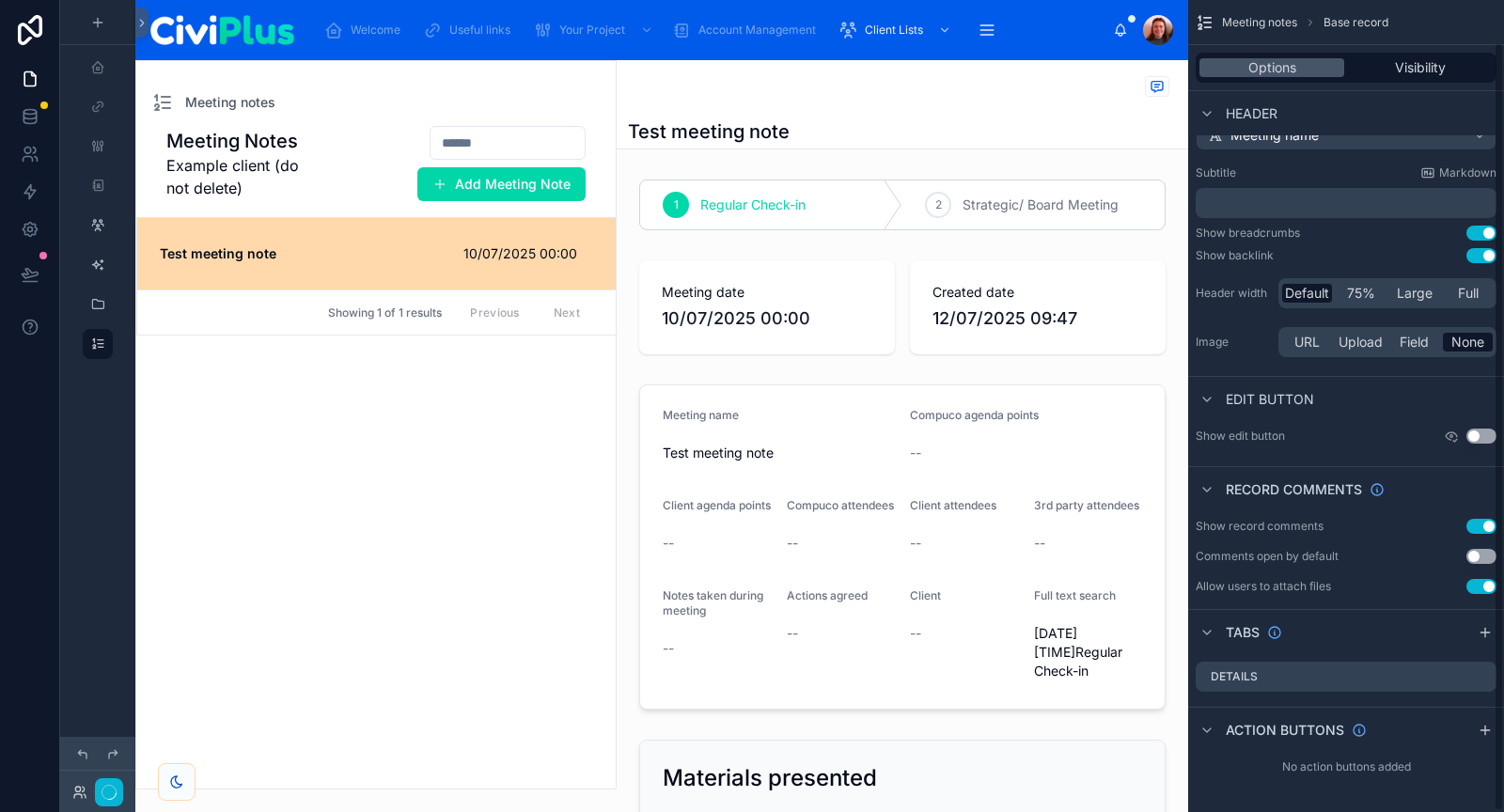 scroll, scrollTop: 44, scrollLeft: 0, axis: vertical 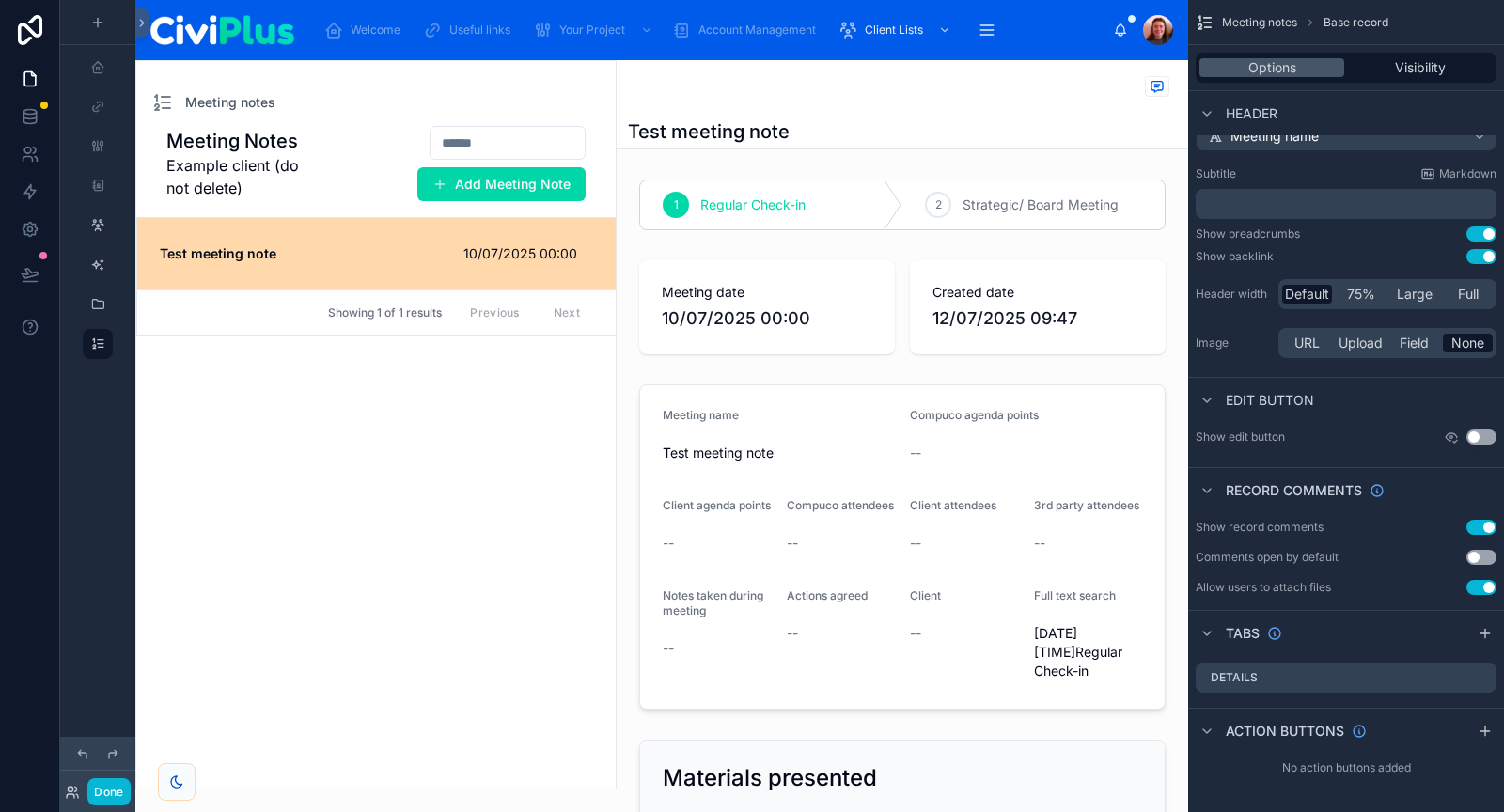 click on "Use setting" at bounding box center (1481, 587) 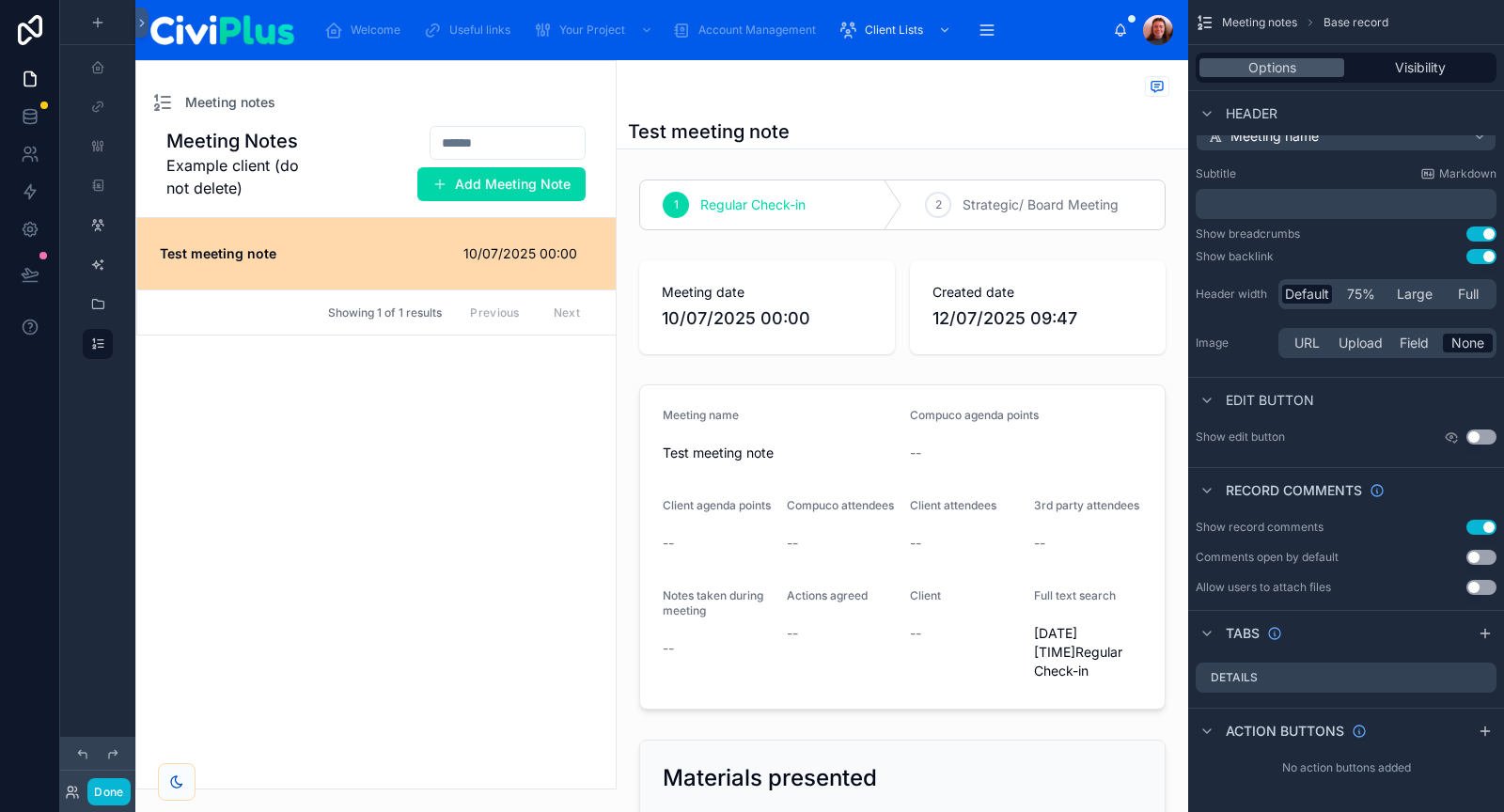 click on "Use setting" at bounding box center [1481, 527] 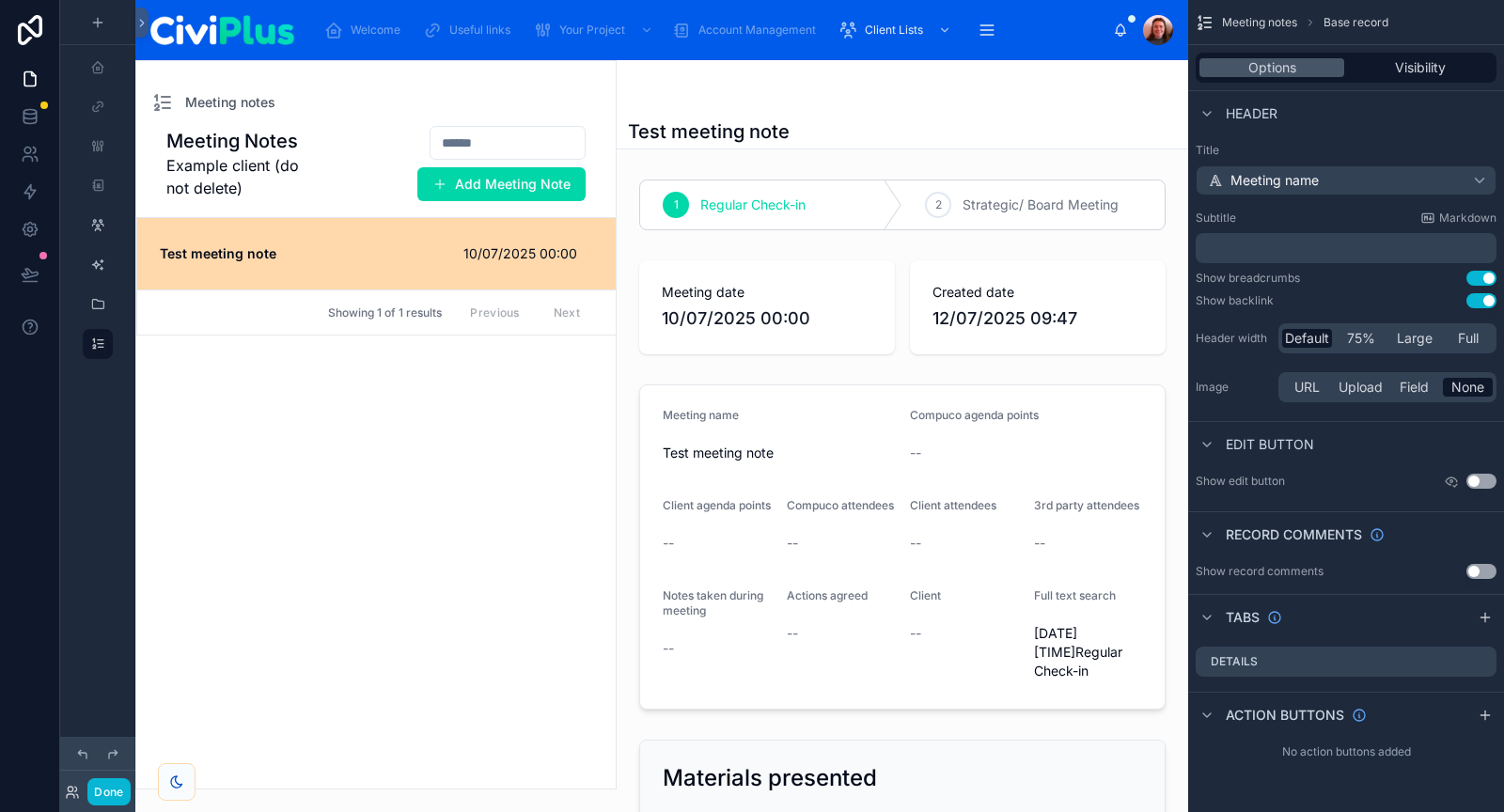 scroll, scrollTop: 0, scrollLeft: 0, axis: both 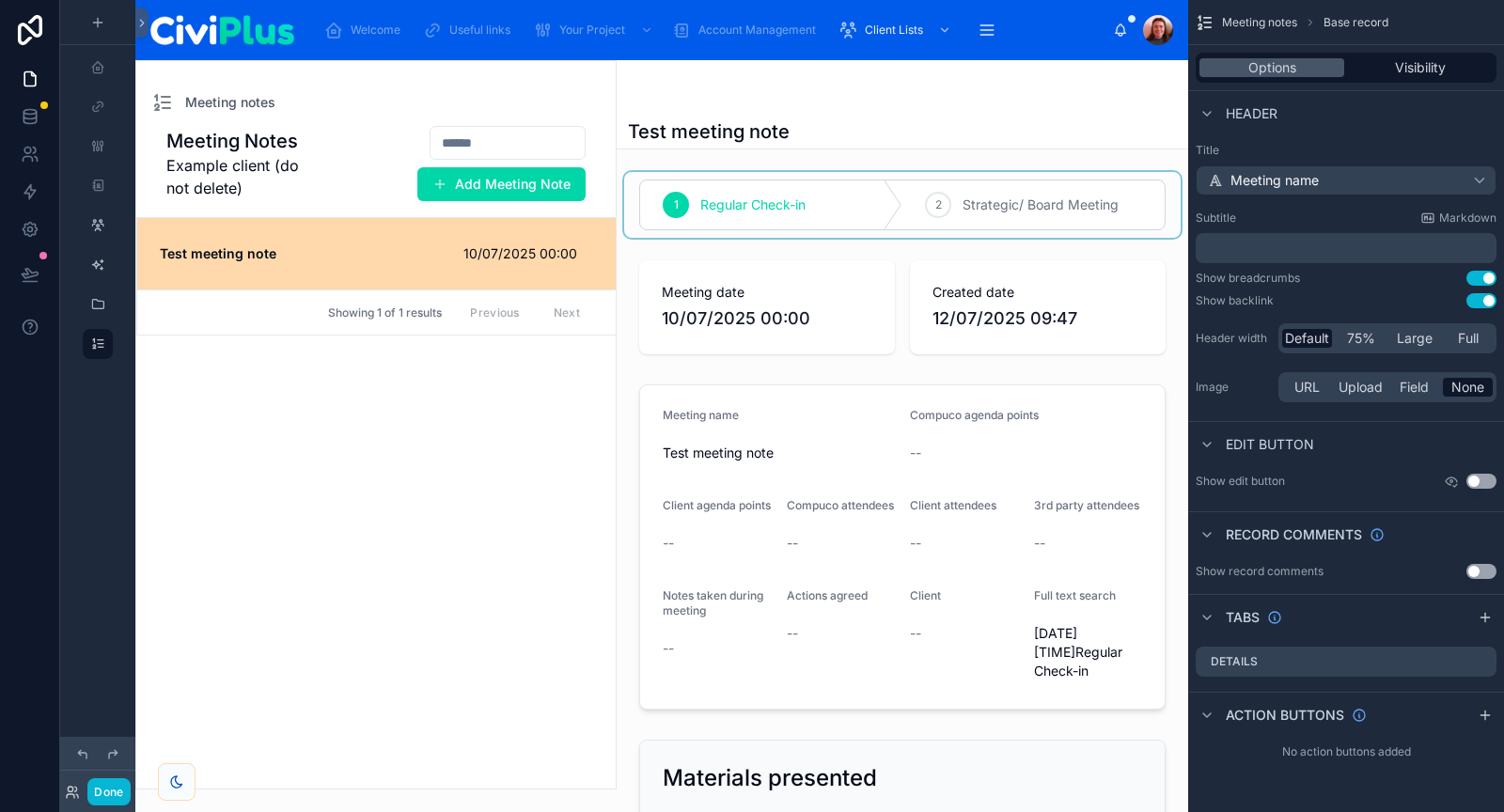 click at bounding box center (902, 205) 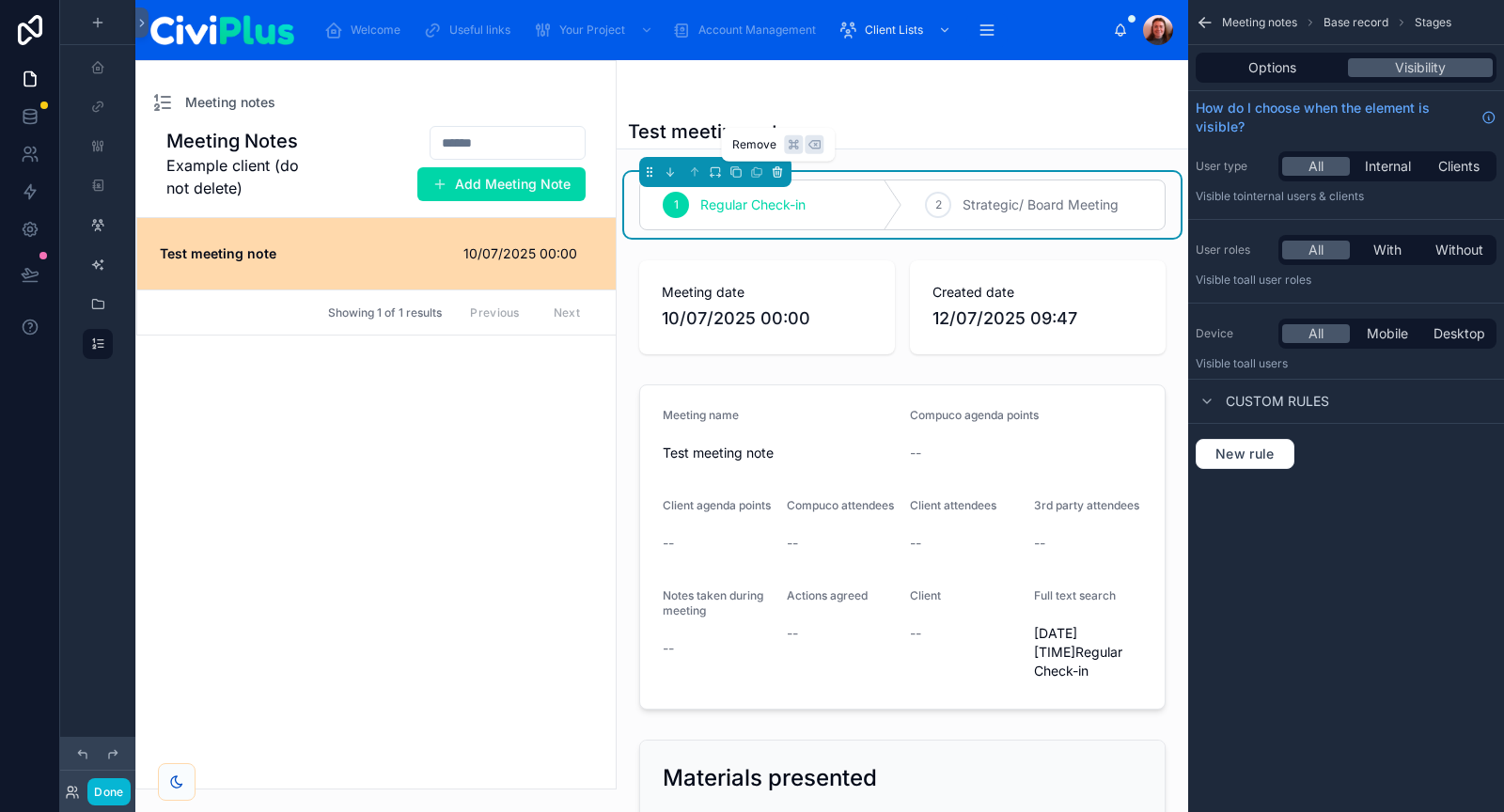 click 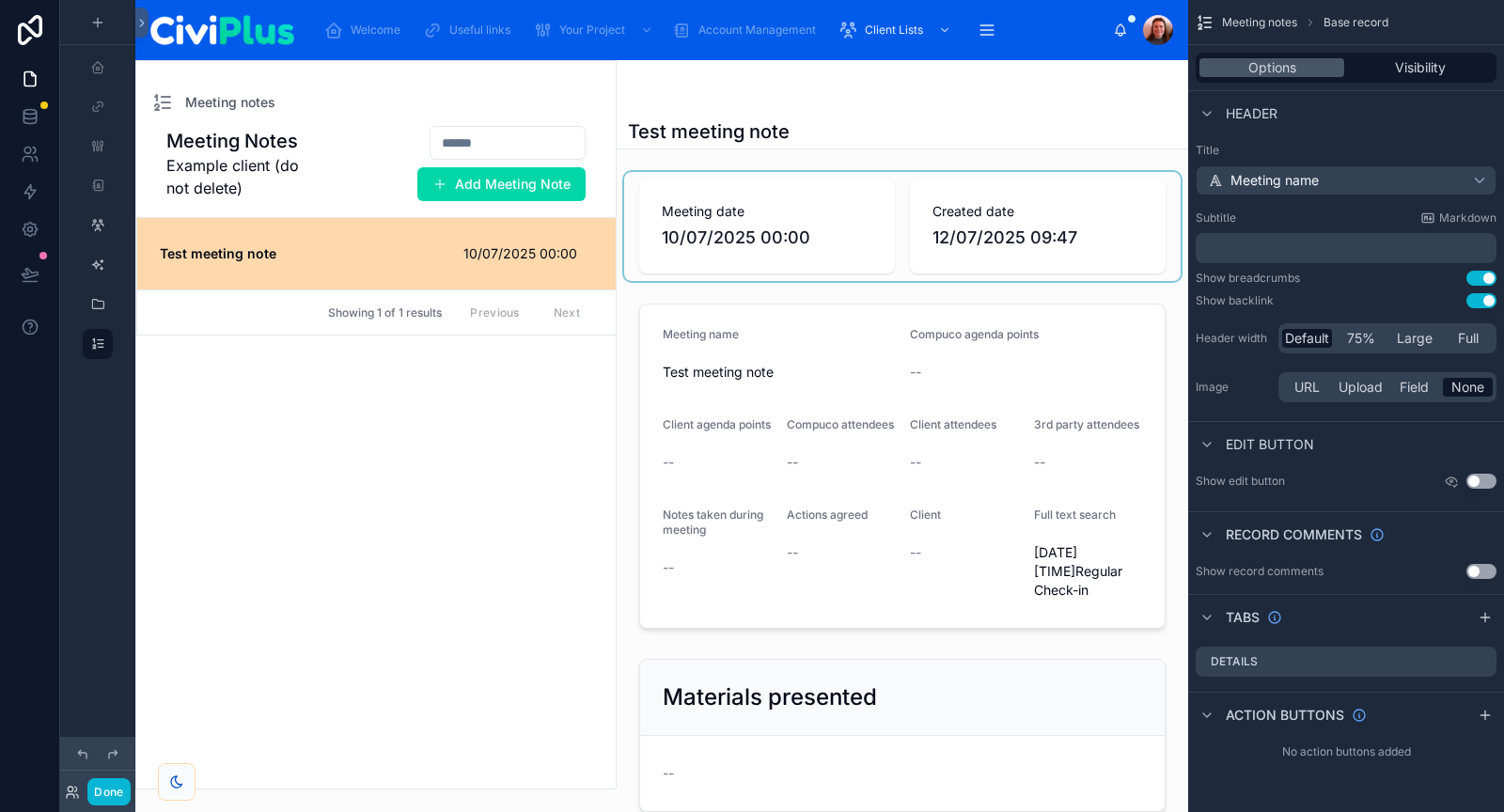 click at bounding box center [902, 226] 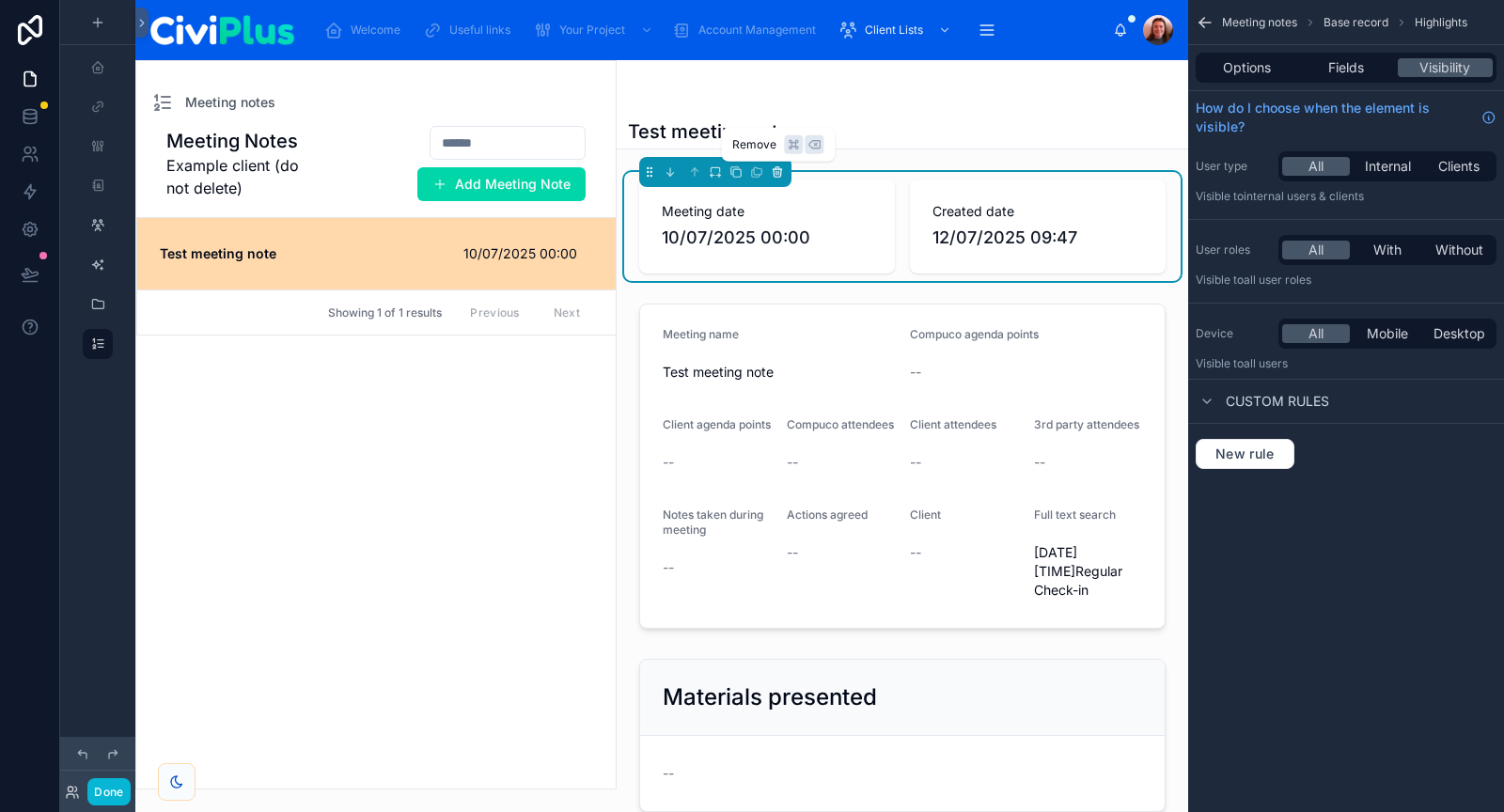 click 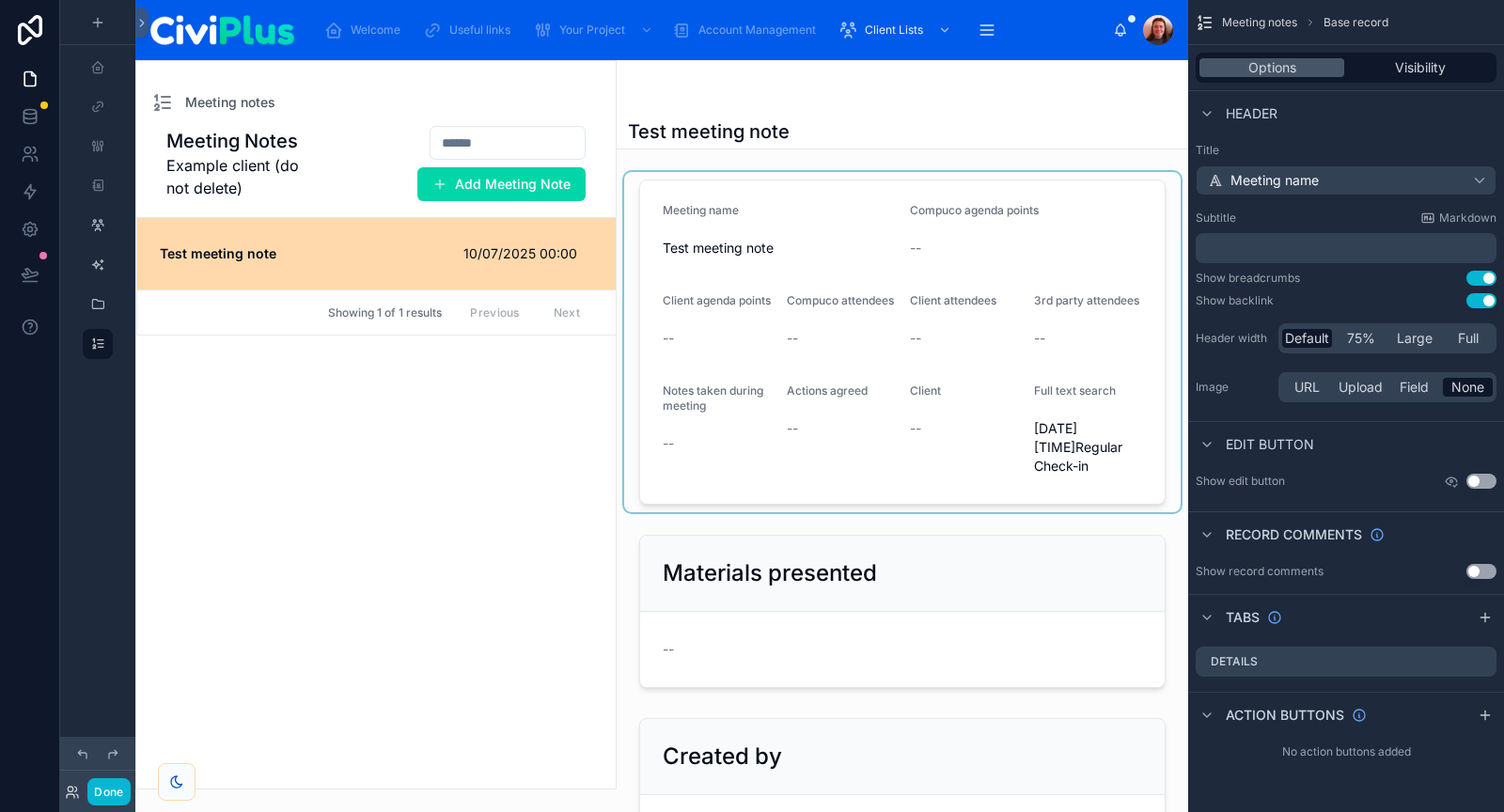 click at bounding box center (902, 342) 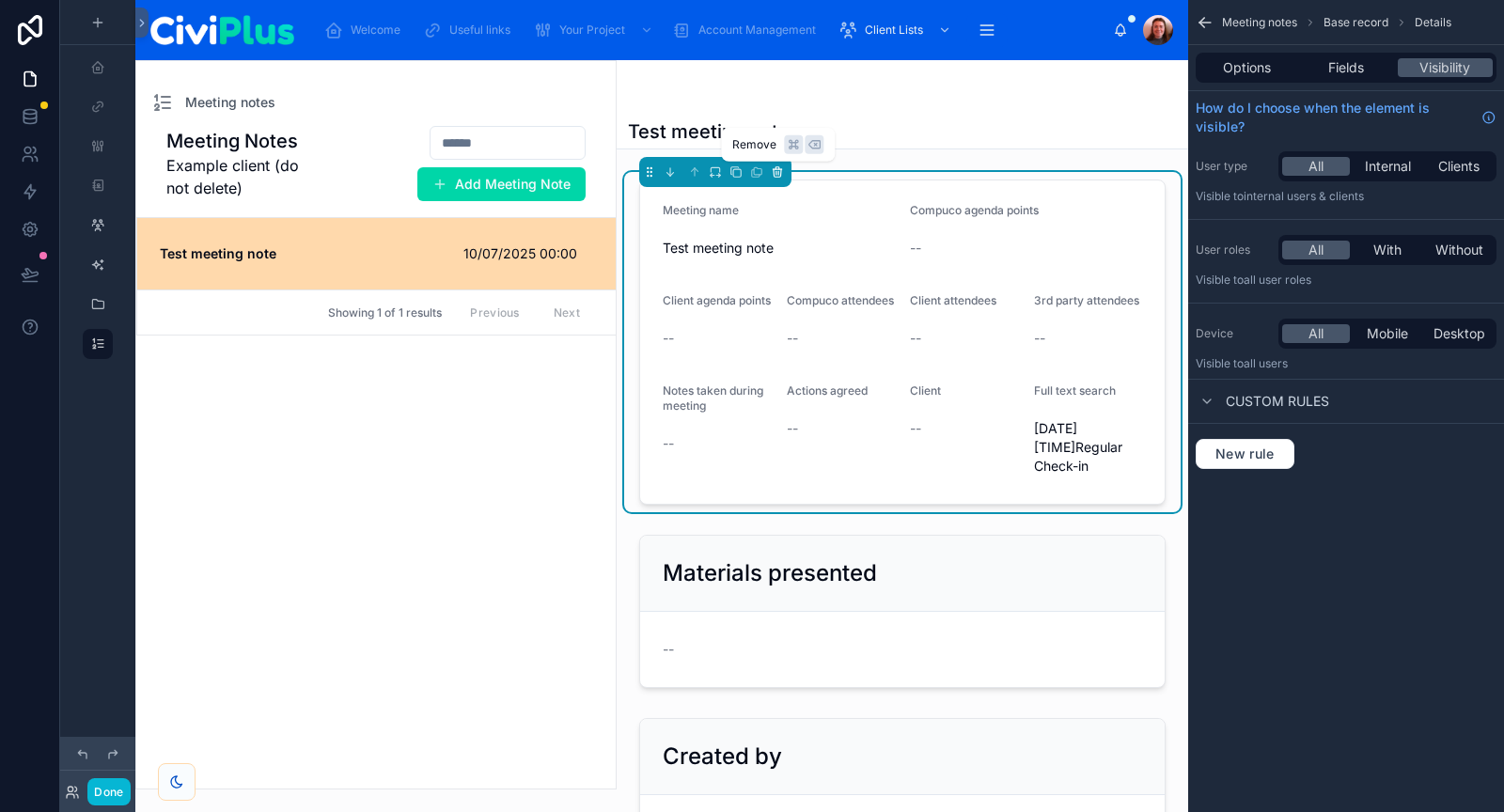 click 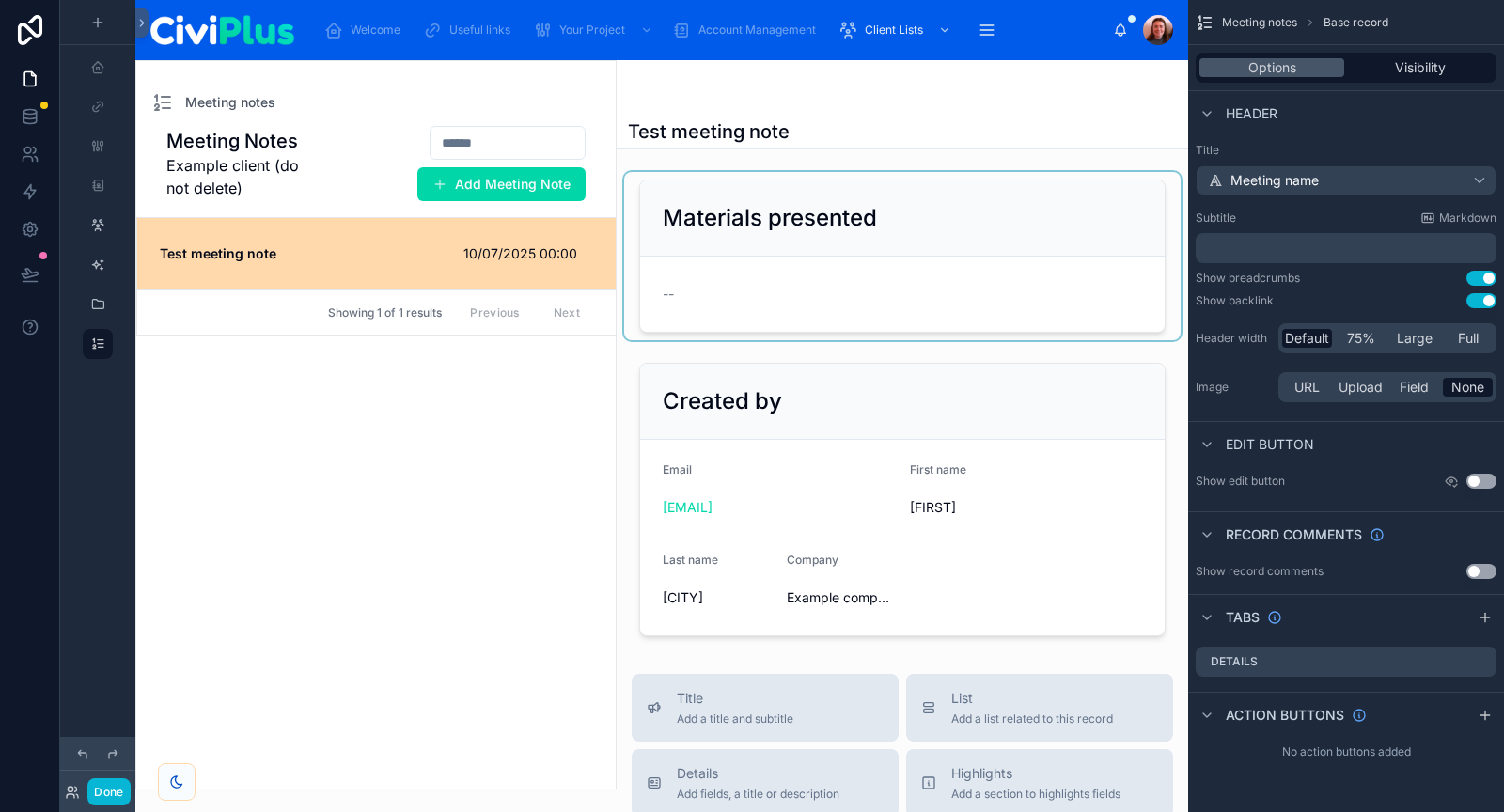 click at bounding box center (902, 256) 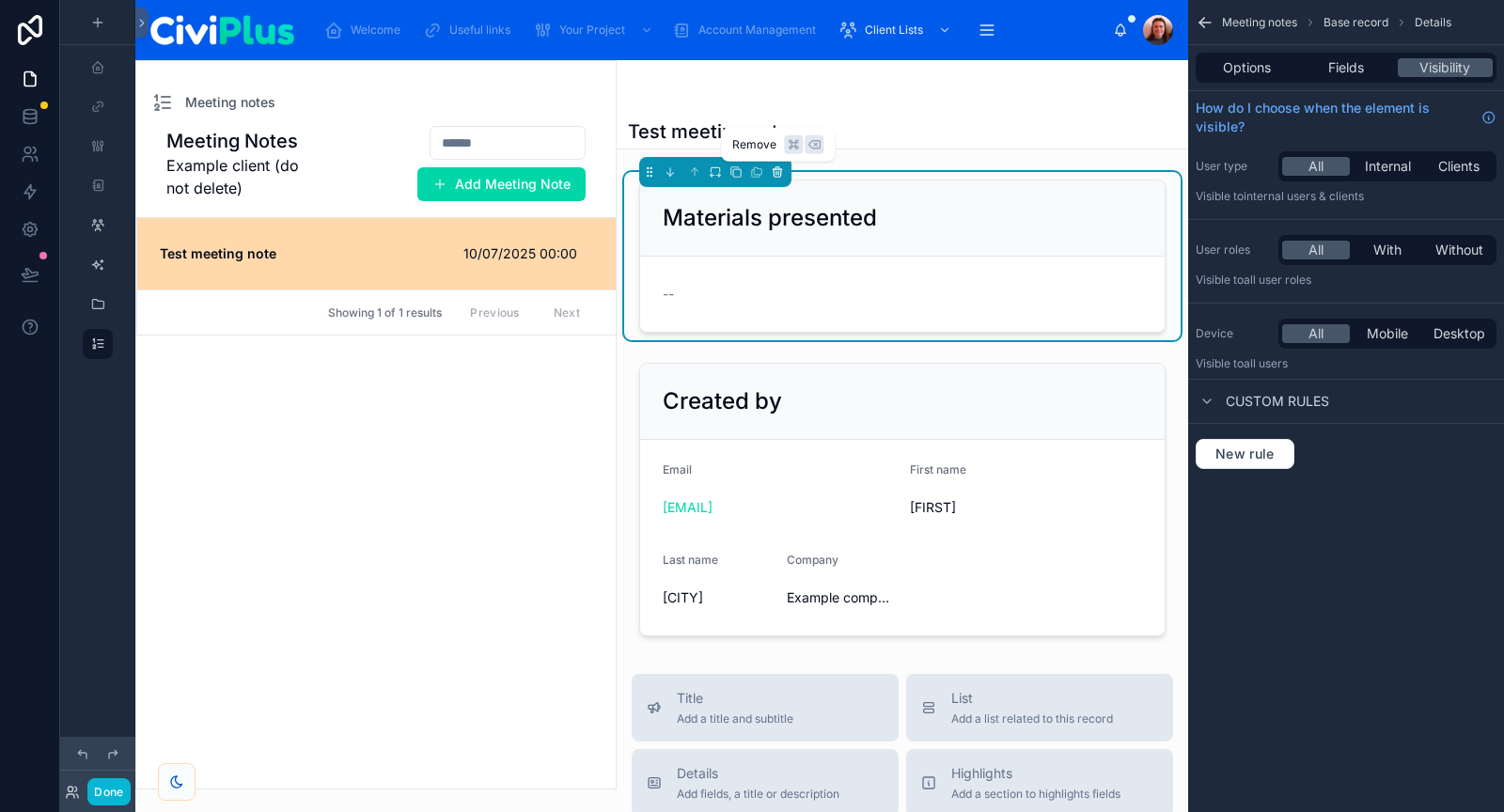 click at bounding box center (777, 172) 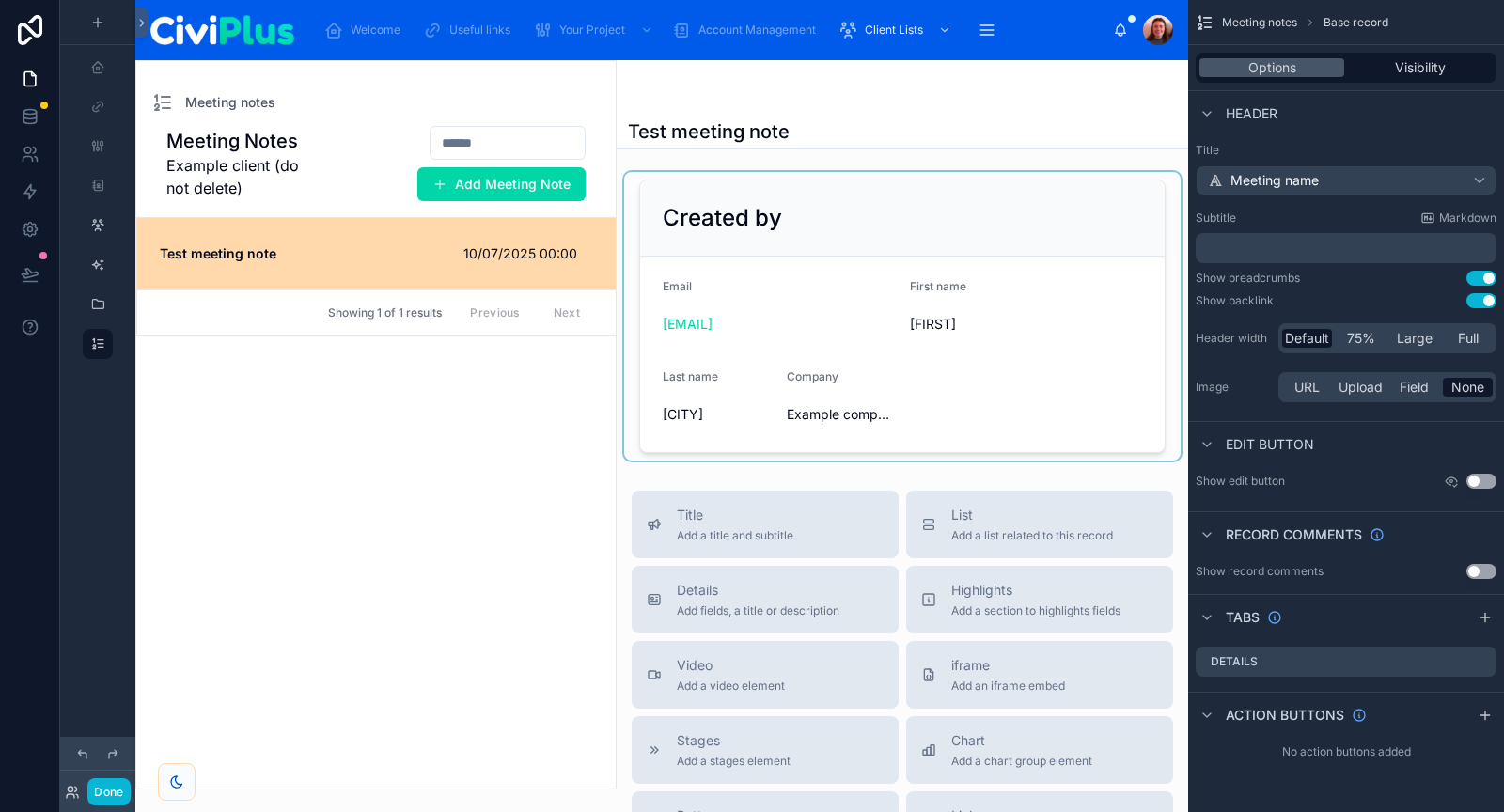 click at bounding box center [902, 316] 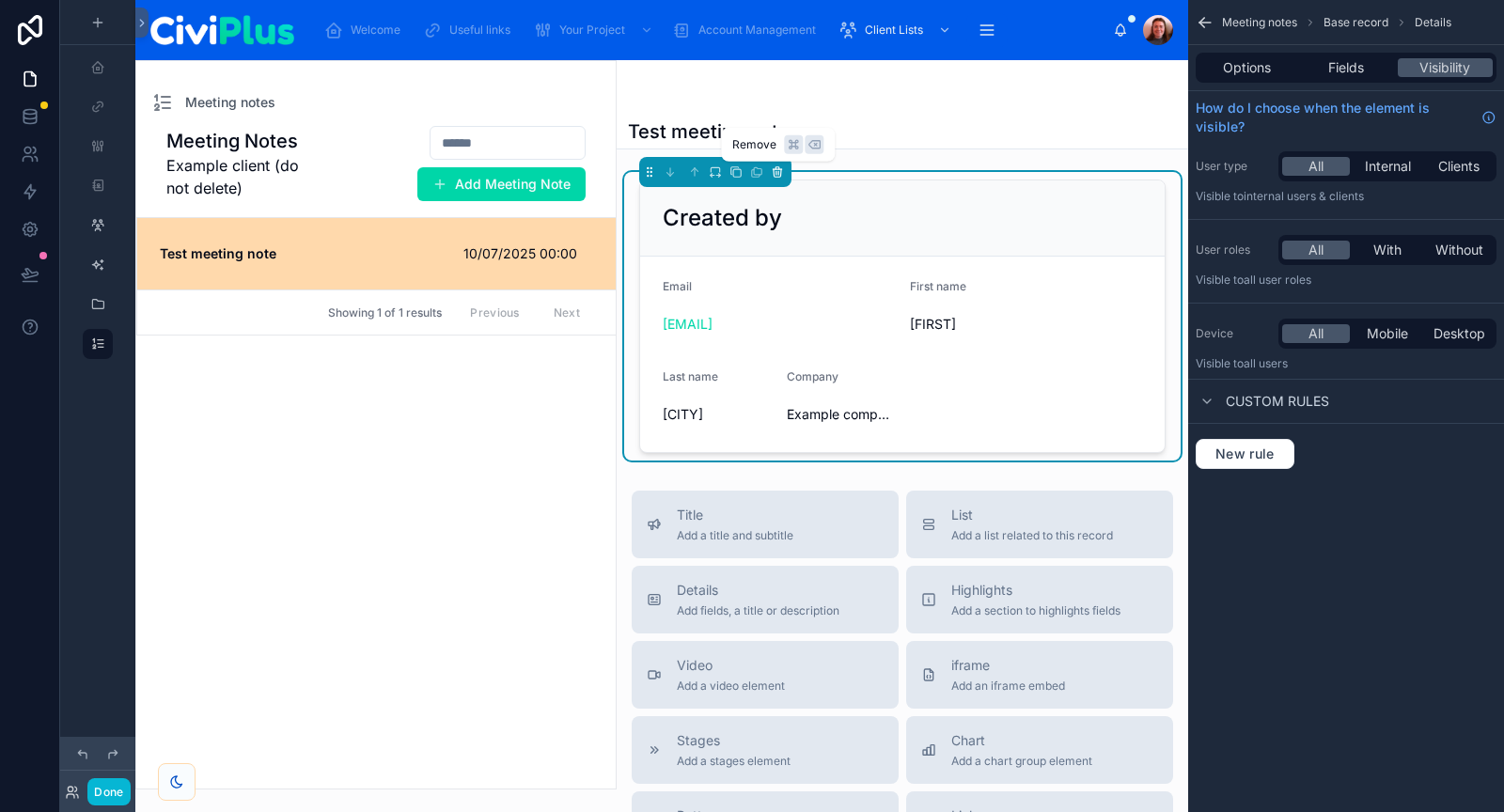 click on "Remove" at bounding box center (777, 145) 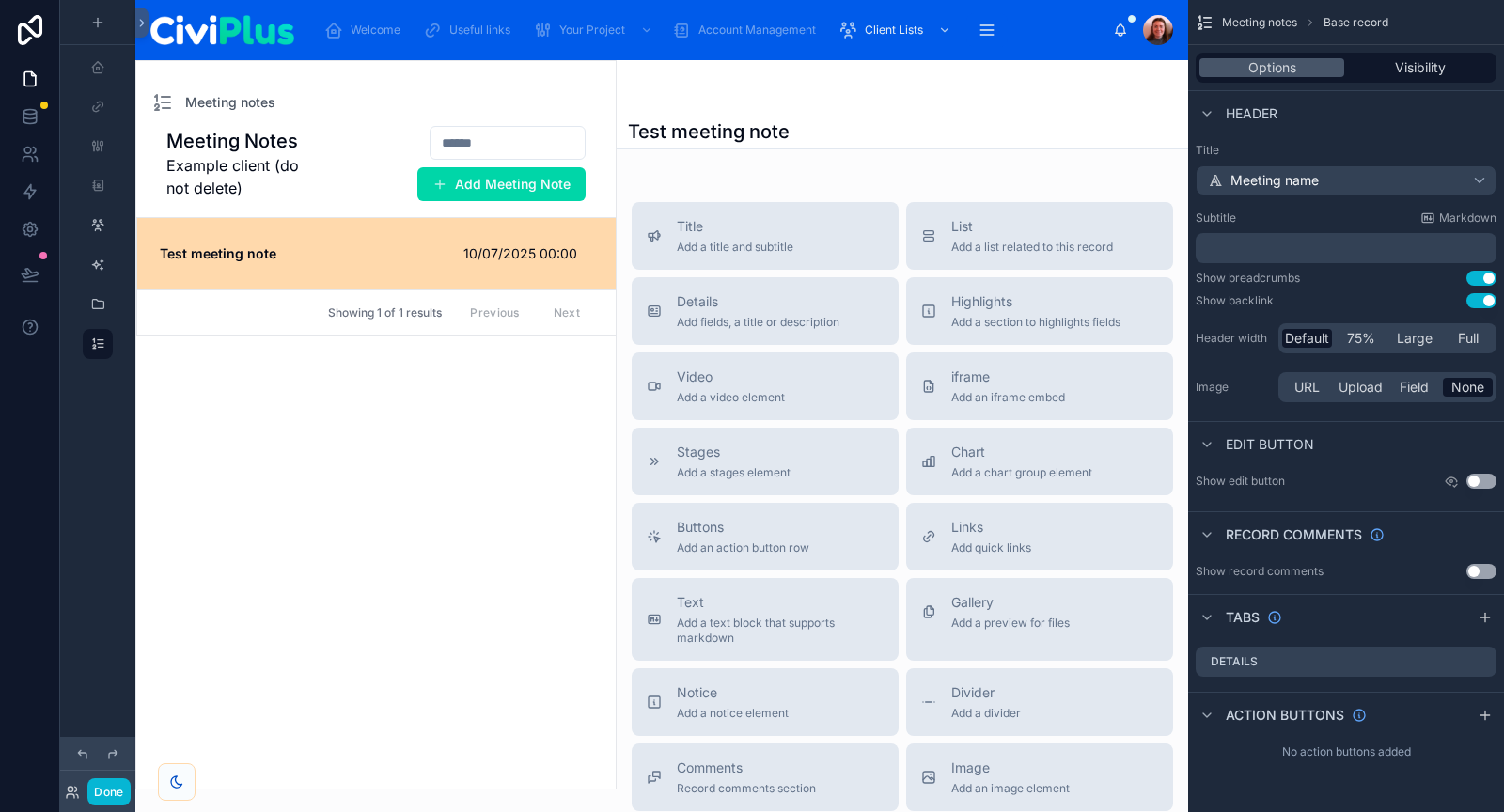 click on "Back to Meeting notes Meeting notes Test meeting note Title Add a title and subtitle List Add a list related to this record Details Add fields, a title or description Highlights Add a section to highlights fields Video Add a video element iframe Add an iframe embed Stages Add a stages element Chart Add a chart group element Buttons Add an action button row Links Add quick links Text Add a text block that supports markdown Gallery Add a preview for files Notice Add a notice element Divider Add a divider Comments Record comments section Image Add an image element Container Add a container to group multiple sections together" at bounding box center (902, 555) 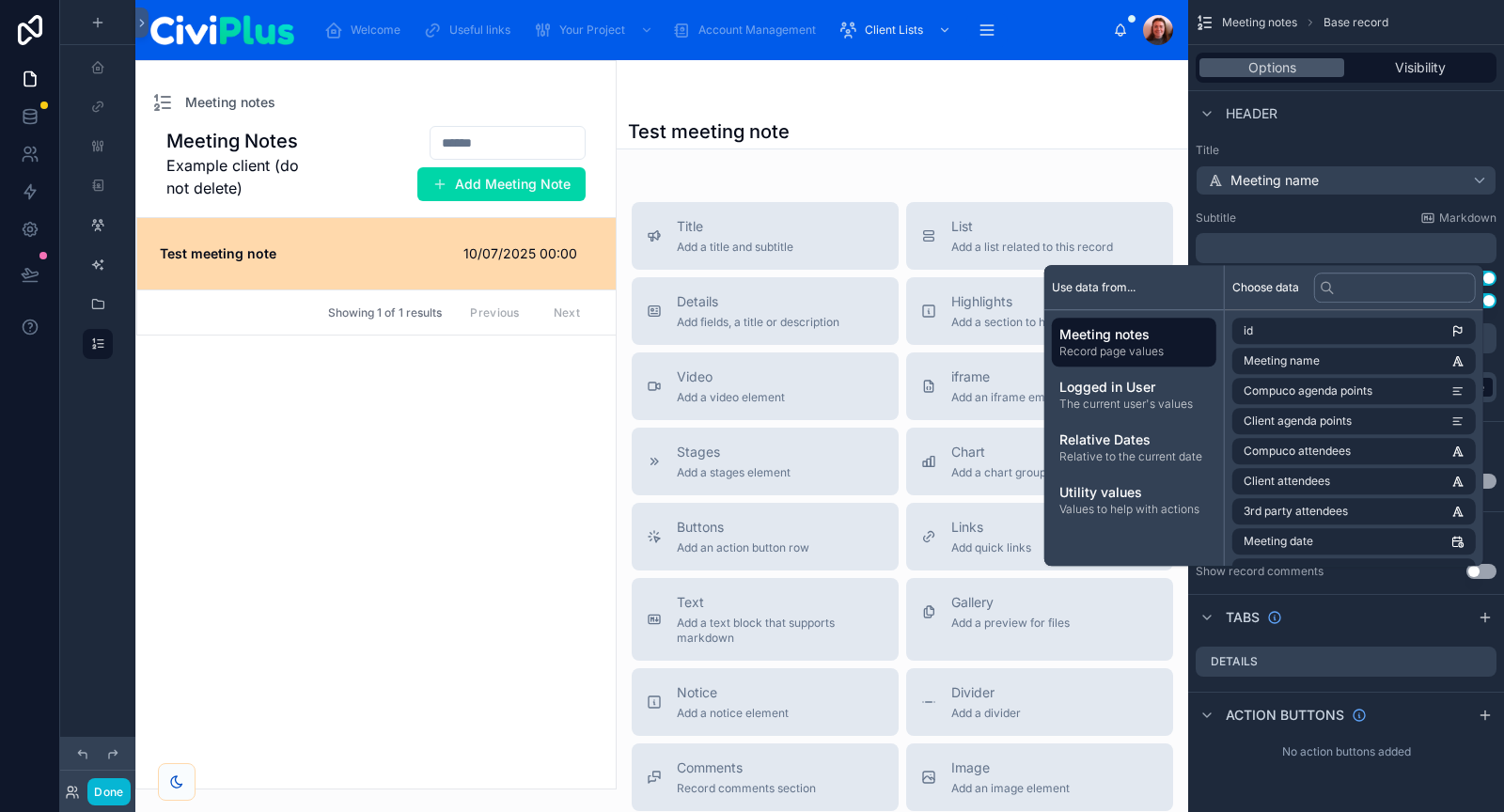 type 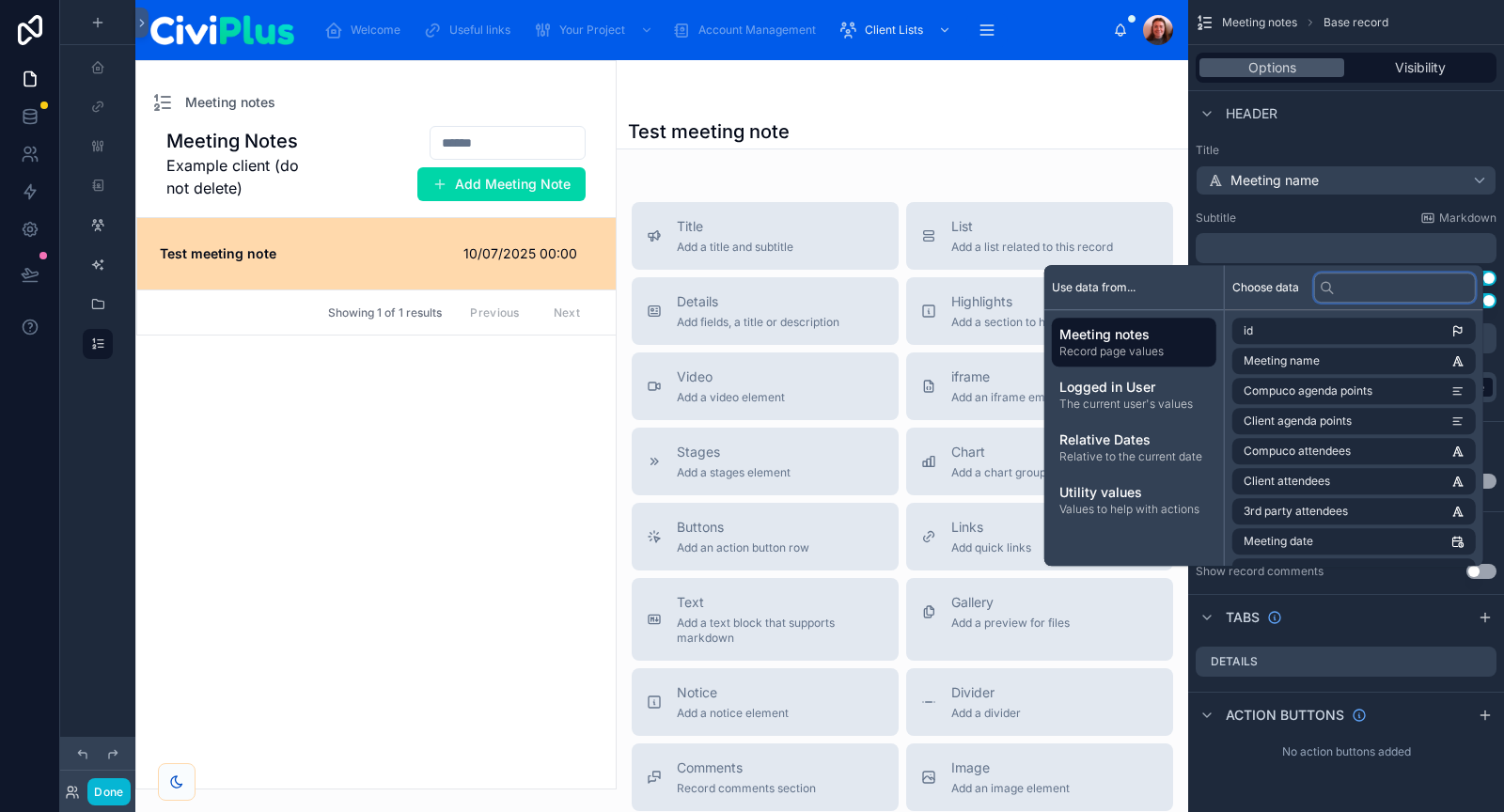 click at bounding box center (1395, 288) 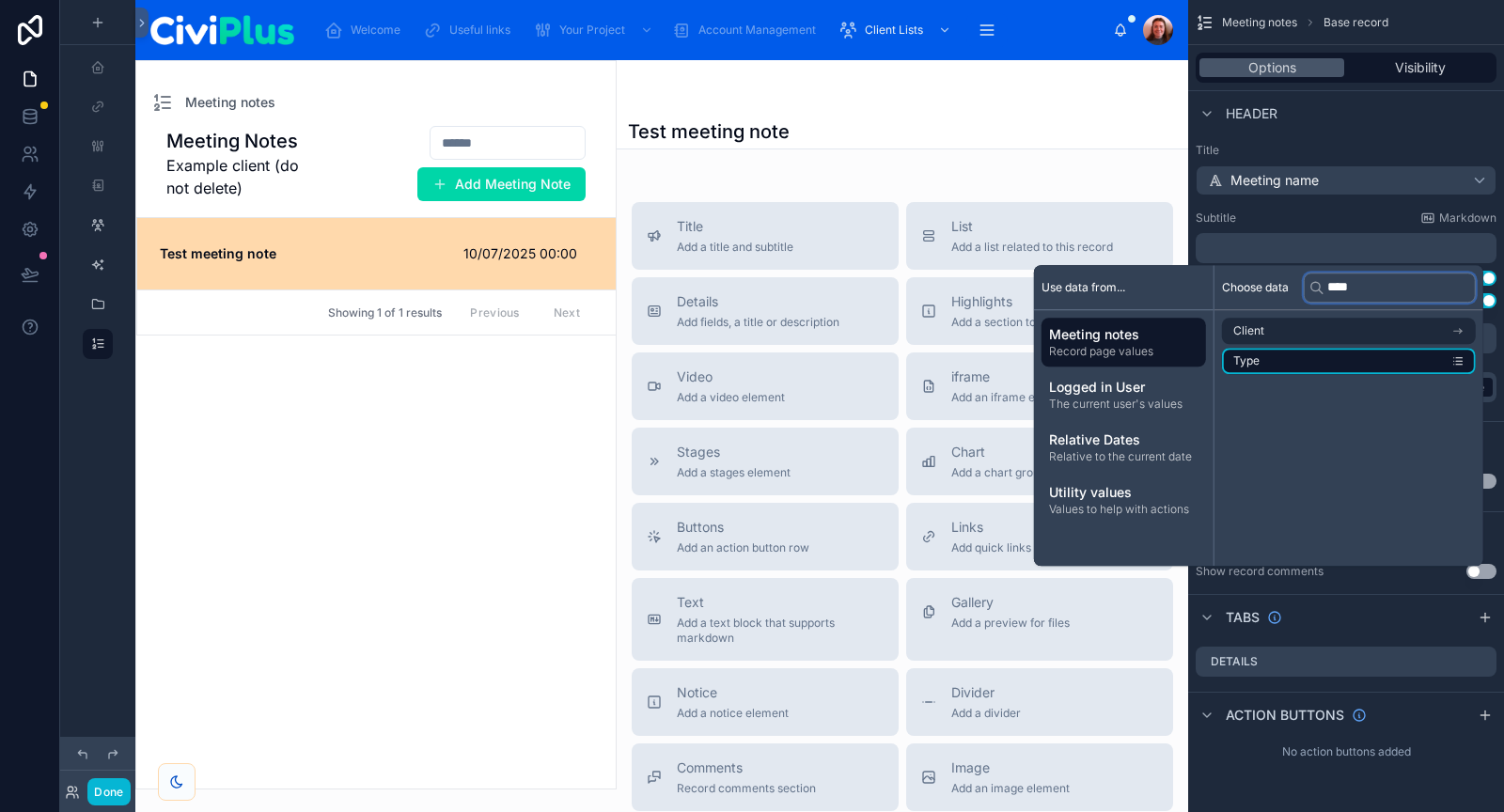 type on "****" 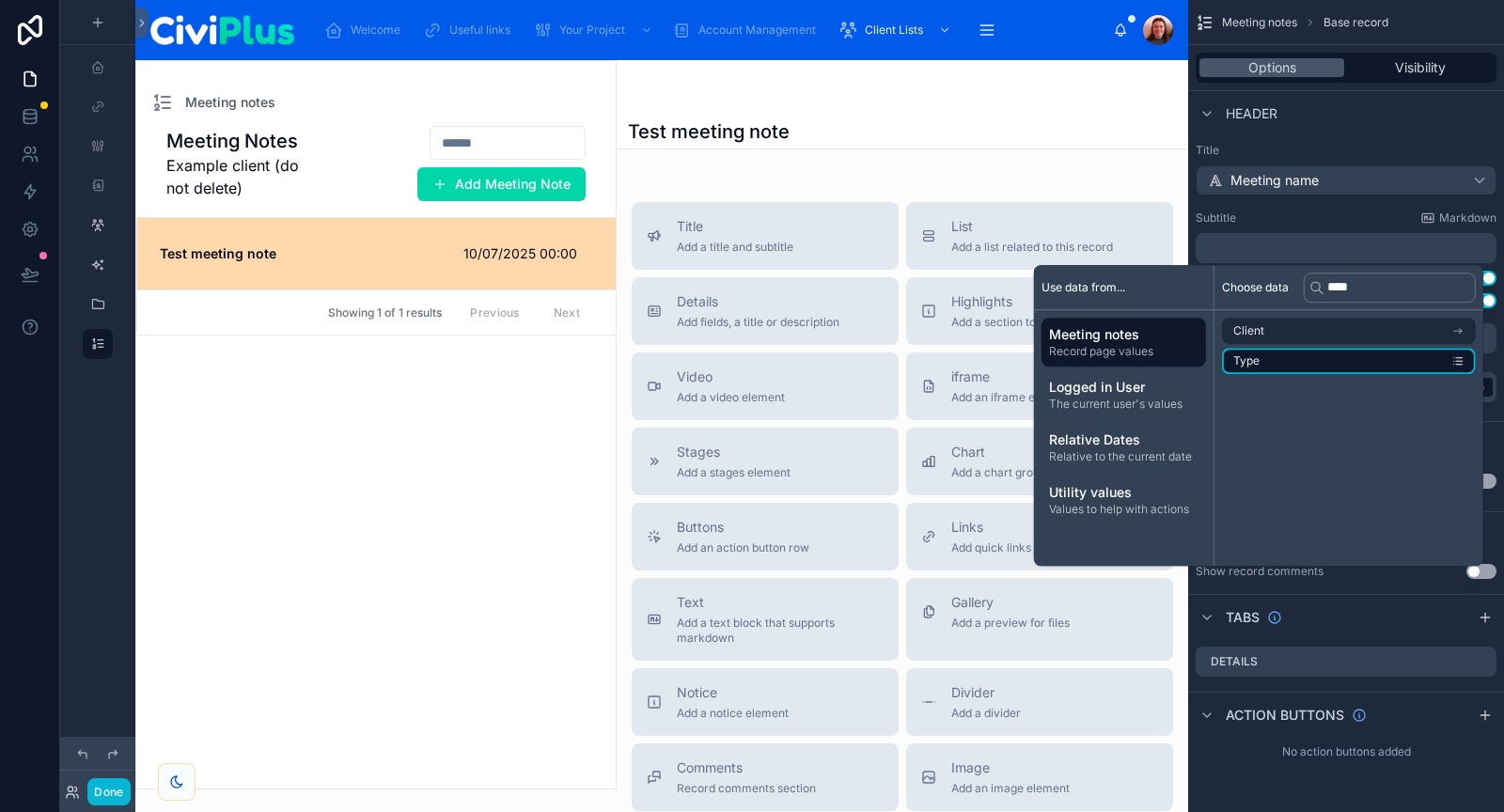 click on "Type" at bounding box center (1349, 361) 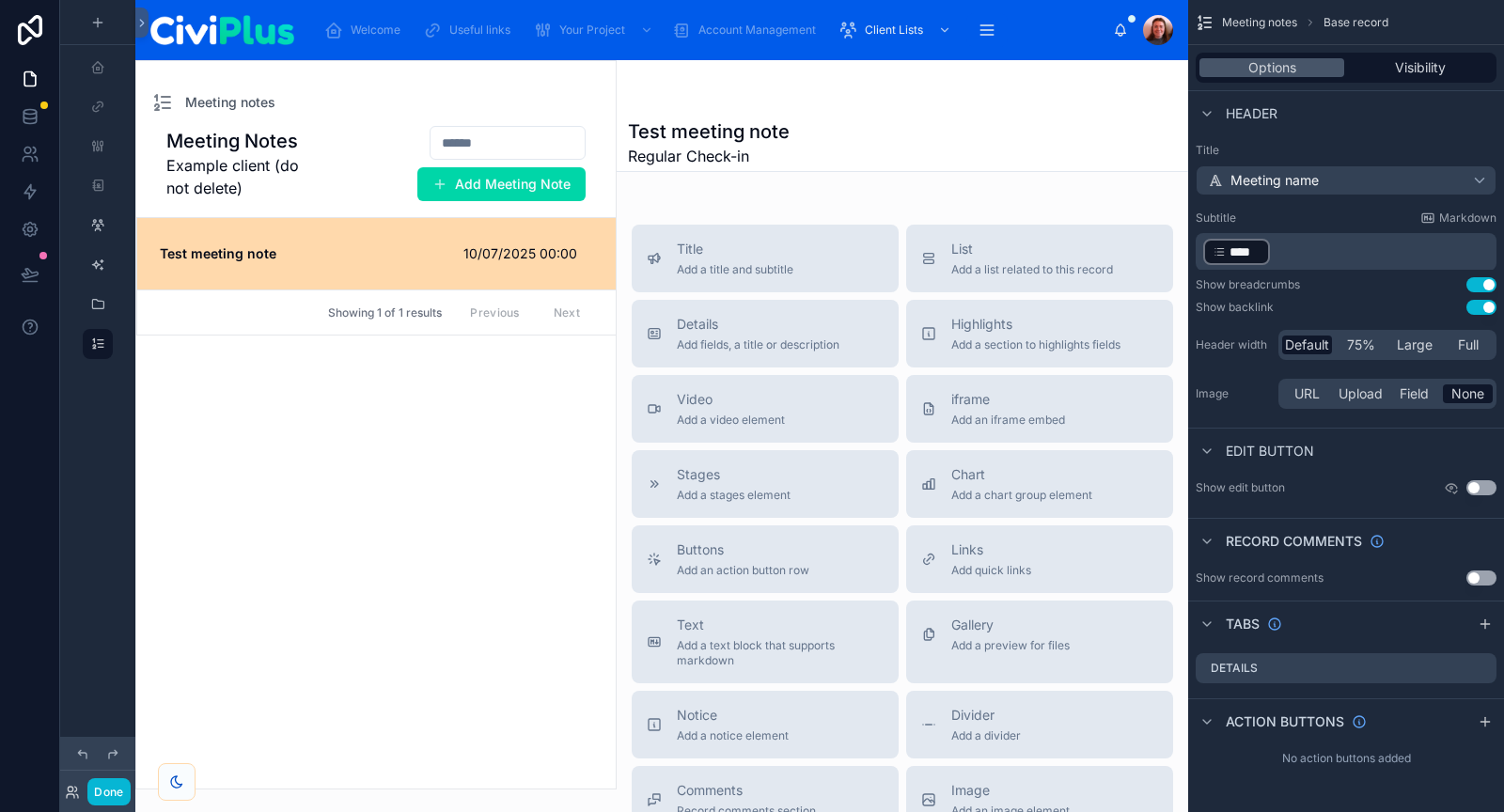 click on "﻿ **** ﻿ ﻿" at bounding box center (1348, 252) 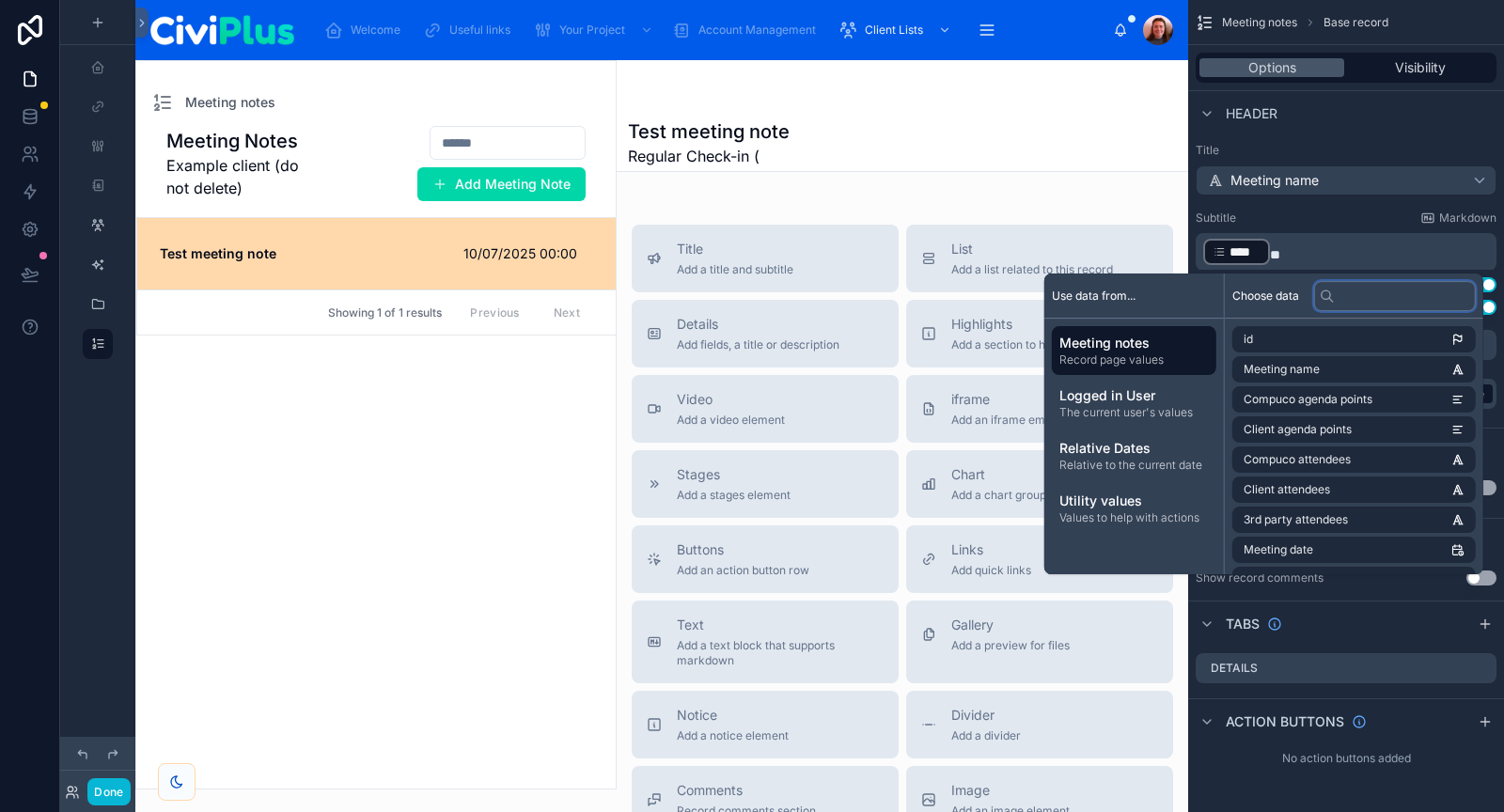 click at bounding box center (1395, 296) 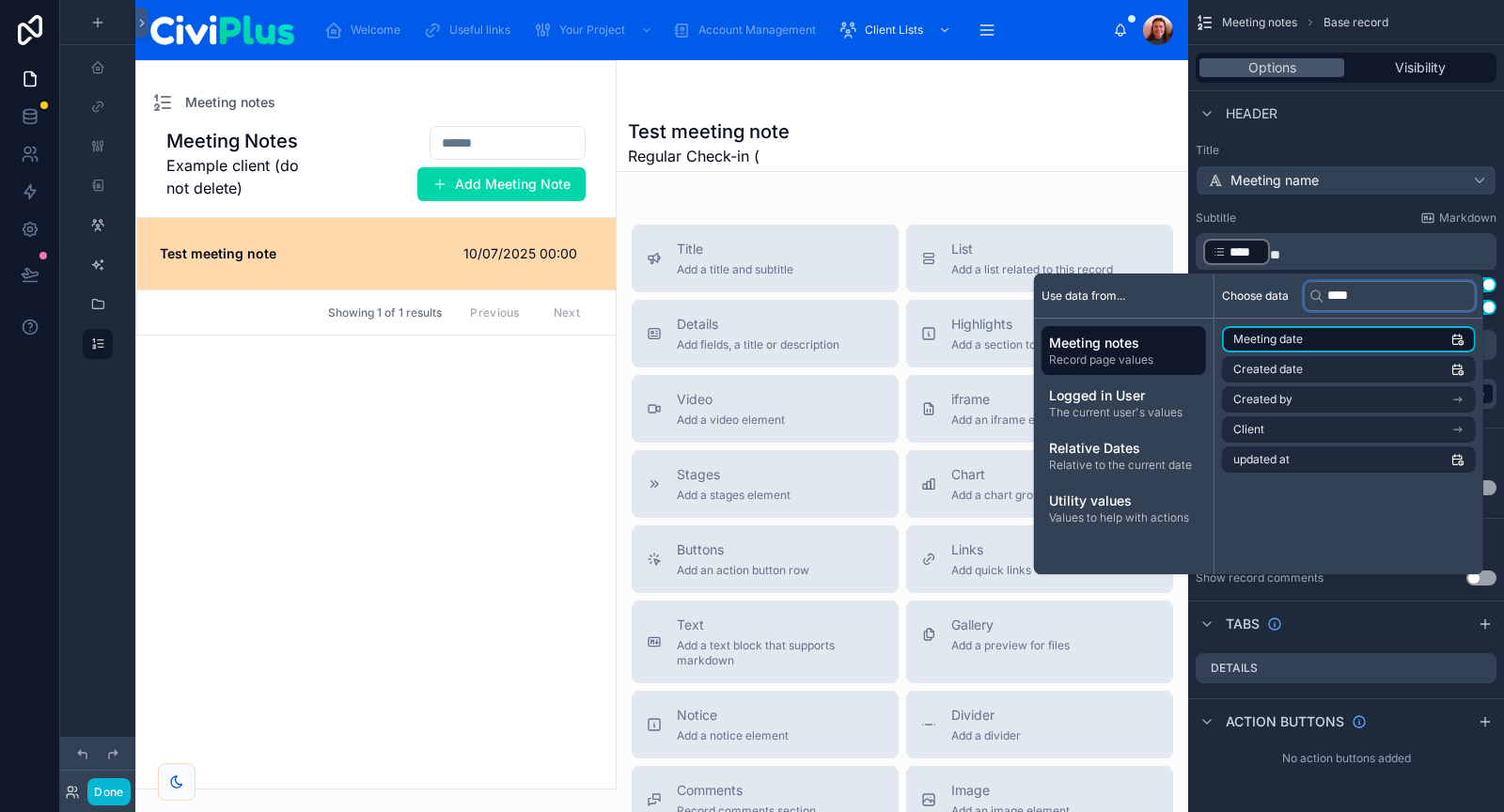 type on "****" 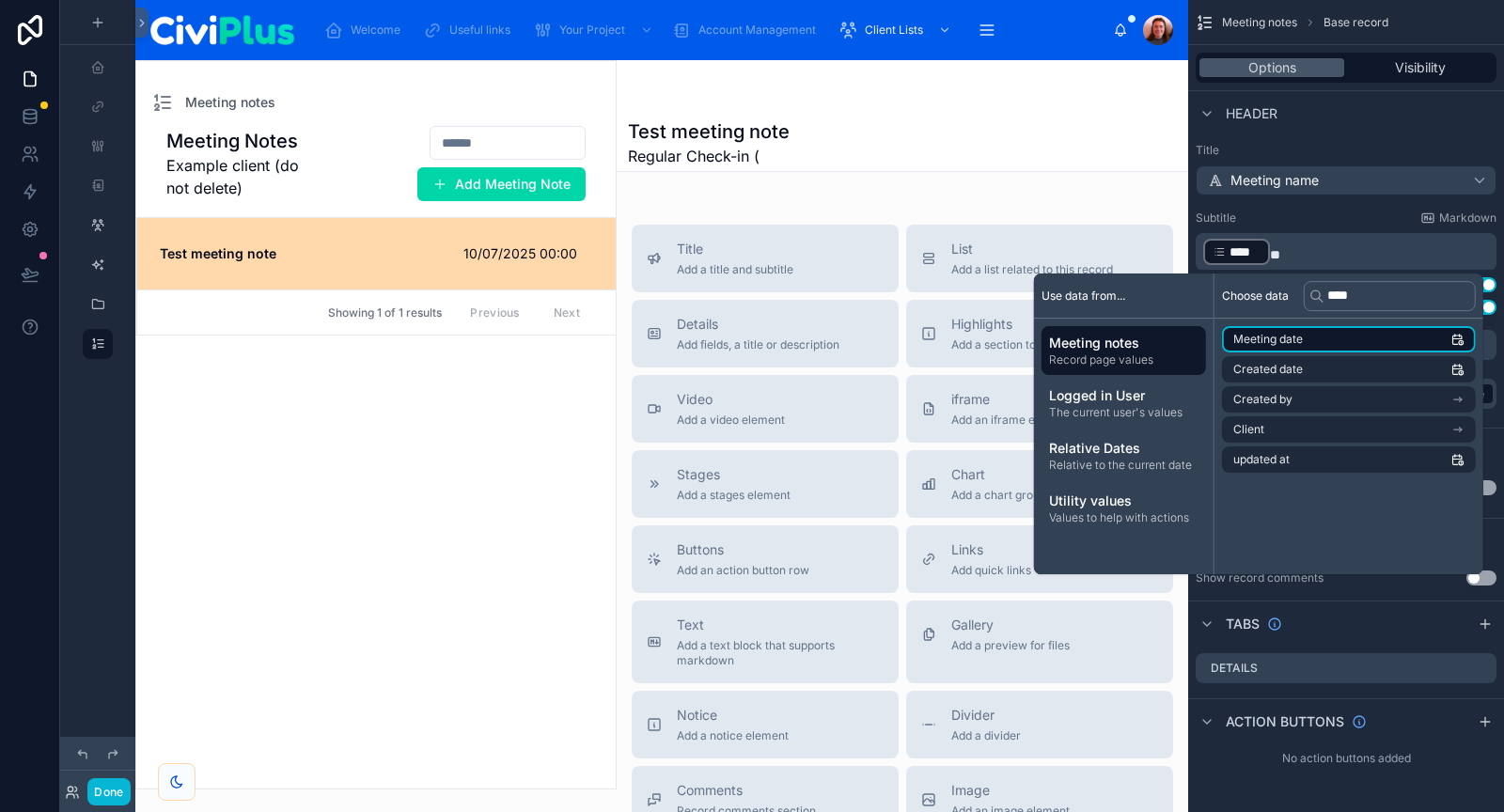 click on "Meeting date" at bounding box center (1349, 339) 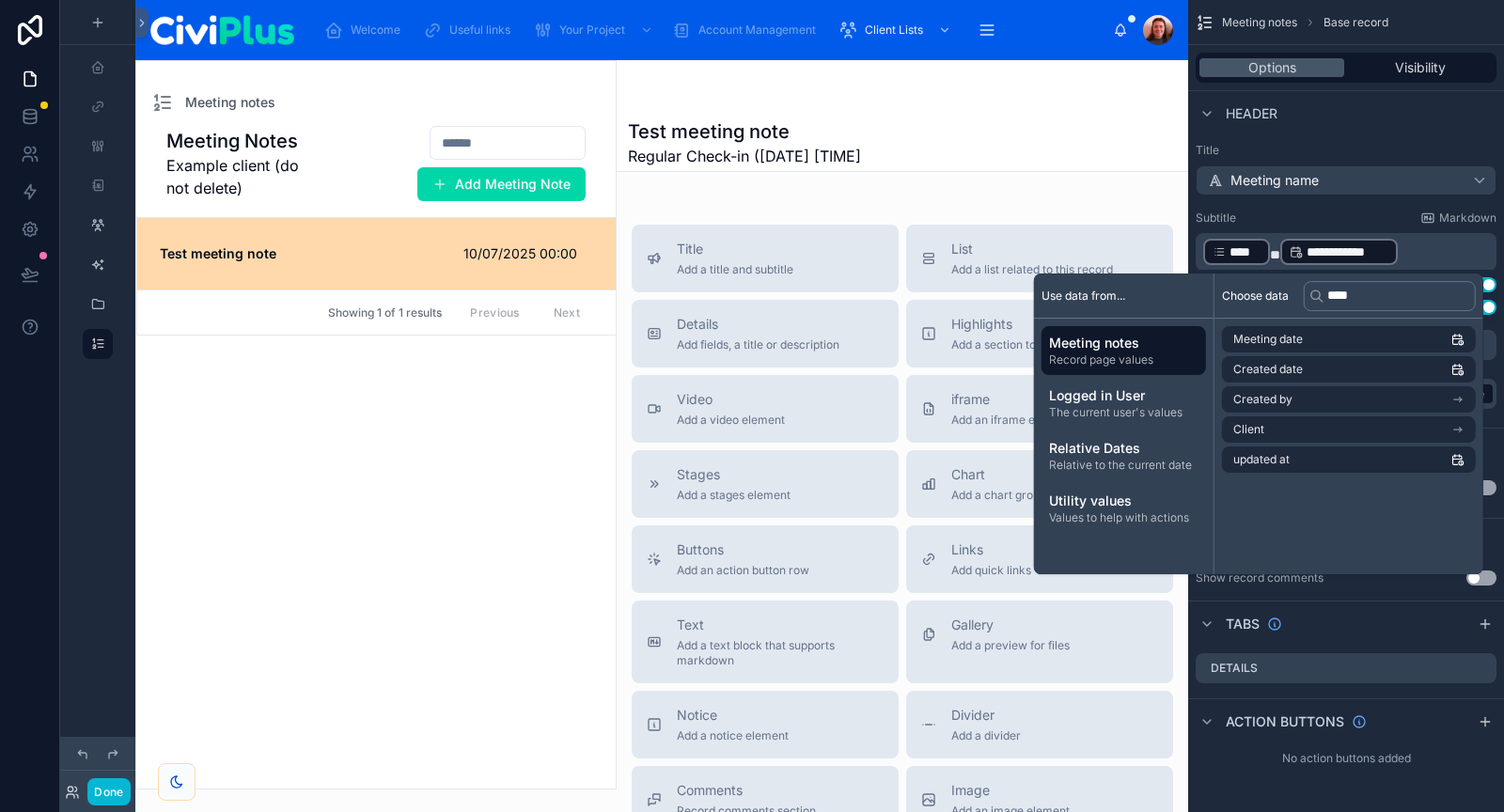 click on "**********" at bounding box center [1348, 252] 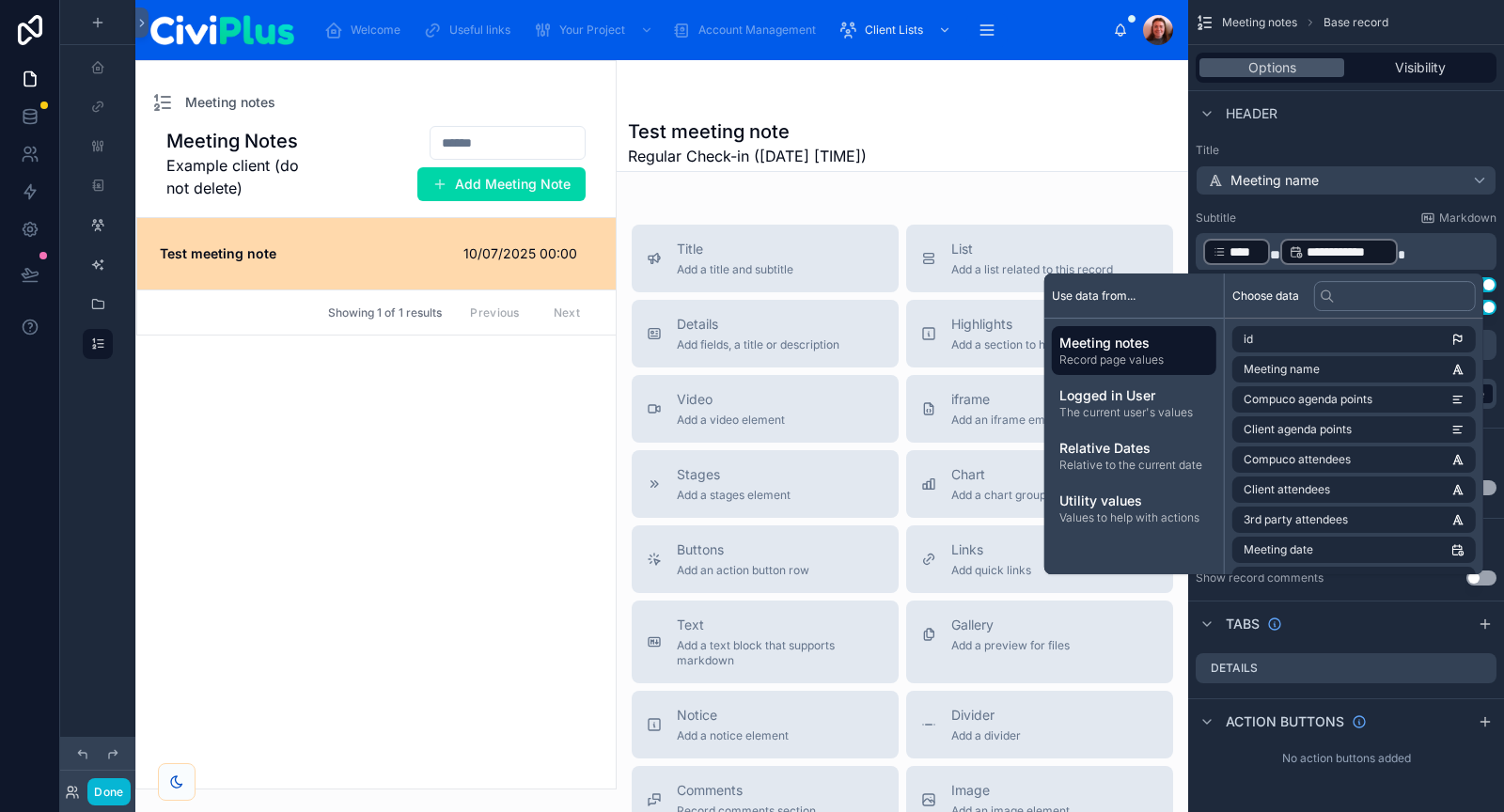 click on "Subtitle Markdown" at bounding box center (1346, 218) 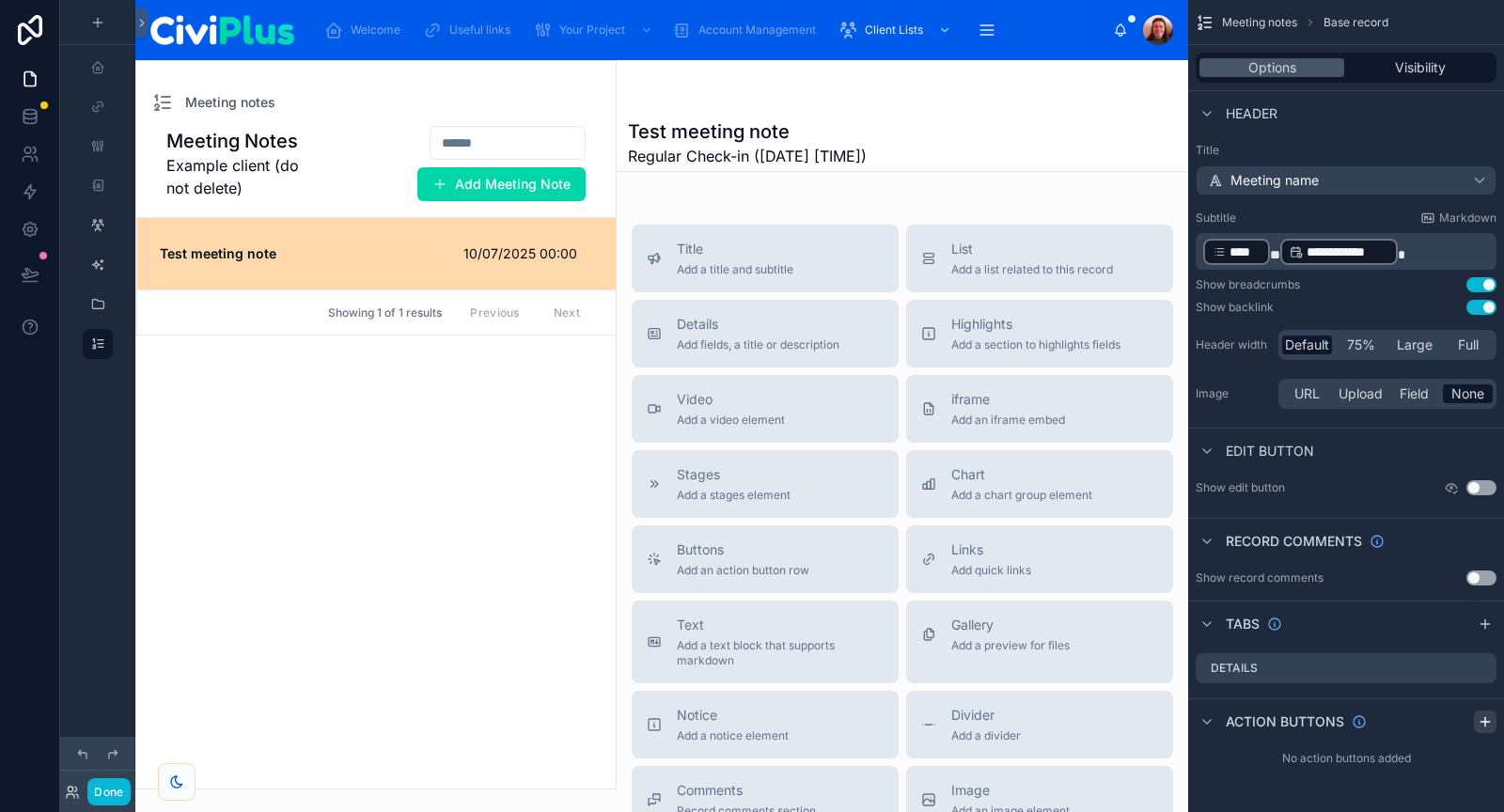 click 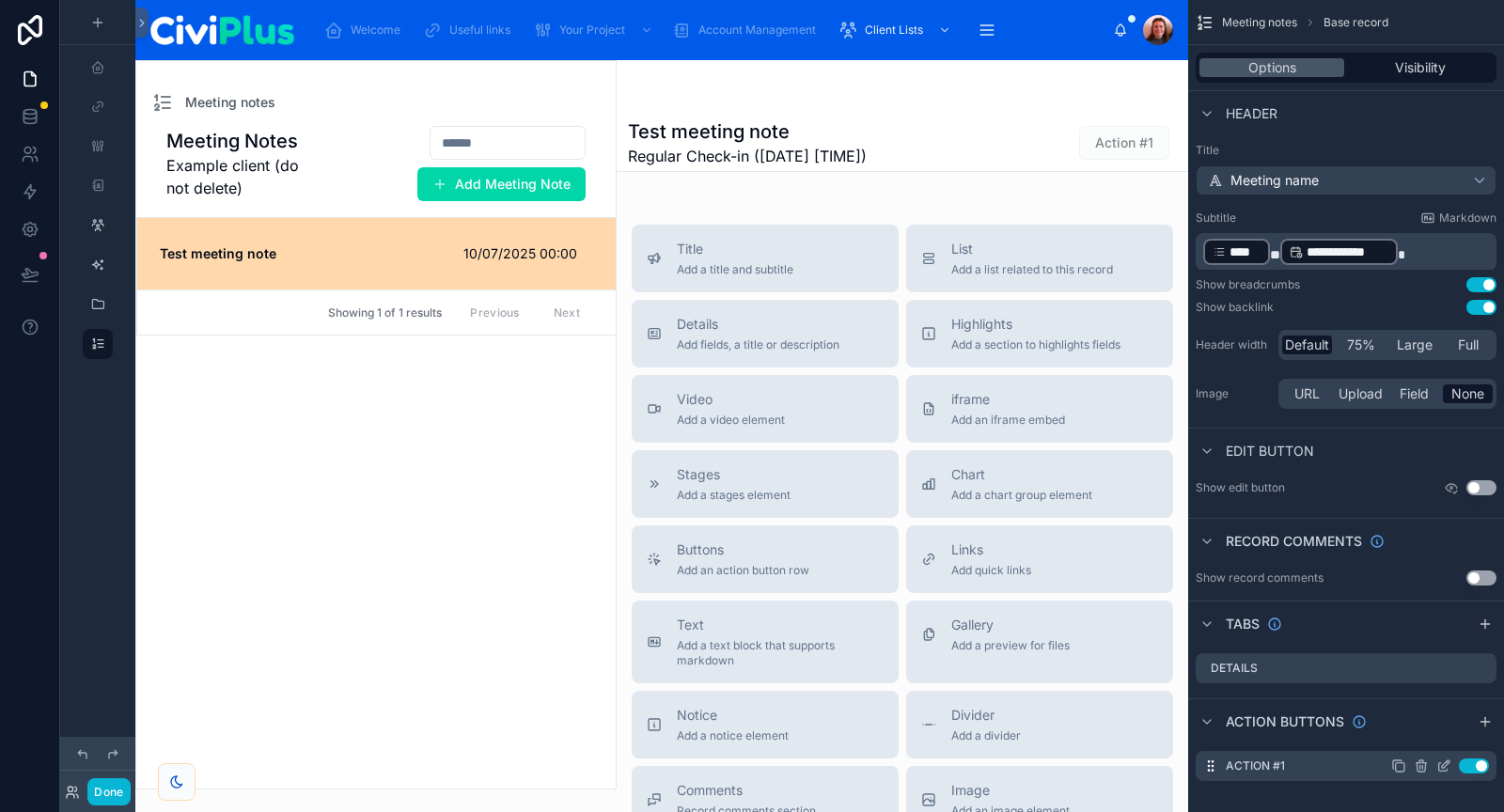 click 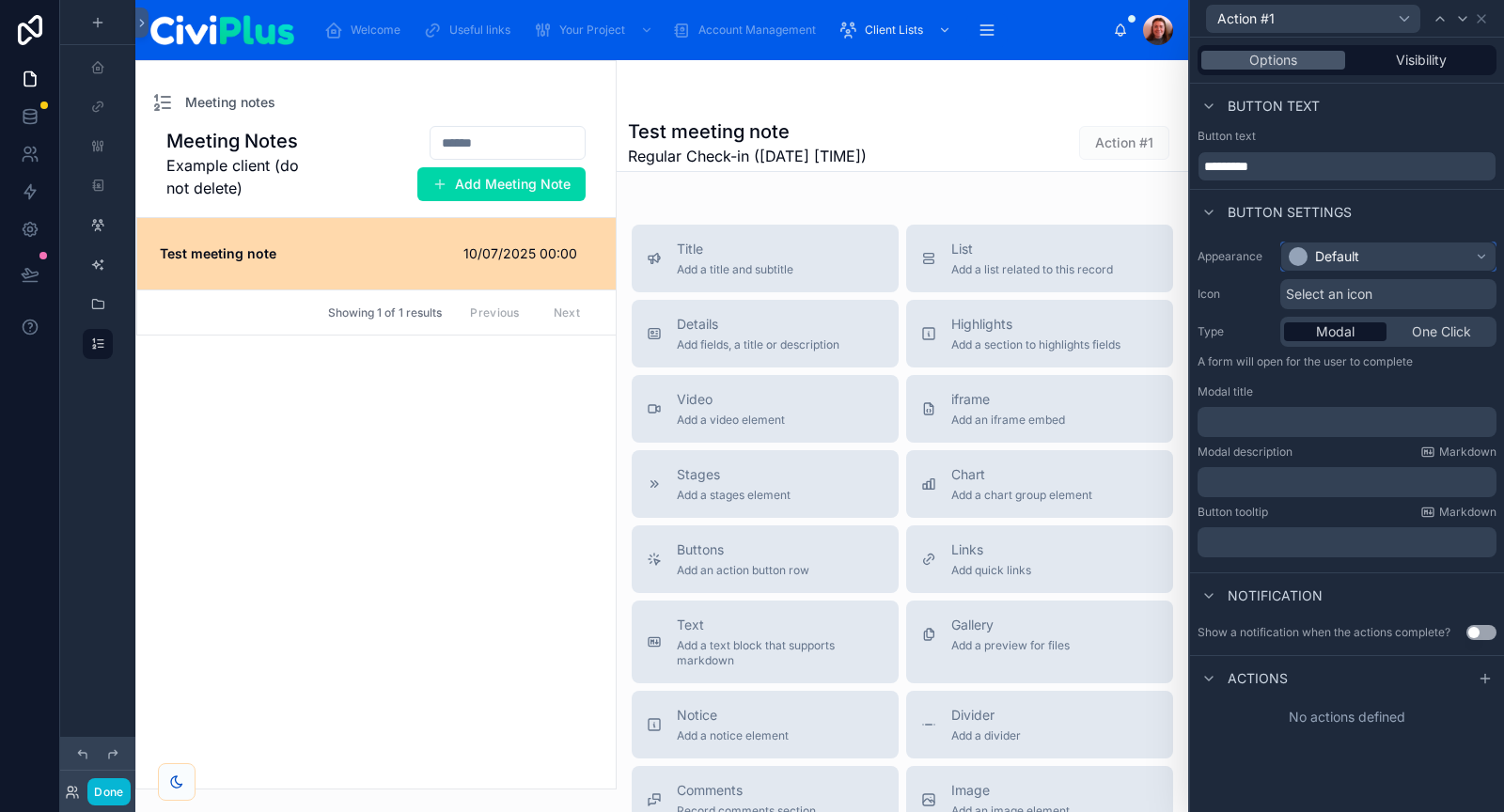 click on "Default" at bounding box center (1337, 257) 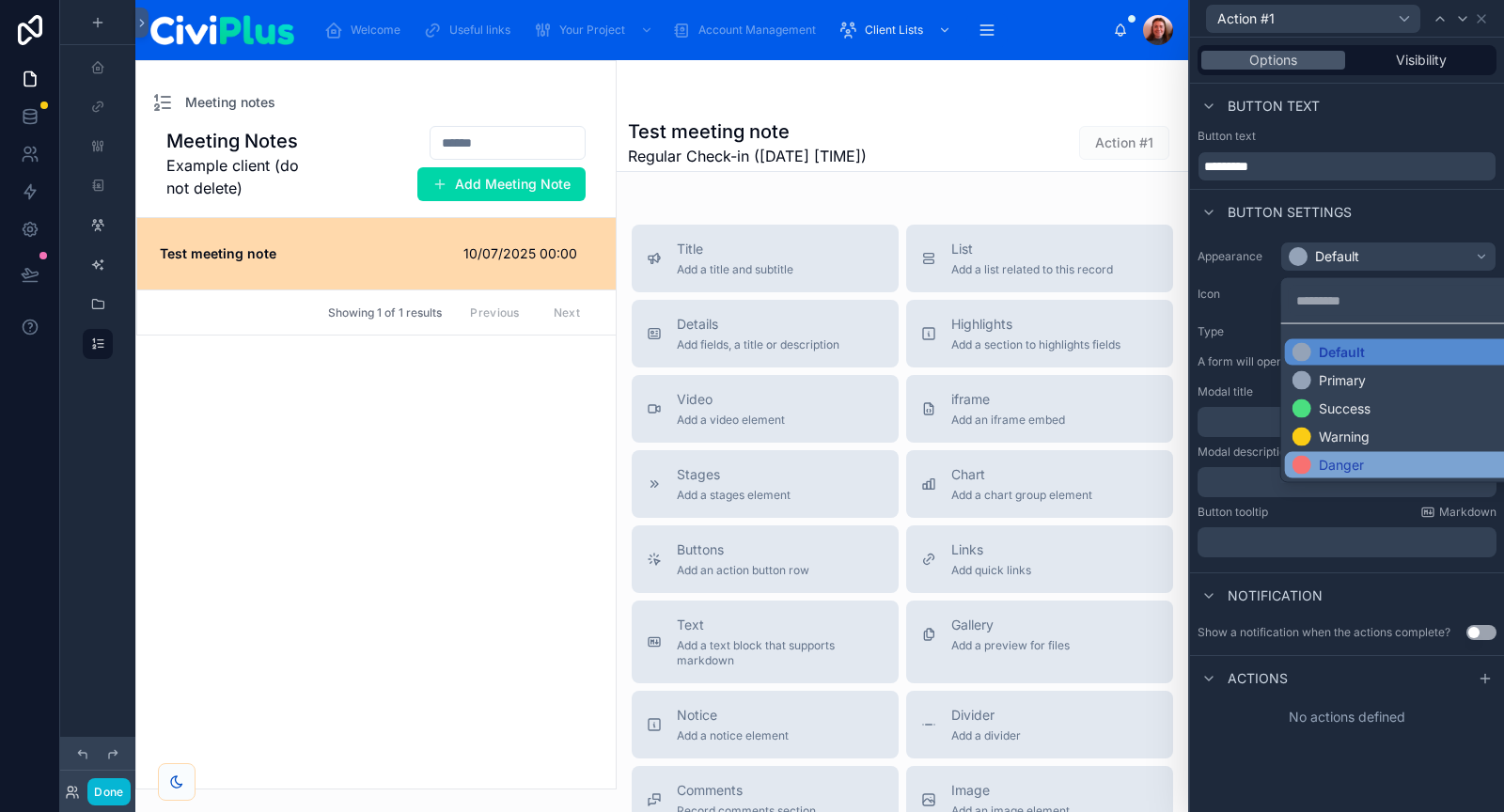 click on "Danger" at bounding box center (1341, 465) 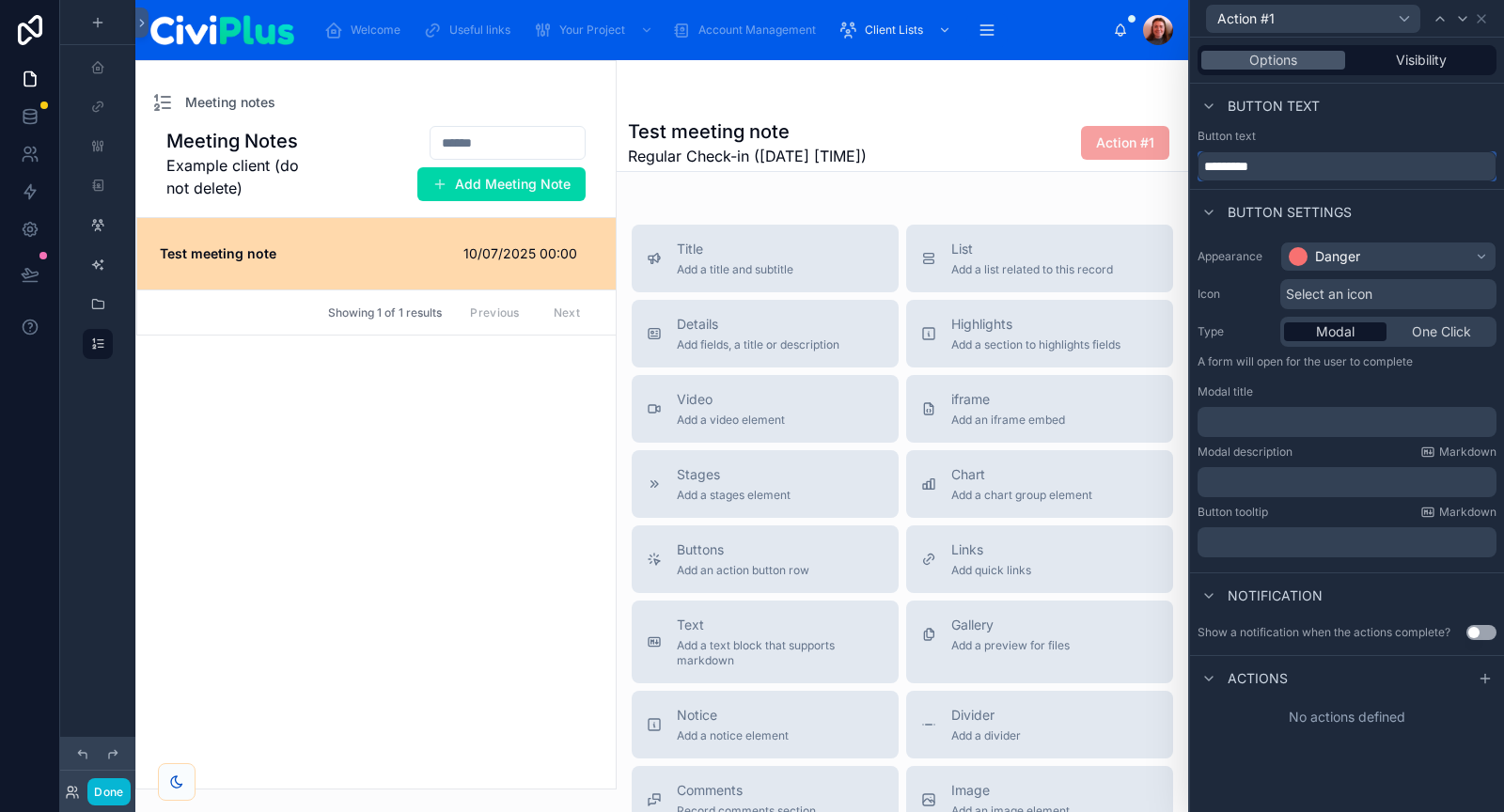 click on "*********" at bounding box center [1347, 166] 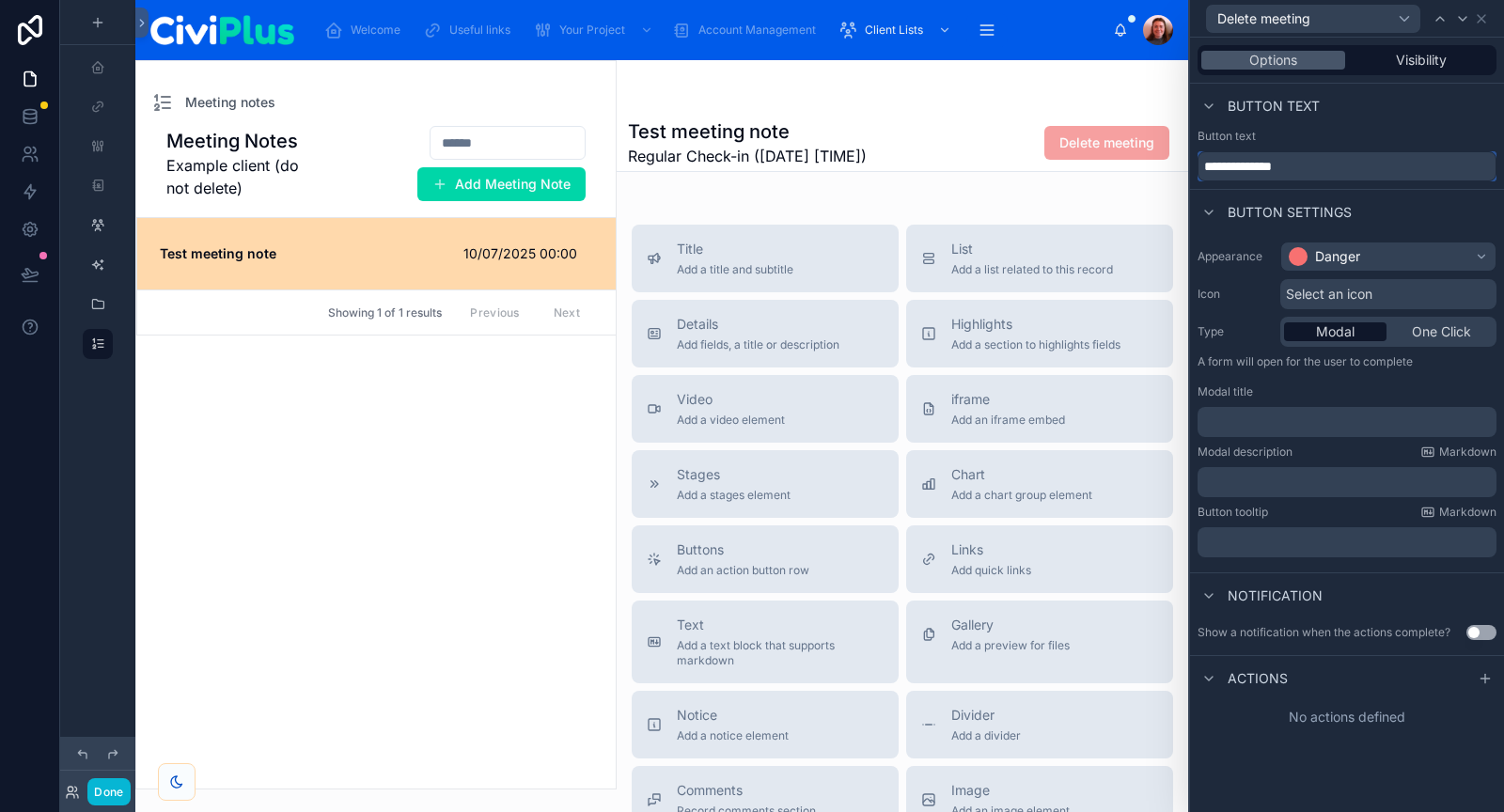 type on "**********" 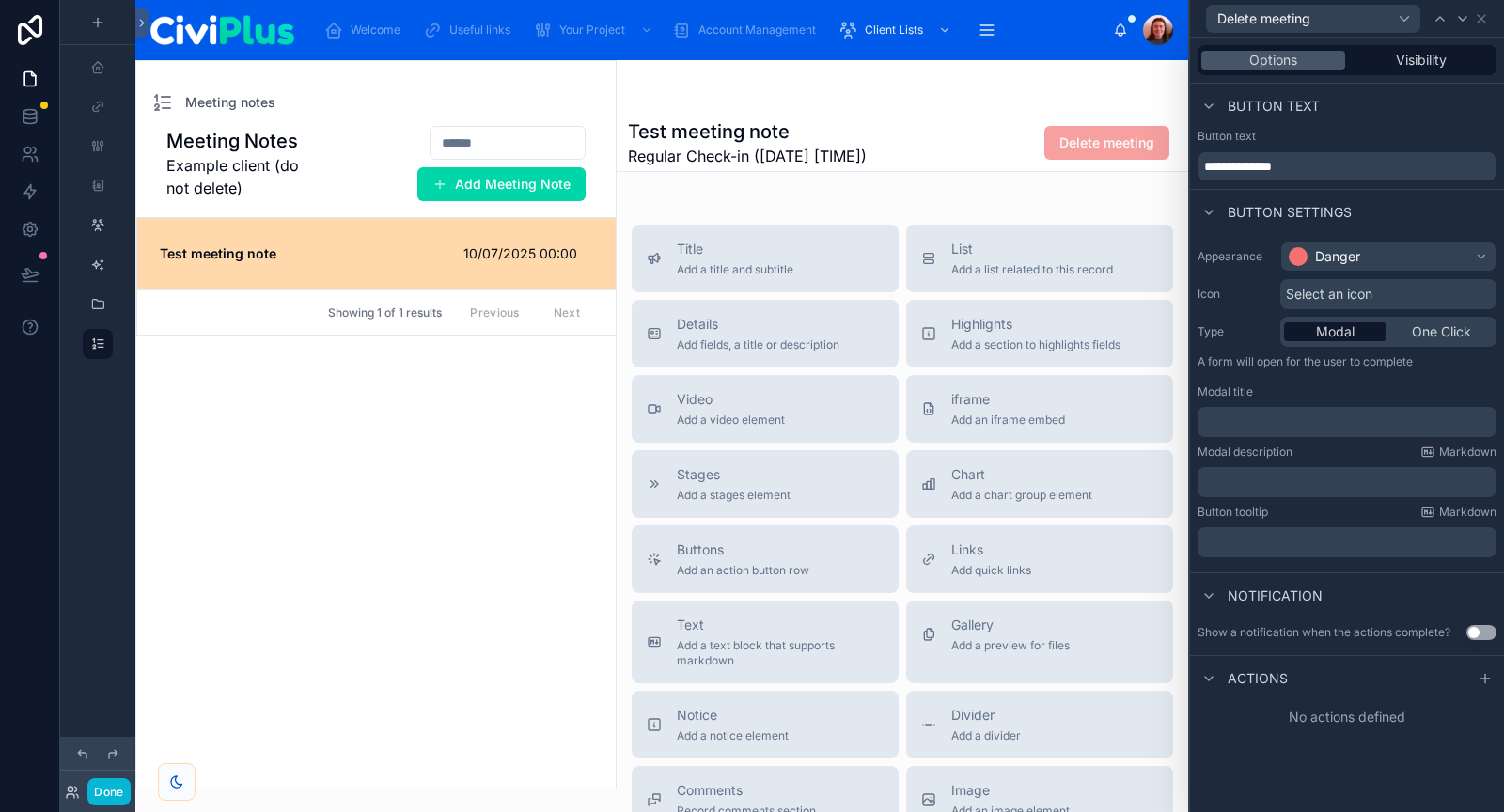 click on "Button settings" at bounding box center (1347, 211) 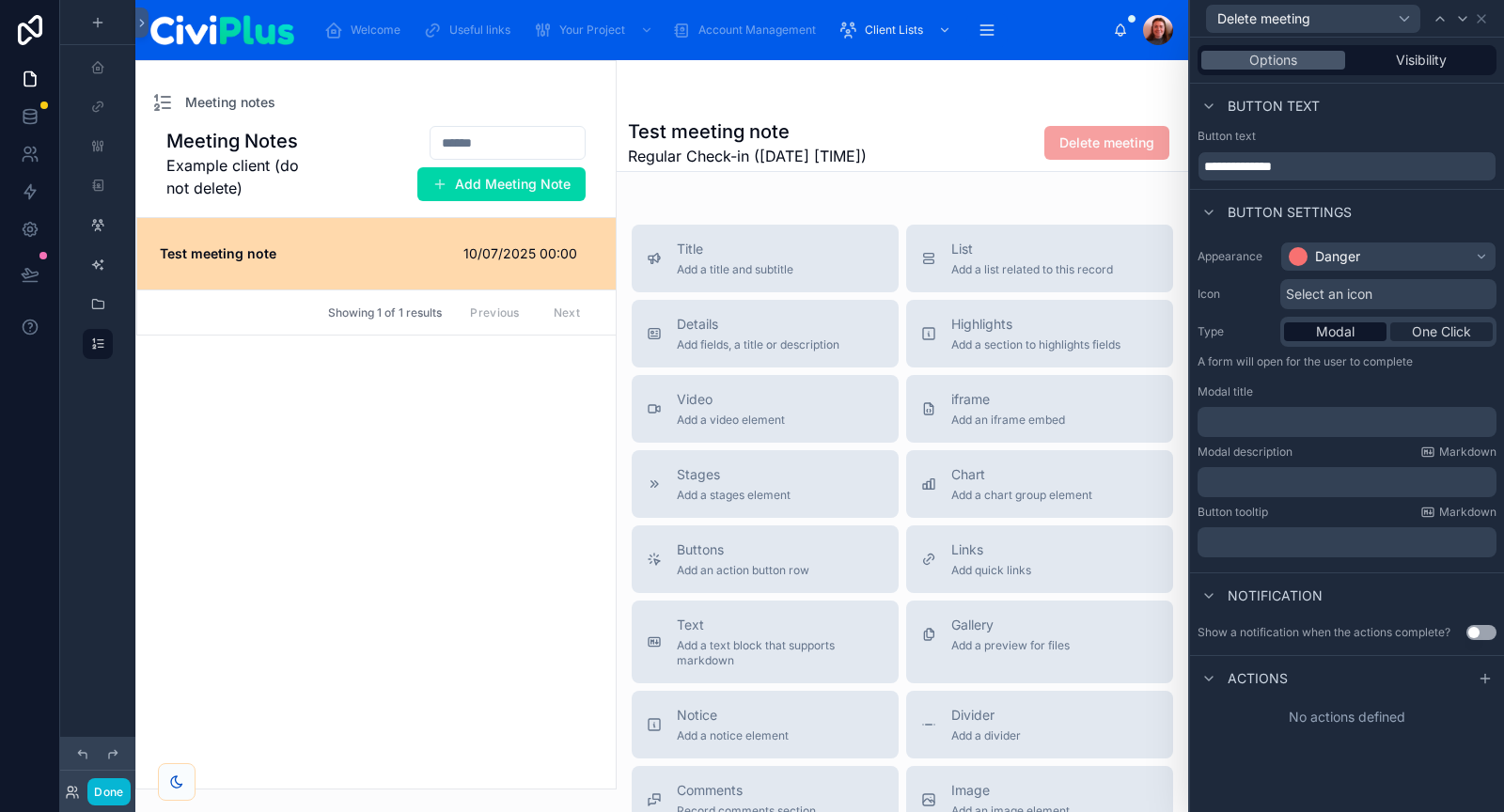 click on "One Click" at bounding box center (1441, 332) 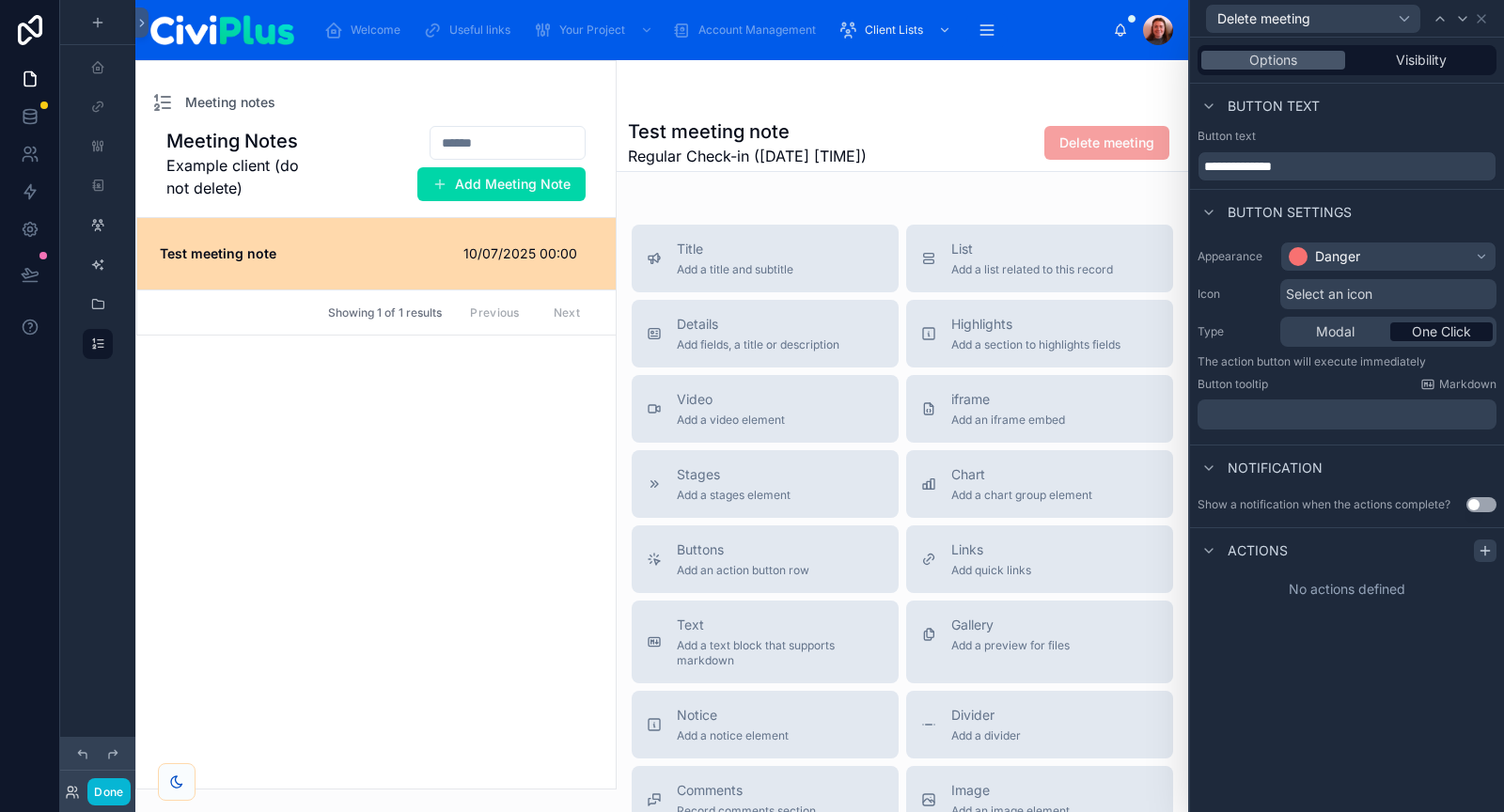 click 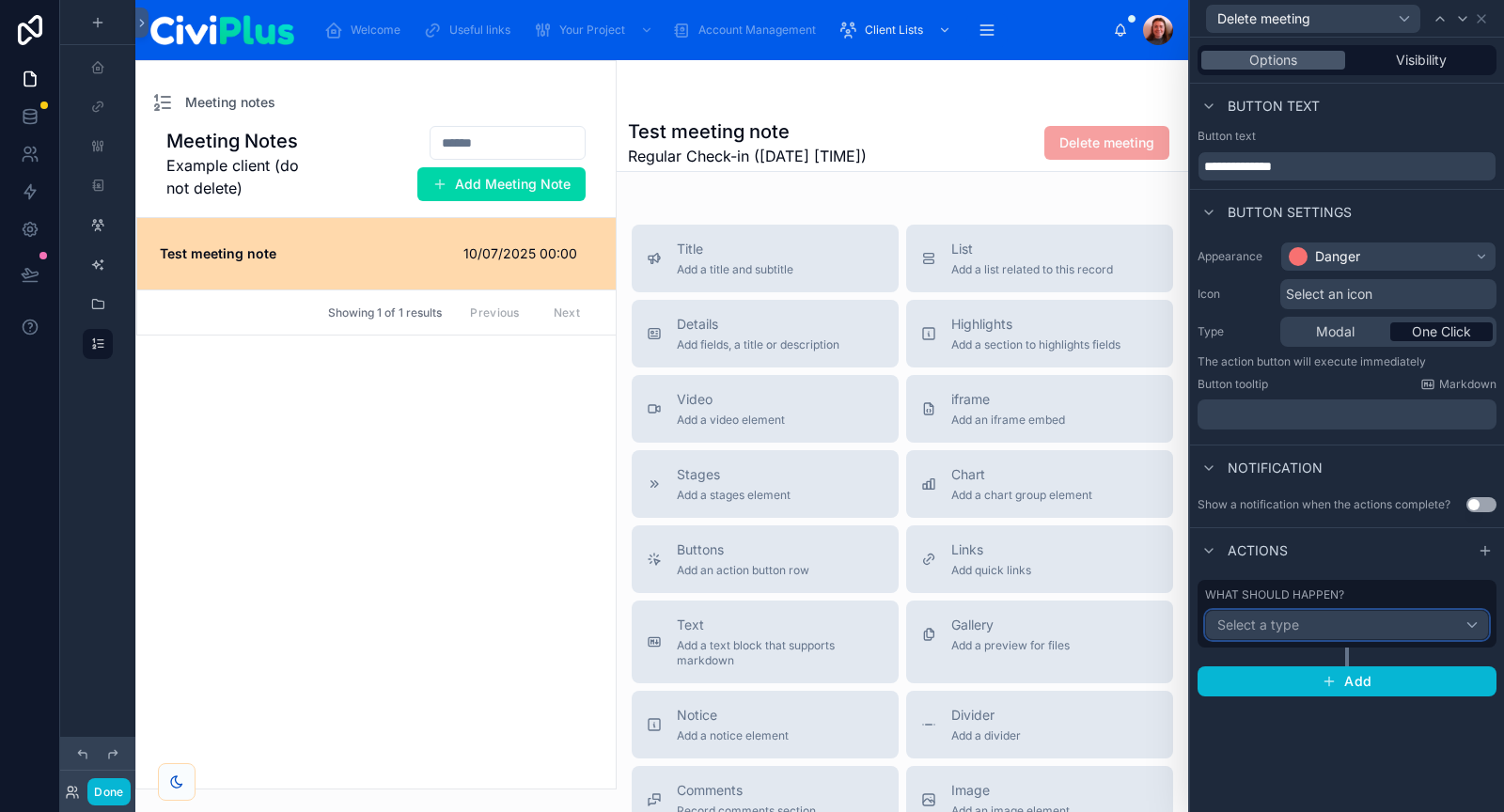 click on "Select a type" at bounding box center [1347, 625] 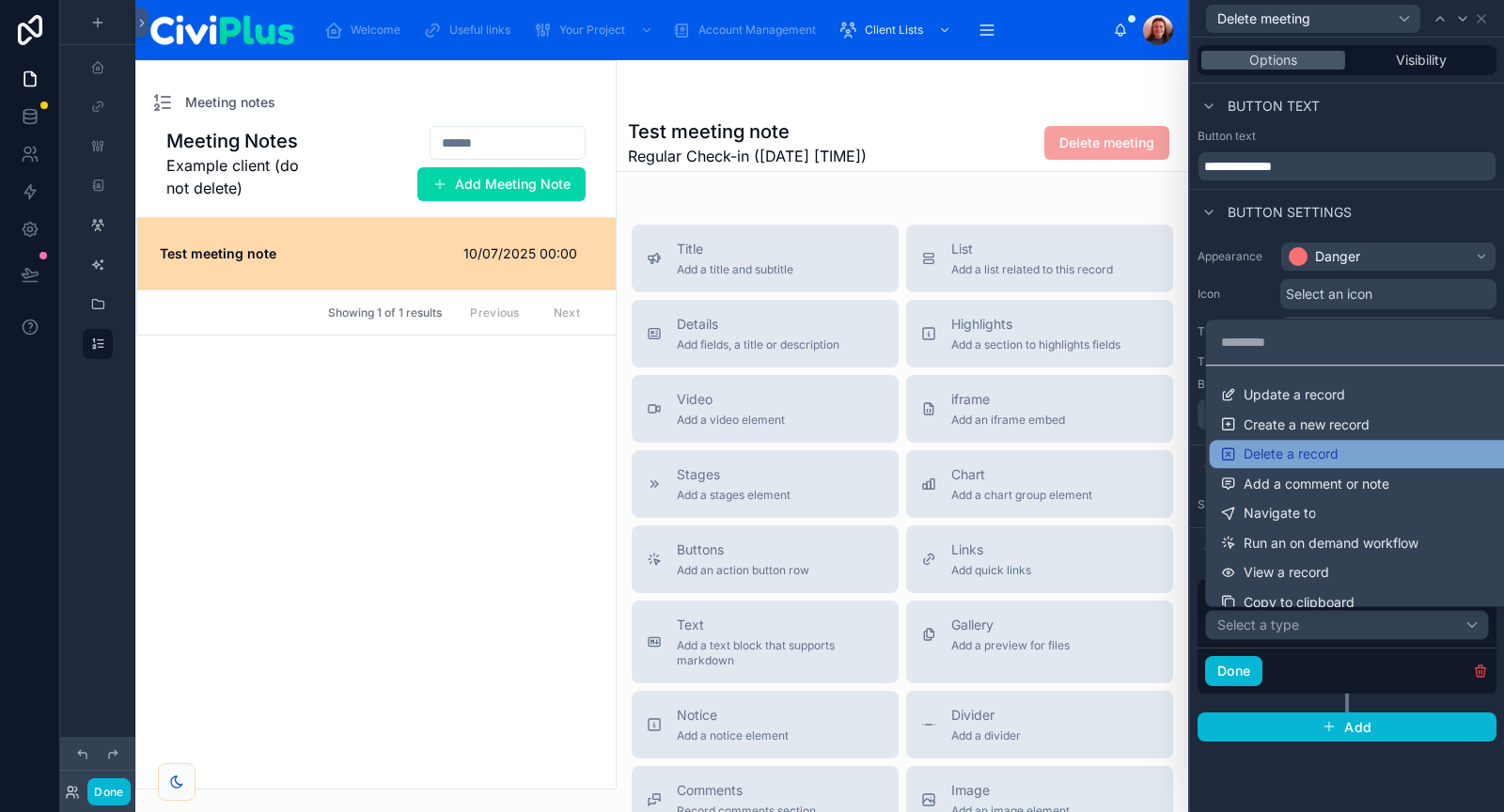 click on "Delete a record" at bounding box center (1370, 454) 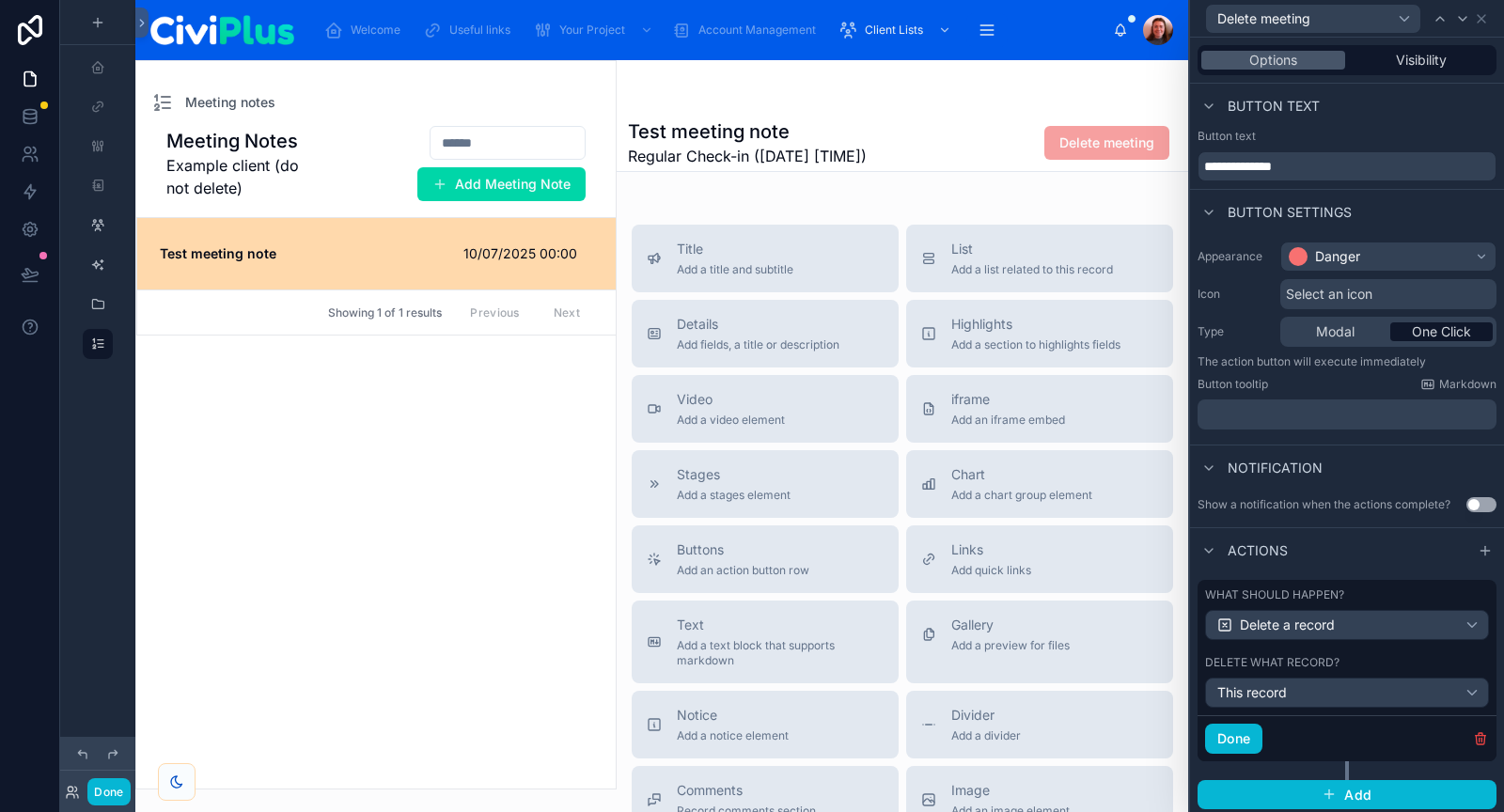 click on "﻿" at bounding box center [1349, 414] 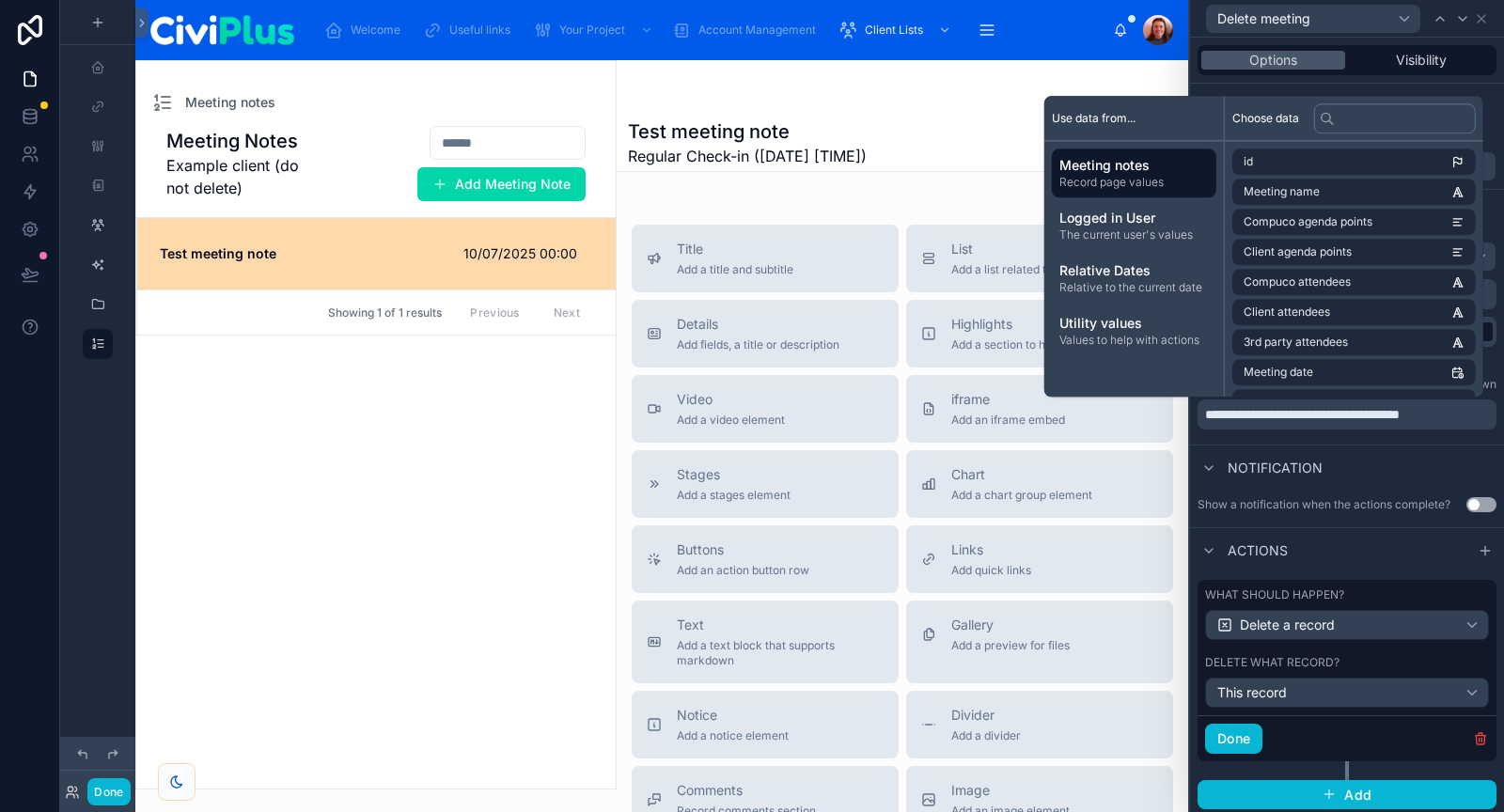 click on "Notification" at bounding box center (1347, 467) 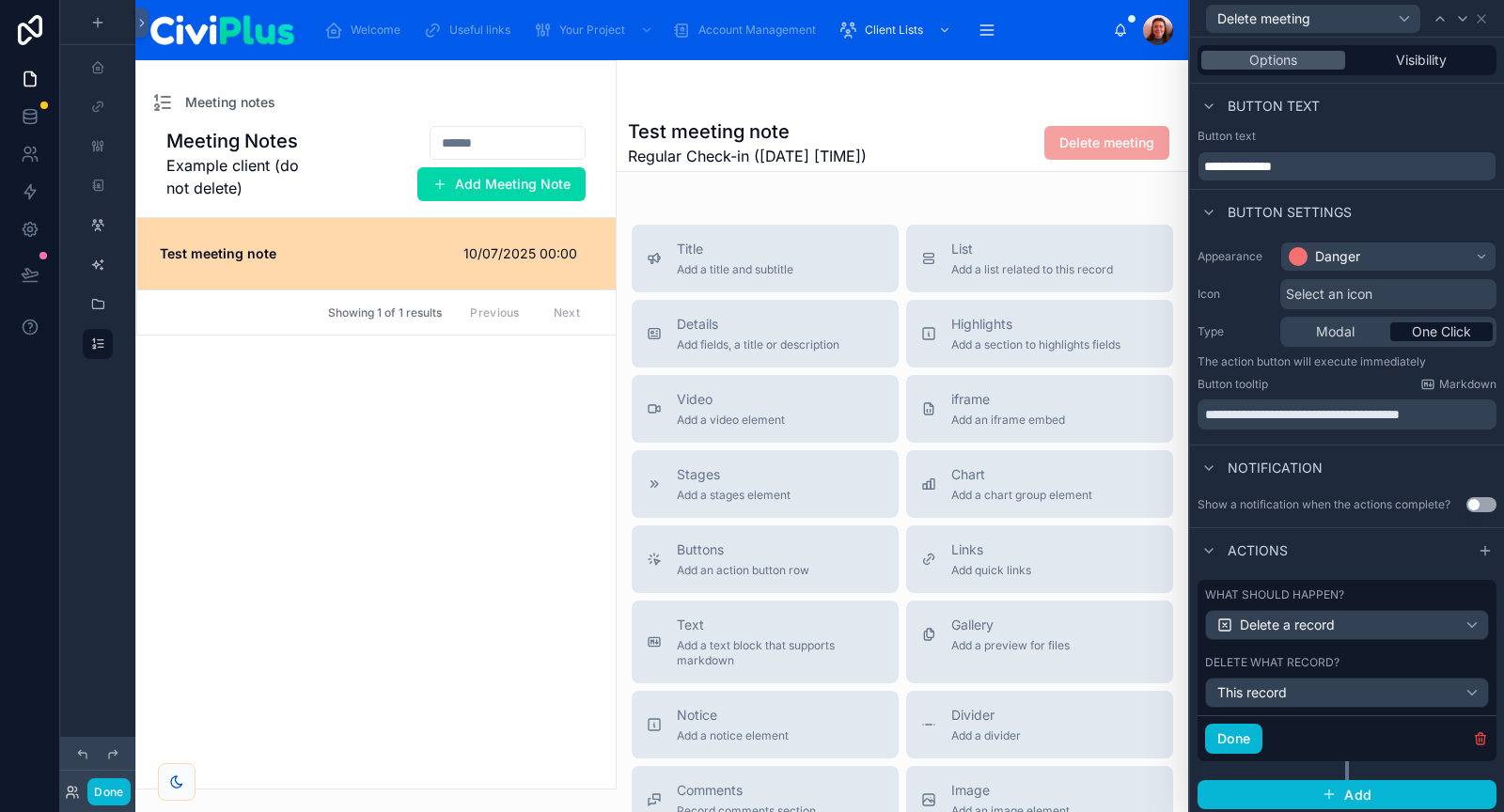 scroll, scrollTop: 1, scrollLeft: 0, axis: vertical 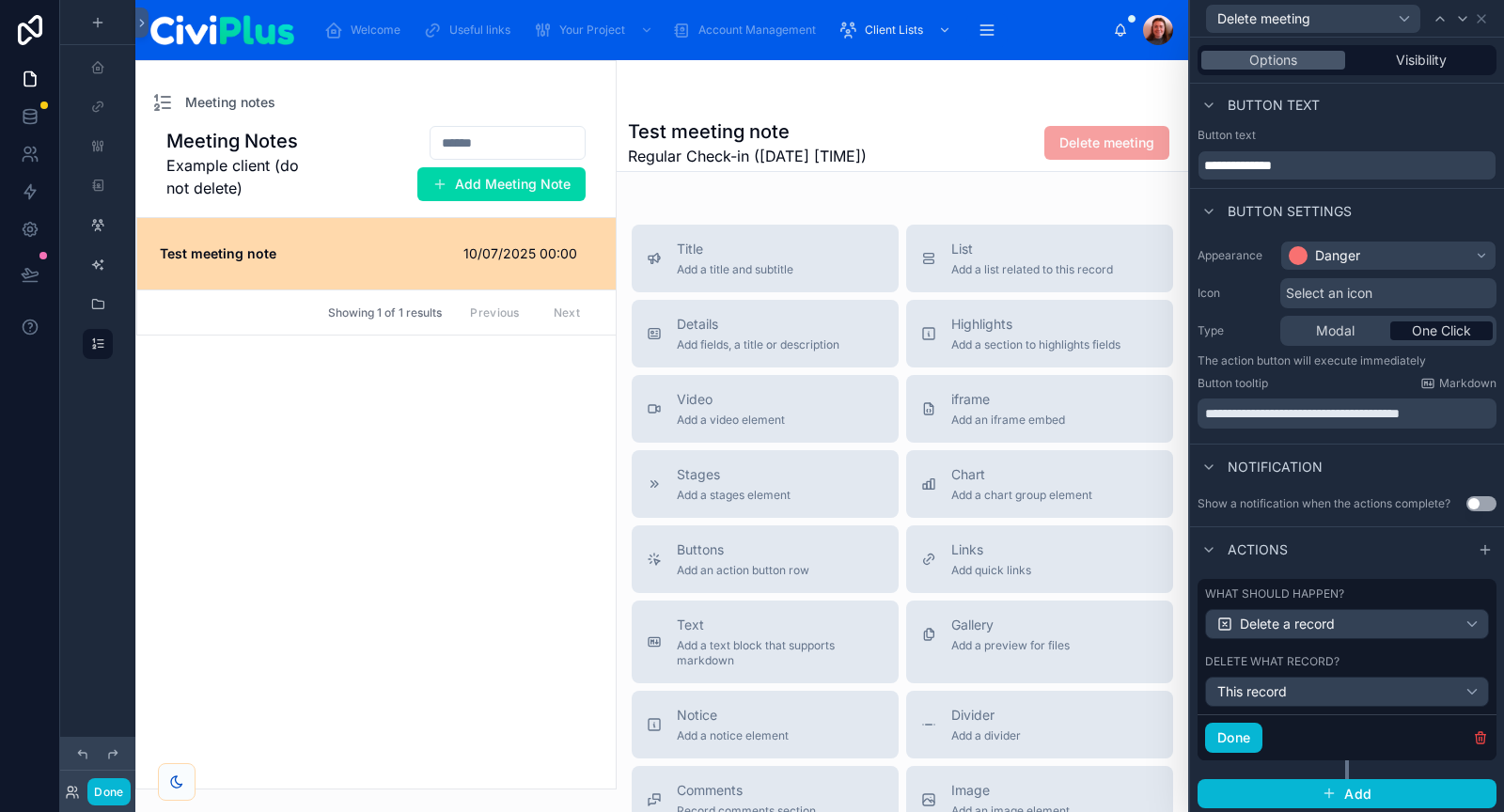 click on "Use setting" at bounding box center (1481, 504) 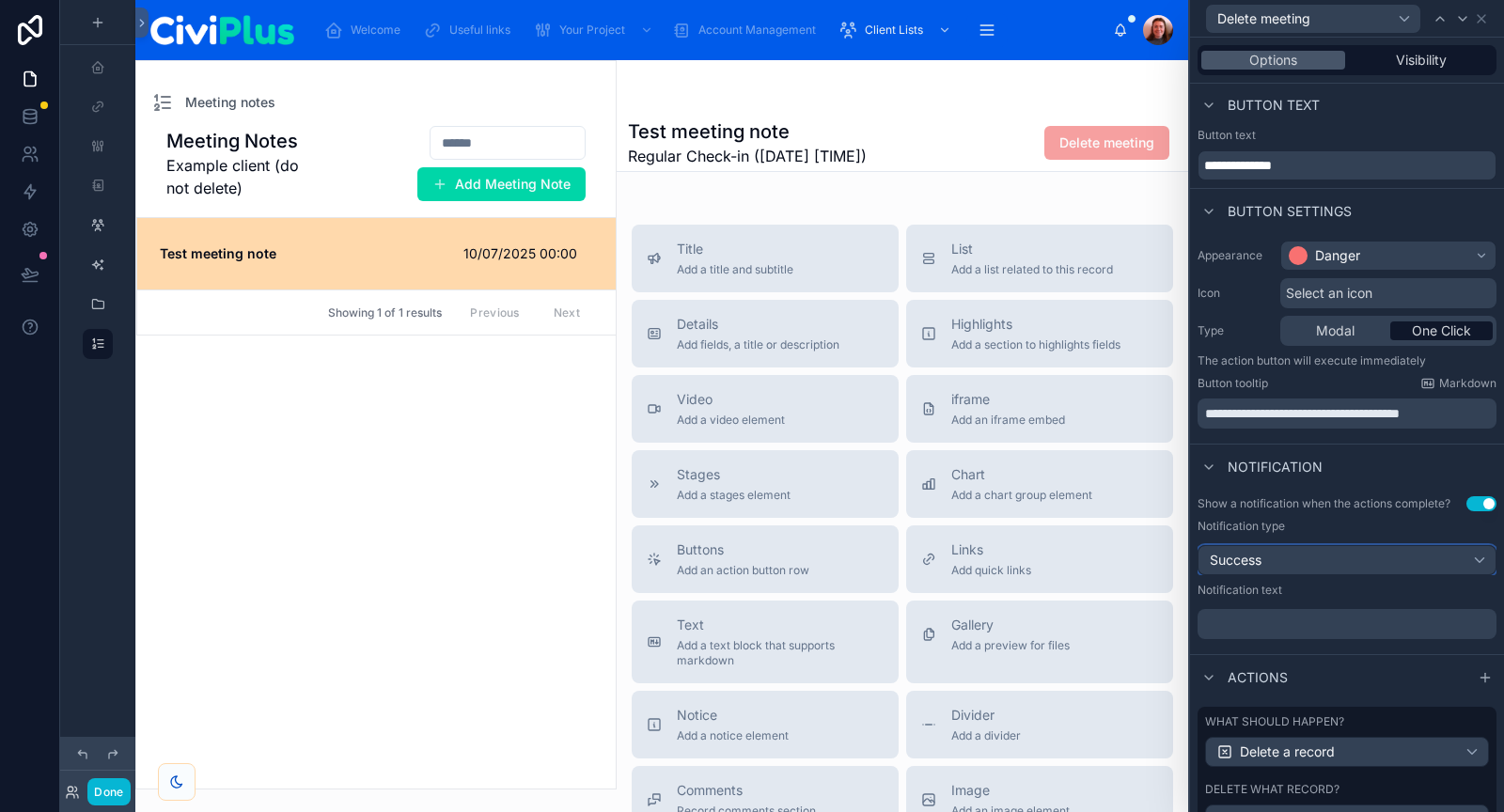 click on "Success" at bounding box center [1347, 560] 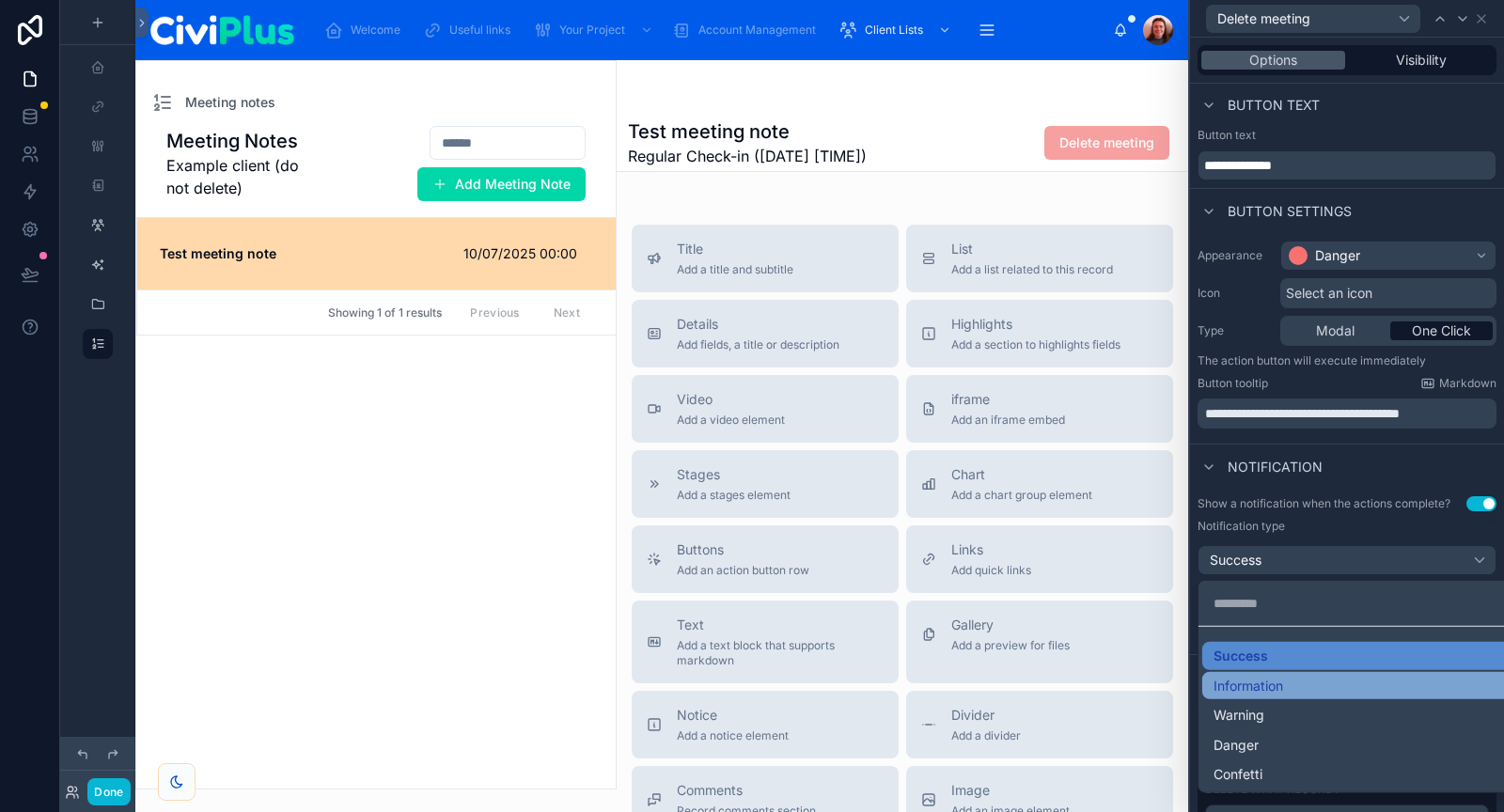 click on "Information" at bounding box center [1370, 685] 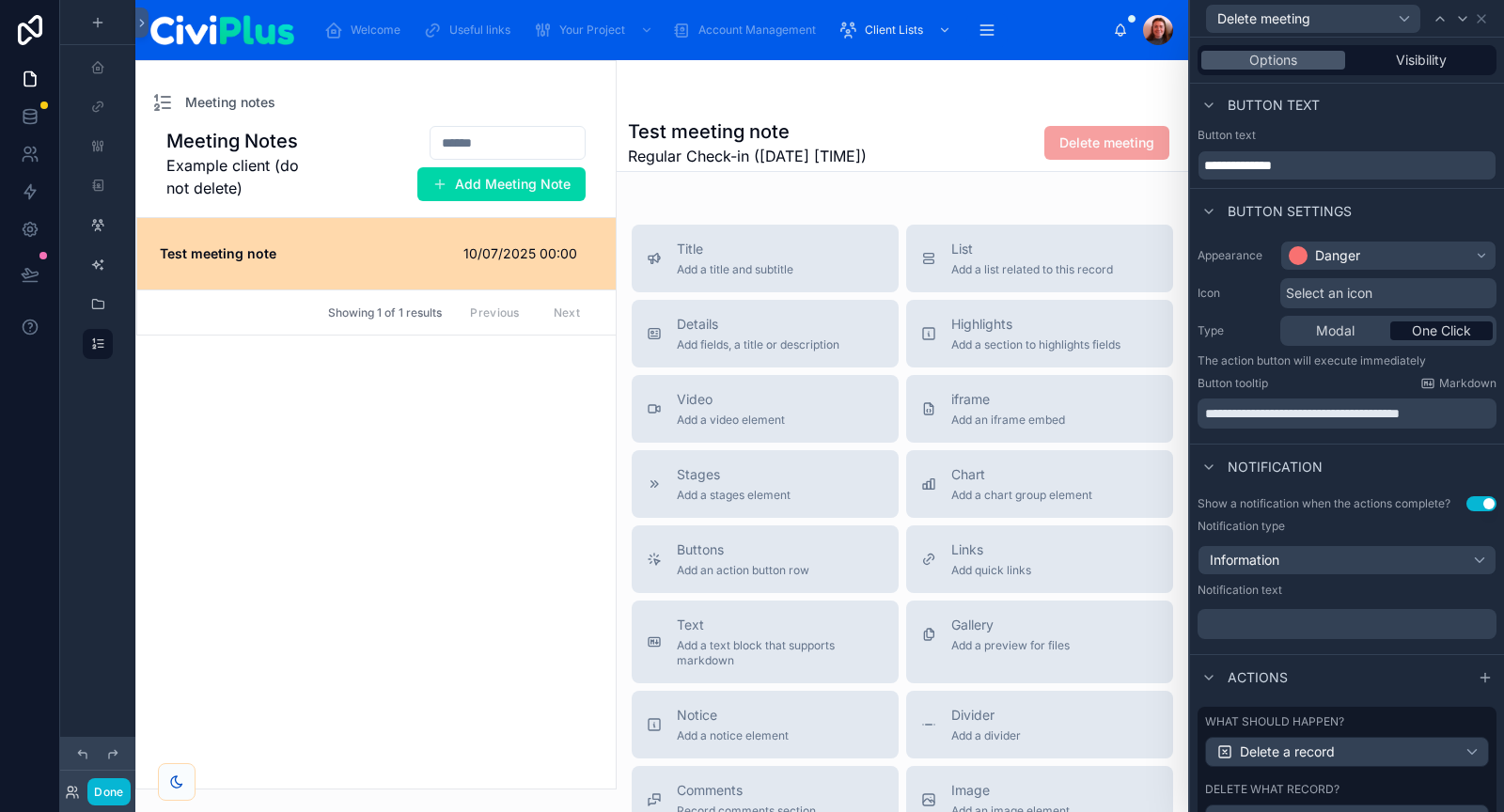 click on "﻿" at bounding box center [1349, 624] 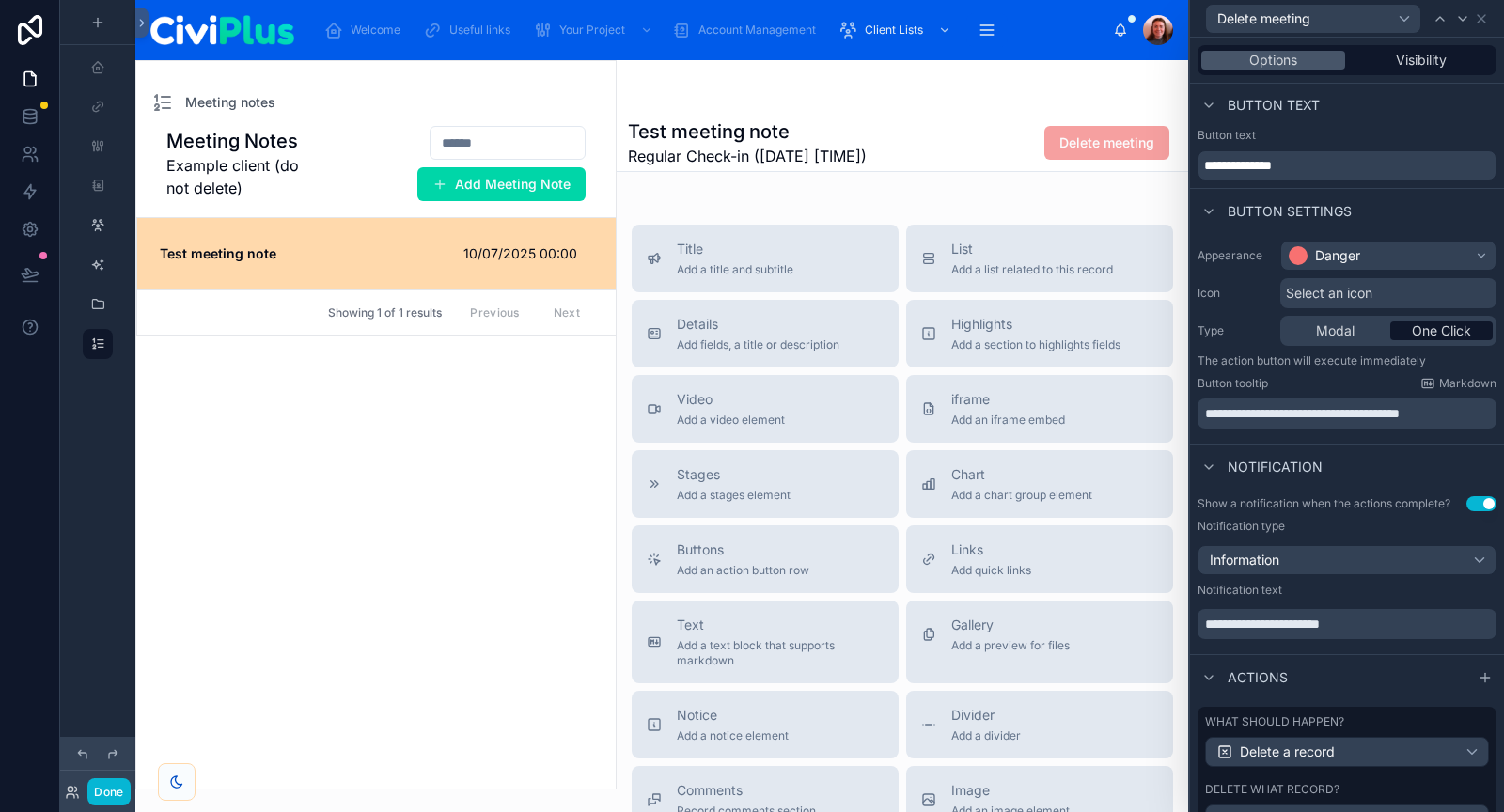 click on "Actions" at bounding box center [1347, 677] 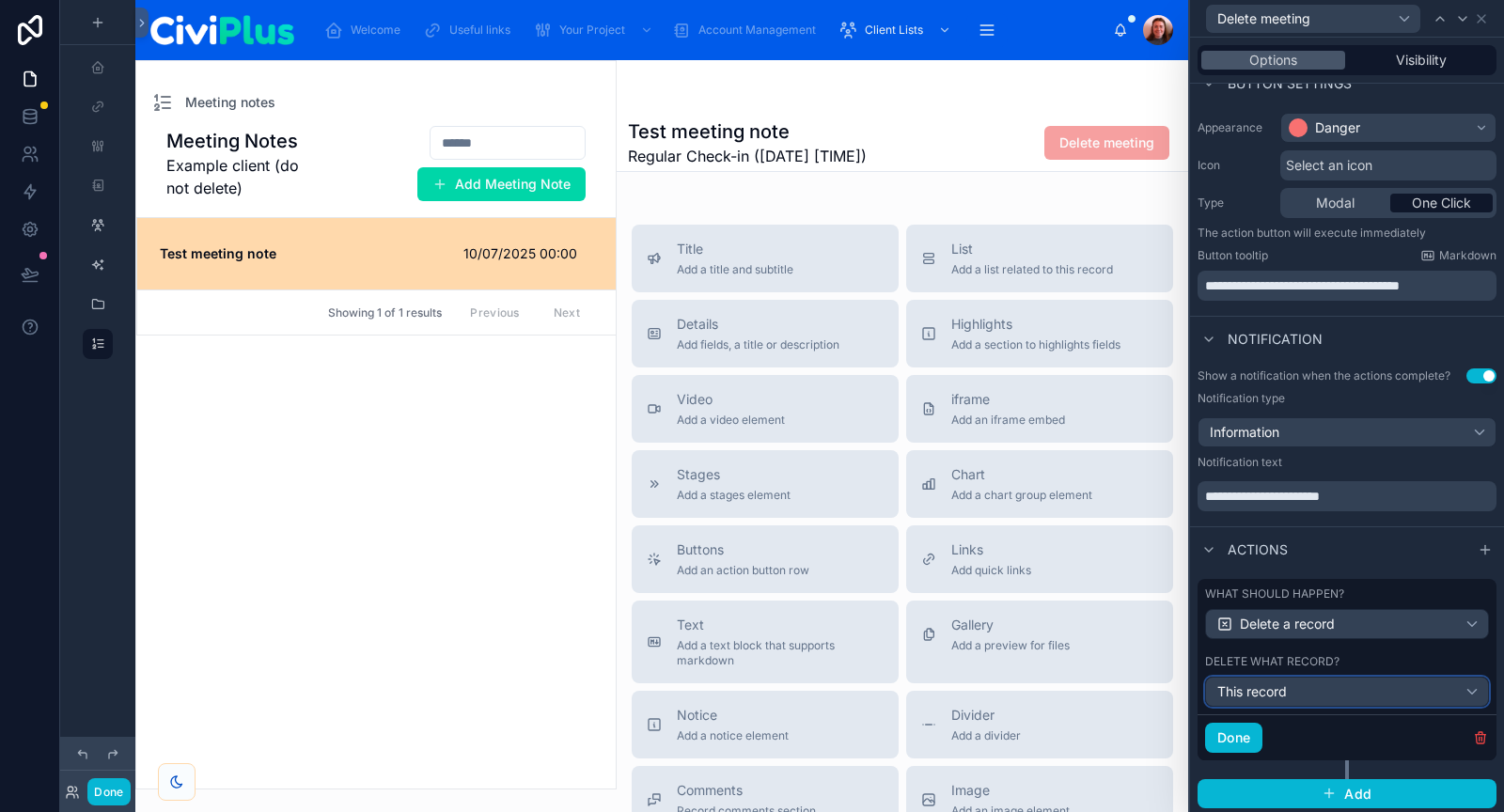 click on "This record" at bounding box center (1347, 692) 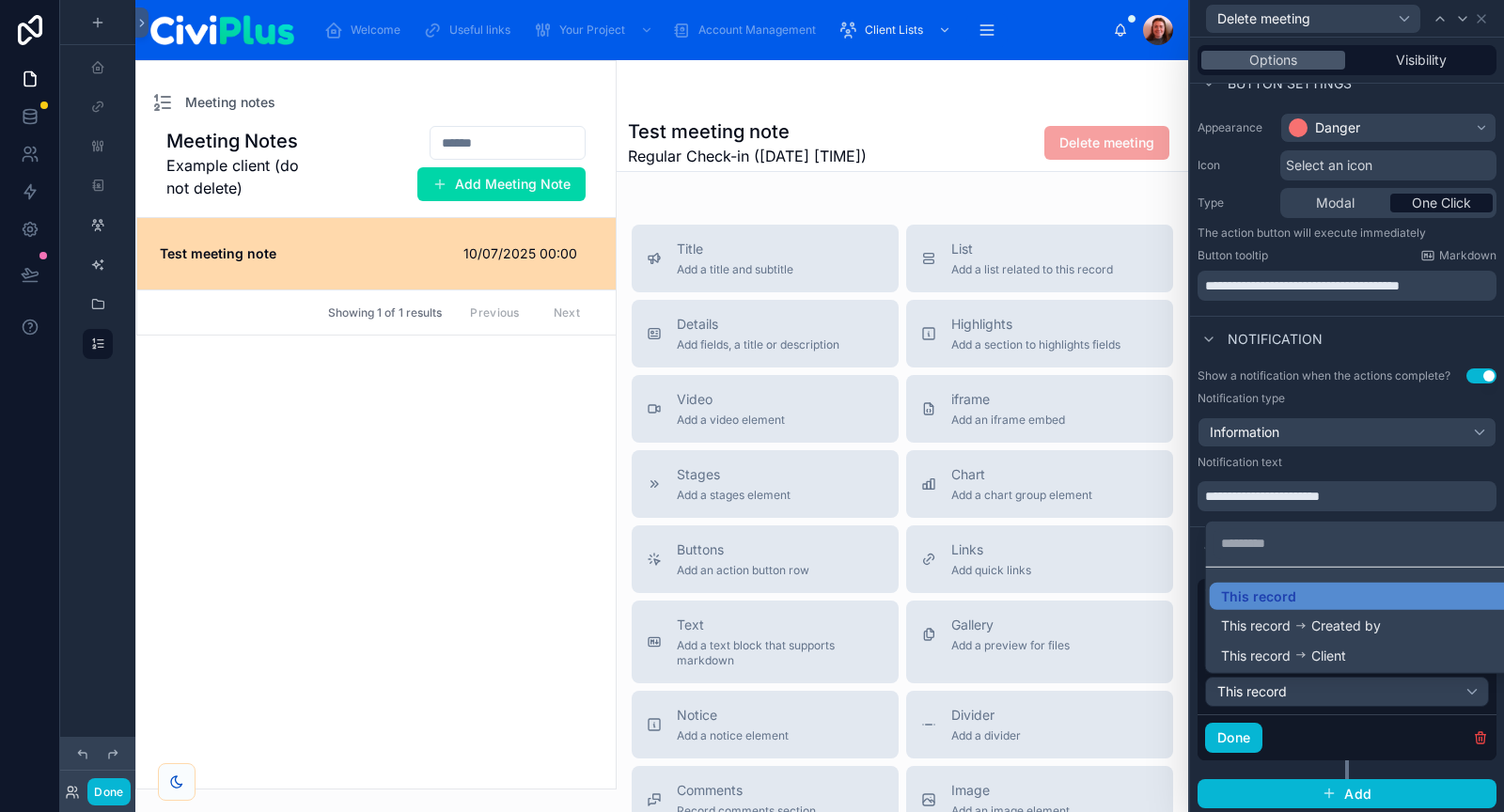 click at bounding box center (1347, 406) 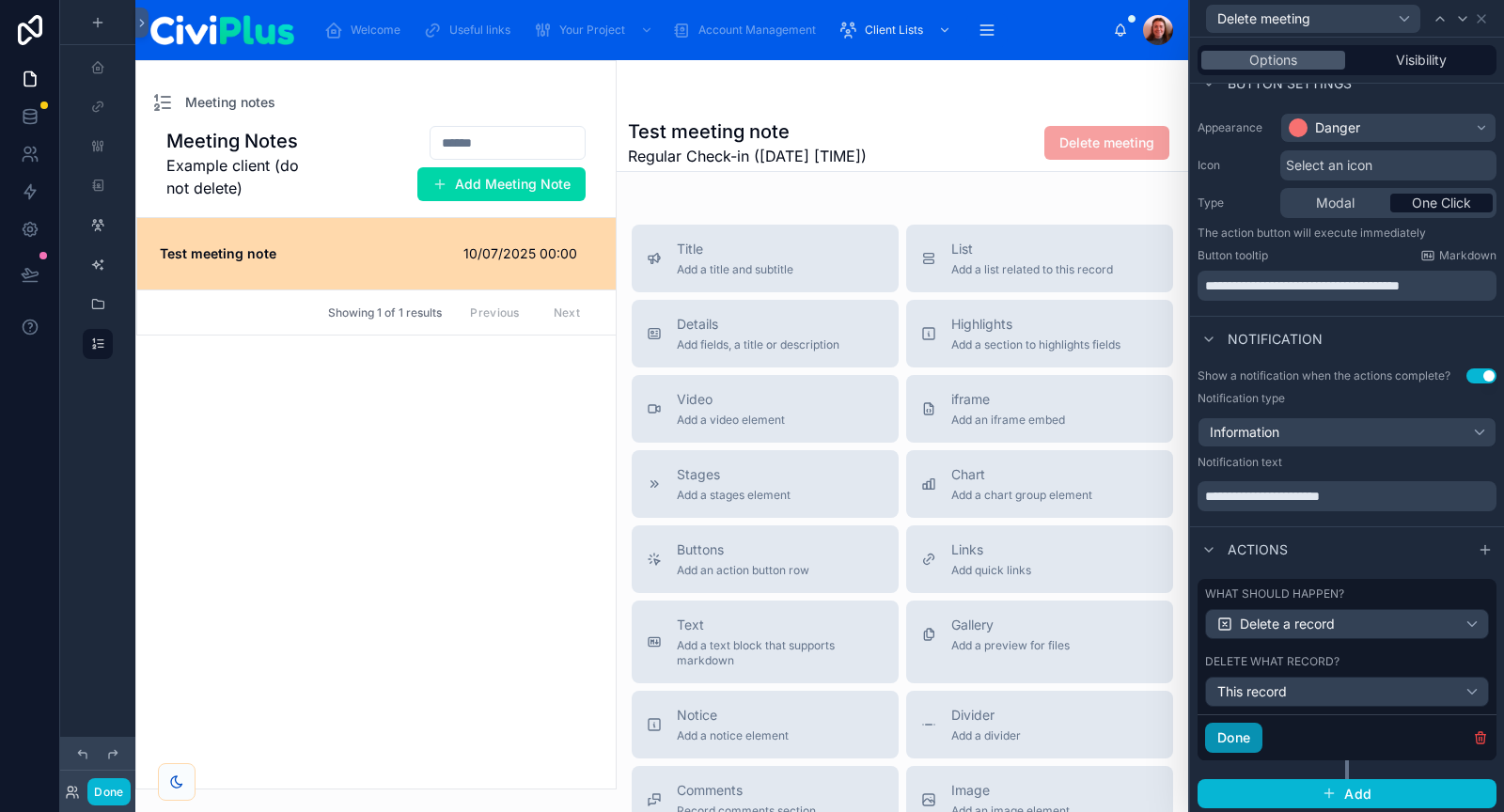 click on "Done" at bounding box center [1233, 738] 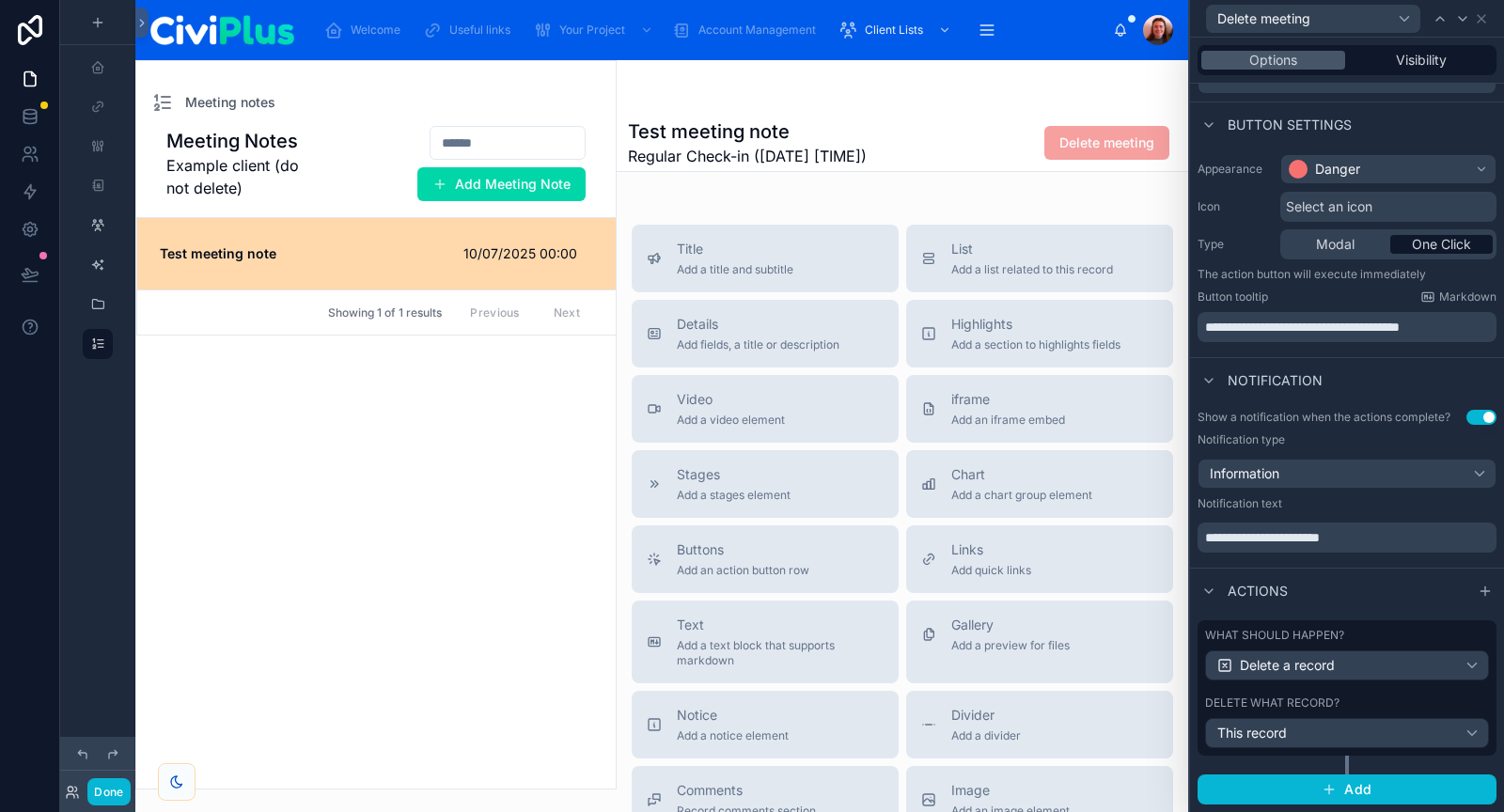 scroll, scrollTop: 85, scrollLeft: 0, axis: vertical 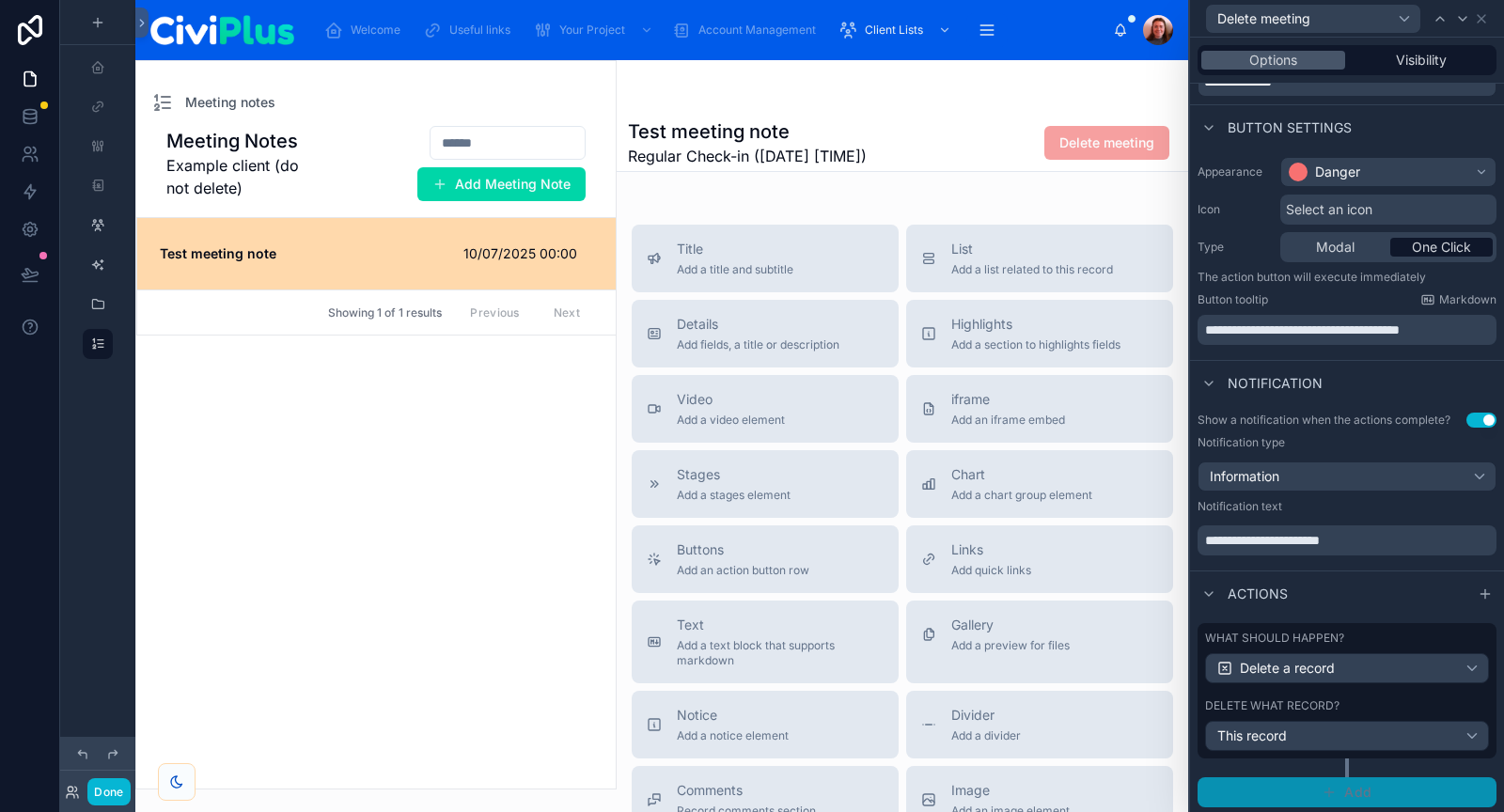 click on "Add" at bounding box center [1347, 792] 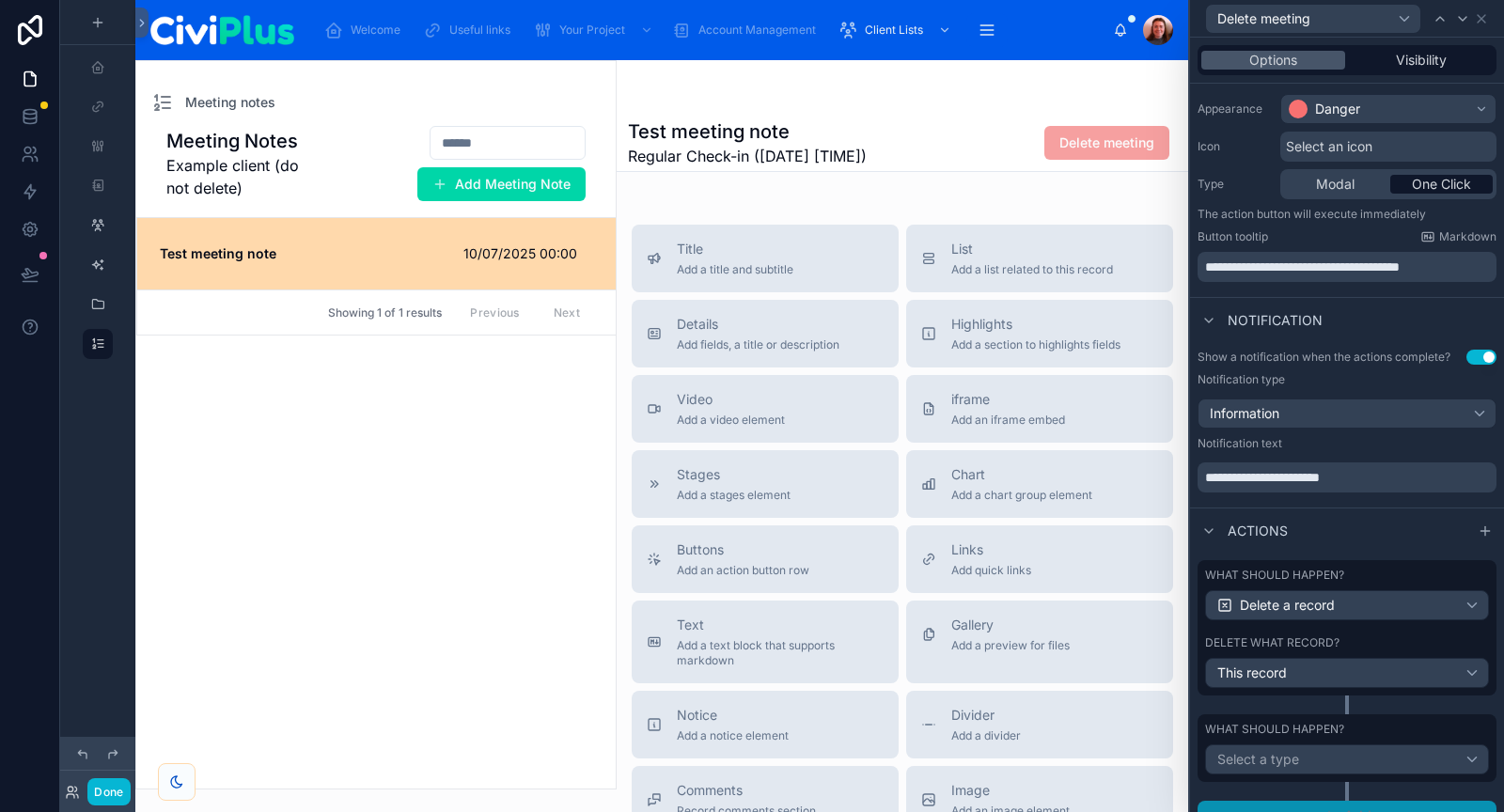 scroll, scrollTop: 171, scrollLeft: 0, axis: vertical 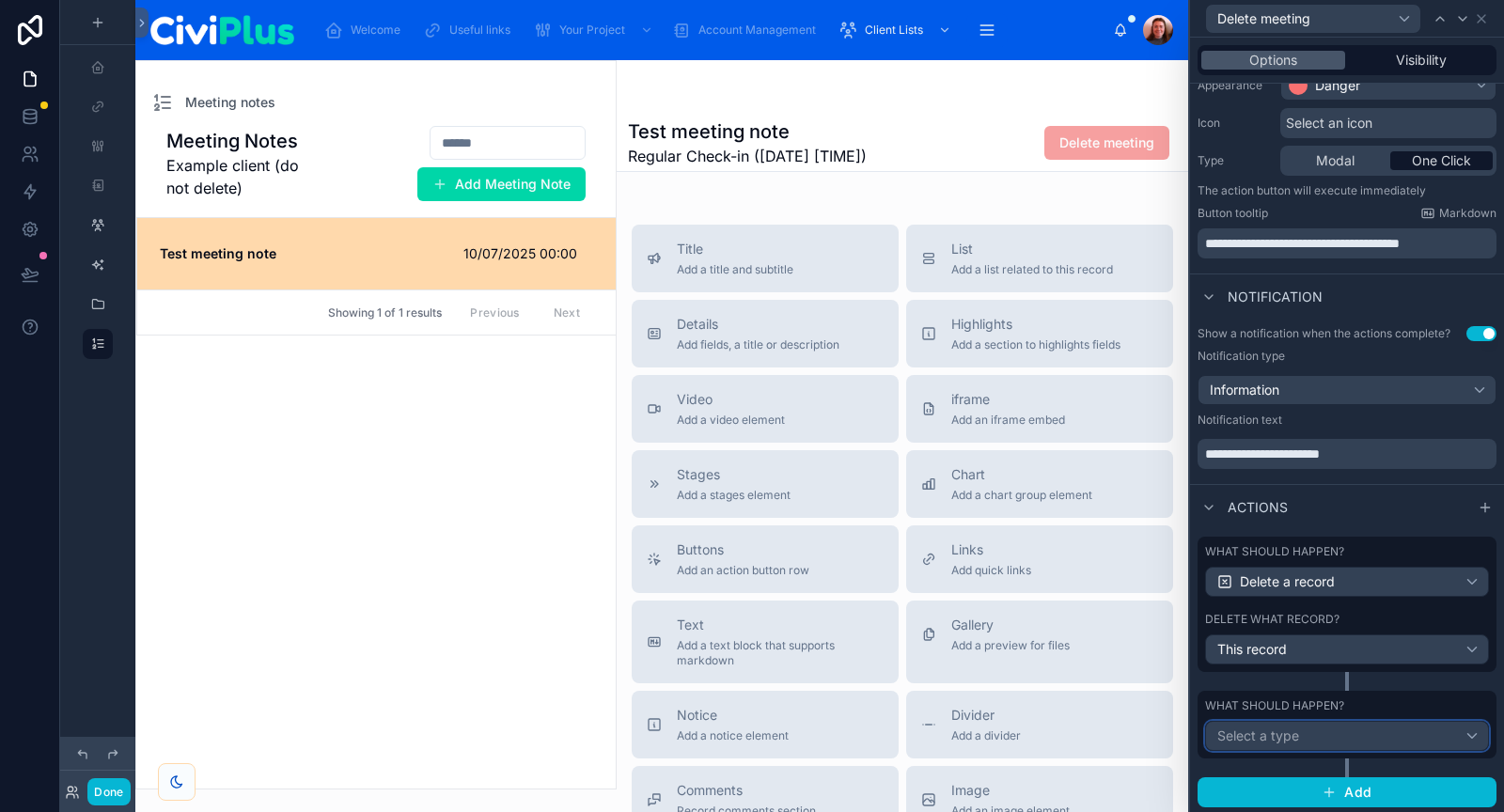 click on "Select a type" at bounding box center (1347, 736) 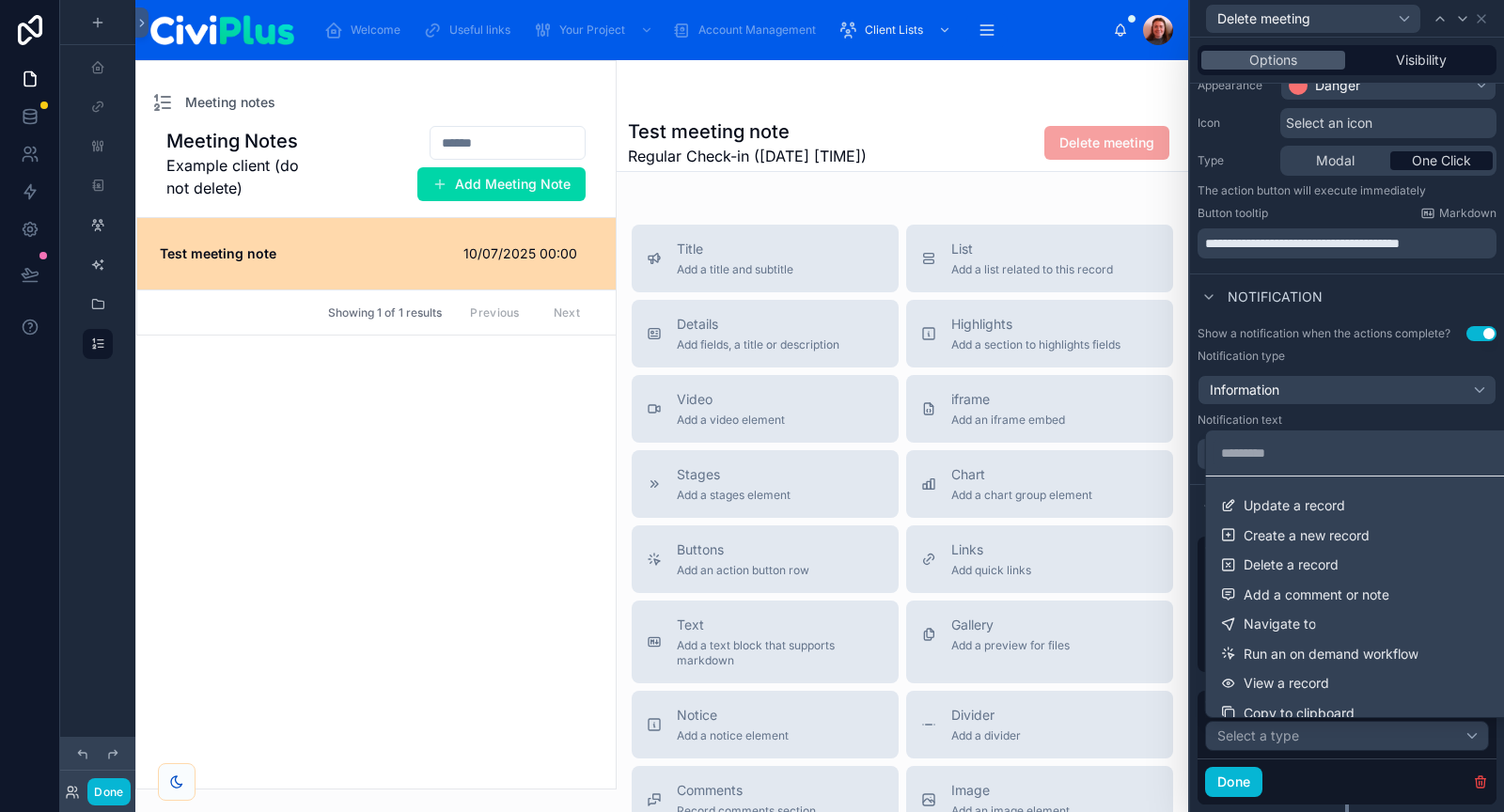 click on "Update a record Create a new record Delete a record Add a comment or note Navigate to Run an on demand workflow View a record Copy to clipboard Scan a barcode" at bounding box center [1370, 597] 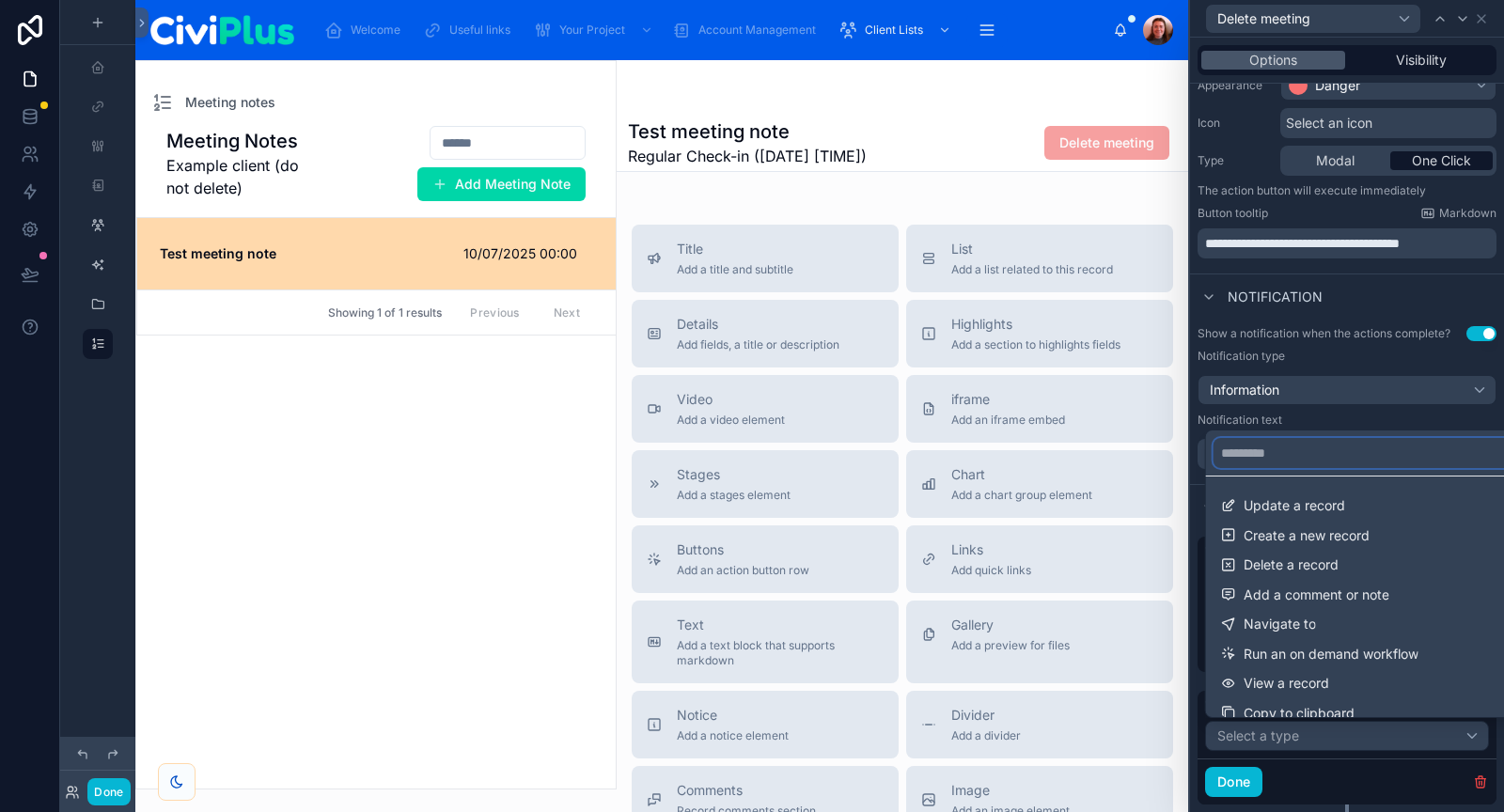click at bounding box center (1370, 453) 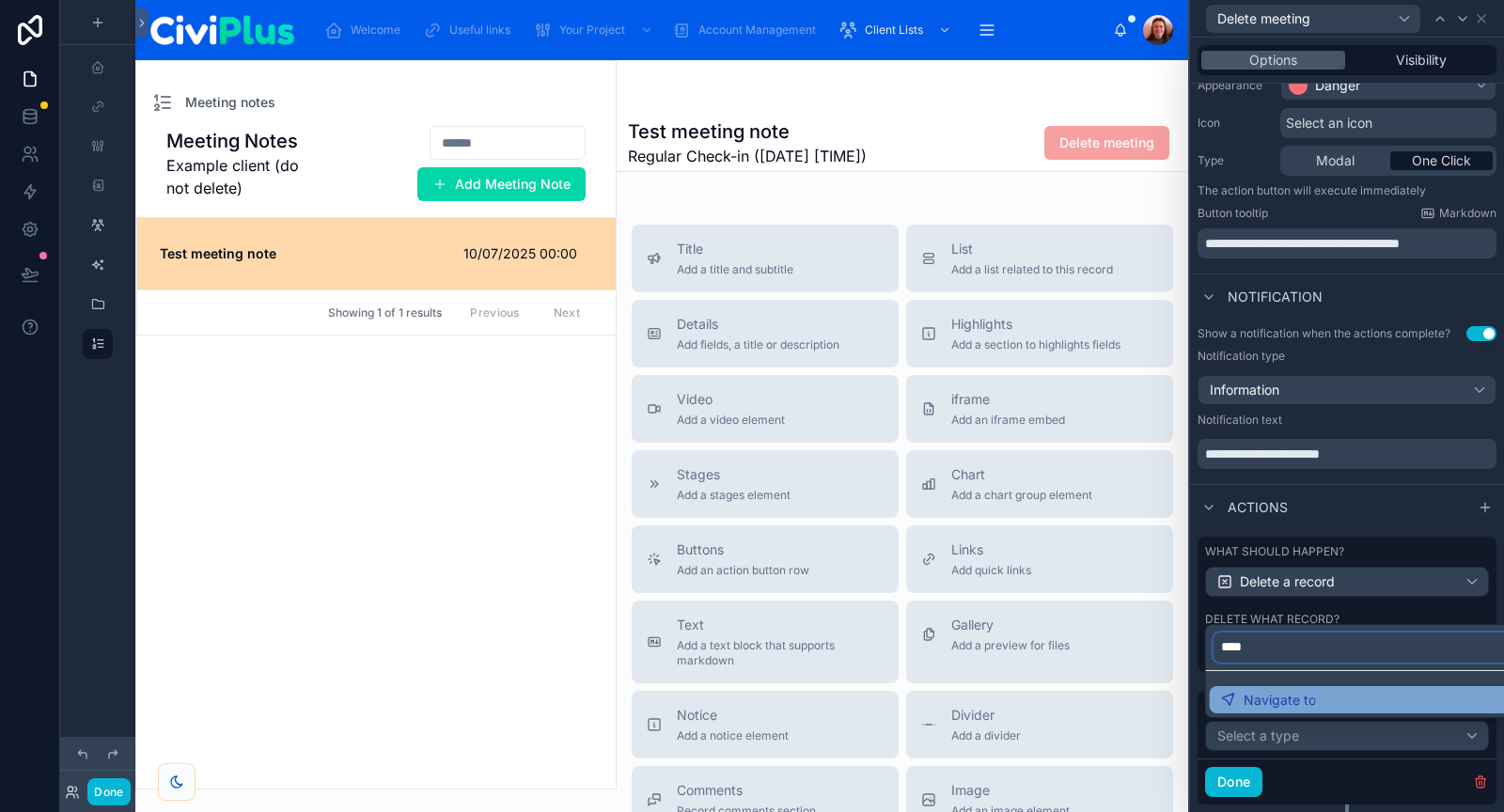 type on "****" 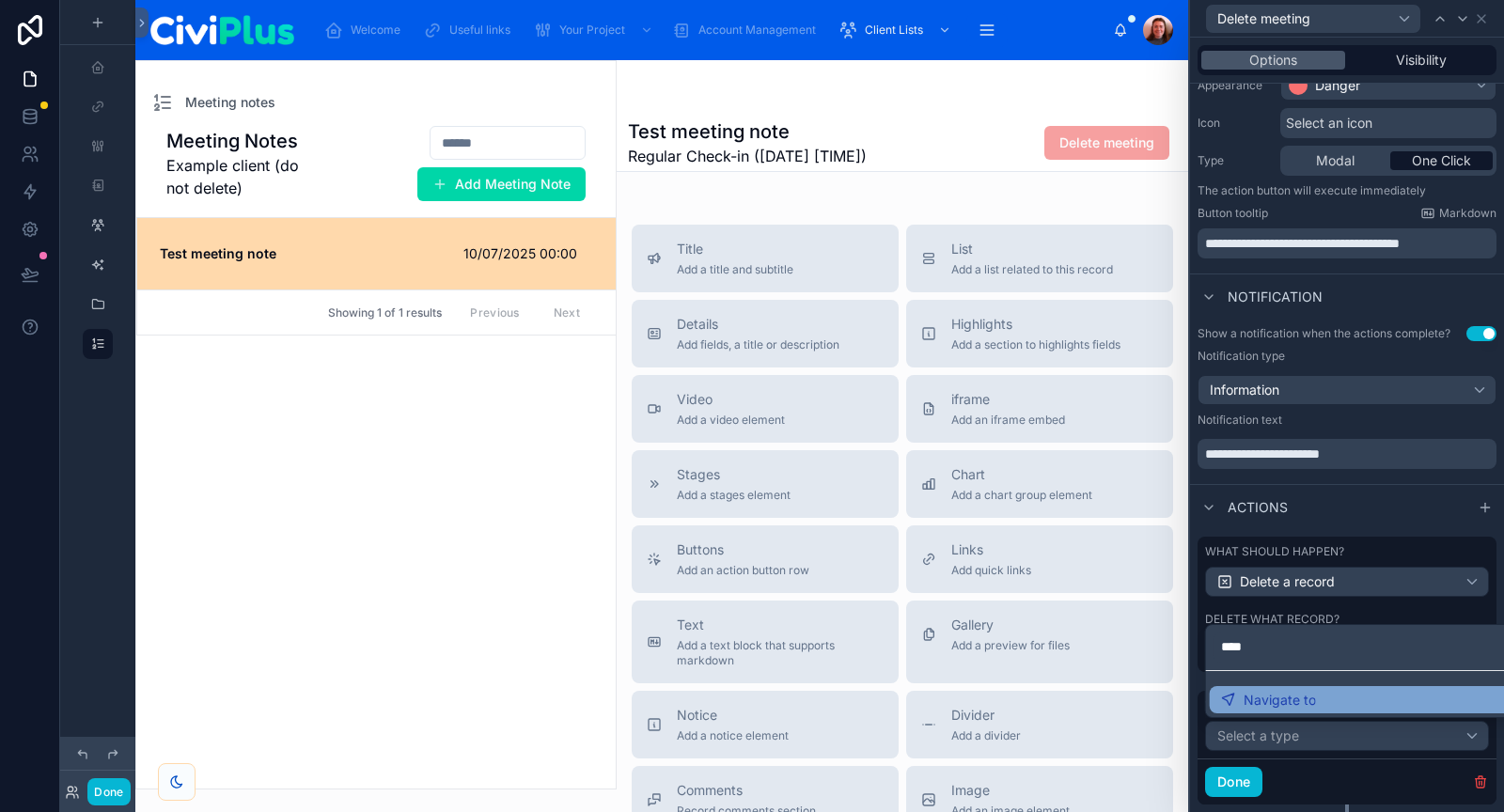 click on "Navigate to" at bounding box center (1279, 700) 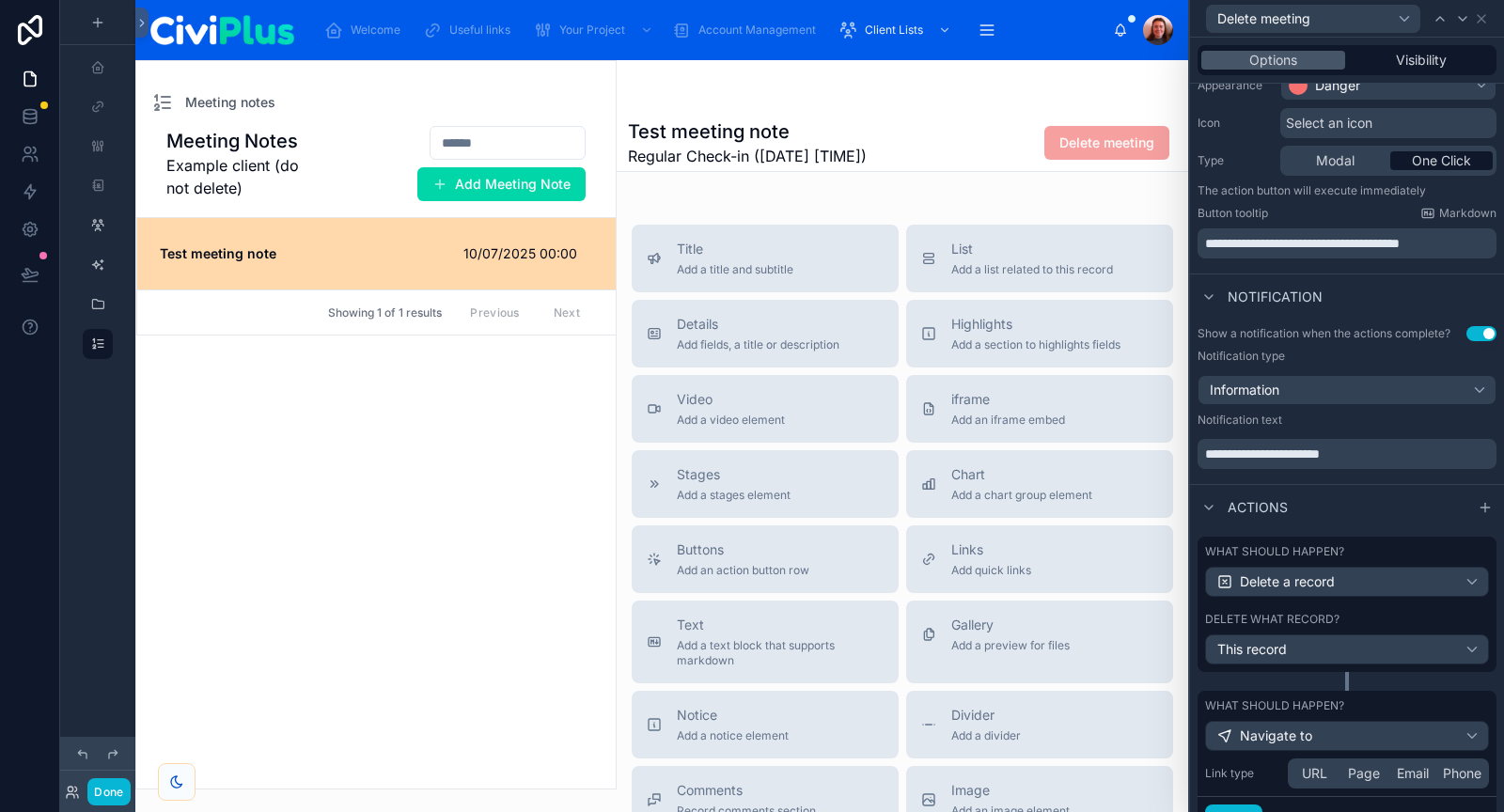 scroll, scrollTop: 253, scrollLeft: 0, axis: vertical 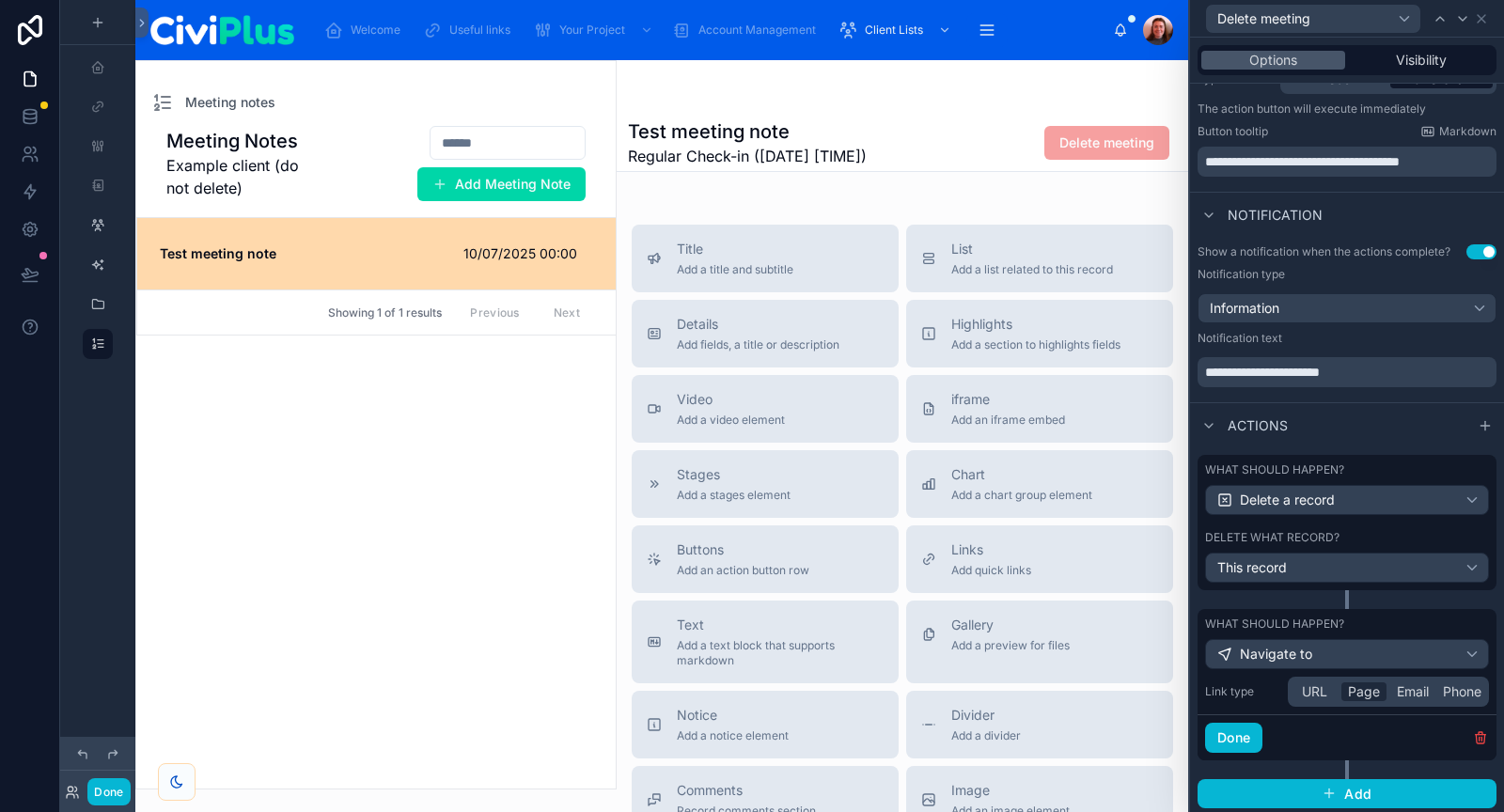 click on "Page" at bounding box center (1364, 692) 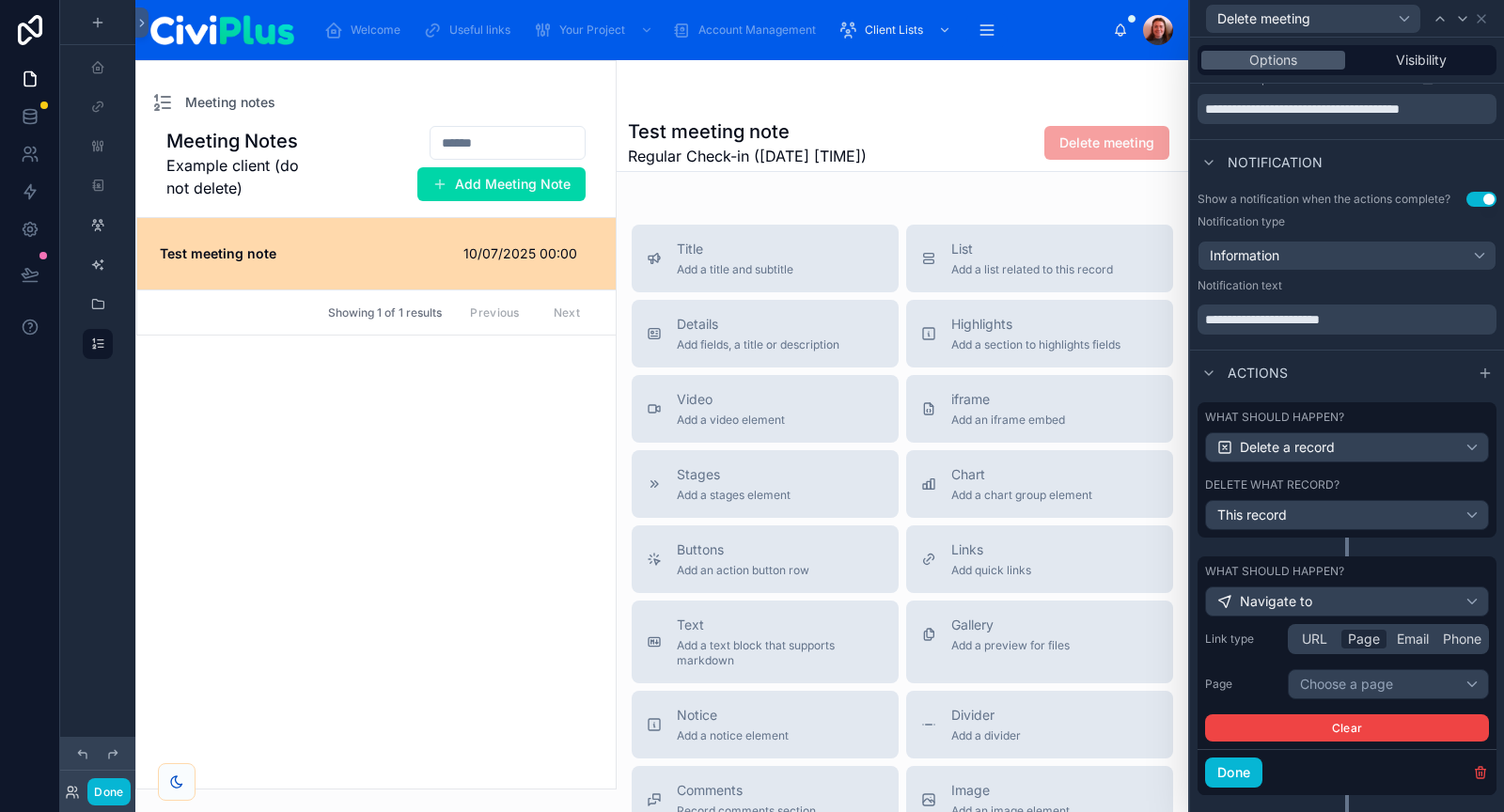scroll, scrollTop: 318, scrollLeft: 0, axis: vertical 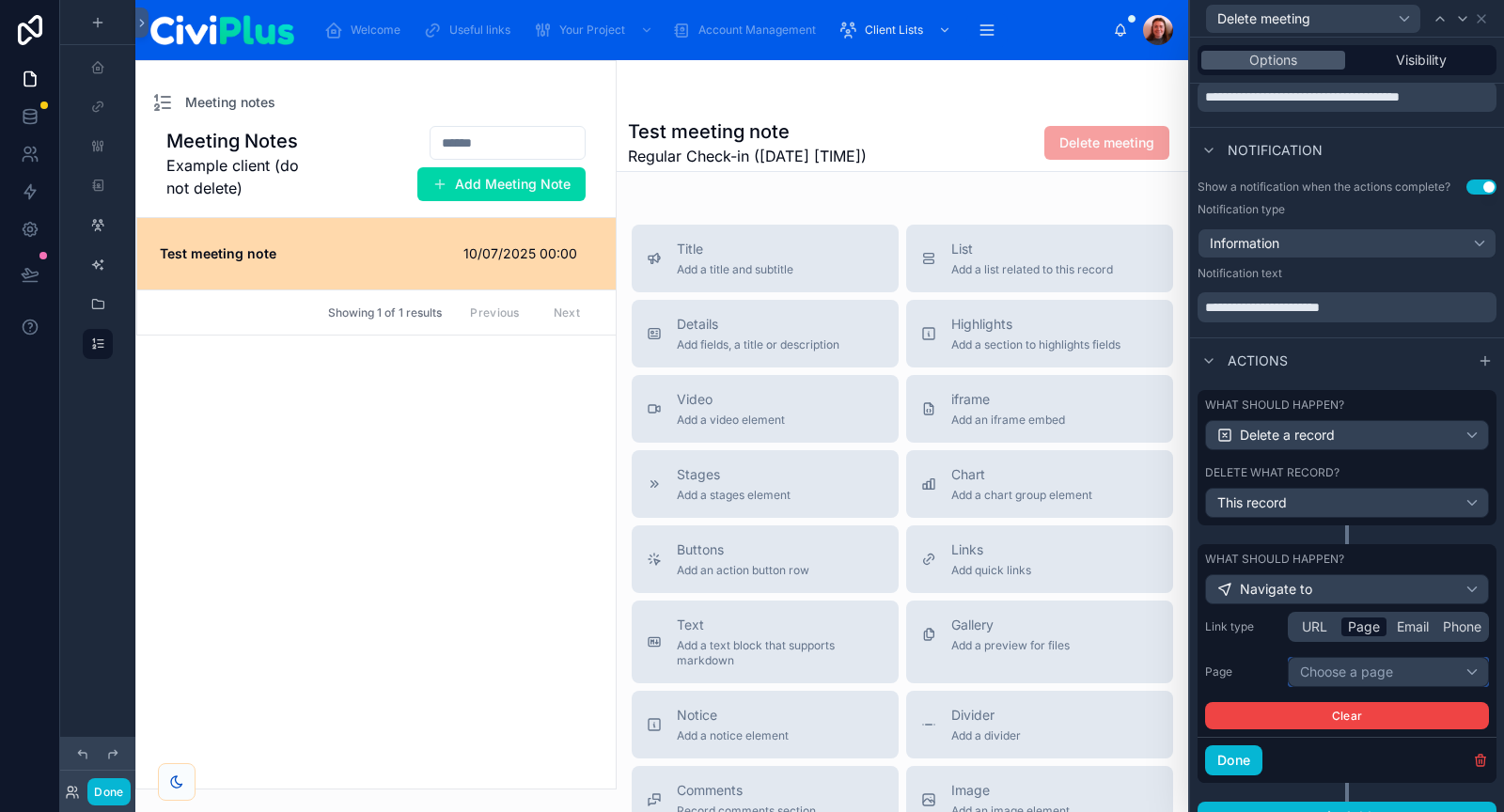 click on "Choose a page" at bounding box center (1388, 672) 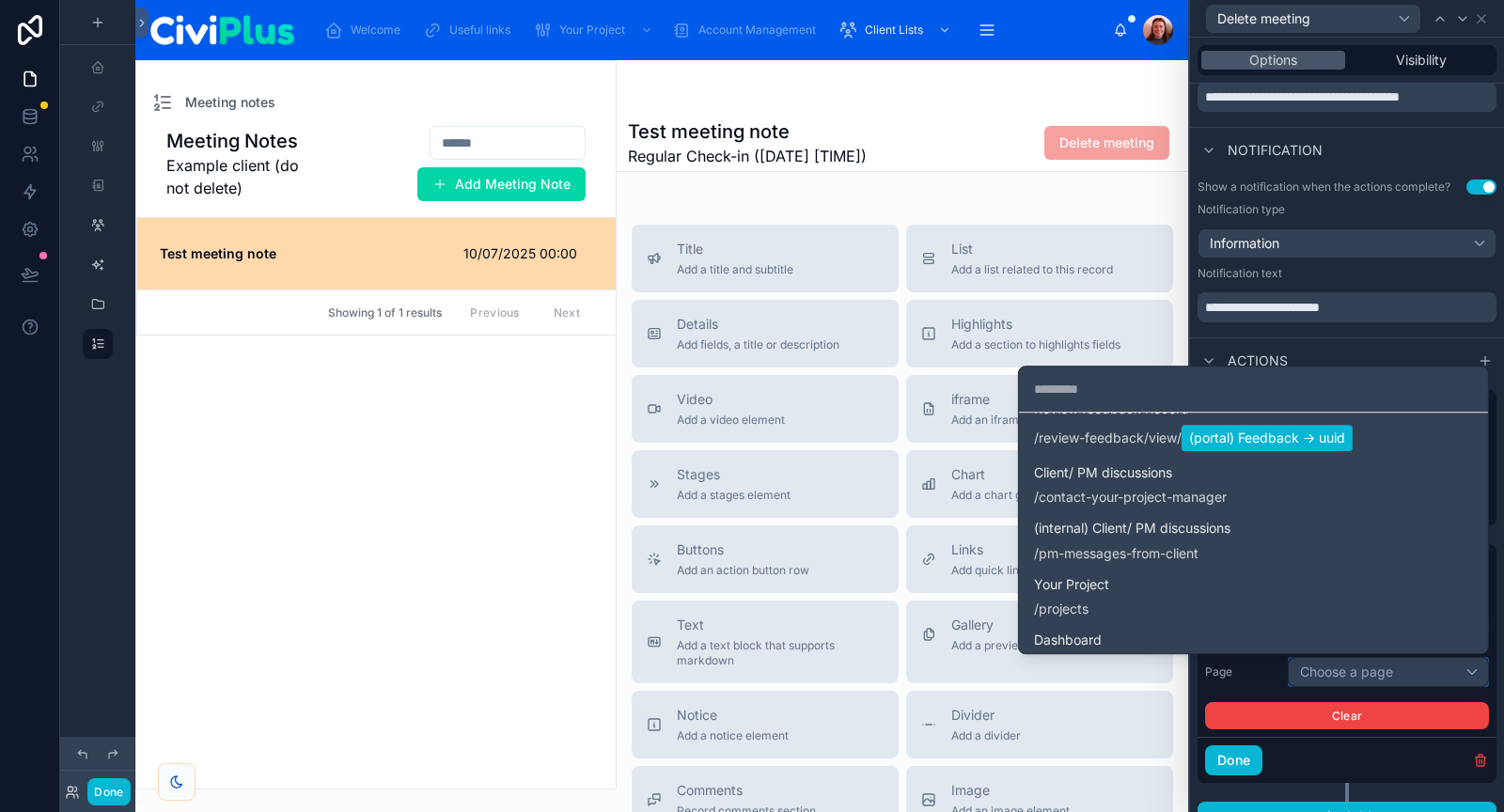 scroll, scrollTop: 522, scrollLeft: 0, axis: vertical 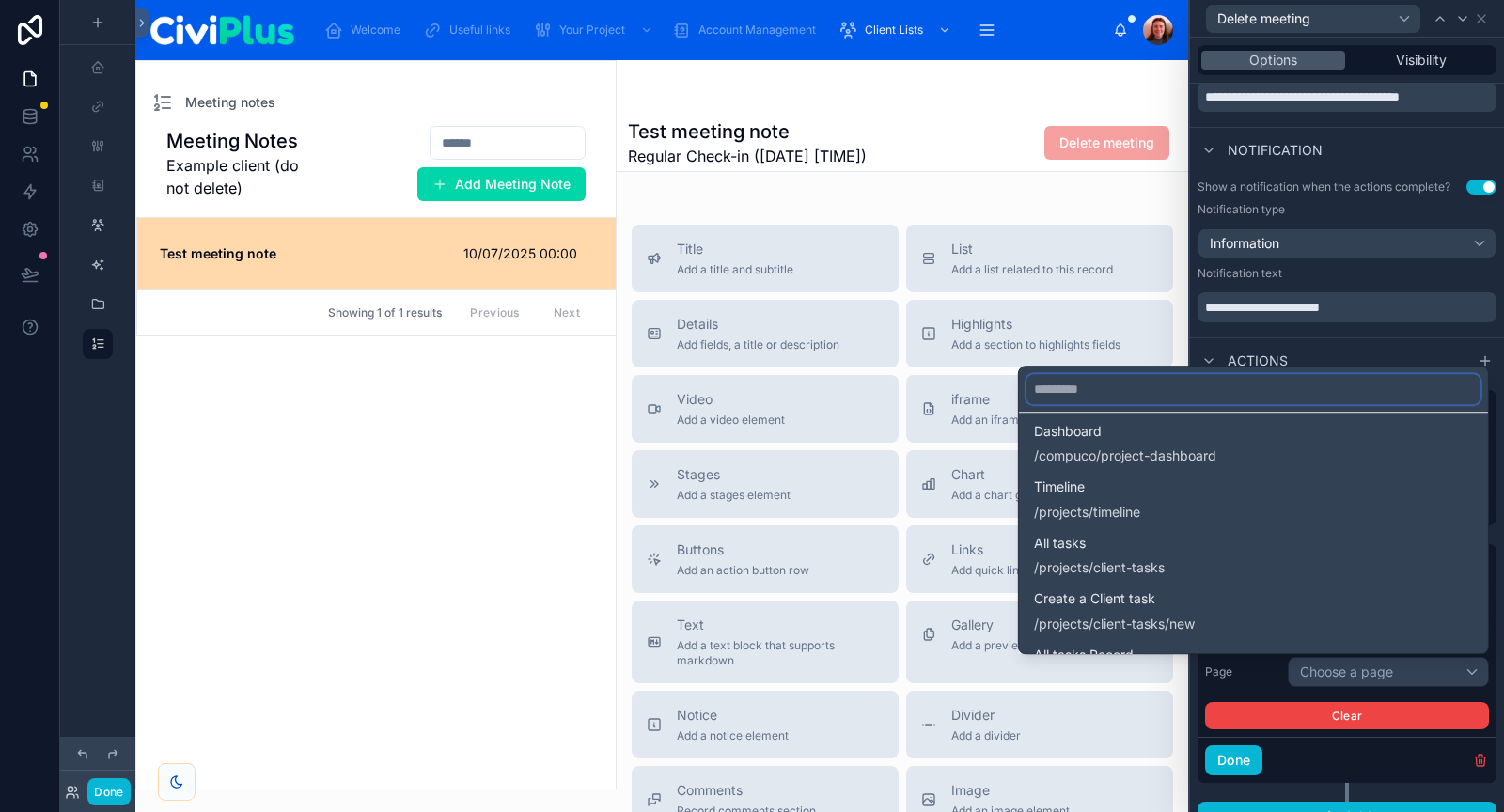 click at bounding box center [1253, 389] 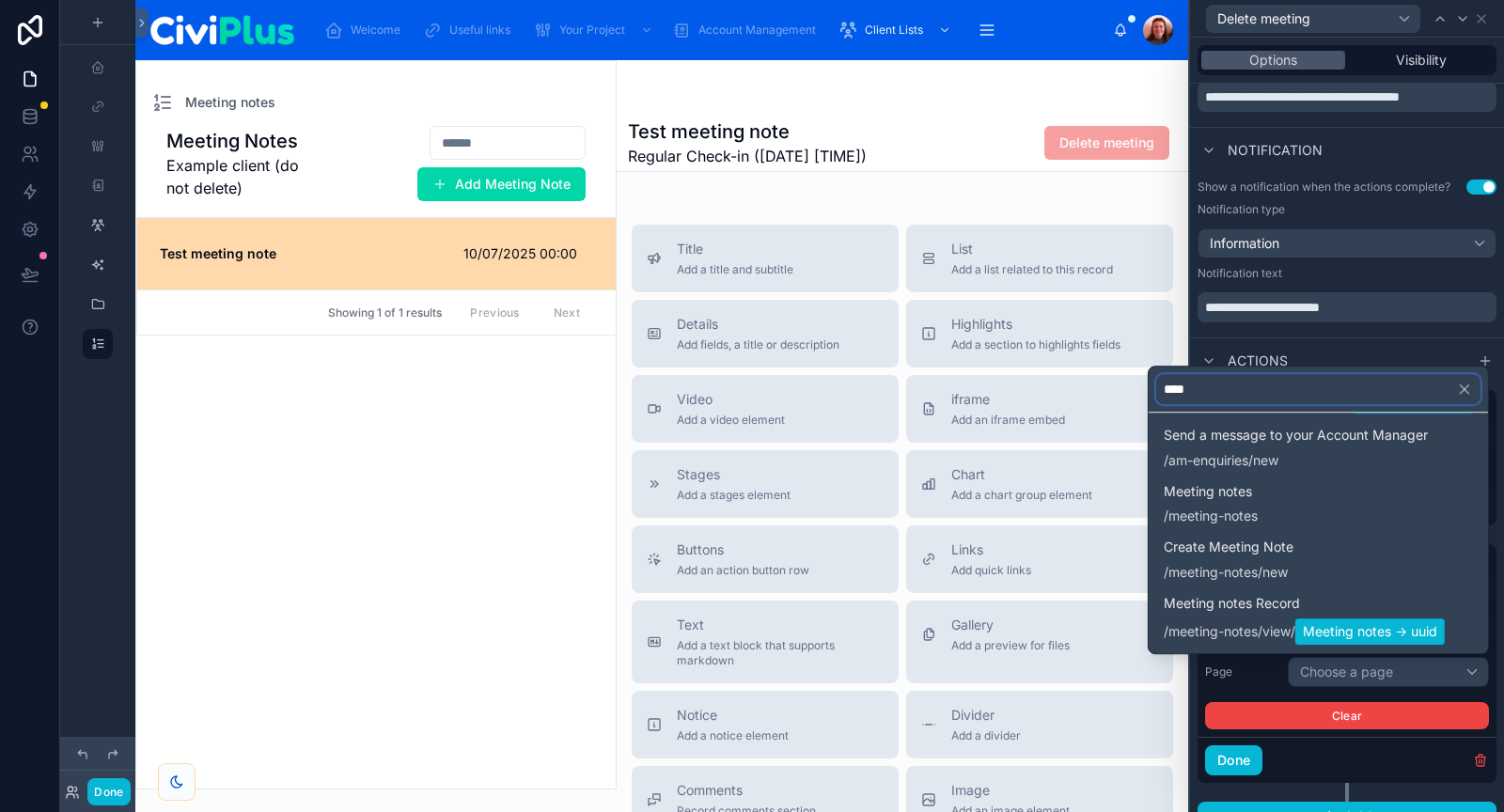 scroll, scrollTop: 0, scrollLeft: 0, axis: both 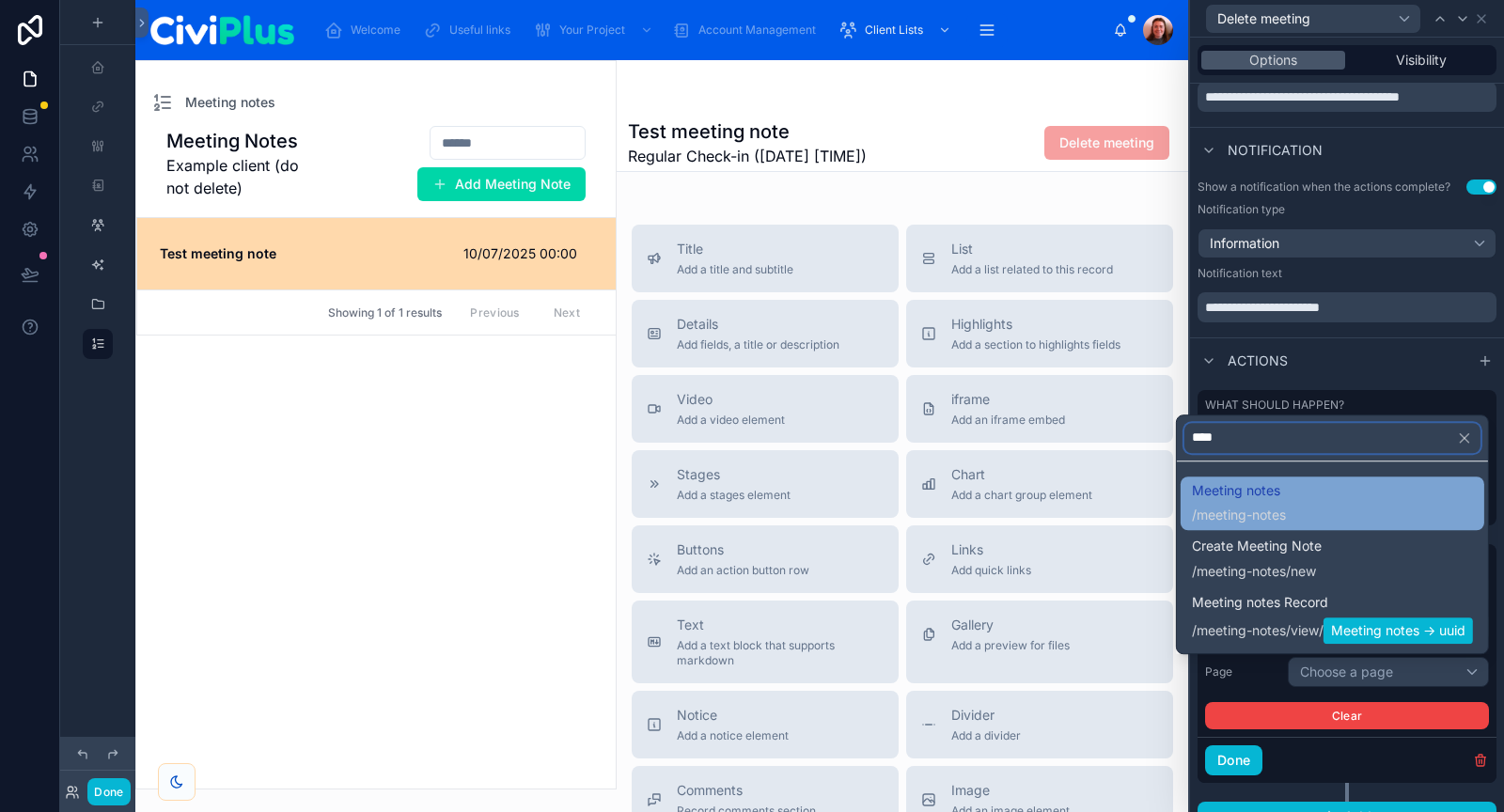 type on "****" 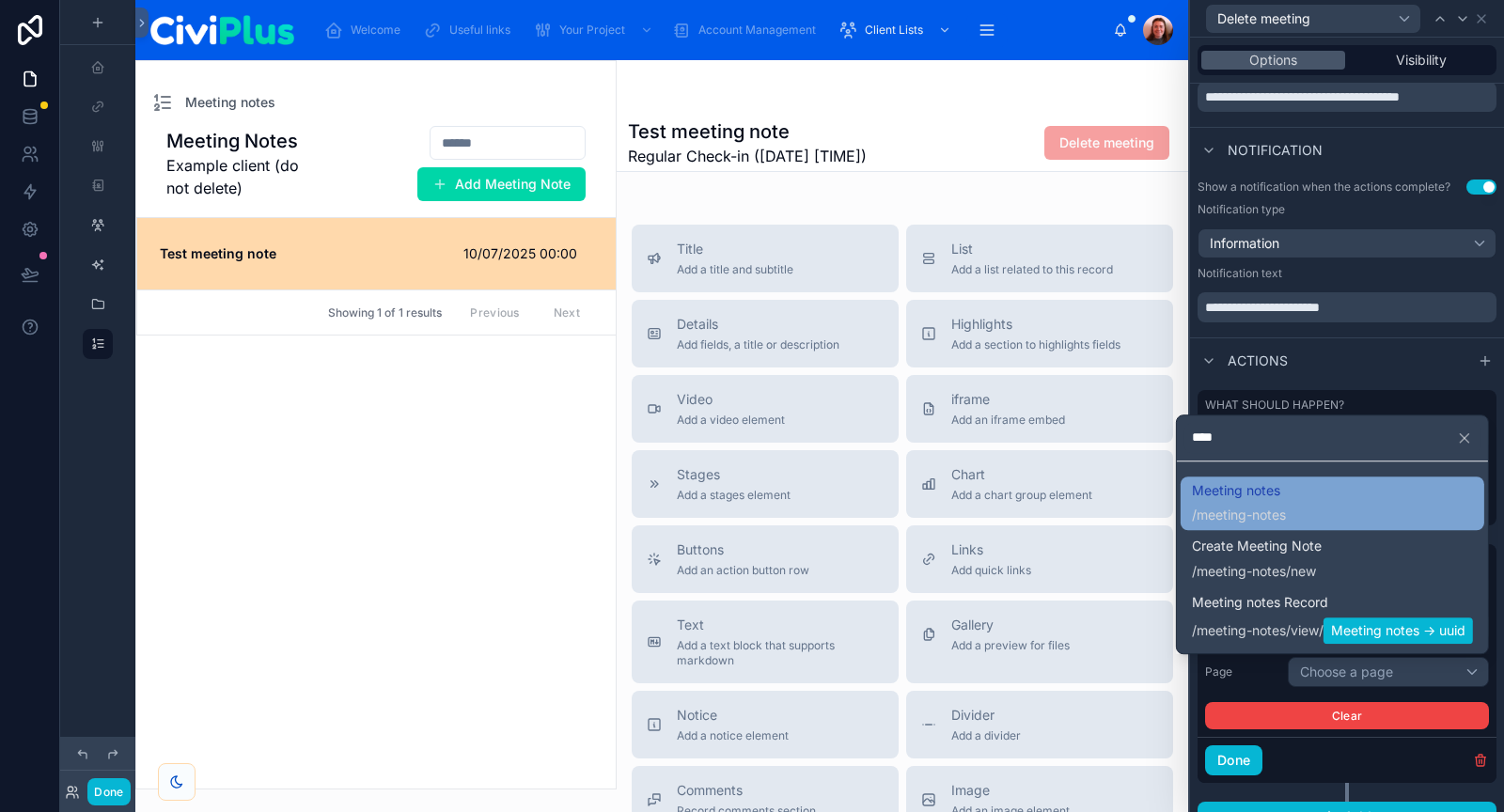click on "Meeting notes / meeting-notes" at bounding box center (1332, 504) 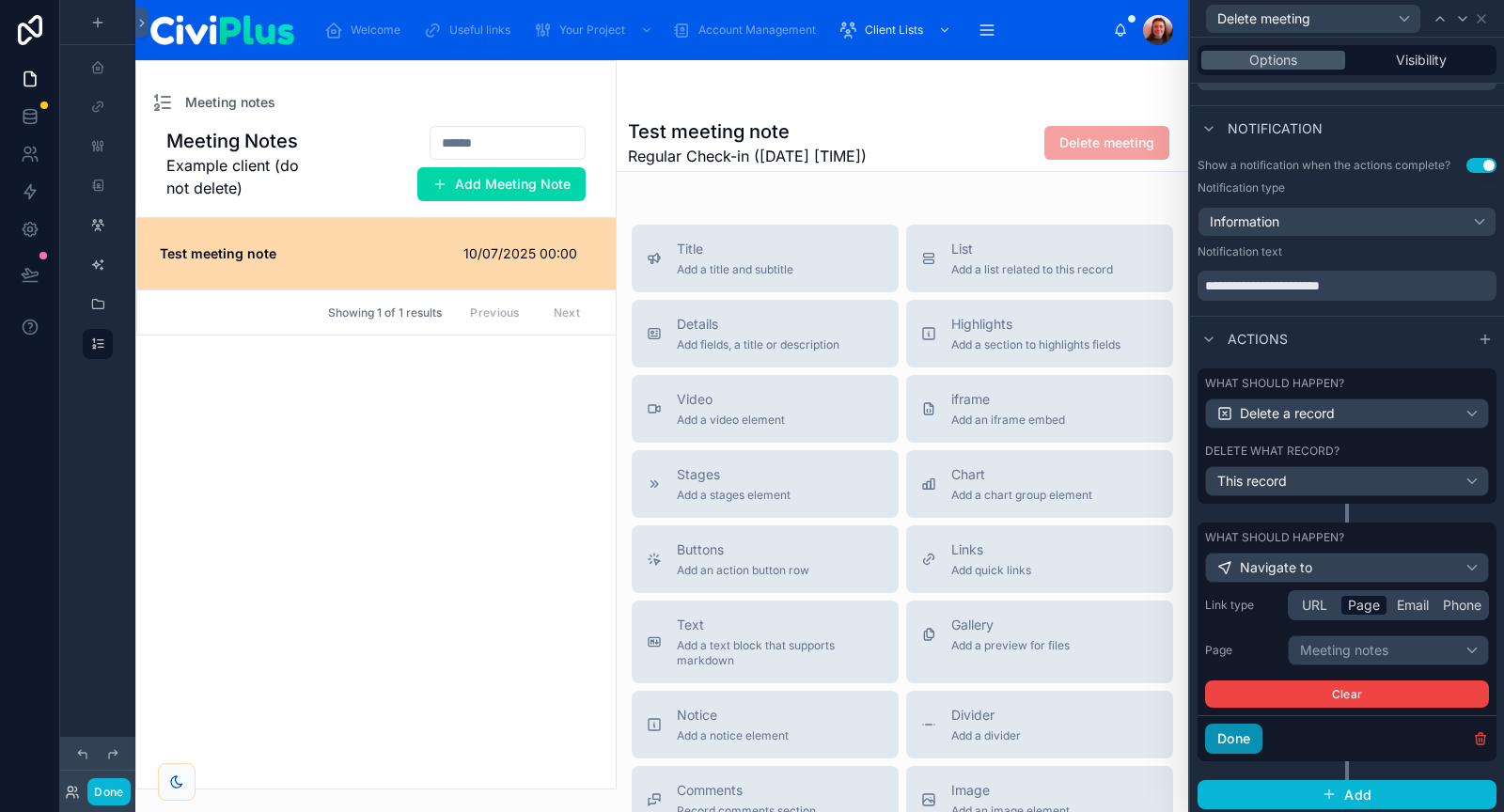 click on "Done" at bounding box center (1233, 739) 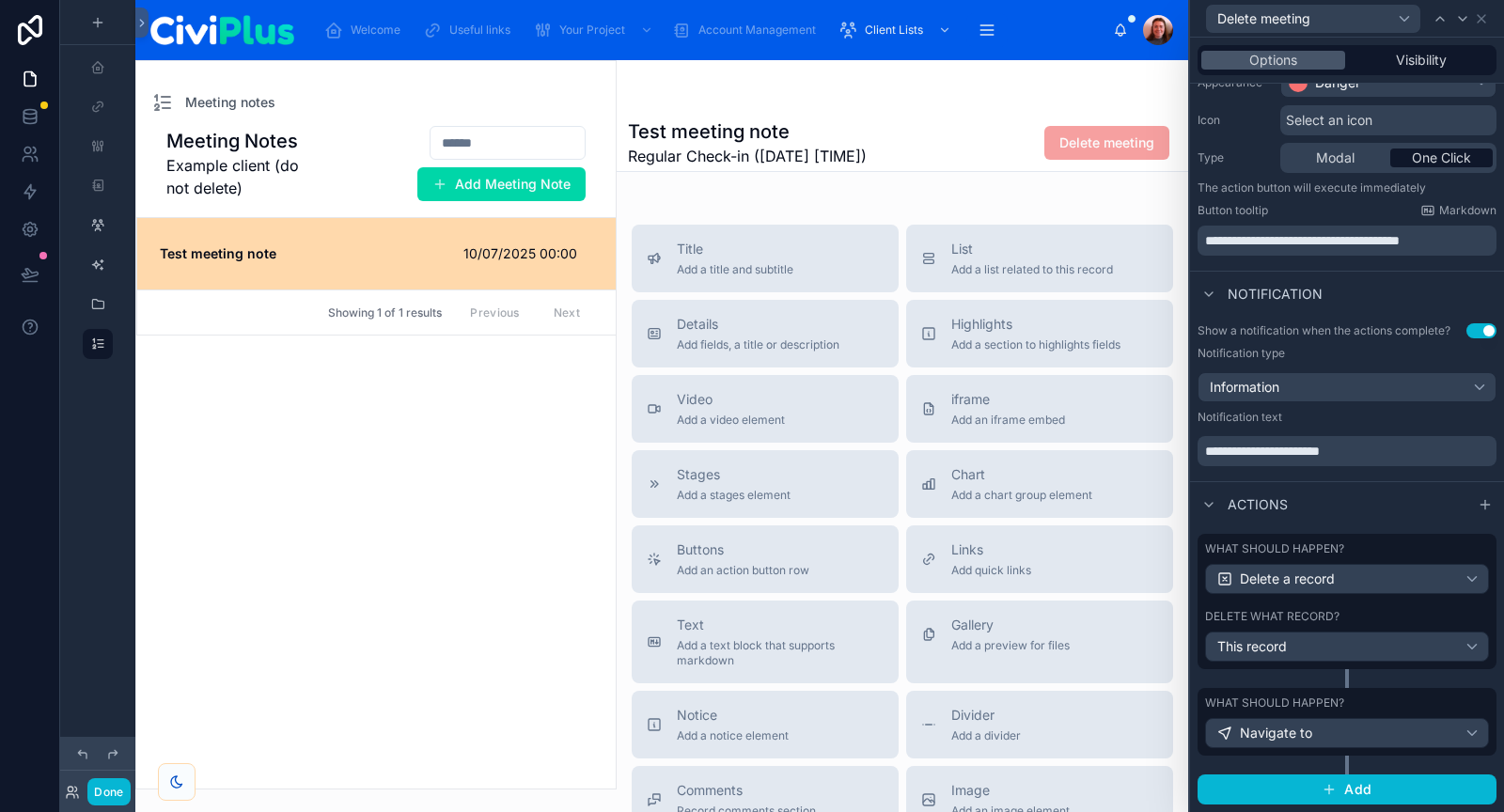 scroll, scrollTop: 171, scrollLeft: 0, axis: vertical 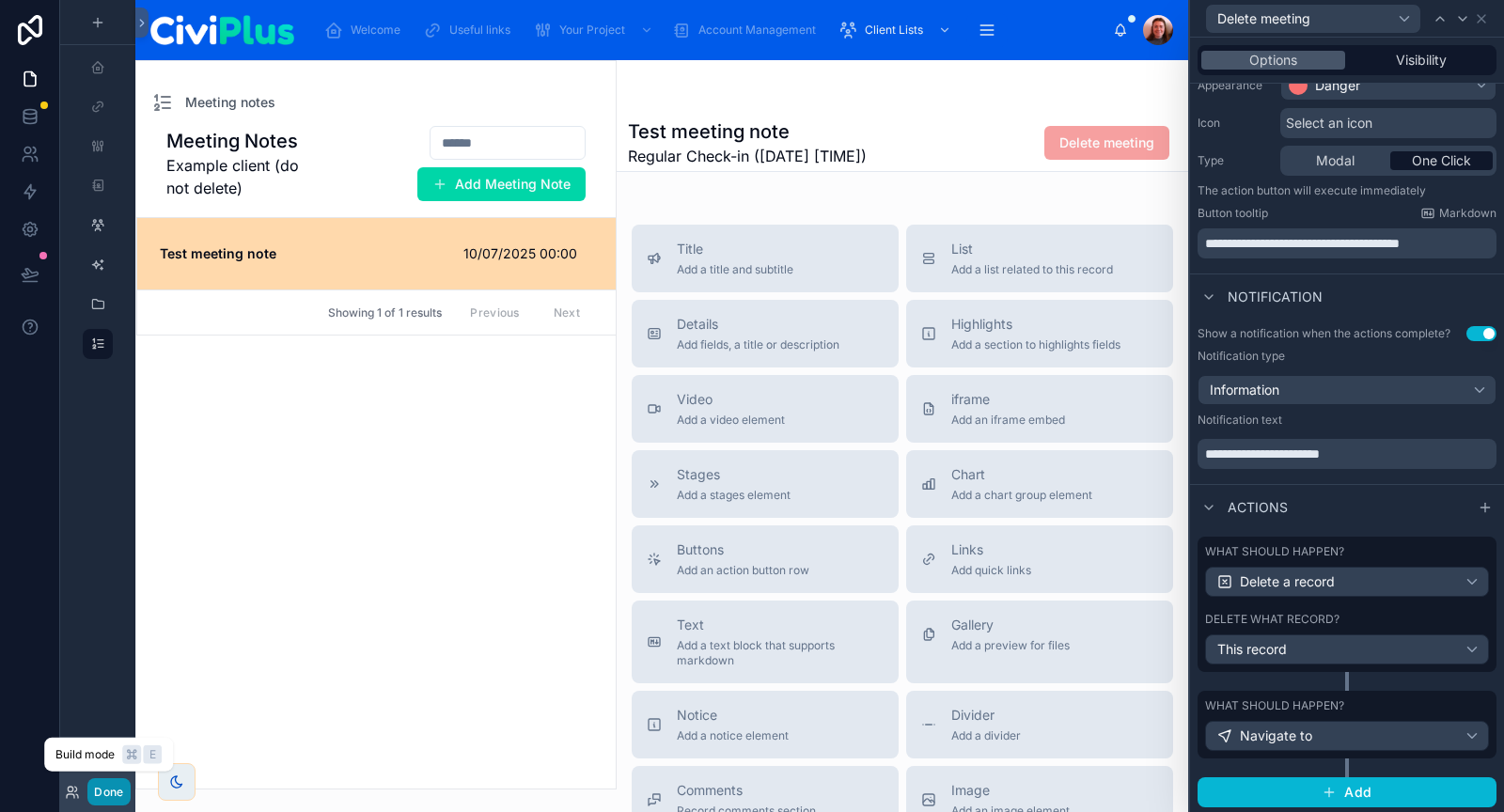 click on "Done" at bounding box center (108, 791) 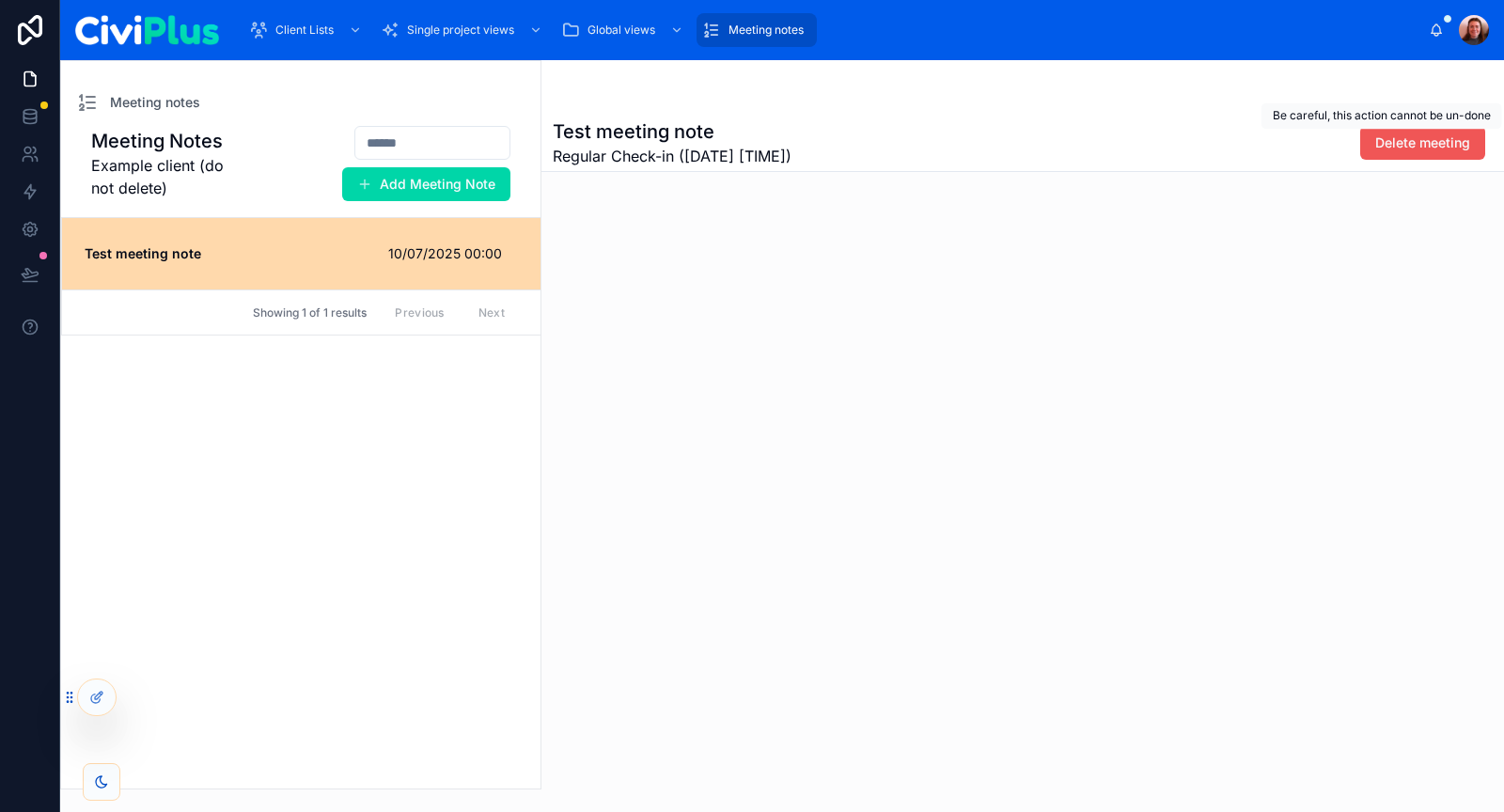 click on "Delete meeting" at bounding box center [1422, 143] 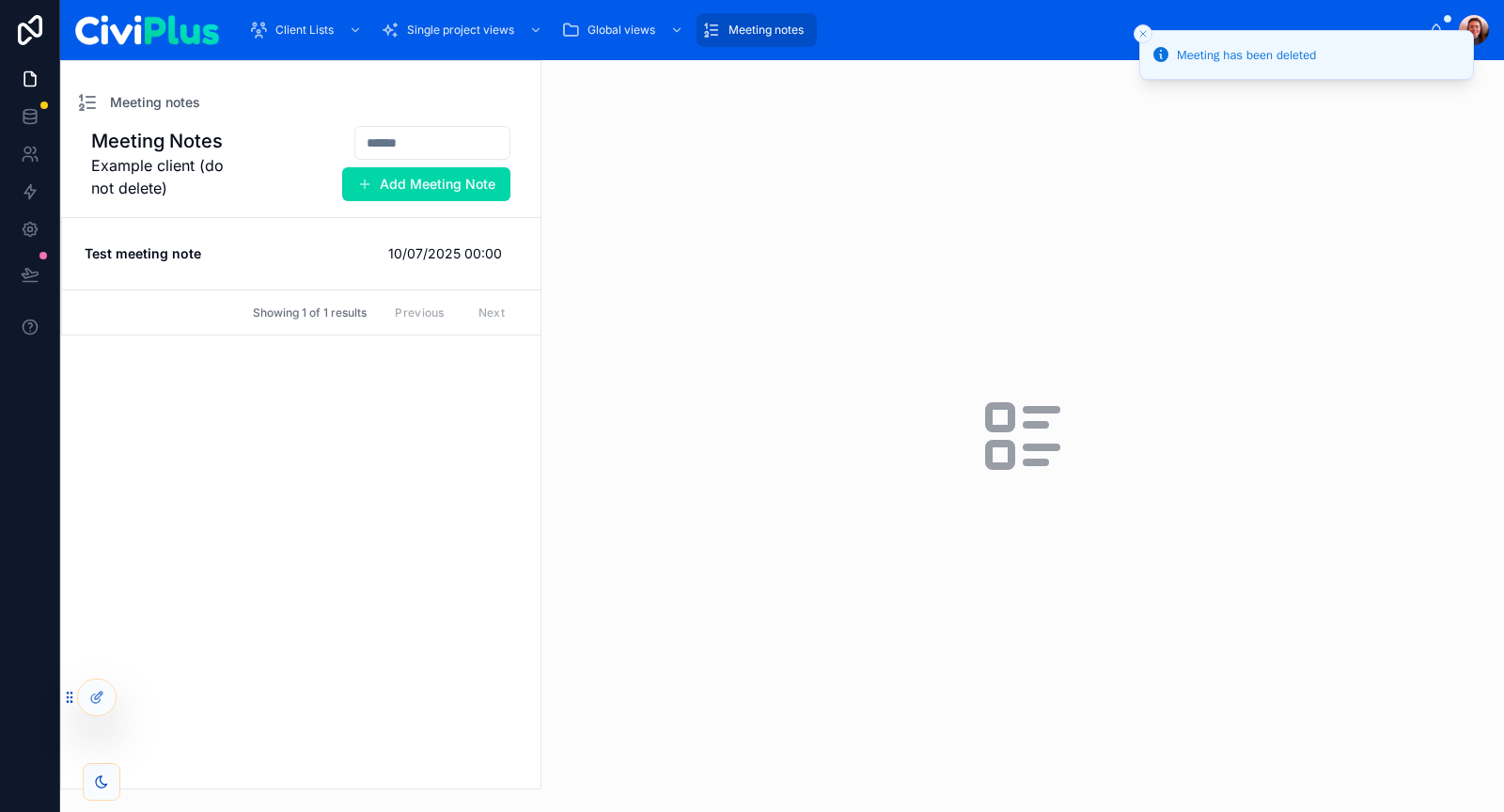 click at bounding box center (1143, 34) 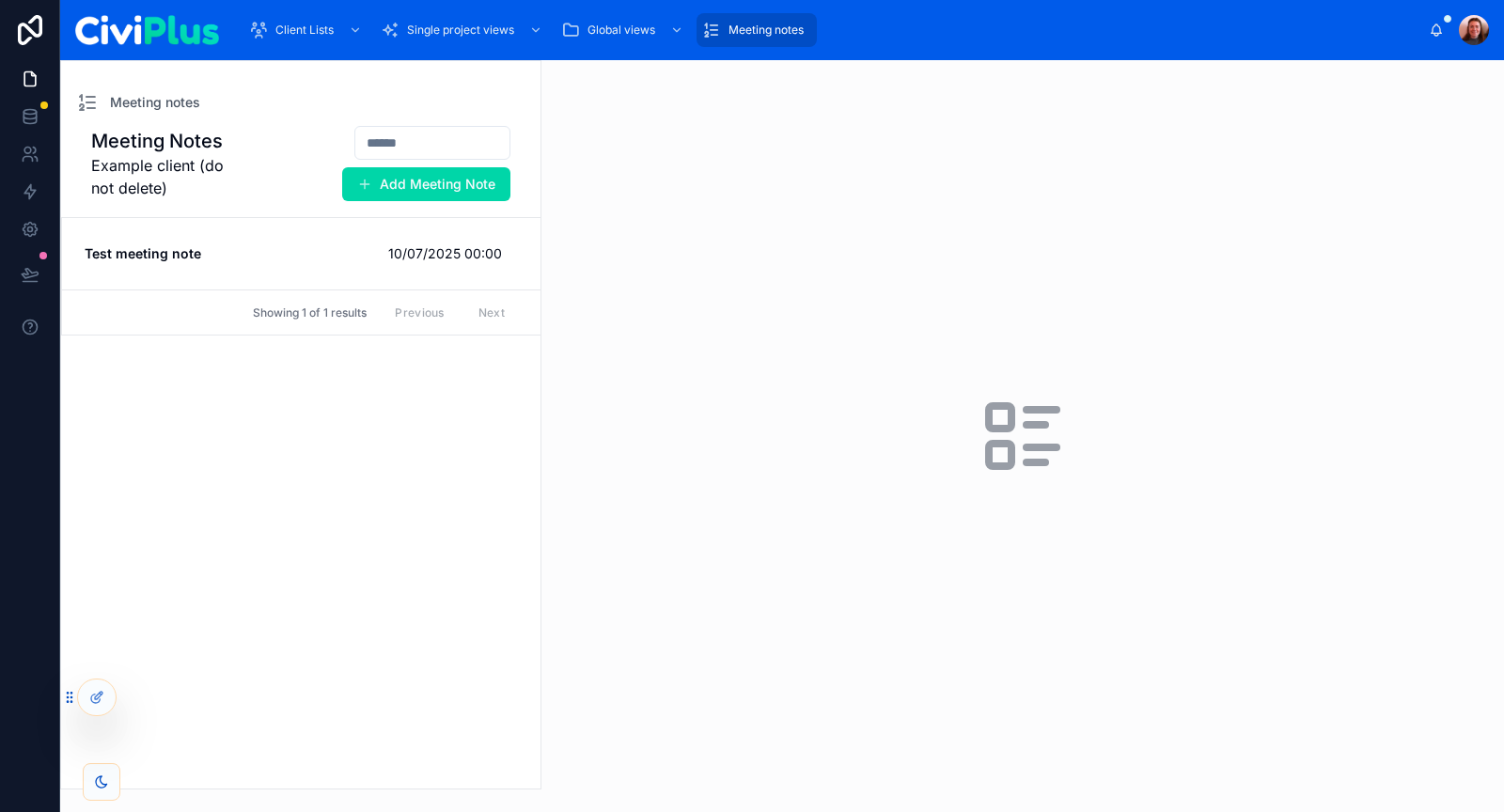 click on "Meeting Notes Example client (do not delete) Add Meeting Note Test meeting note 10/07/2025 00:00 Showing 1 of 1 results Previous Next" at bounding box center (301, 457) 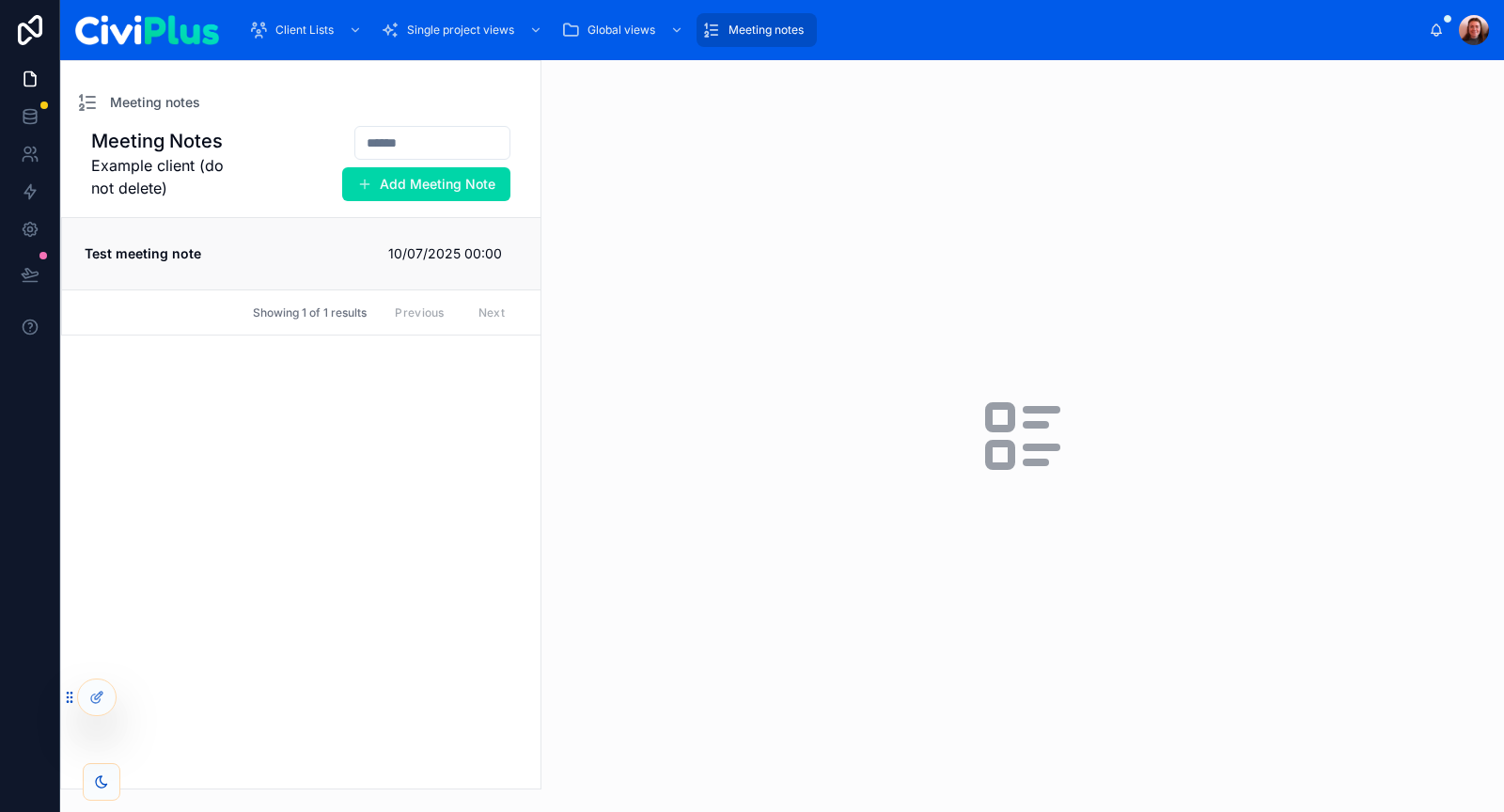 click on "Test meeting note 10/07/2025 00:00" at bounding box center (301, 254) 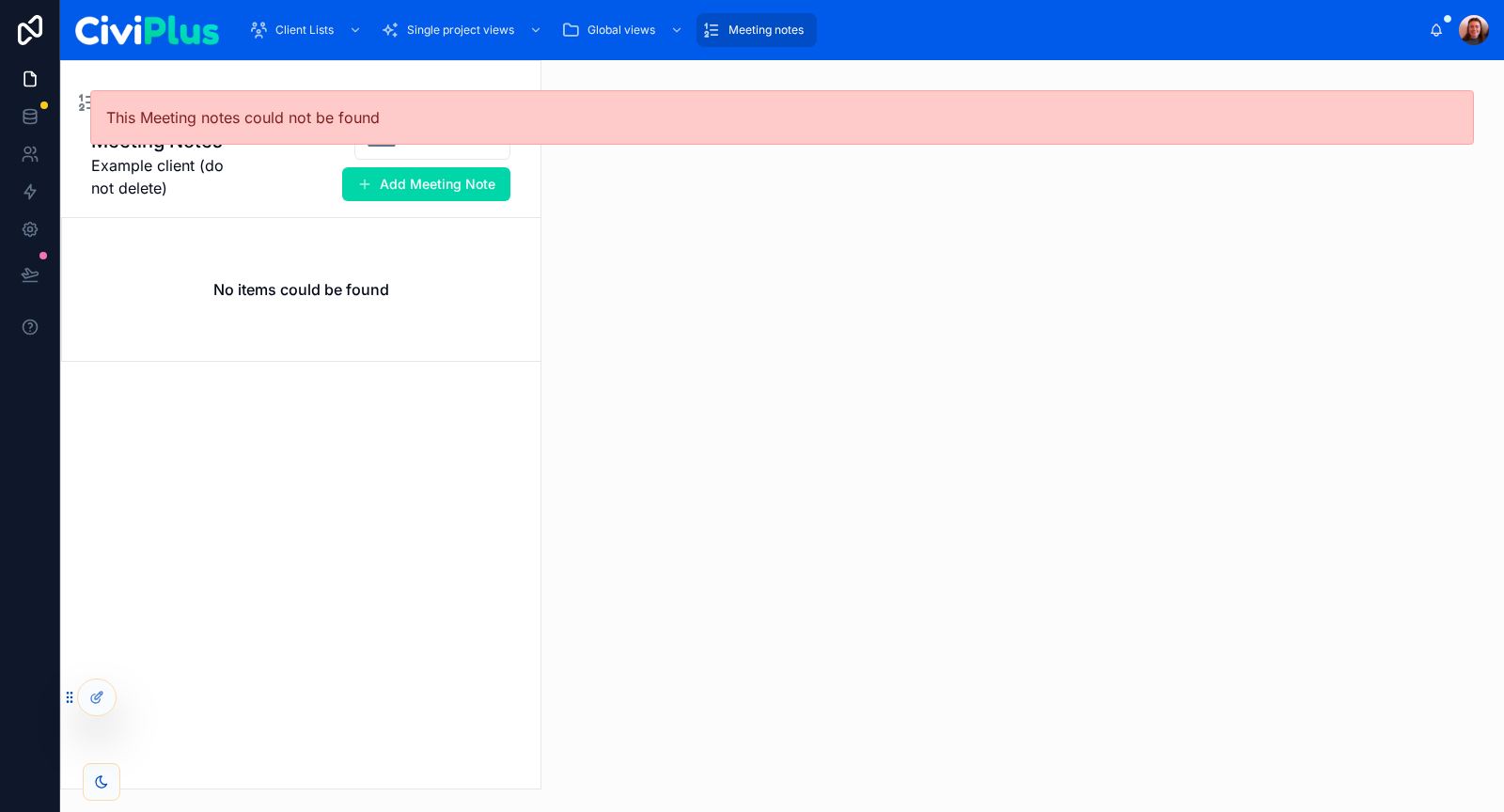 click on "Meeting Notes Example client (do not delete) Add Meeting Note No items could be found" at bounding box center [301, 457] 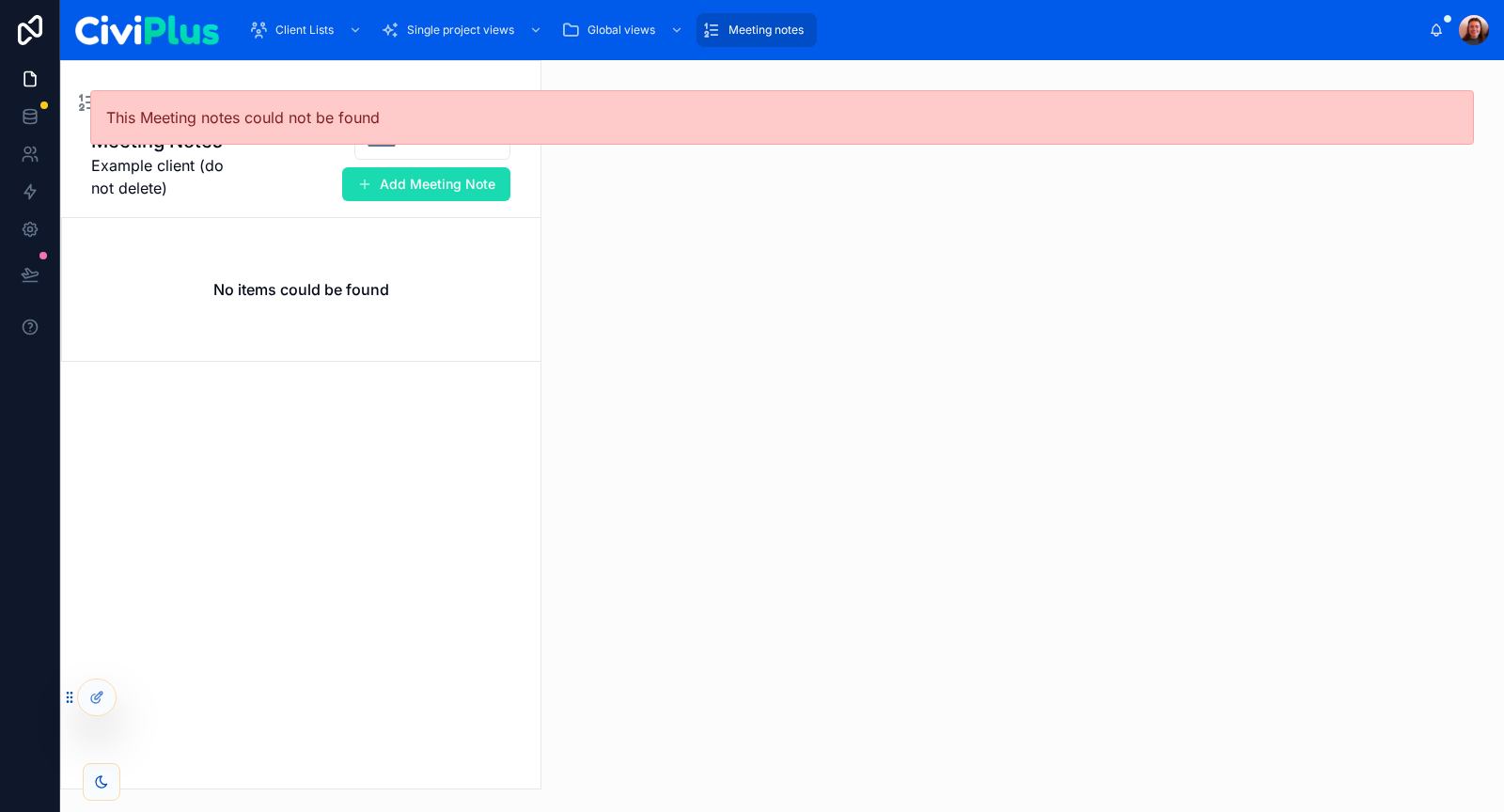 click on "Add Meeting Note" at bounding box center [426, 184] 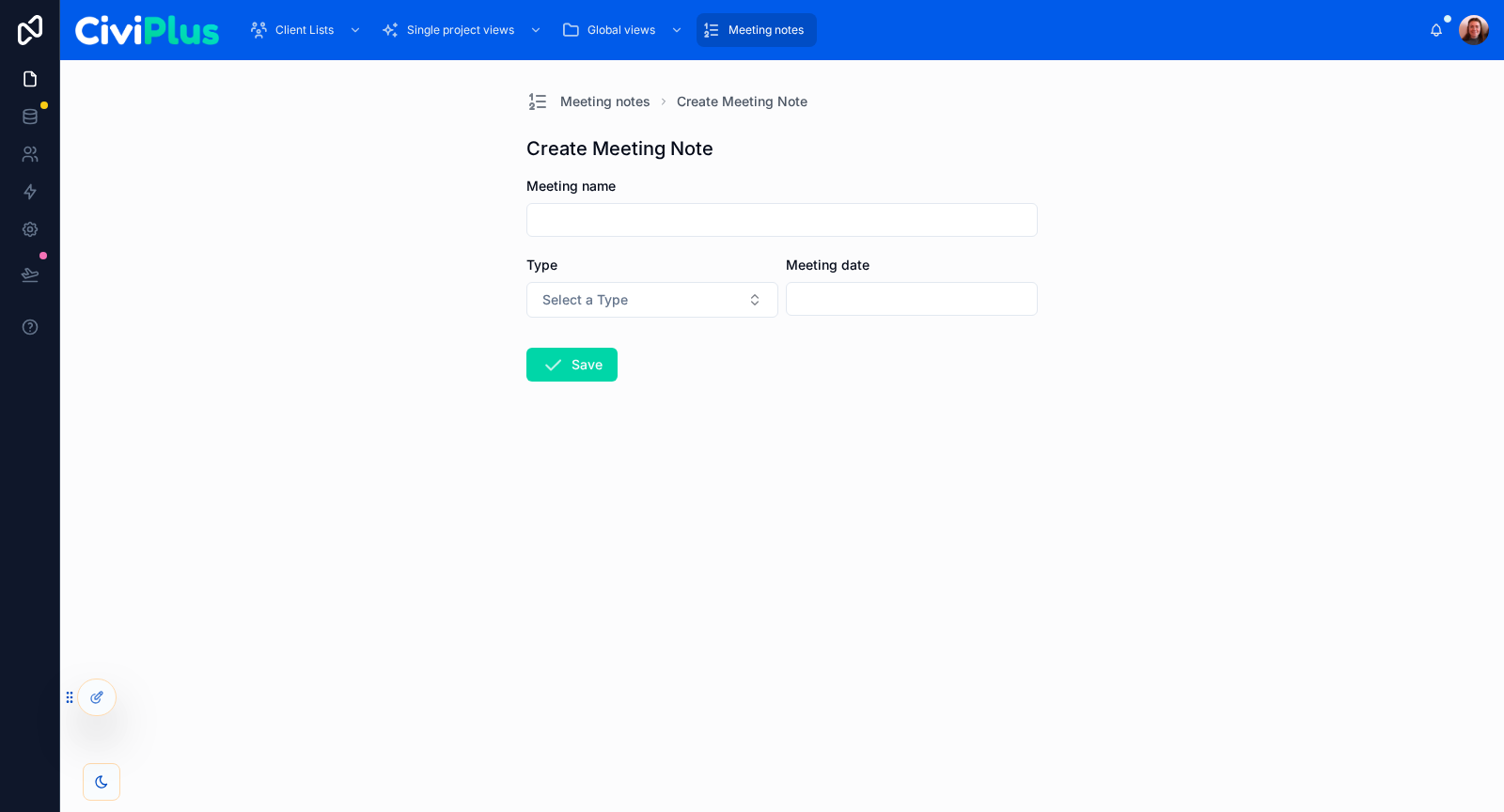 click at bounding box center (782, 220) 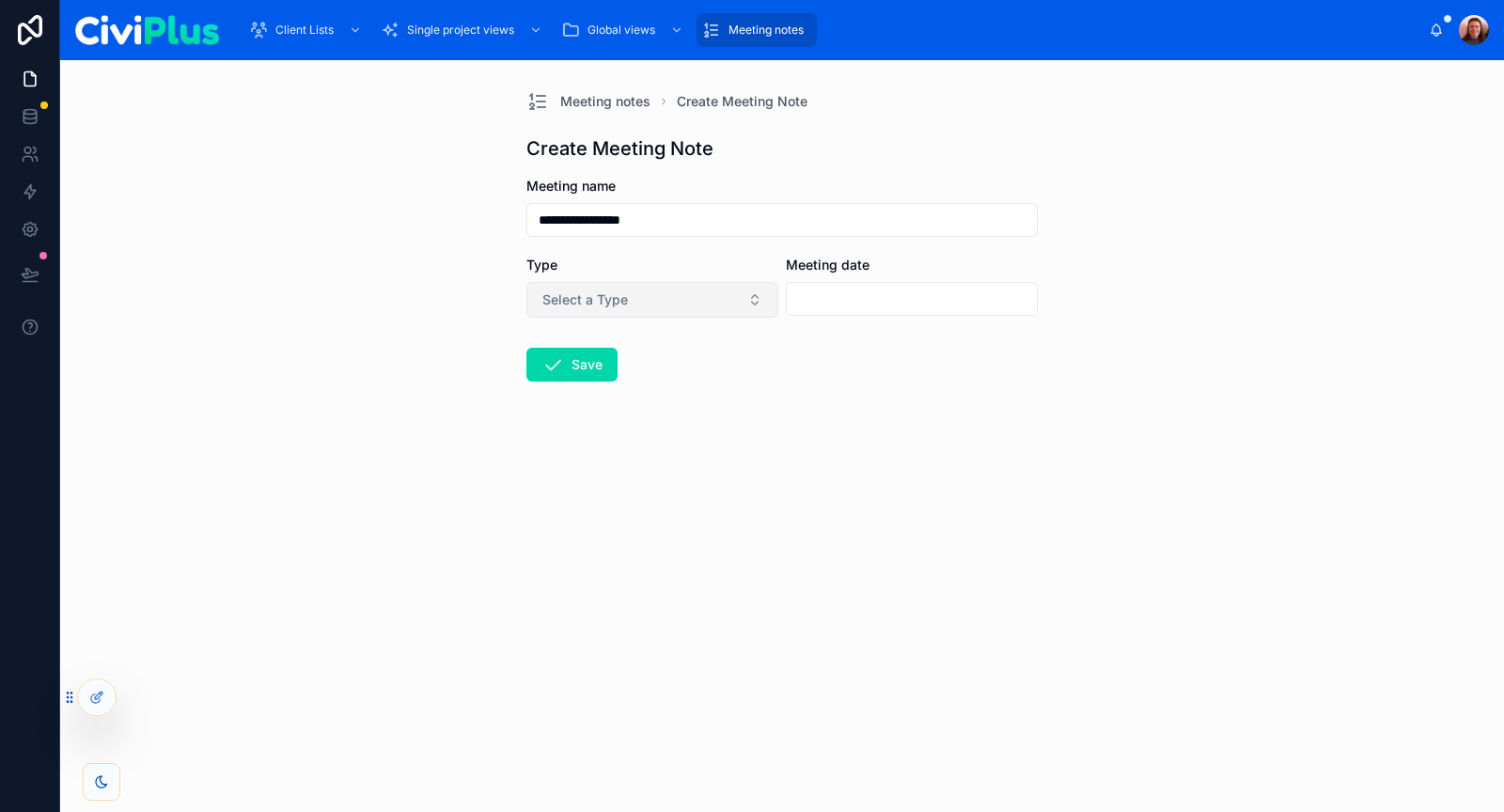 type on "**********" 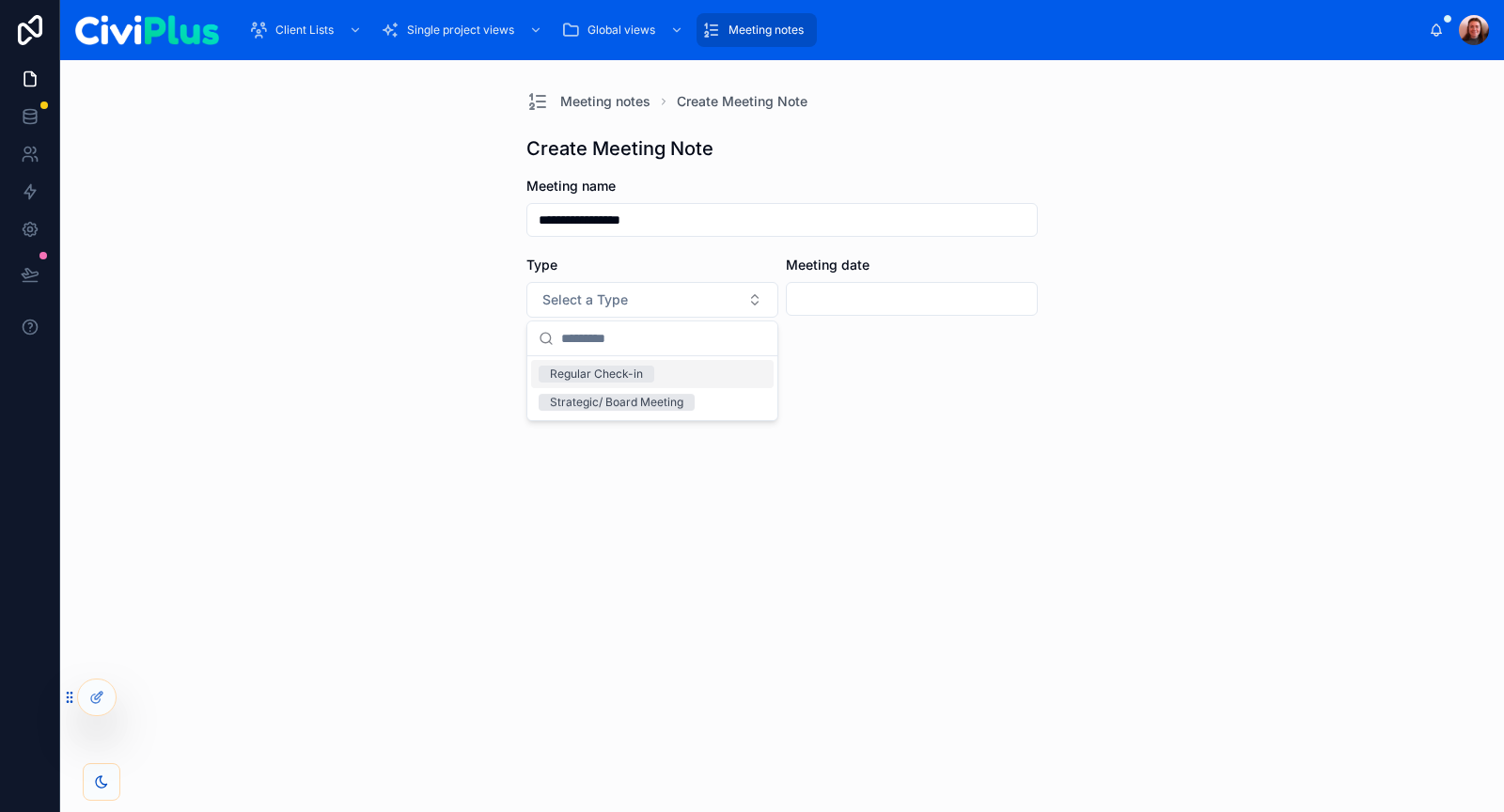 click on "Regular Check-in" at bounding box center [596, 374] 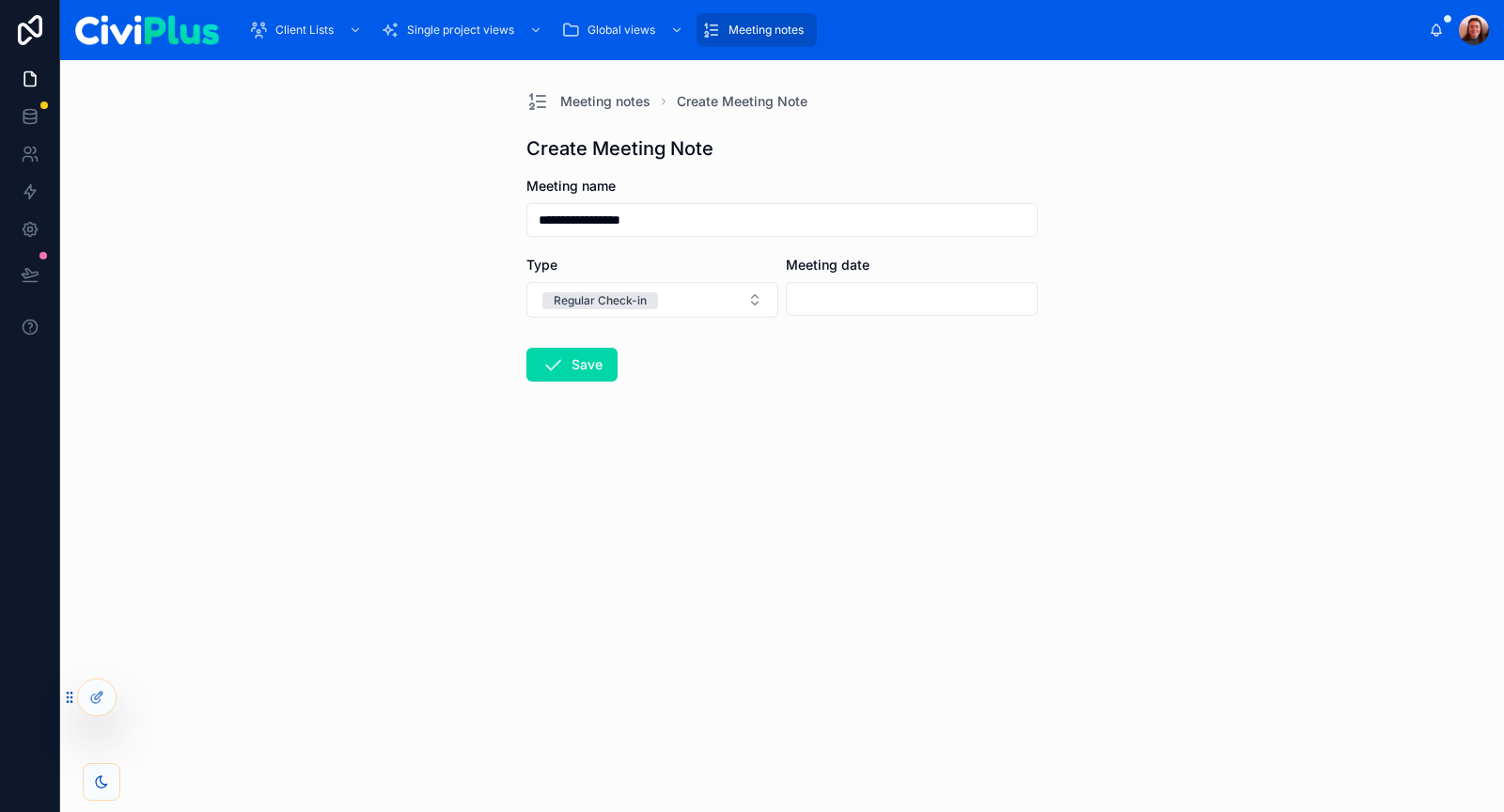 click at bounding box center (912, 299) 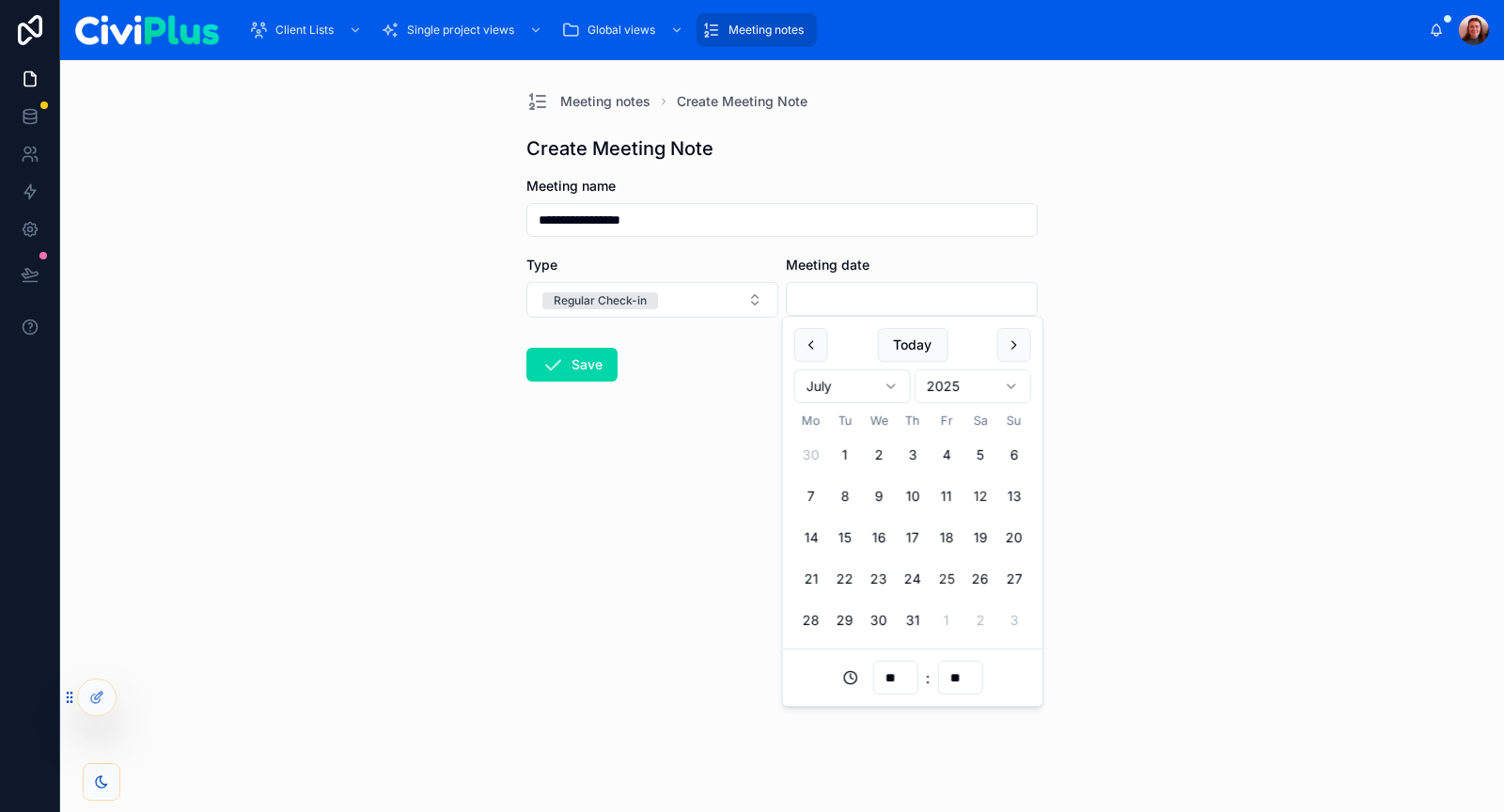 click on "25" at bounding box center (947, 579) 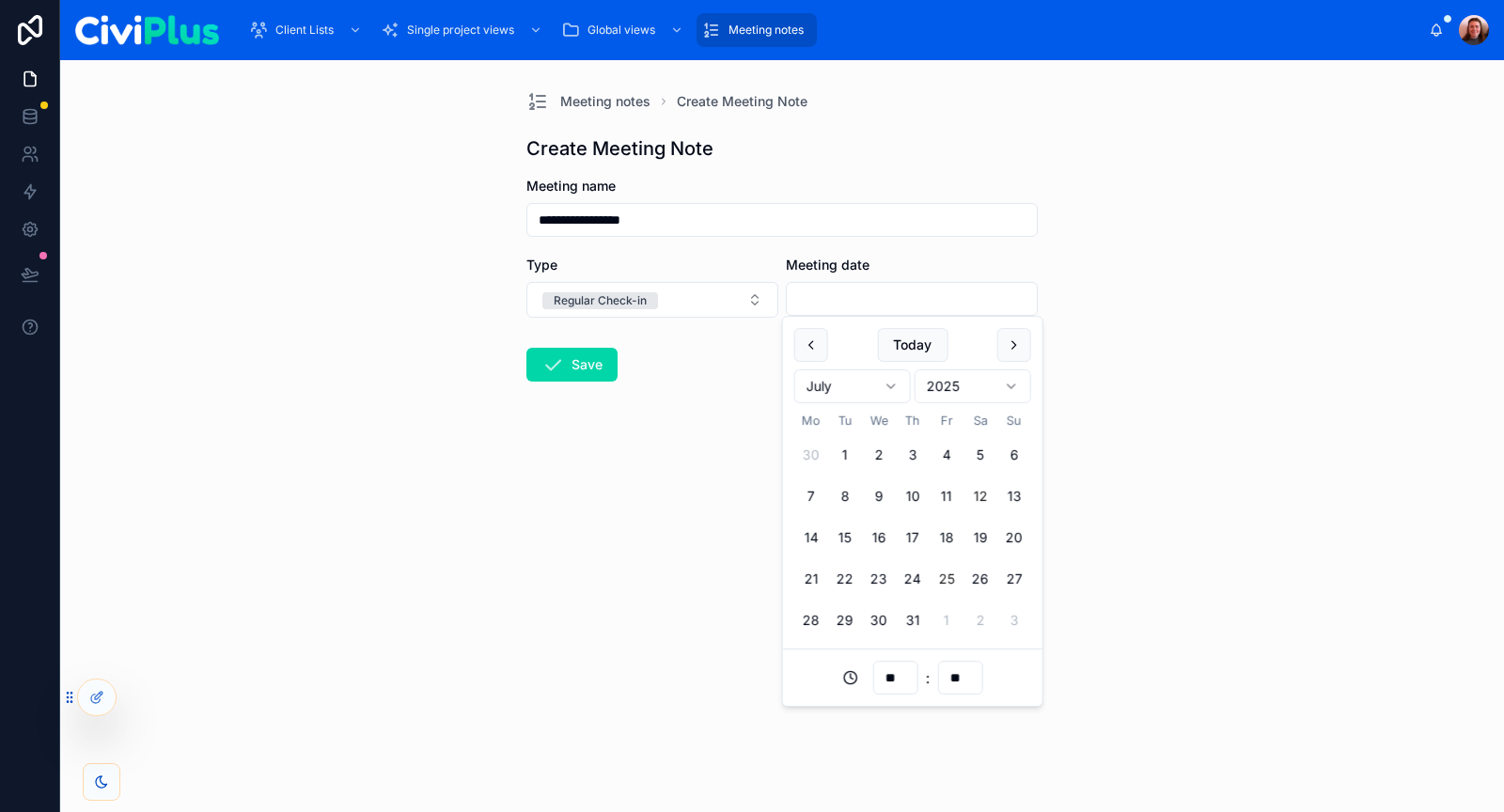 type on "**********" 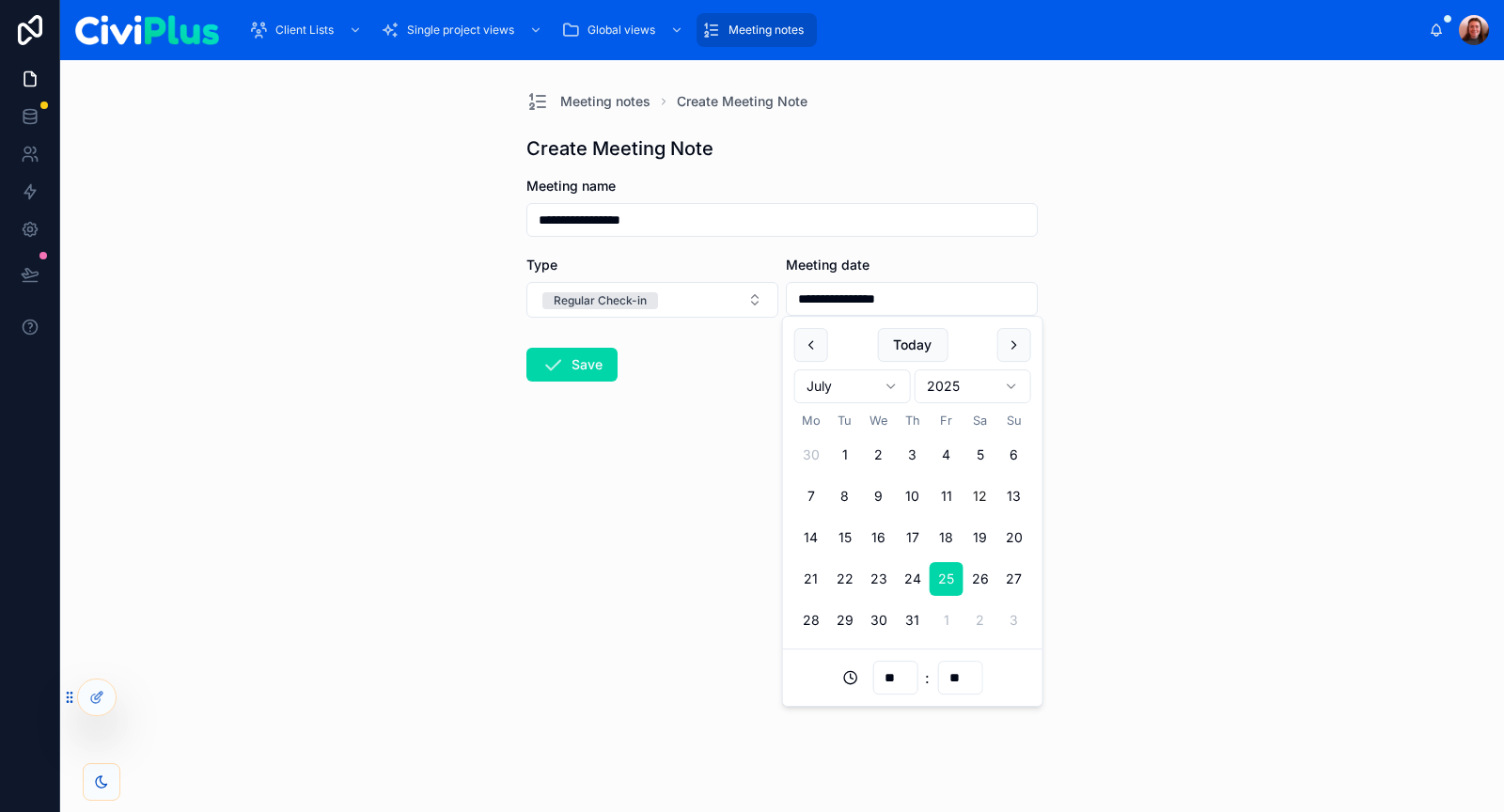 click on "**********" at bounding box center (782, 339) 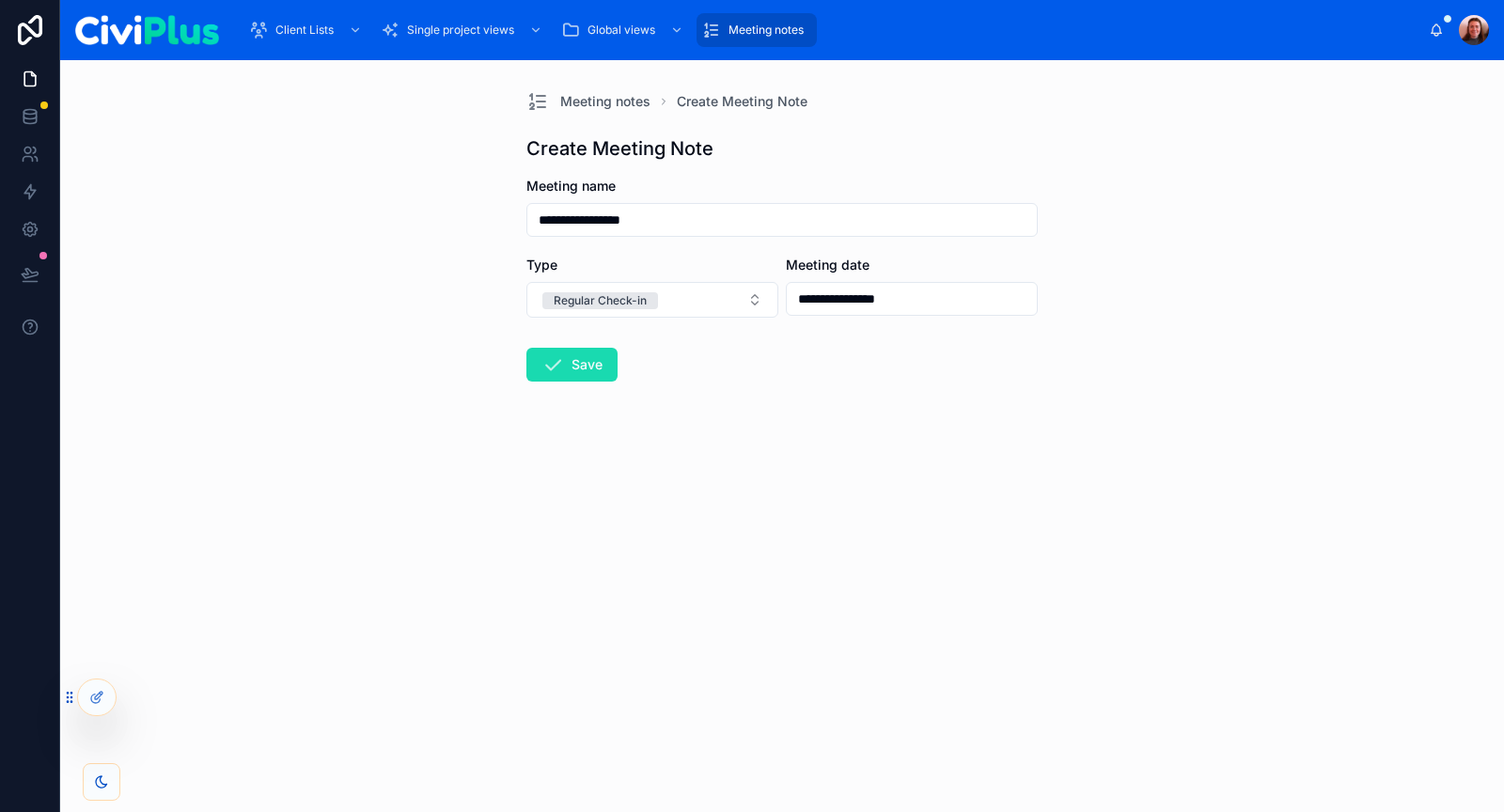click at bounding box center [553, 365] 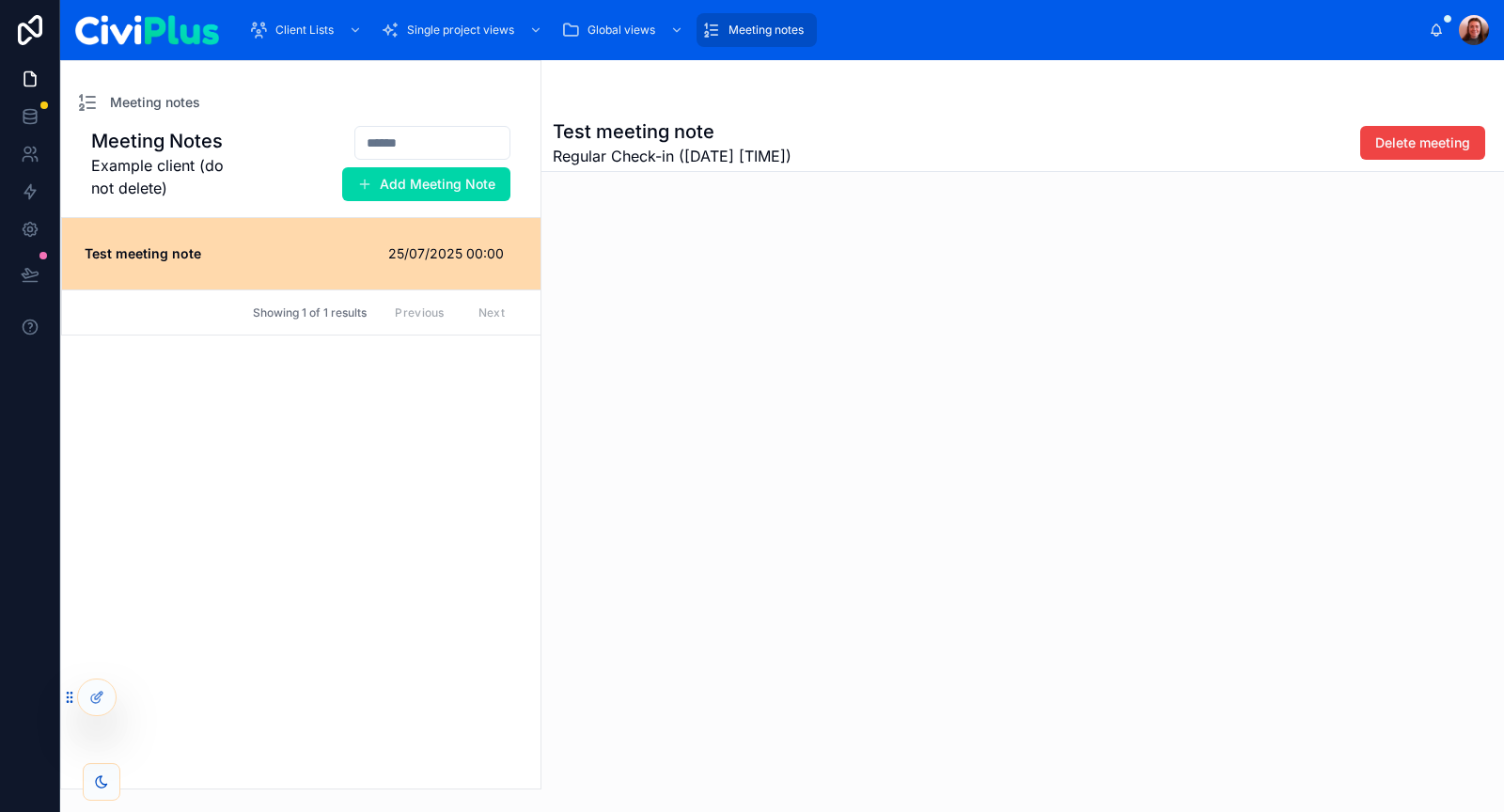 click on "Meeting Notes Example client (do not delete) Add Meeting Note Test meeting note 25/07/2025 00:00 Showing 1 of 1 results Previous Next" at bounding box center (301, 457) 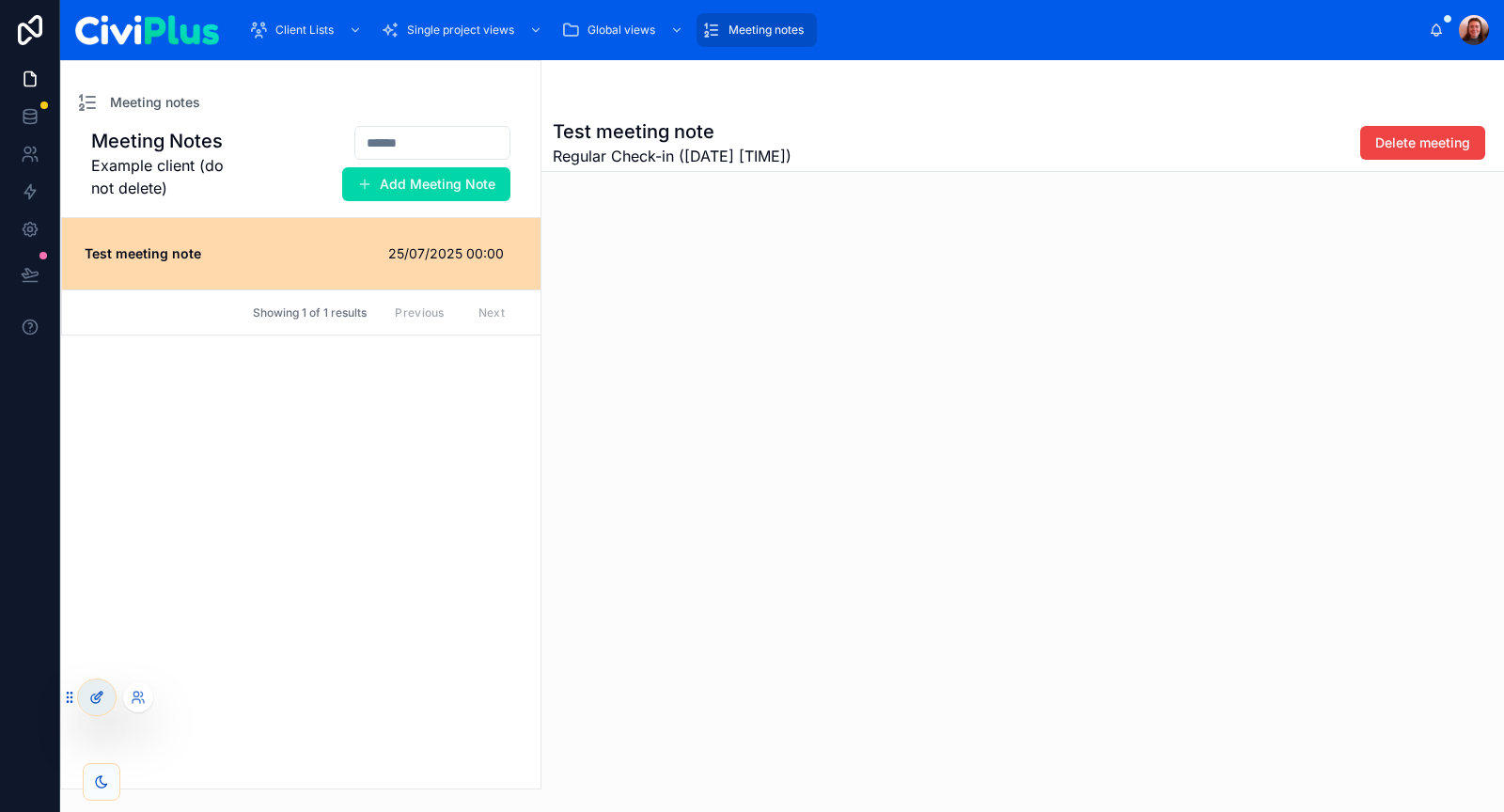 click 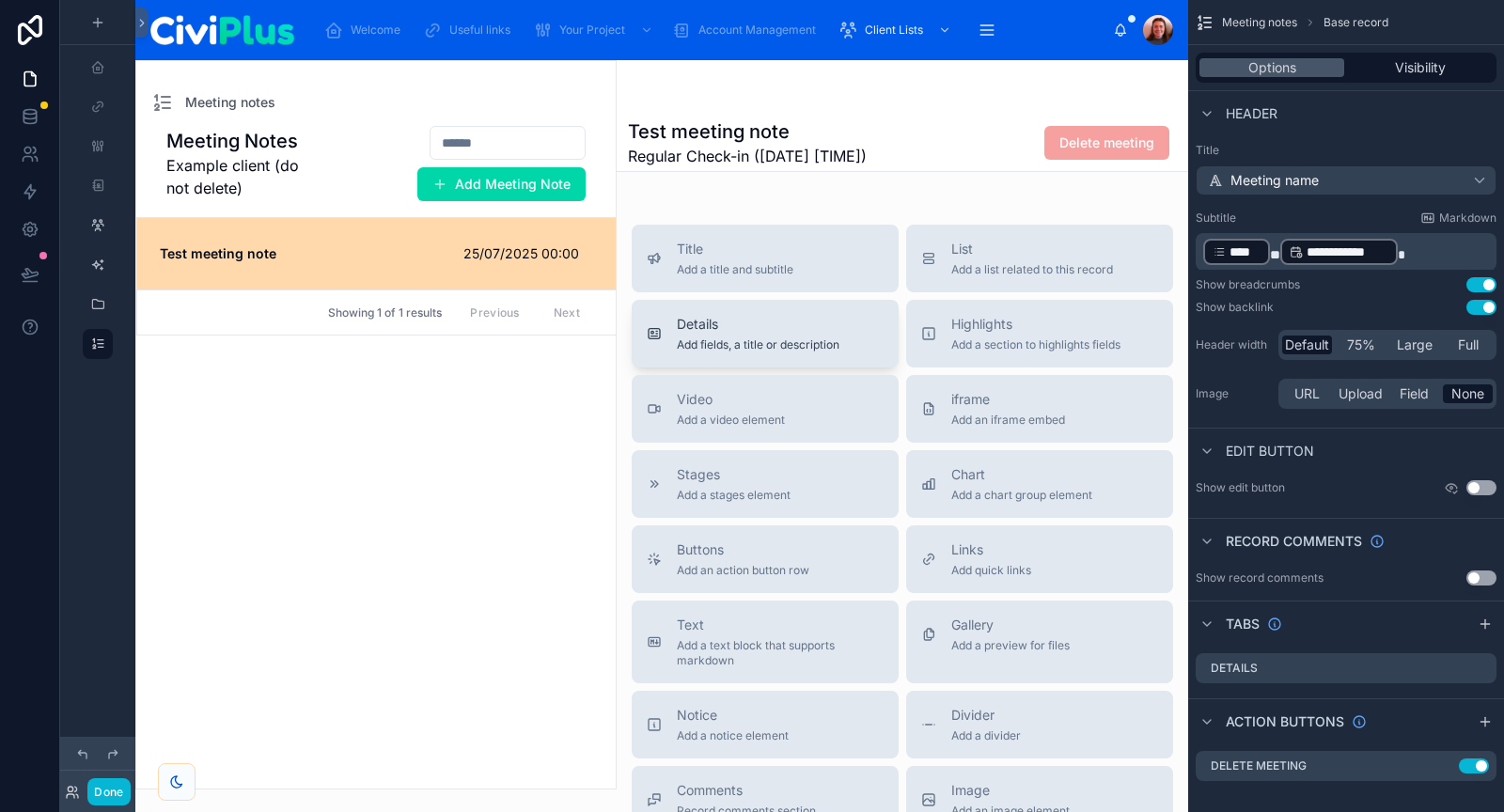 click on "Details Add fields, a title or description" at bounding box center (758, 334) 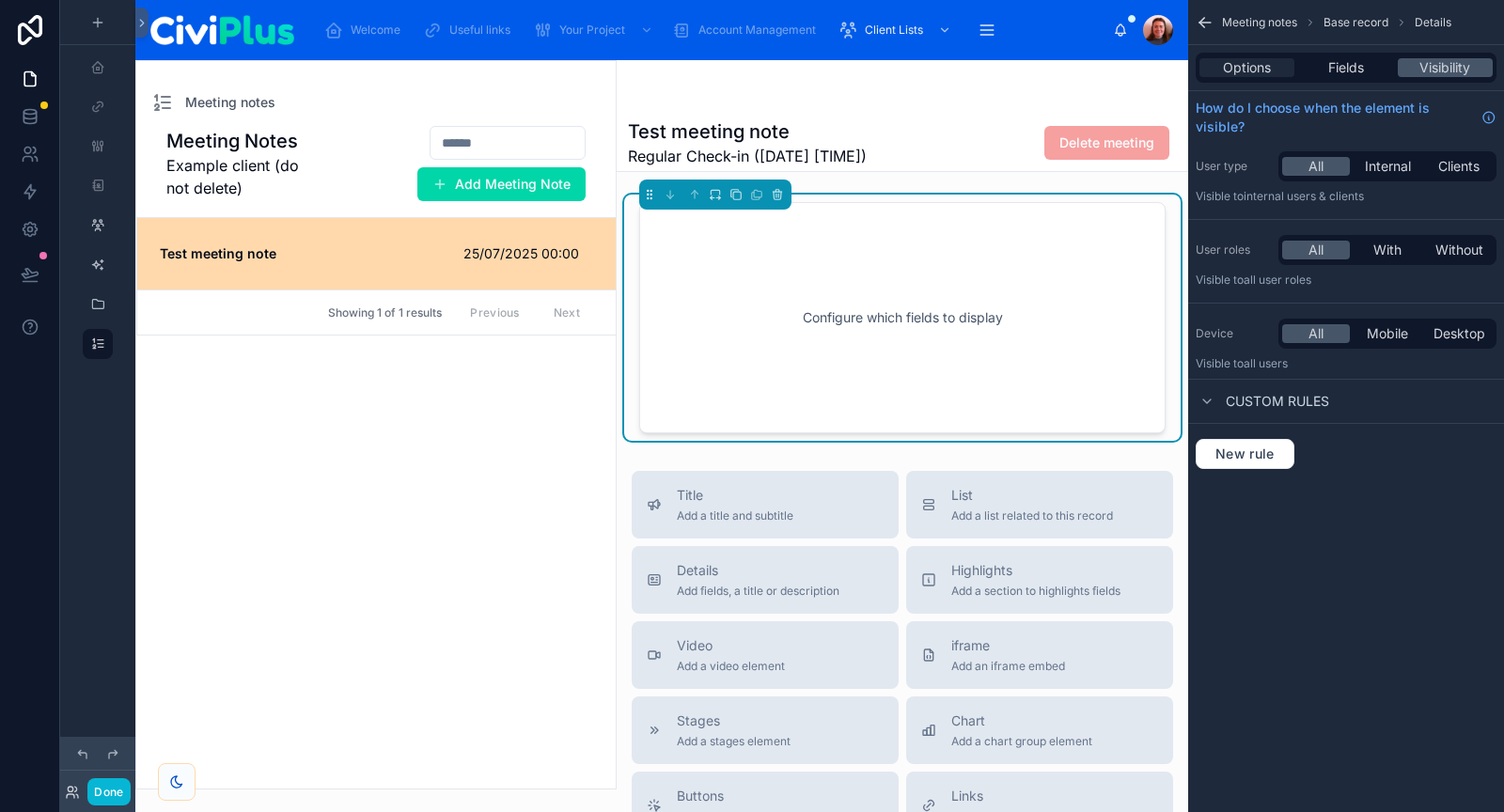click on "Options" at bounding box center (1246, 68) 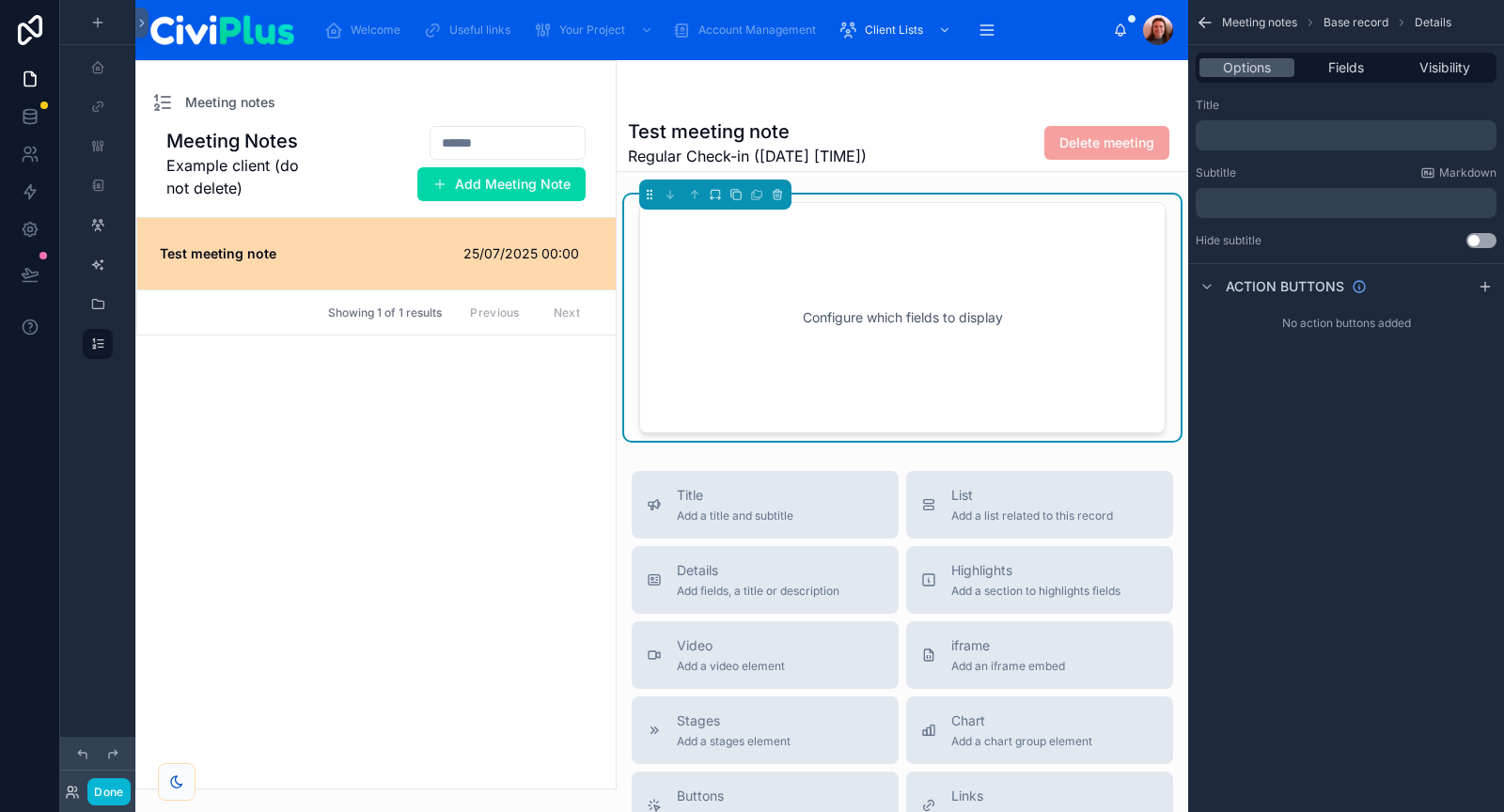 click on "Test meeting note Regular Check-in (25/07/2025 00:00) Delete meeting" at bounding box center [902, 143] 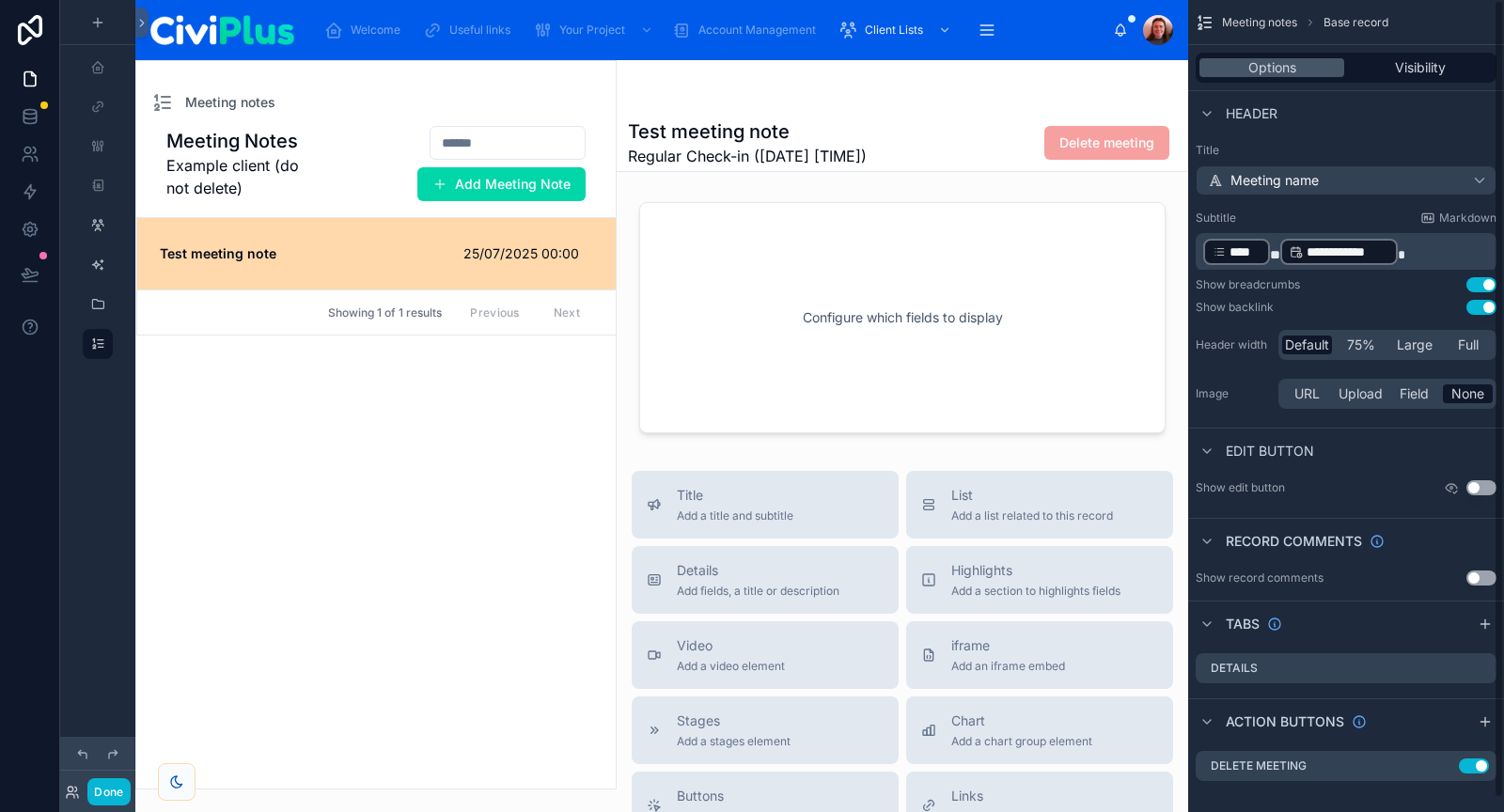 scroll, scrollTop: 13, scrollLeft: 0, axis: vertical 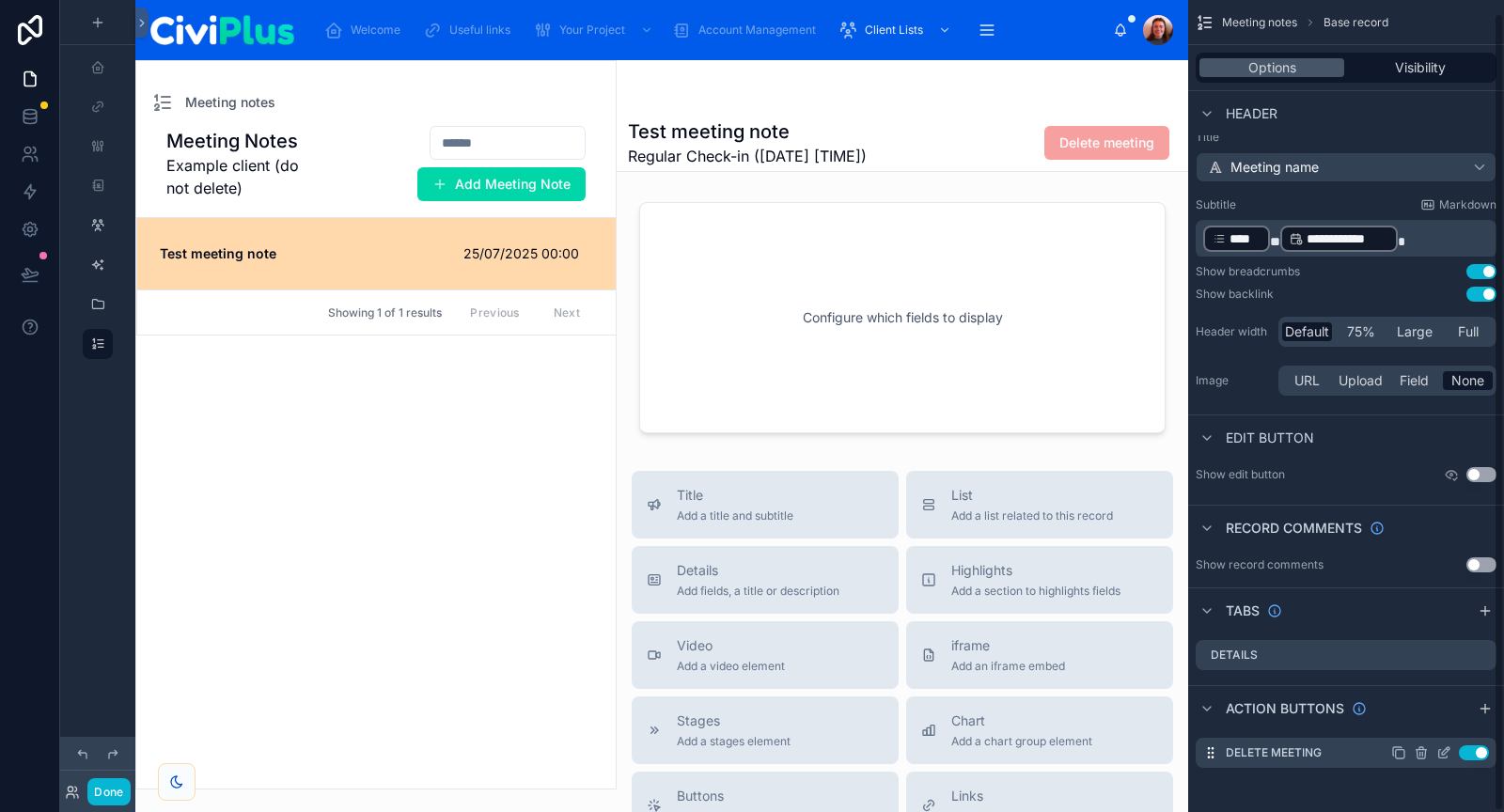 click 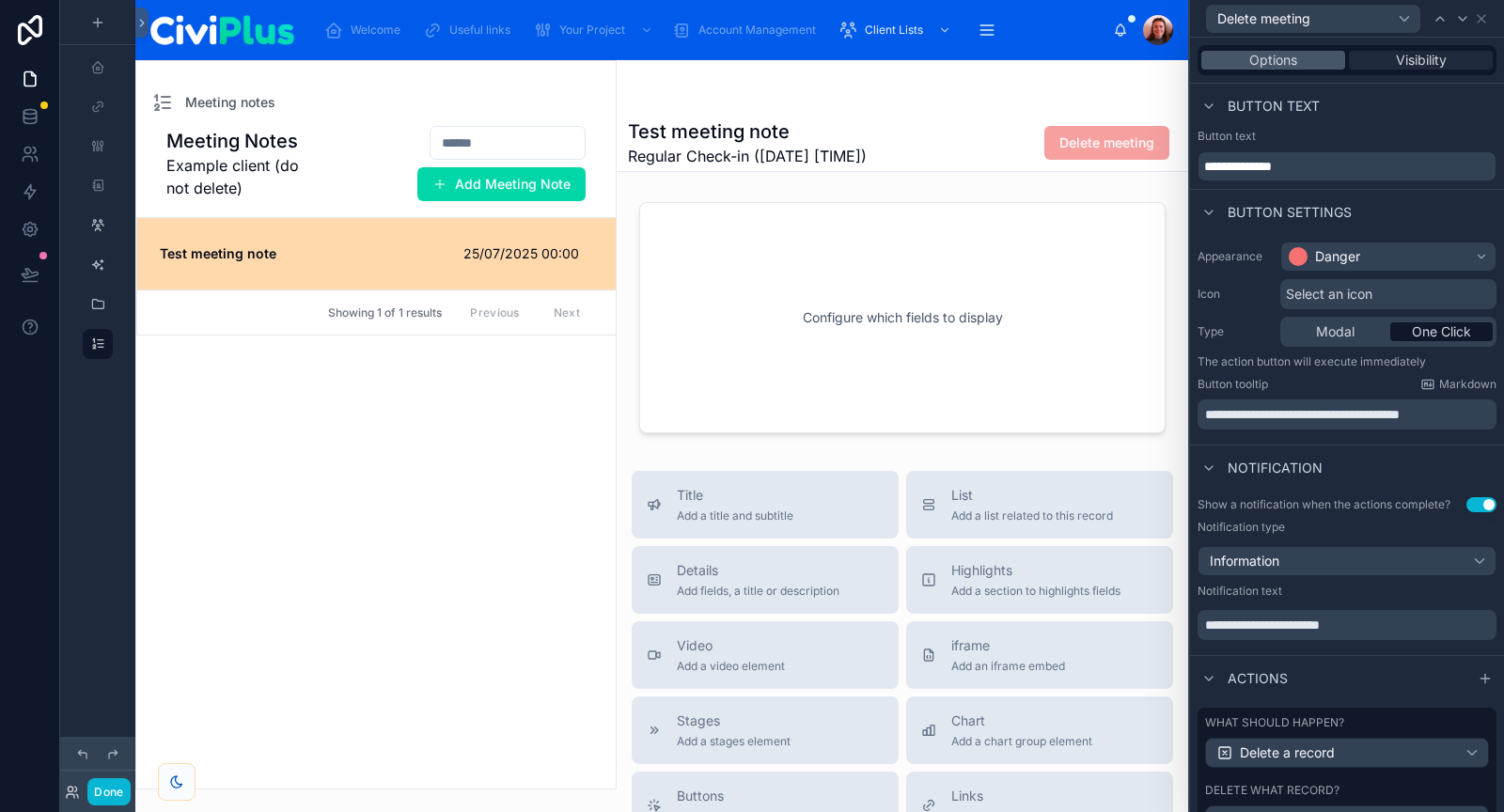 click on "Visibility" at bounding box center [1421, 60] 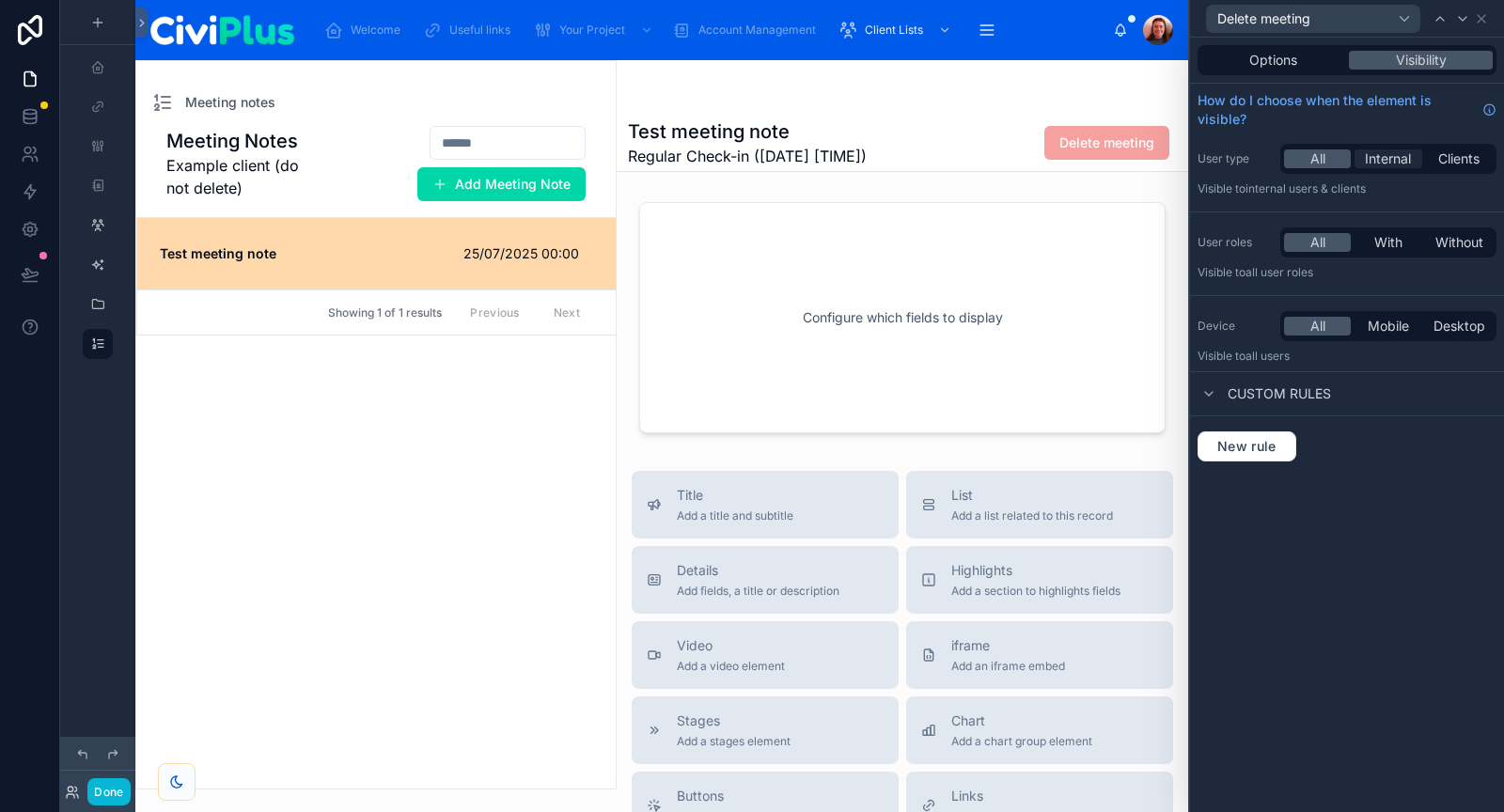 click on "Internal" at bounding box center (1387, 159) 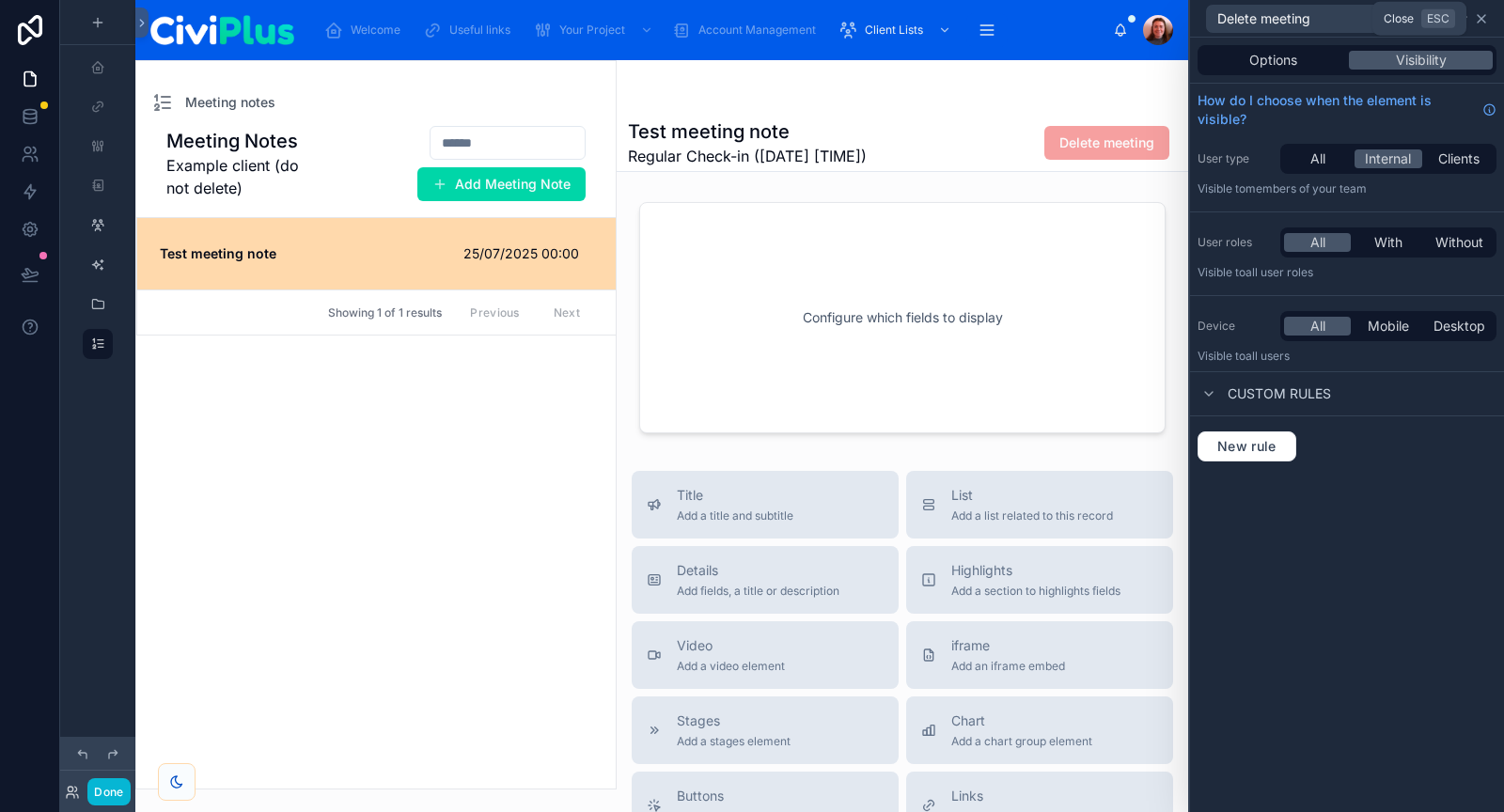 click 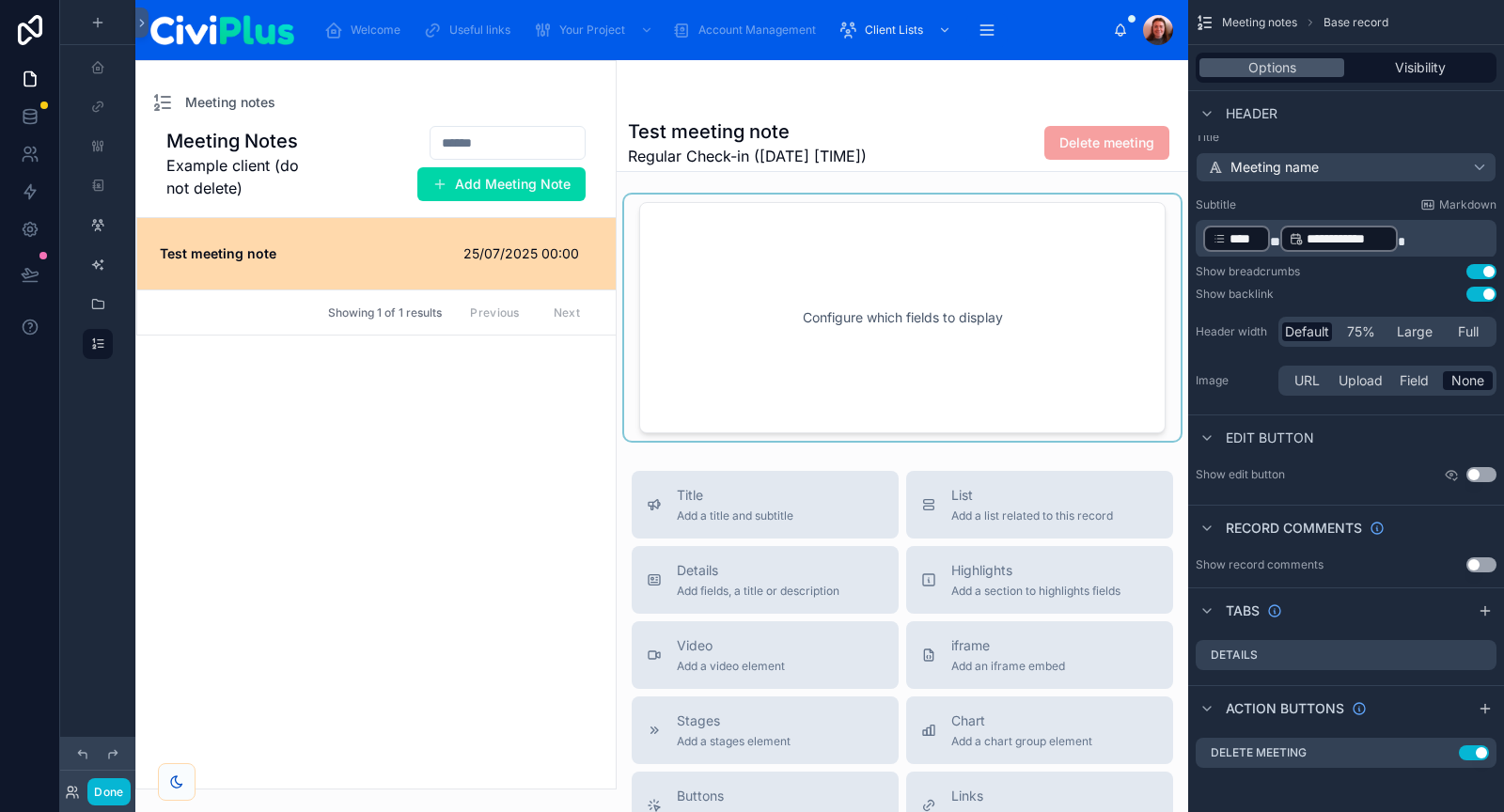 click at bounding box center (902, 318) 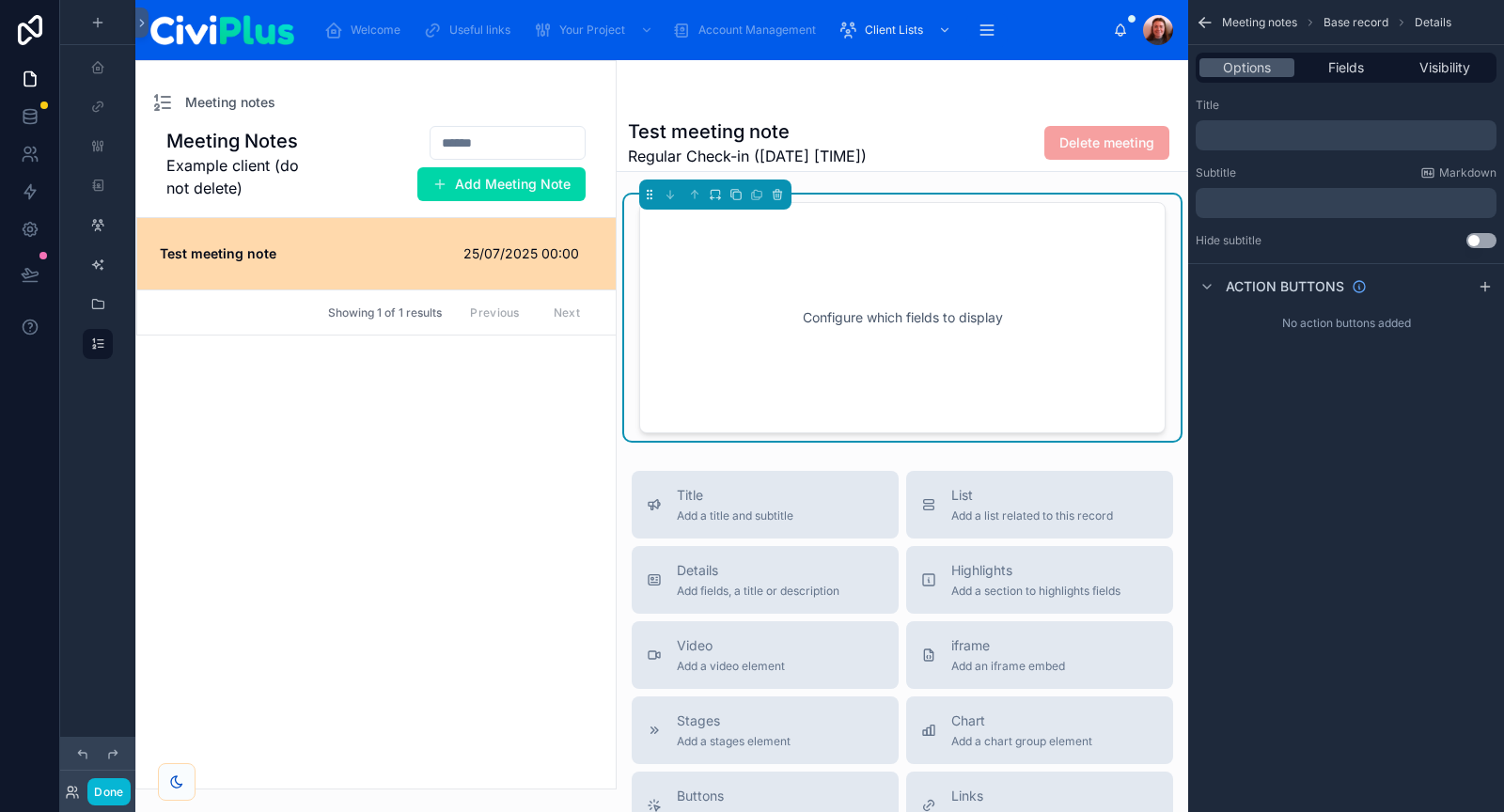 click on "﻿" at bounding box center [1346, 135] 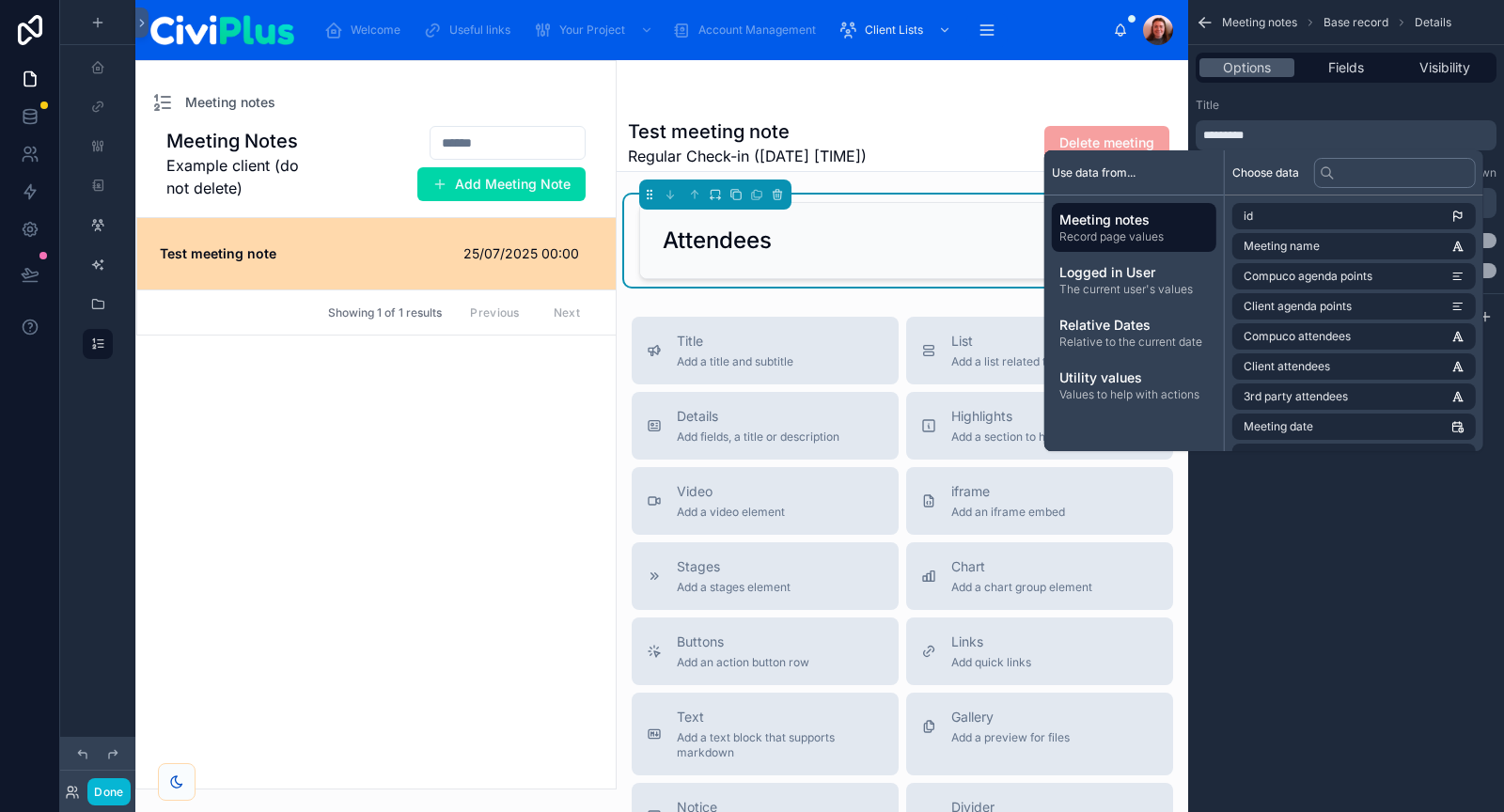 click on "Title" at bounding box center (1346, 105) 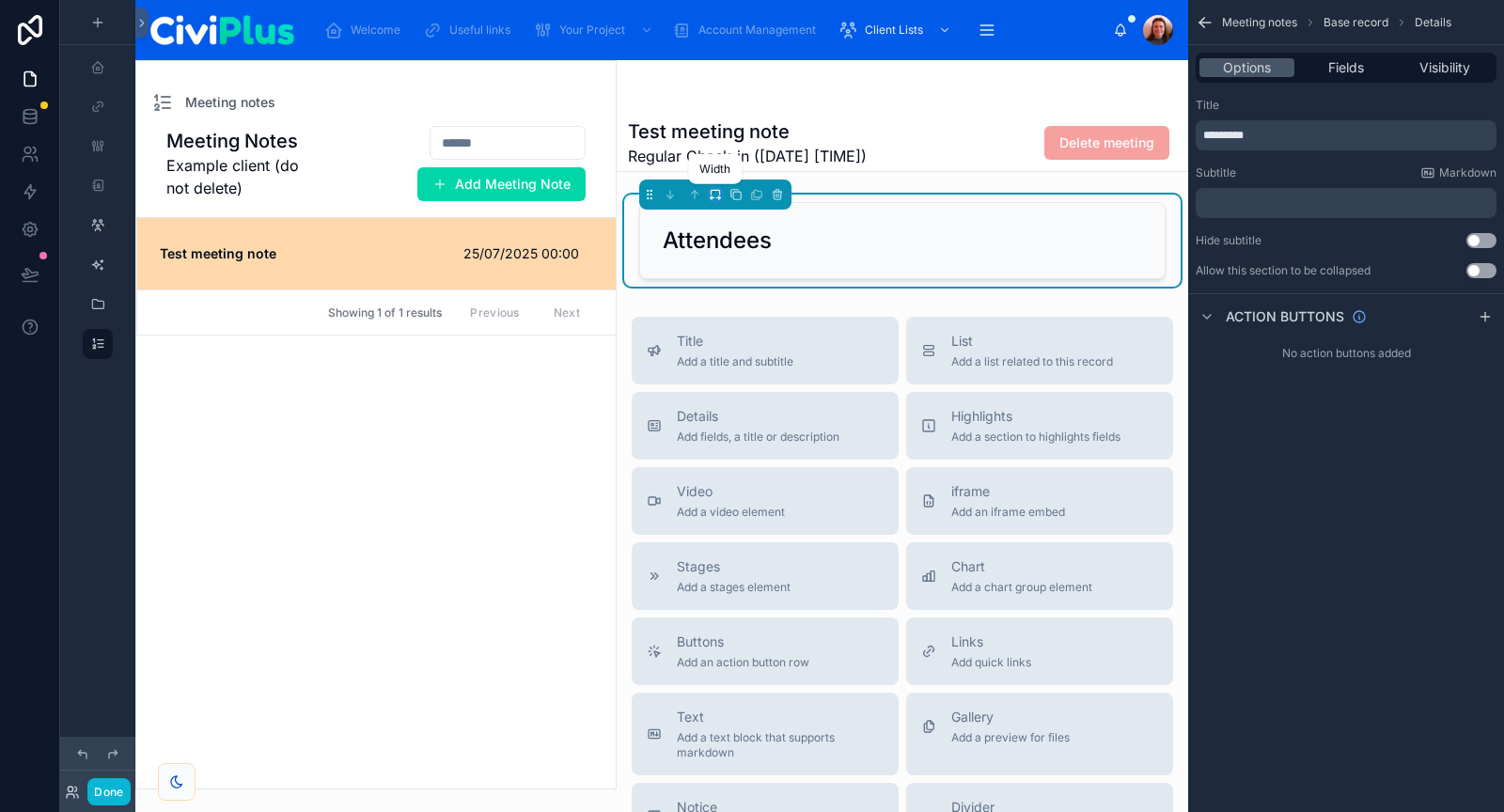 click 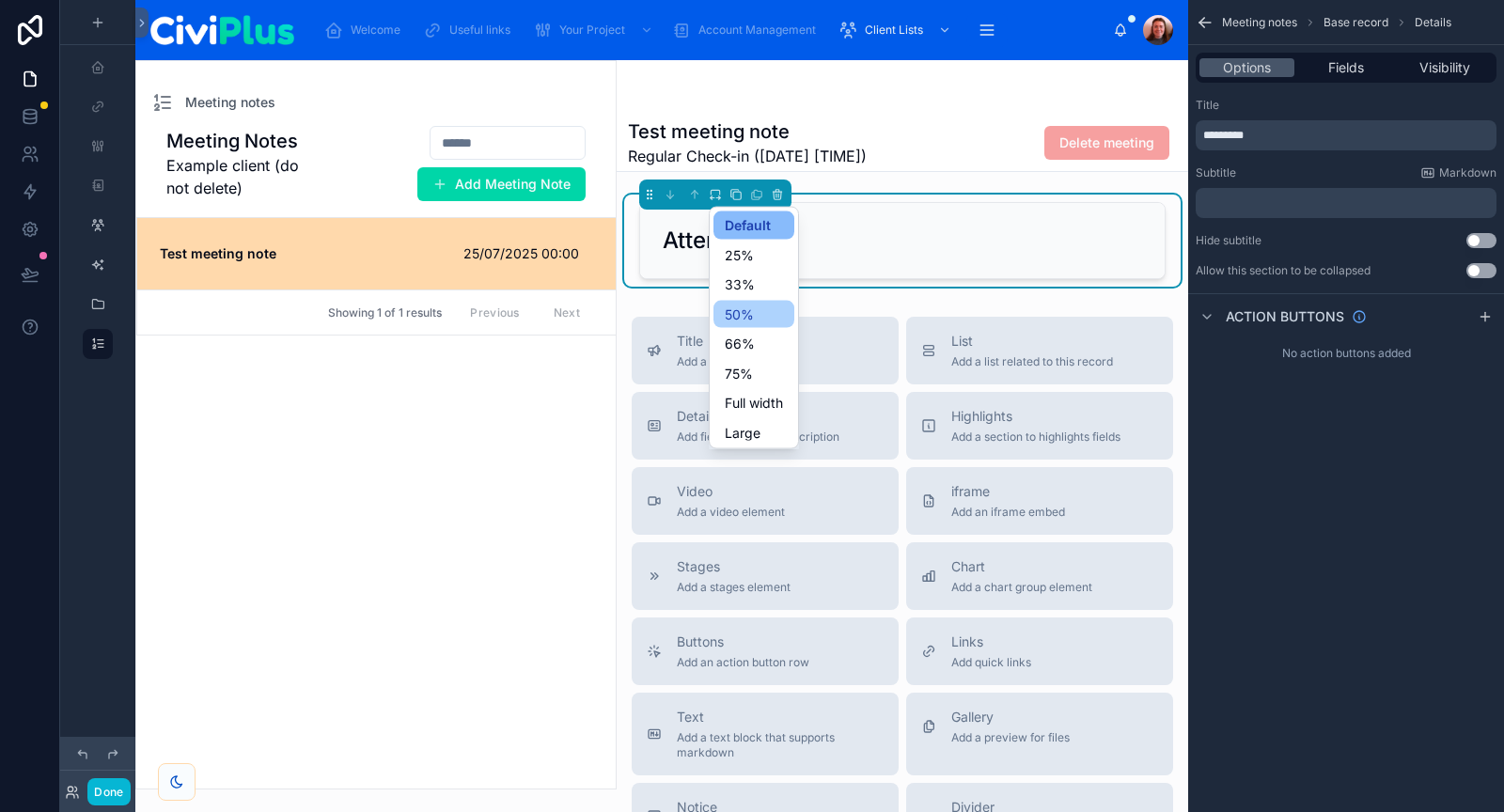click on "50%" at bounding box center [739, 314] 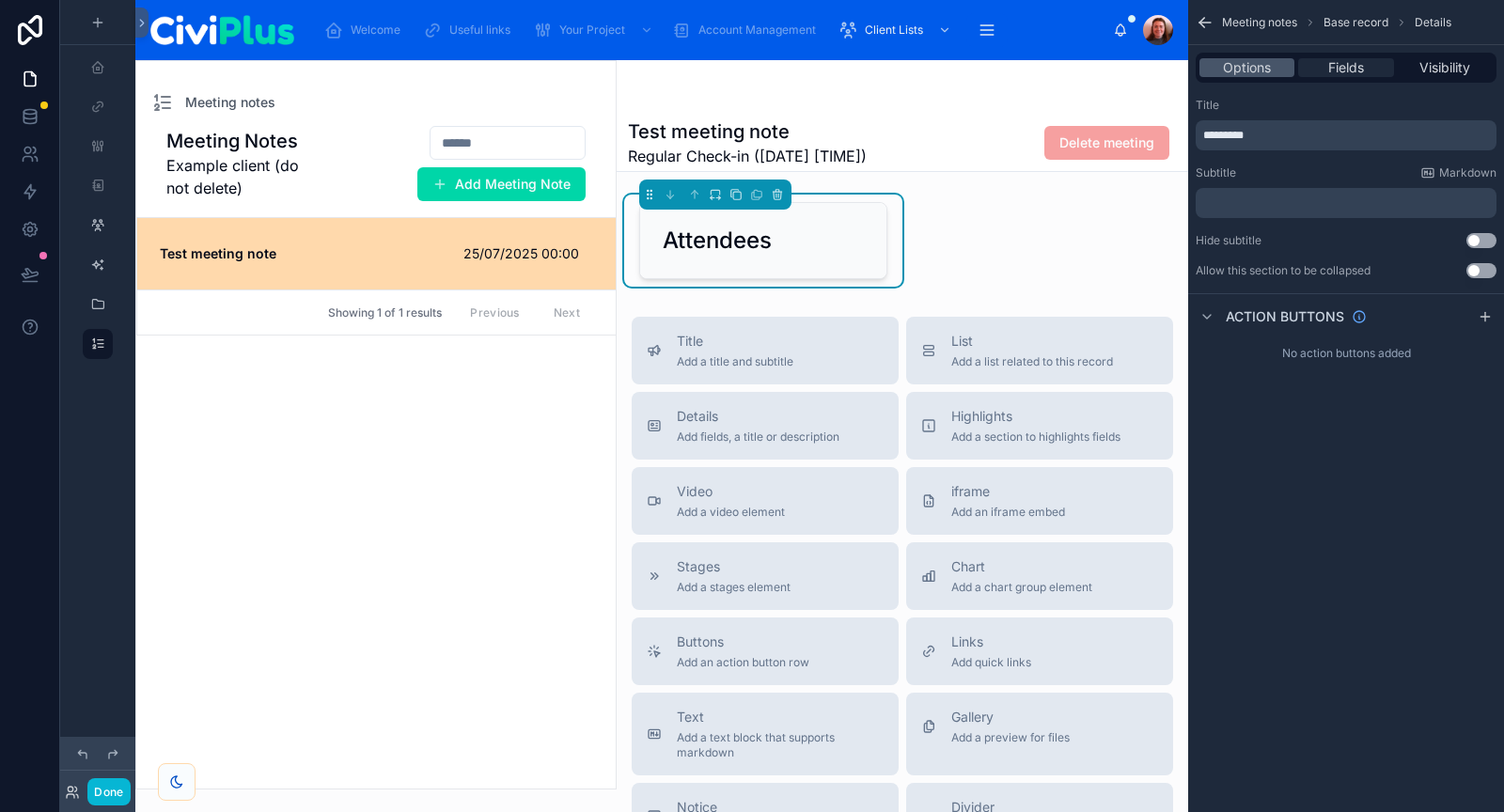 click on "Fields" at bounding box center (1346, 68) 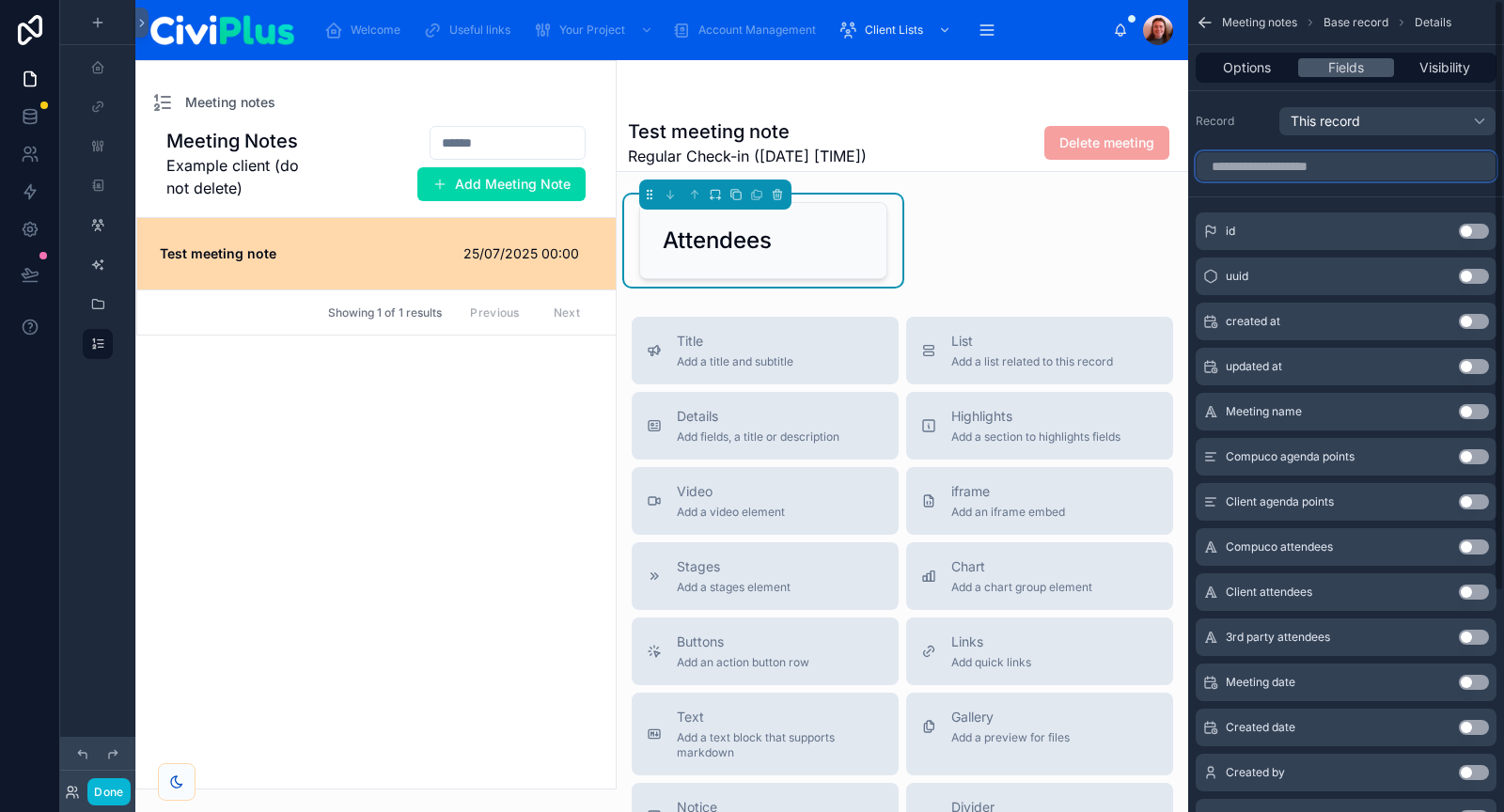 click at bounding box center [1346, 166] 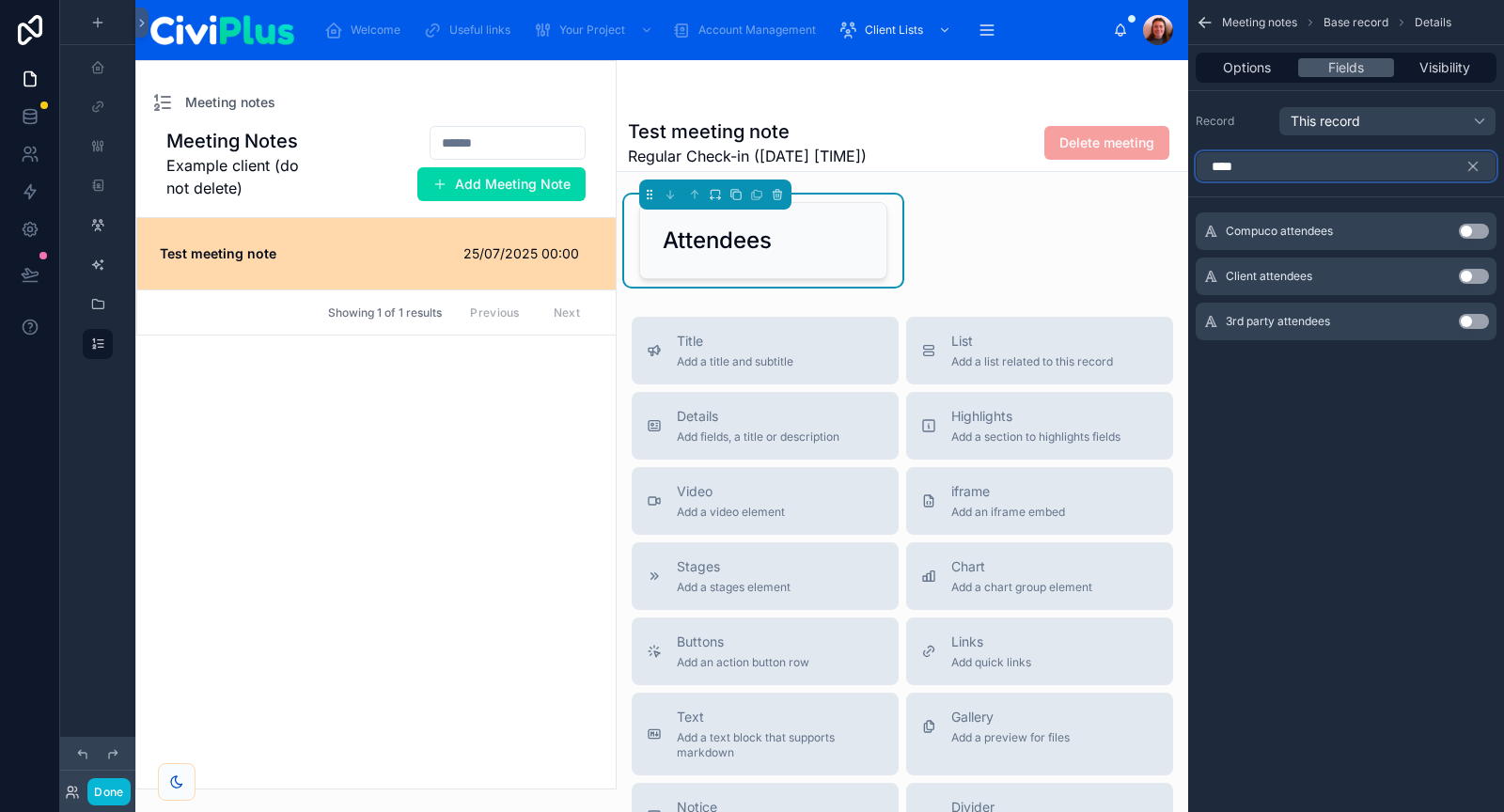 type on "****" 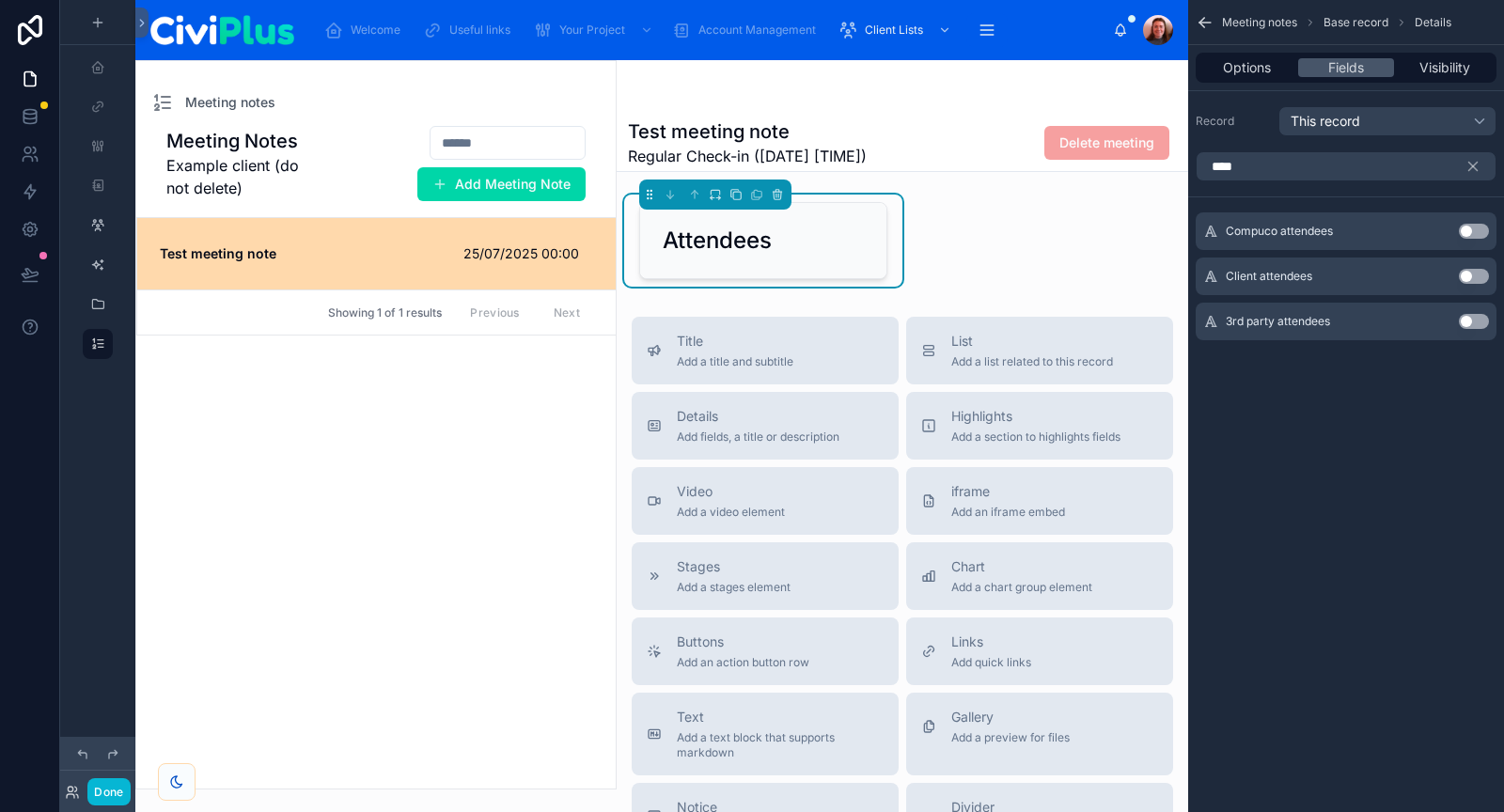 click on "Use setting" at bounding box center (1474, 231) 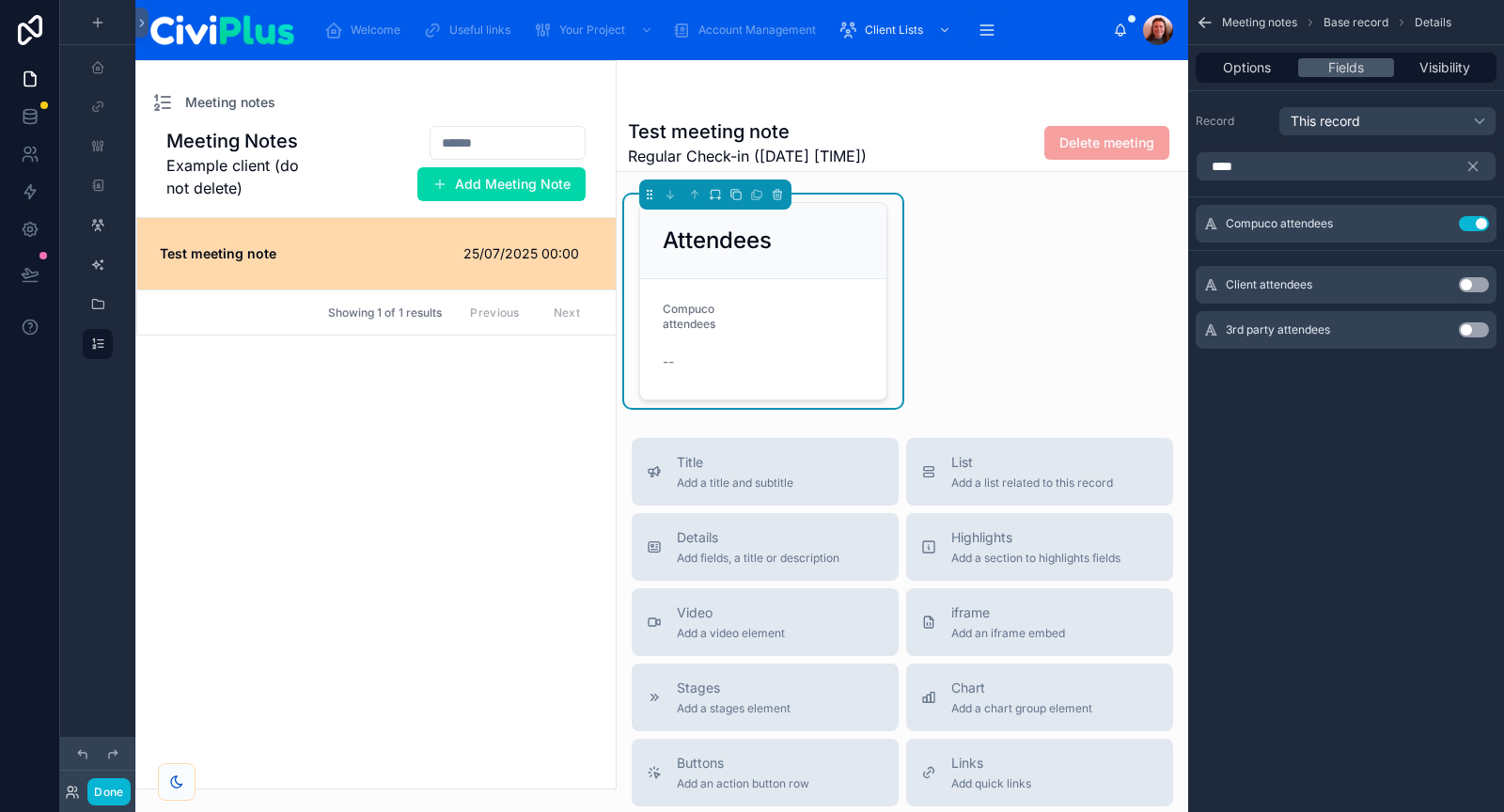 click on "Client attendees Use setting" at bounding box center [1346, 285] 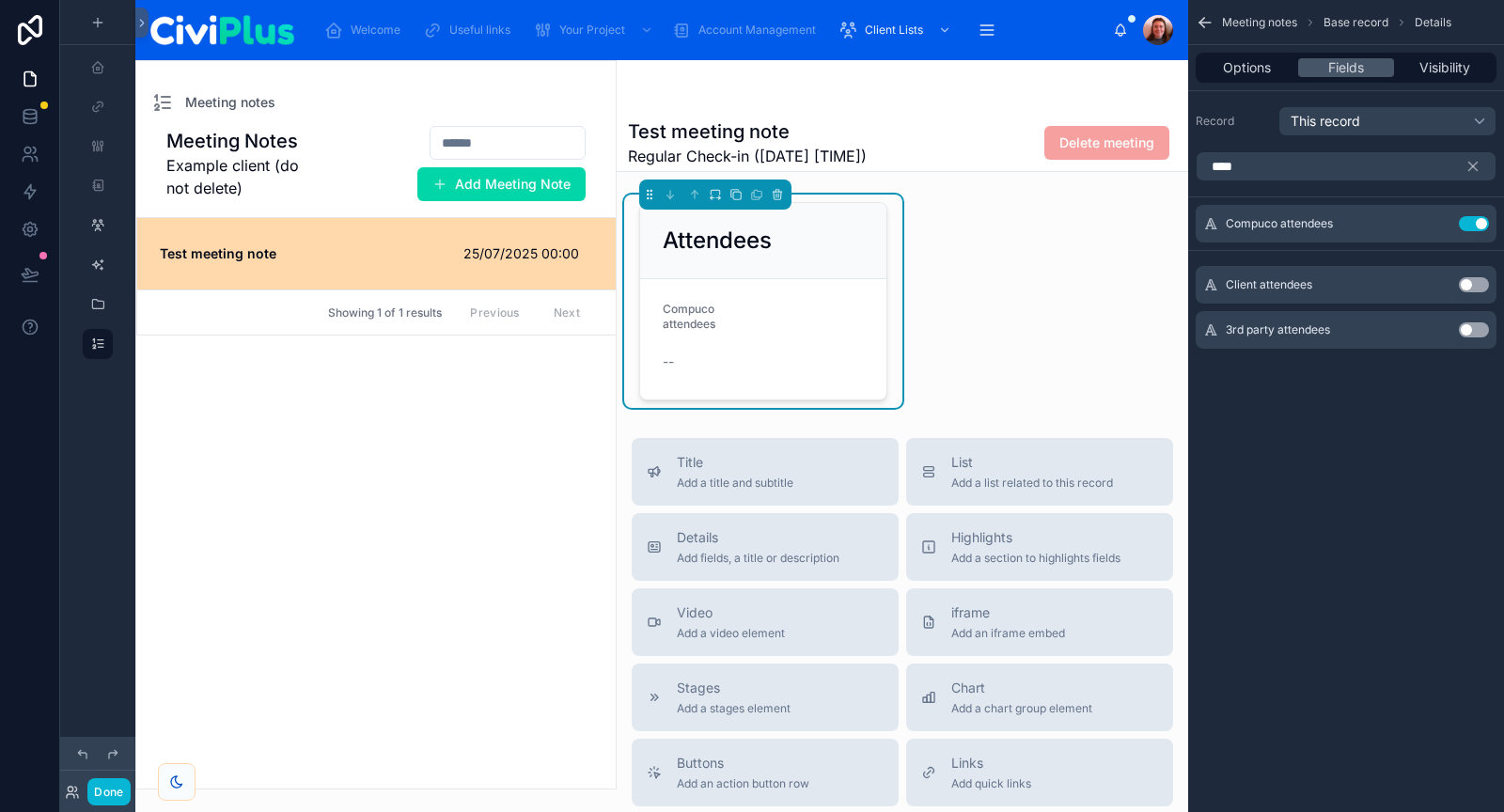 click on "Use setting" at bounding box center [1474, 285] 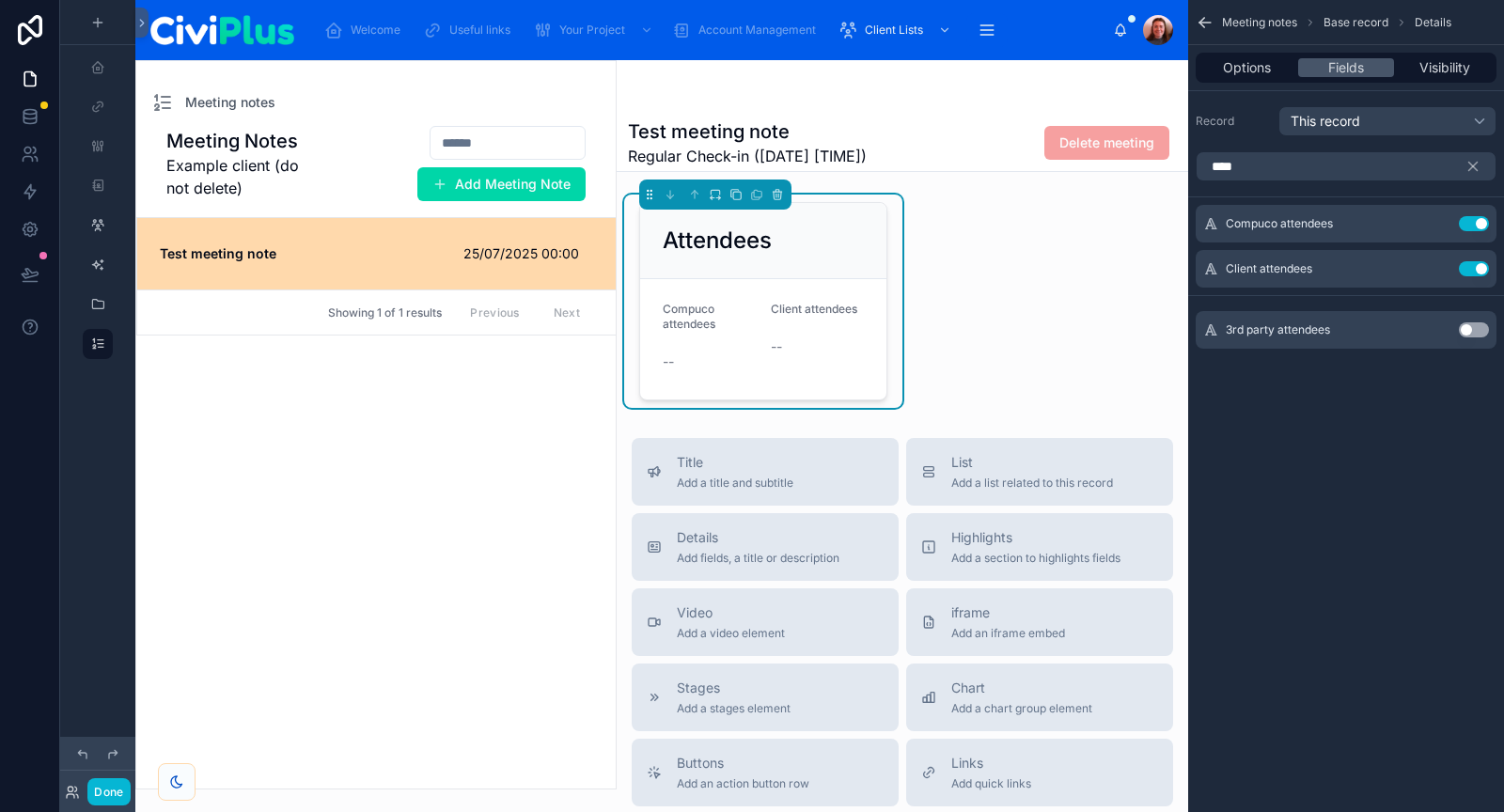 click on "Use setting" at bounding box center (1474, 330) 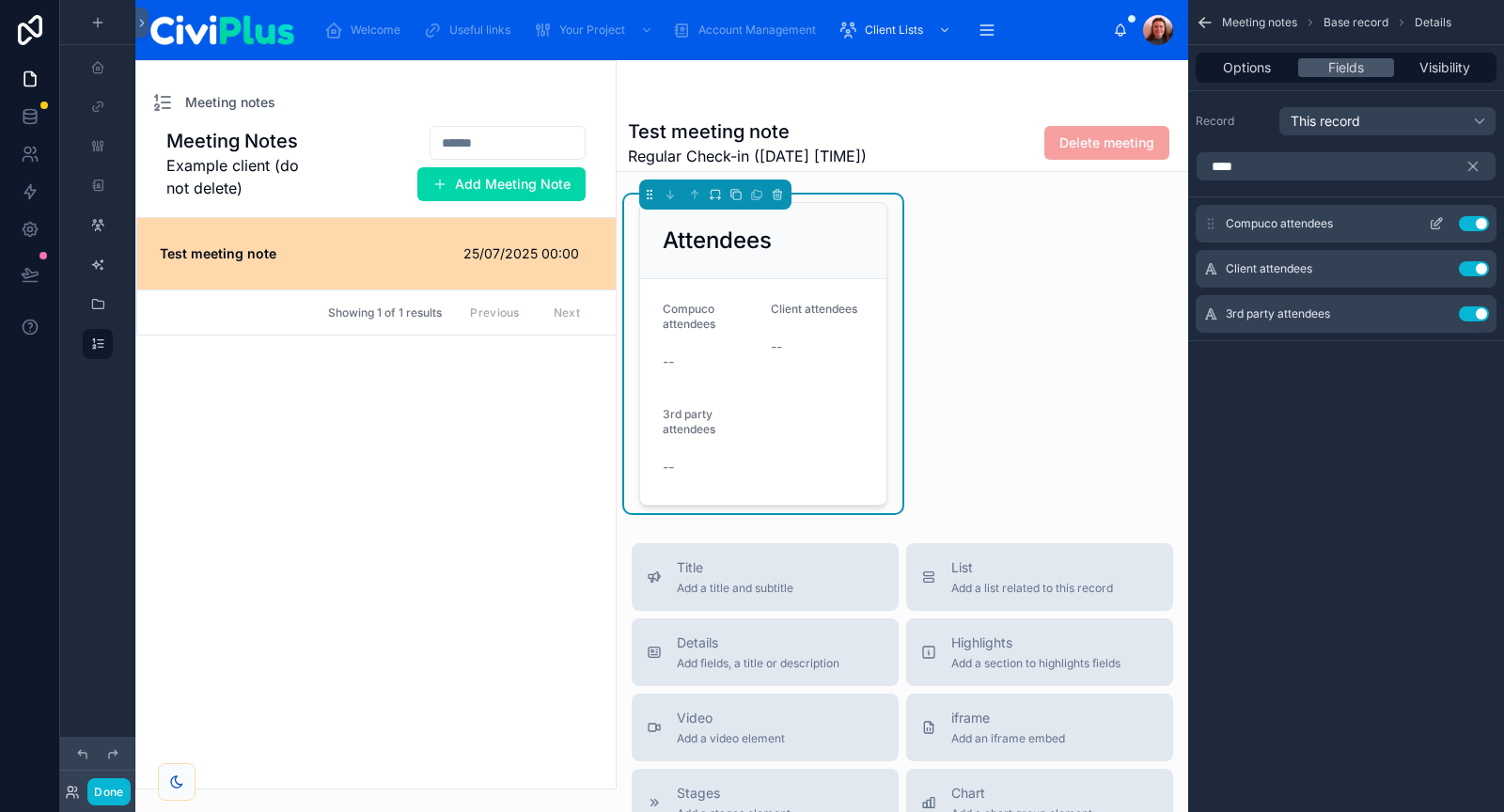 click at bounding box center (1436, 224) 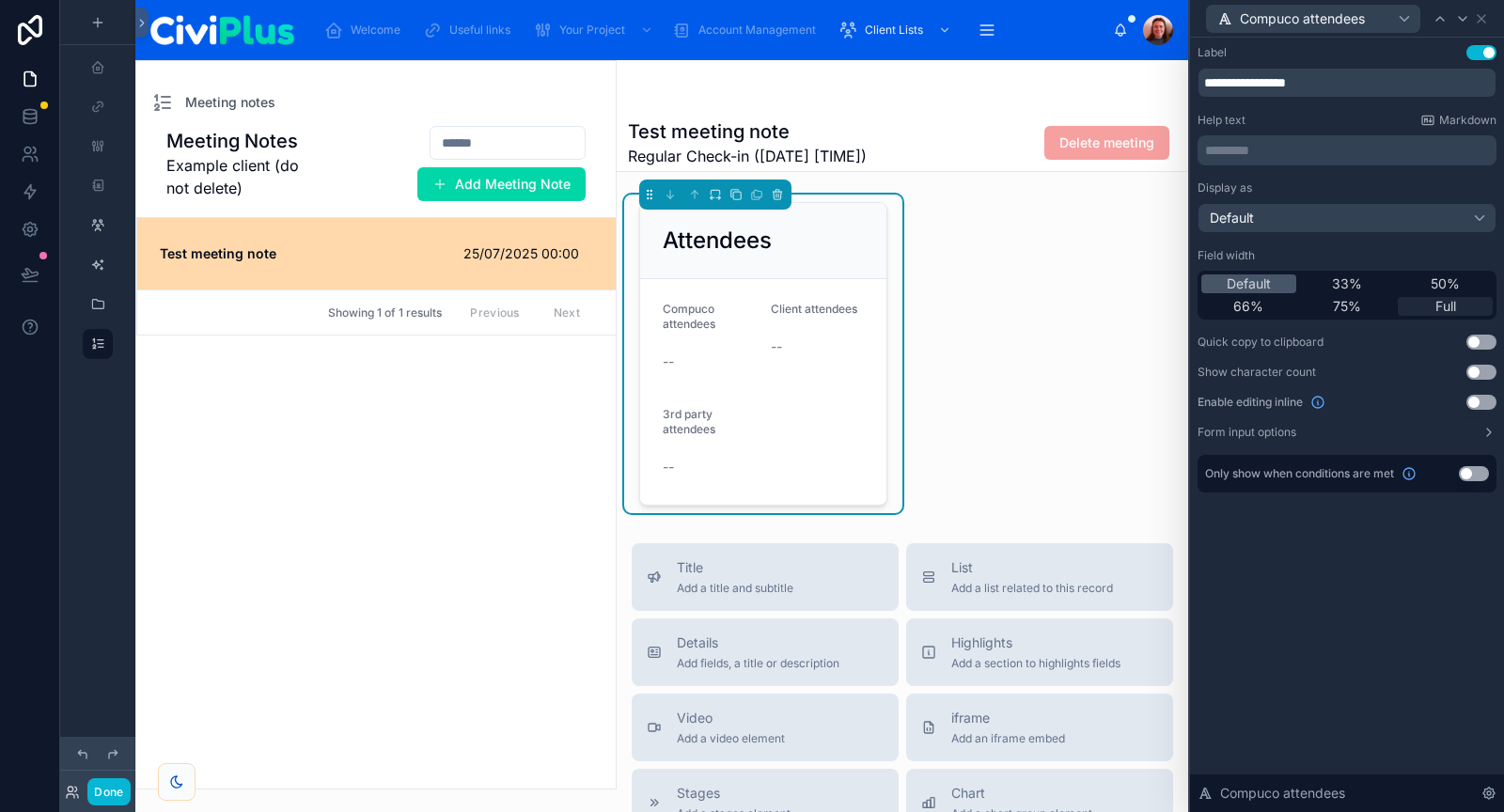click on "Full" at bounding box center [1446, 306] 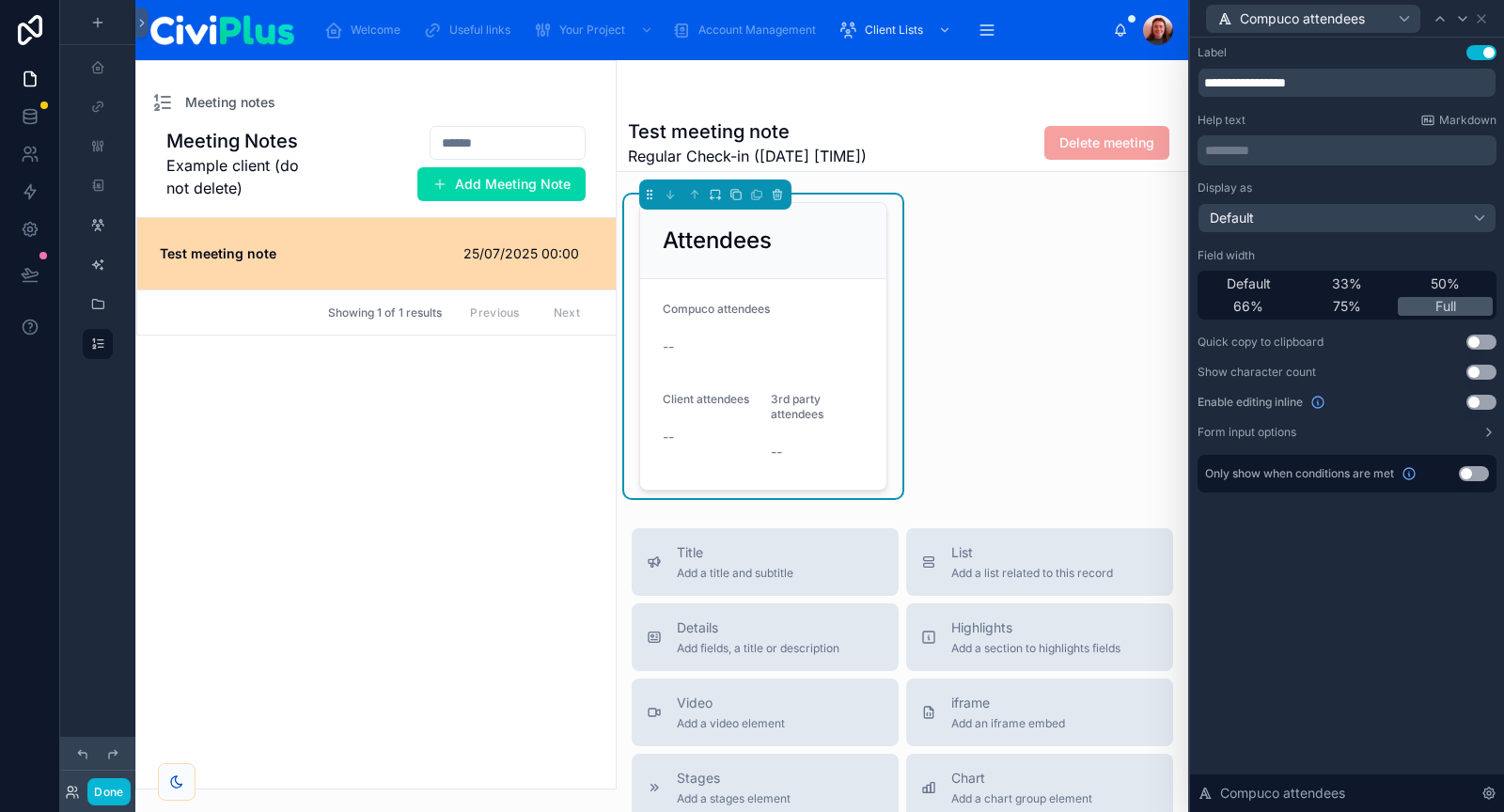 click on "Use setting" at bounding box center [1481, 402] 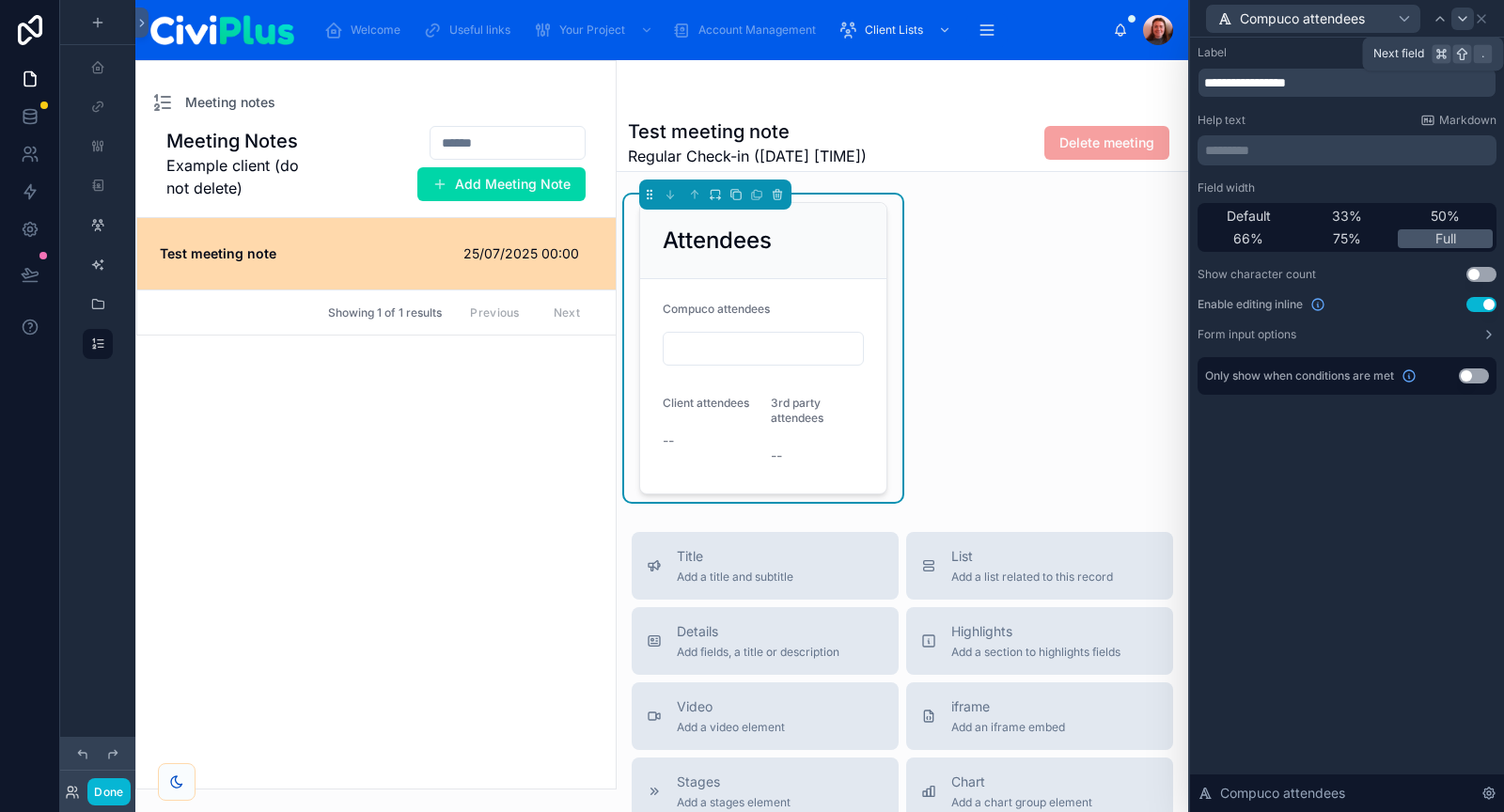 click 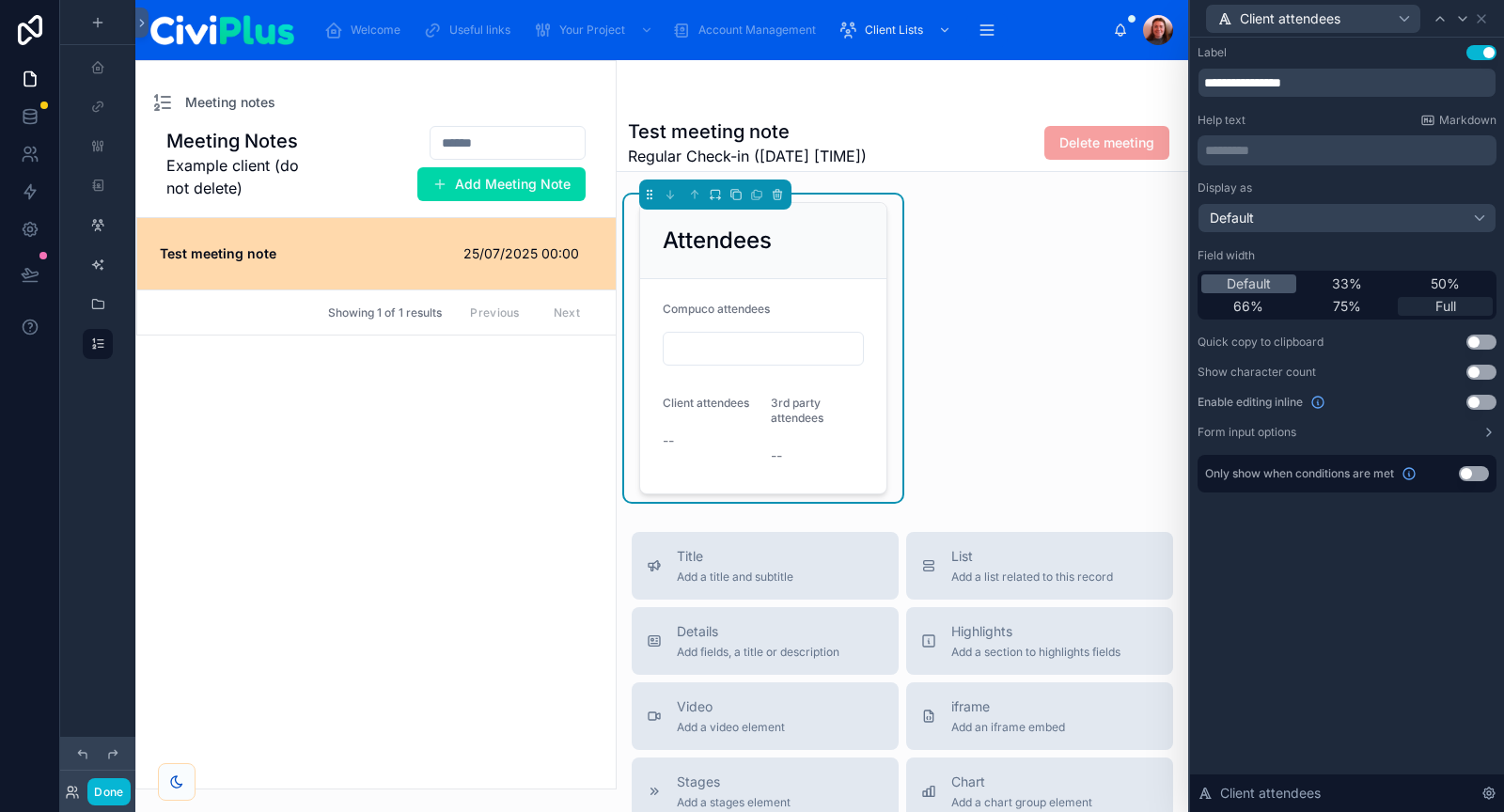 click on "Full" at bounding box center (1446, 306) 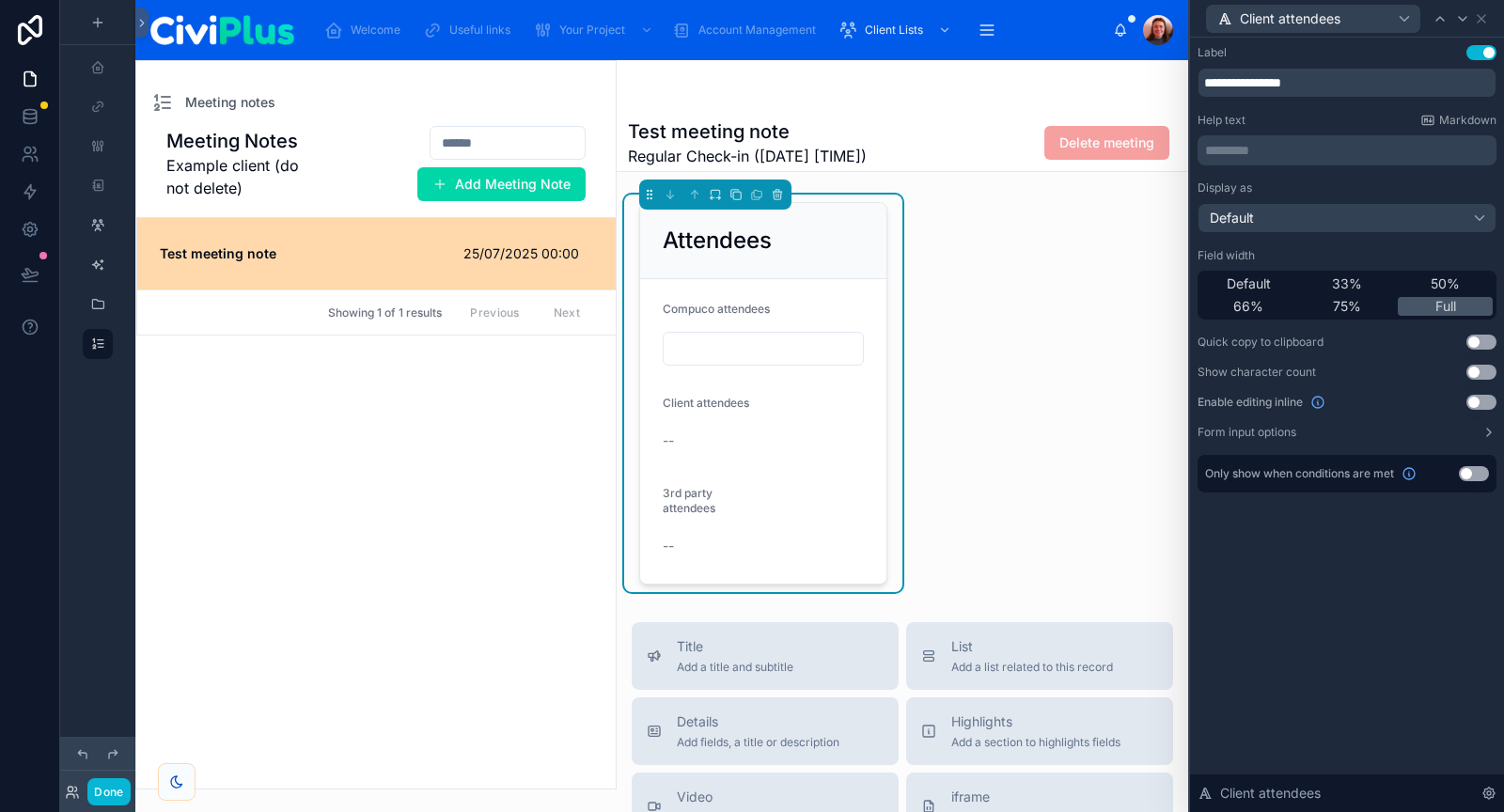 click on "Use setting" at bounding box center [1481, 402] 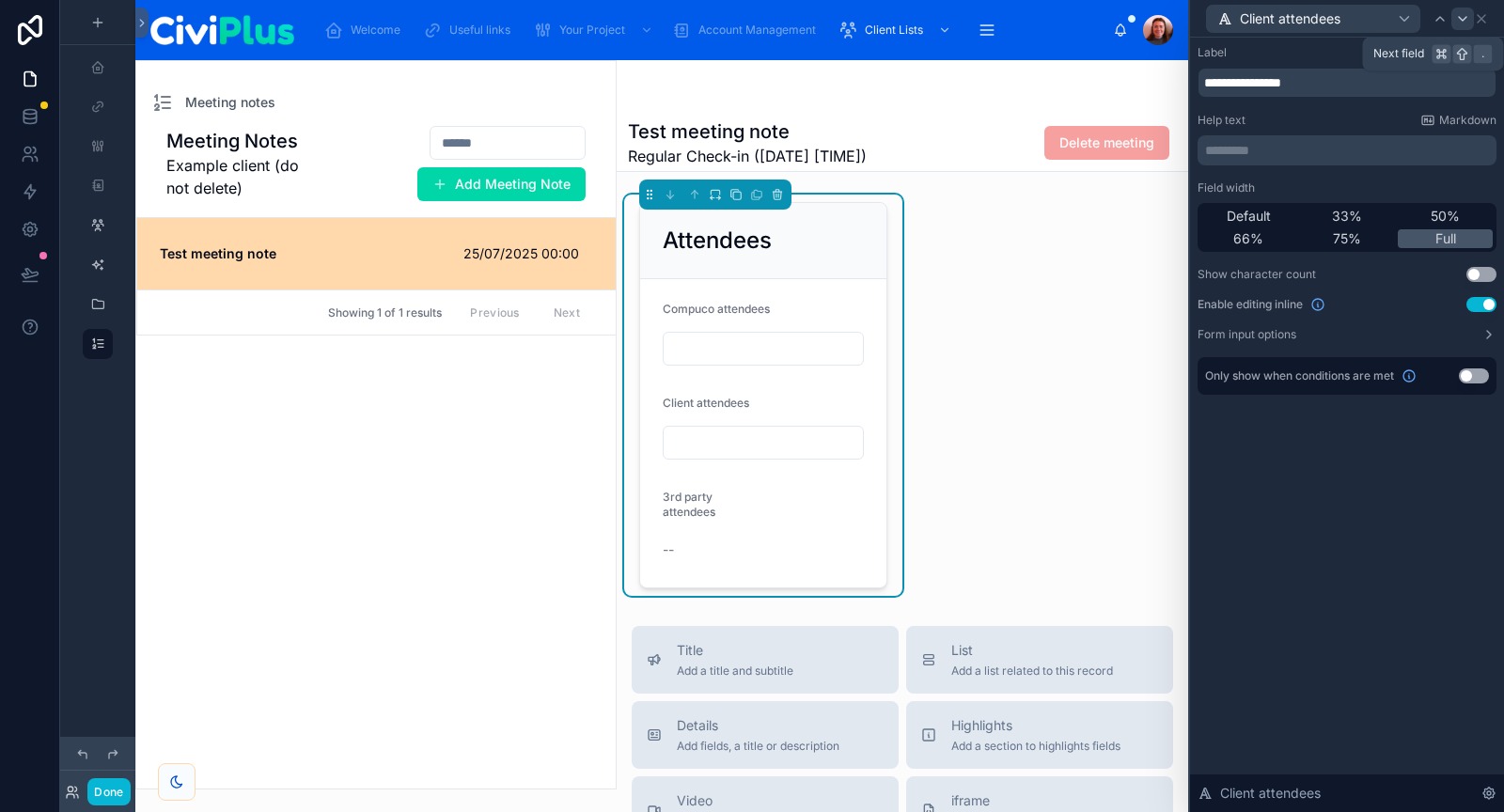 click 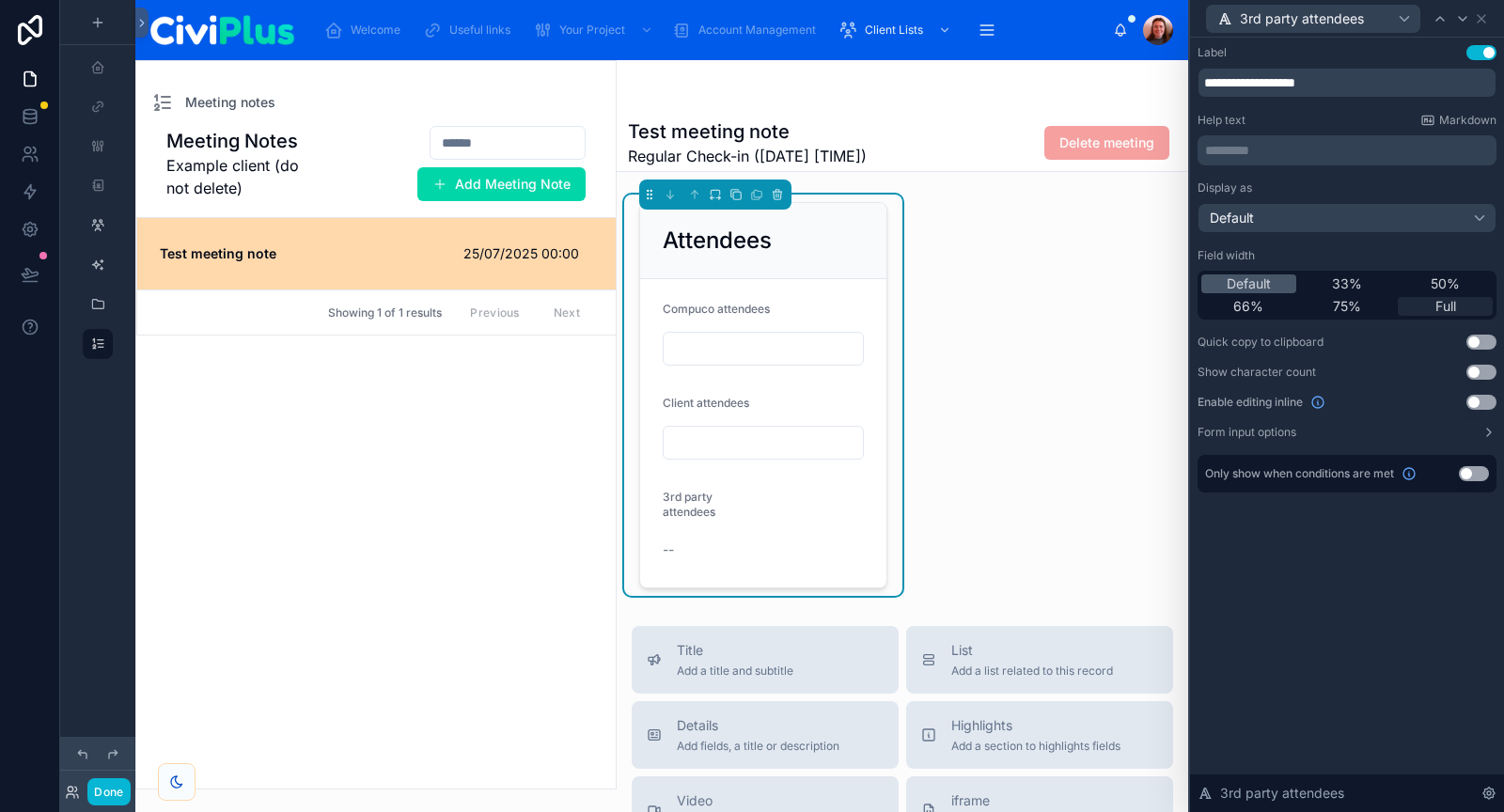 click on "Full" at bounding box center (1445, 306) 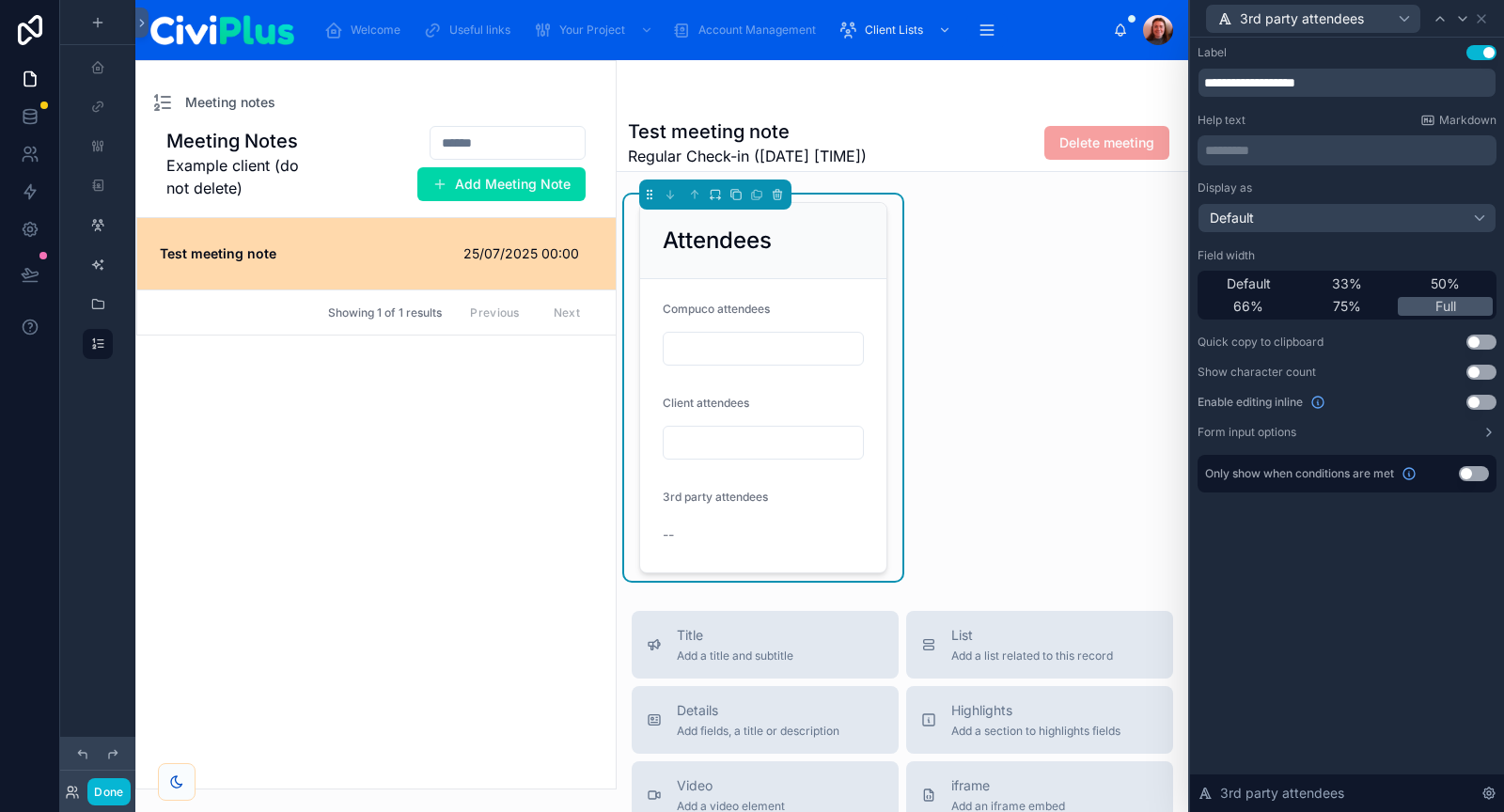 click on "Use setting" at bounding box center [1481, 402] 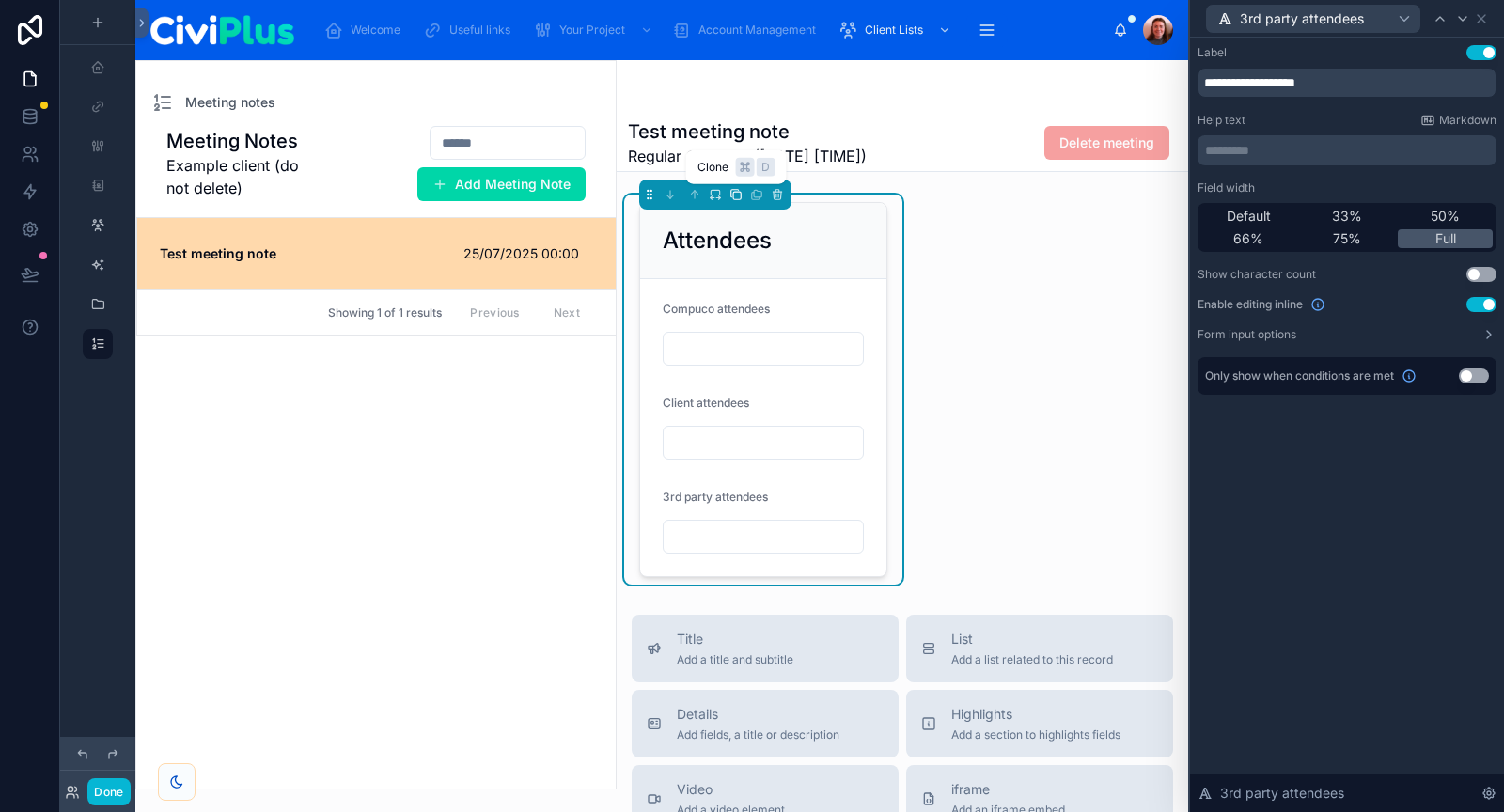 click 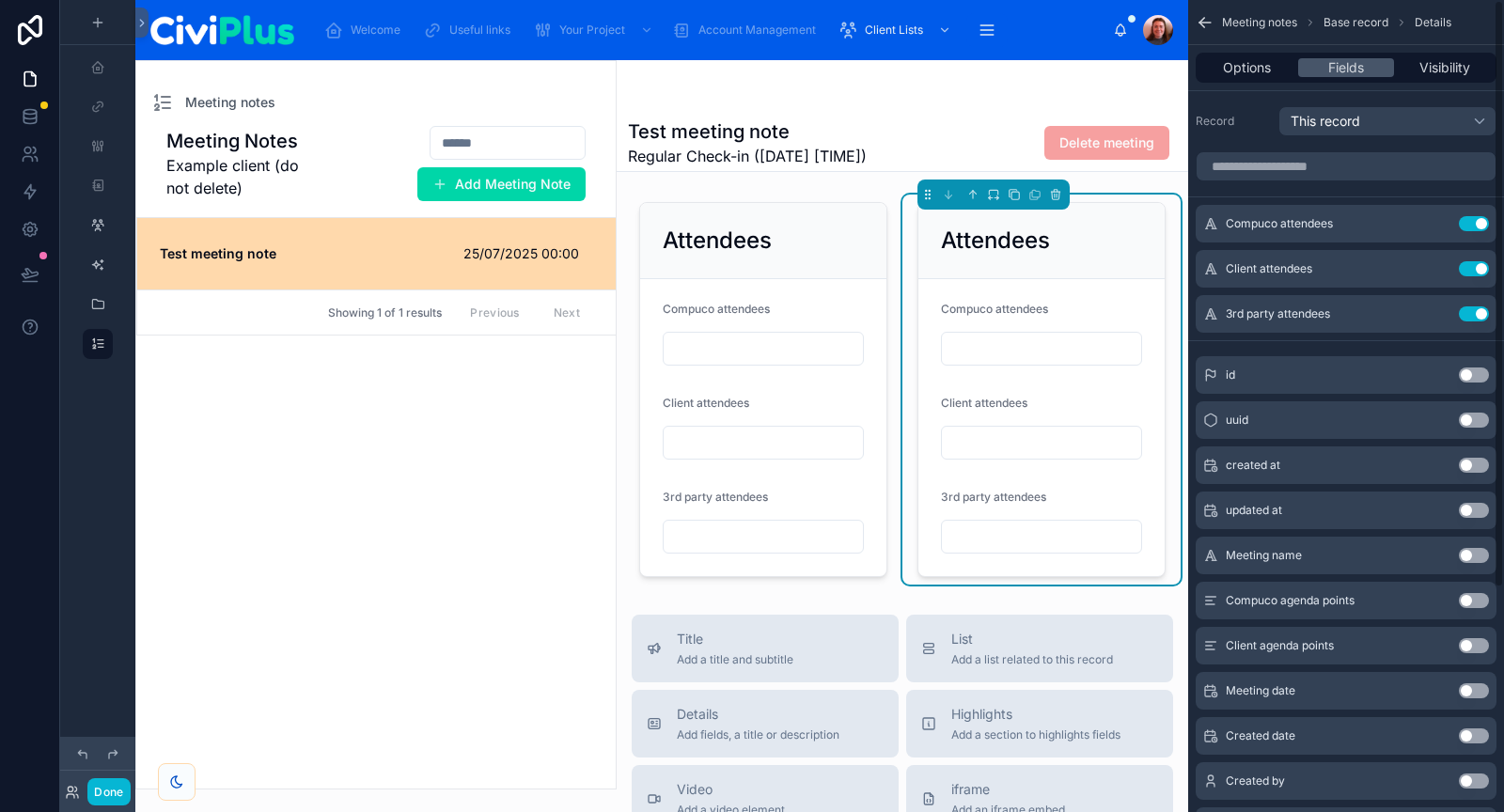 click on "Options Fields Visibility" at bounding box center (1346, 68) 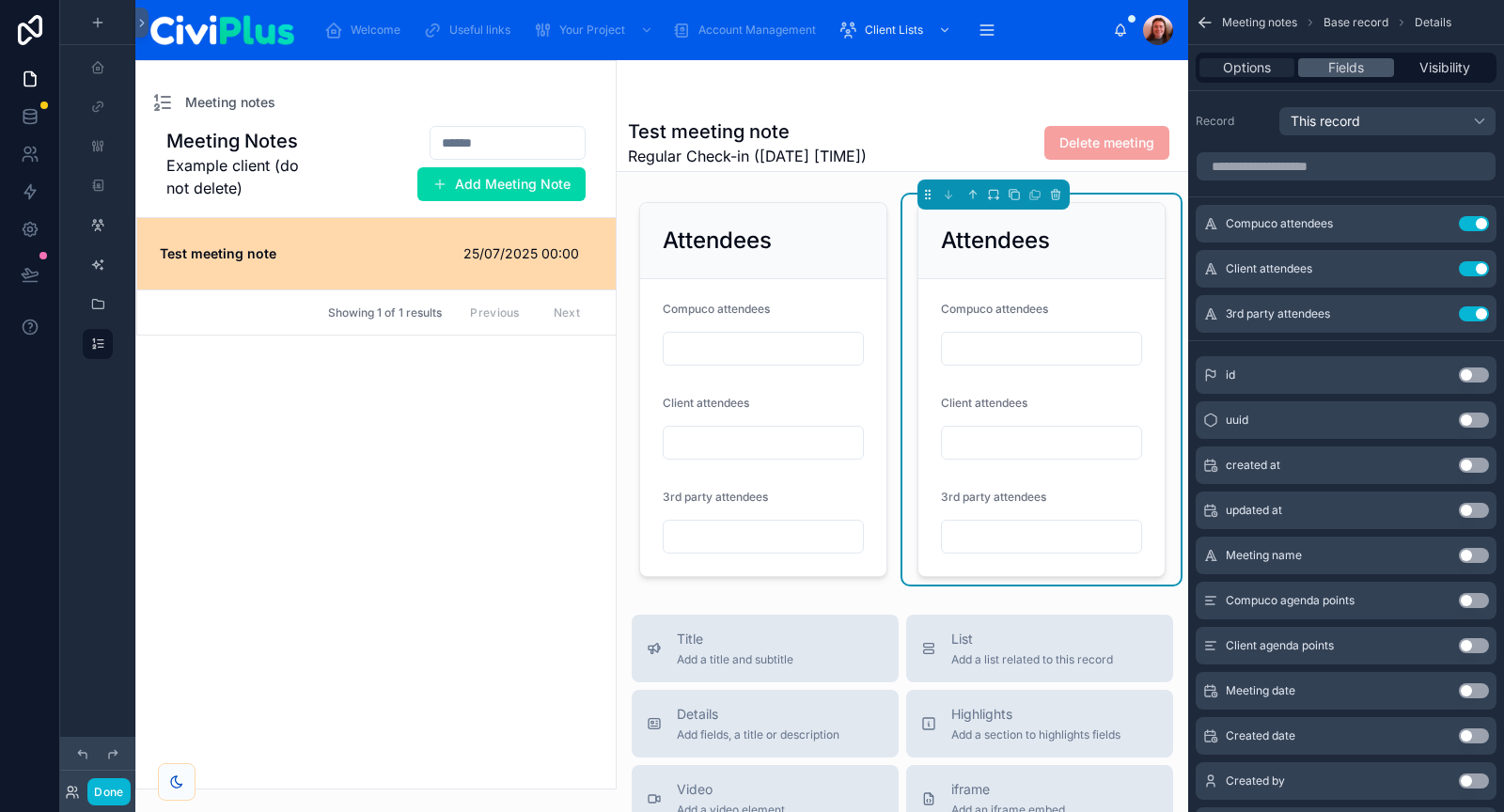 click on "Options" at bounding box center (1246, 68) 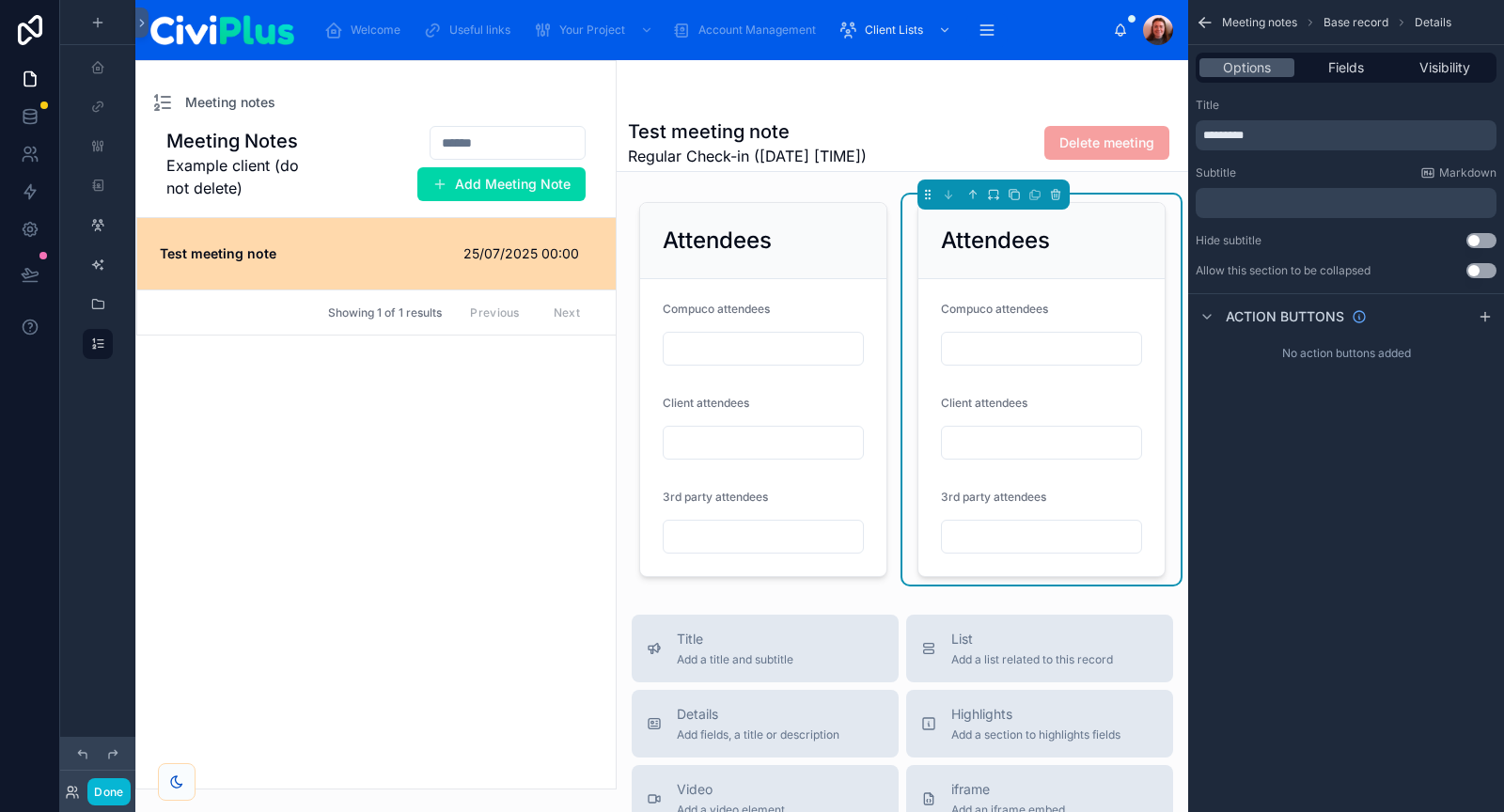 click on "*********" at bounding box center [1346, 135] 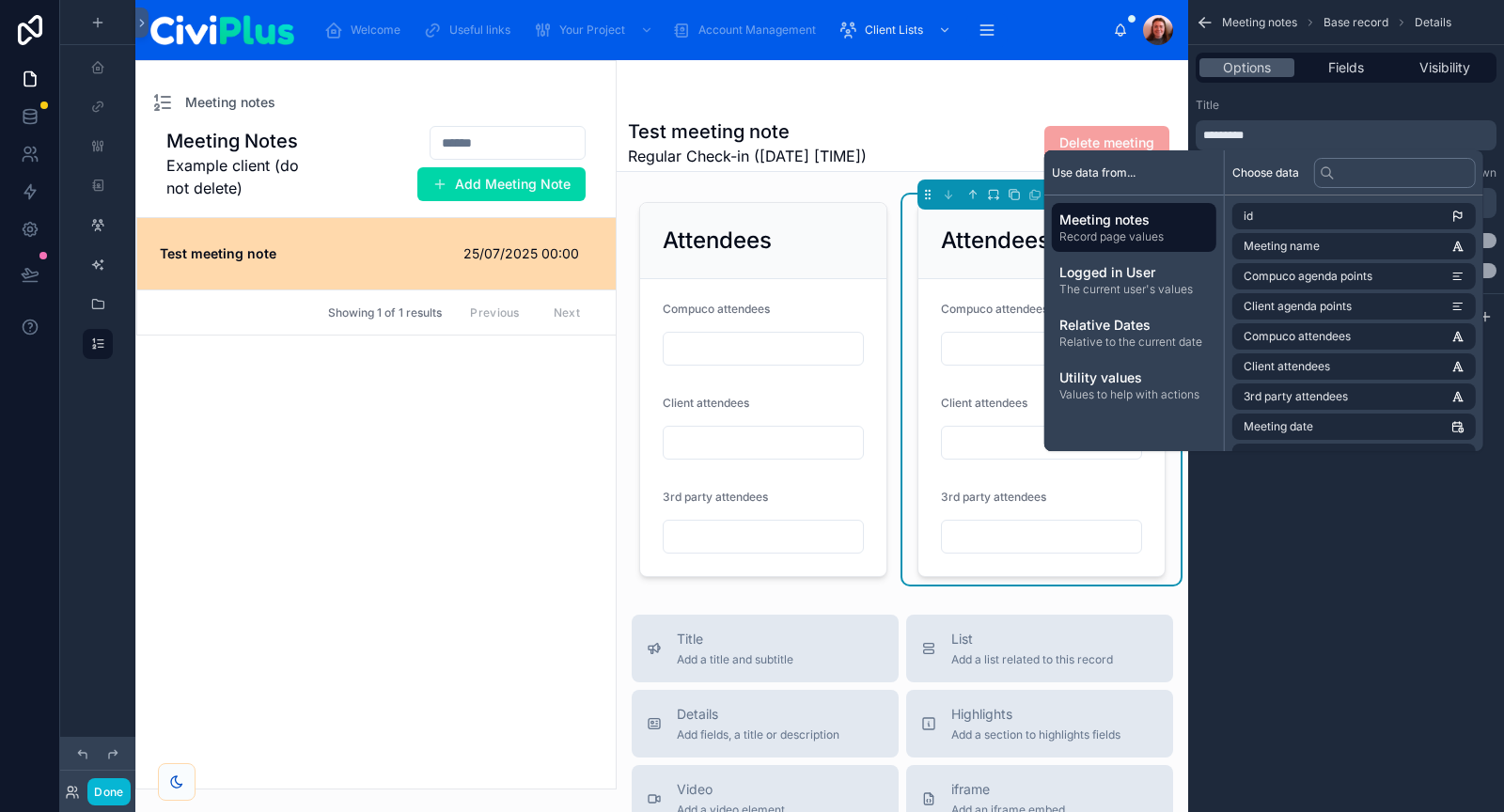 type 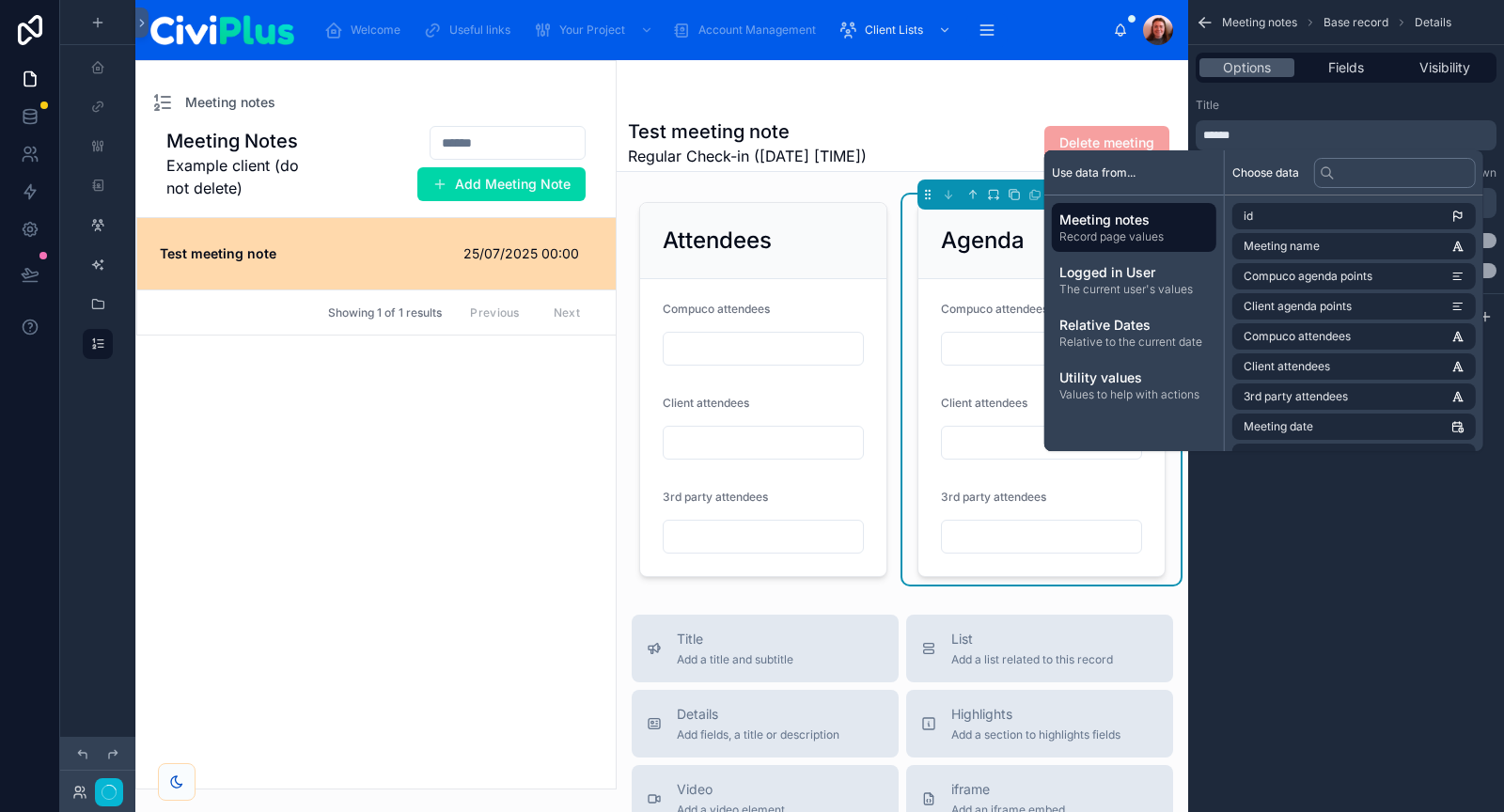 click on "Title" at bounding box center [1346, 105] 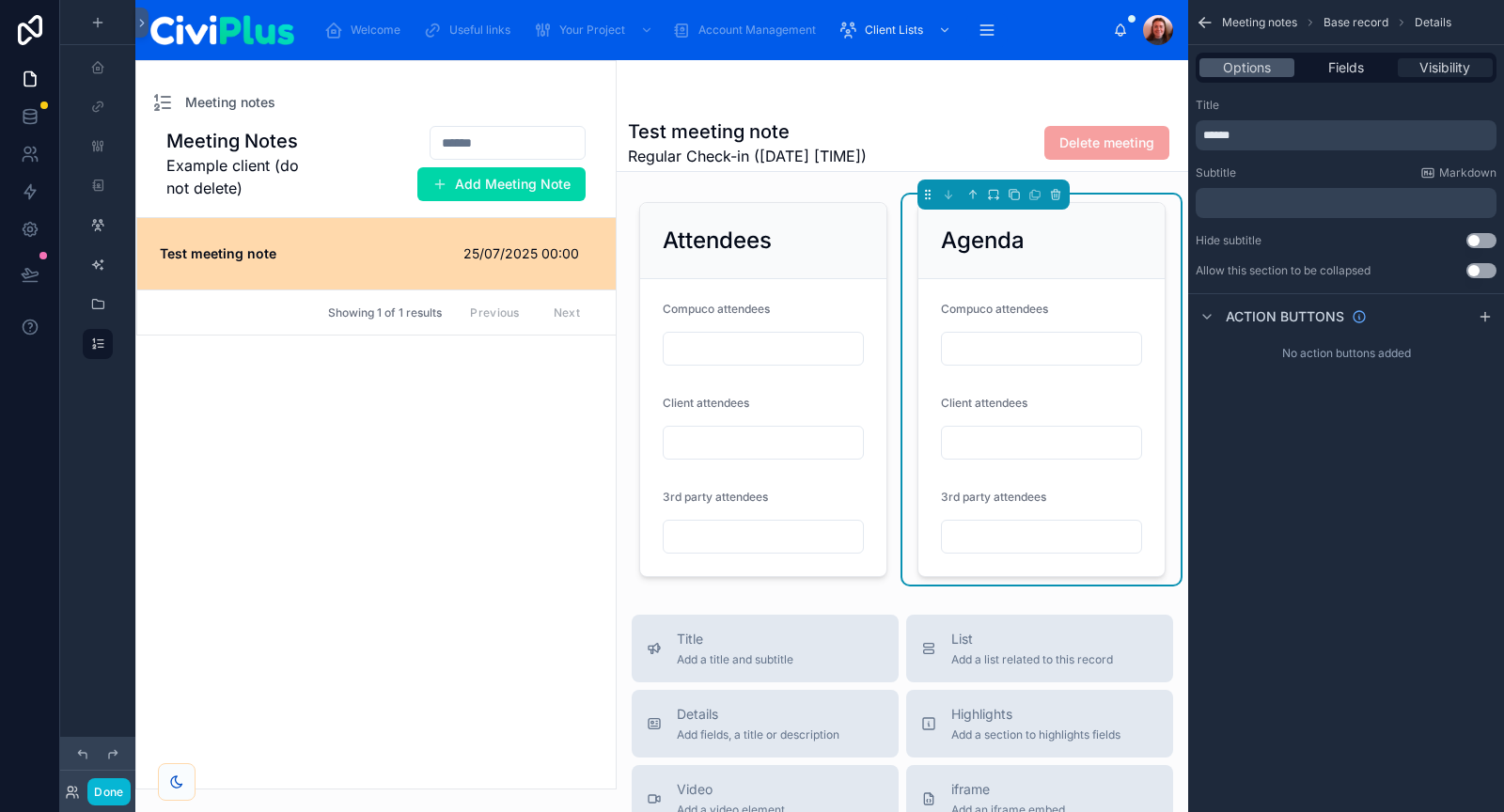 click on "Visibility" at bounding box center (1445, 68) 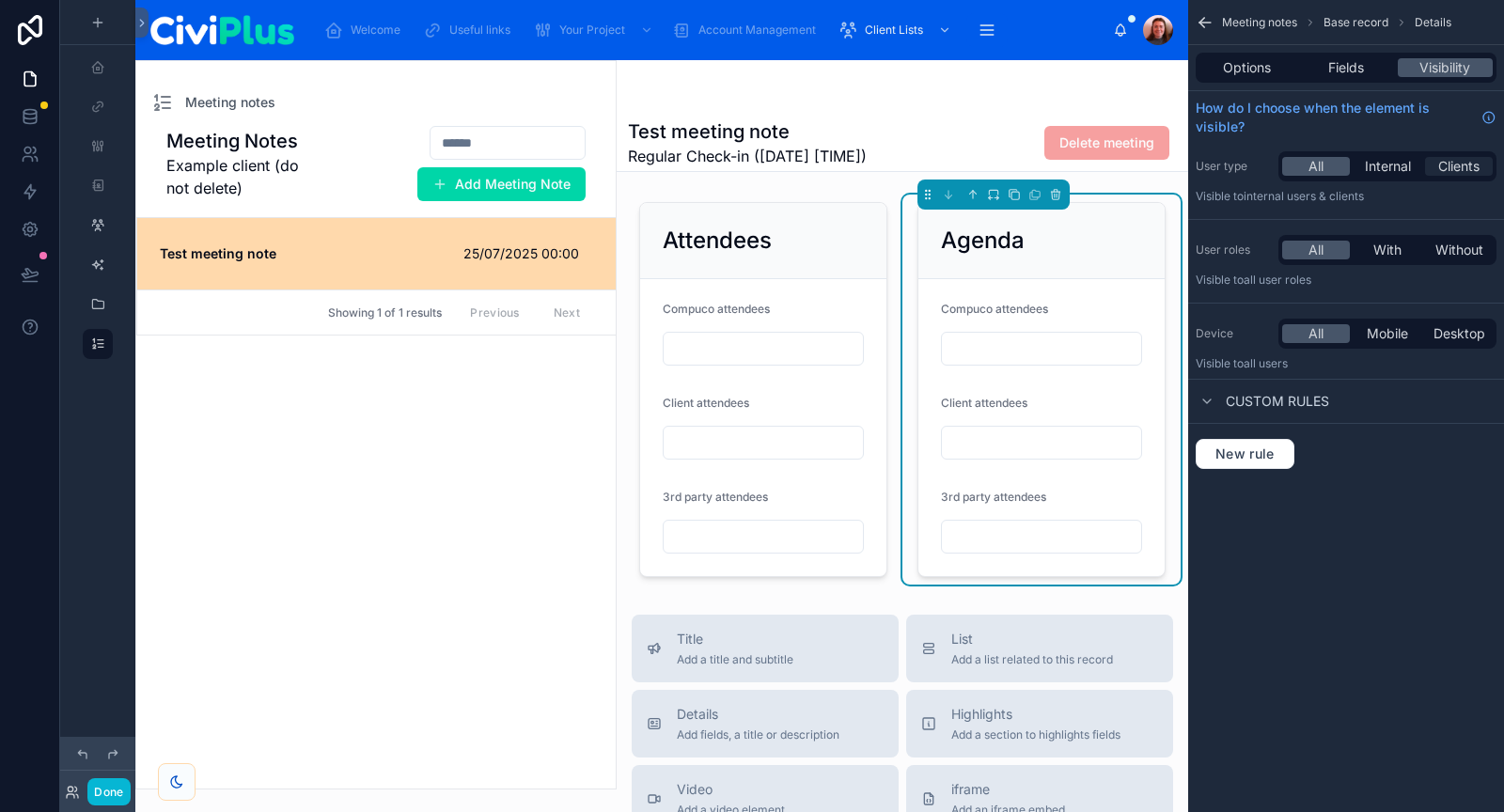 click on "Clients" at bounding box center [1459, 166] 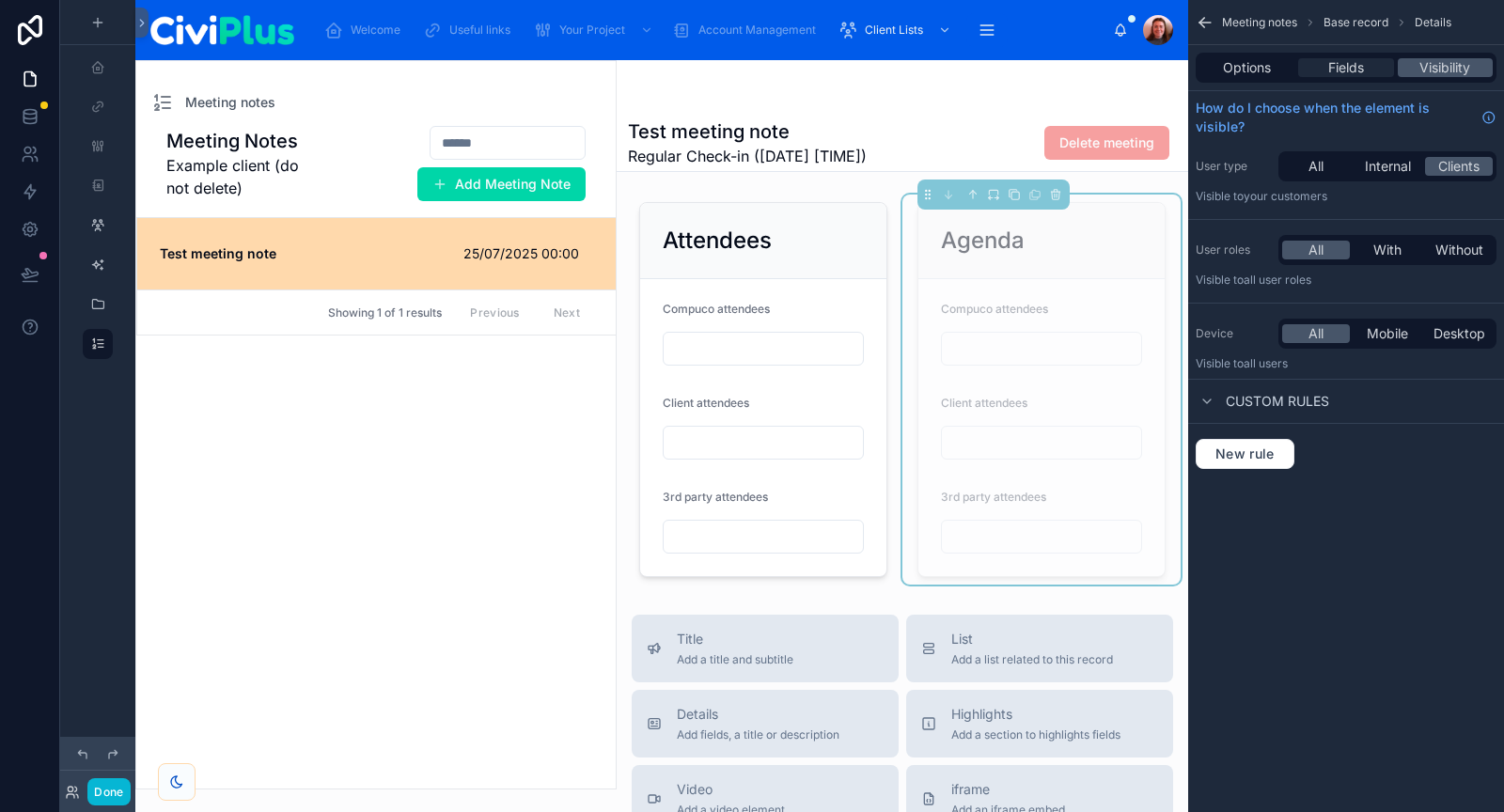 click on "Fields" at bounding box center [1346, 68] 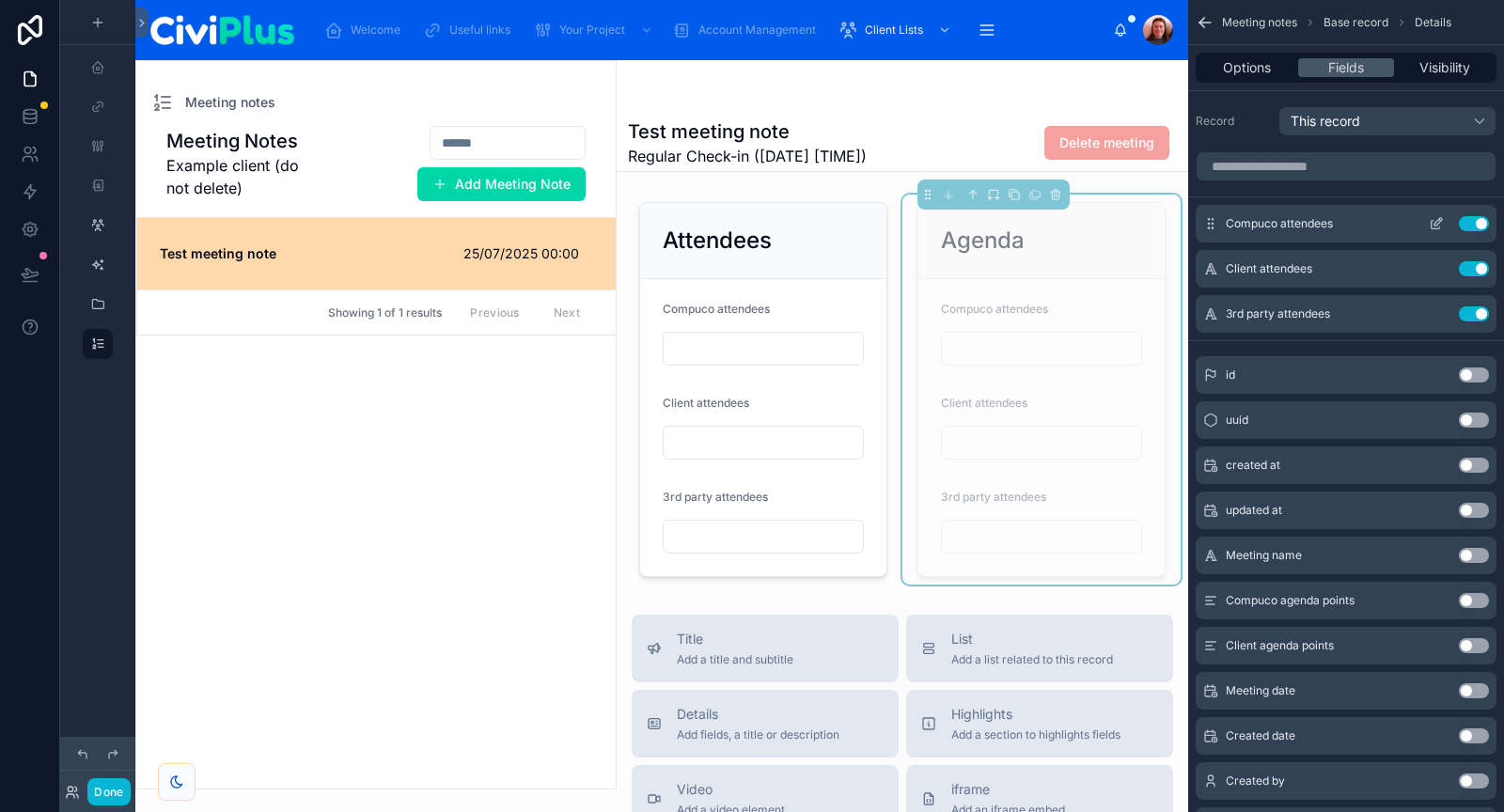 click on "Use setting" at bounding box center (1474, 224) 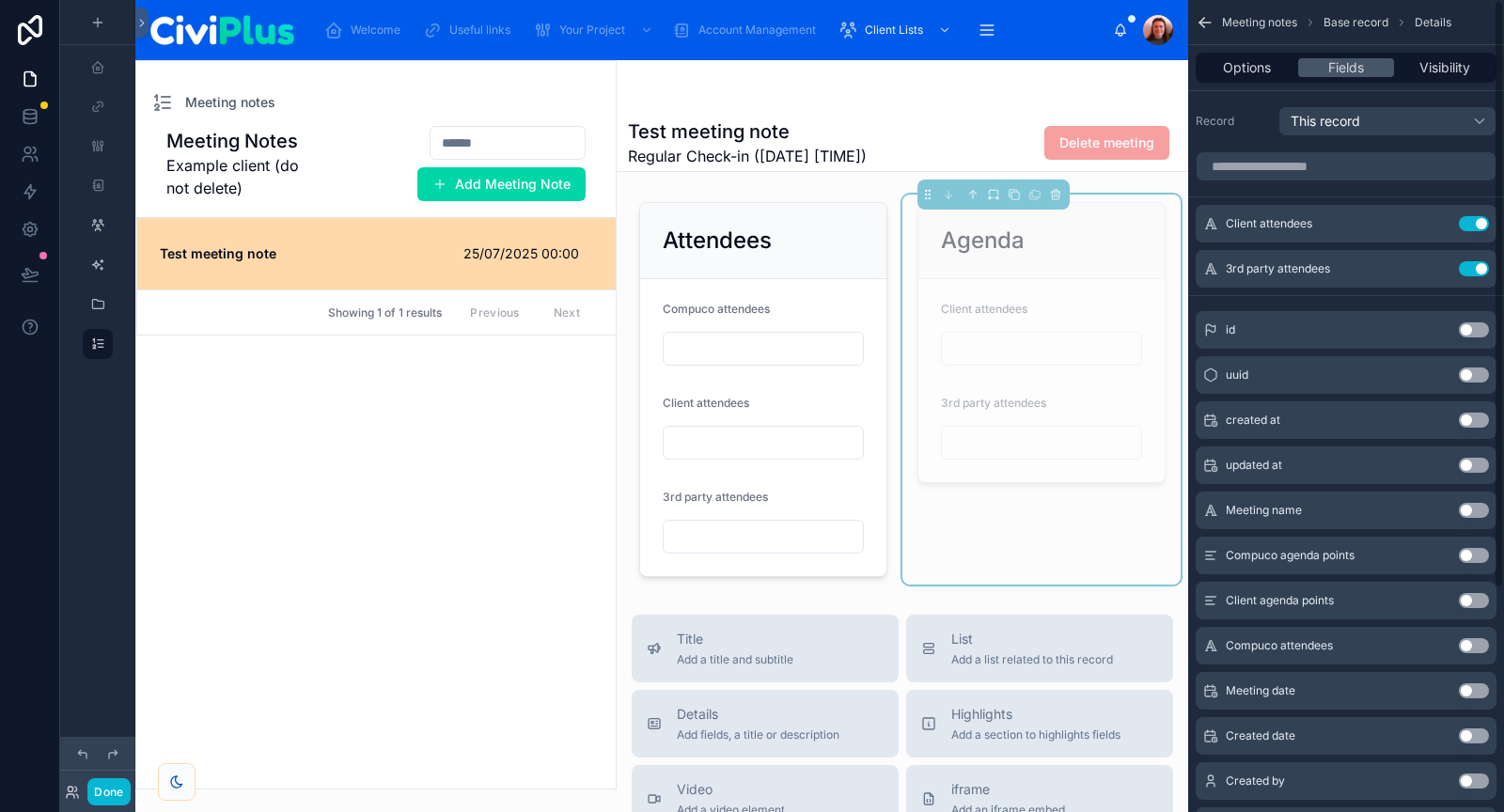 click on "Use setting" at bounding box center [1474, 224] 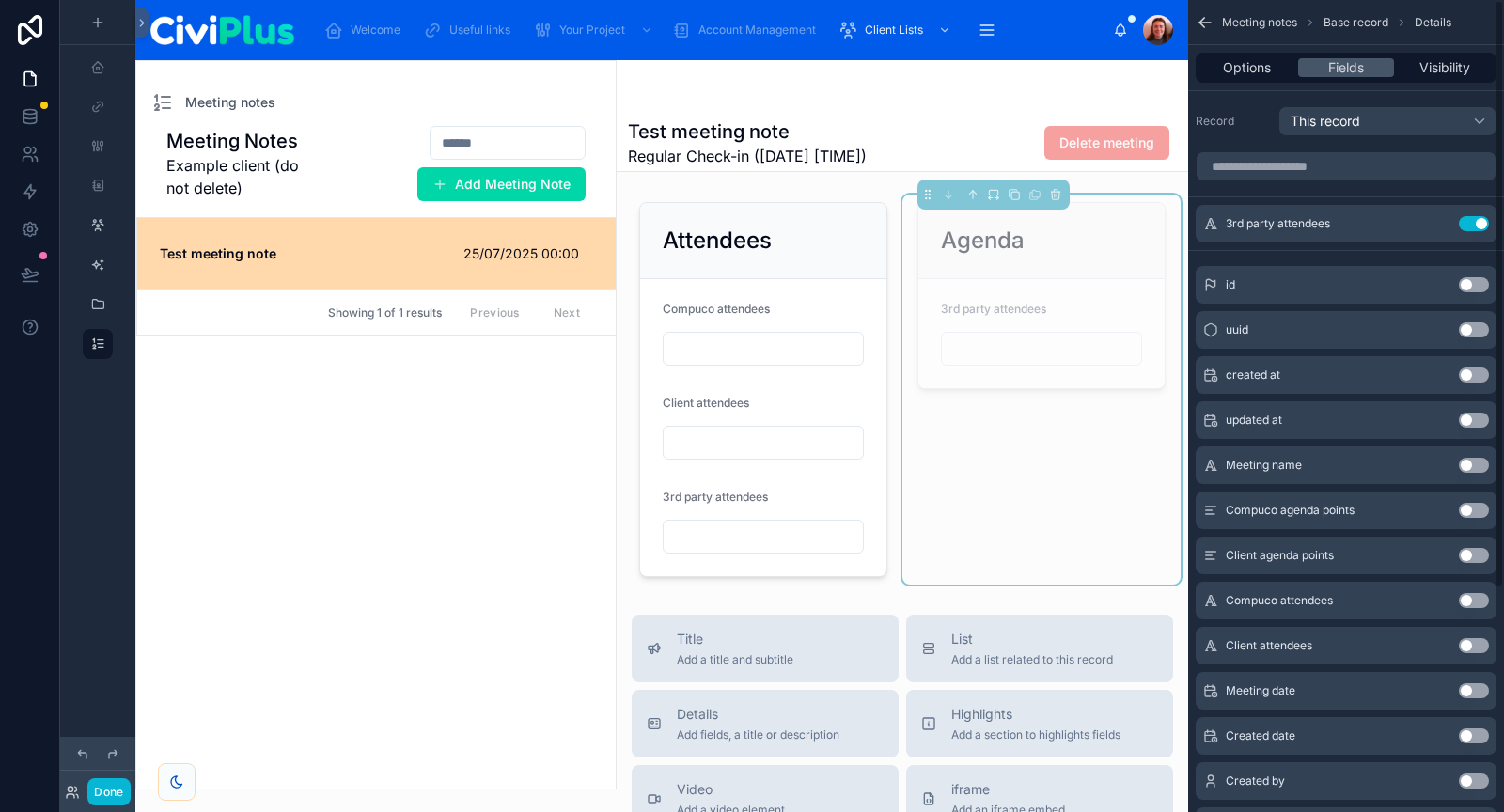 click on "Use setting" at bounding box center [1474, 224] 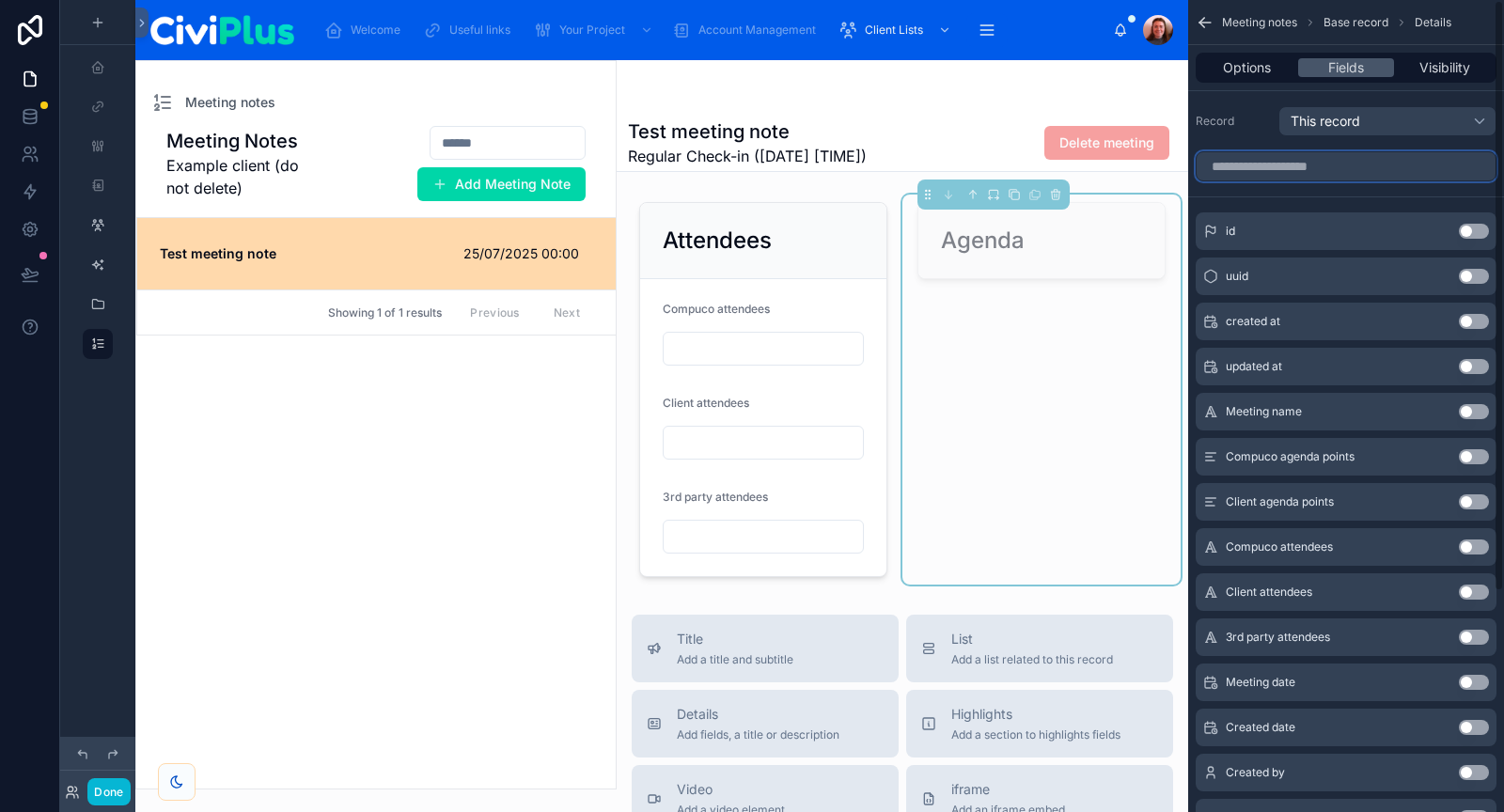 click at bounding box center [1346, 166] 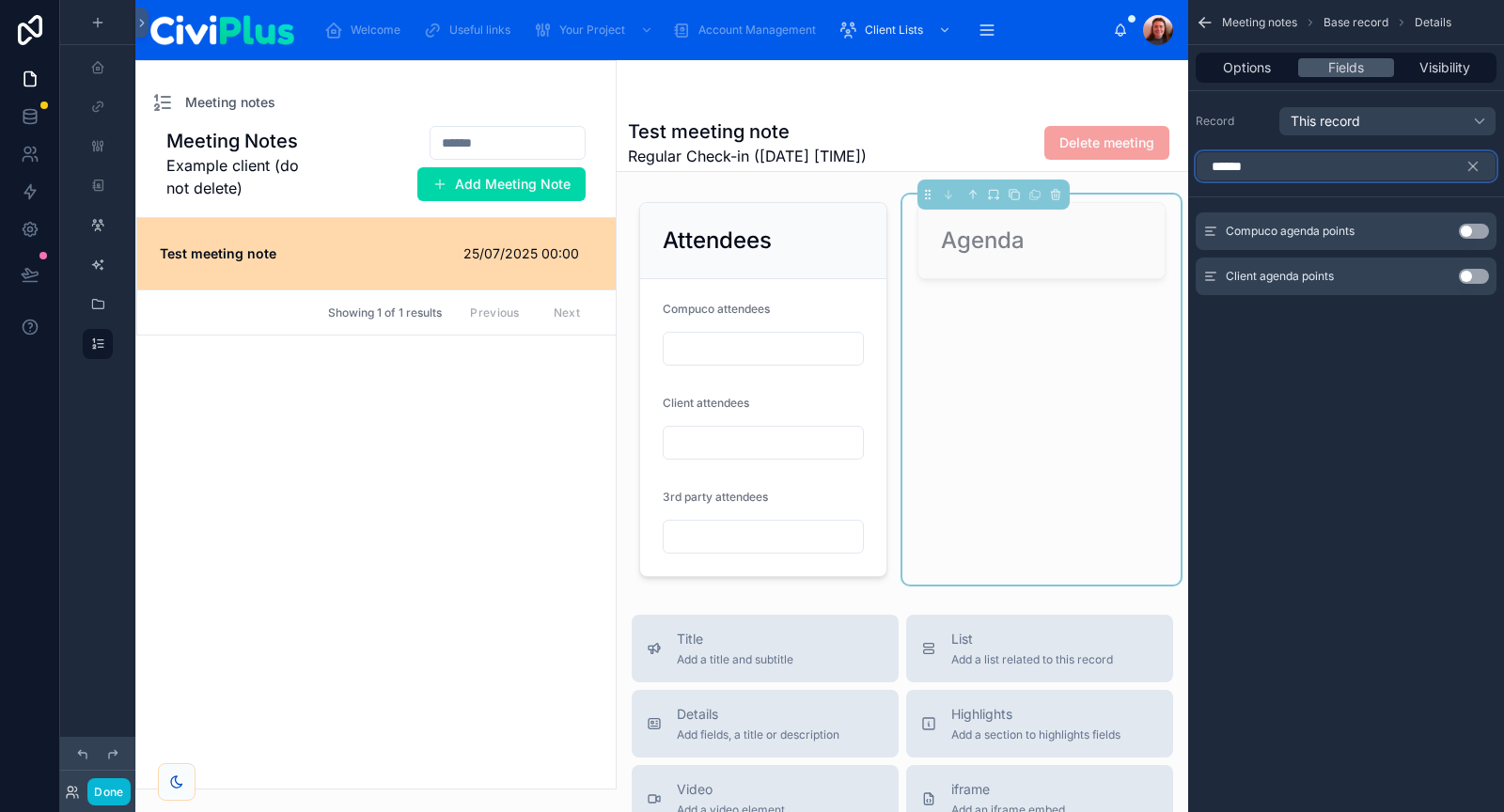 type on "******" 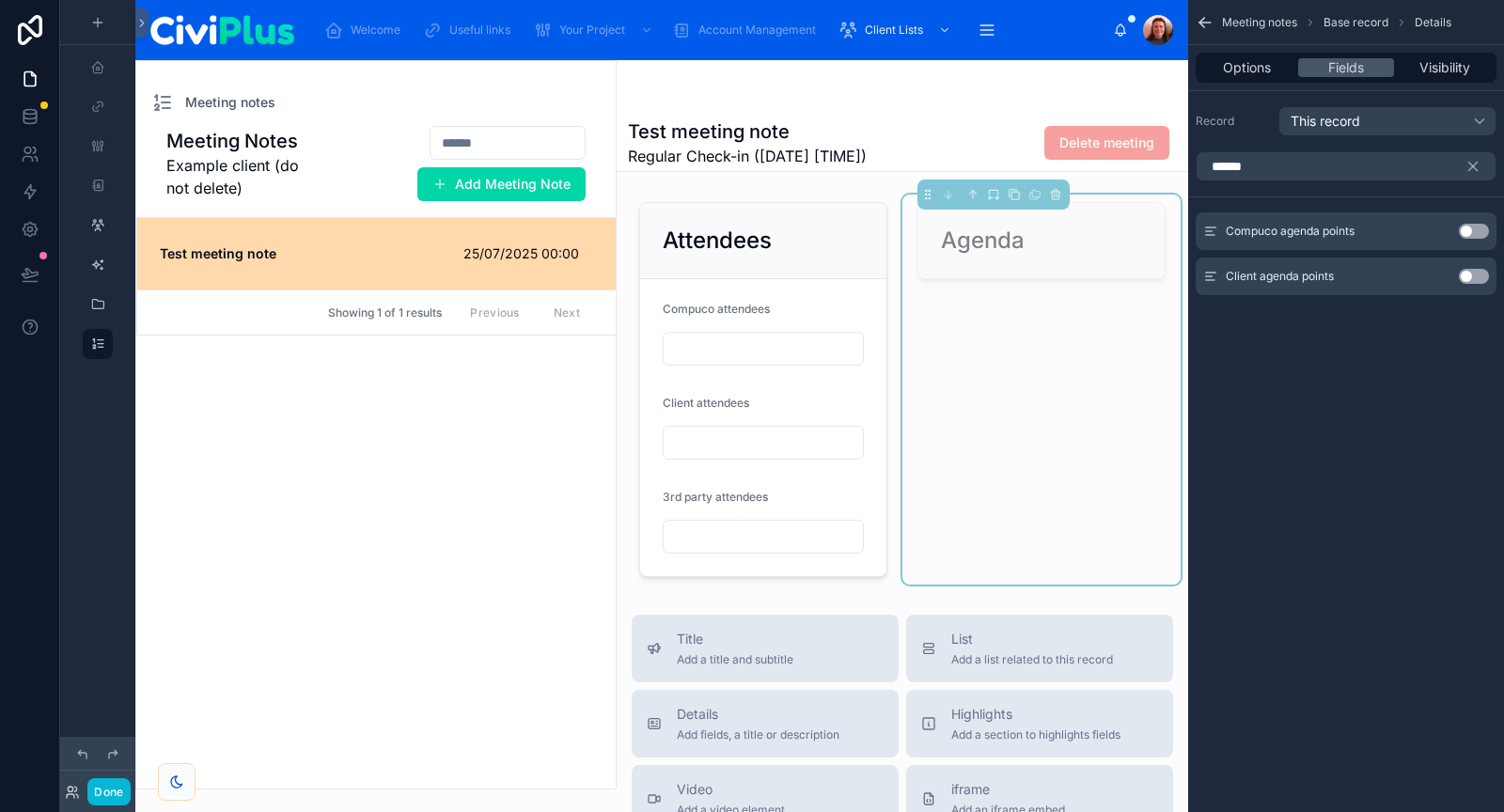 click on "Use setting" at bounding box center (1474, 231) 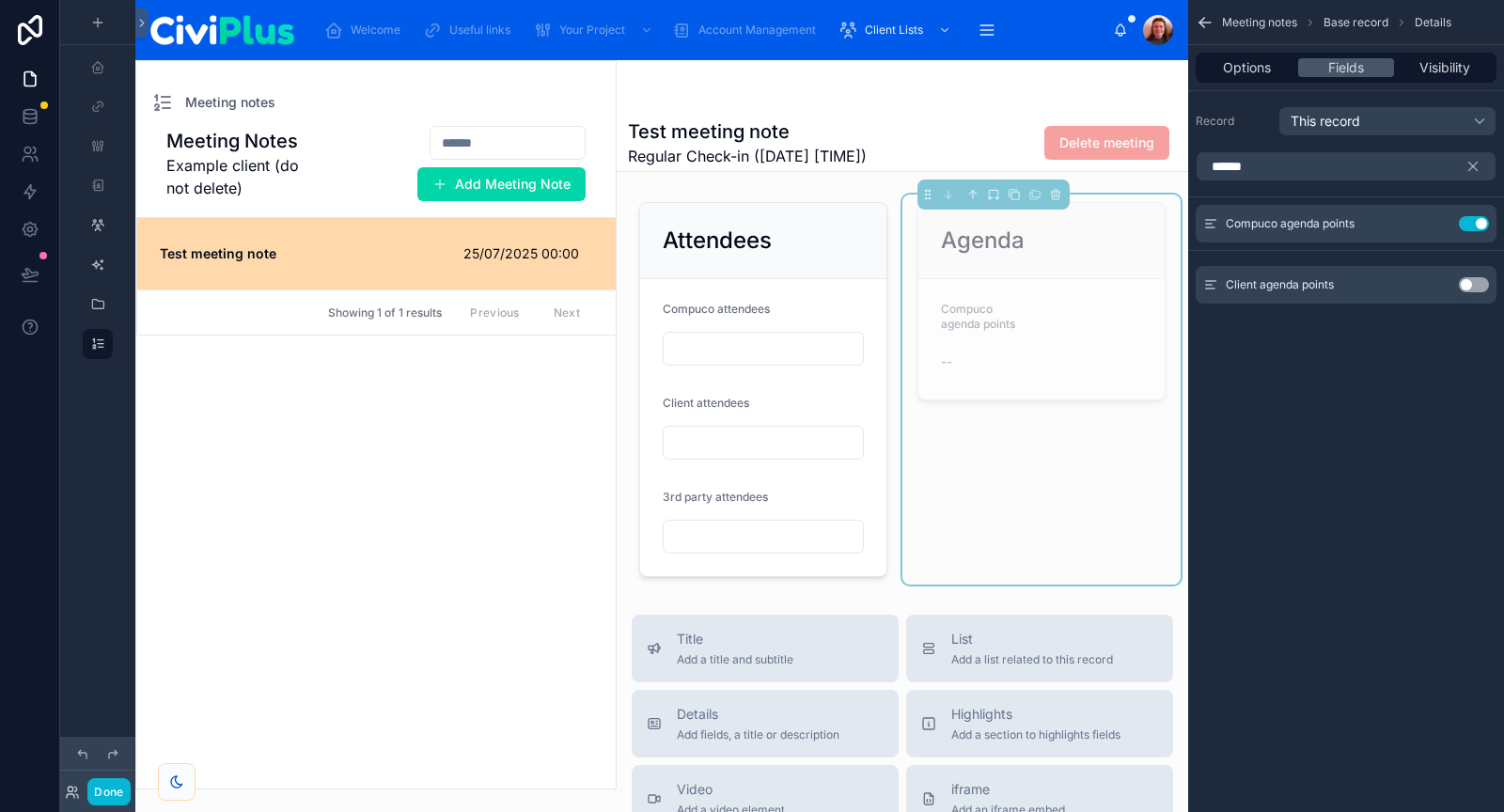 click on "Use setting" at bounding box center [1474, 285] 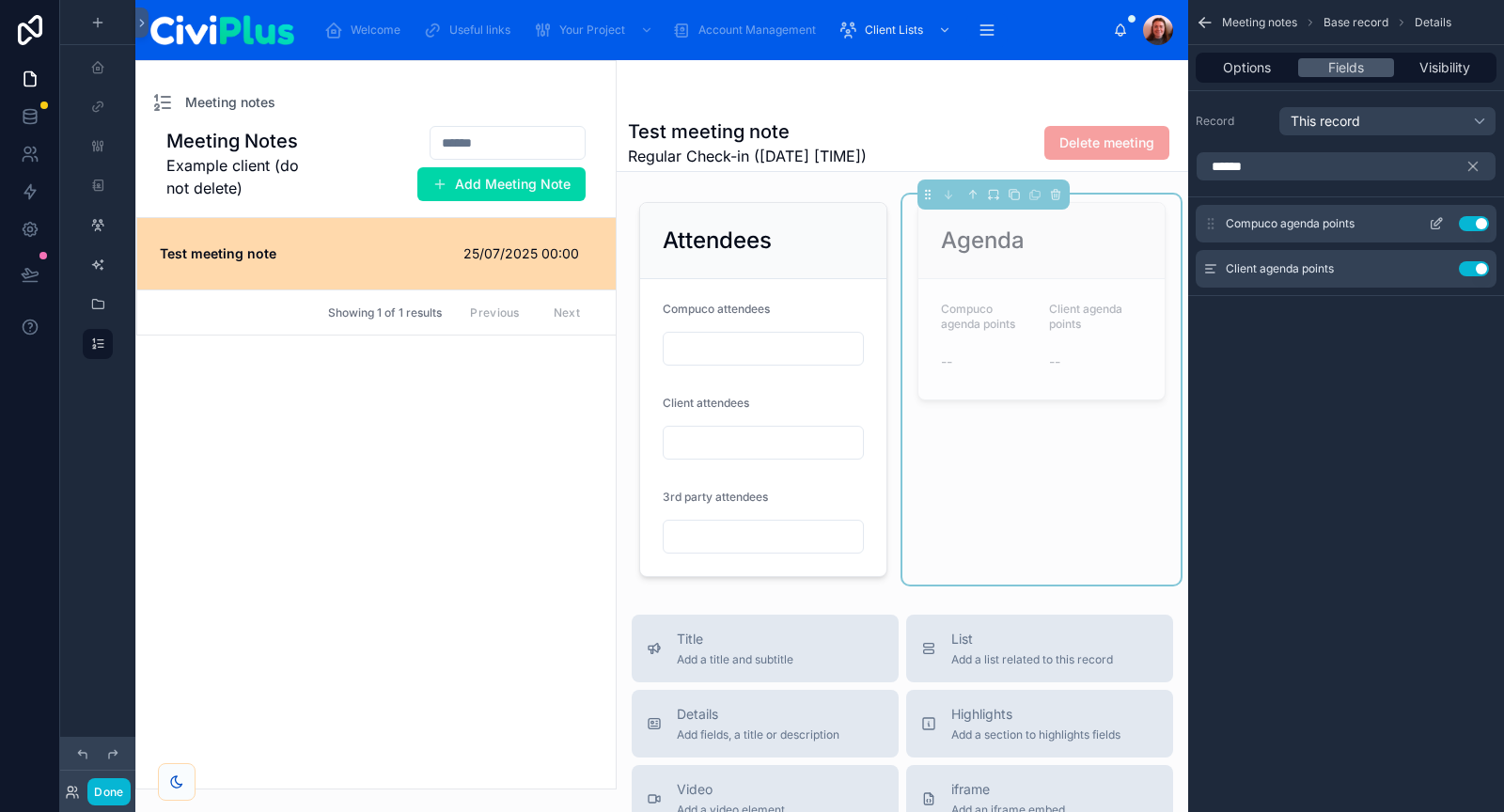 click 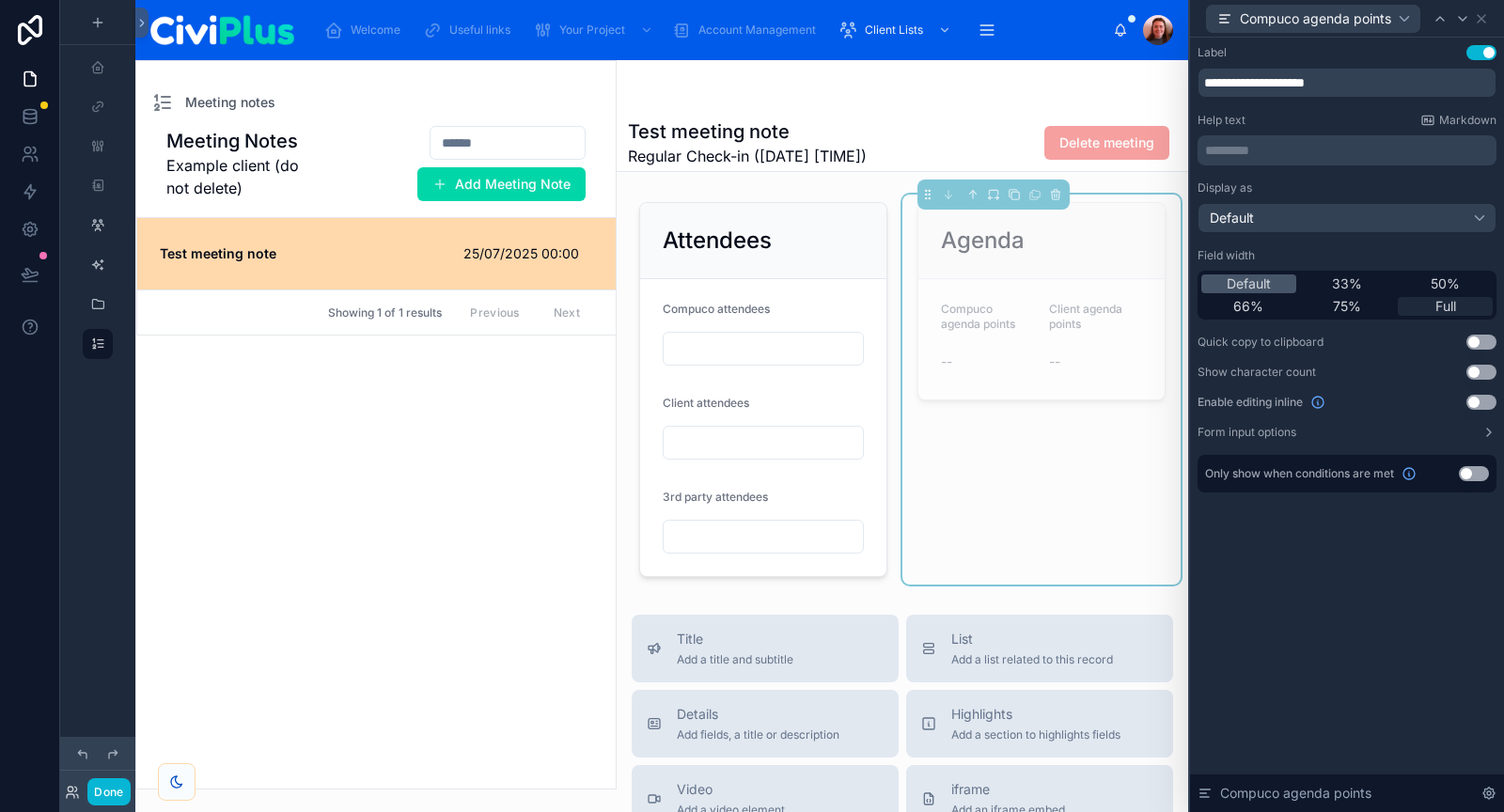 click on "Full" at bounding box center [1445, 306] 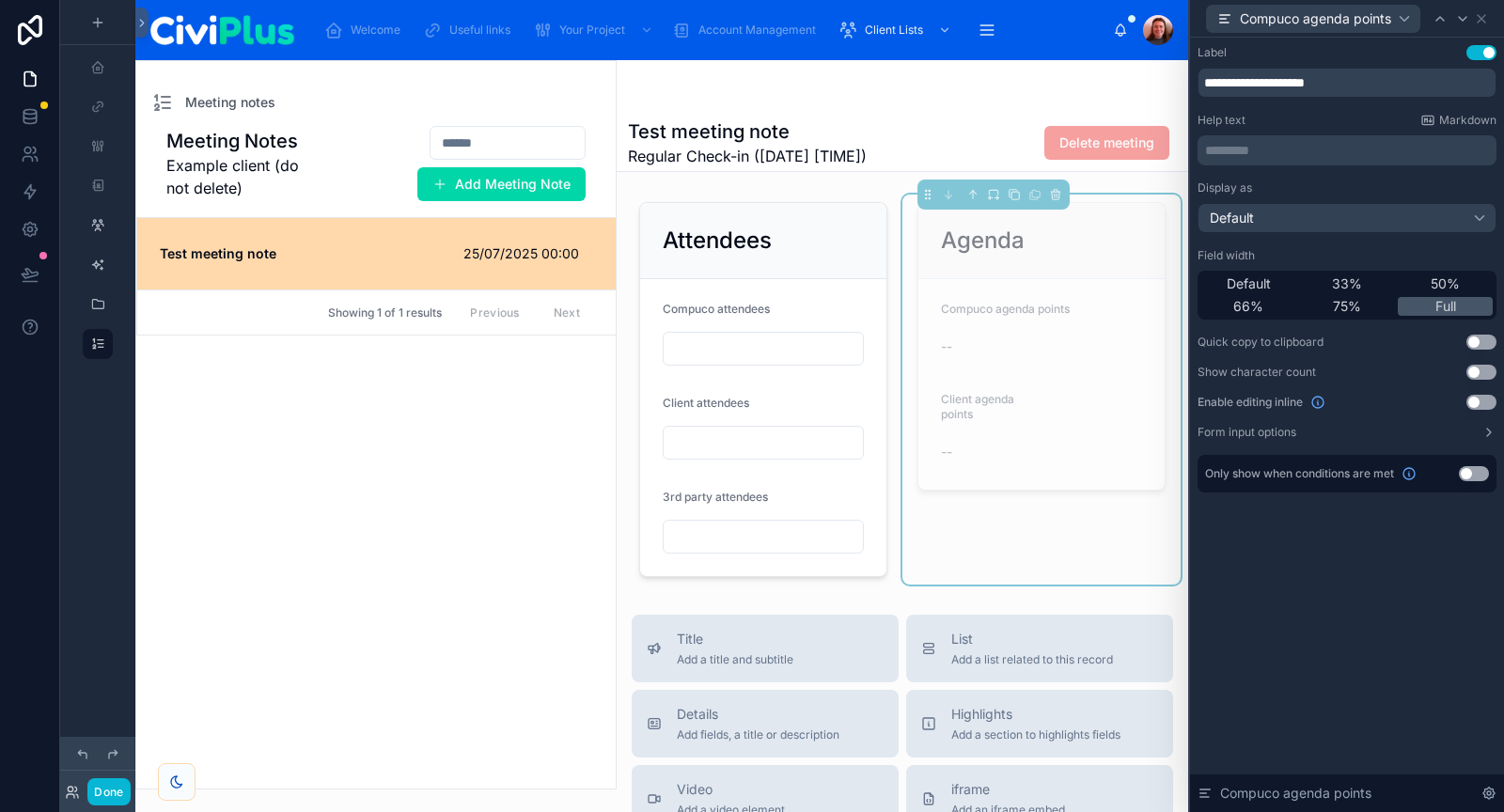 click on "Display as Default Field width Default 33% 50% 66% 75% Full Quick copy to clipboard Use setting Show character count Use setting Enable editing inline Use setting Form input options" at bounding box center (1347, 310) 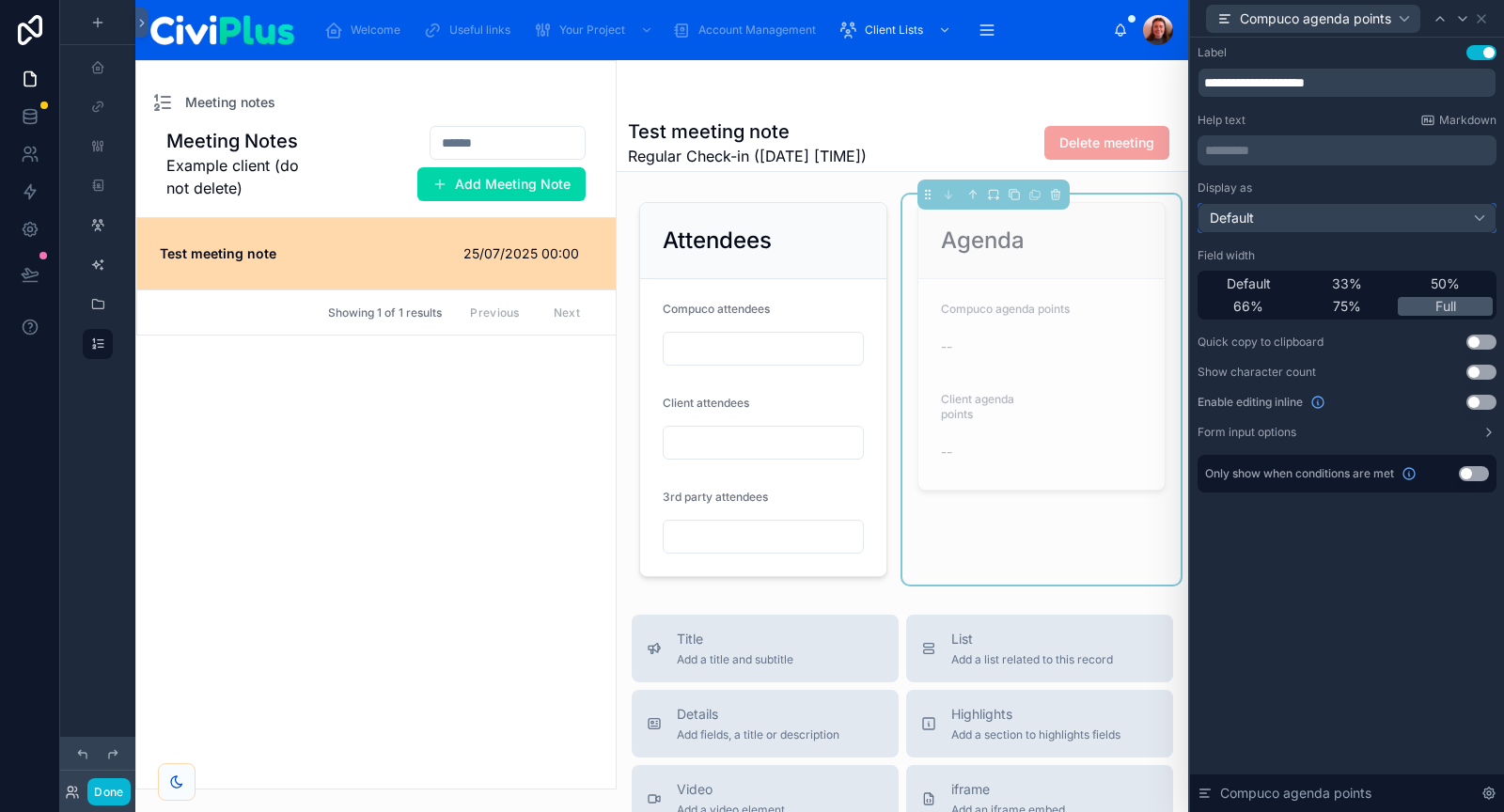 click on "Default" at bounding box center (1347, 218) 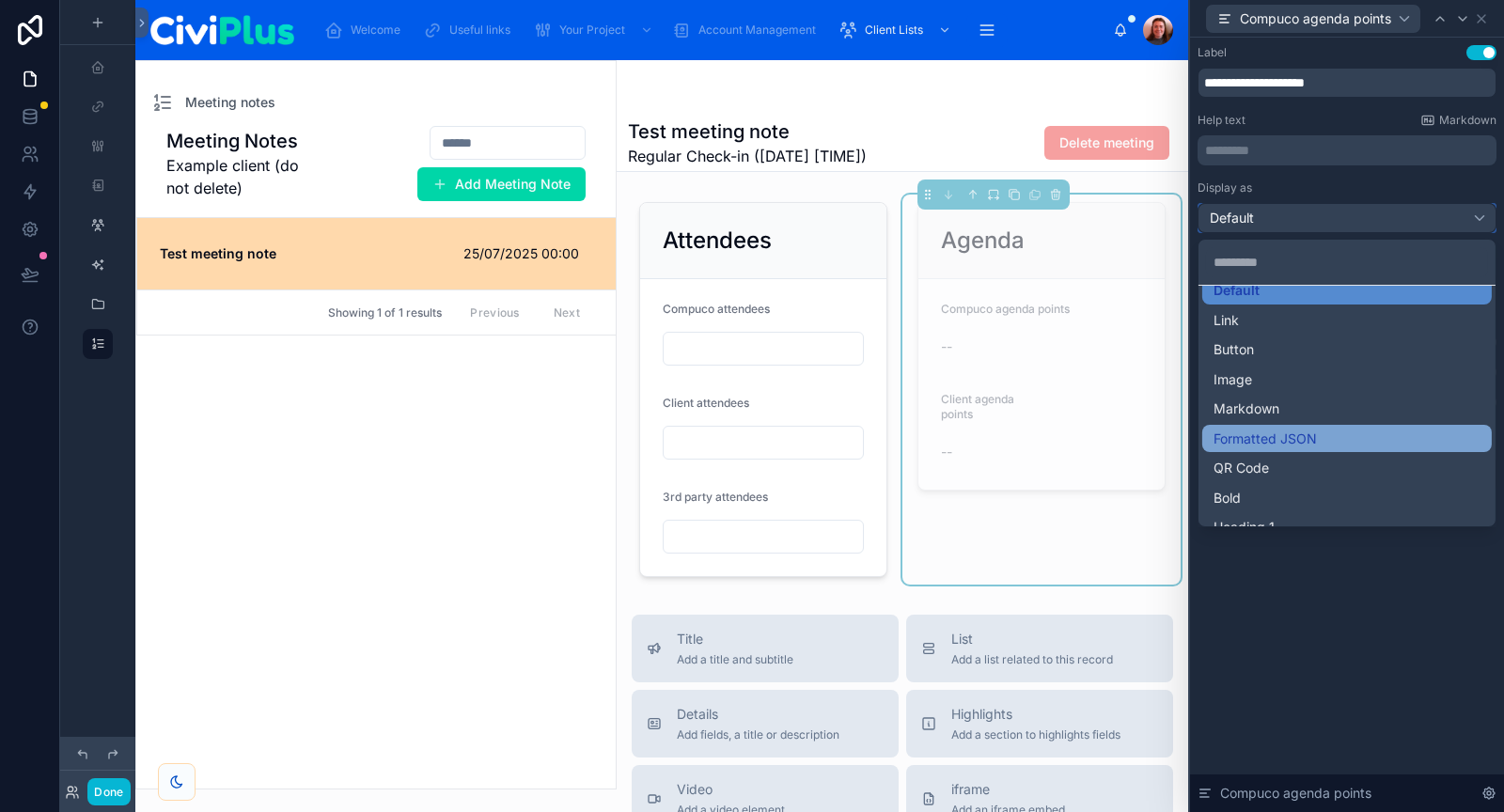 scroll, scrollTop: 0, scrollLeft: 0, axis: both 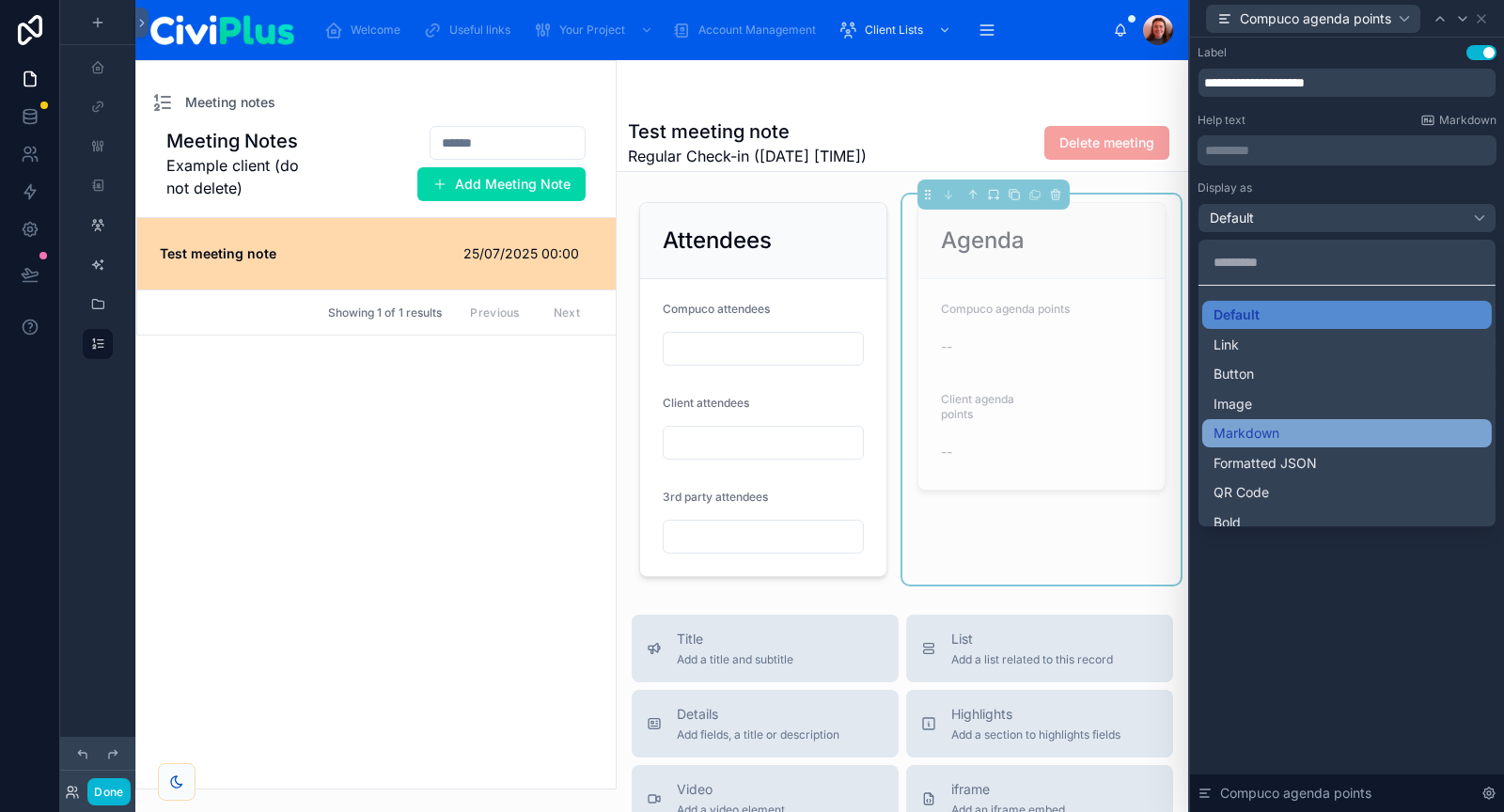 click on "Markdown" at bounding box center [1347, 433] 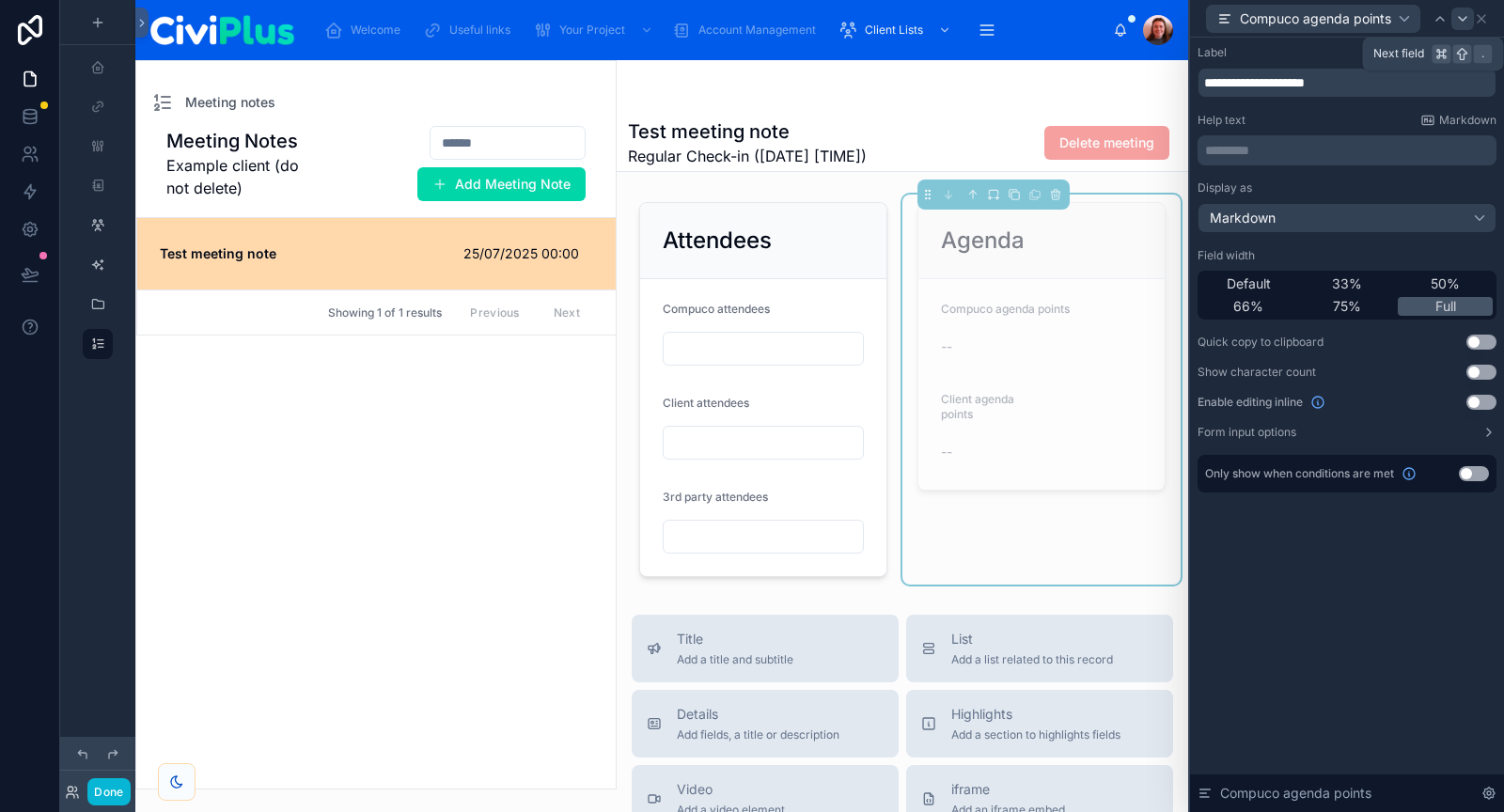click 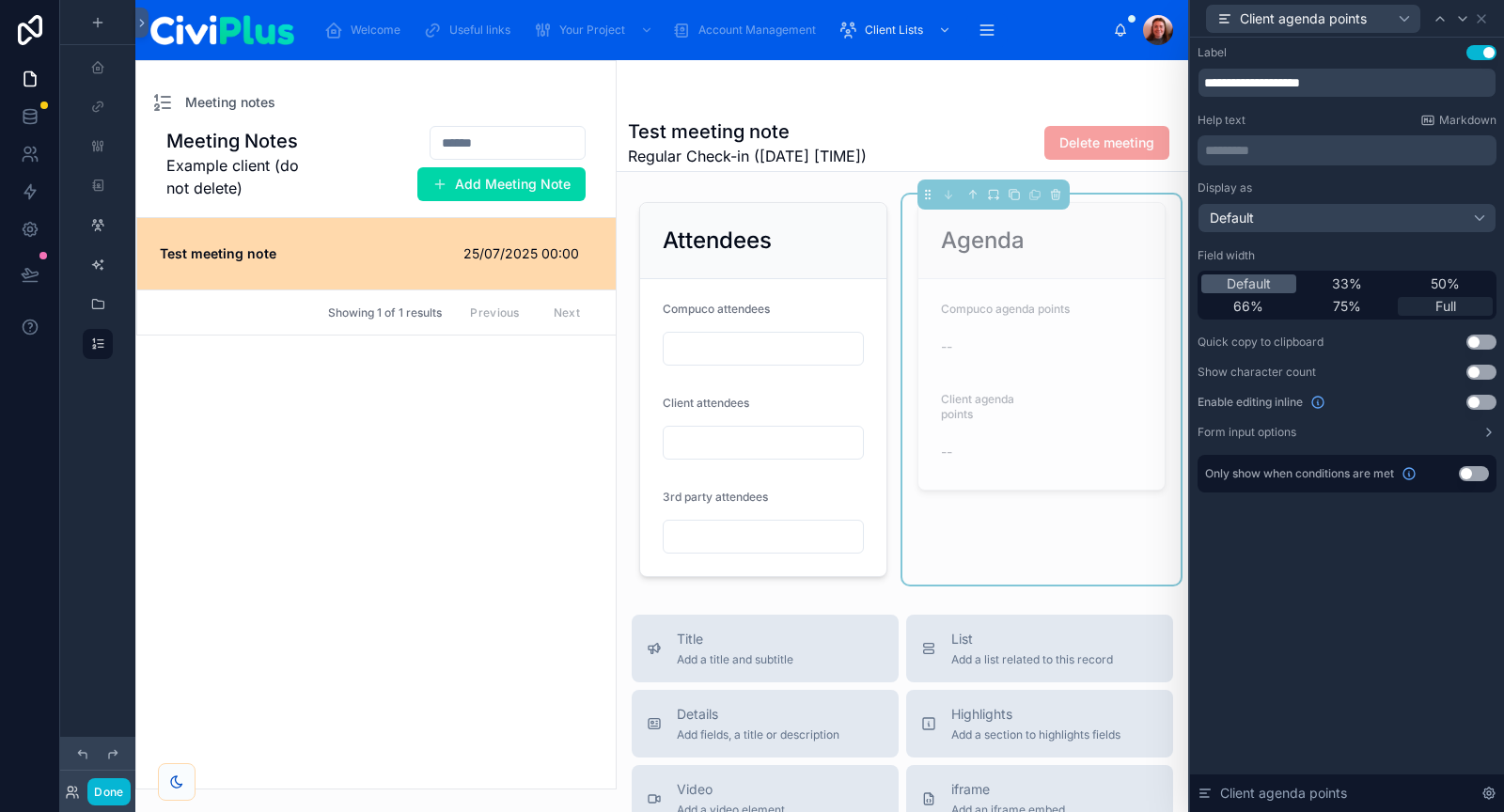 click on "Full" at bounding box center [1446, 306] 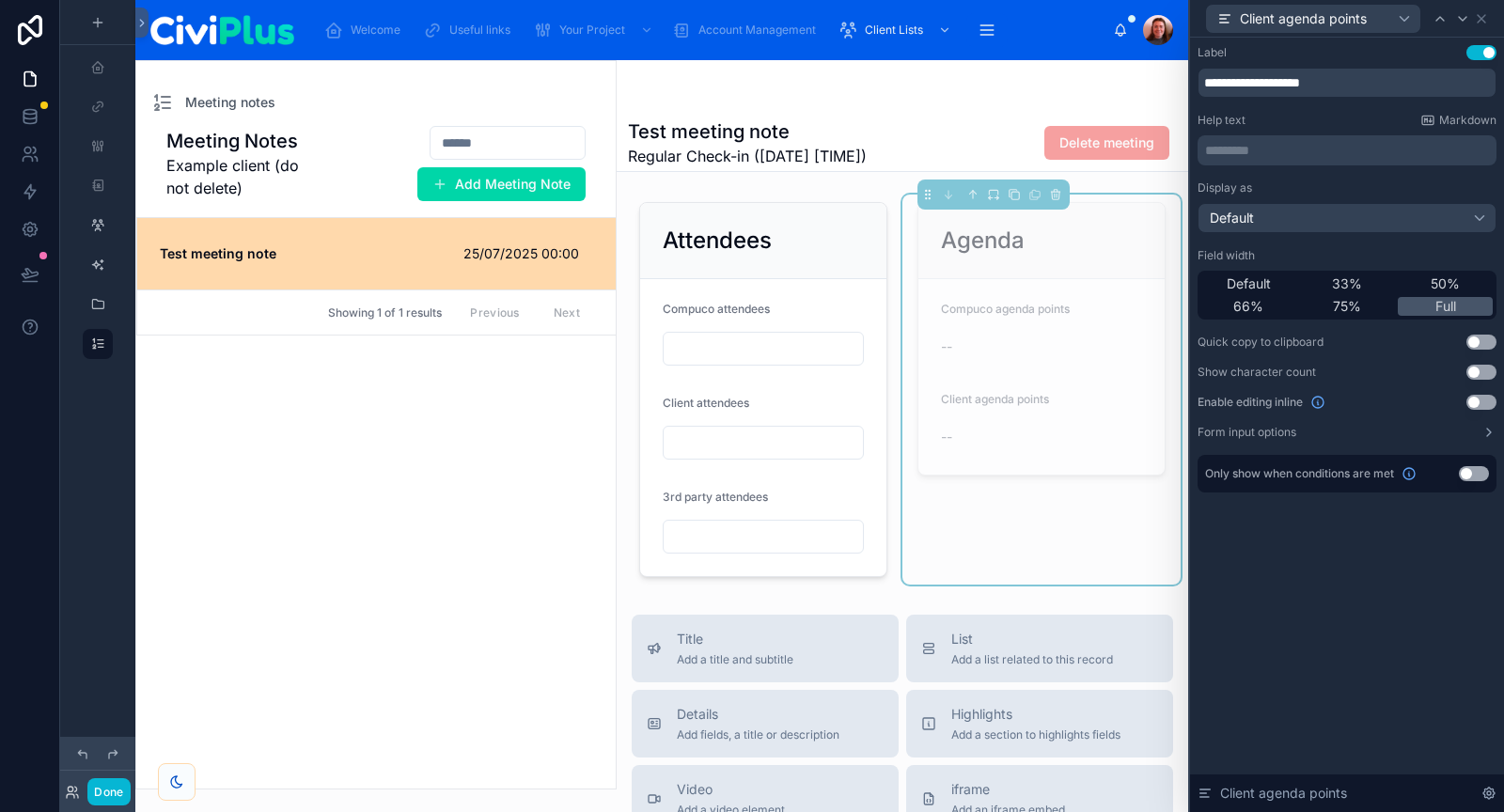 click on "Use setting" at bounding box center (1481, 402) 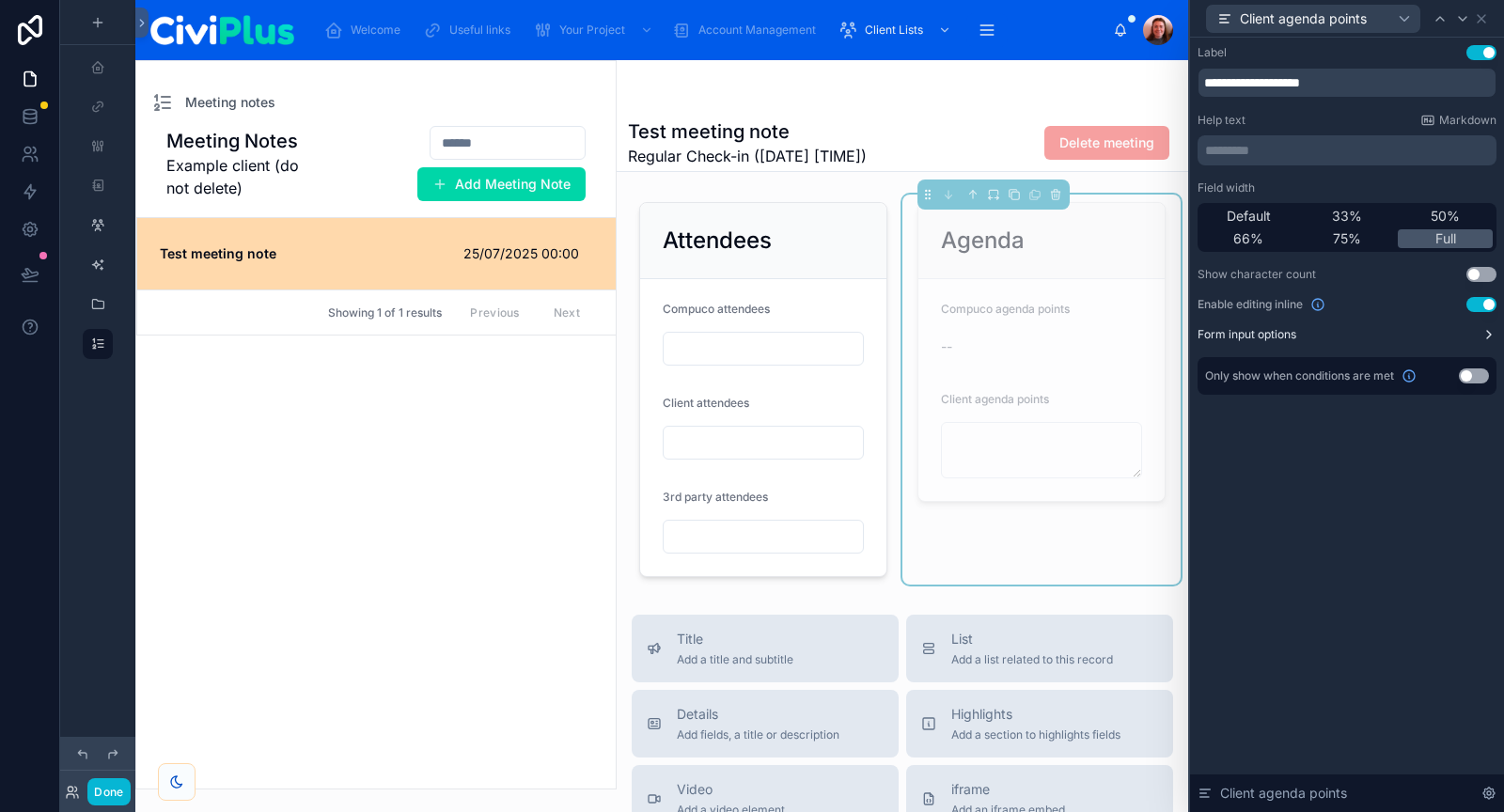 click on "Form input options" at bounding box center (1347, 335) 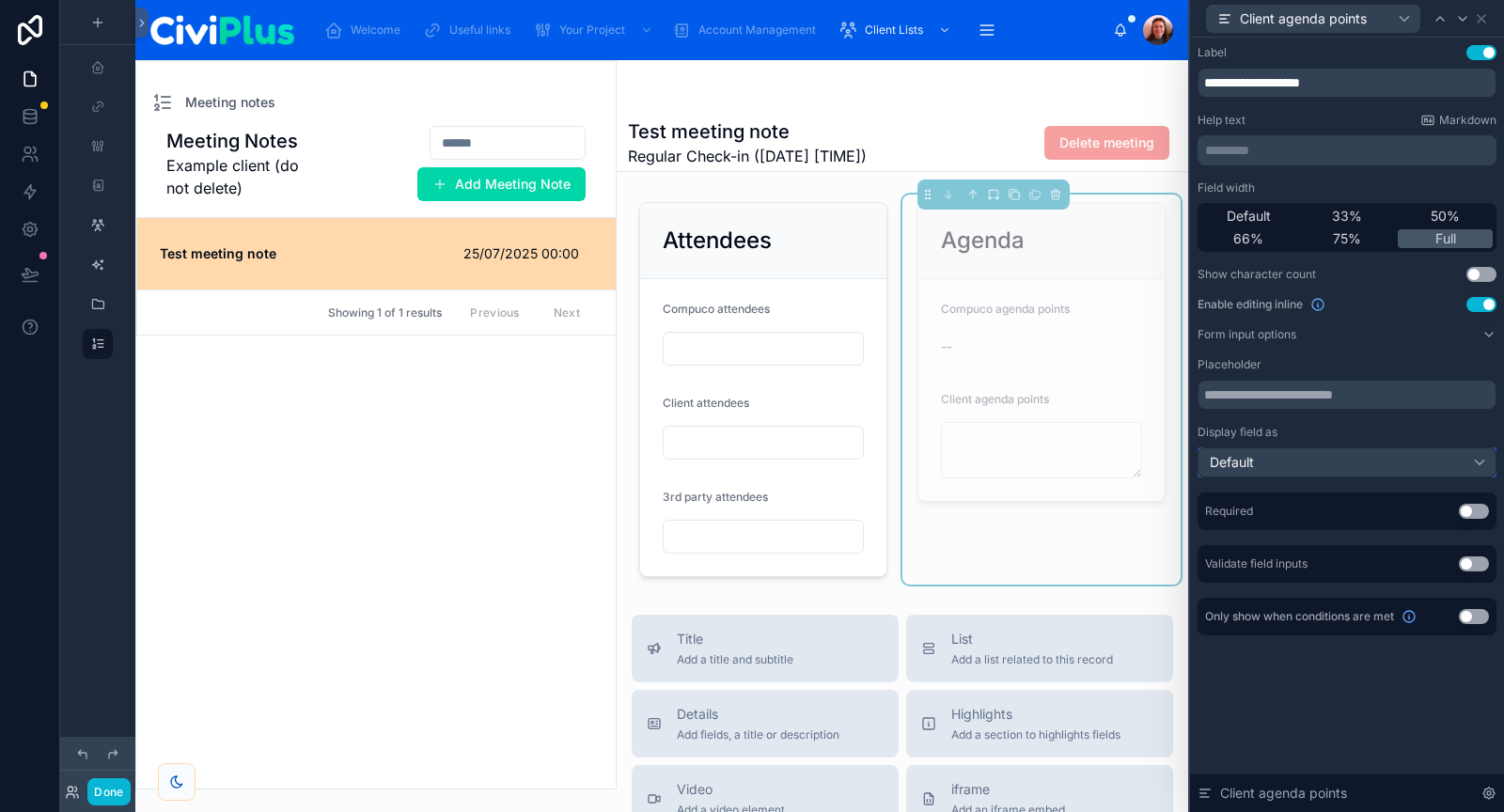 click on "Default" at bounding box center [1347, 462] 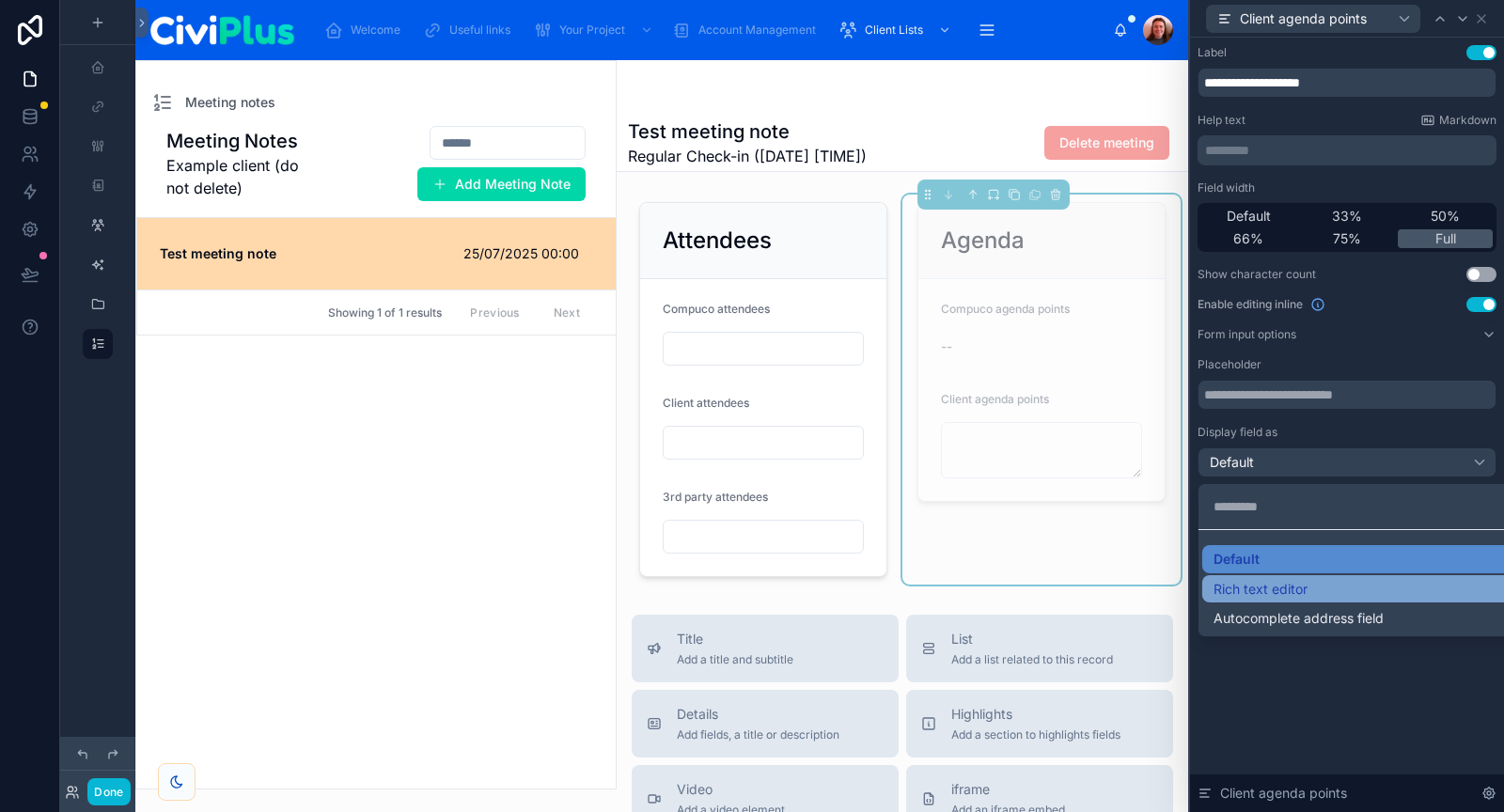 click on "Rich text editor" at bounding box center [1370, 589] 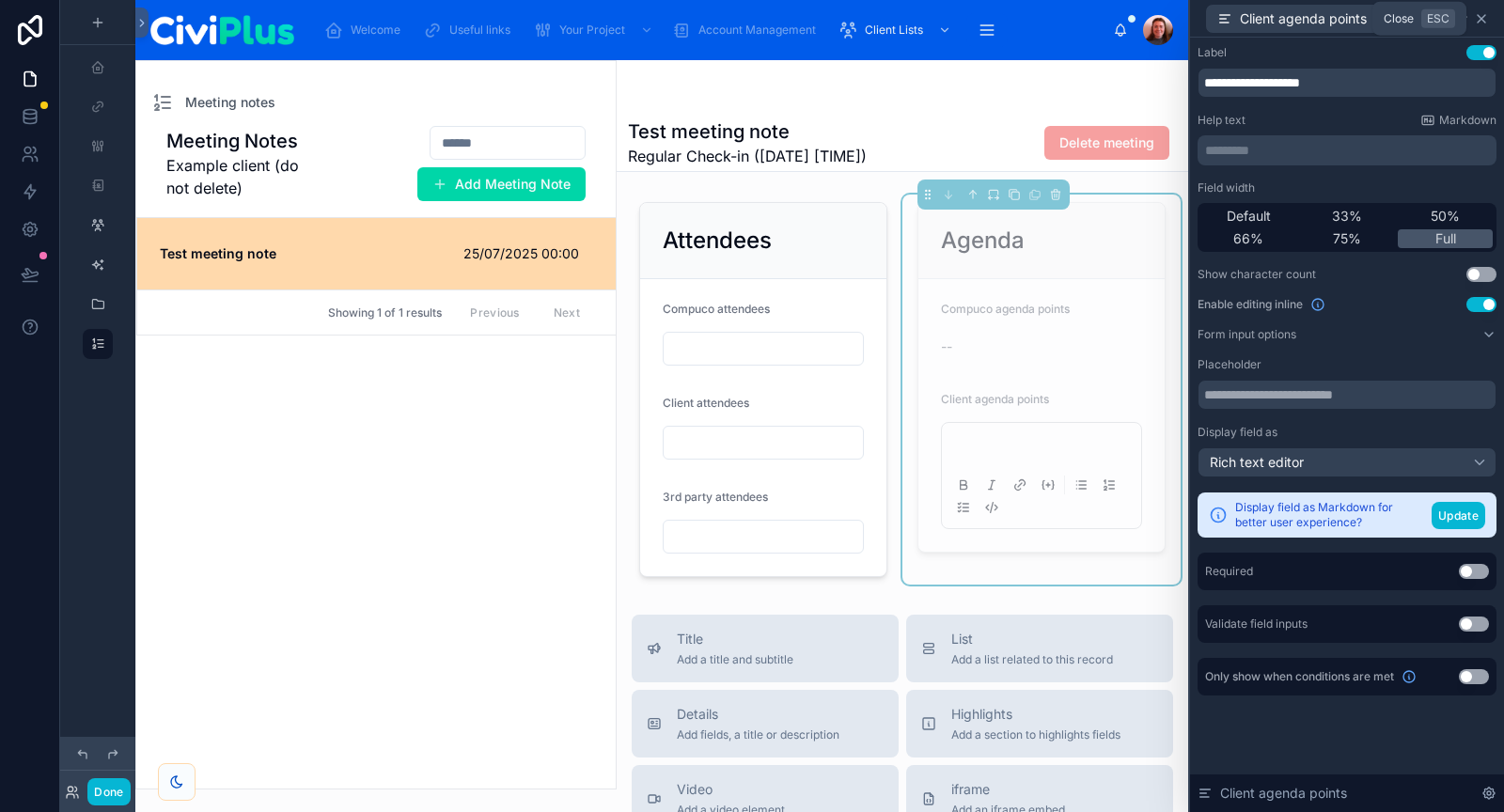 click 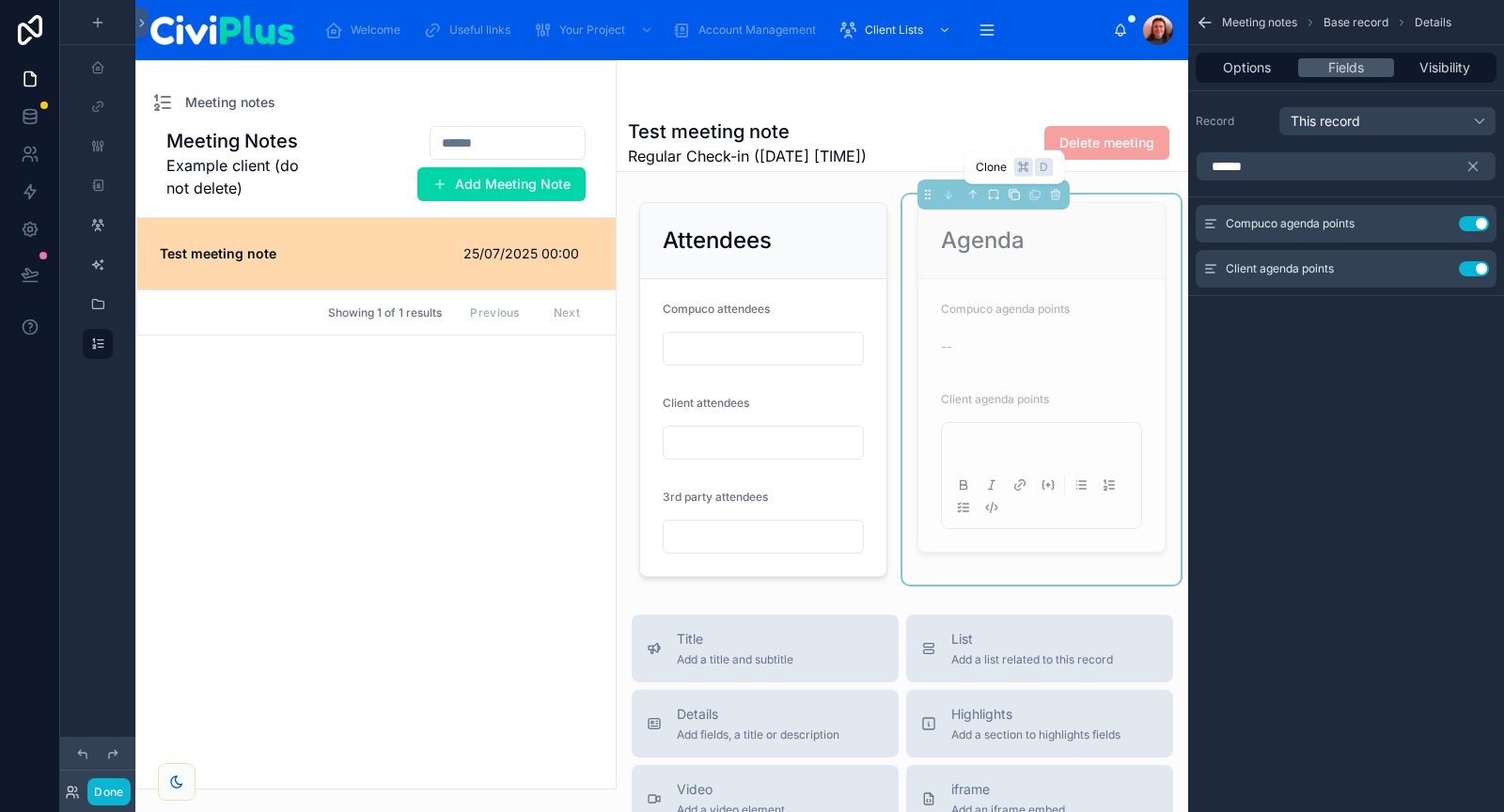 click 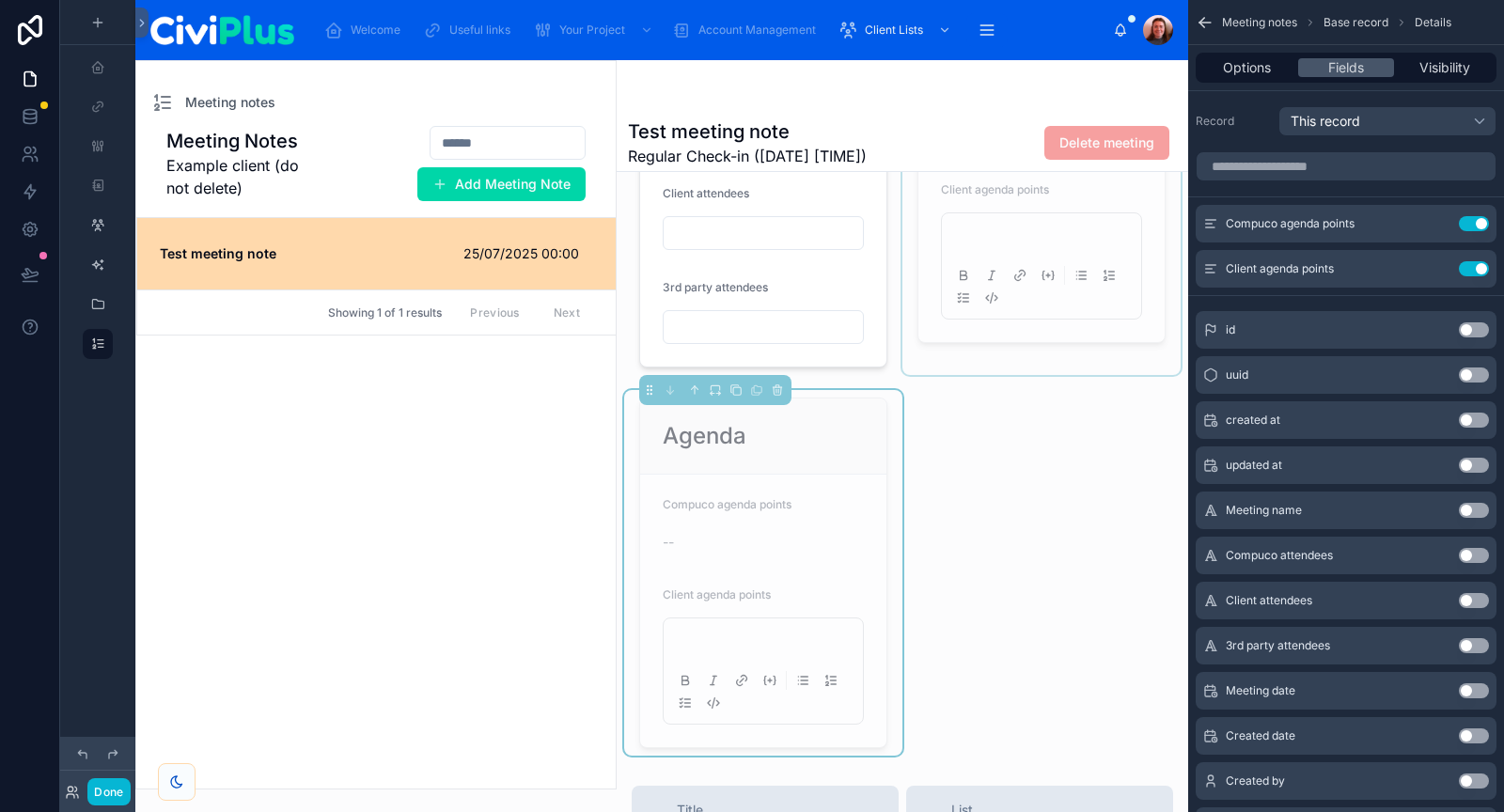 scroll, scrollTop: 251, scrollLeft: 0, axis: vertical 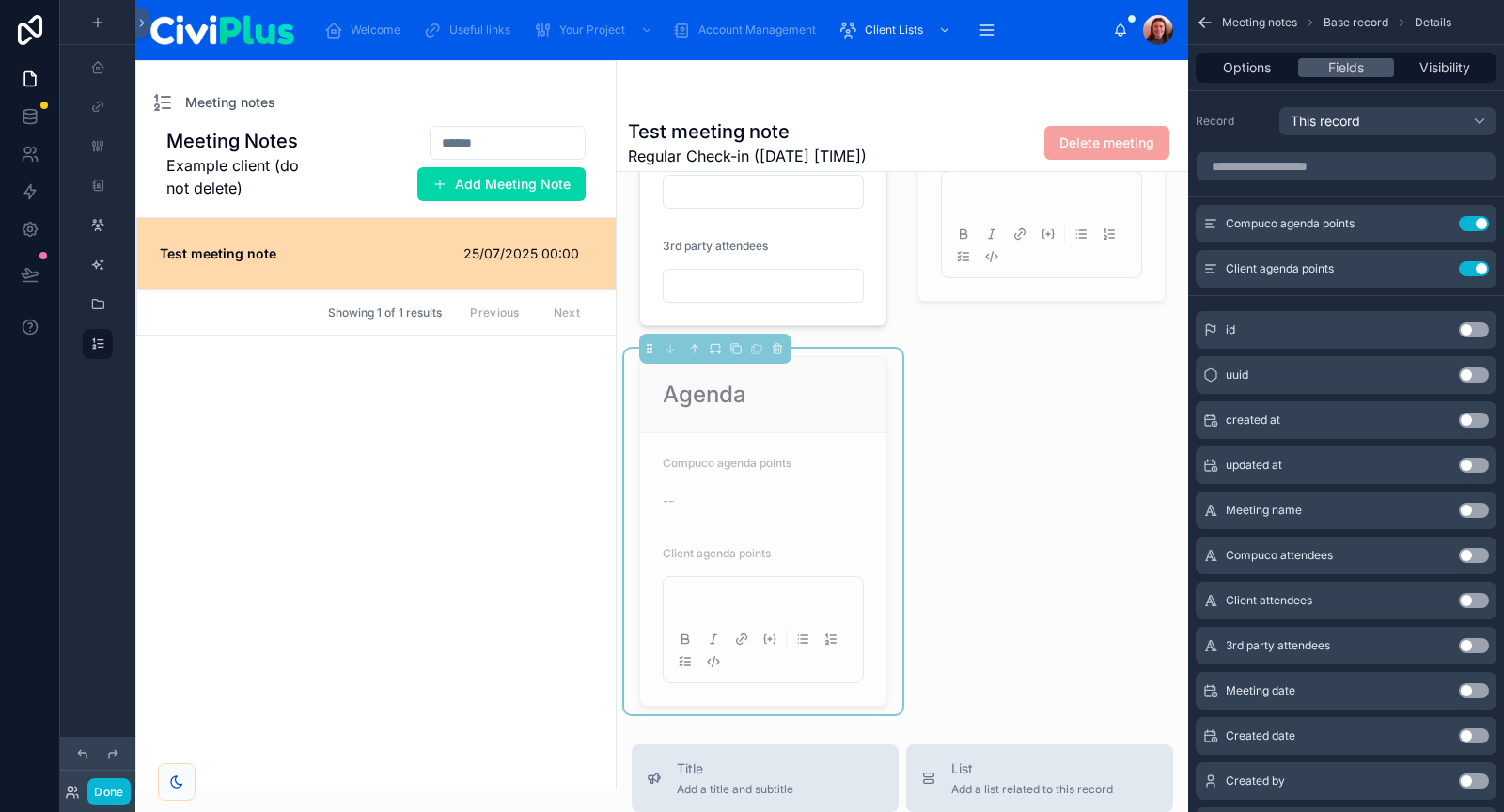 click on "Compuco agenda points -- Client agenda points" at bounding box center [763, 570] 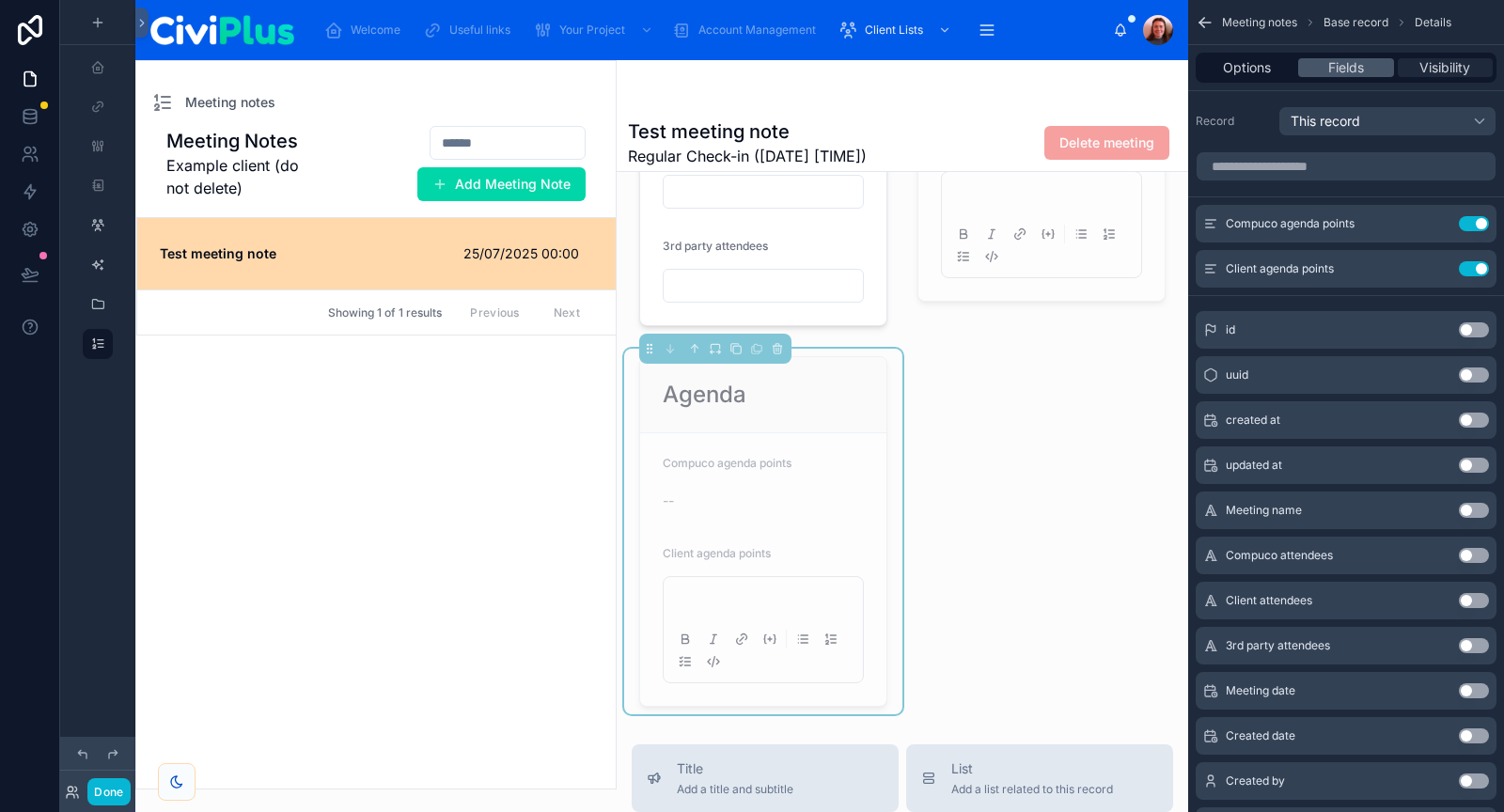 click on "Visibility" at bounding box center (1445, 68) 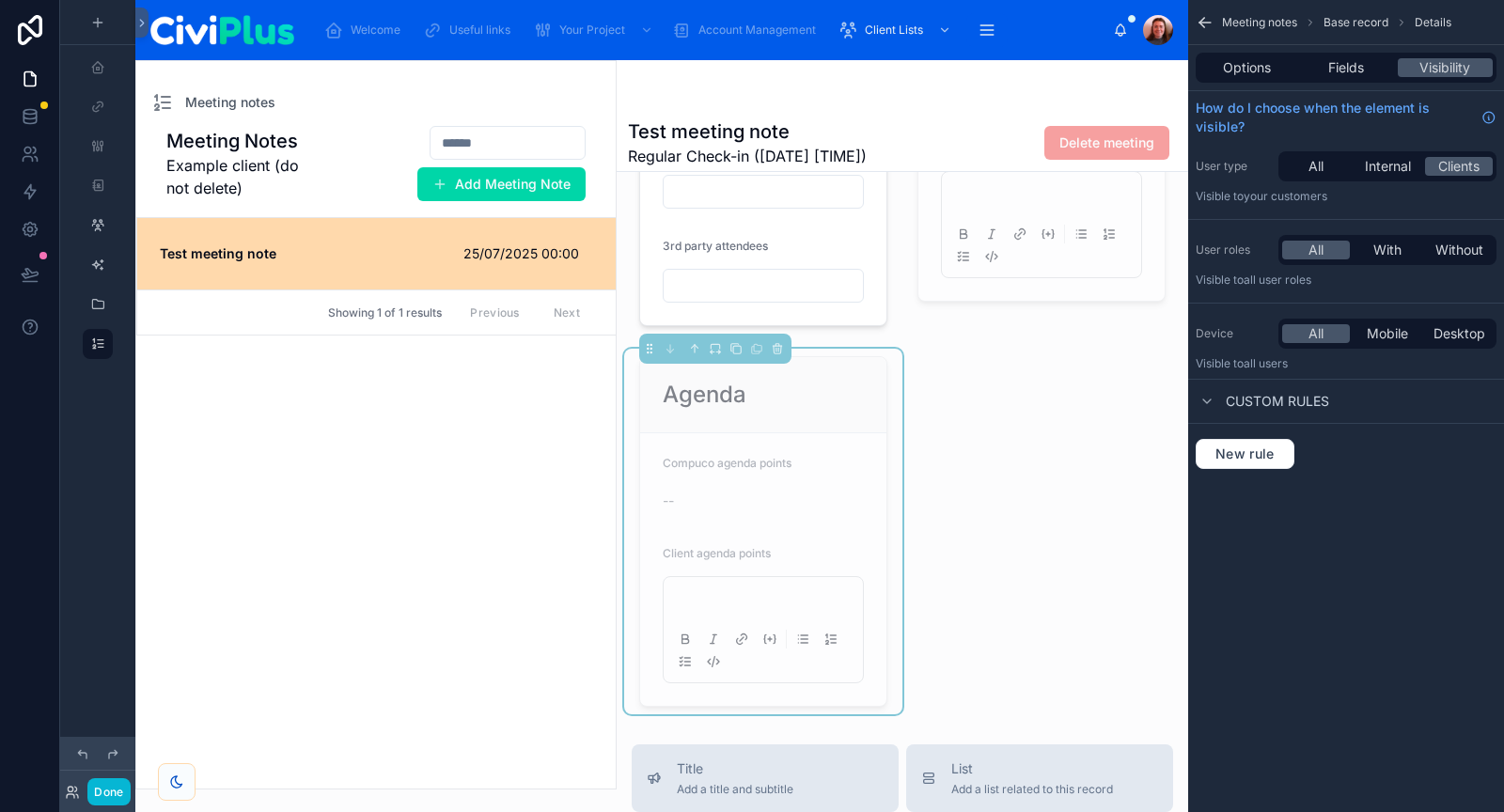 click on "All Internal Clients" at bounding box center [1387, 166] 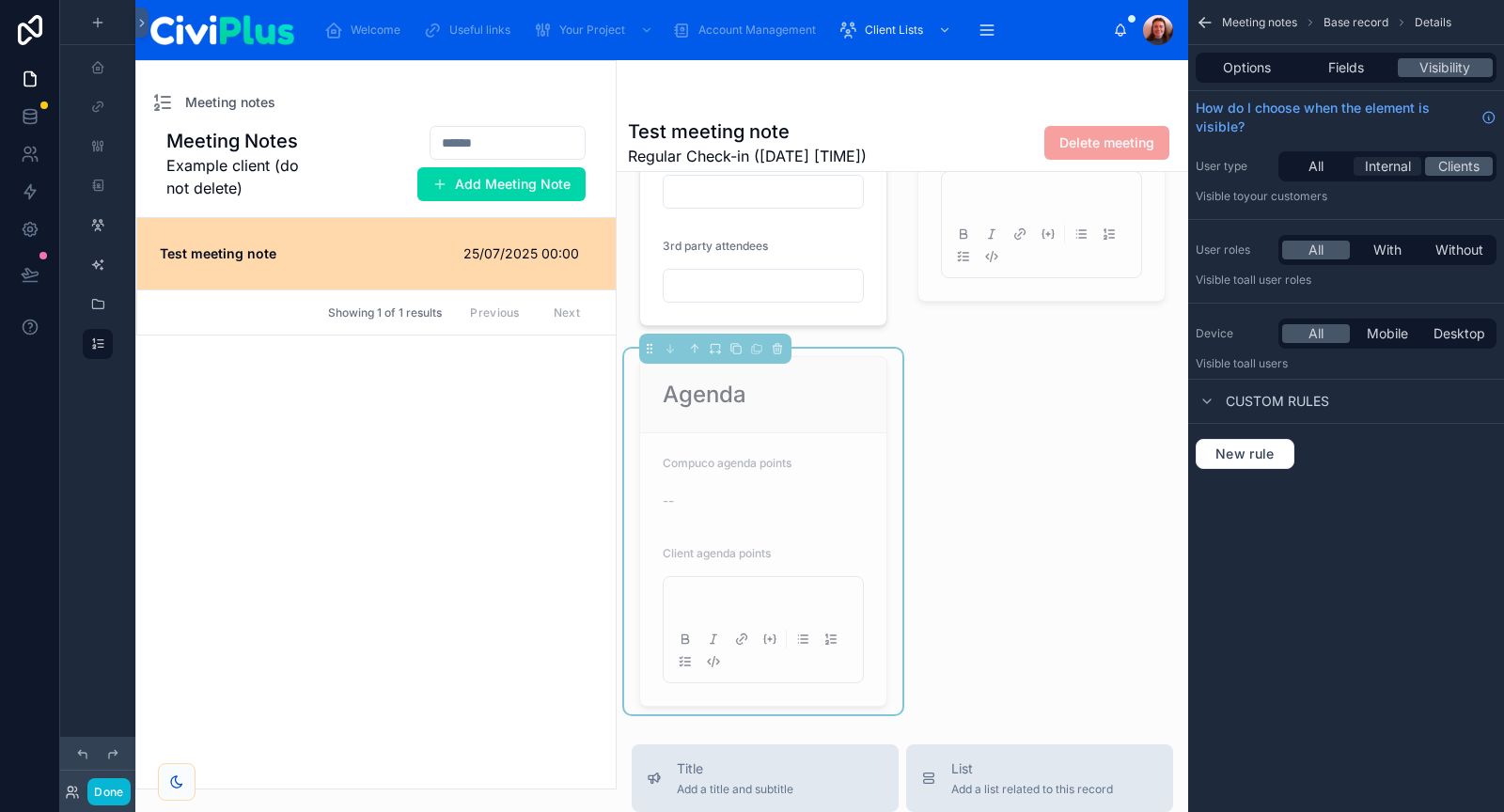 click on "Internal" at bounding box center [1387, 166] 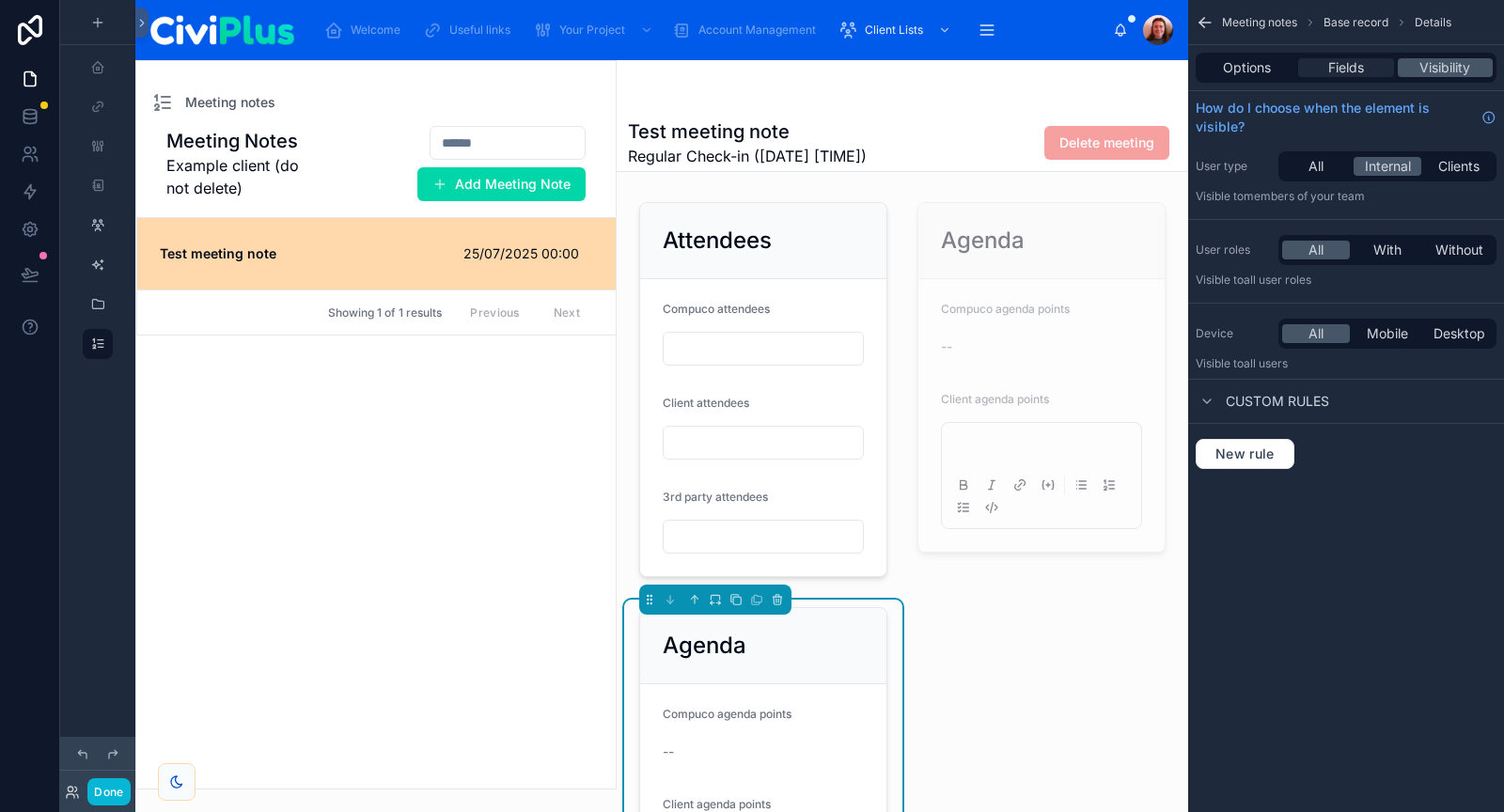 click on "Fields" at bounding box center [1346, 68] 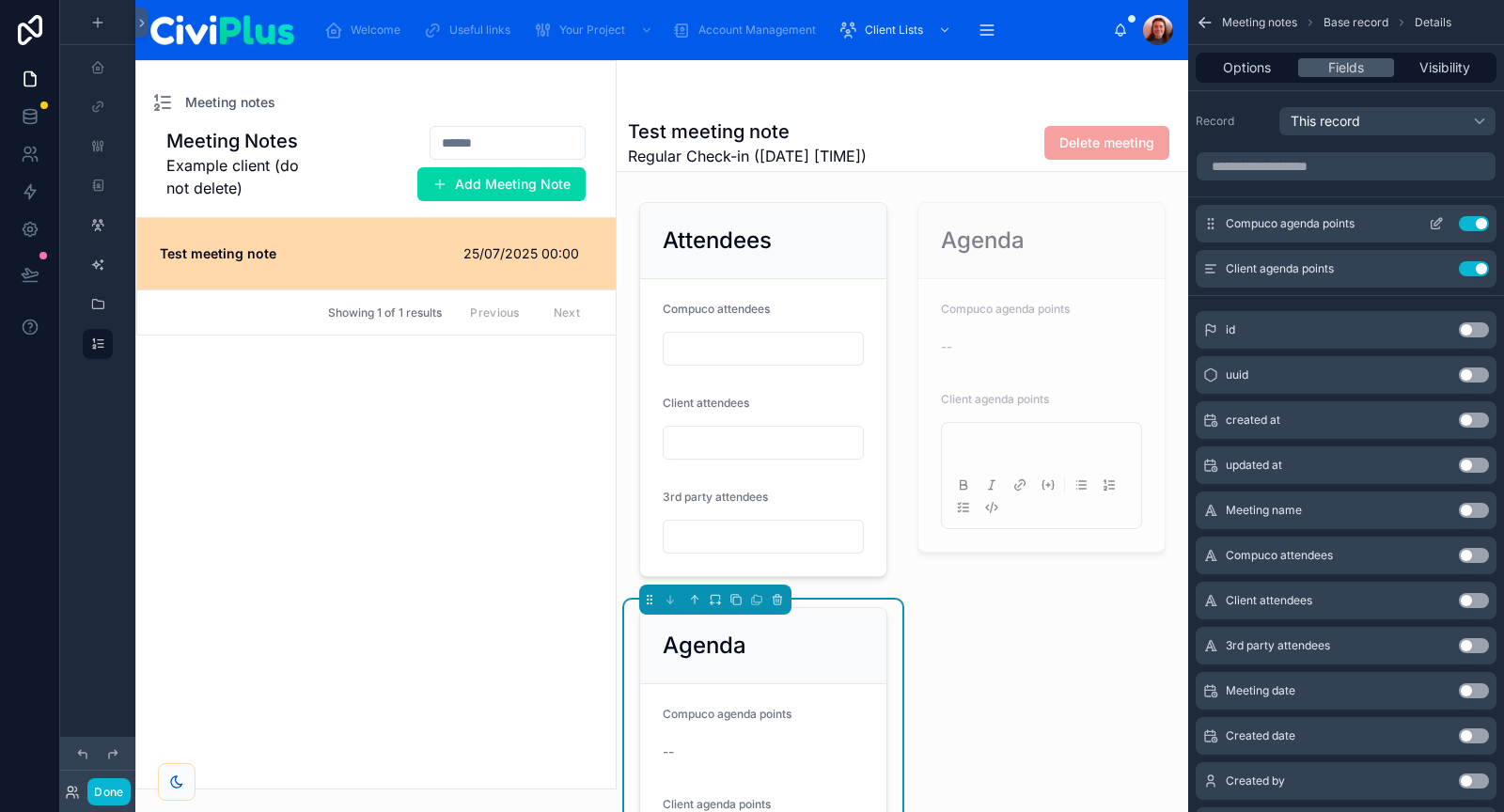 click 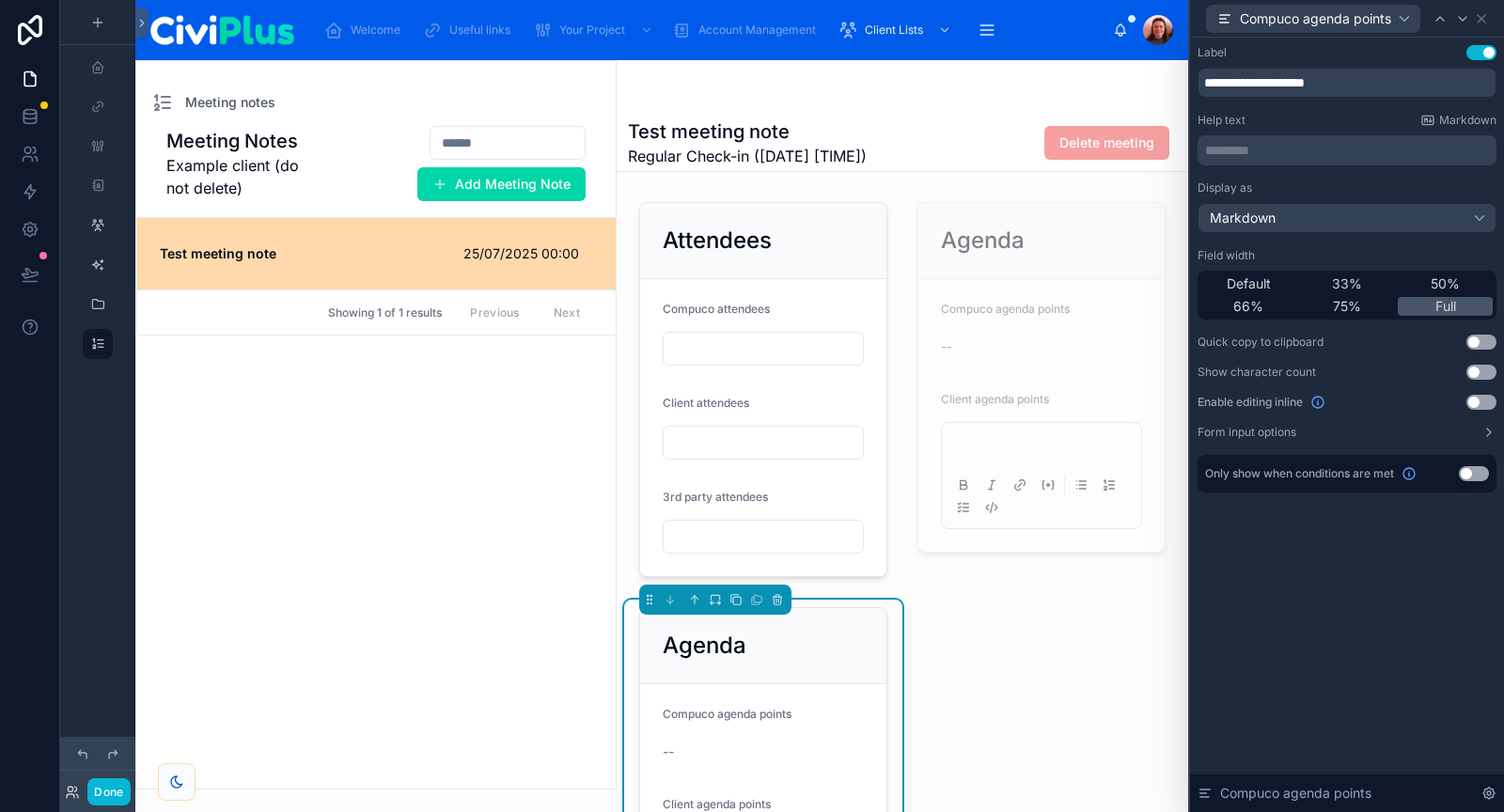 click on "Use setting" at bounding box center (1481, 402) 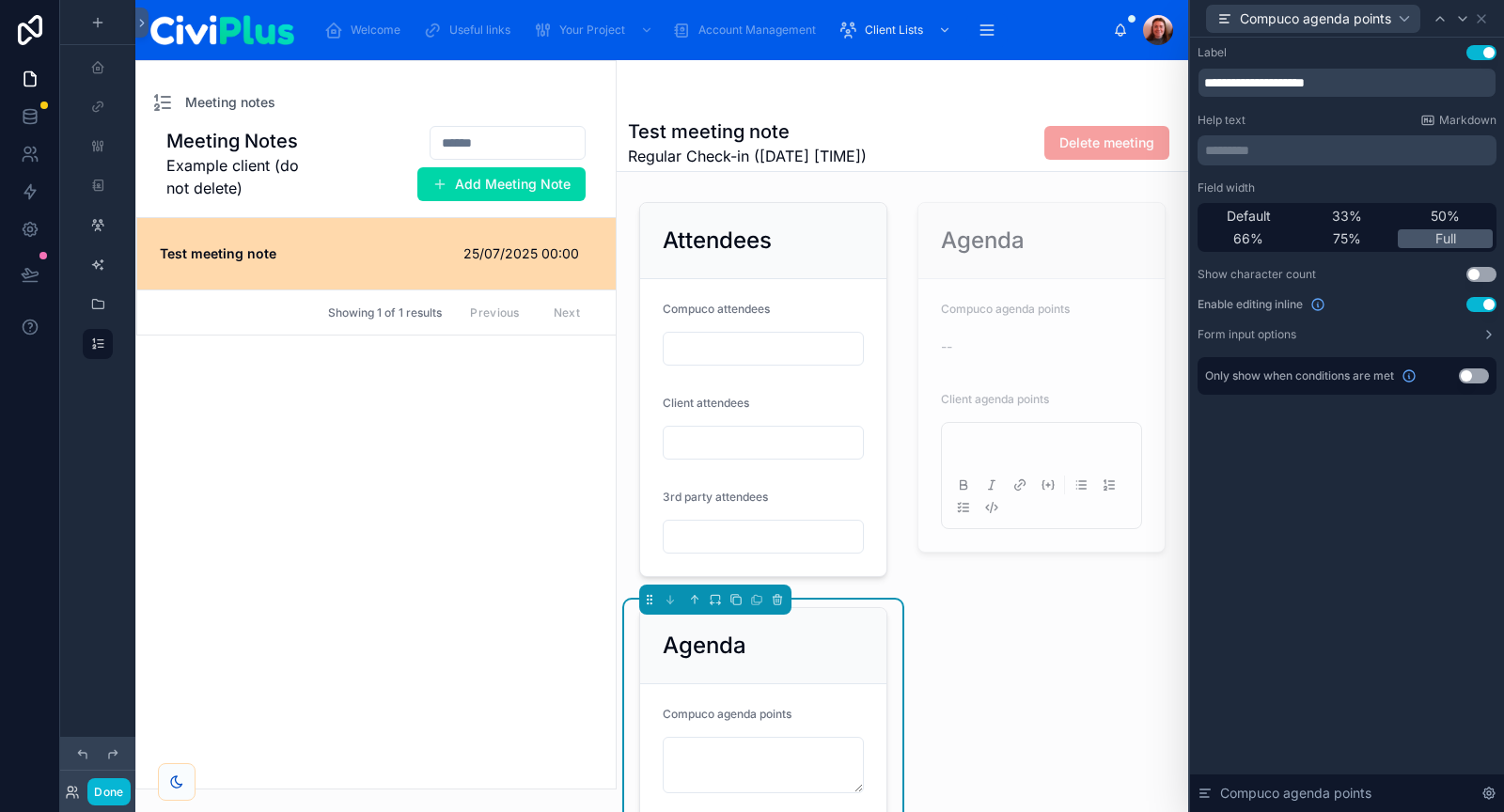 click on "**********" at bounding box center [1347, 220] 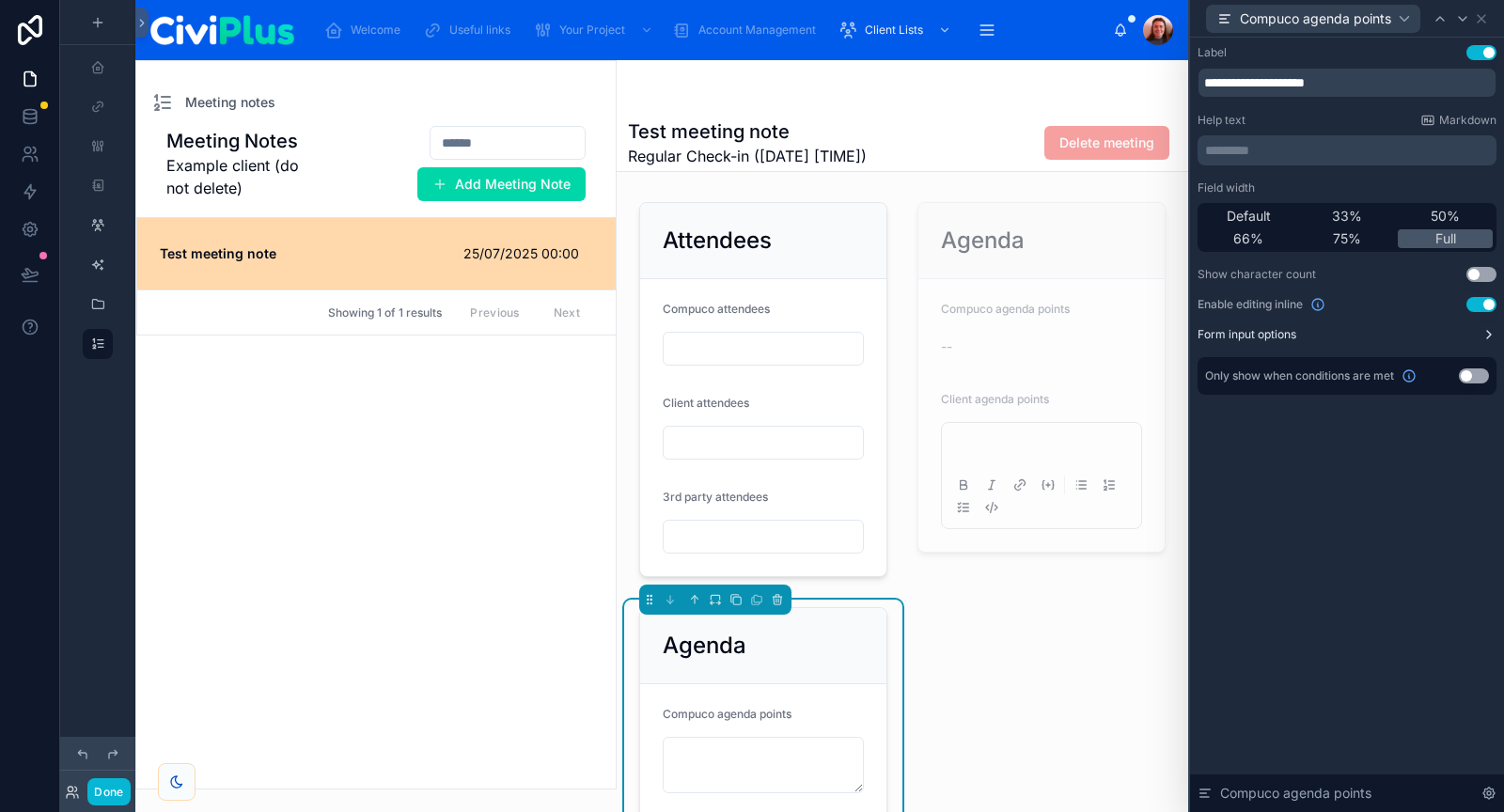 click on "Form input options" at bounding box center [1347, 335] 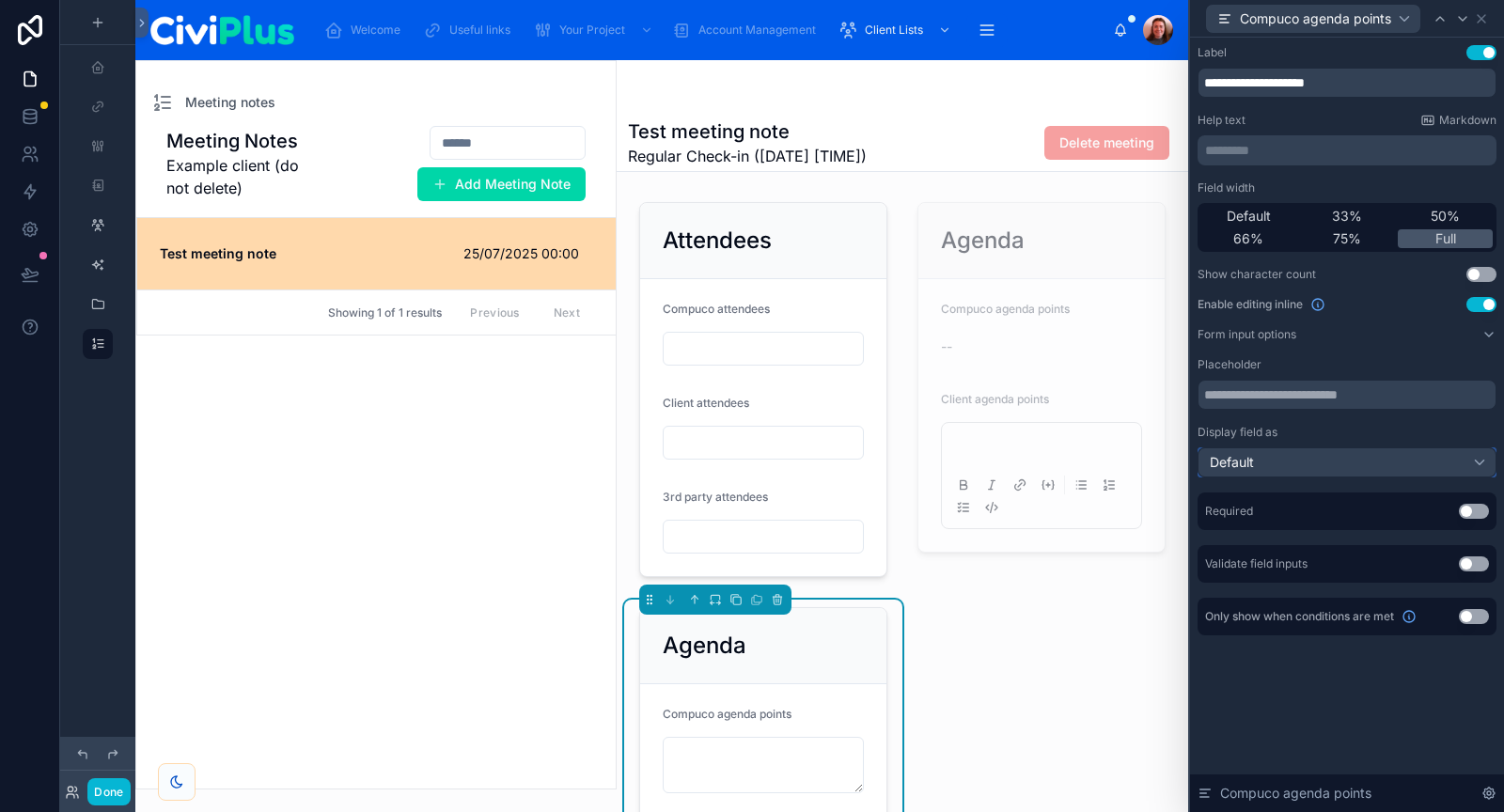 click on "Default" at bounding box center (1347, 462) 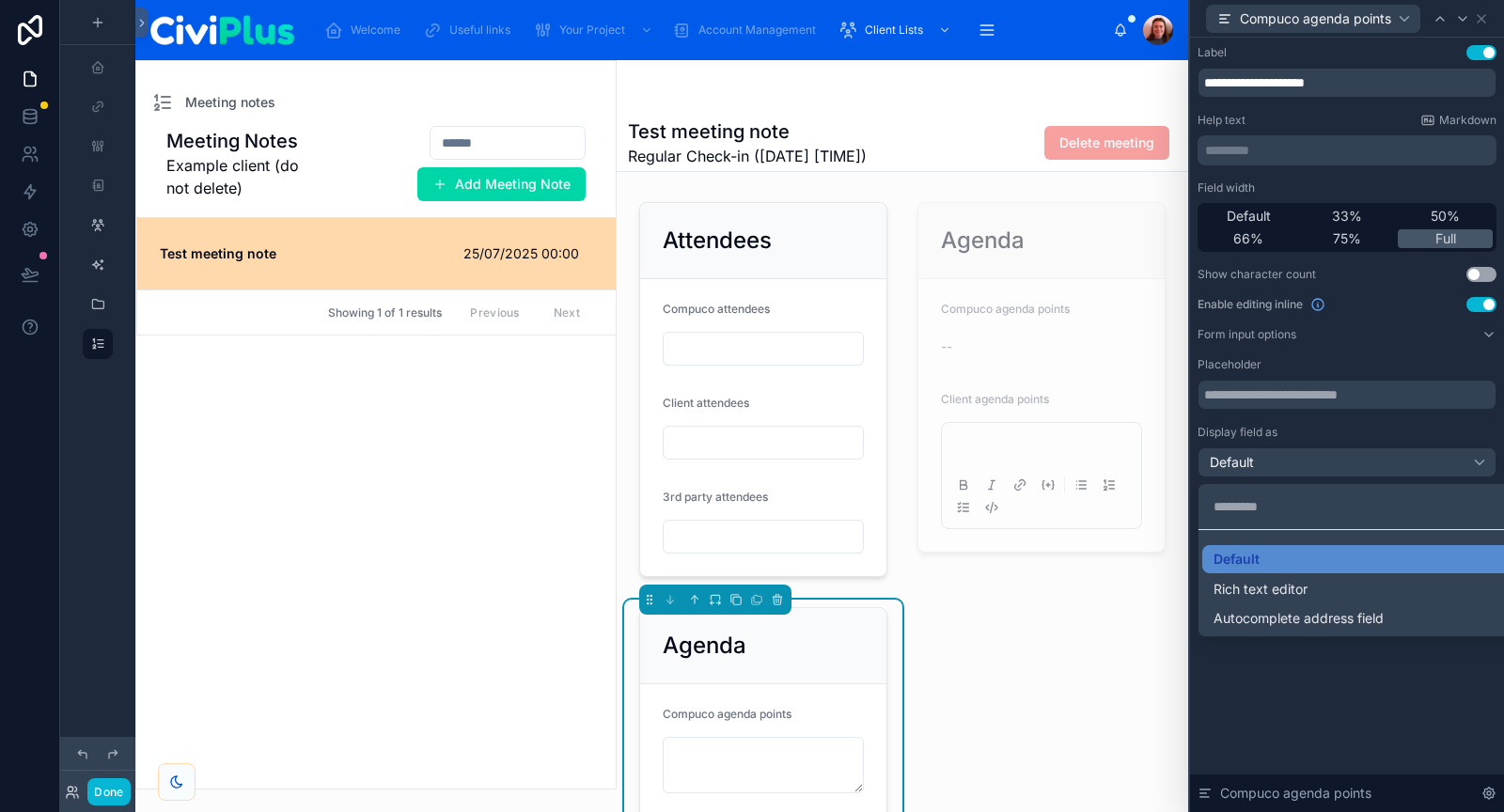 click at bounding box center [1347, 406] 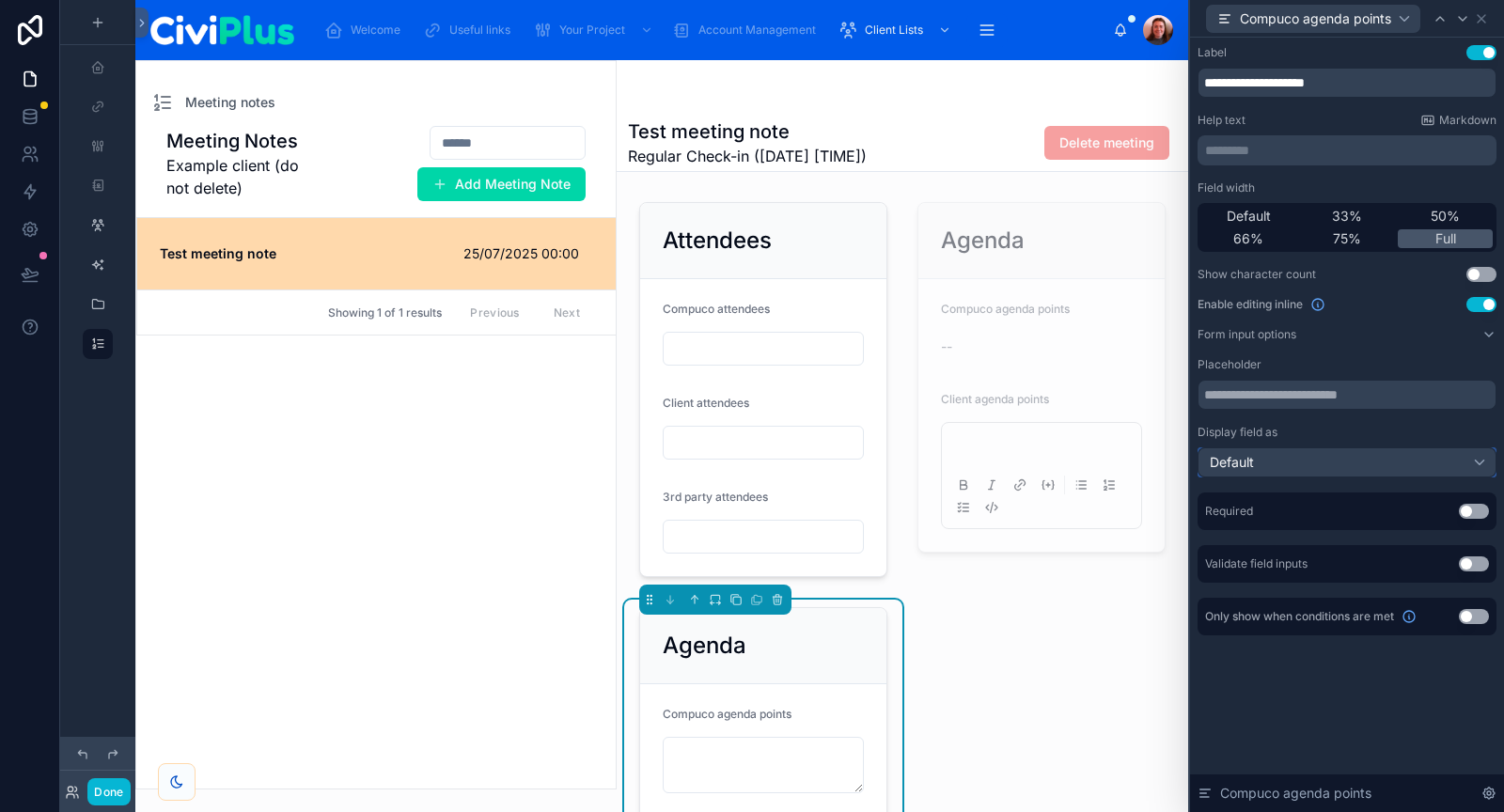 click on "Default" at bounding box center (1347, 462) 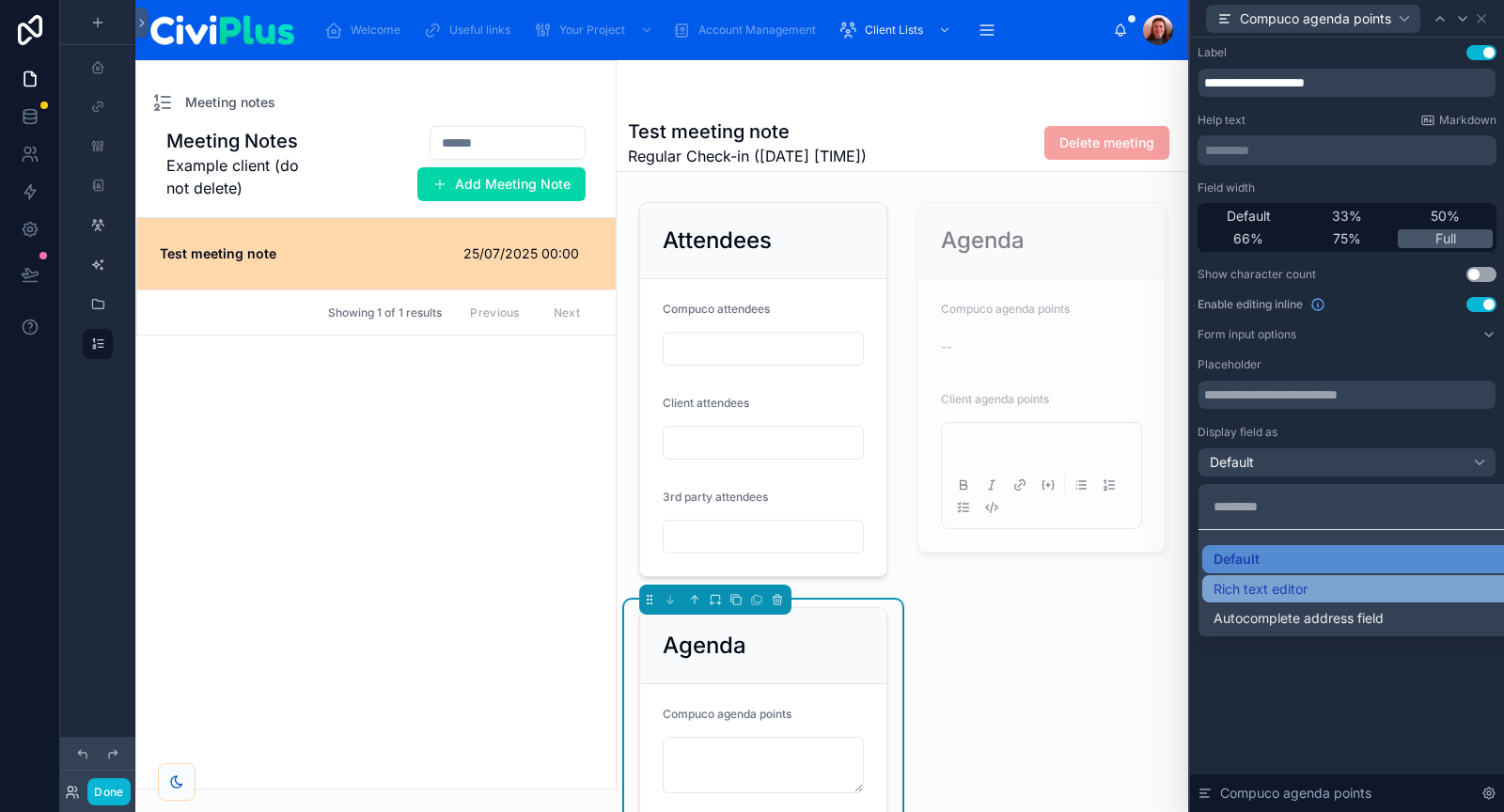 click on "Rich text editor" at bounding box center (1370, 589) 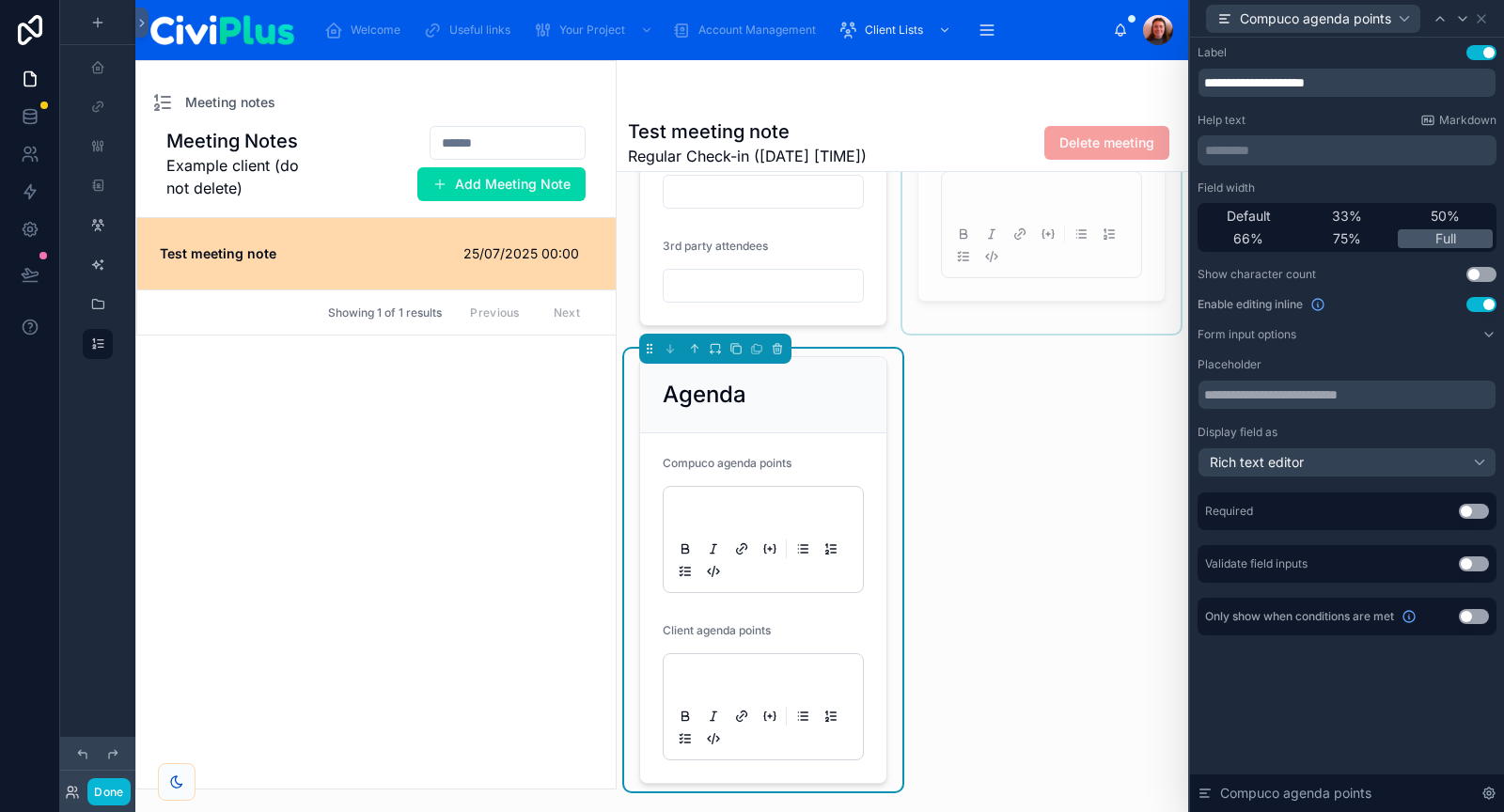 scroll, scrollTop: 325, scrollLeft: 0, axis: vertical 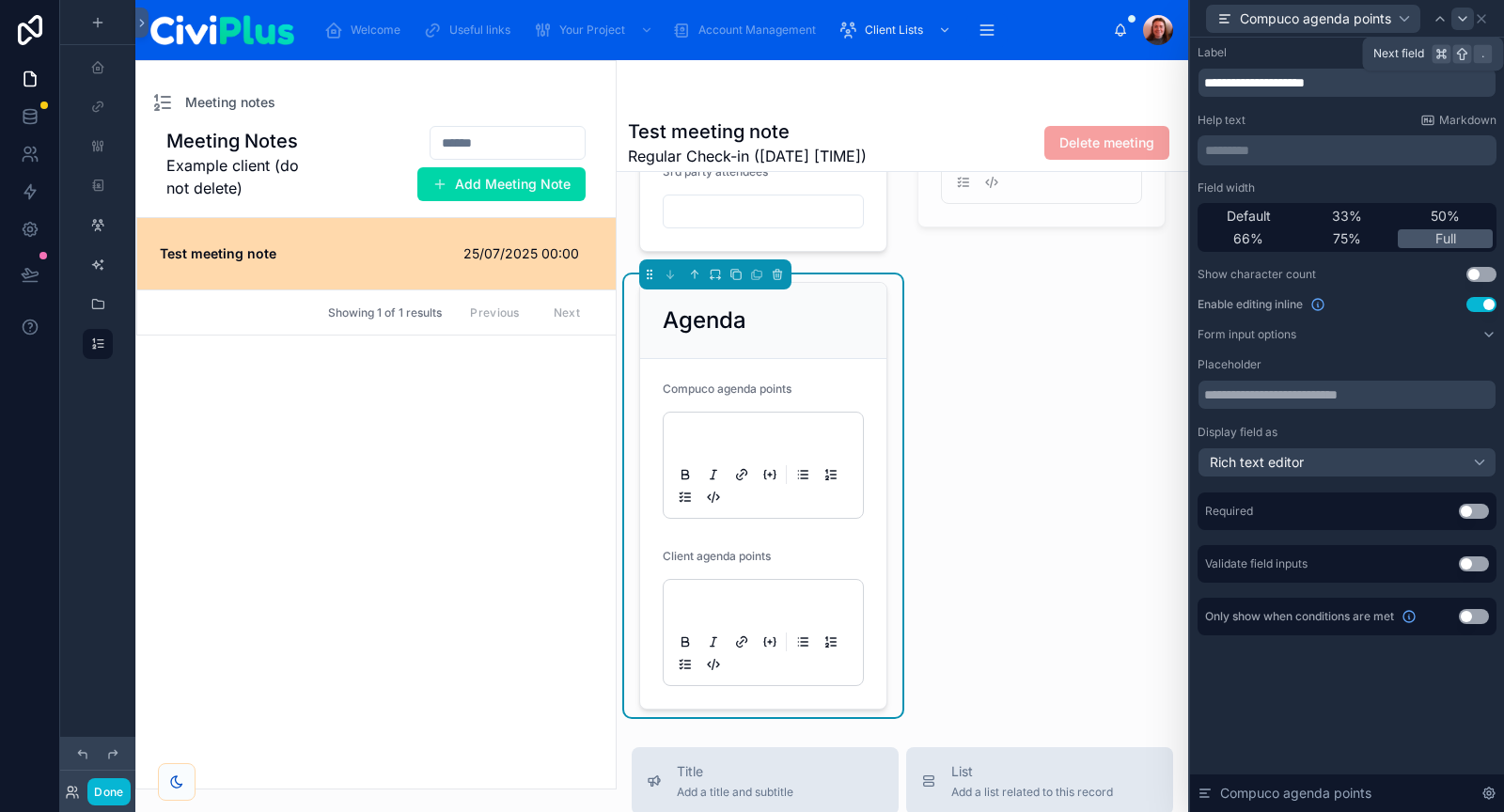 click 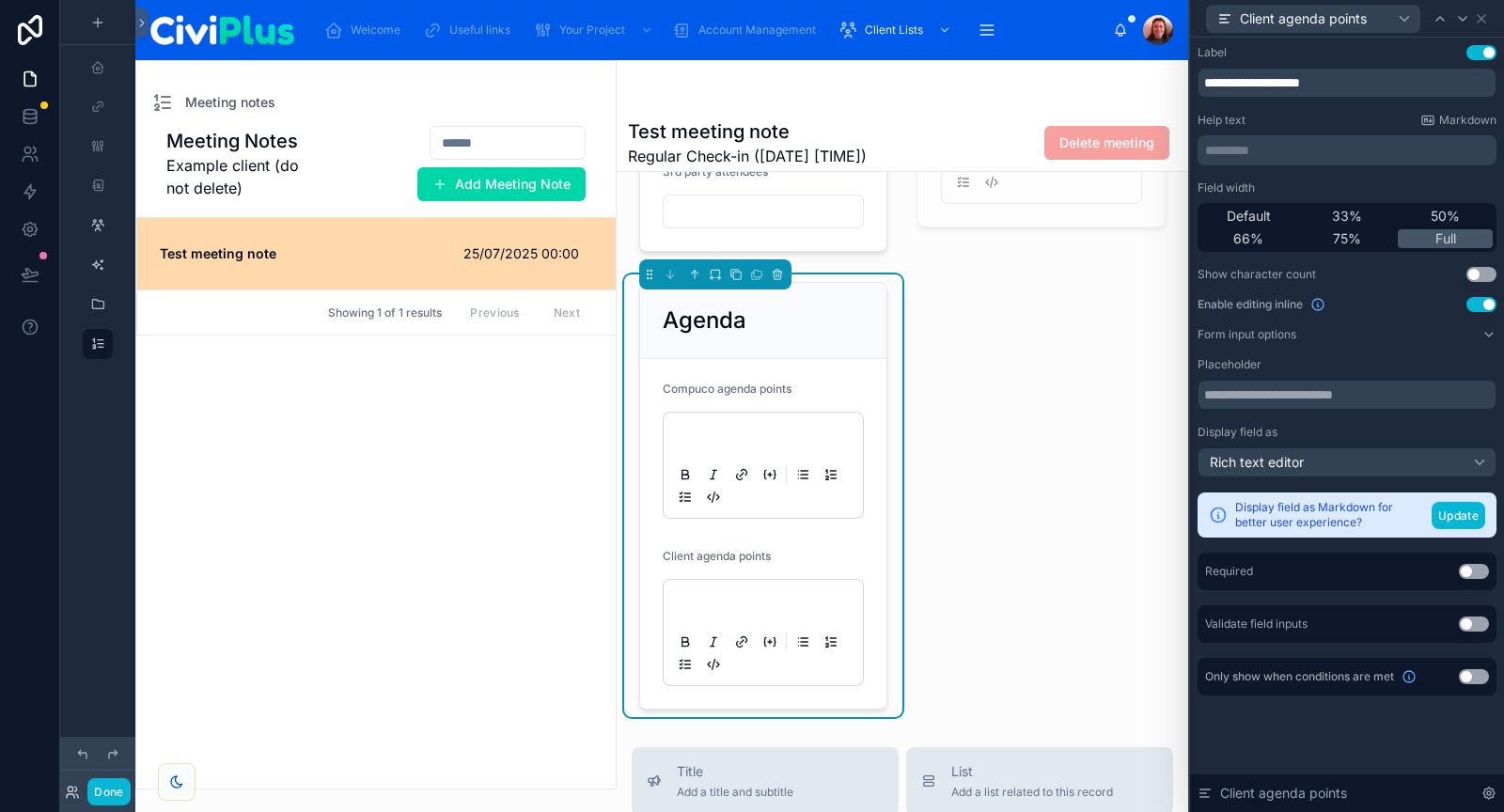 click on "Use setting" at bounding box center [1481, 304] 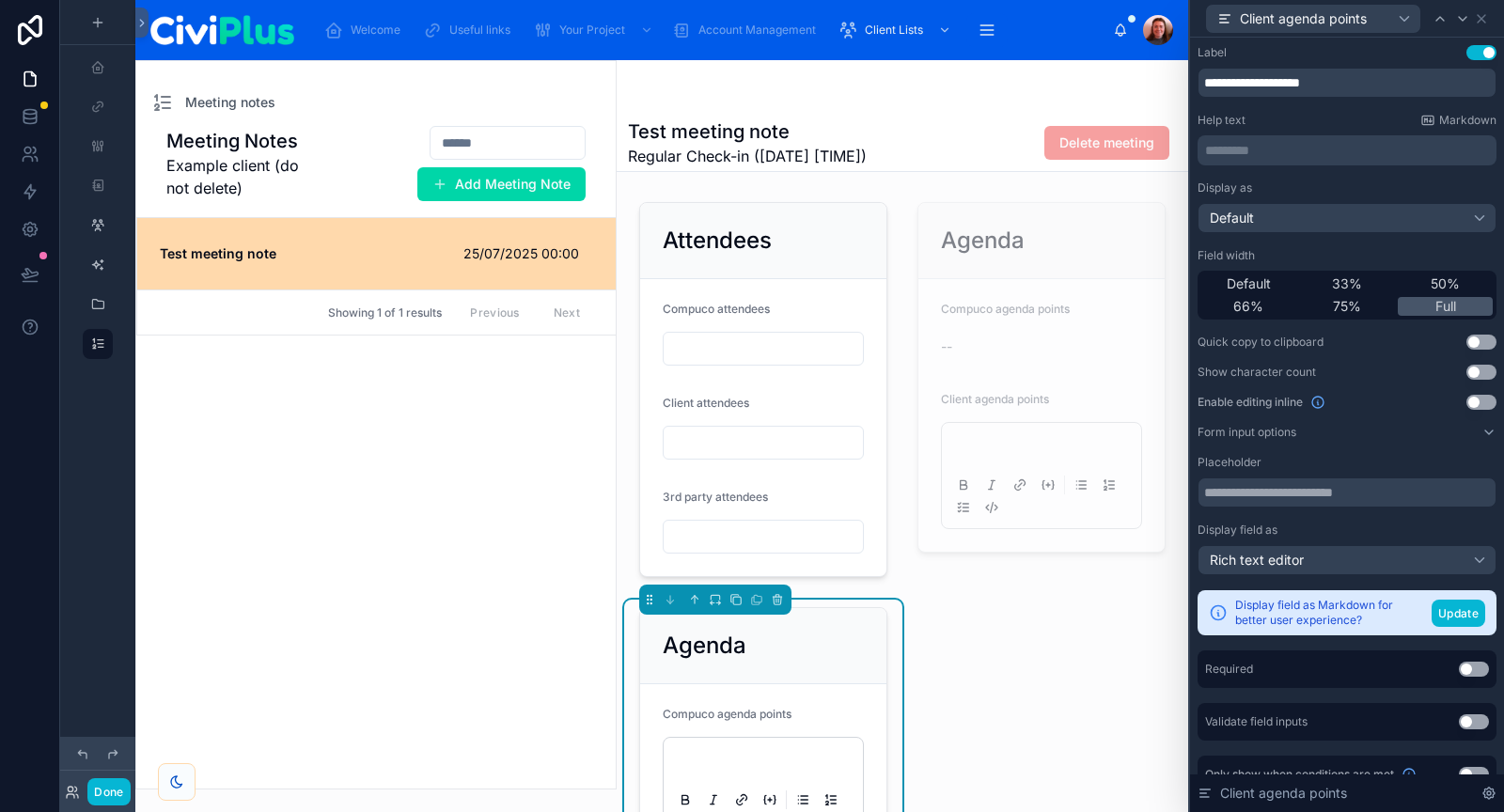 scroll, scrollTop: 25, scrollLeft: 0, axis: vertical 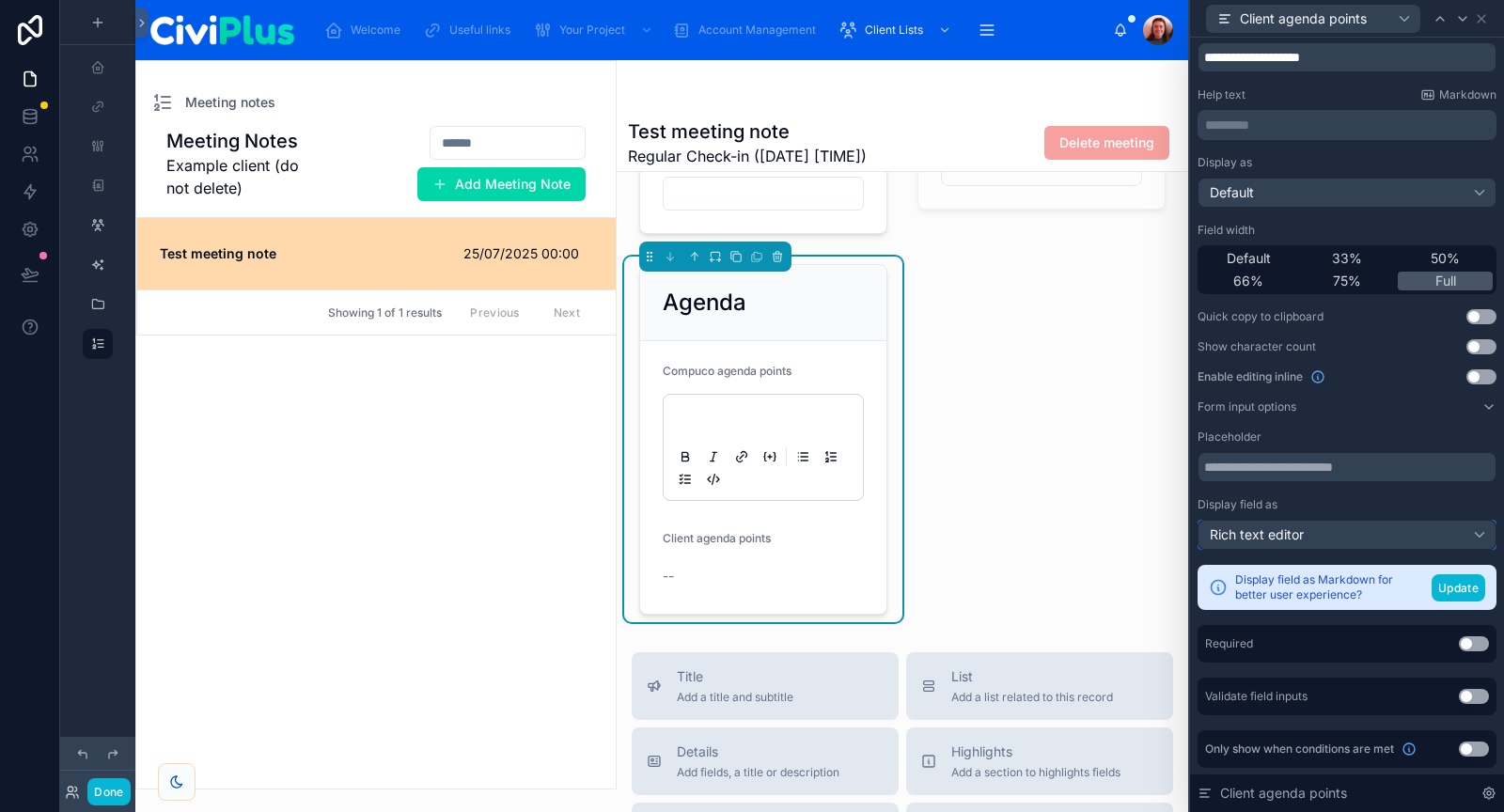 click on "Rich text editor" at bounding box center [1347, 535] 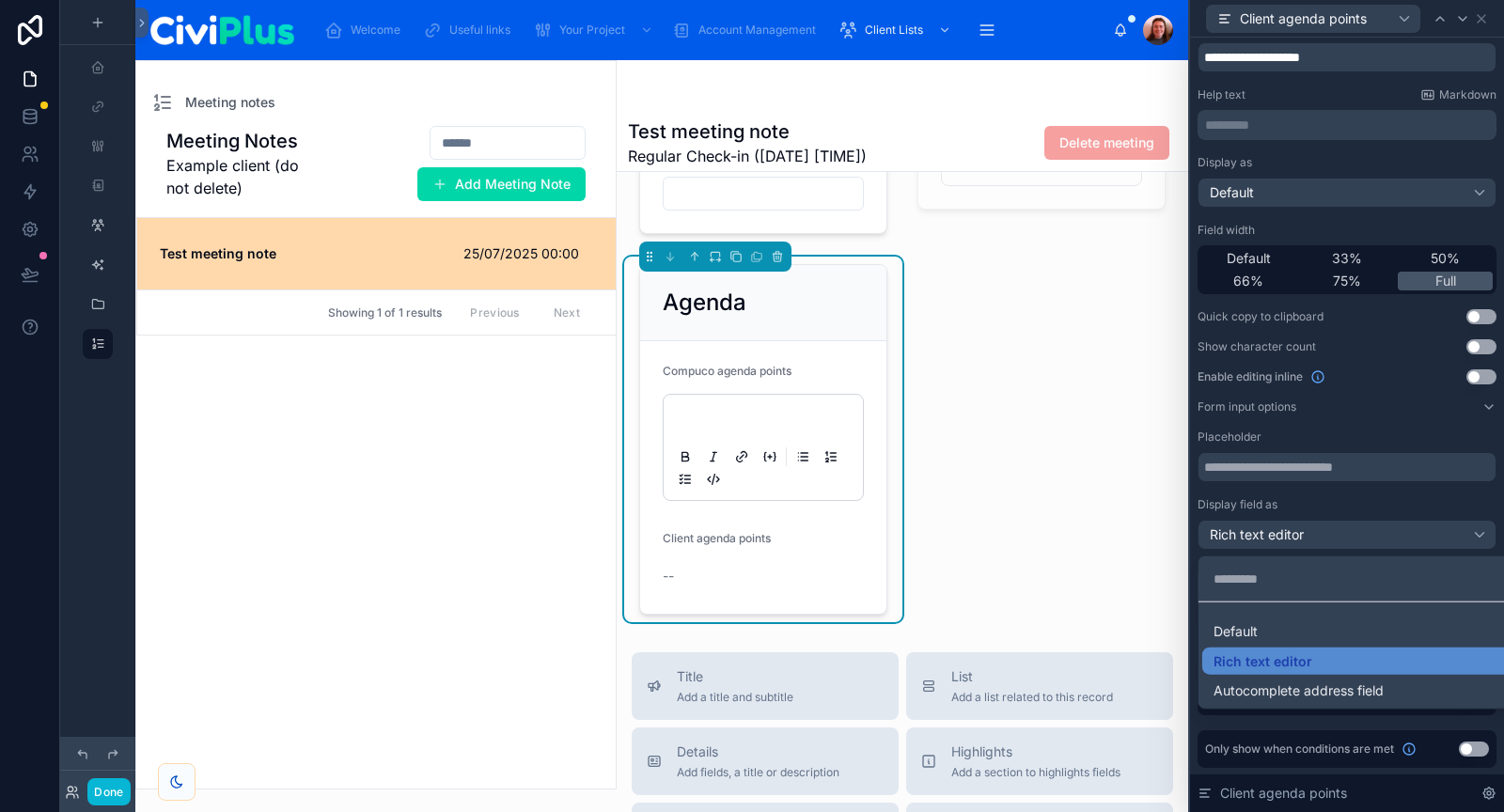 click at bounding box center (1347, 406) 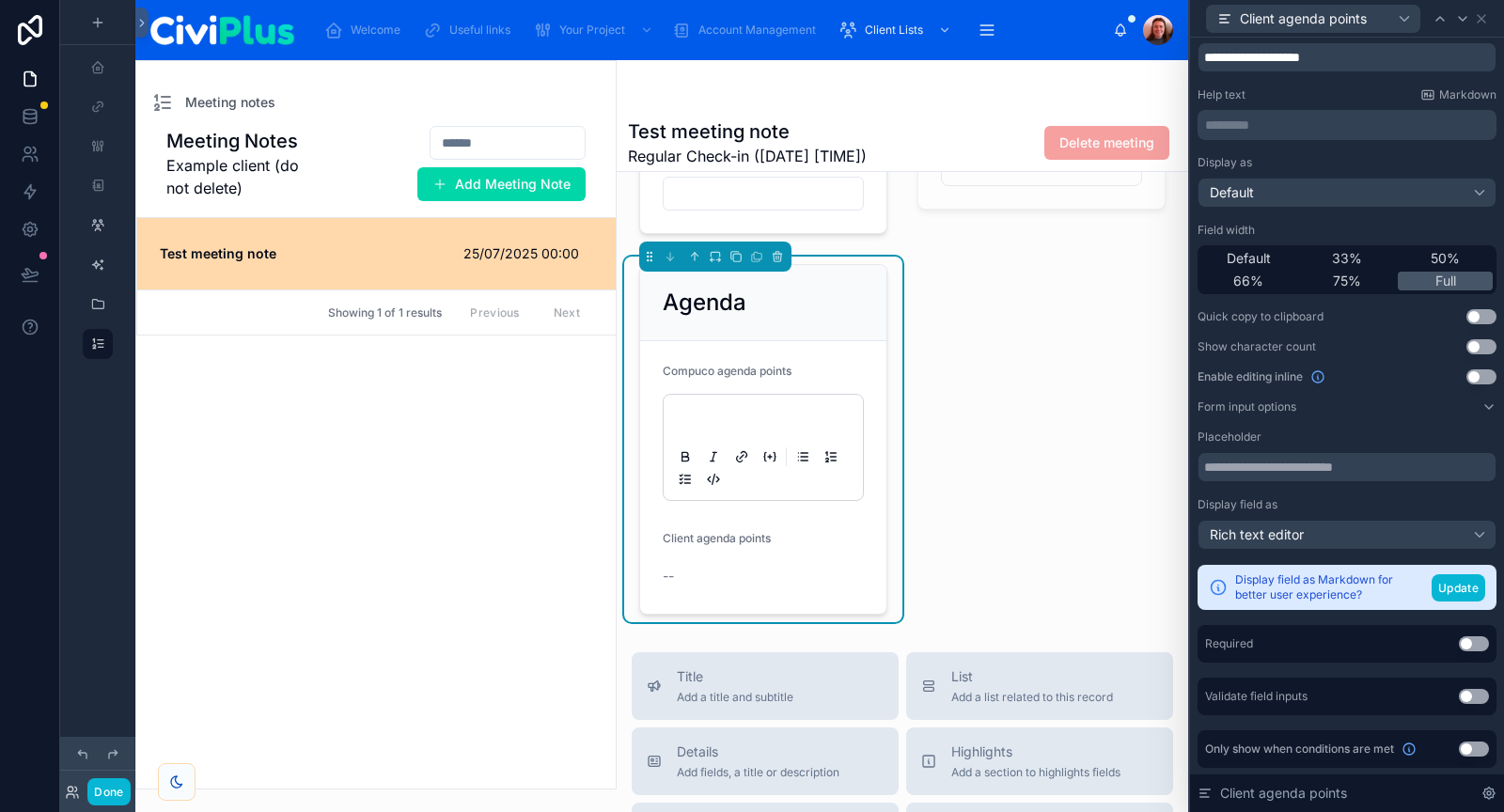 click on "Display field as" at bounding box center [1347, 505] 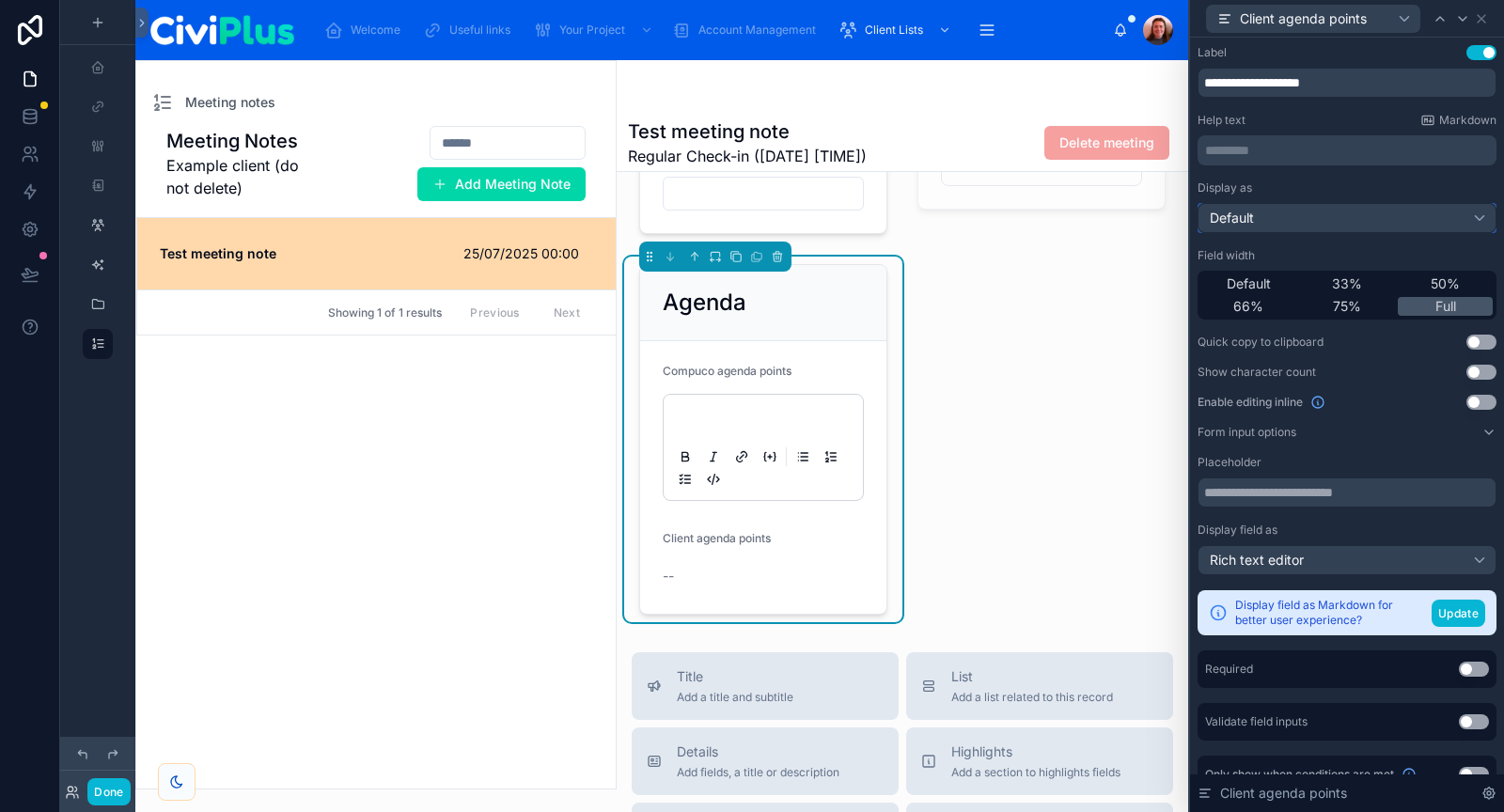 click on "Default" at bounding box center (1347, 218) 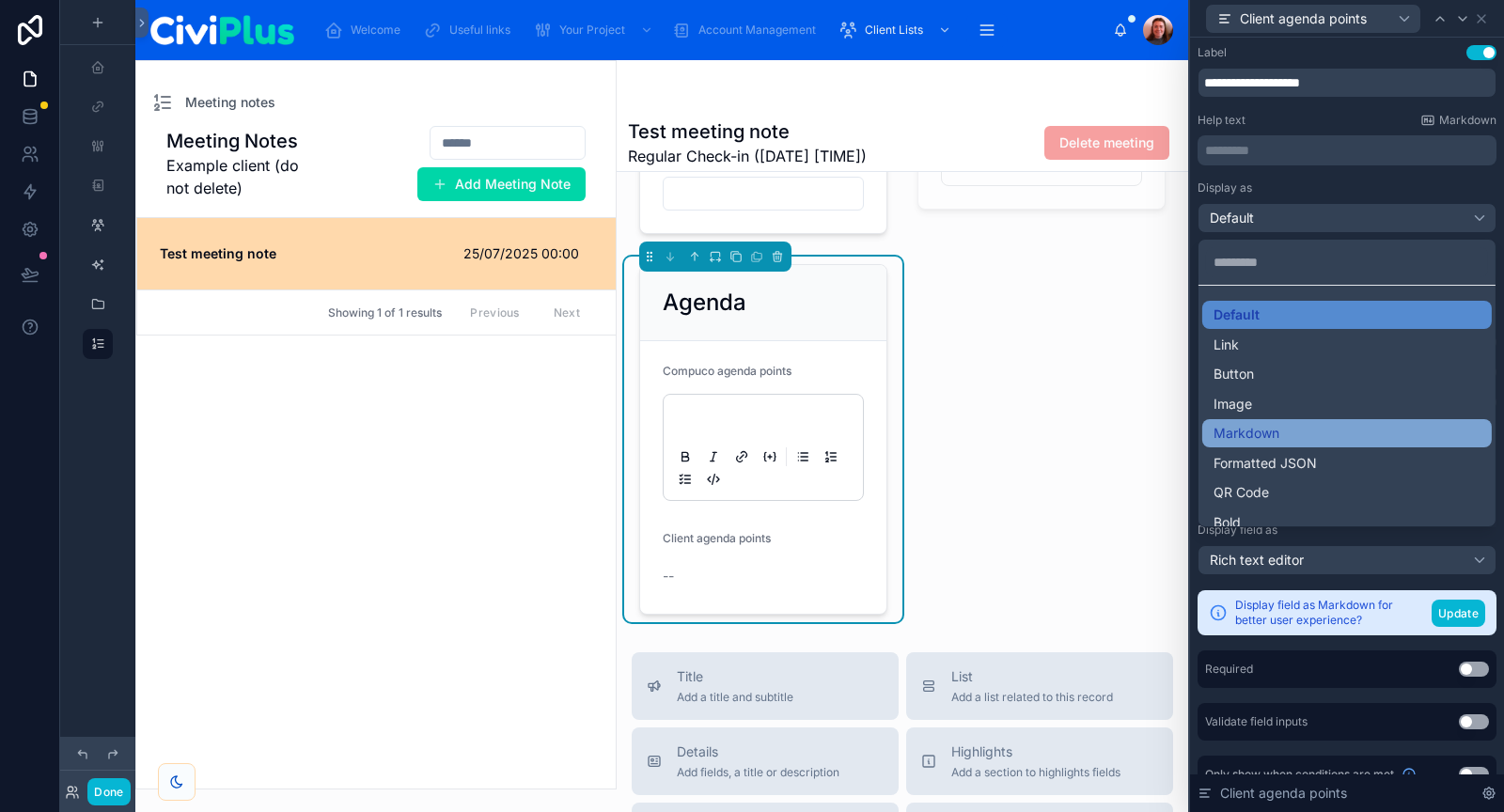click on "Markdown" at bounding box center (1347, 433) 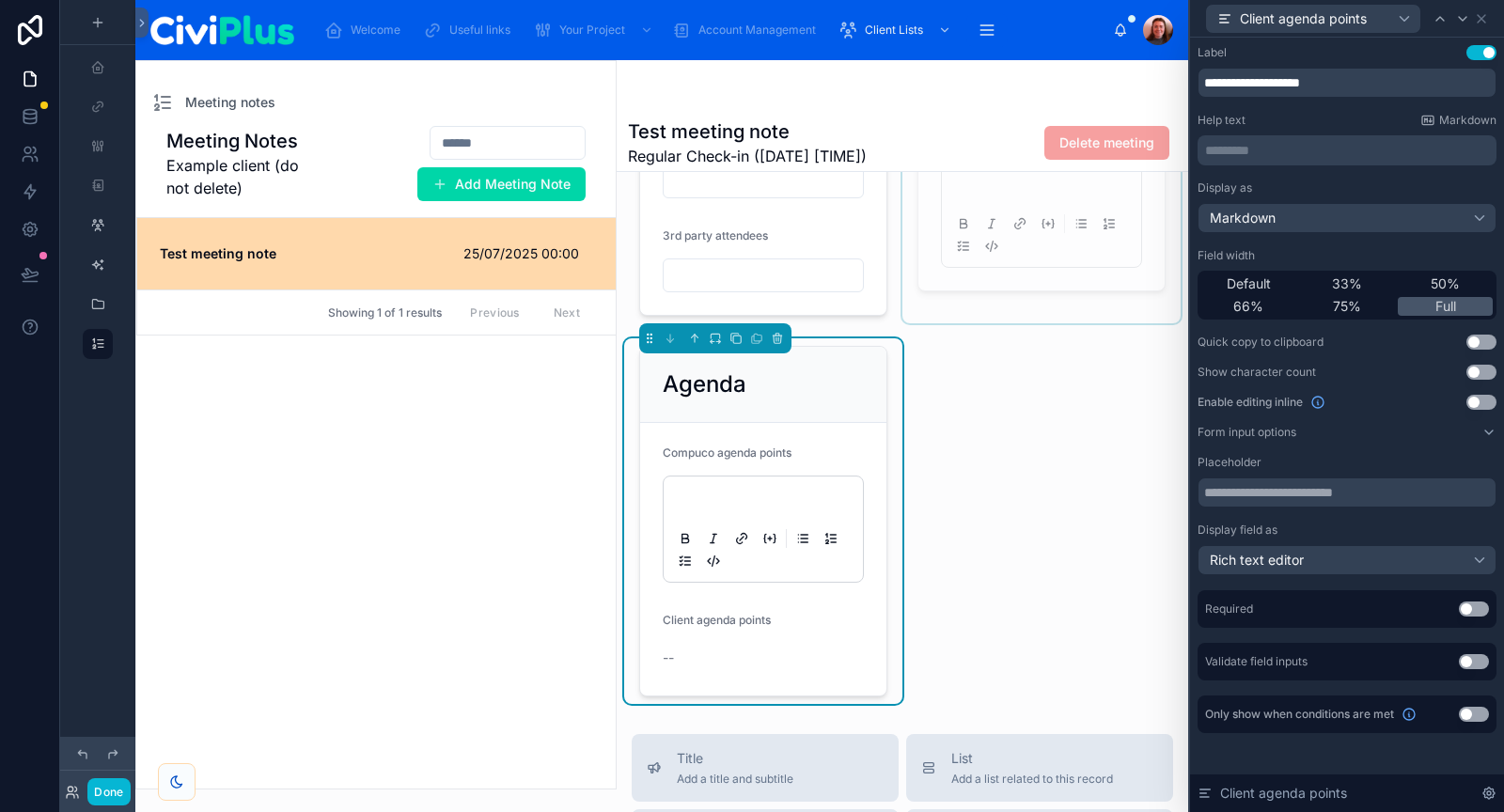 scroll, scrollTop: 365, scrollLeft: 0, axis: vertical 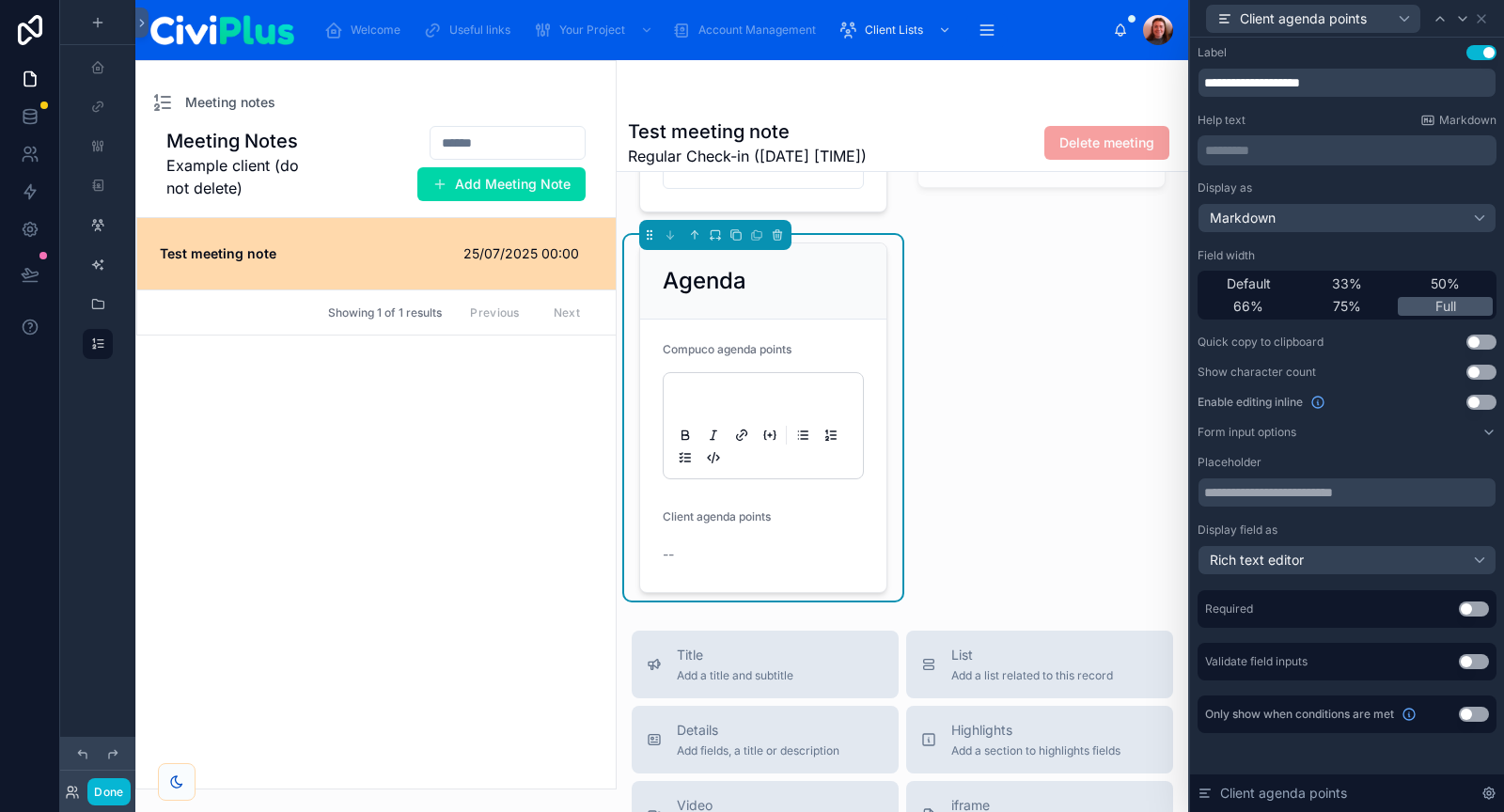 click on "Agenda" at bounding box center [763, 281] 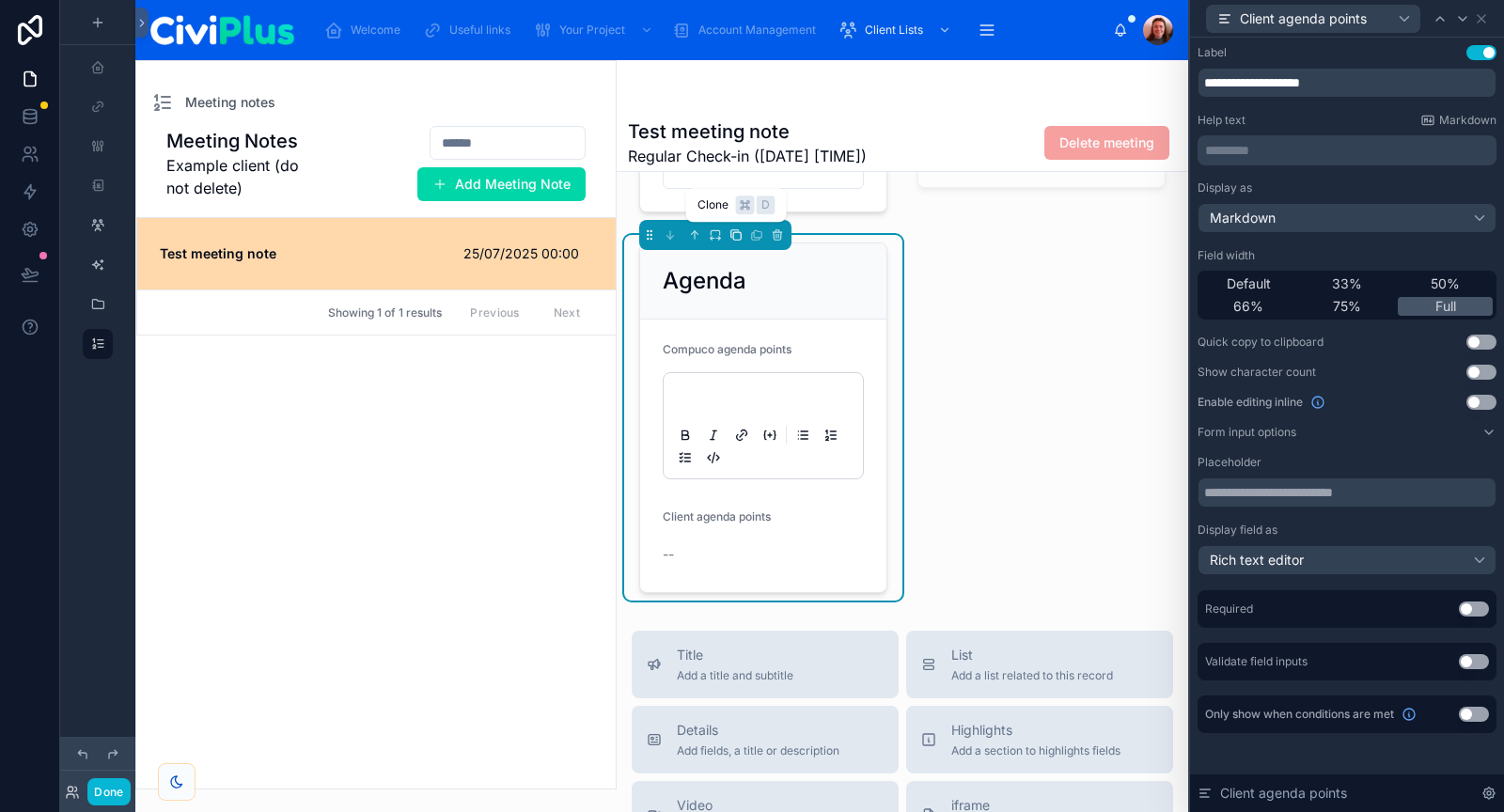 click 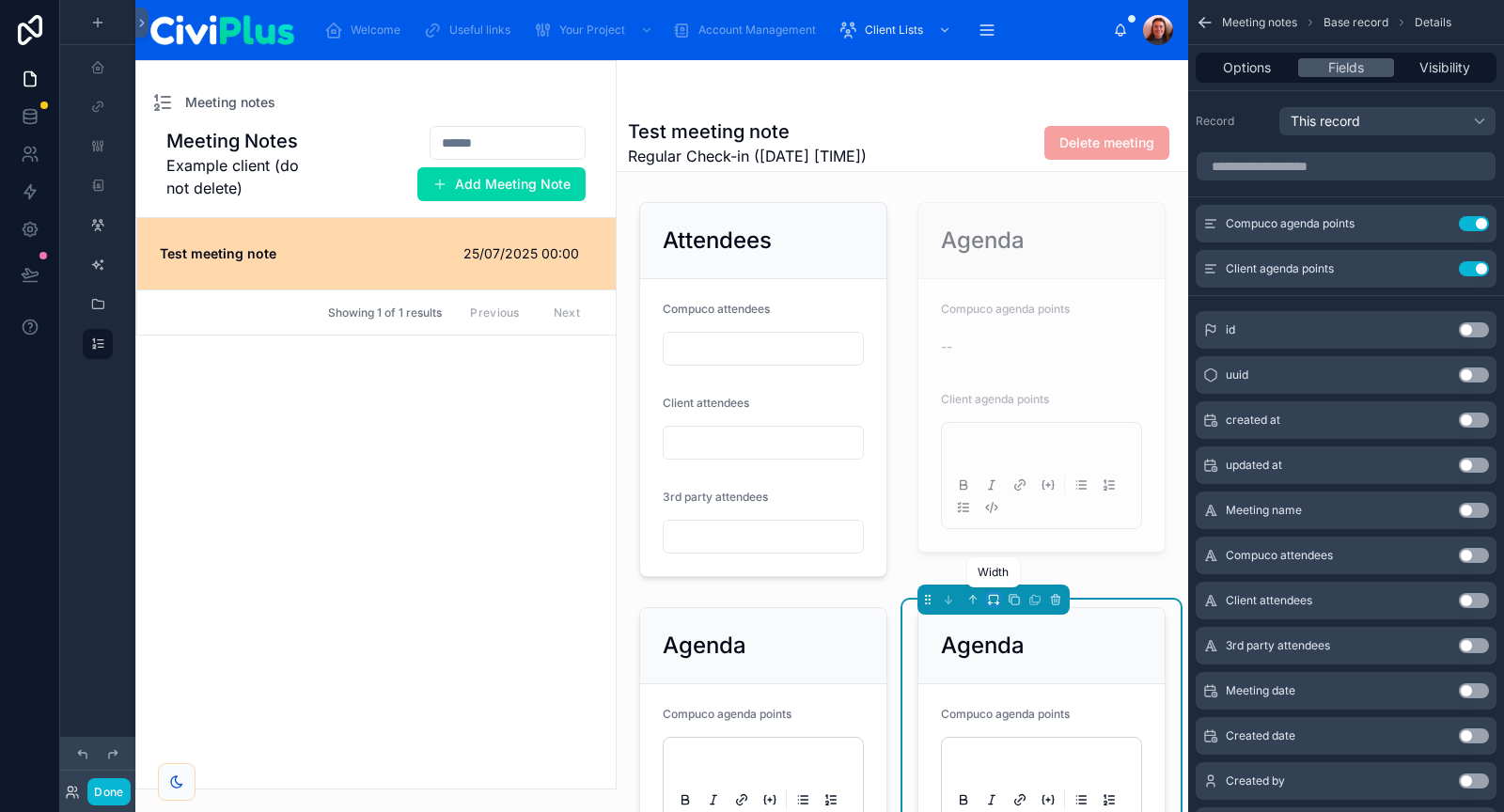 click 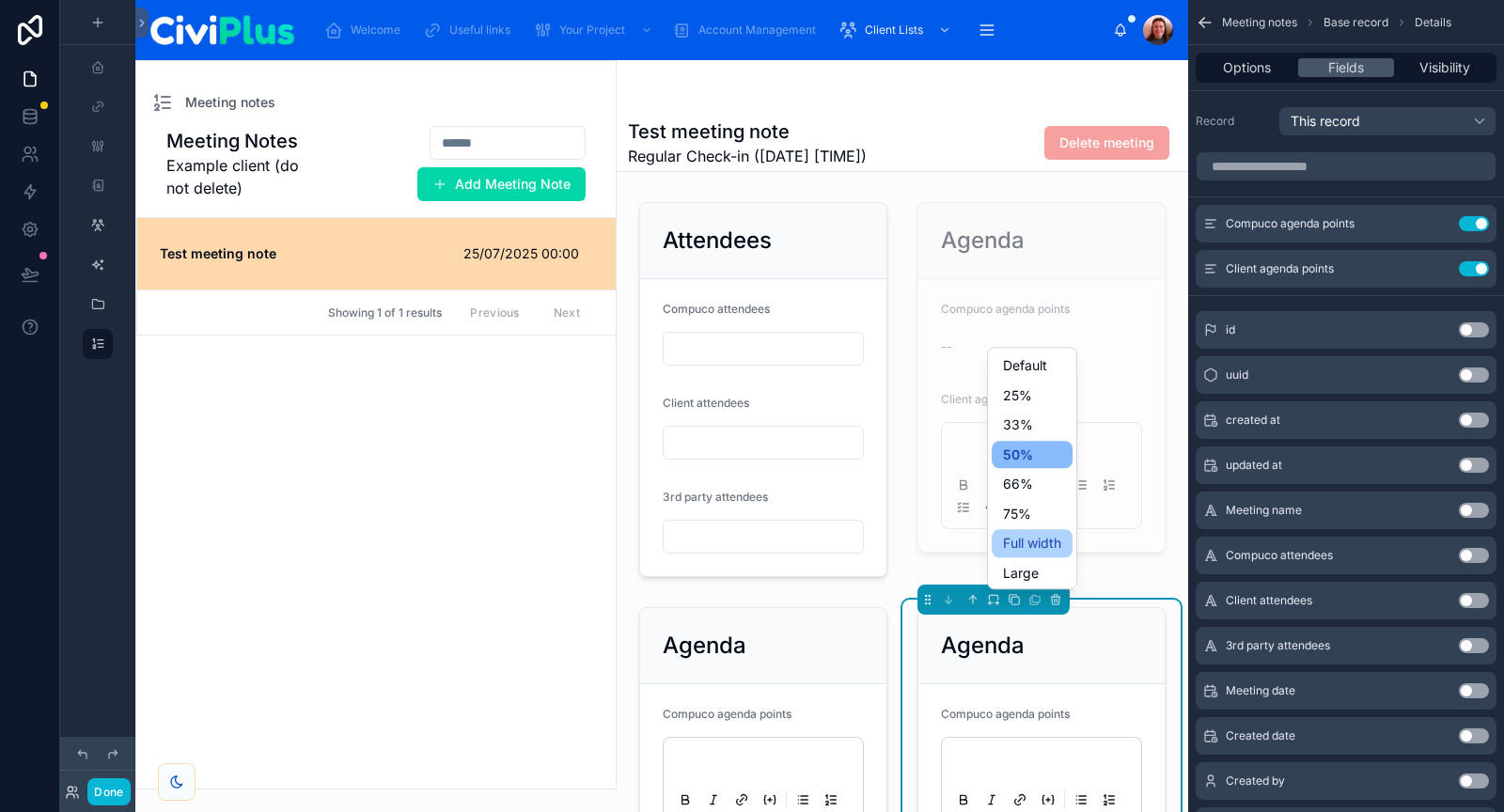 click on "Full width" at bounding box center (1032, 543) 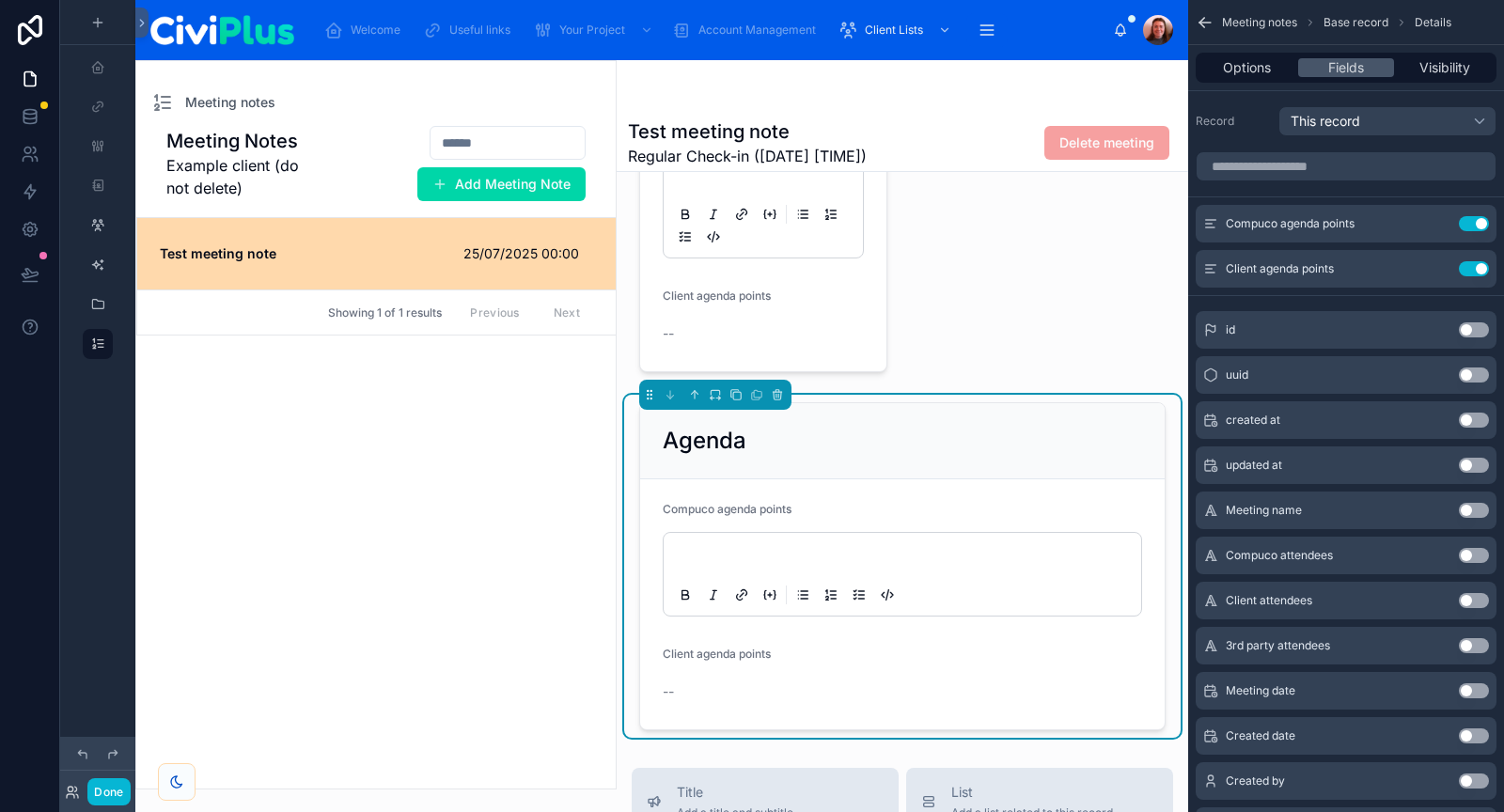 scroll, scrollTop: 601, scrollLeft: 0, axis: vertical 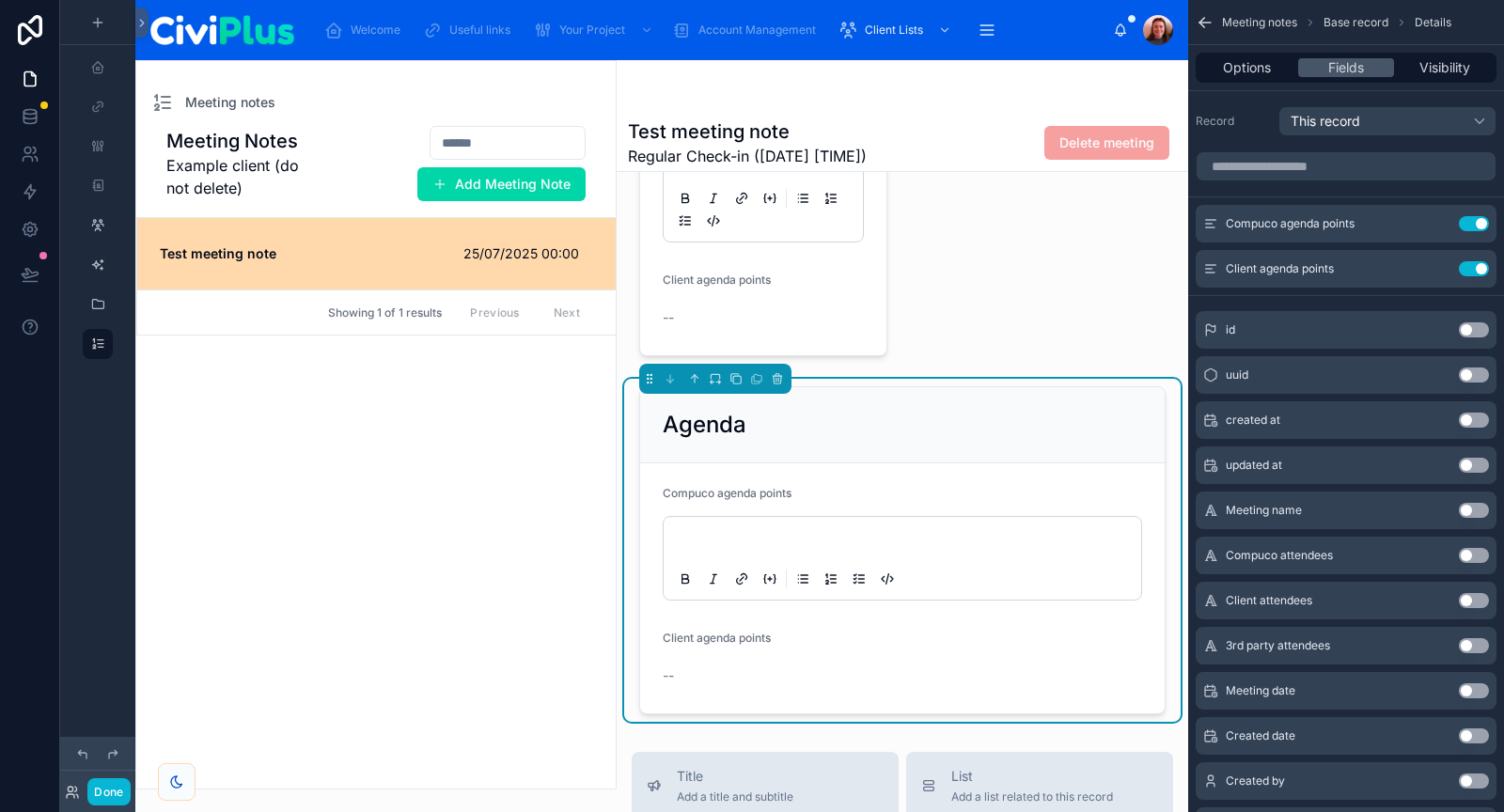 click on "Options Fields Visibility" at bounding box center (1346, 68) 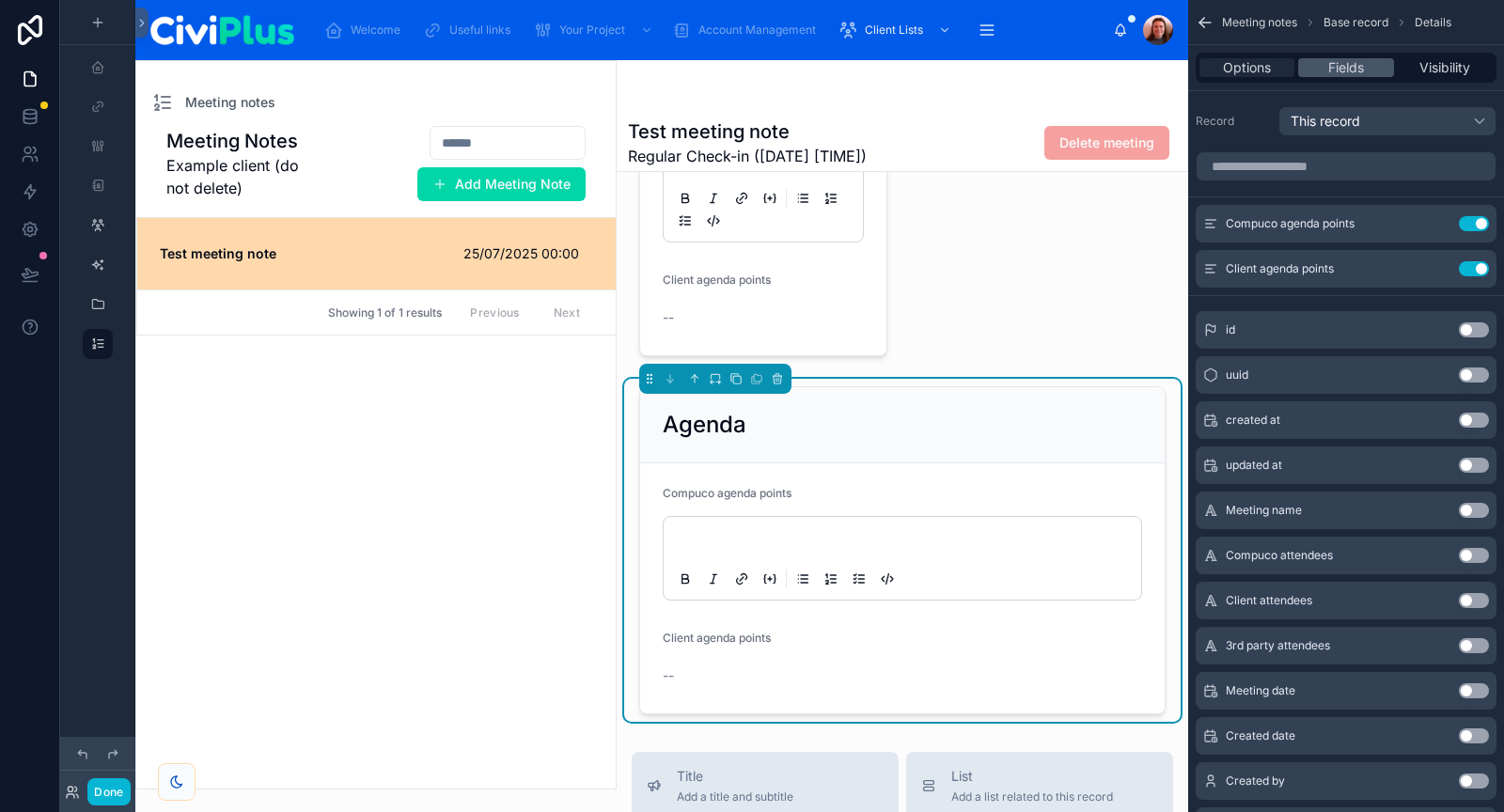 click on "Options" at bounding box center (1246, 68) 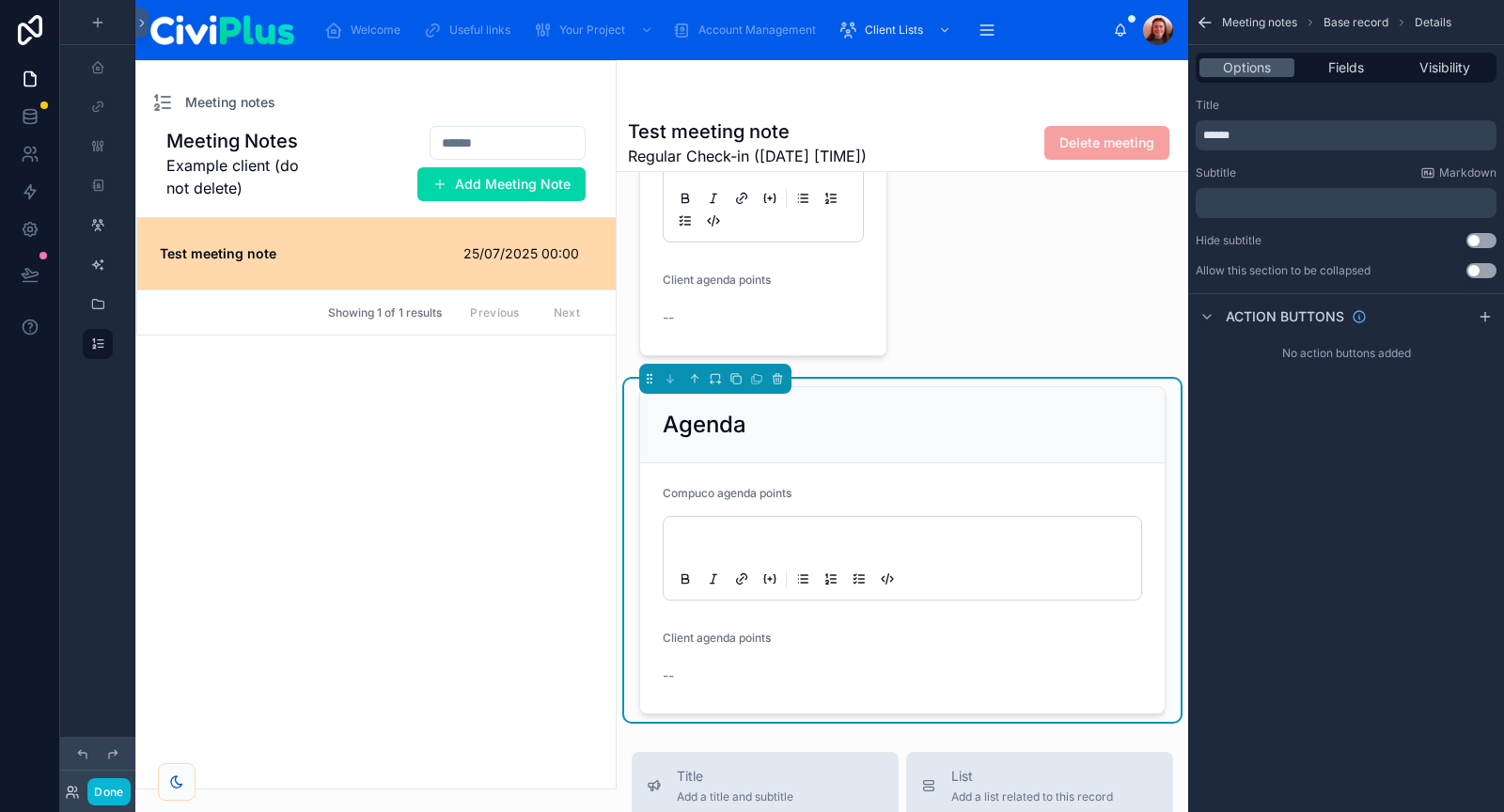 click on "******" at bounding box center (1348, 135) 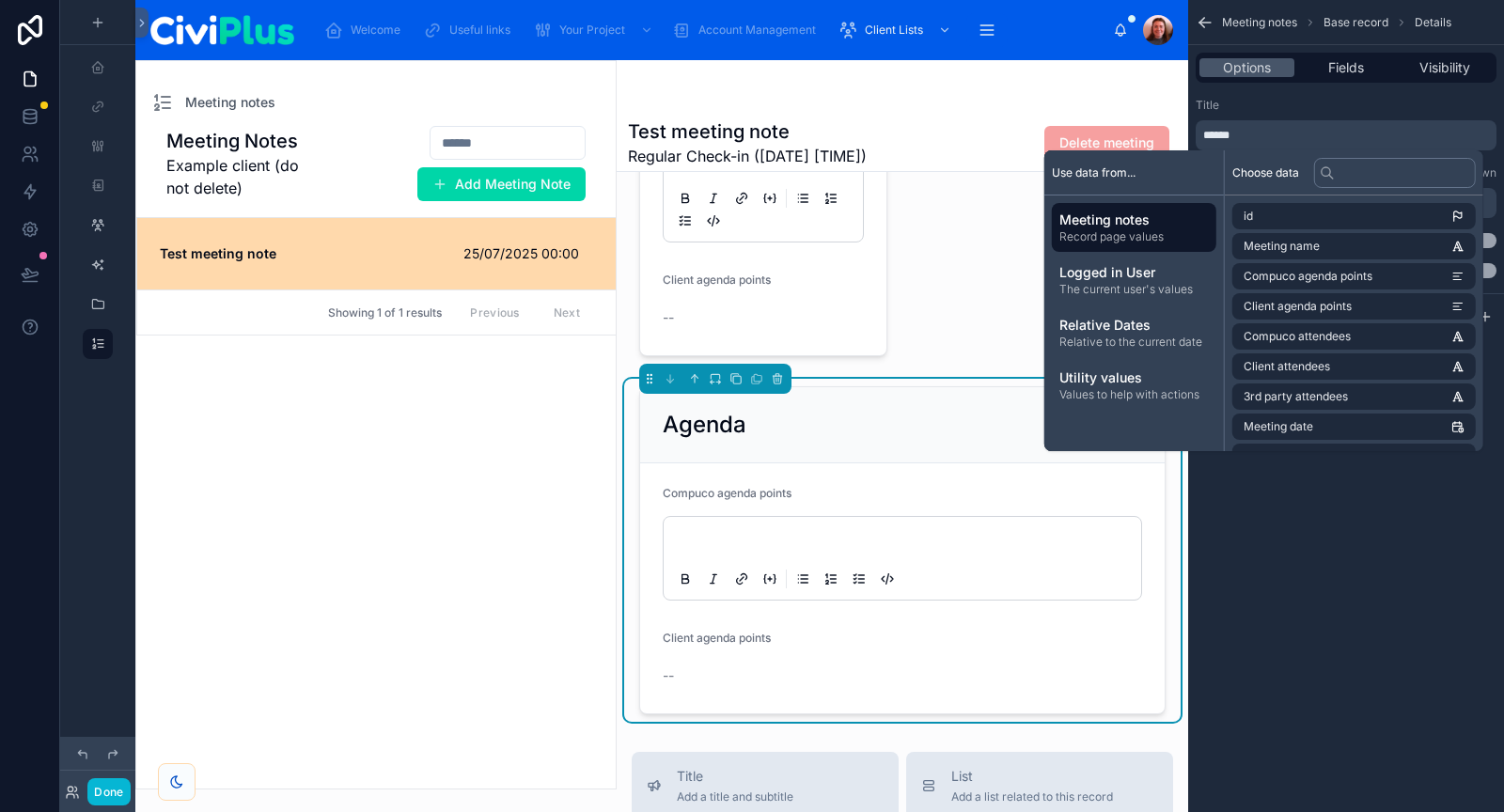 type 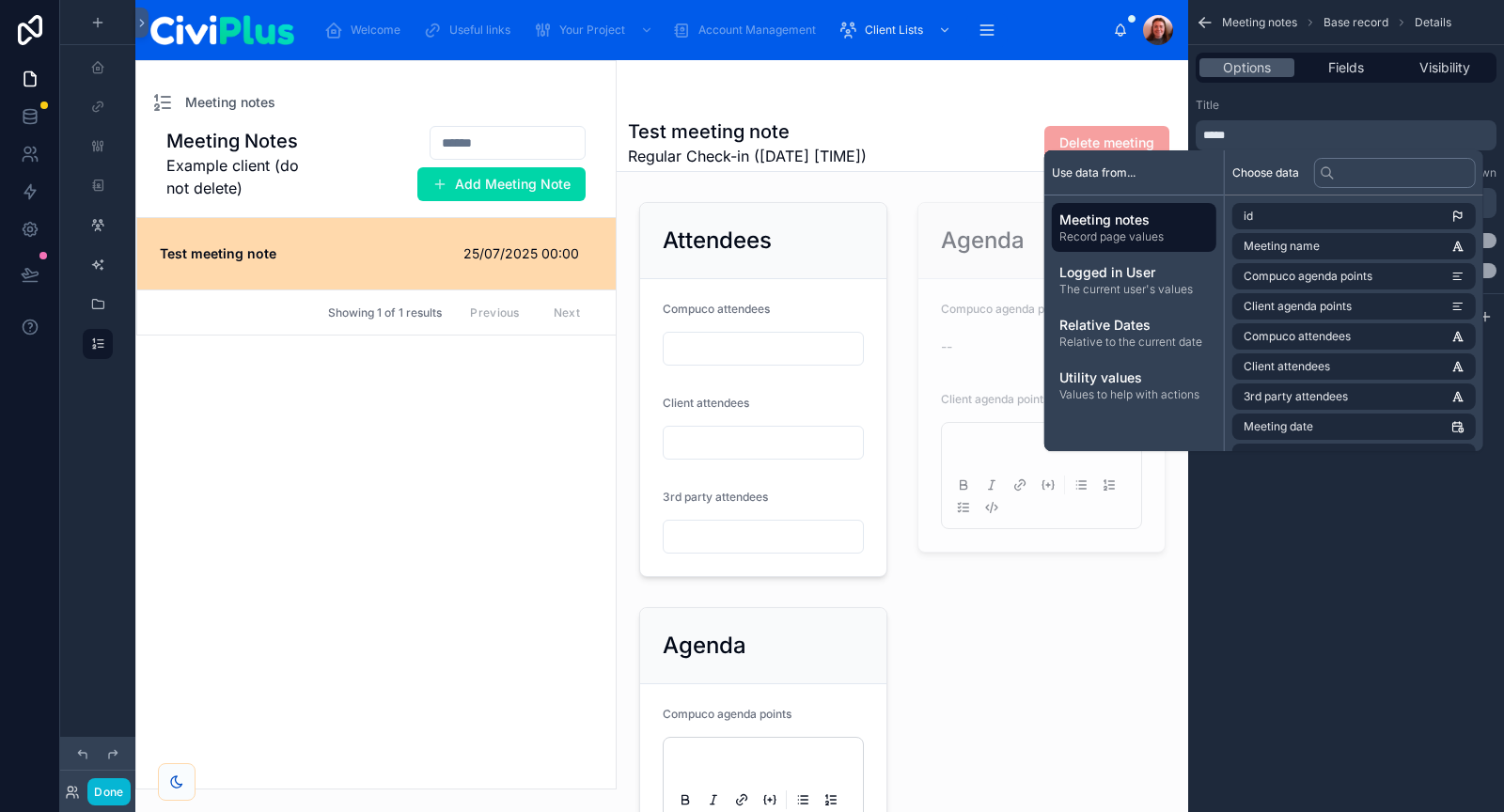 click on "Title ***** Subtitle Markdown ﻿ Hide subtitle Use setting Allow this section to be collapsed Use setting" at bounding box center (1346, 188) 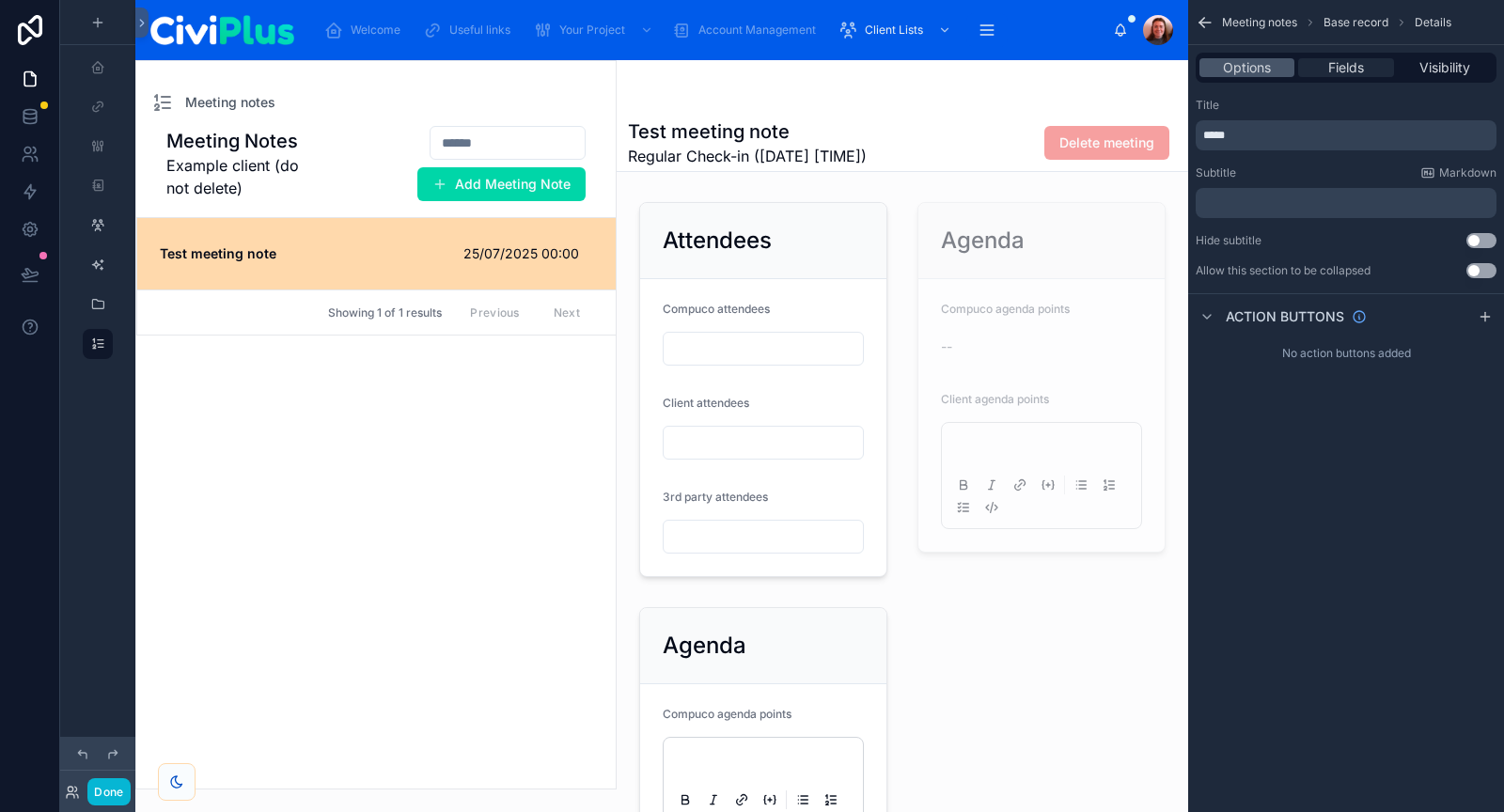click on "Fields" at bounding box center [1346, 68] 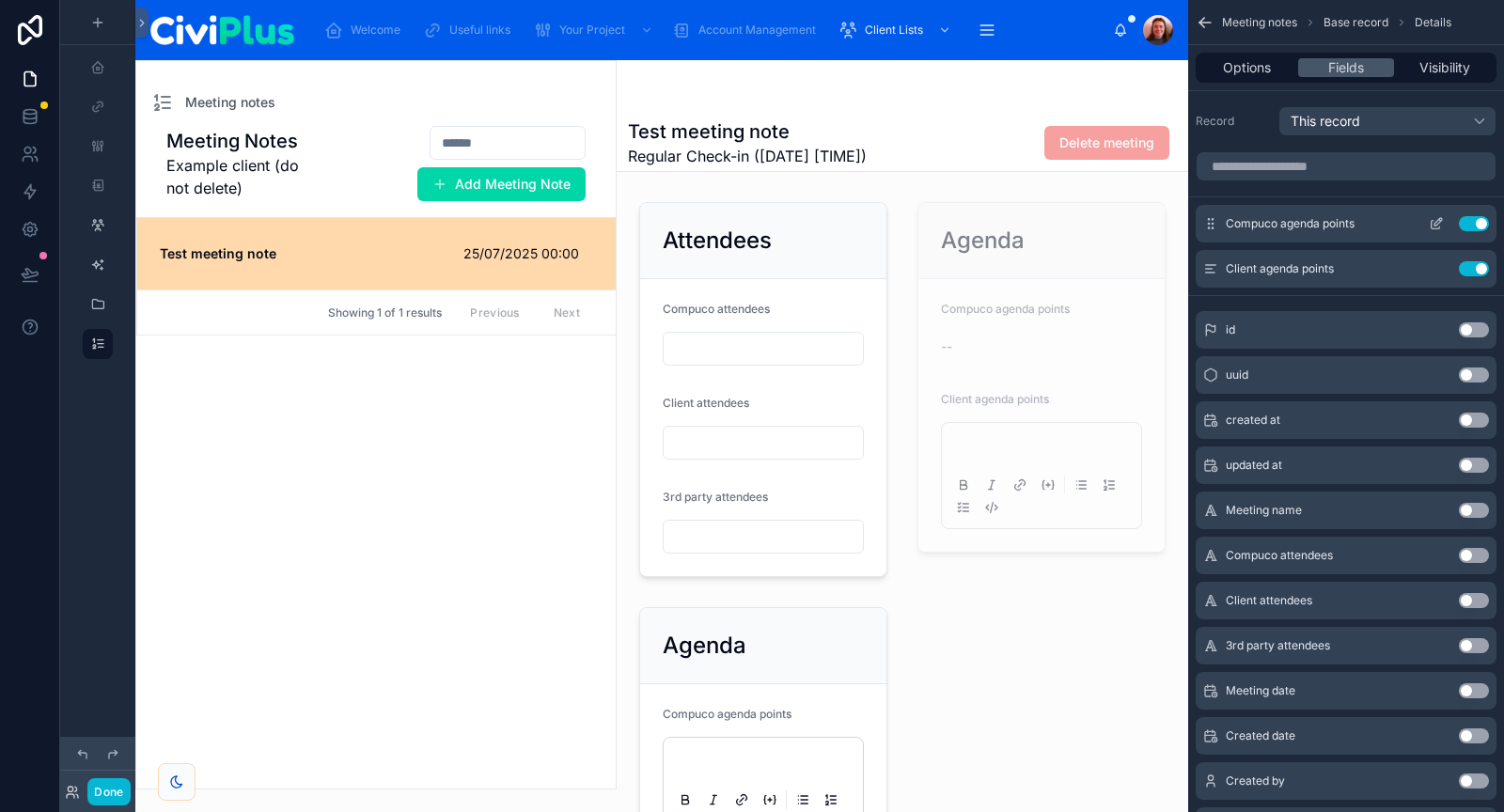 click on "Use setting" at bounding box center [1474, 224] 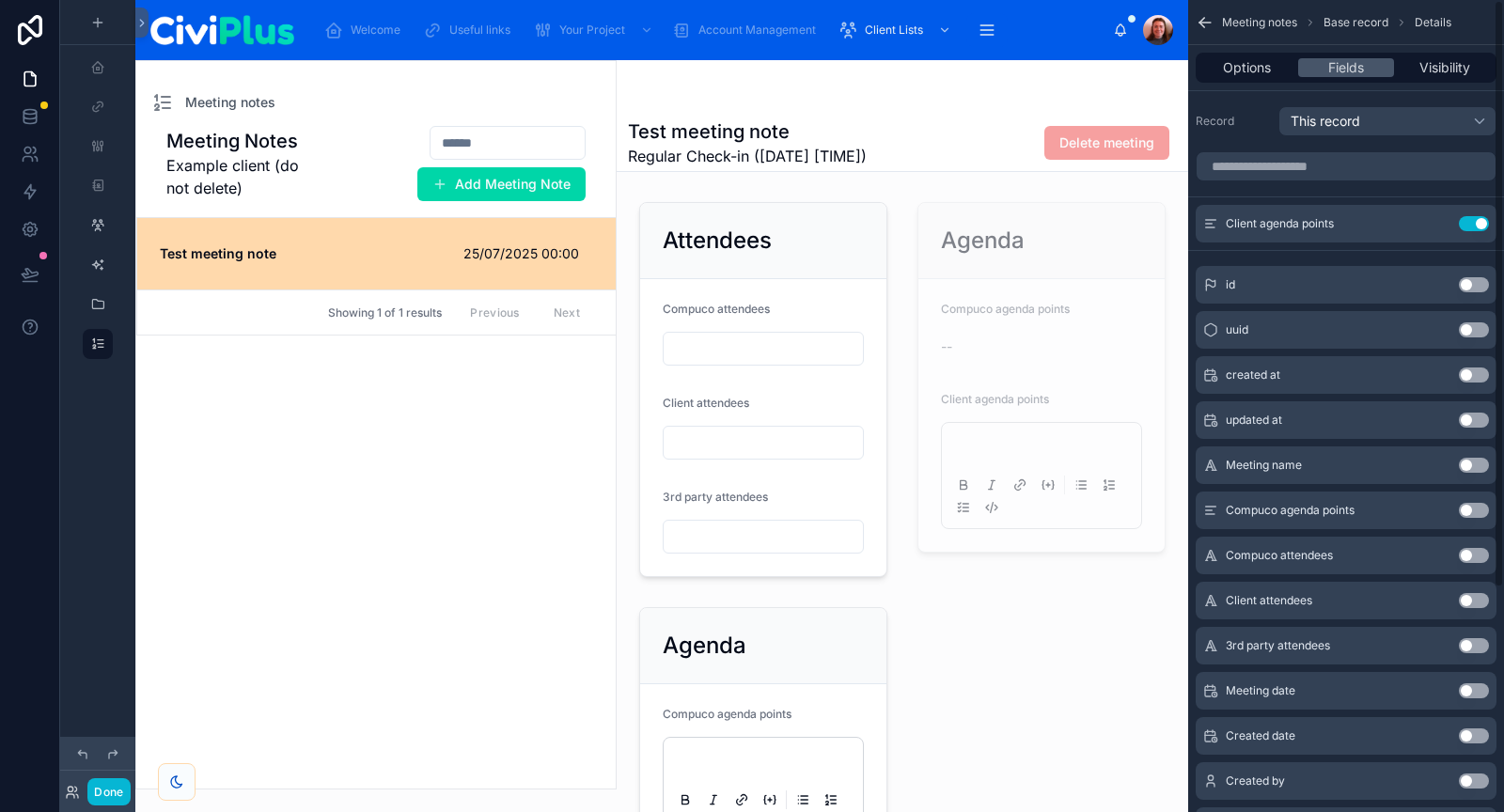 click on "Use setting" at bounding box center (1474, 224) 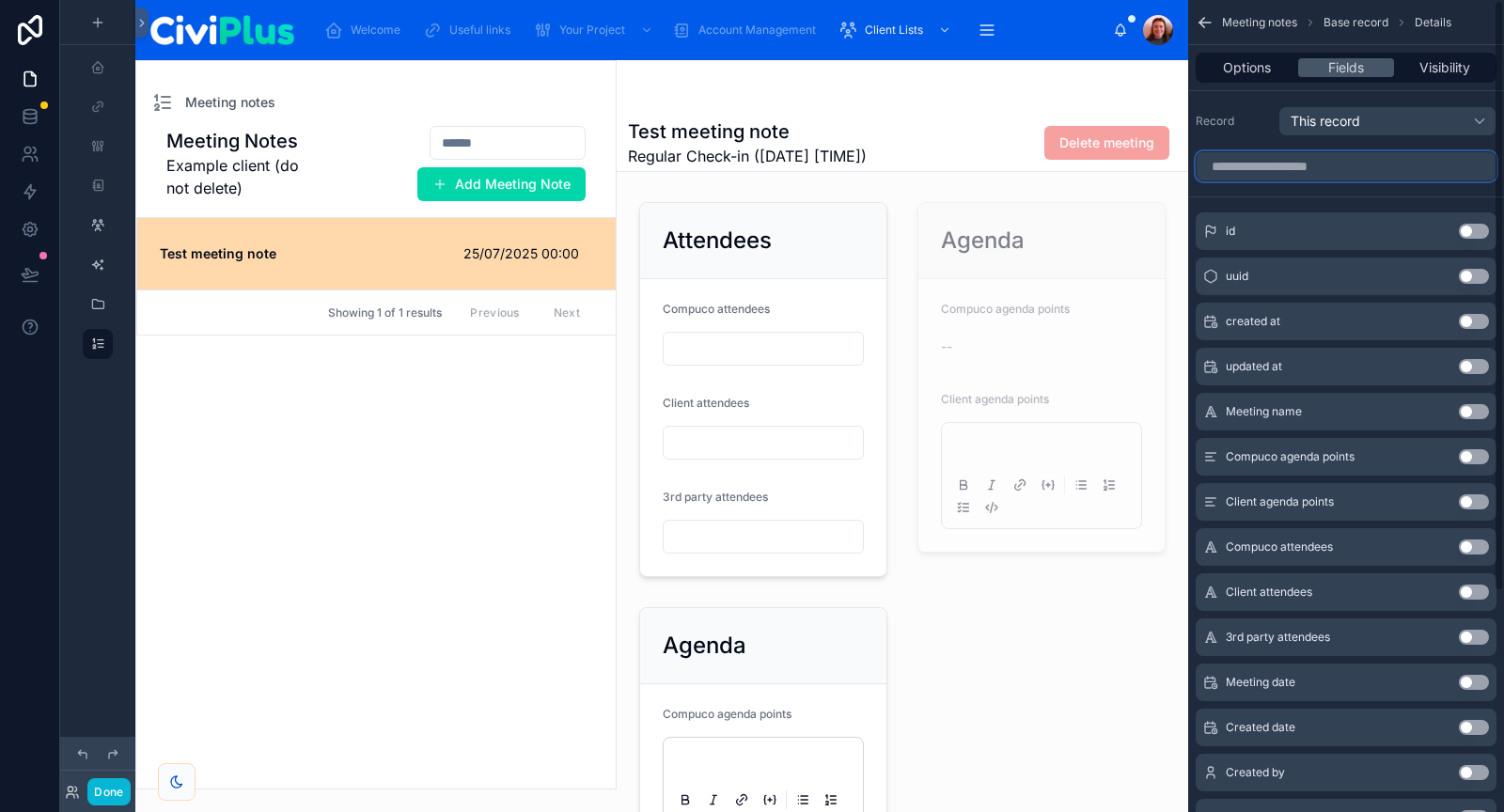 click at bounding box center (1346, 166) 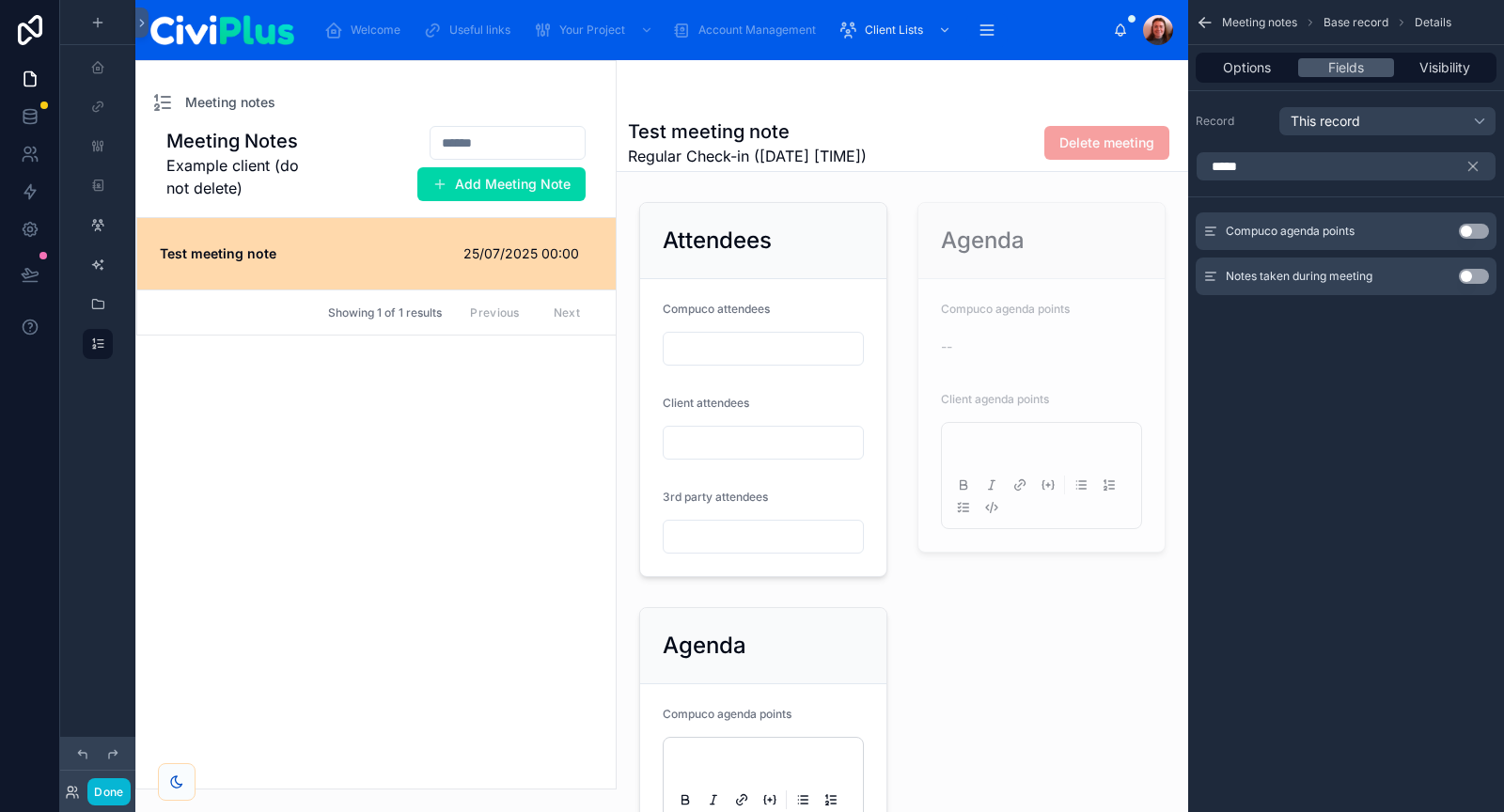 click on "Use setting" at bounding box center (1474, 276) 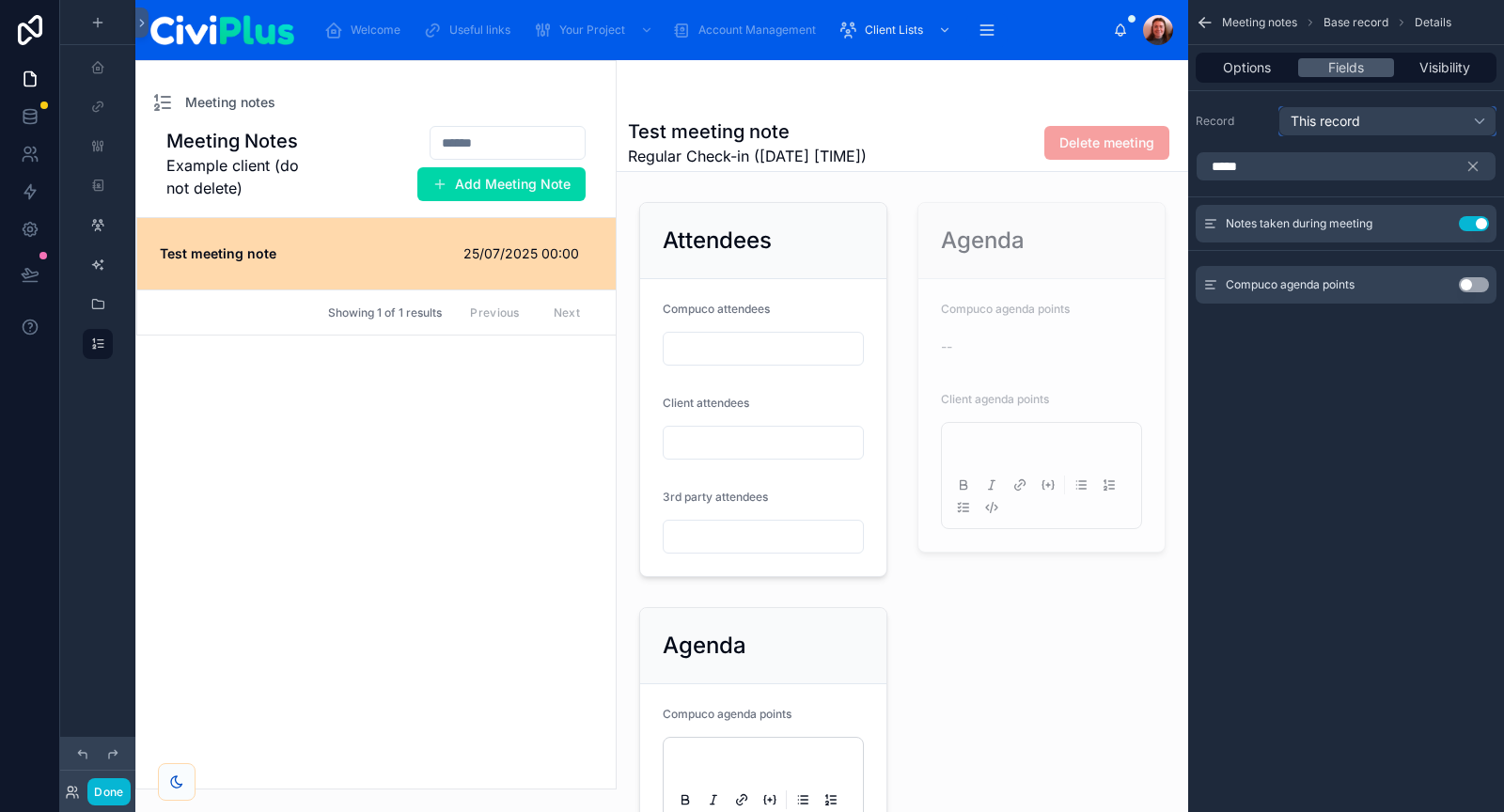click on "This record" at bounding box center [1325, 121] 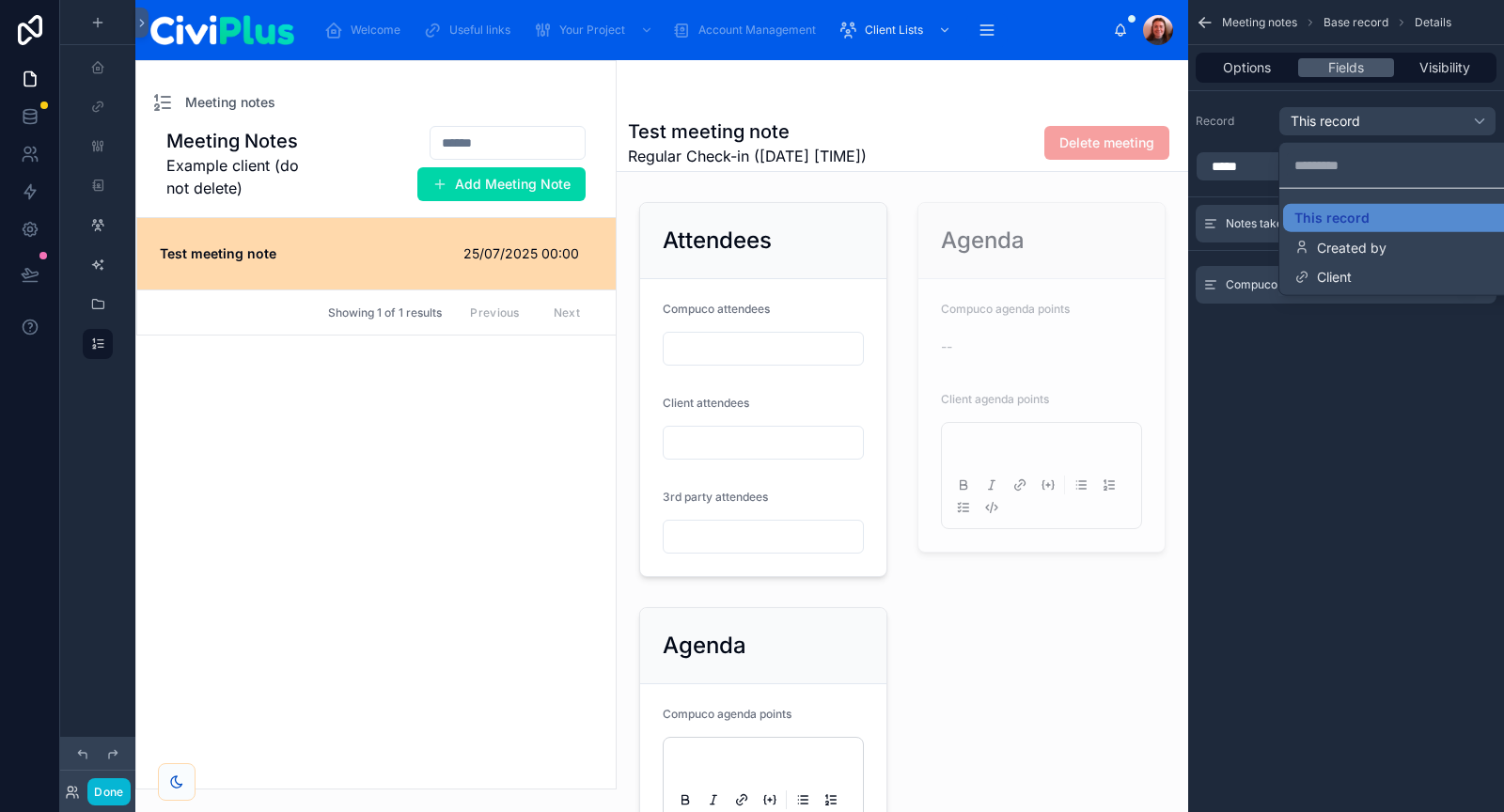 click at bounding box center [752, 406] 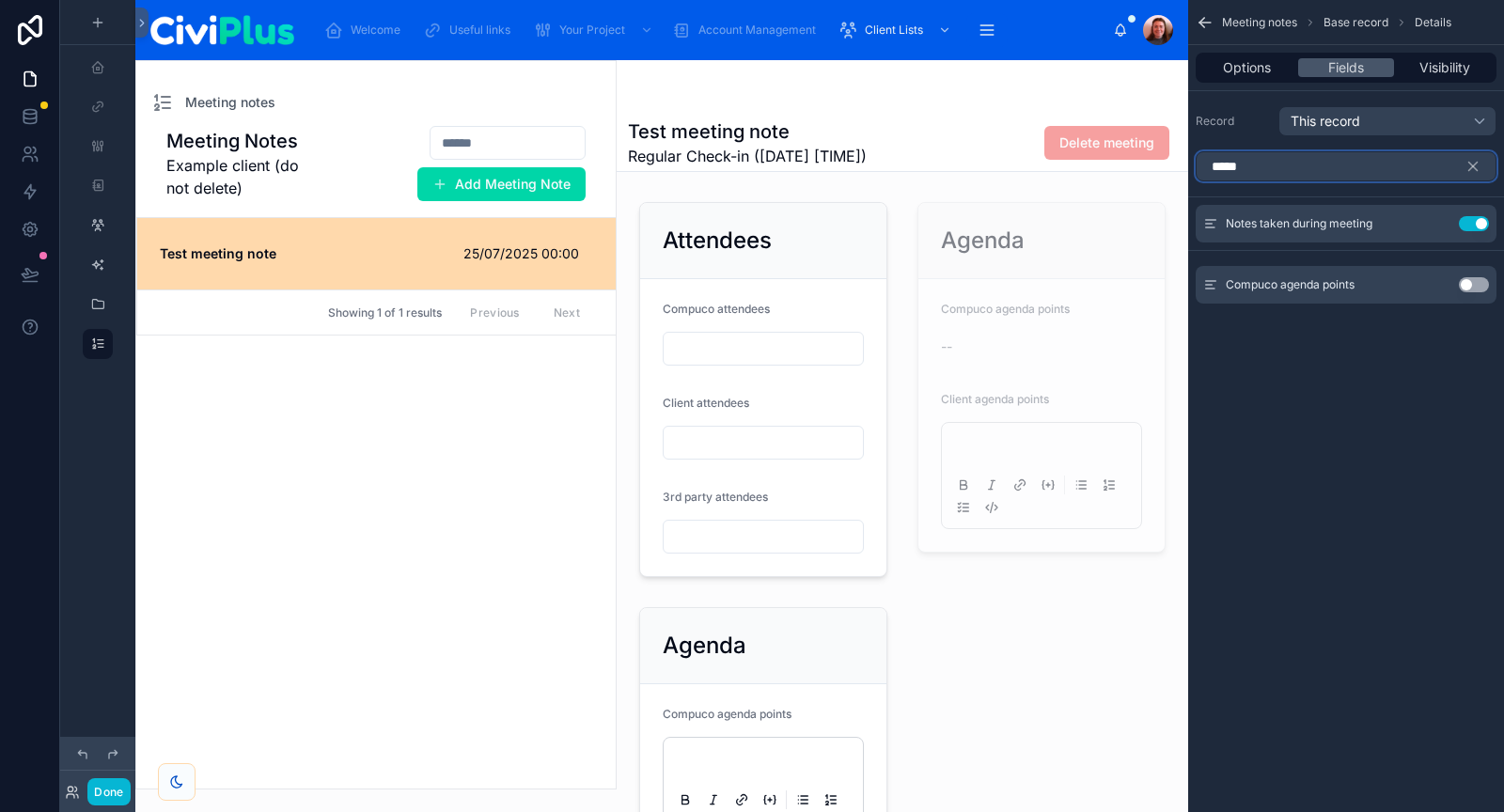 click on "*****" at bounding box center [1346, 166] 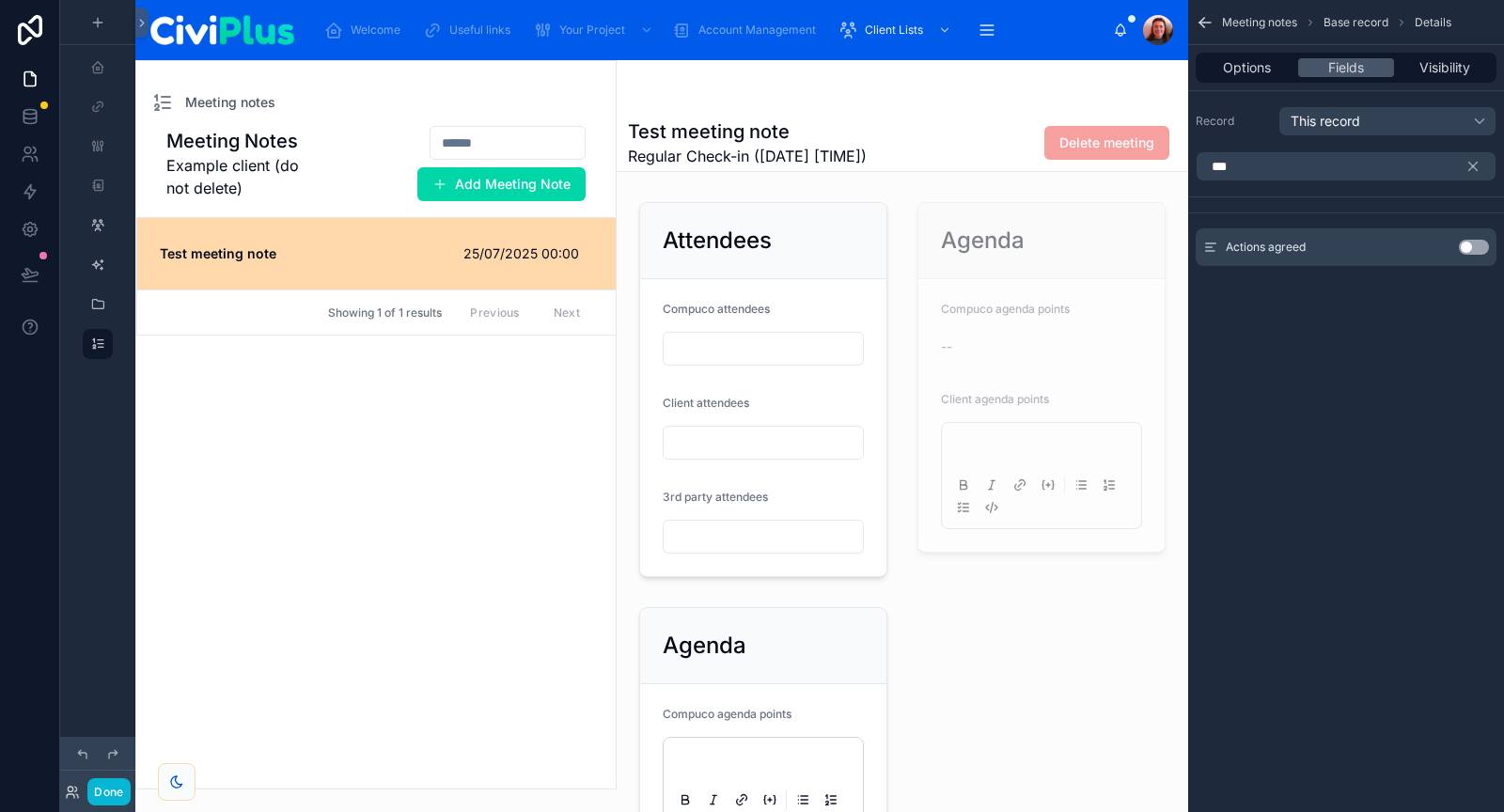 click on "Use setting" at bounding box center [1474, 247] 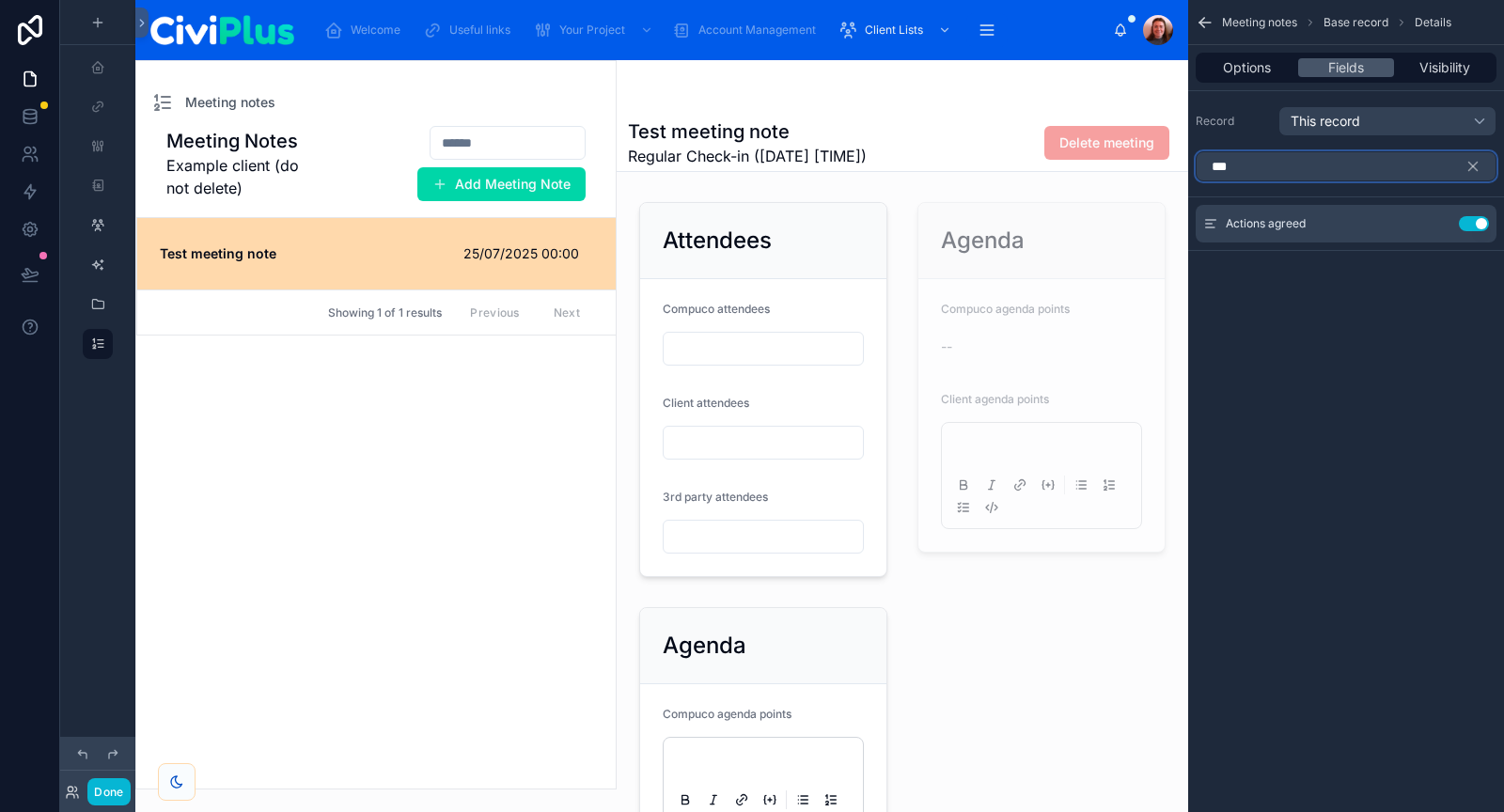 click on "***" at bounding box center (1346, 166) 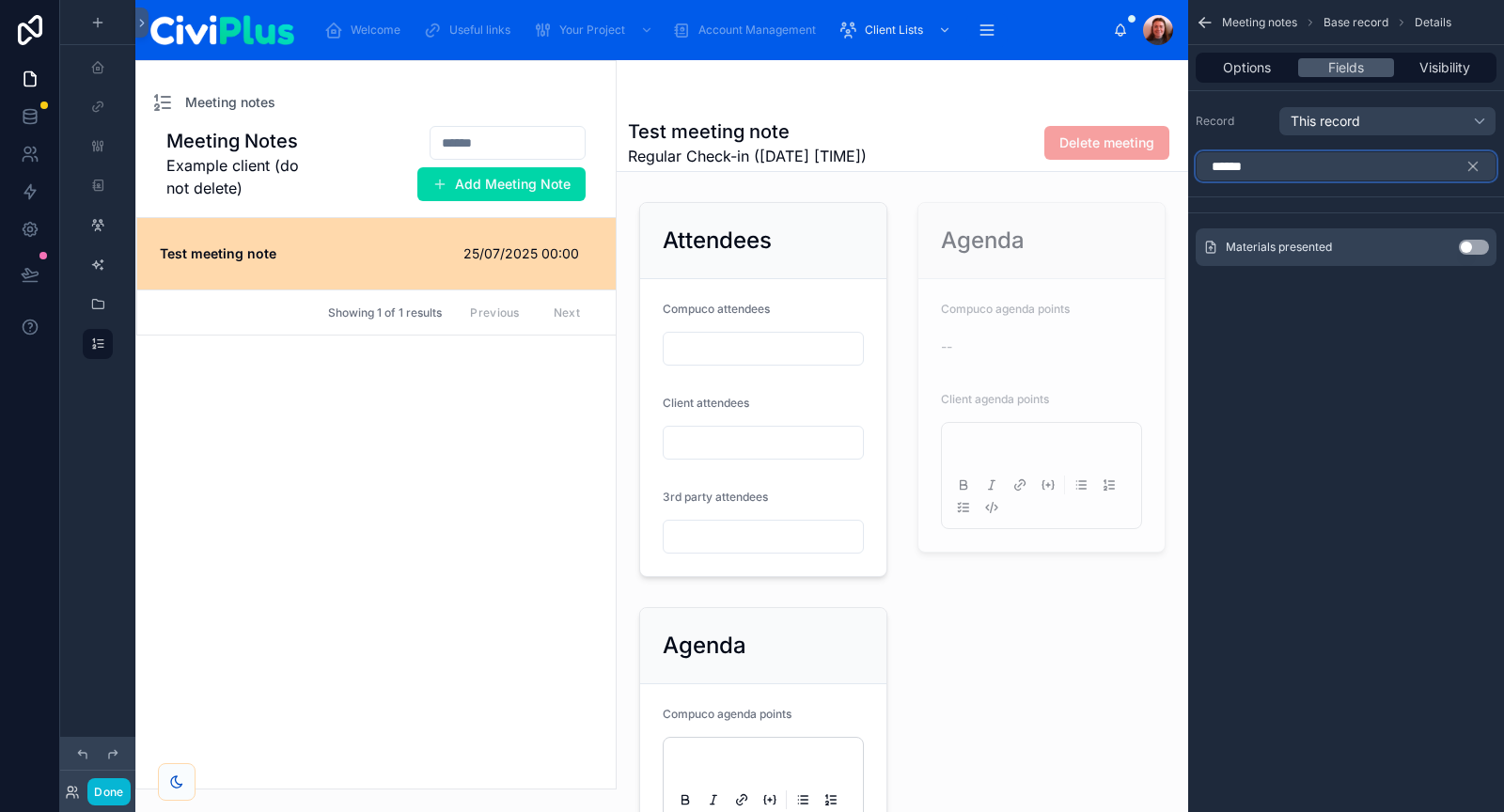type on "******" 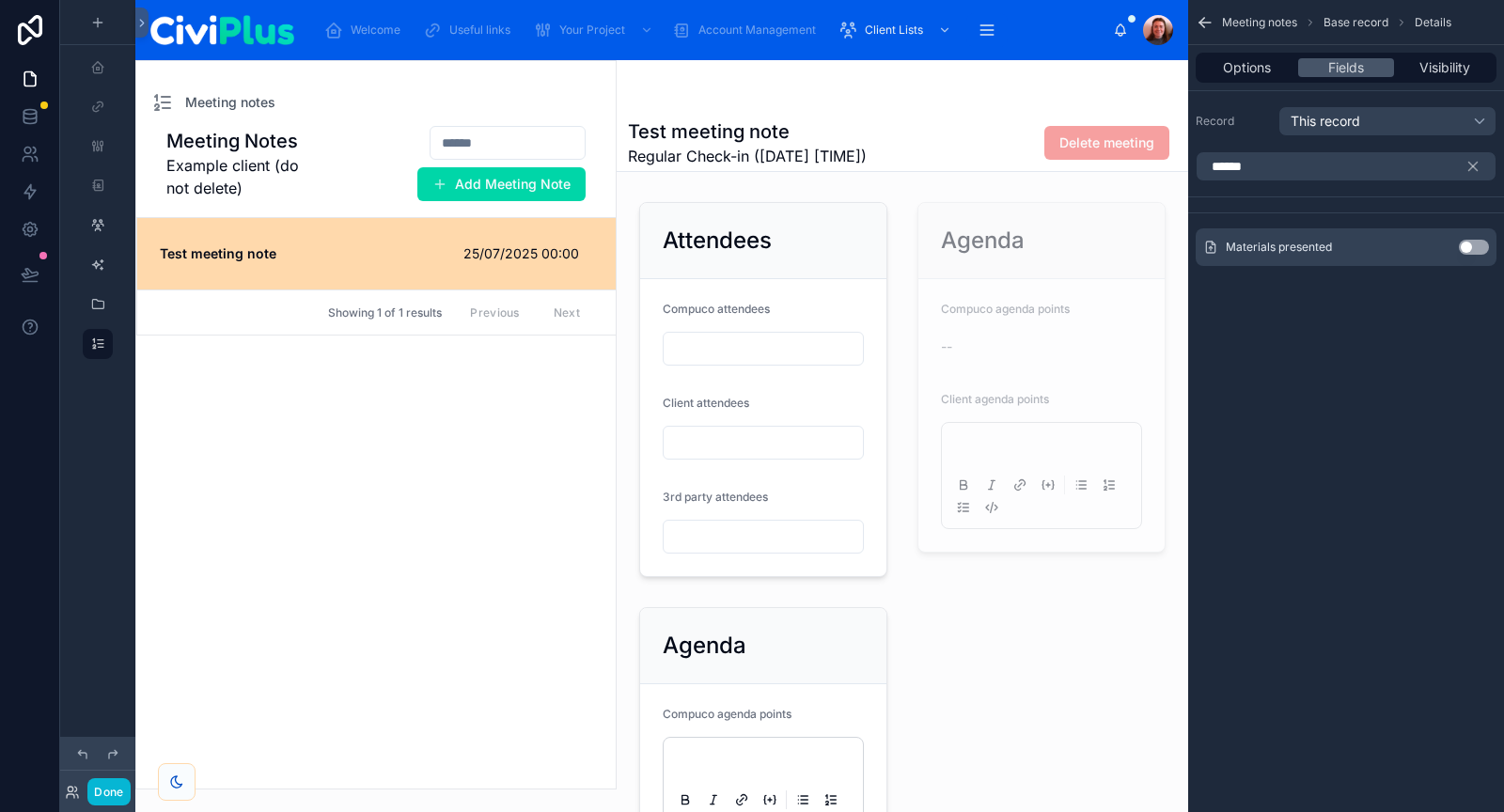 click on "Use setting" at bounding box center [1474, 247] 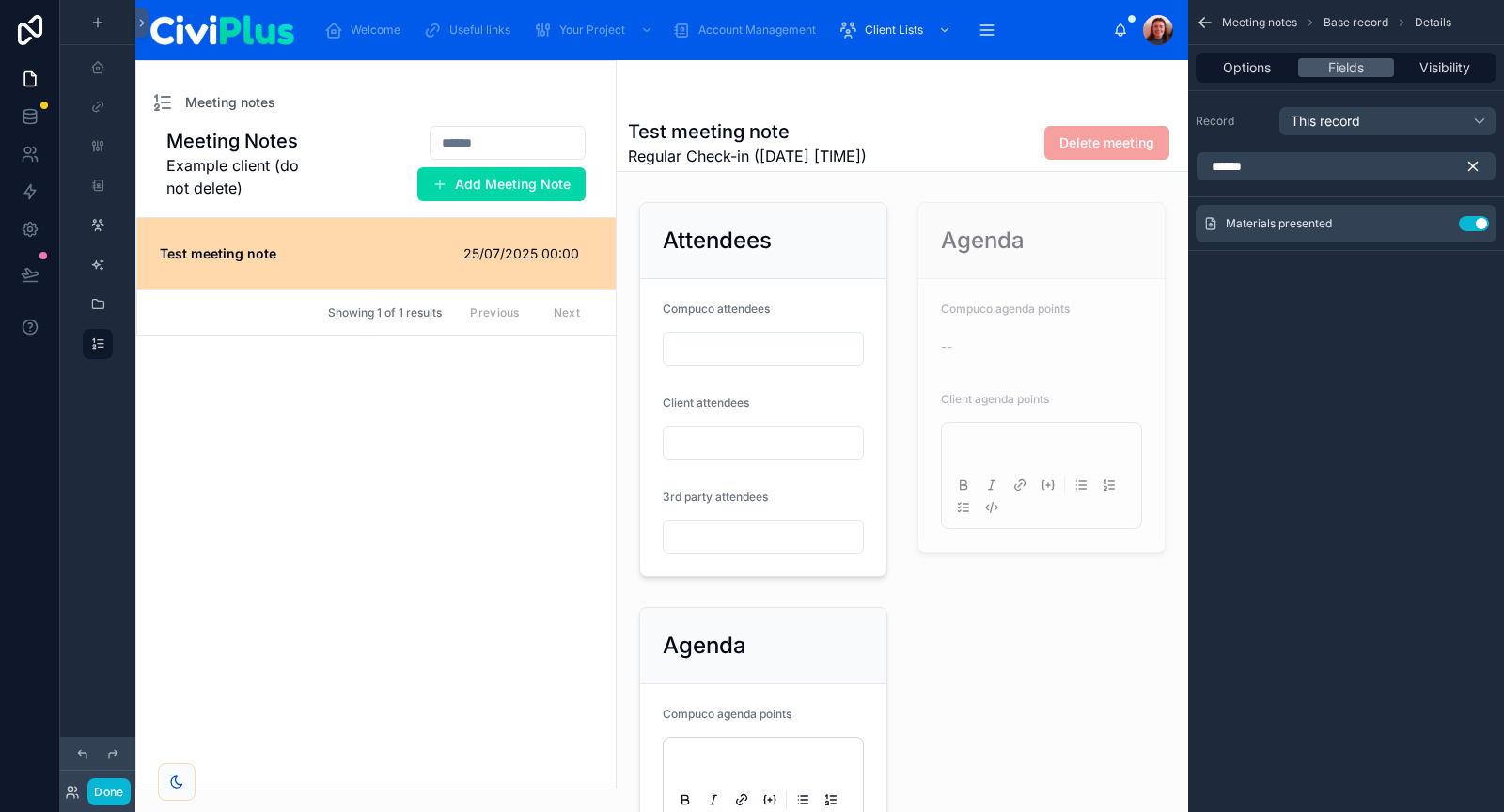 click 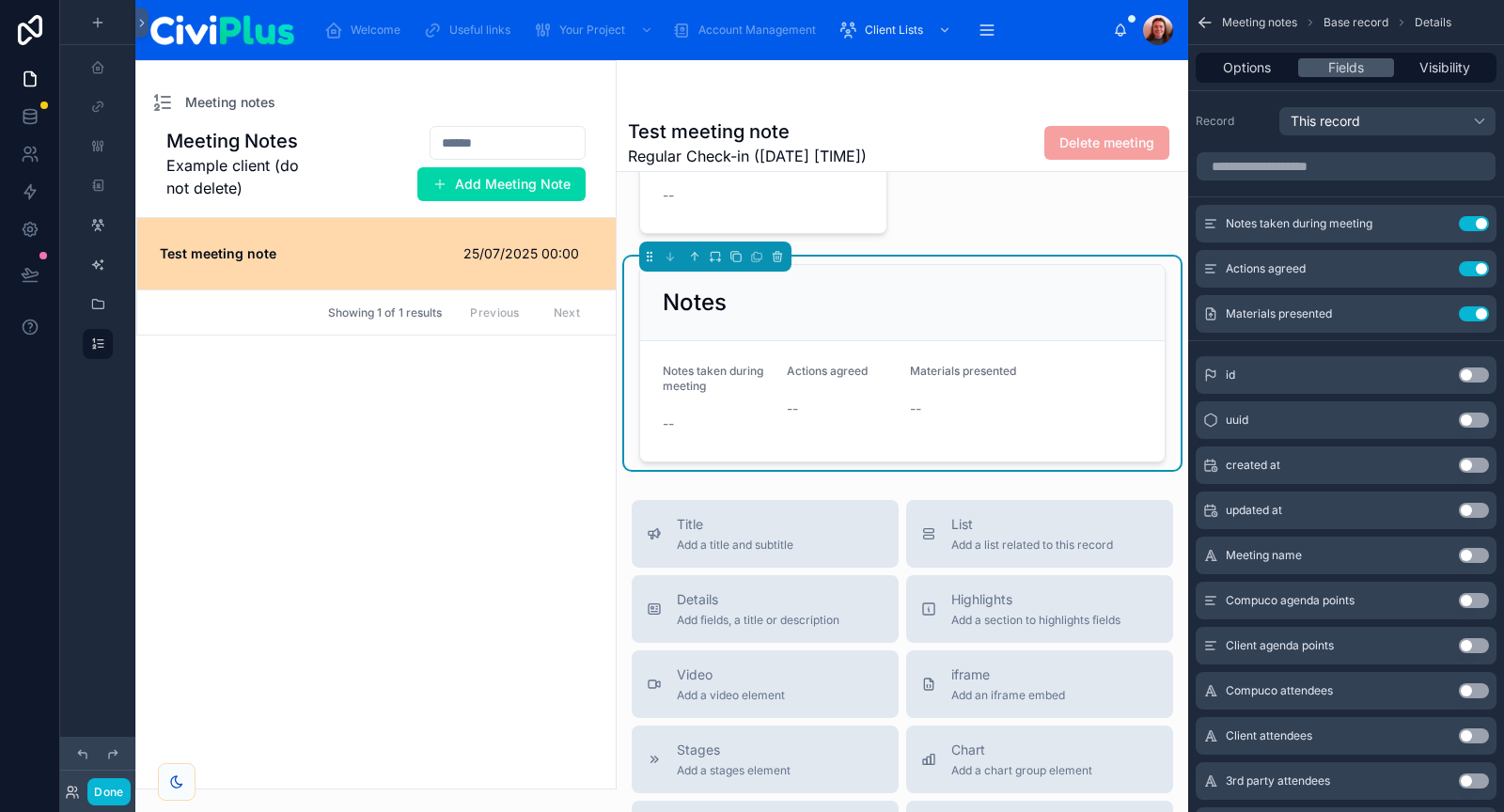 scroll, scrollTop: 742, scrollLeft: 0, axis: vertical 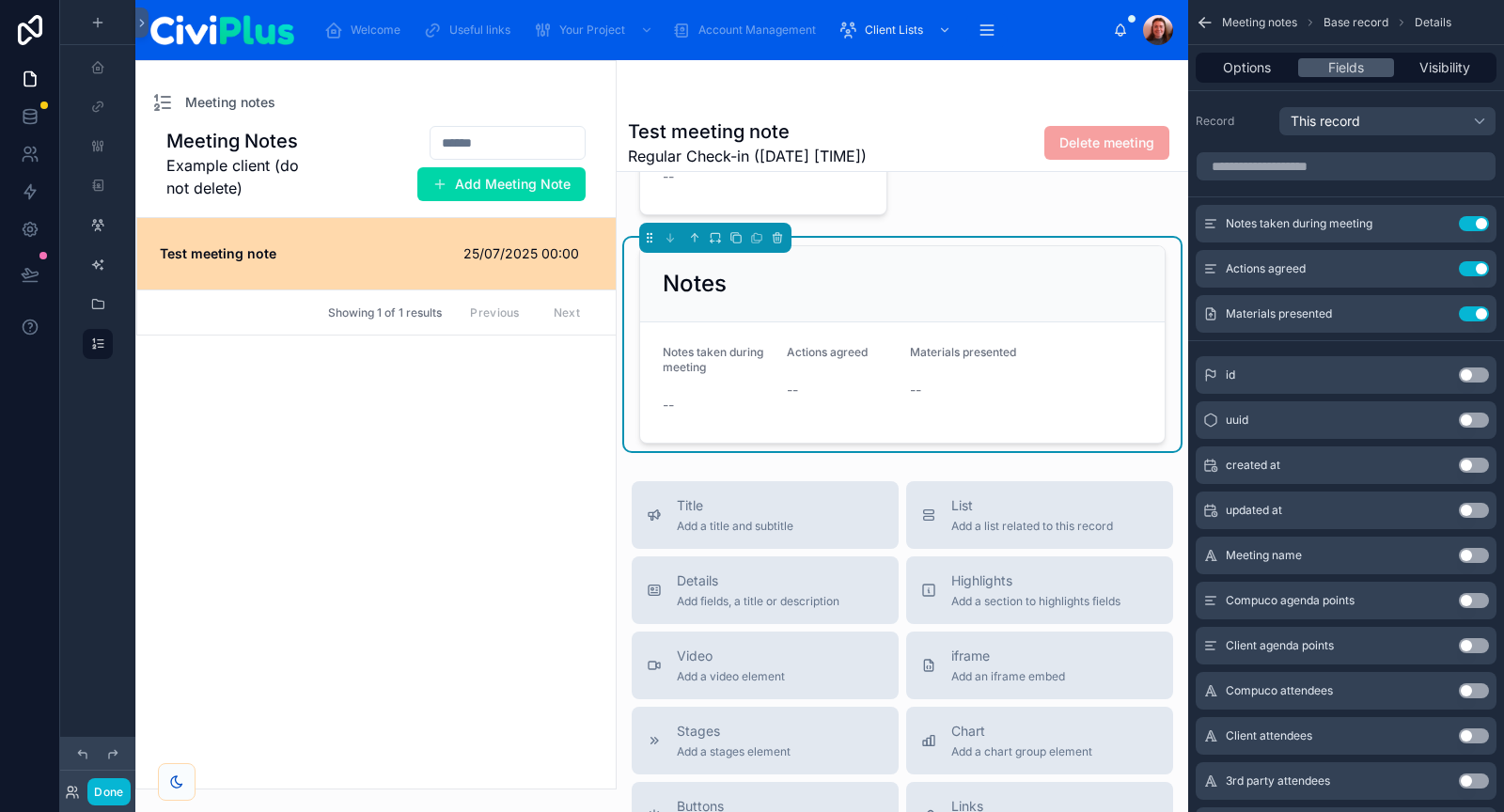 click on "Notes taken during meeting -- Actions agreed -- Materials presented --" at bounding box center [902, 383] 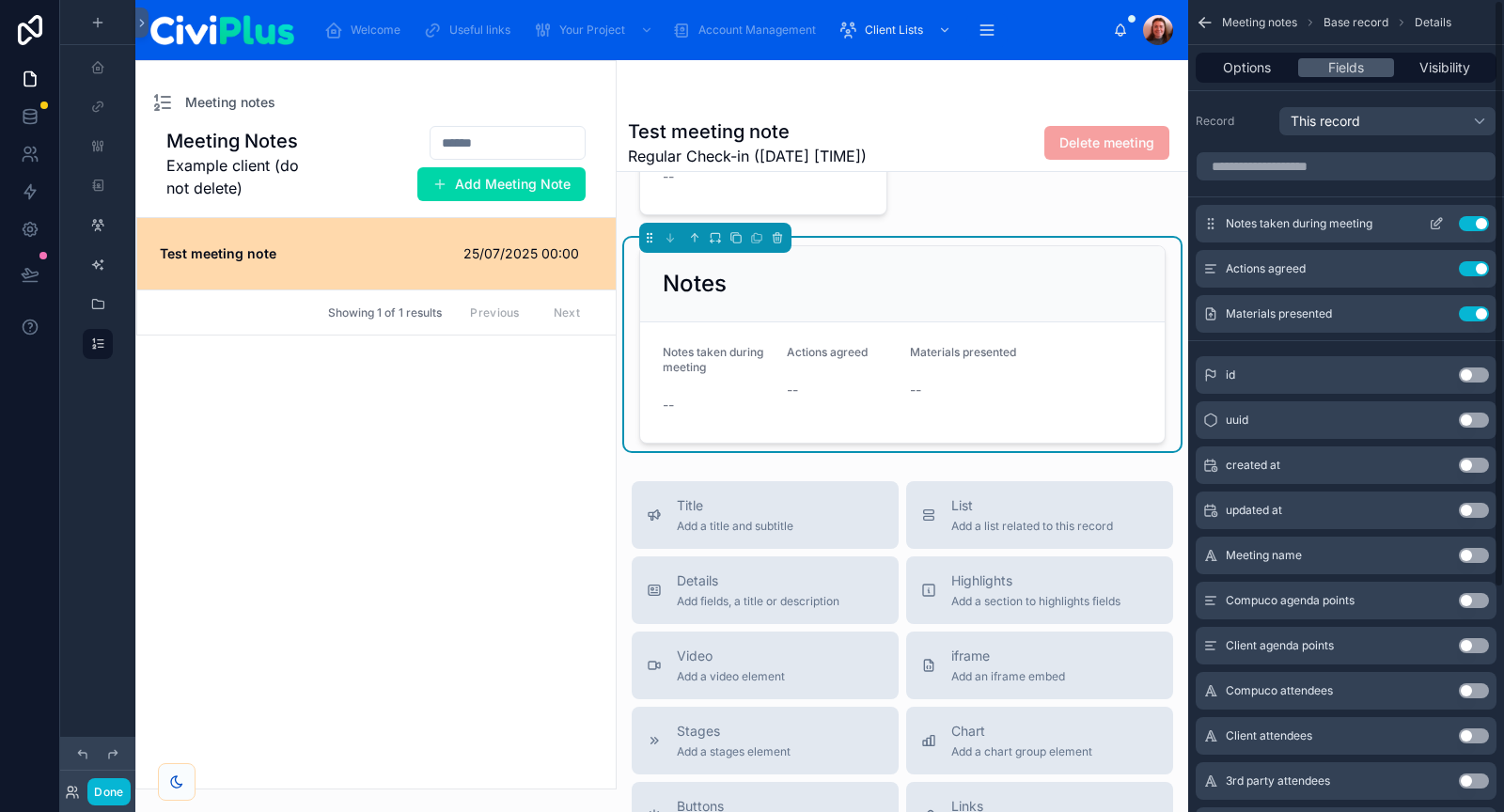 click 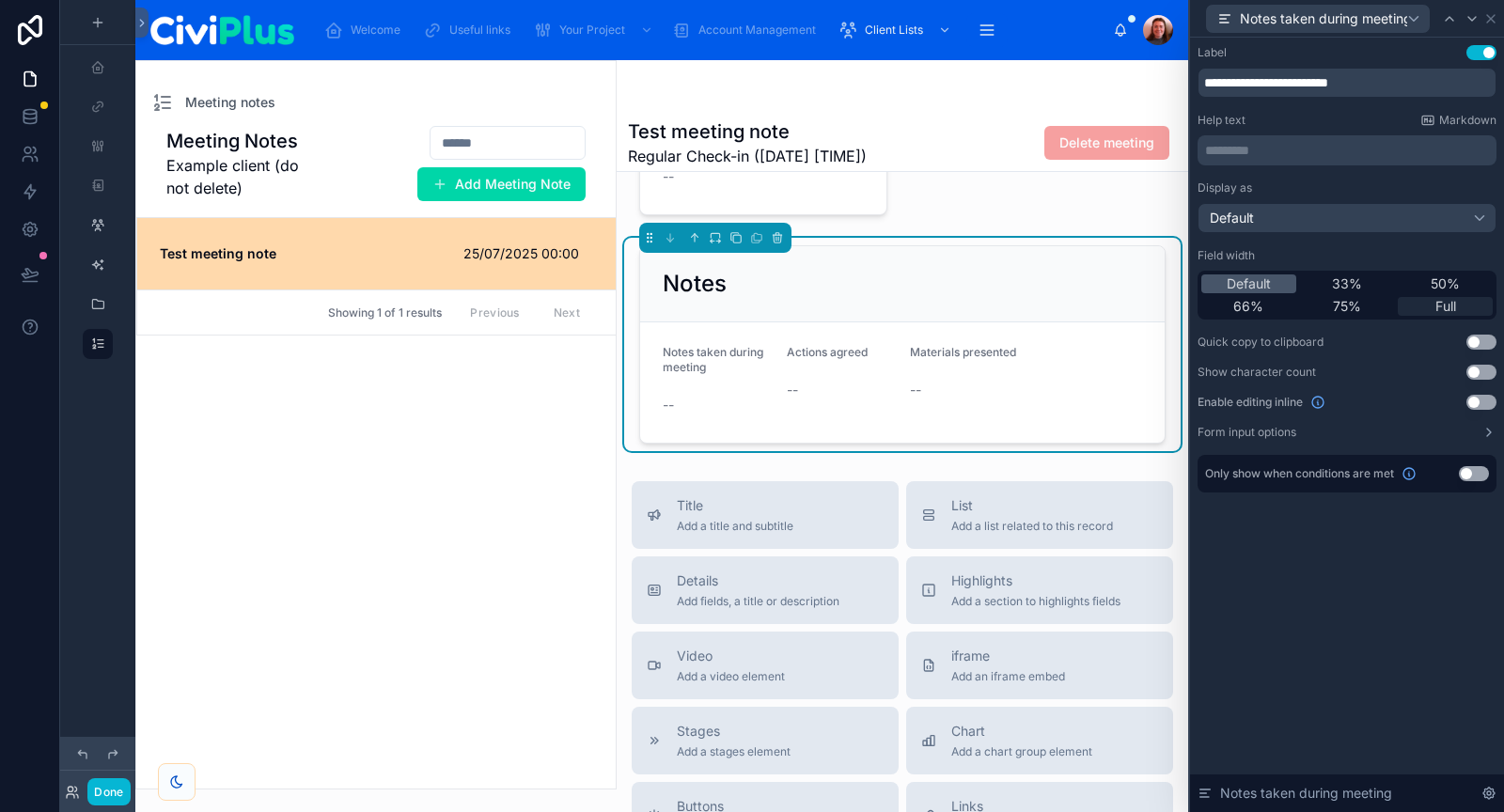 click on "Full" at bounding box center (1445, 306) 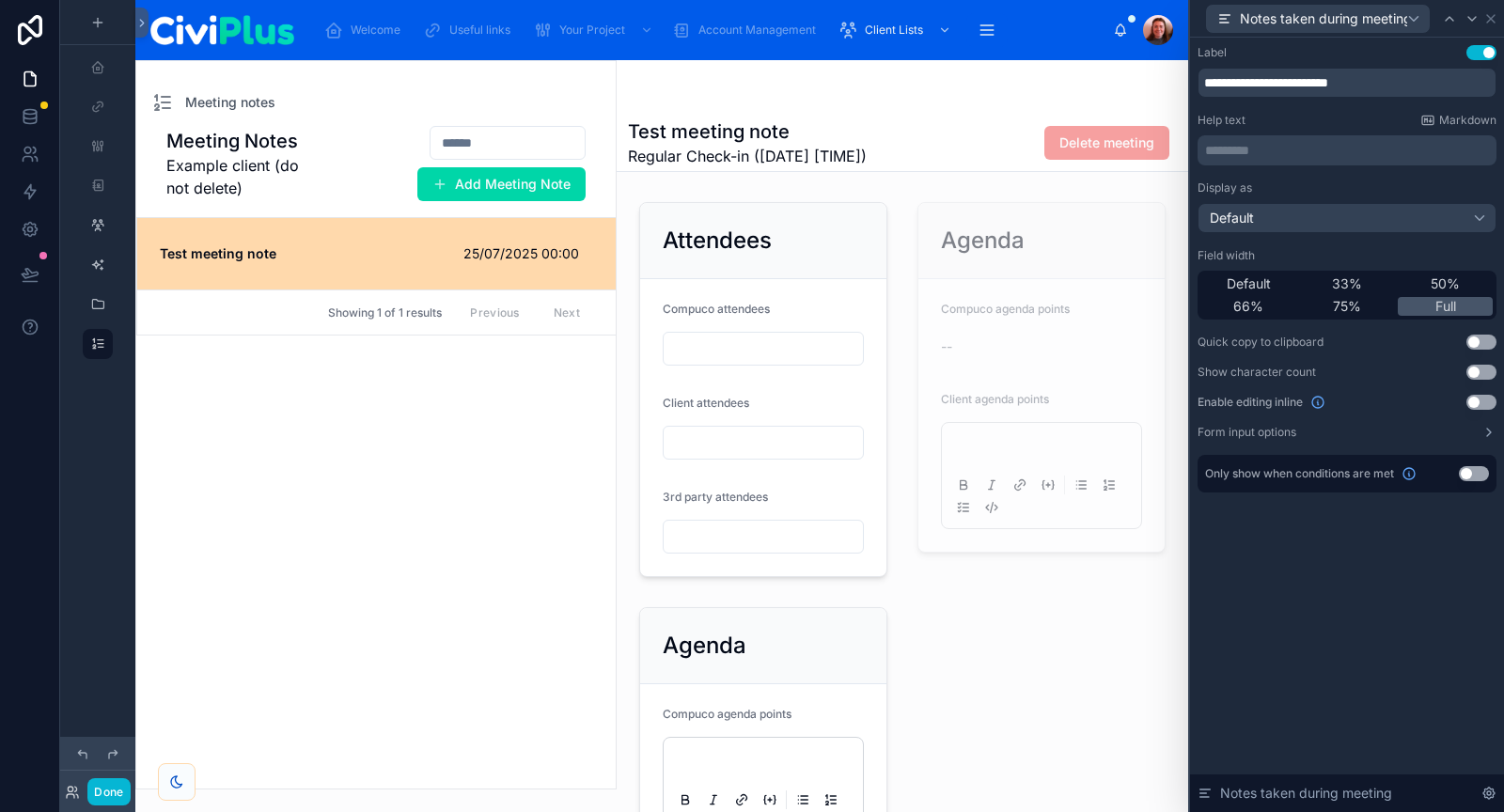 click on "Use setting" at bounding box center [1481, 402] 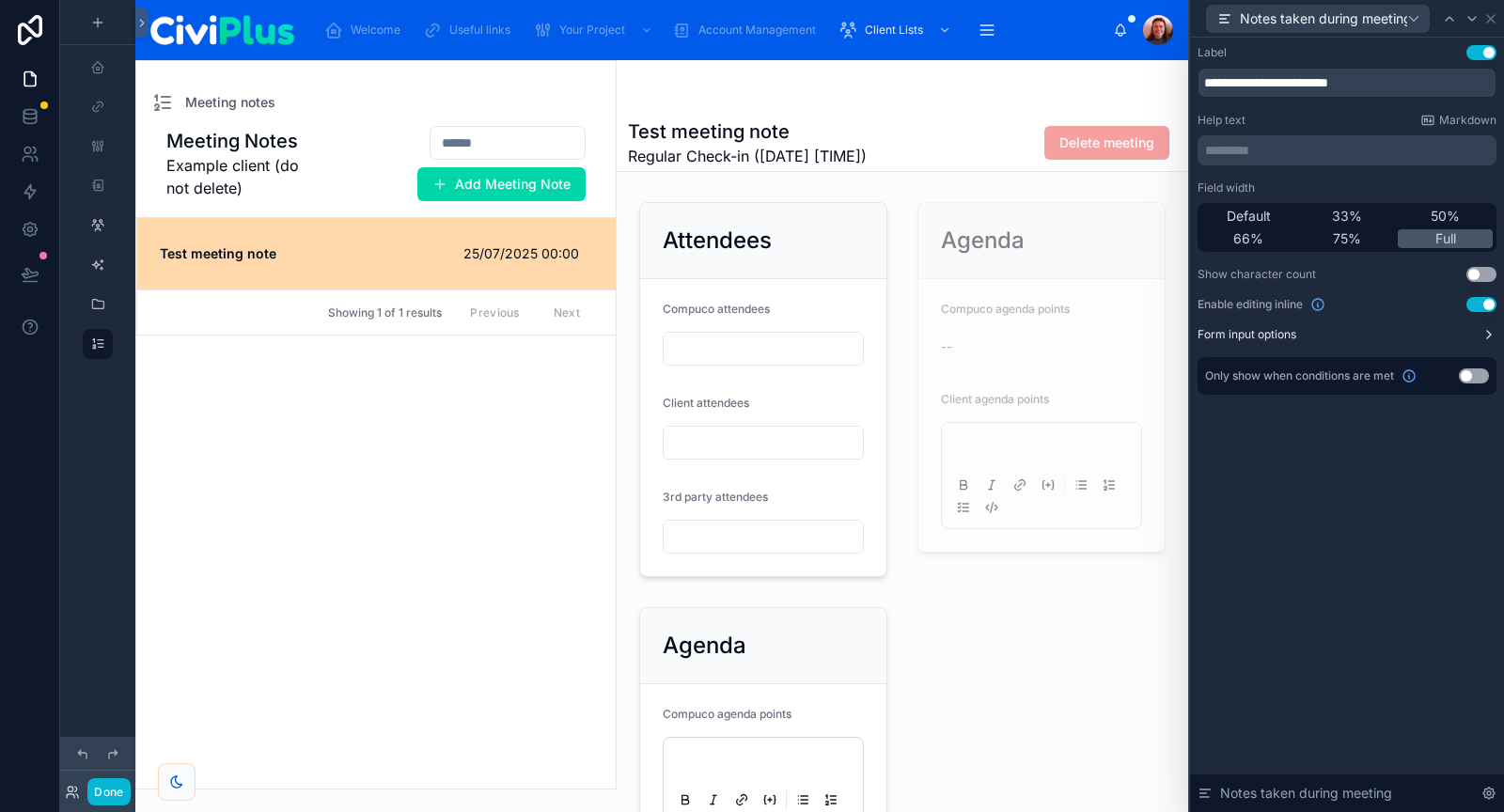 click on "Form input options" at bounding box center (1347, 335) 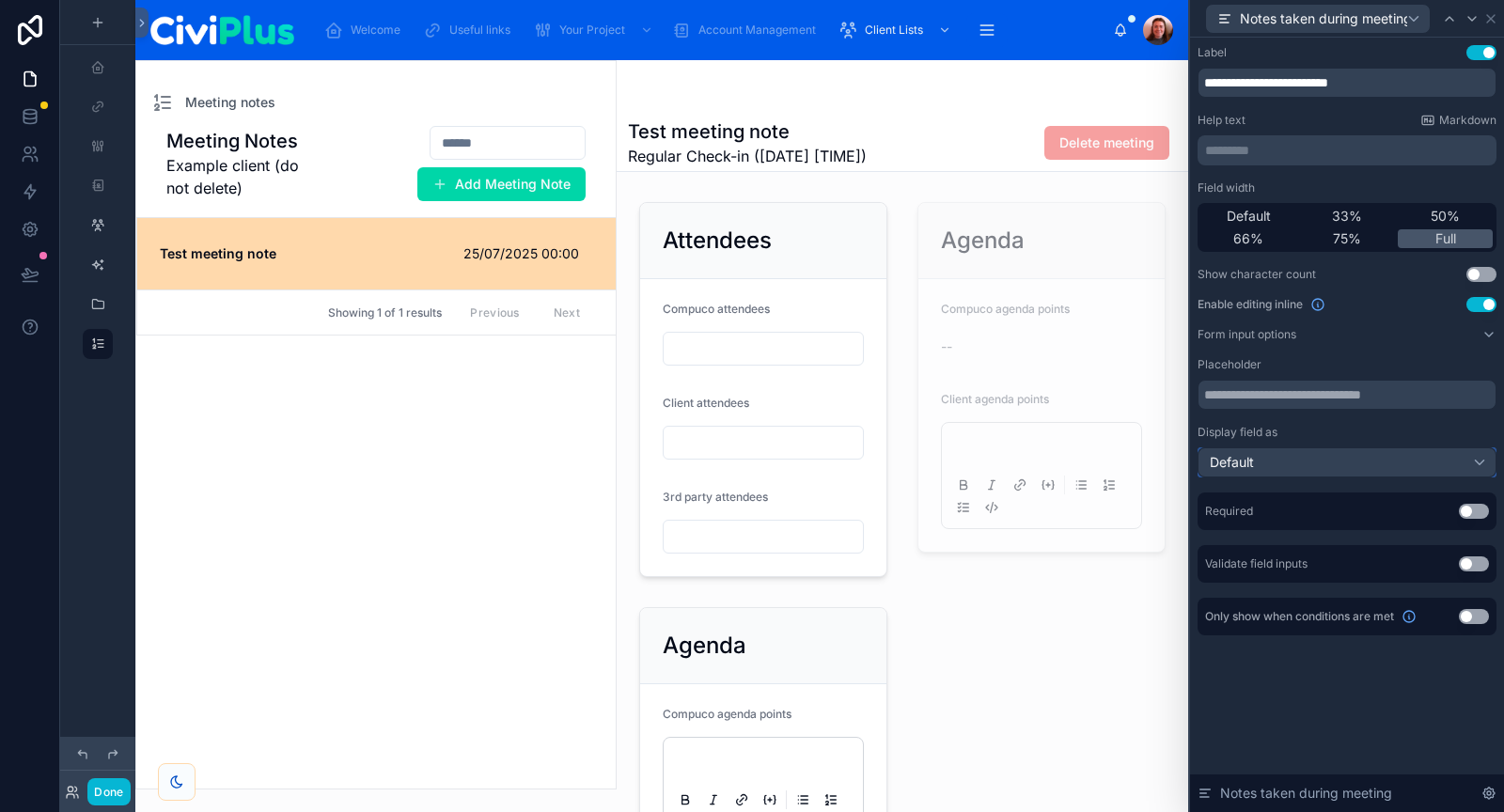 click on "Default" at bounding box center [1347, 462] 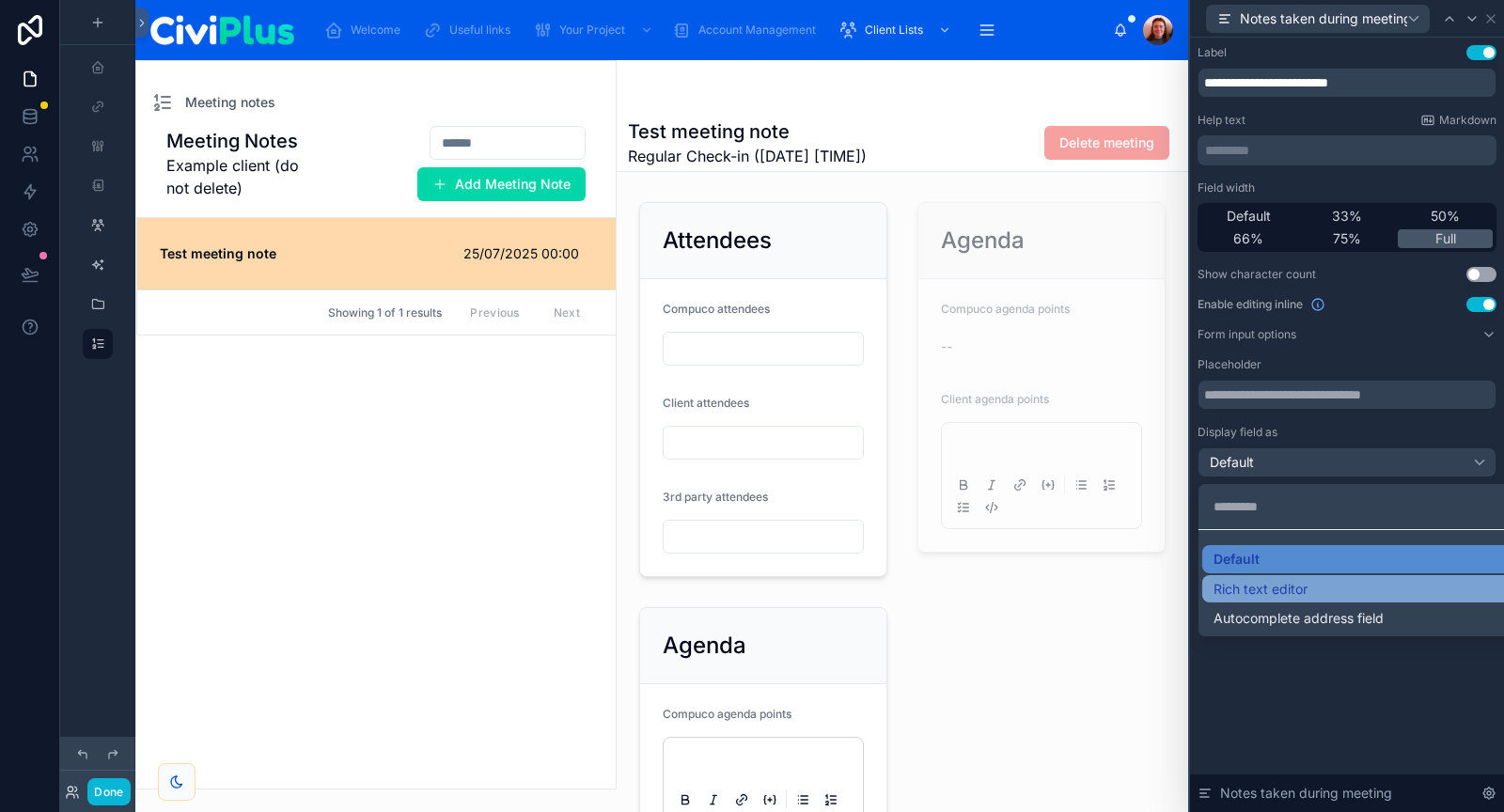 click on "Rich text editor" at bounding box center (1370, 589) 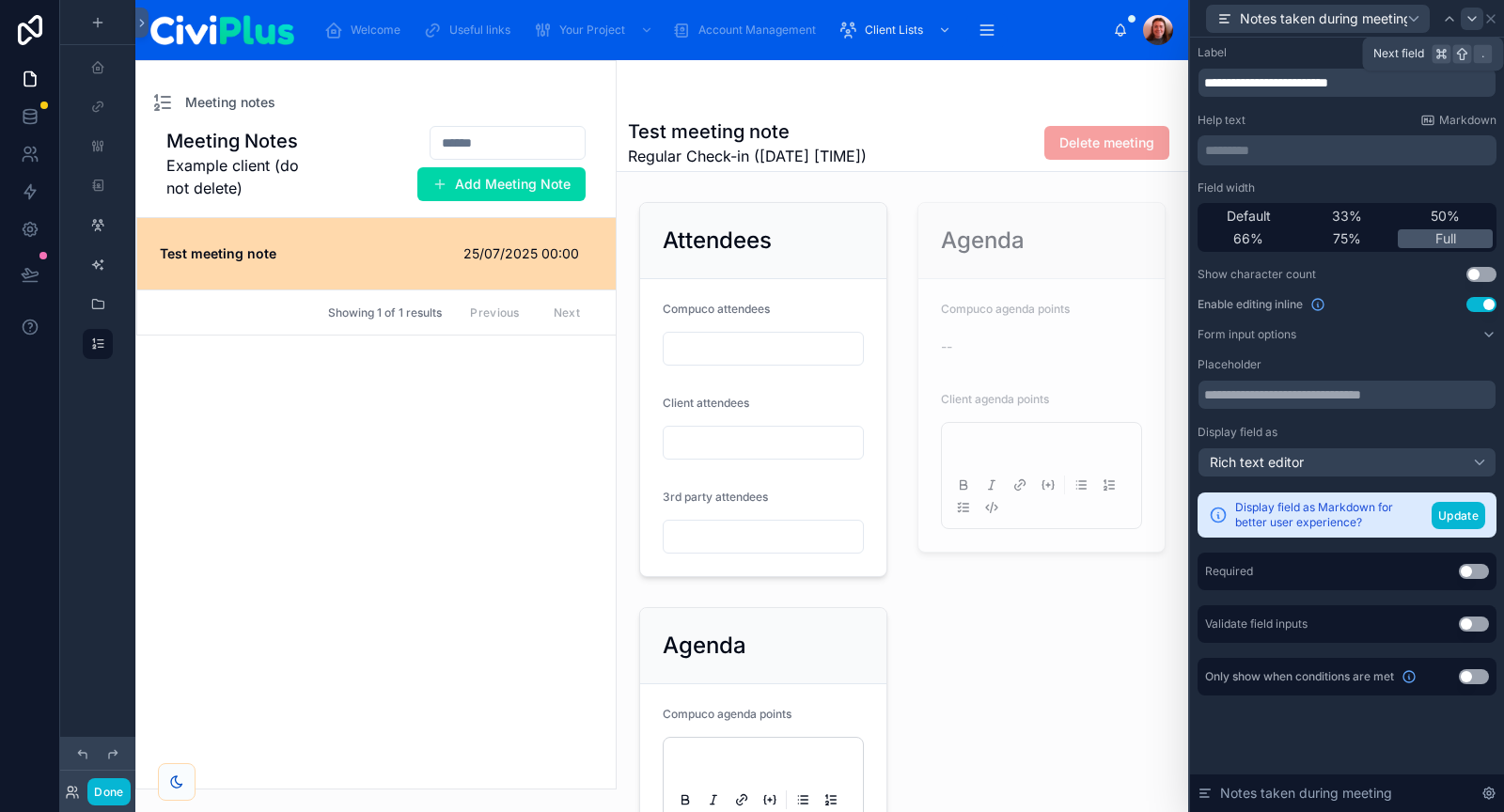 click 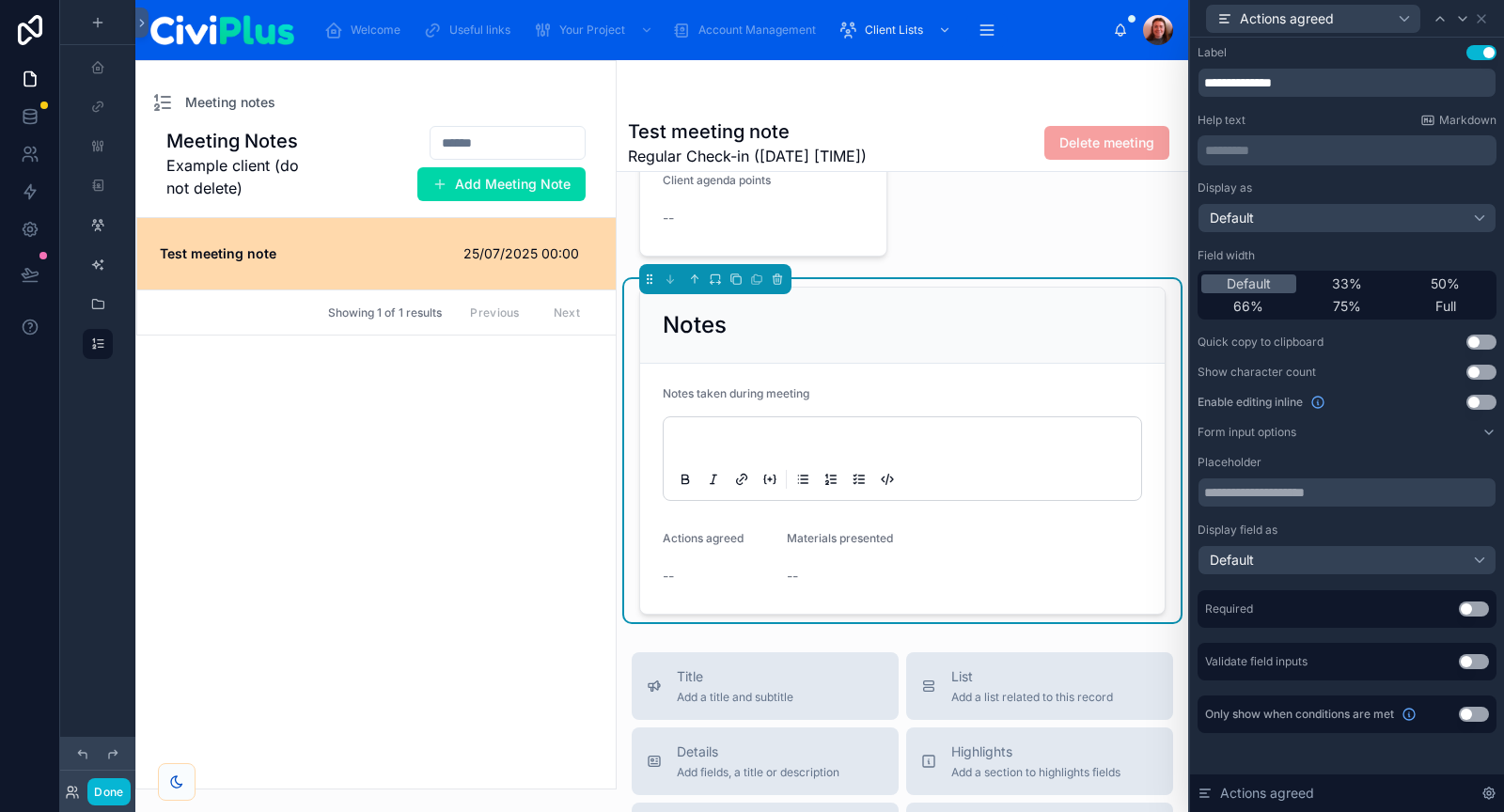 scroll, scrollTop: 763, scrollLeft: 0, axis: vertical 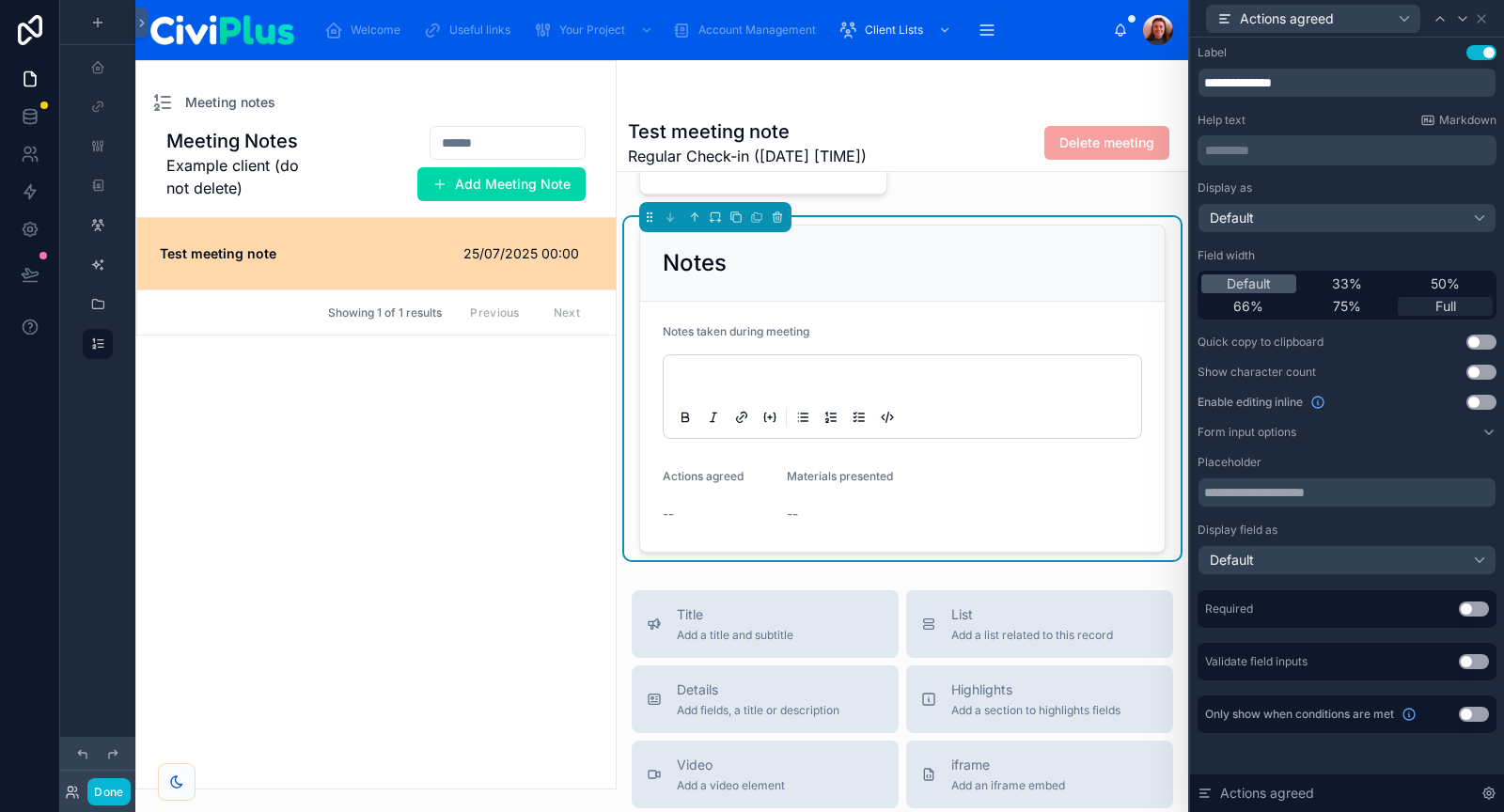 click on "Full" at bounding box center (1446, 306) 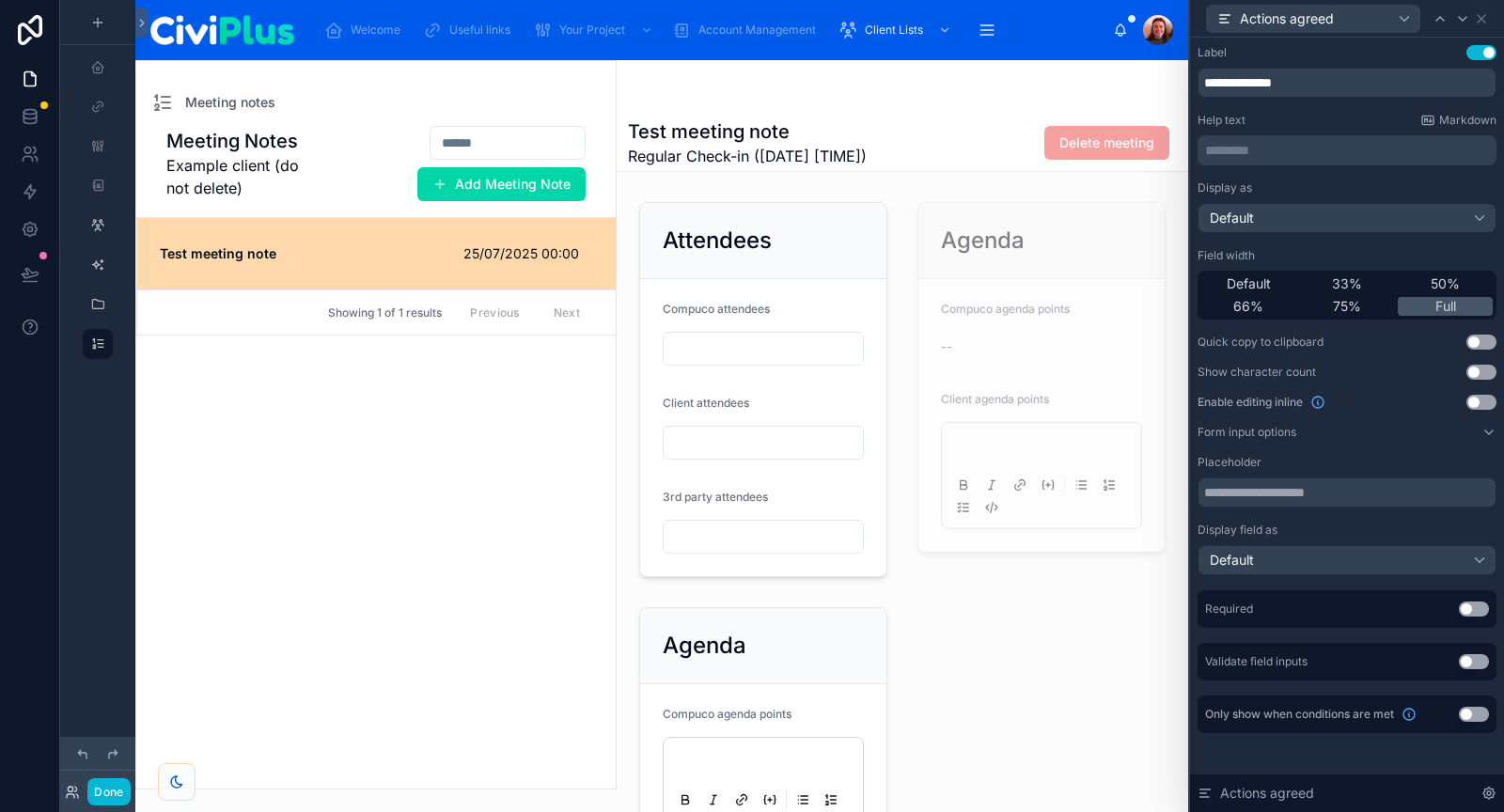 click on "Use setting" at bounding box center (1481, 402) 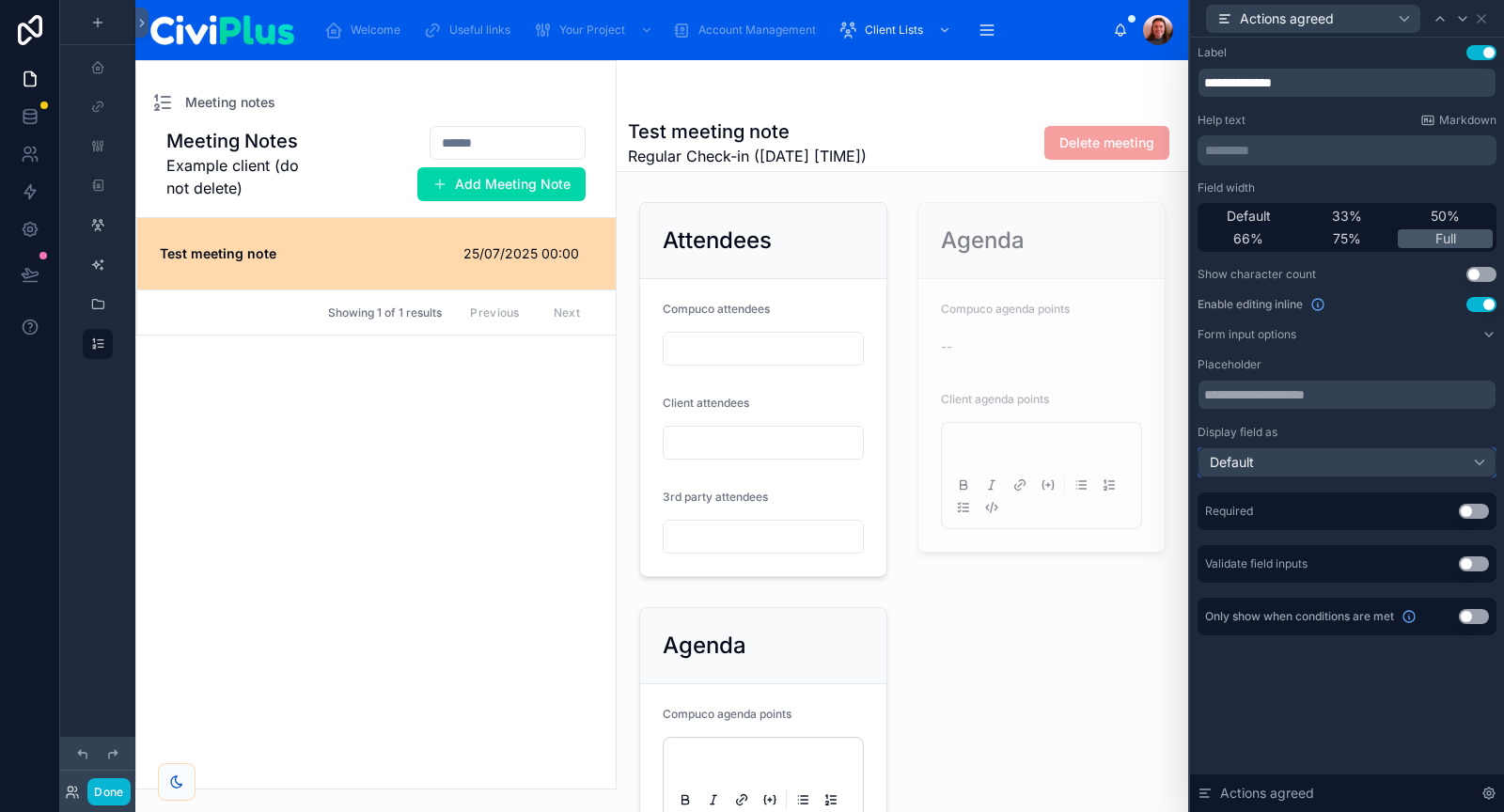 click on "Default" at bounding box center (1347, 462) 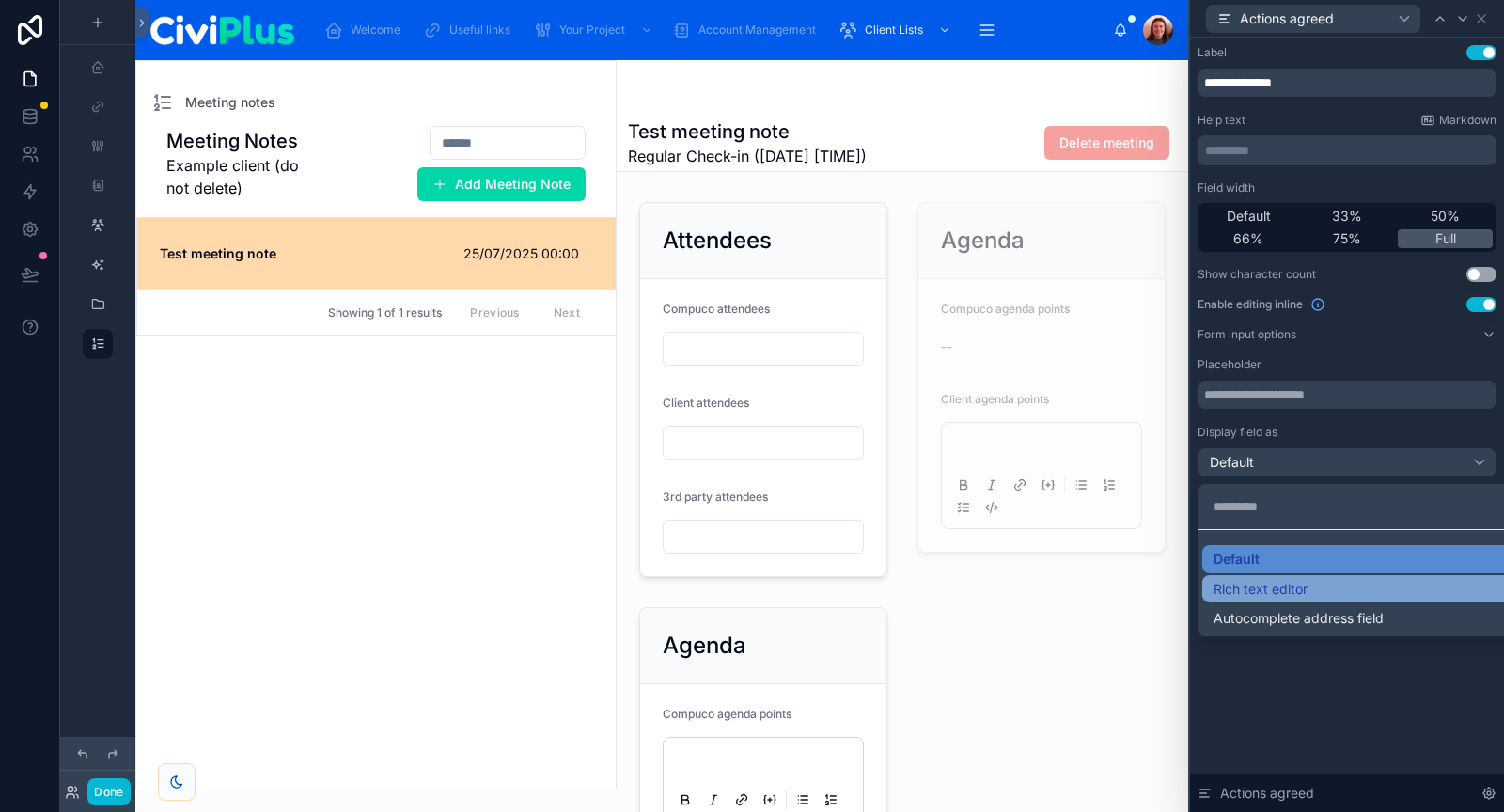 click on "Rich text editor" at bounding box center (1370, 589) 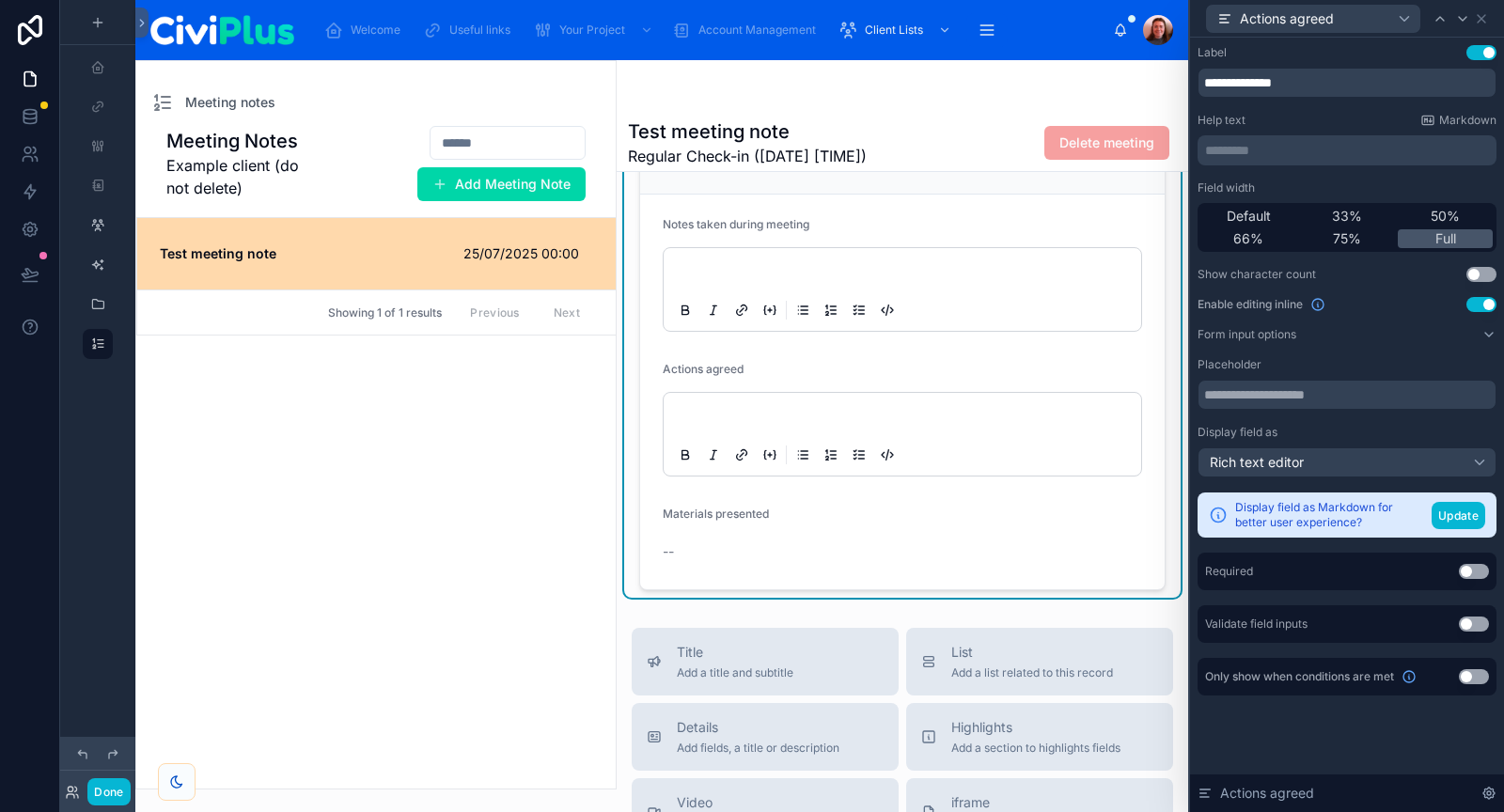 scroll, scrollTop: 875, scrollLeft: 0, axis: vertical 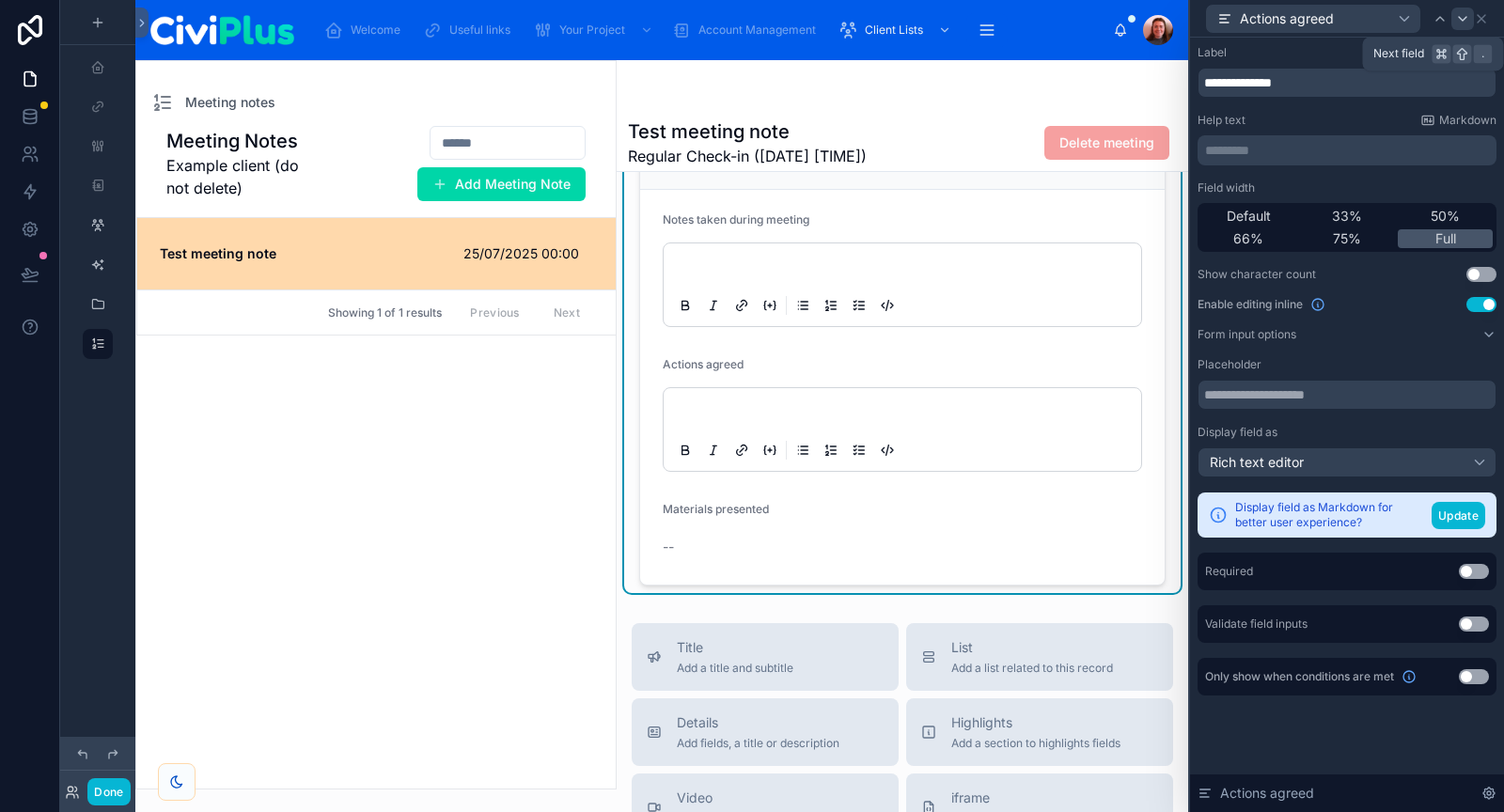 click 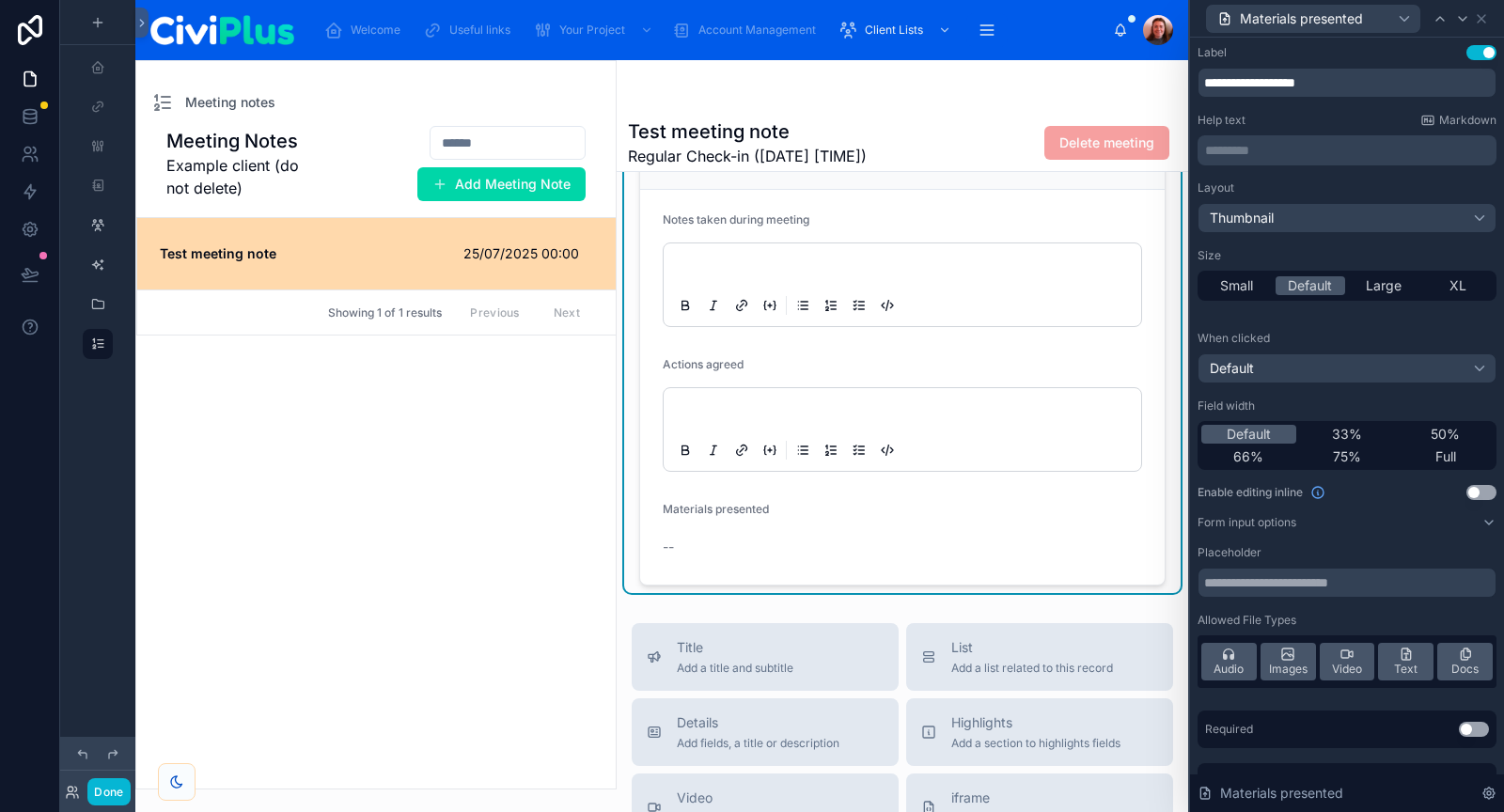 click on "Use setting" at bounding box center (1481, 492) 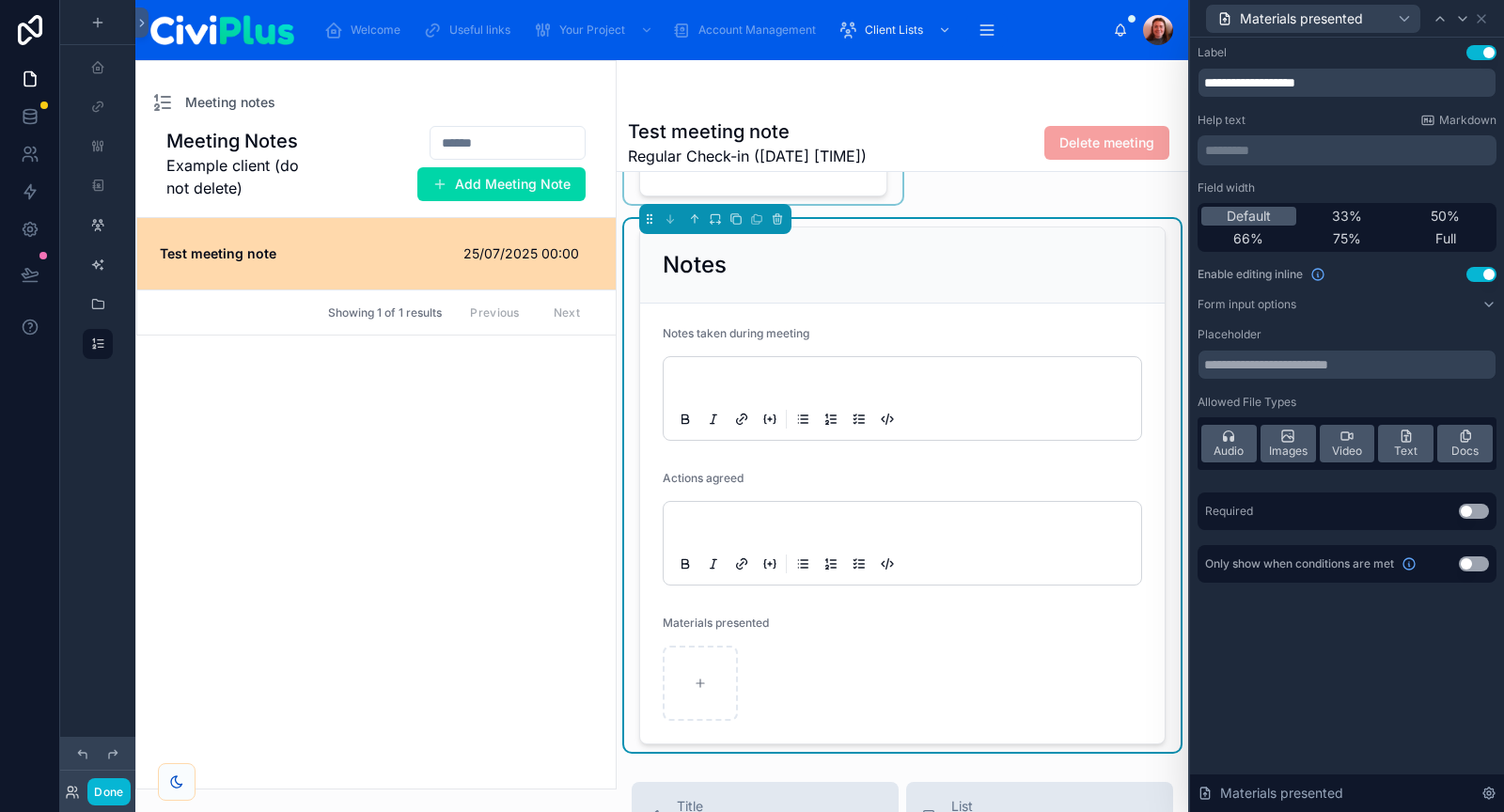 scroll, scrollTop: 762, scrollLeft: 0, axis: vertical 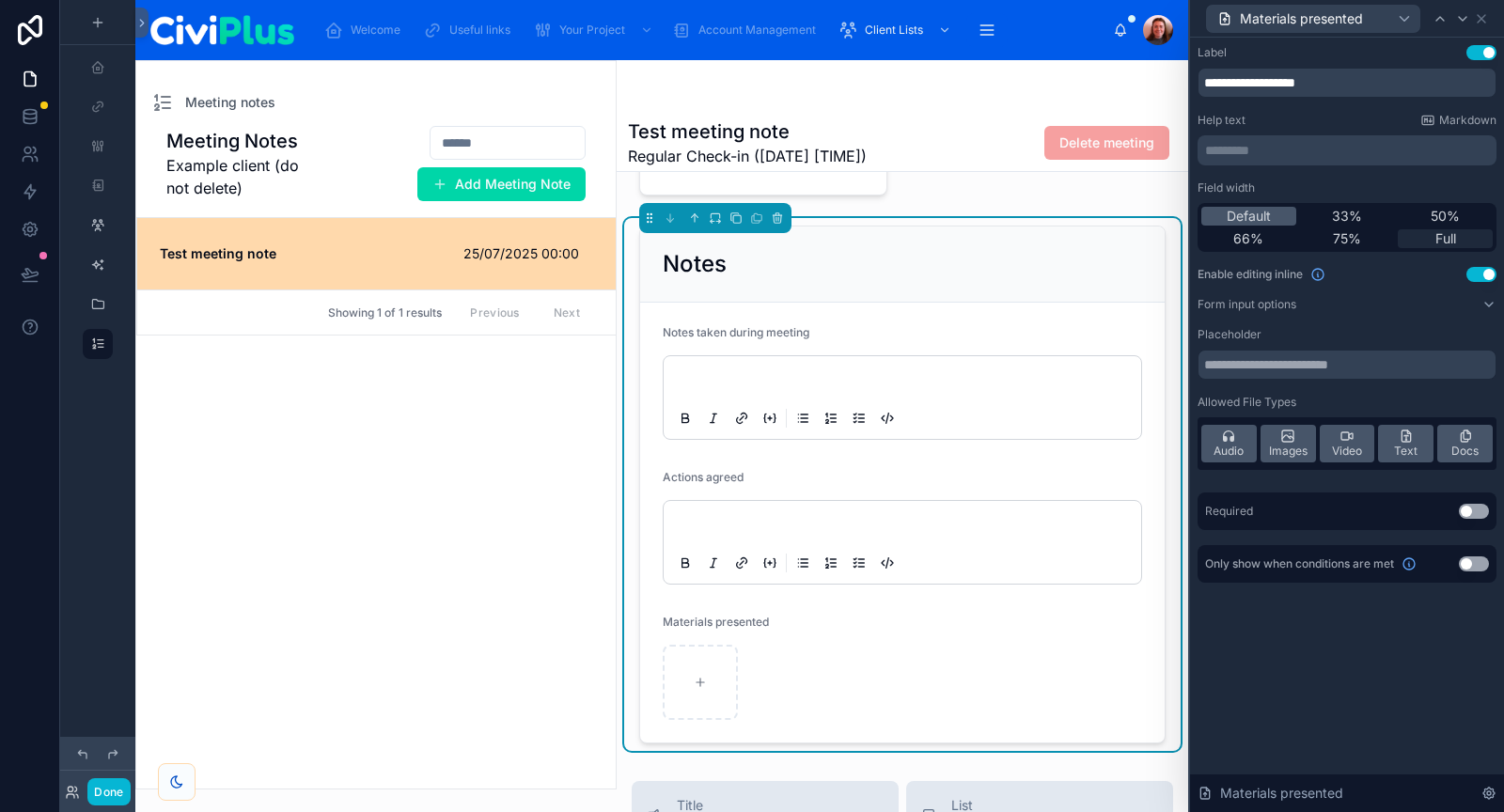 click on "Full" at bounding box center [1446, 239] 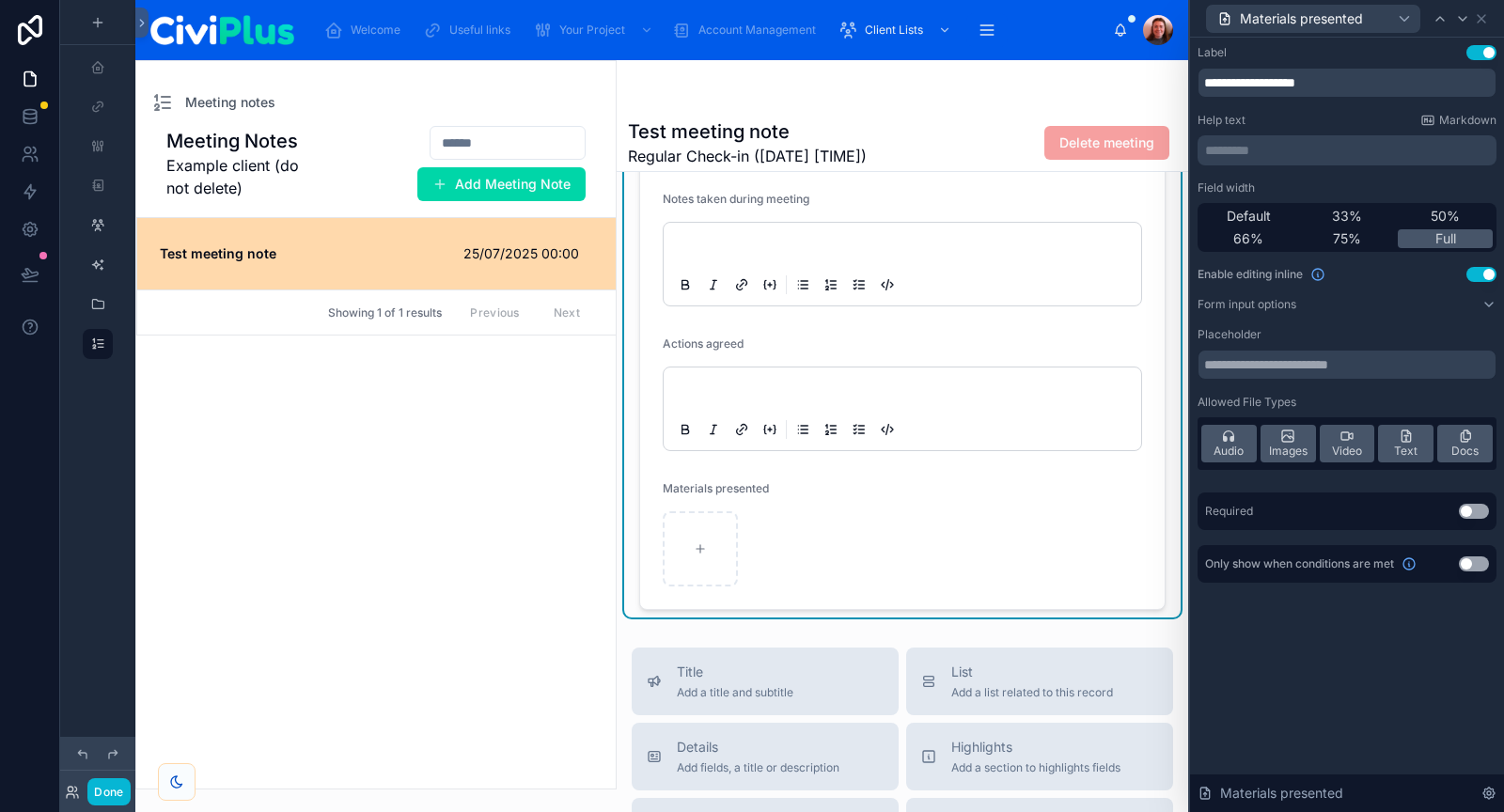 scroll, scrollTop: 891, scrollLeft: 0, axis: vertical 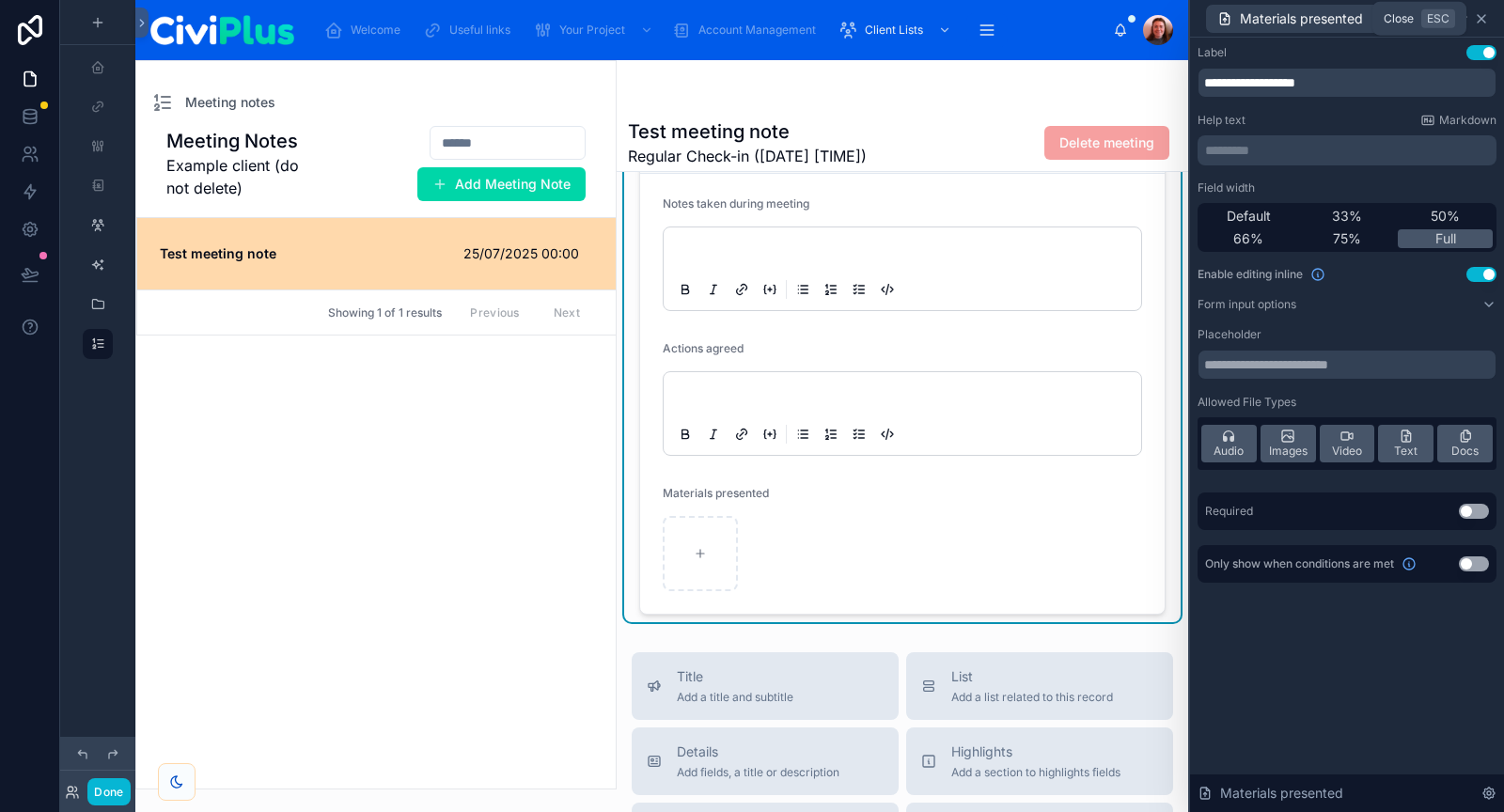 click 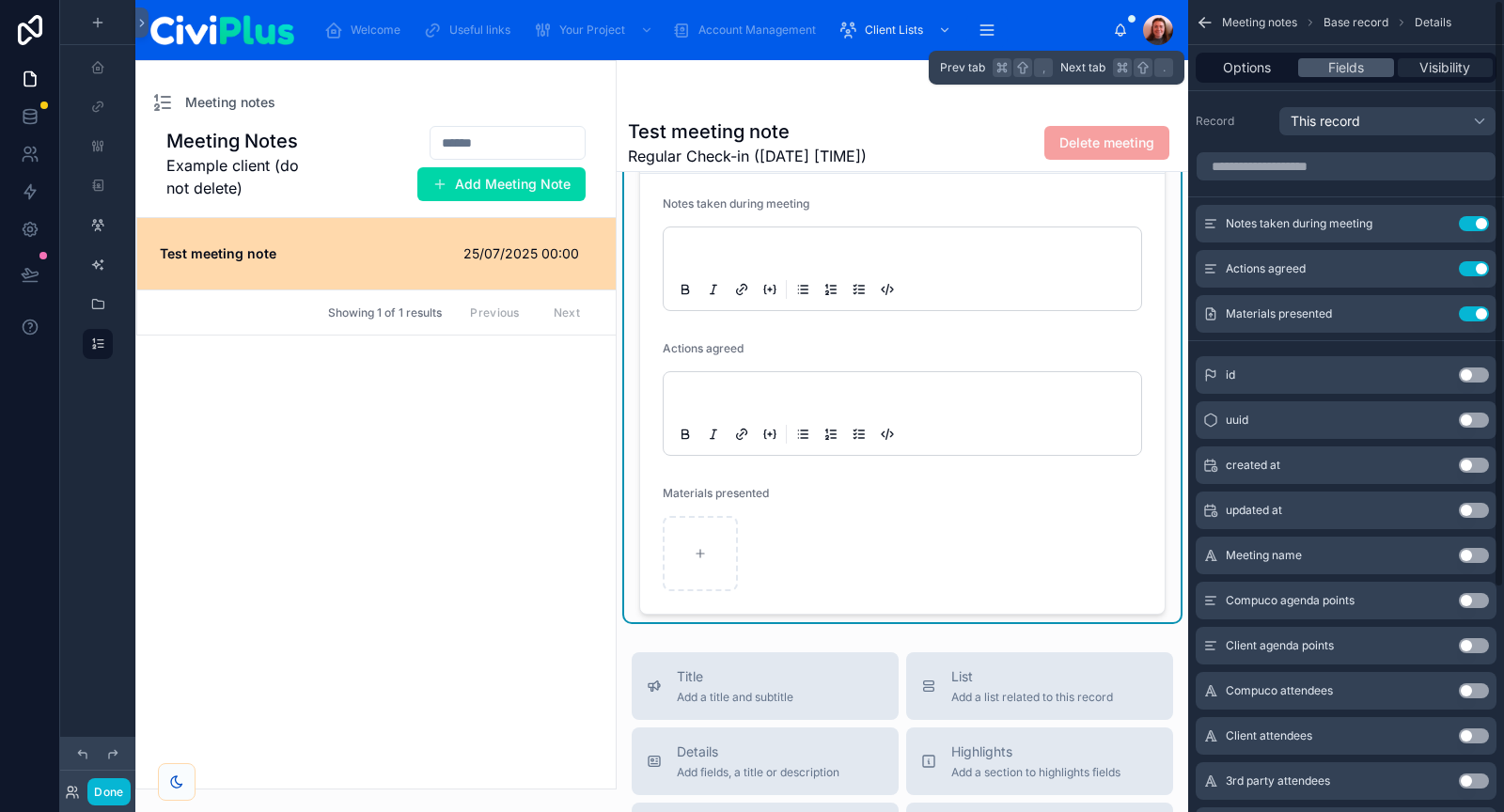 click on "Visibility" at bounding box center [1445, 68] 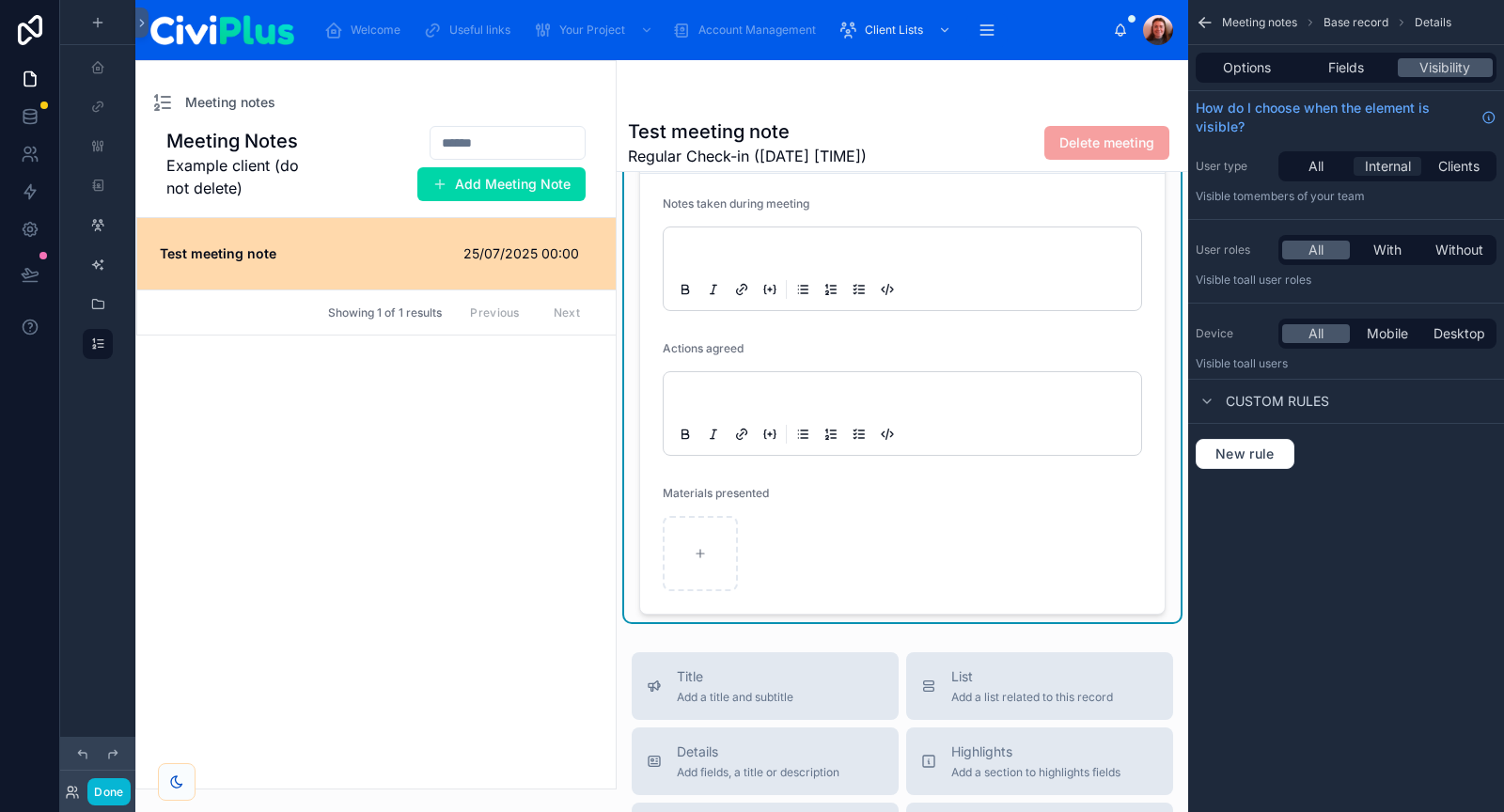 click on "Internal" at bounding box center (1387, 166) 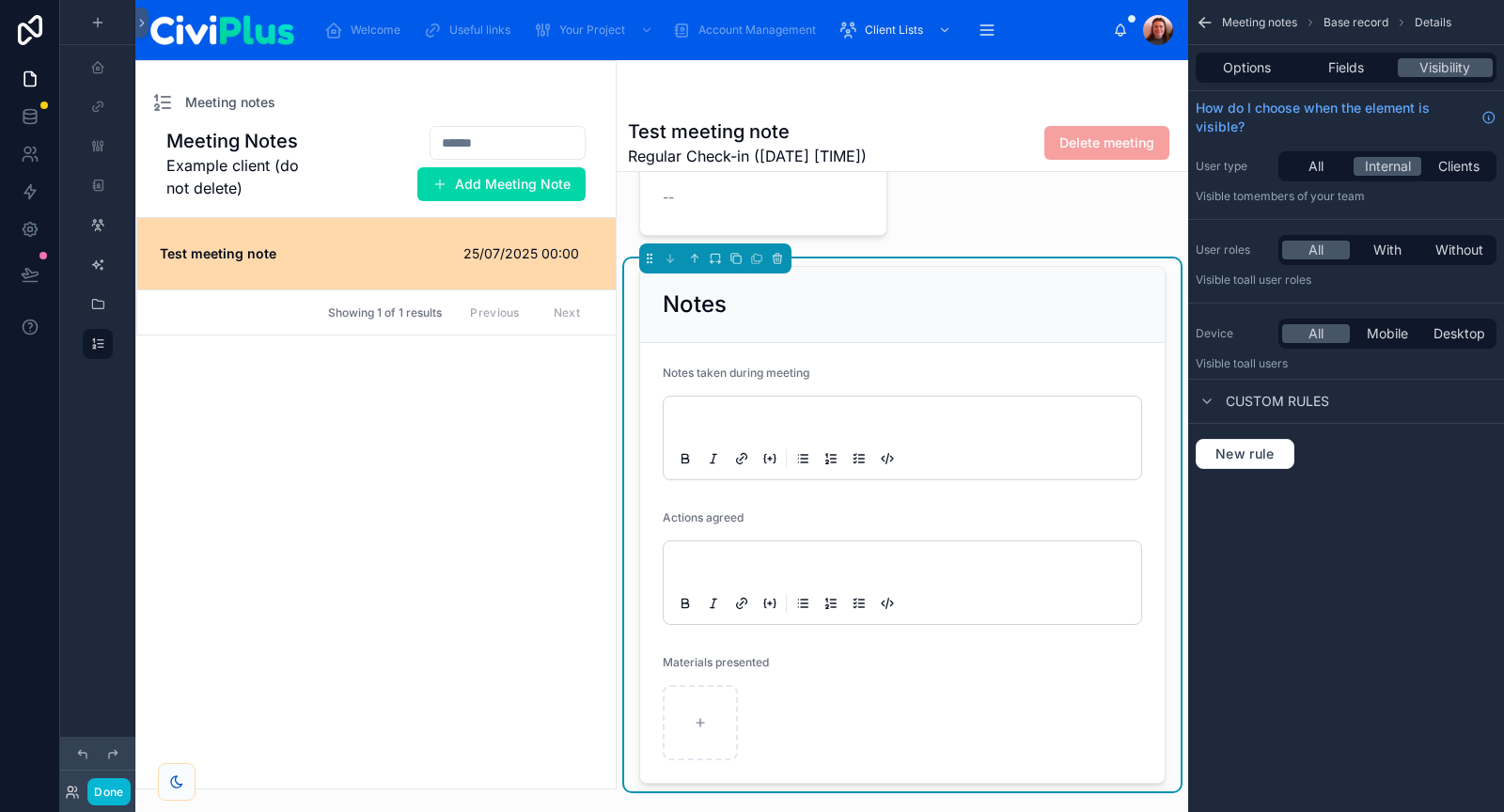 scroll, scrollTop: 726, scrollLeft: 0, axis: vertical 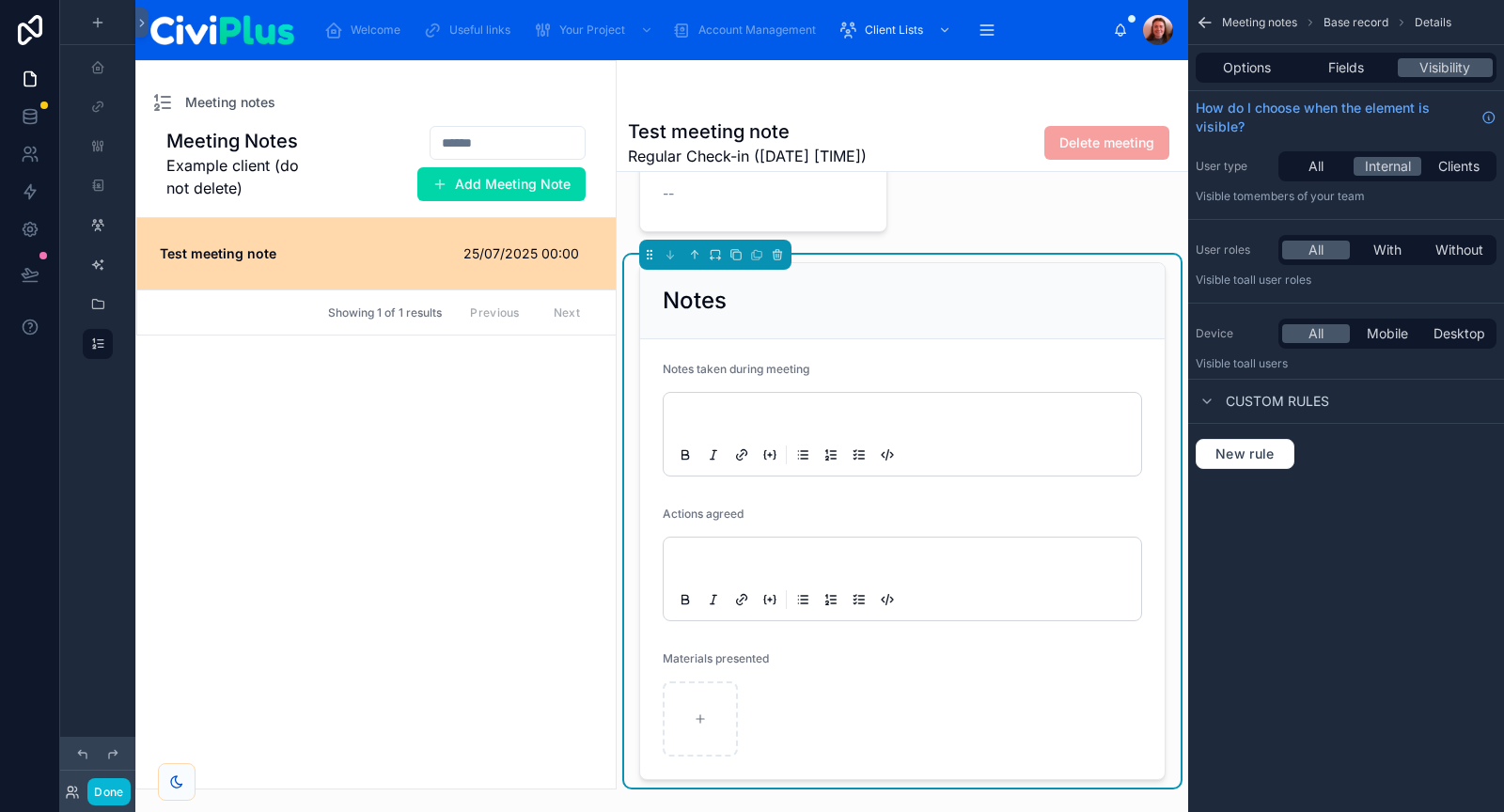click on "Notes taken during meeting Actions agreed Materials presented" at bounding box center [902, 559] 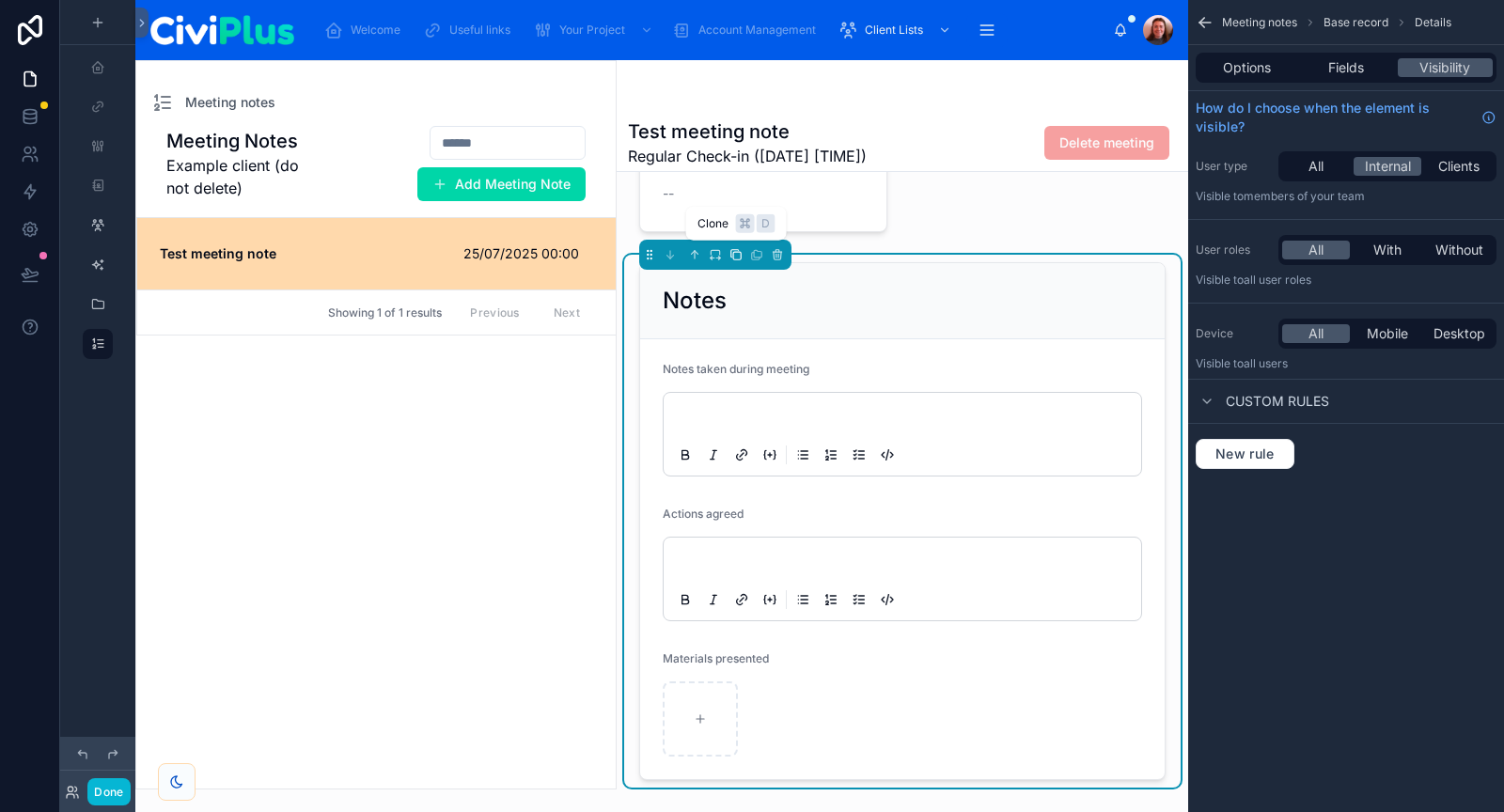 click 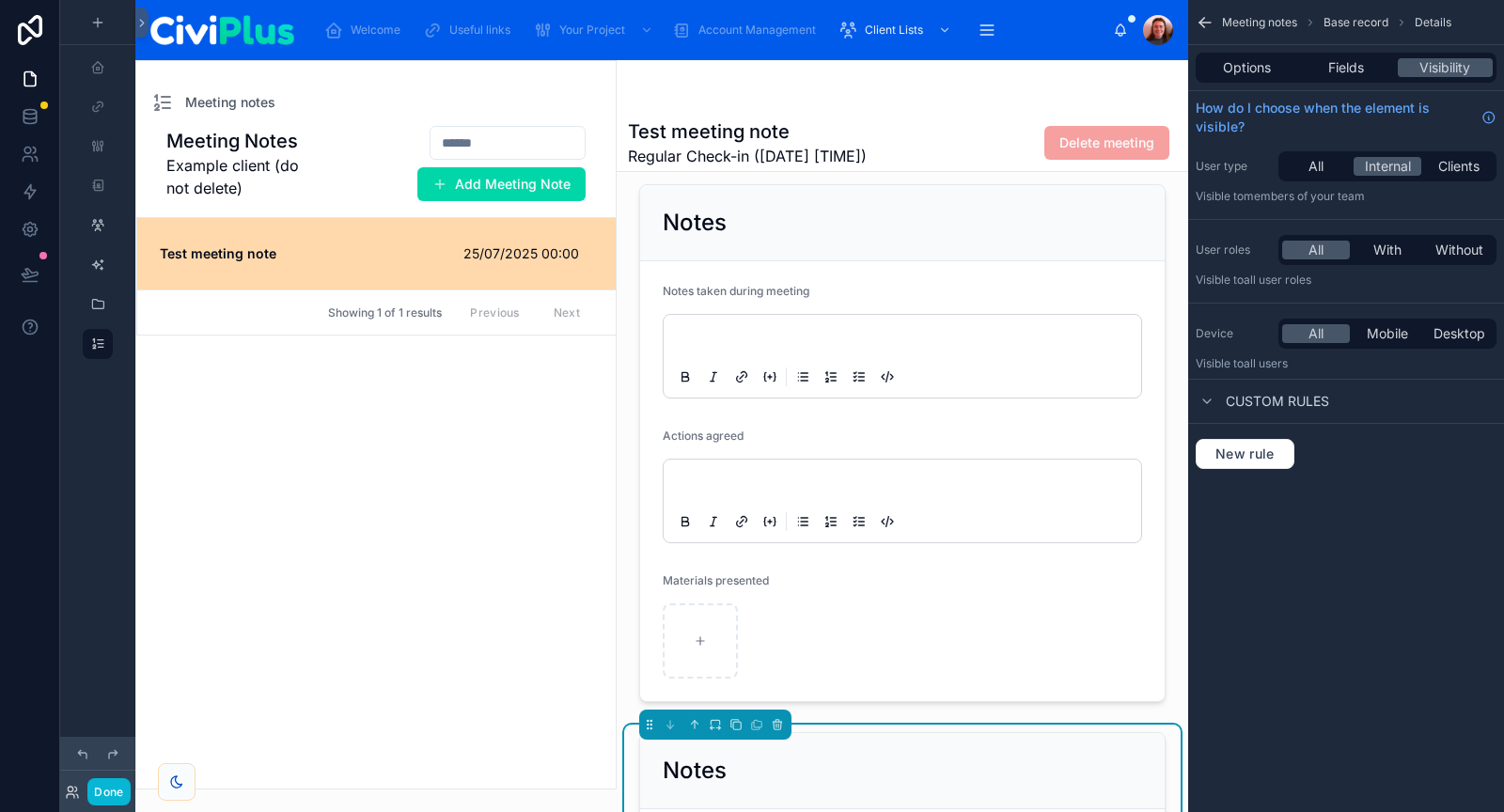 scroll, scrollTop: 802, scrollLeft: 0, axis: vertical 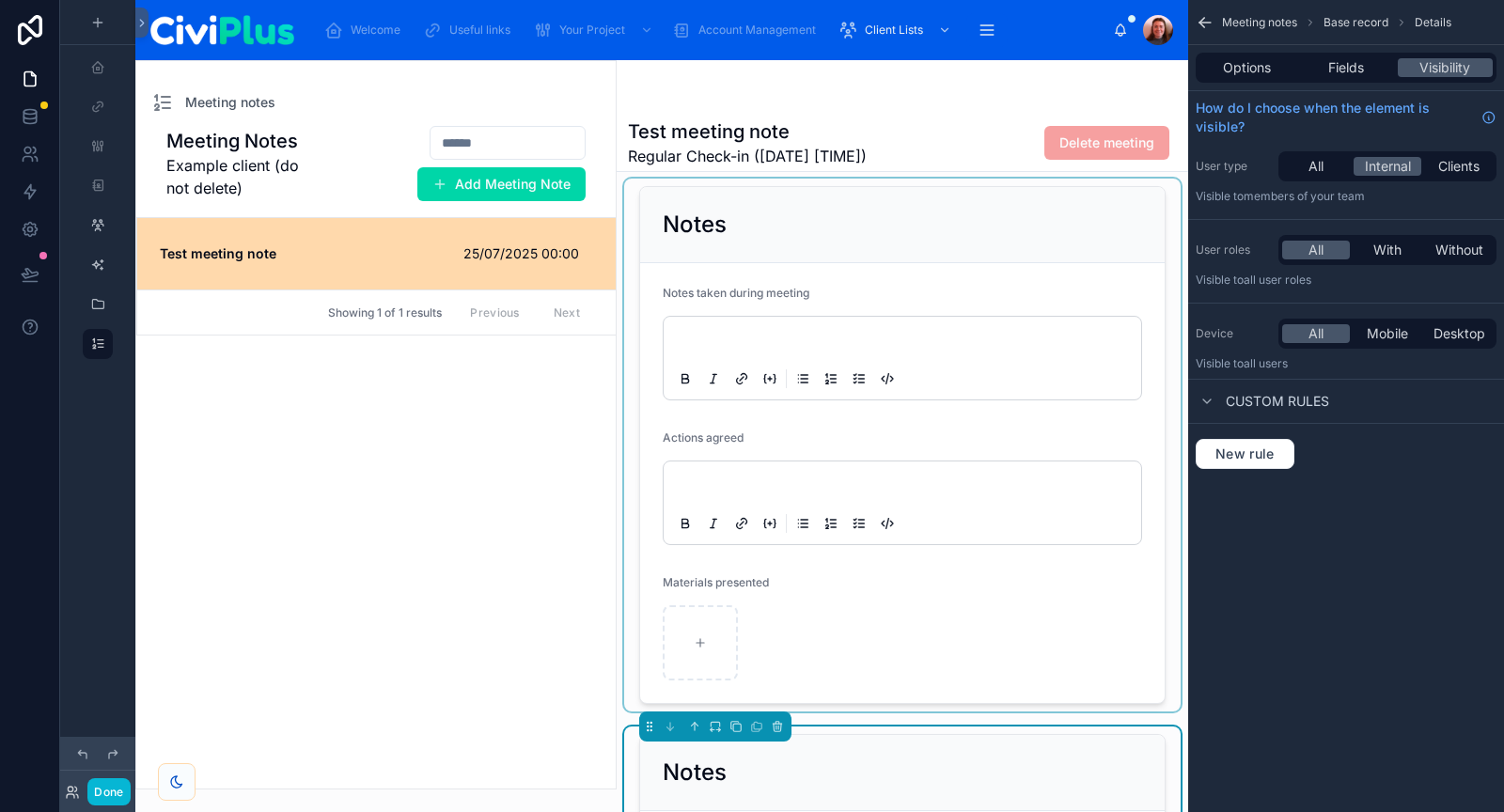 click at bounding box center [902, 445] 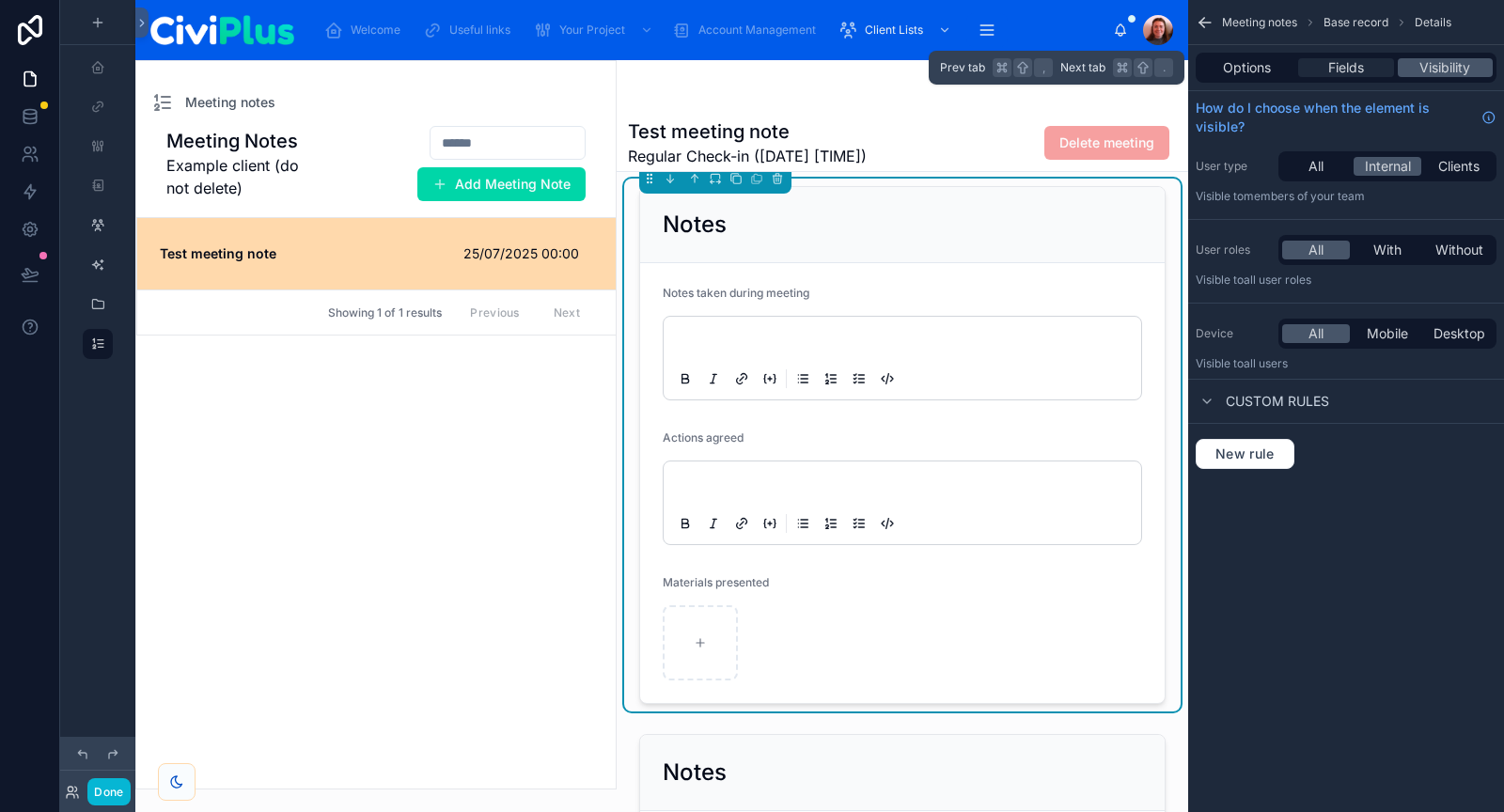 click on "Fields" at bounding box center [1345, 68] 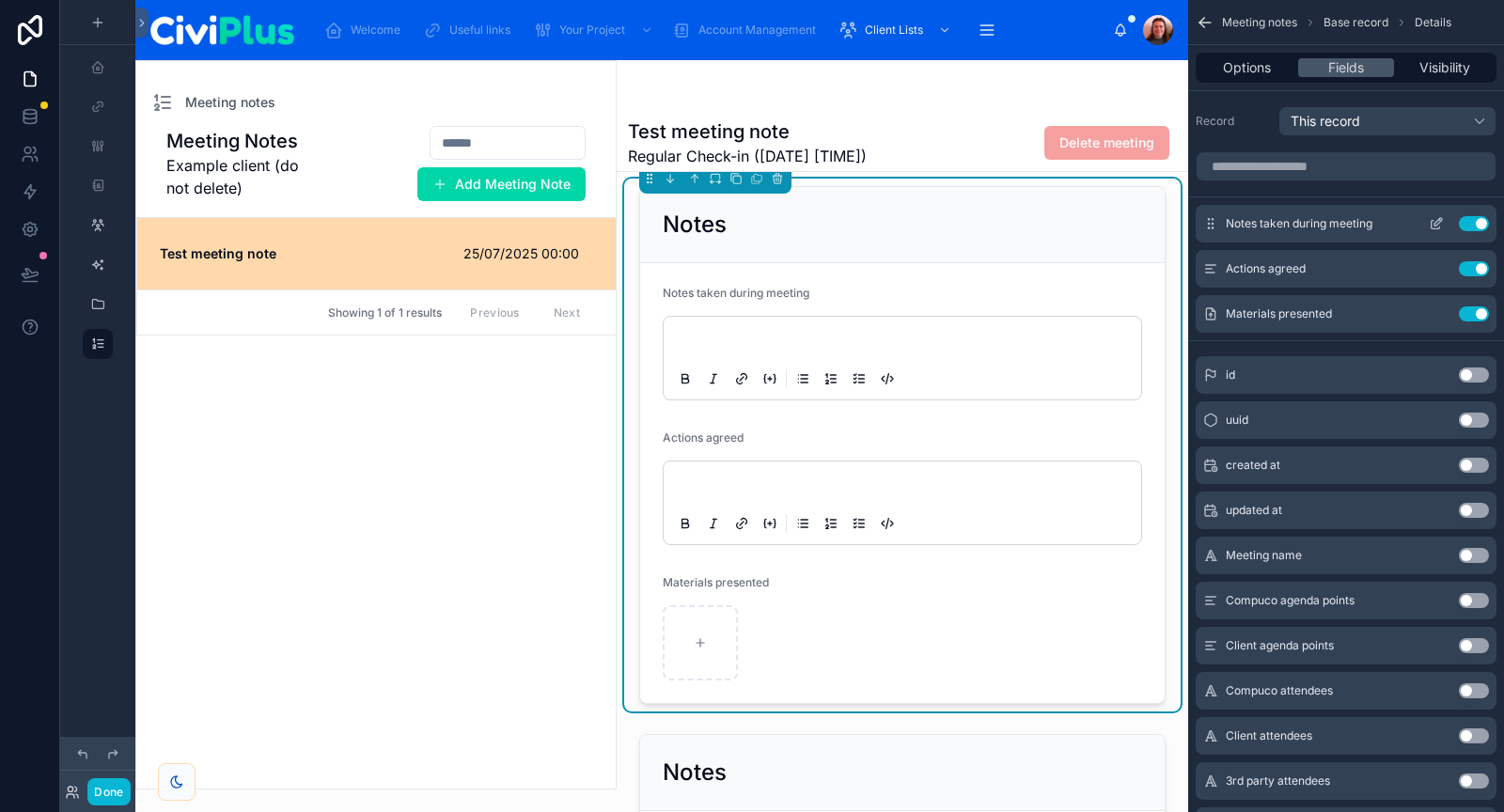 click 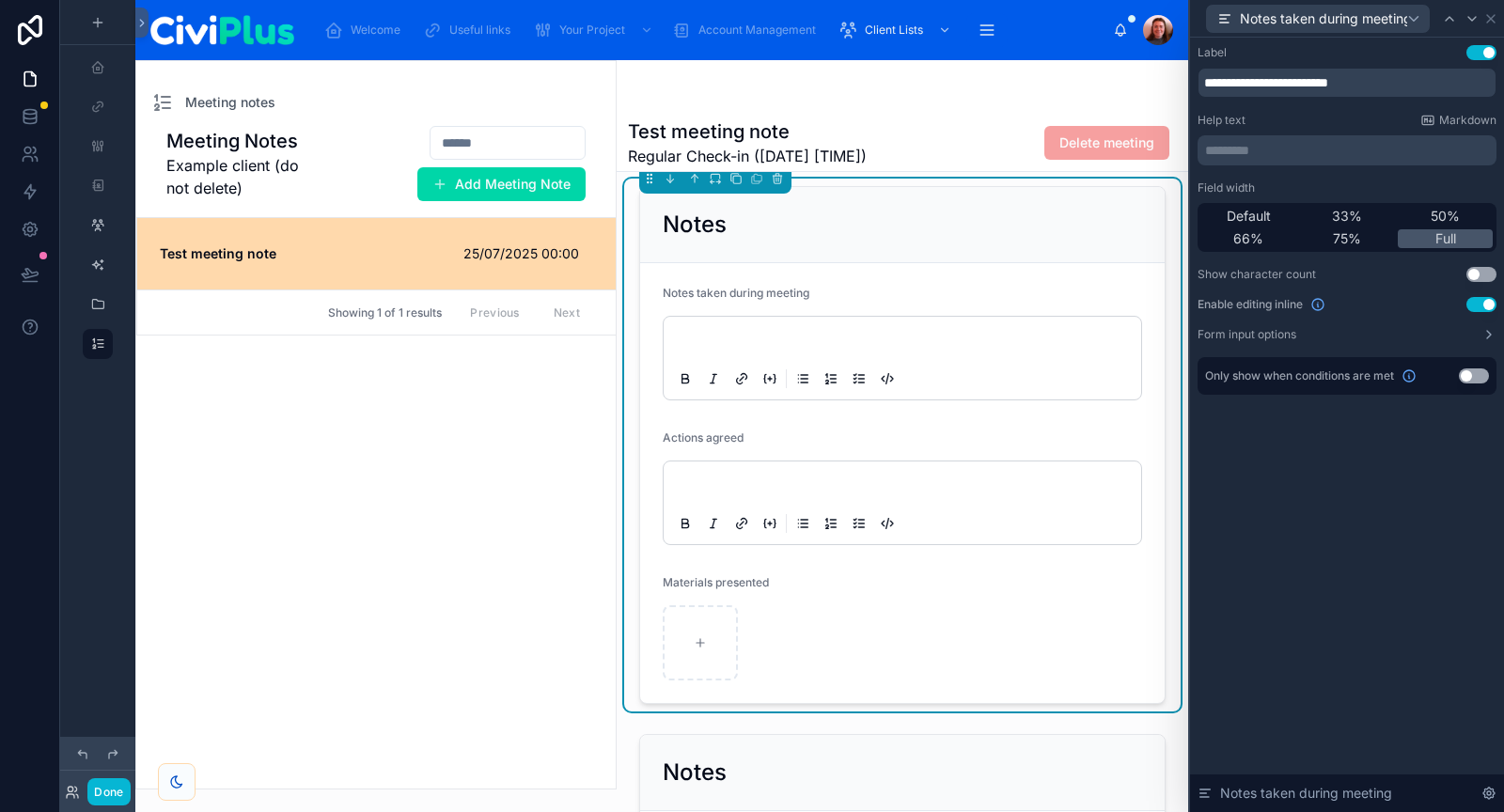 click on "Use setting" at bounding box center [1481, 304] 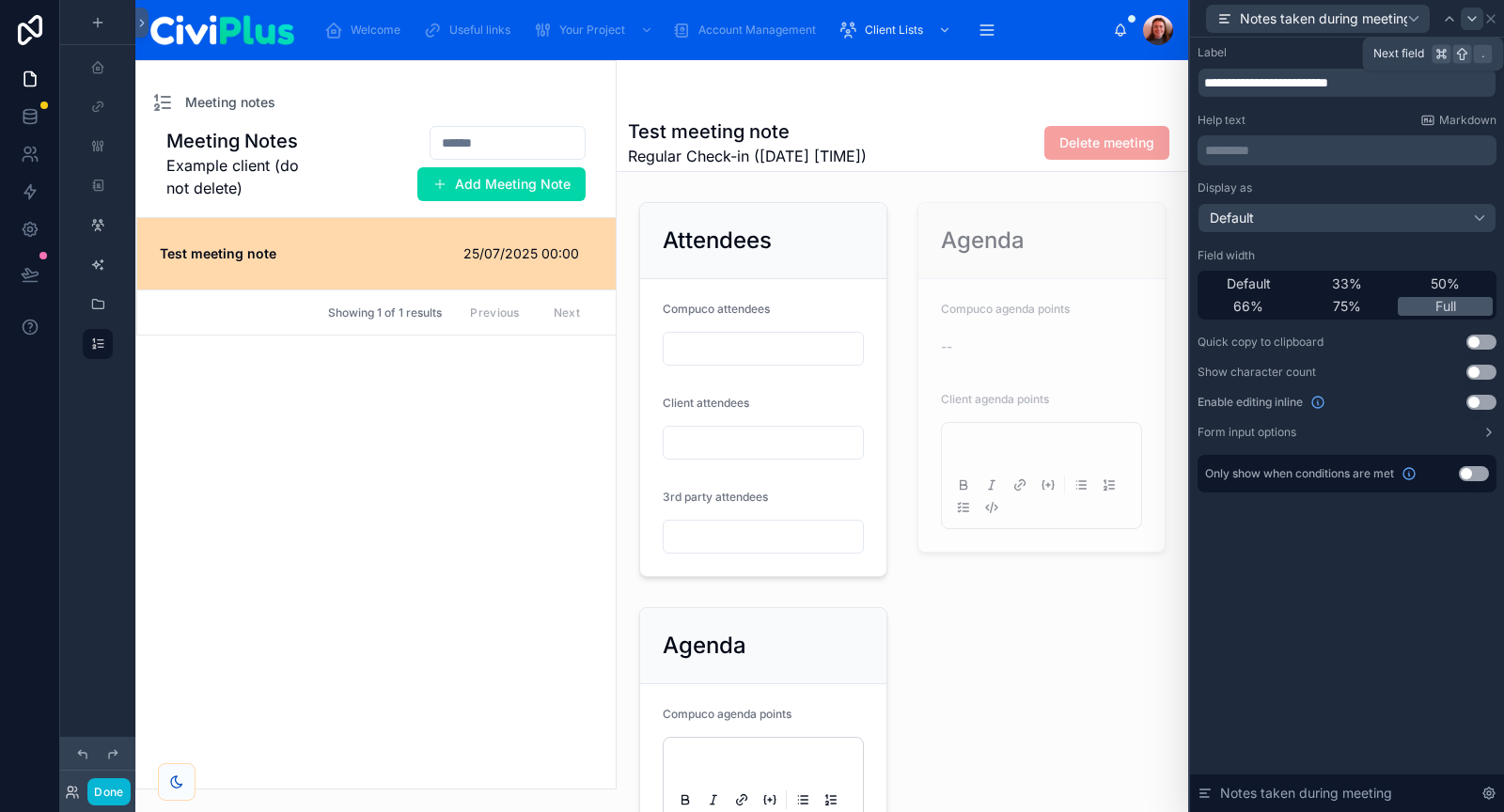 click 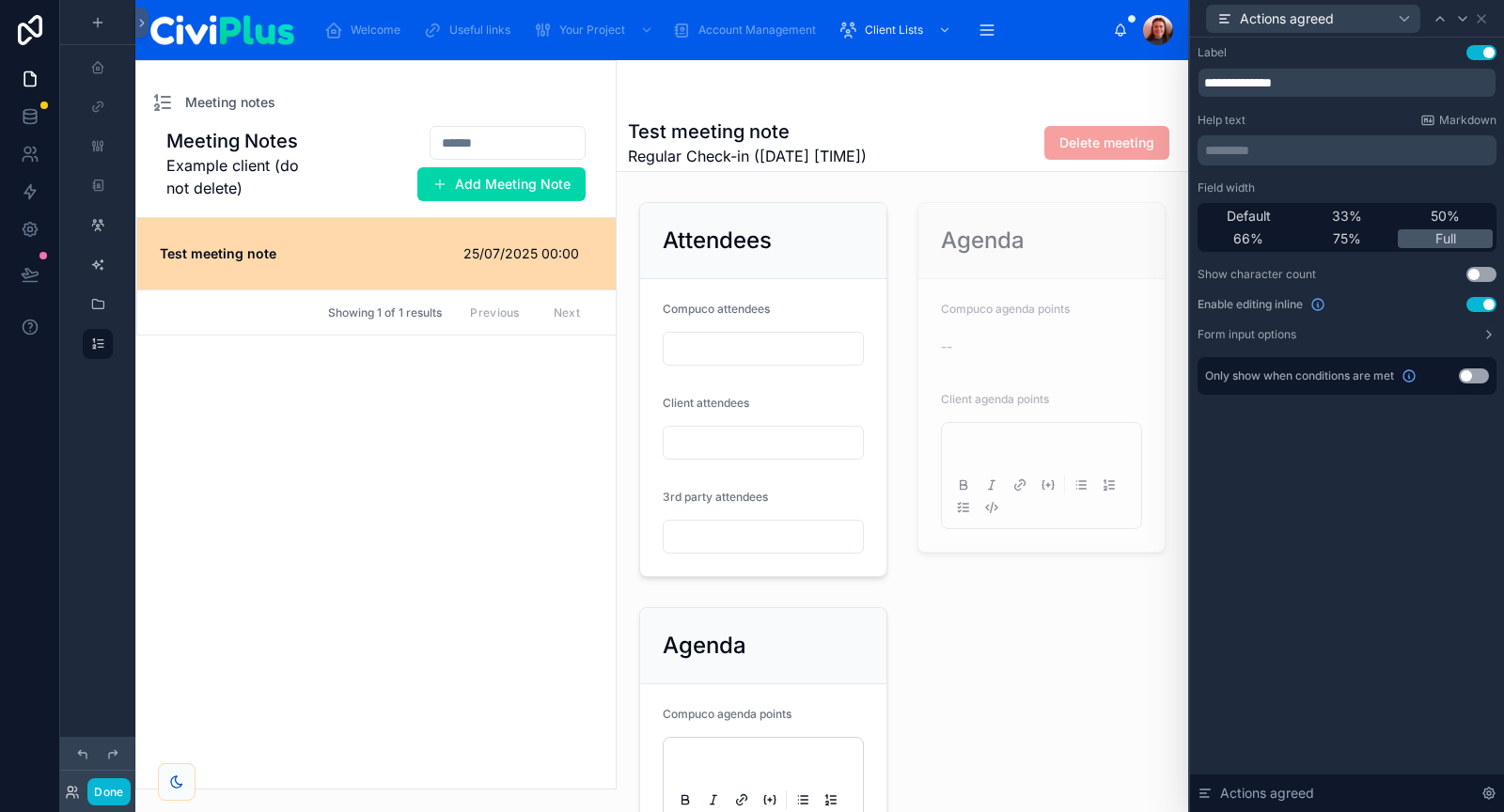 click on "Use setting" at bounding box center [1481, 304] 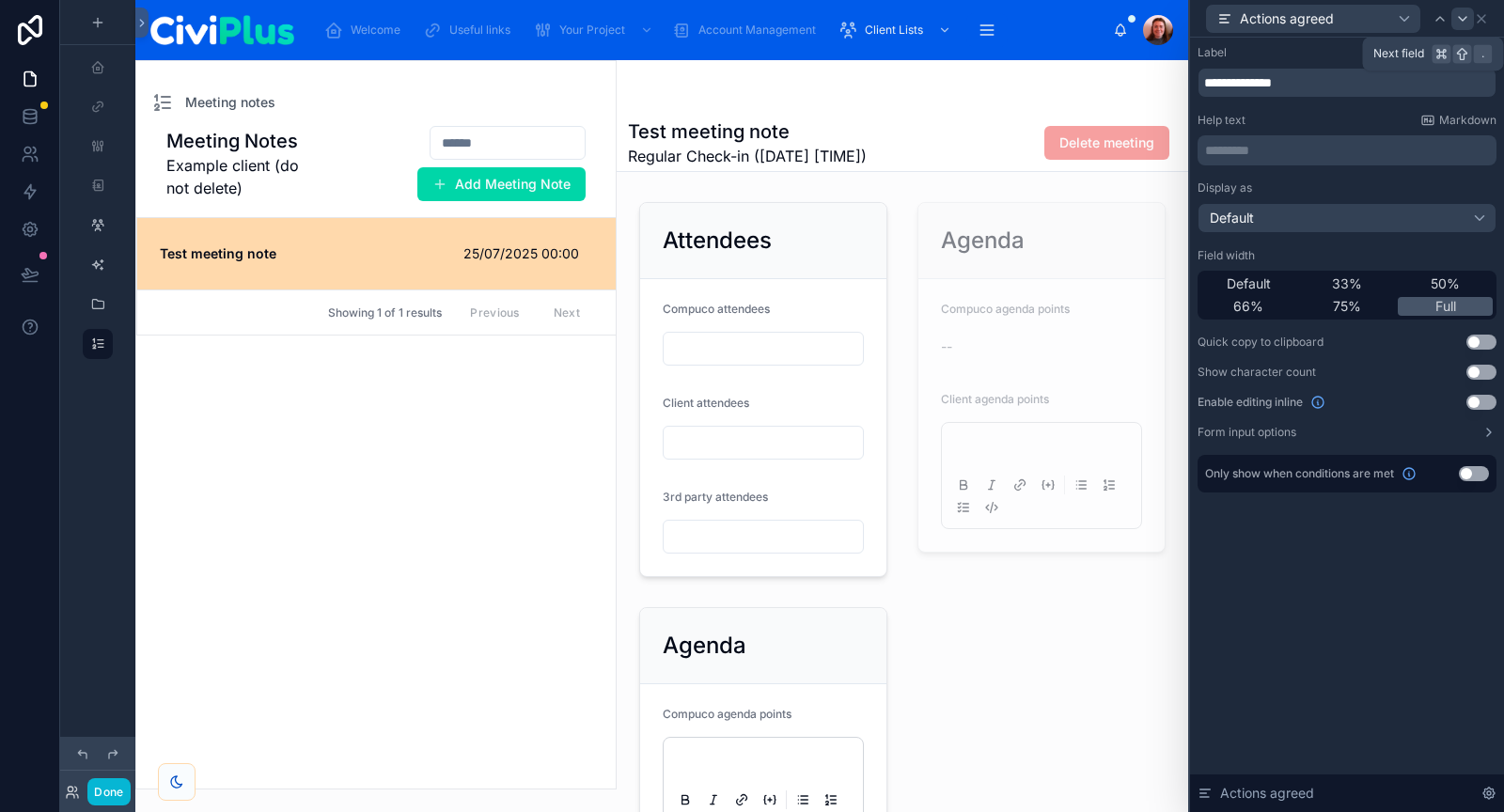 click 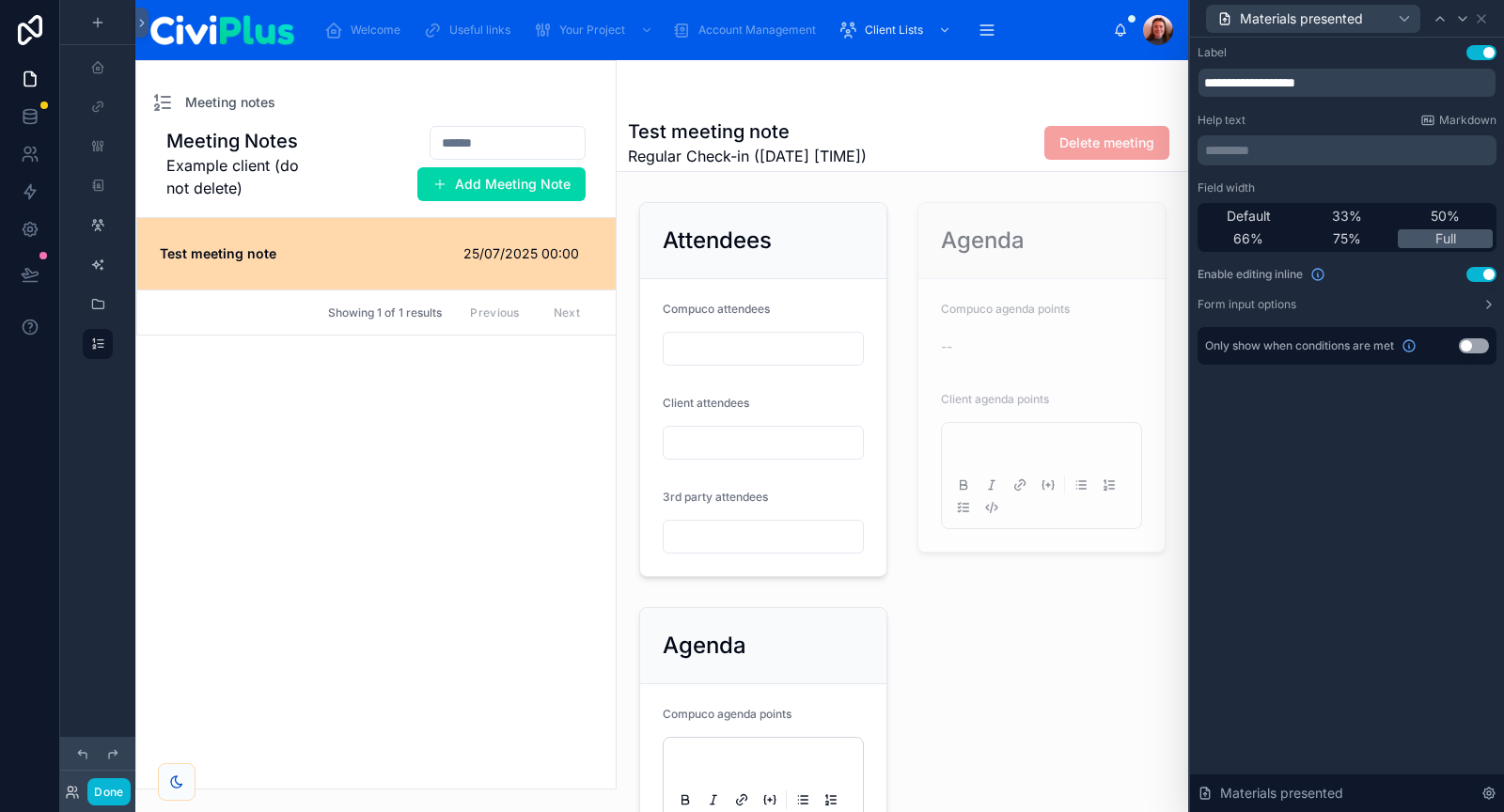 click on "Use setting" at bounding box center [1481, 274] 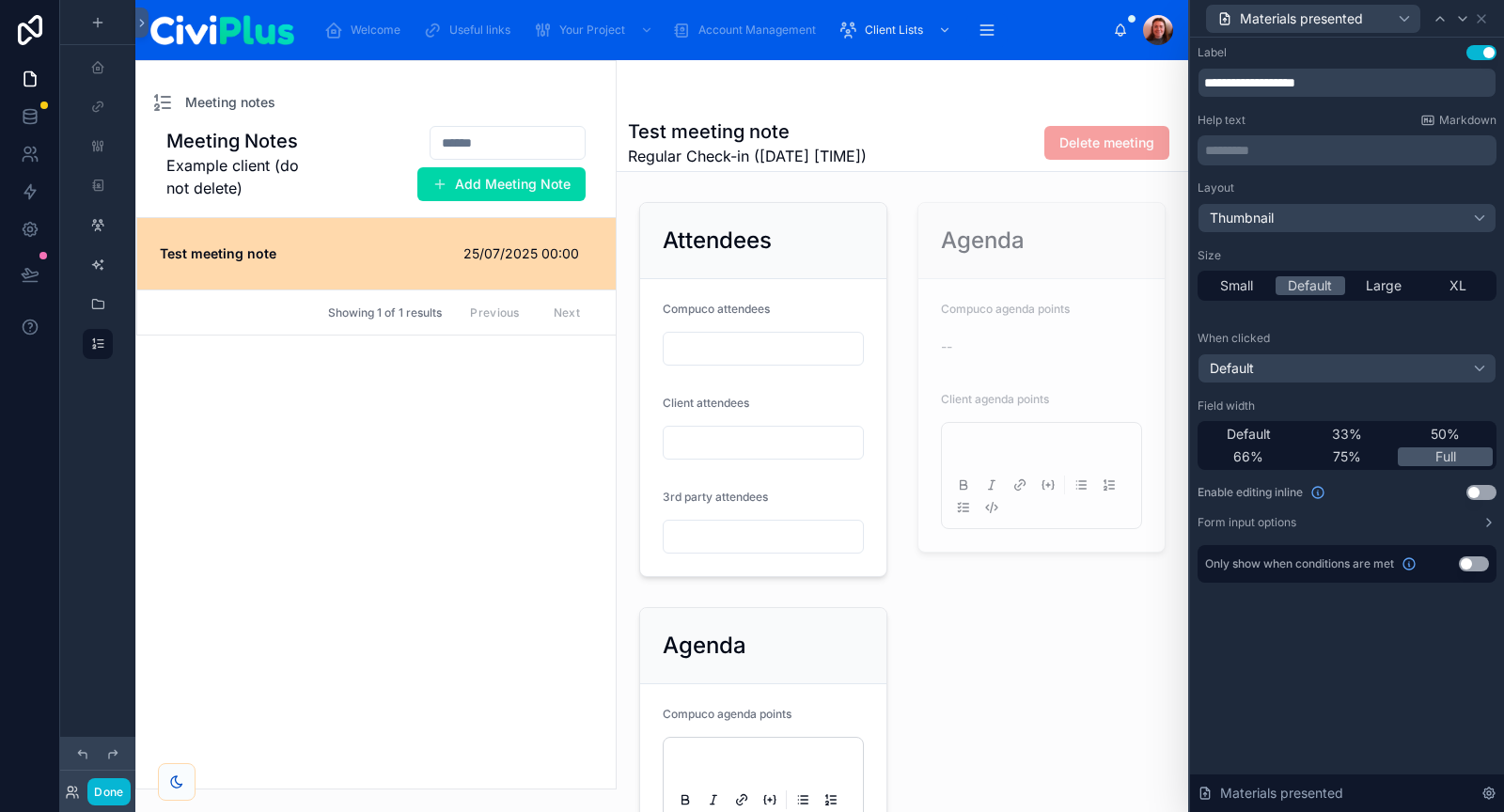 click on "Materials presented" at bounding box center [1347, 18] 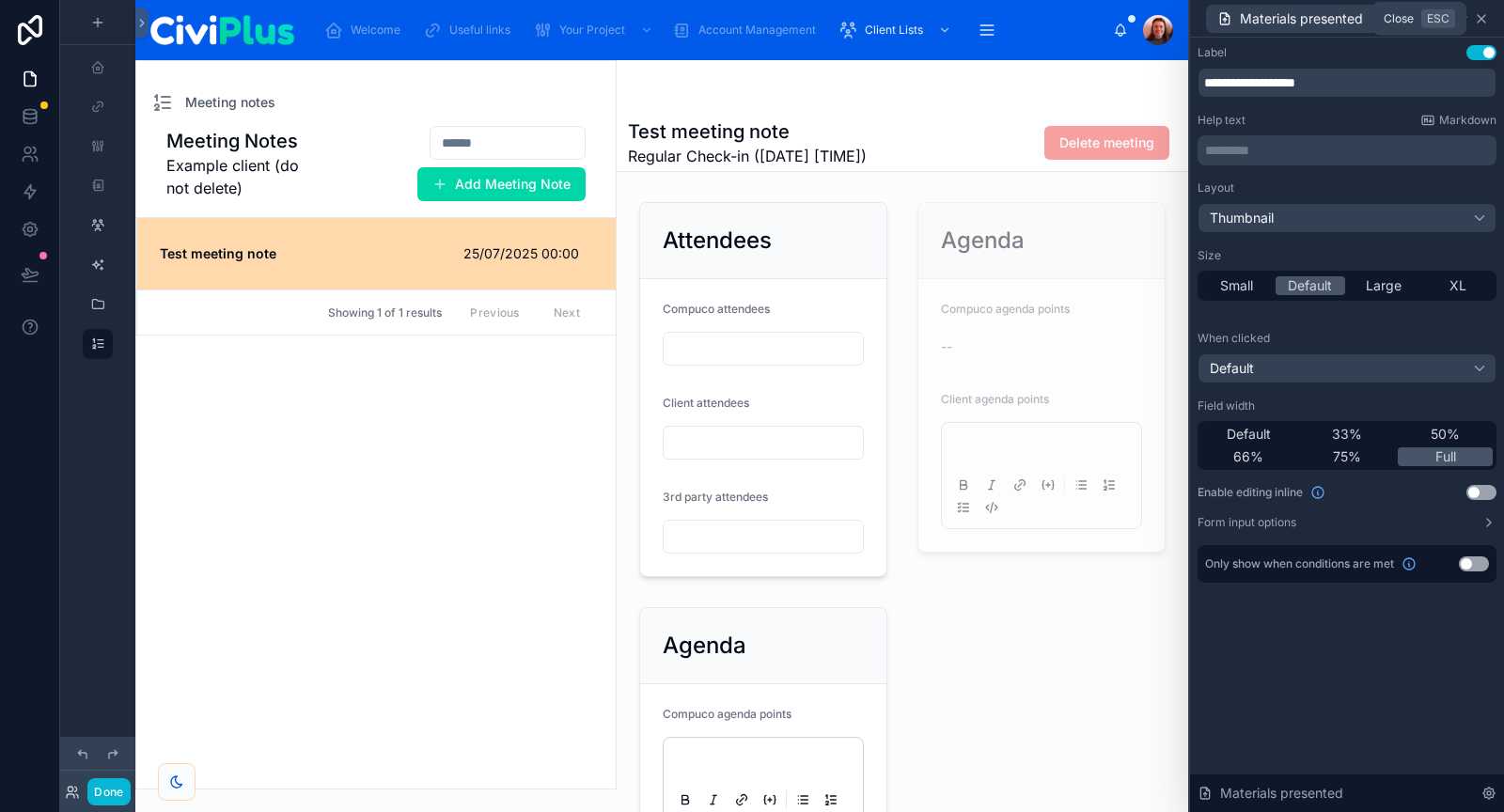 click 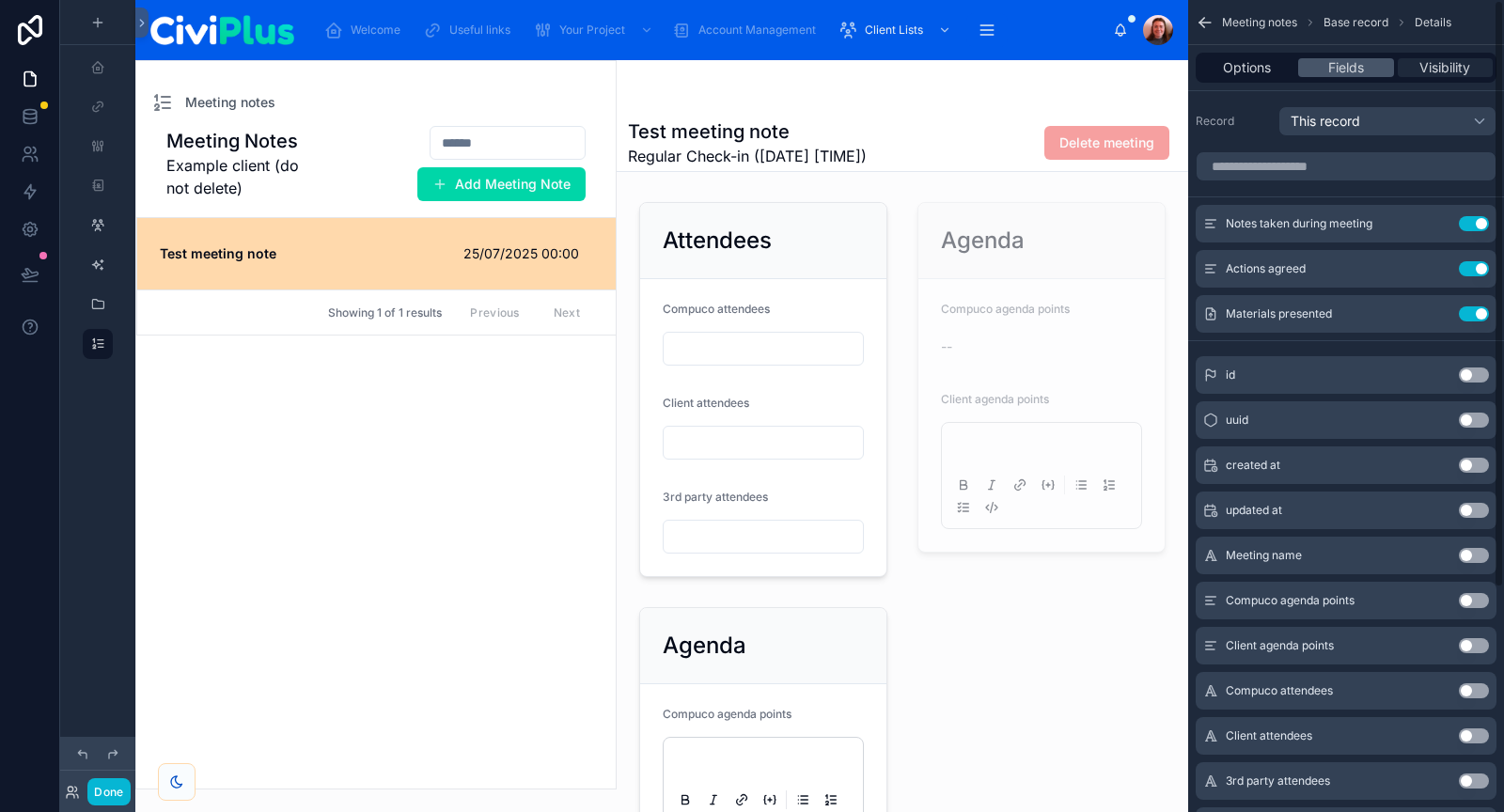 click on "Visibility" at bounding box center (1445, 68) 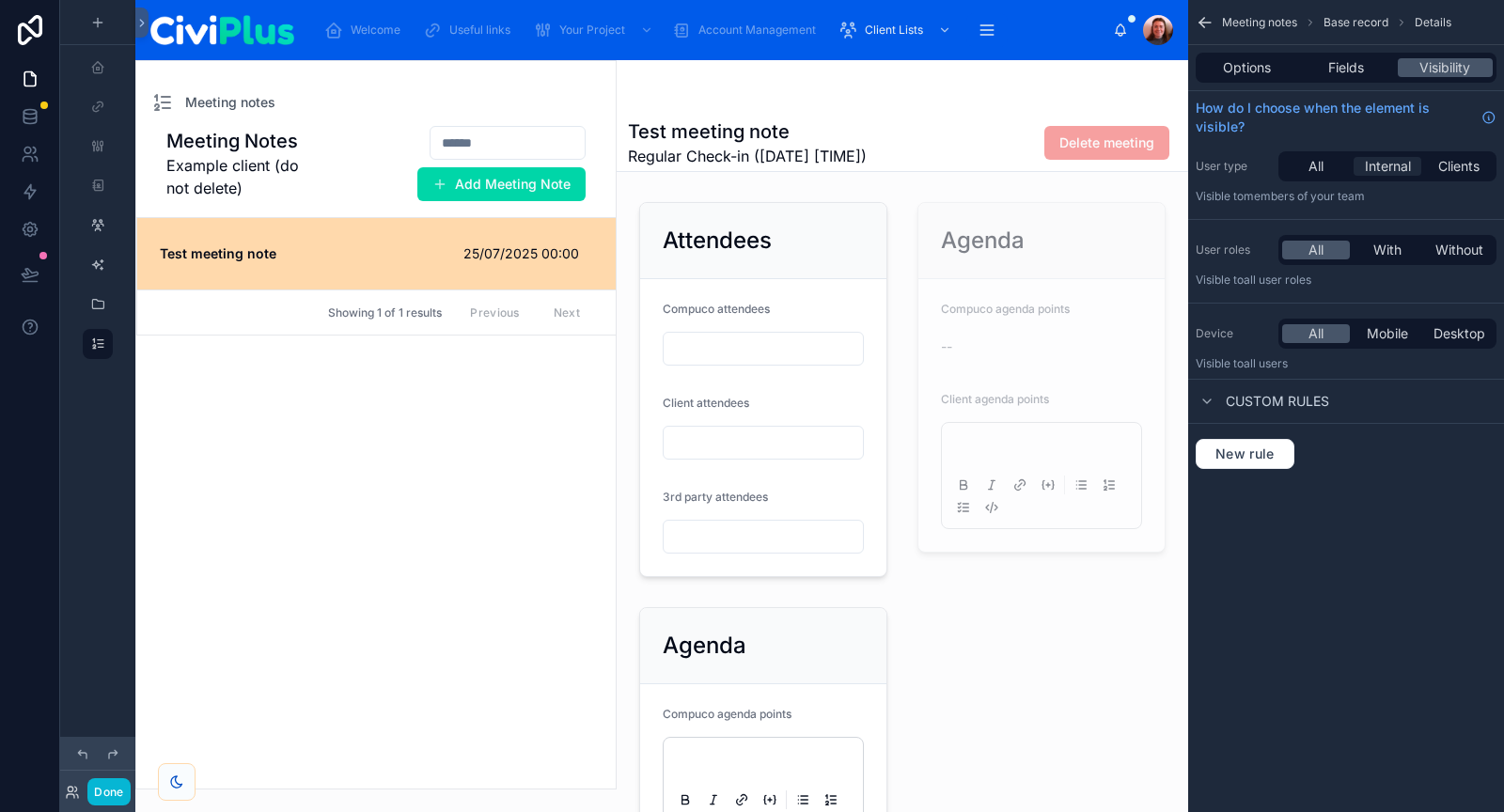 click on "Internal" at bounding box center (1387, 166) 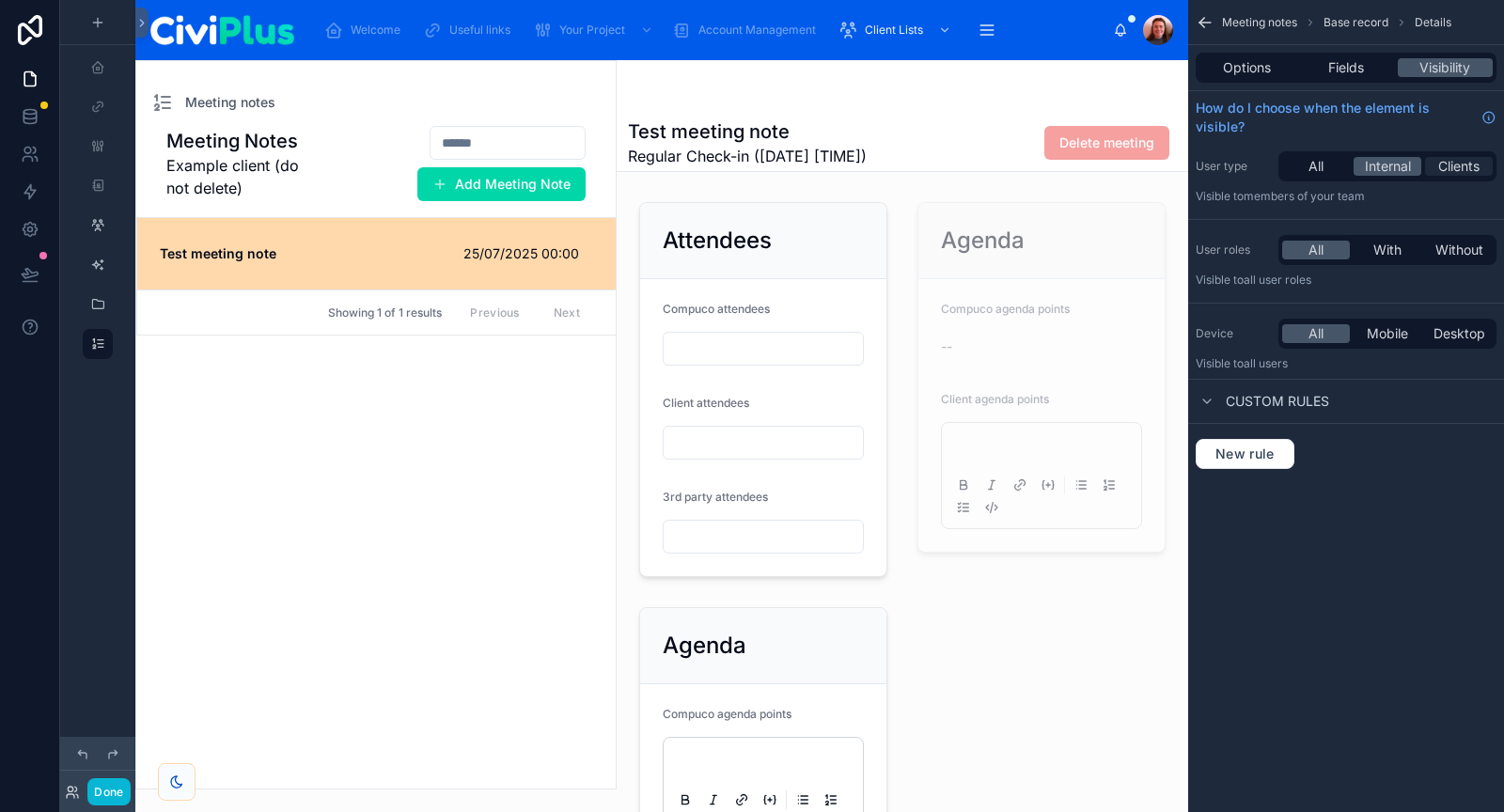 click on "Clients" at bounding box center (1459, 166) 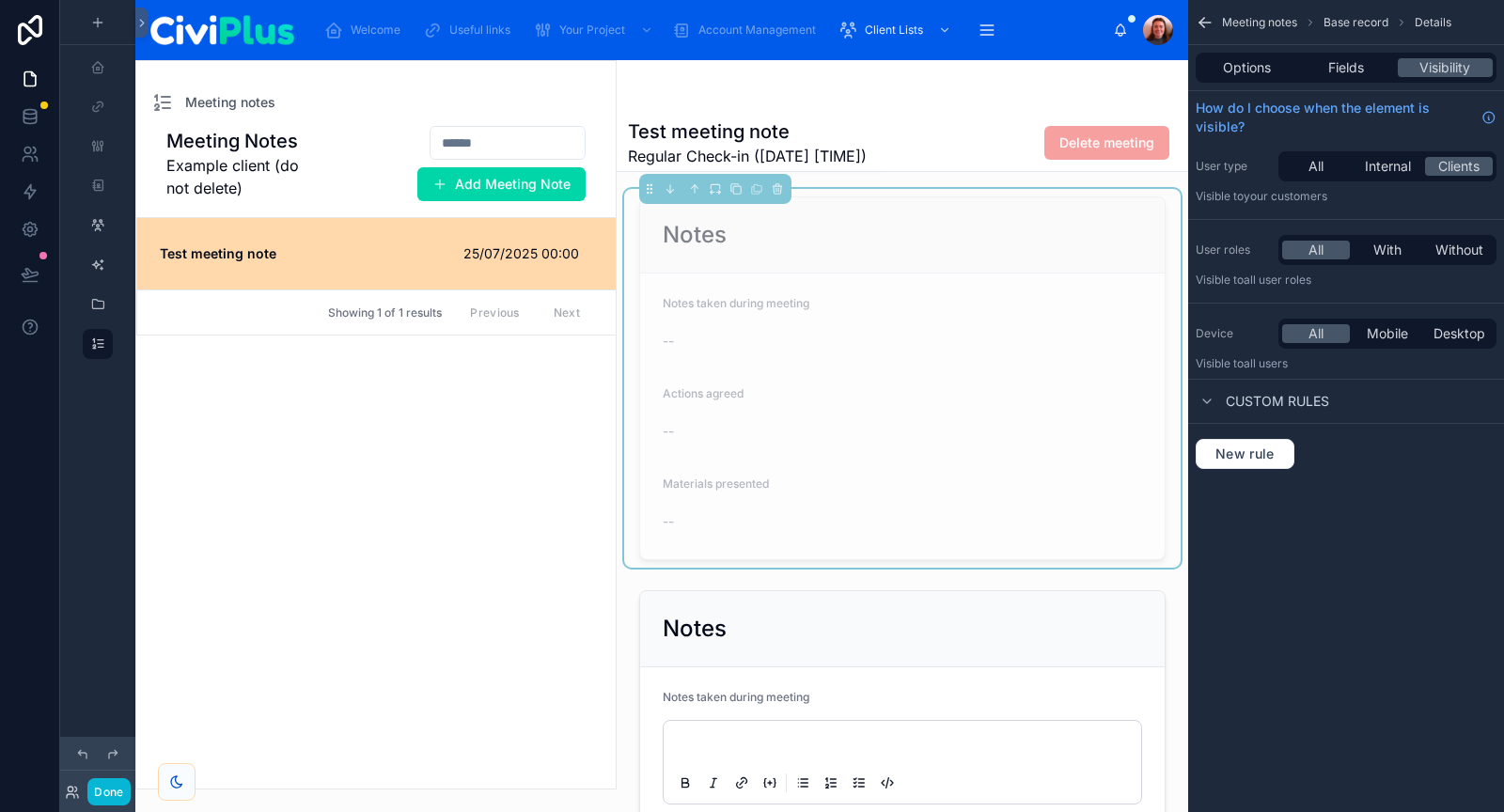 scroll, scrollTop: 822, scrollLeft: 0, axis: vertical 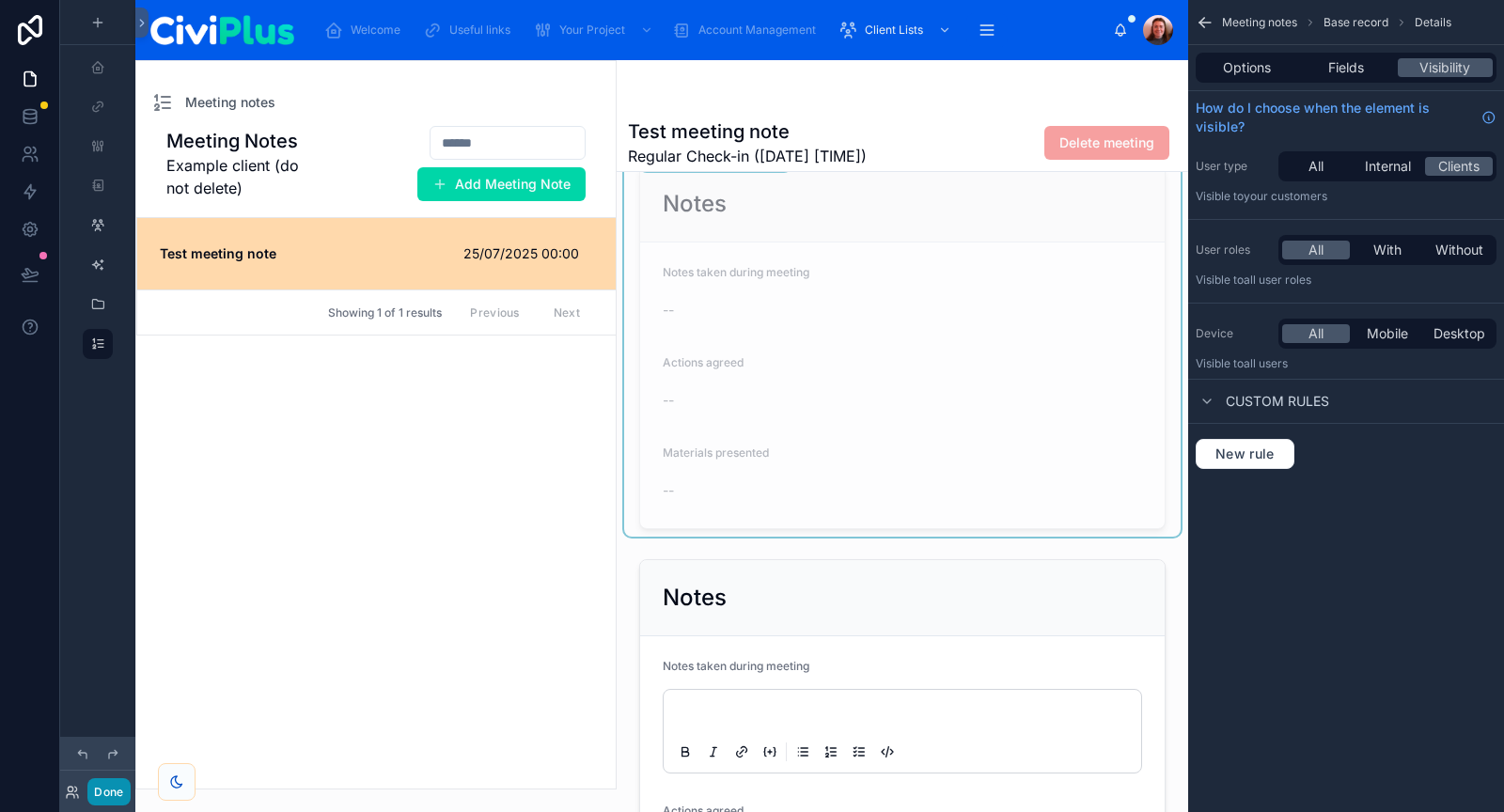 click on "Done" at bounding box center (108, 791) 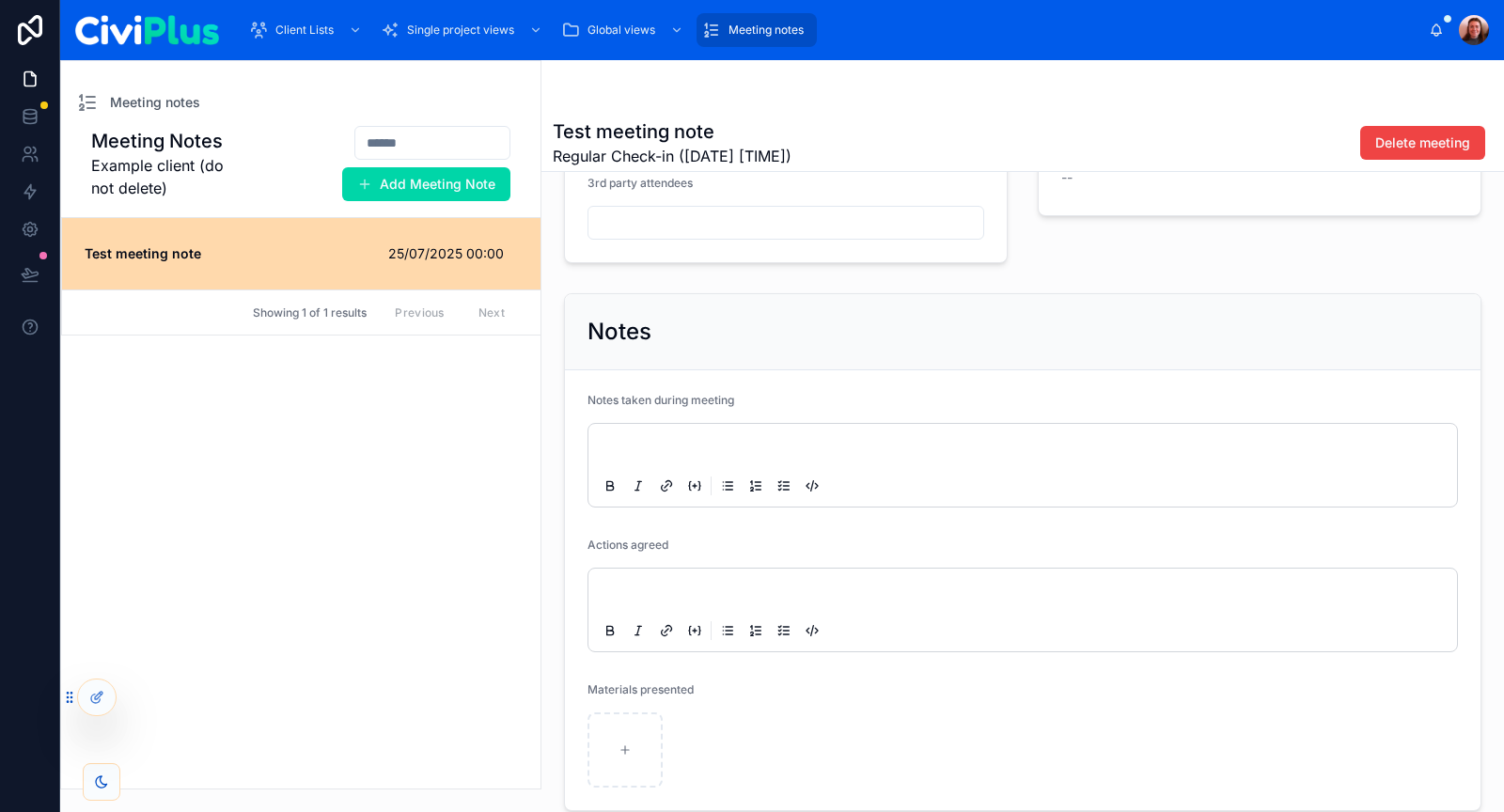 scroll, scrollTop: 0, scrollLeft: 0, axis: both 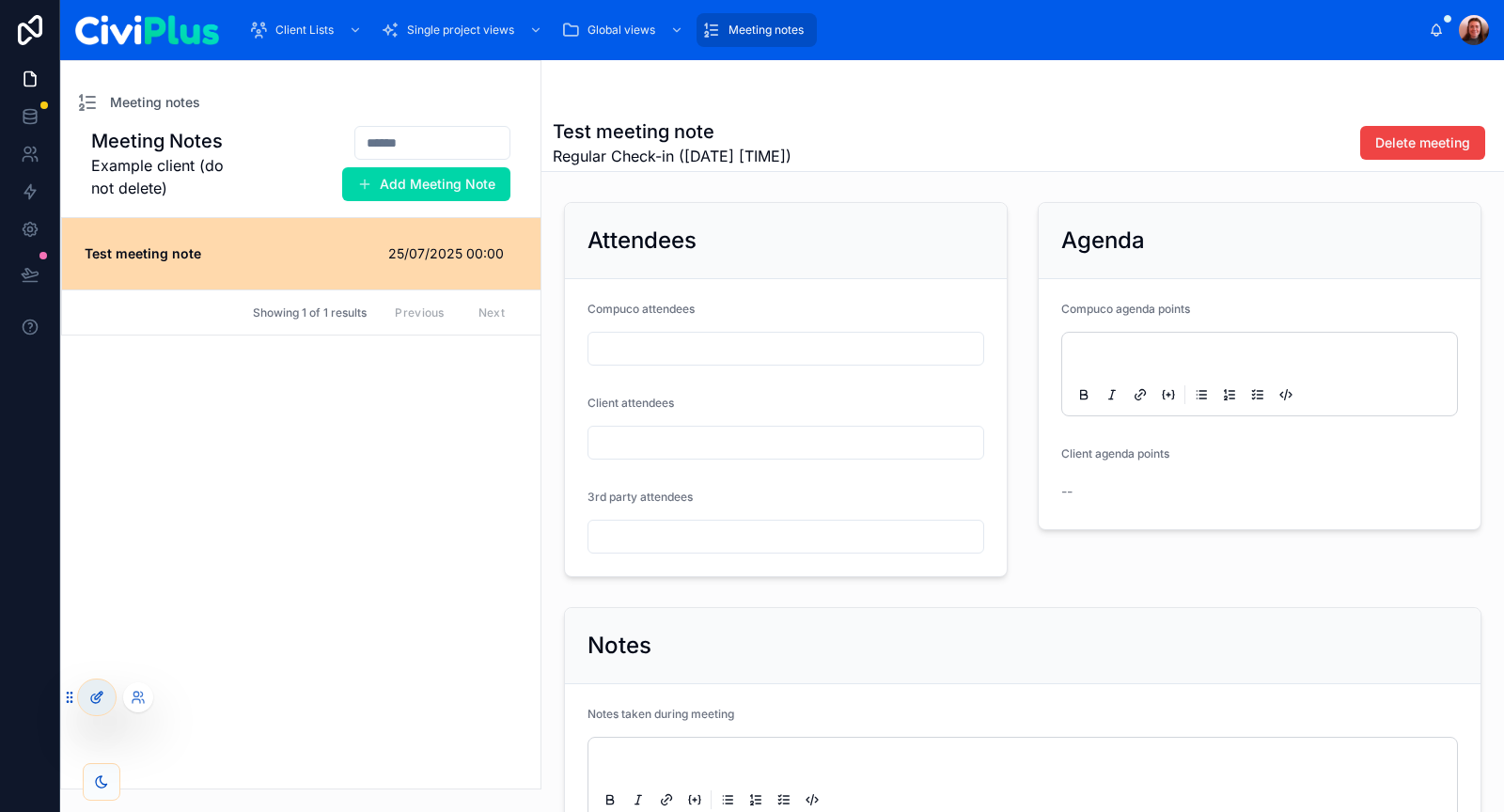 click 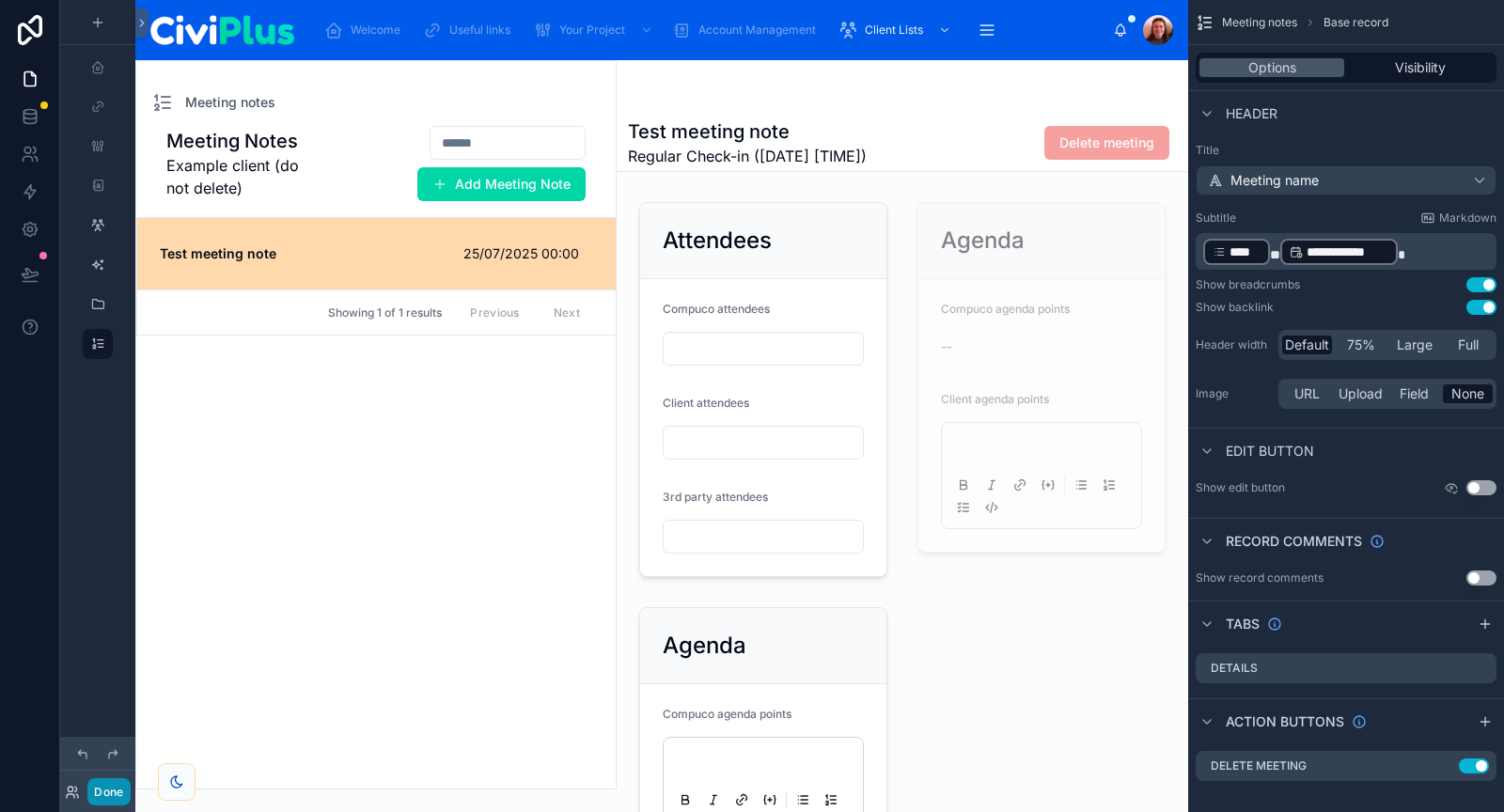 click on "Done" at bounding box center [108, 791] 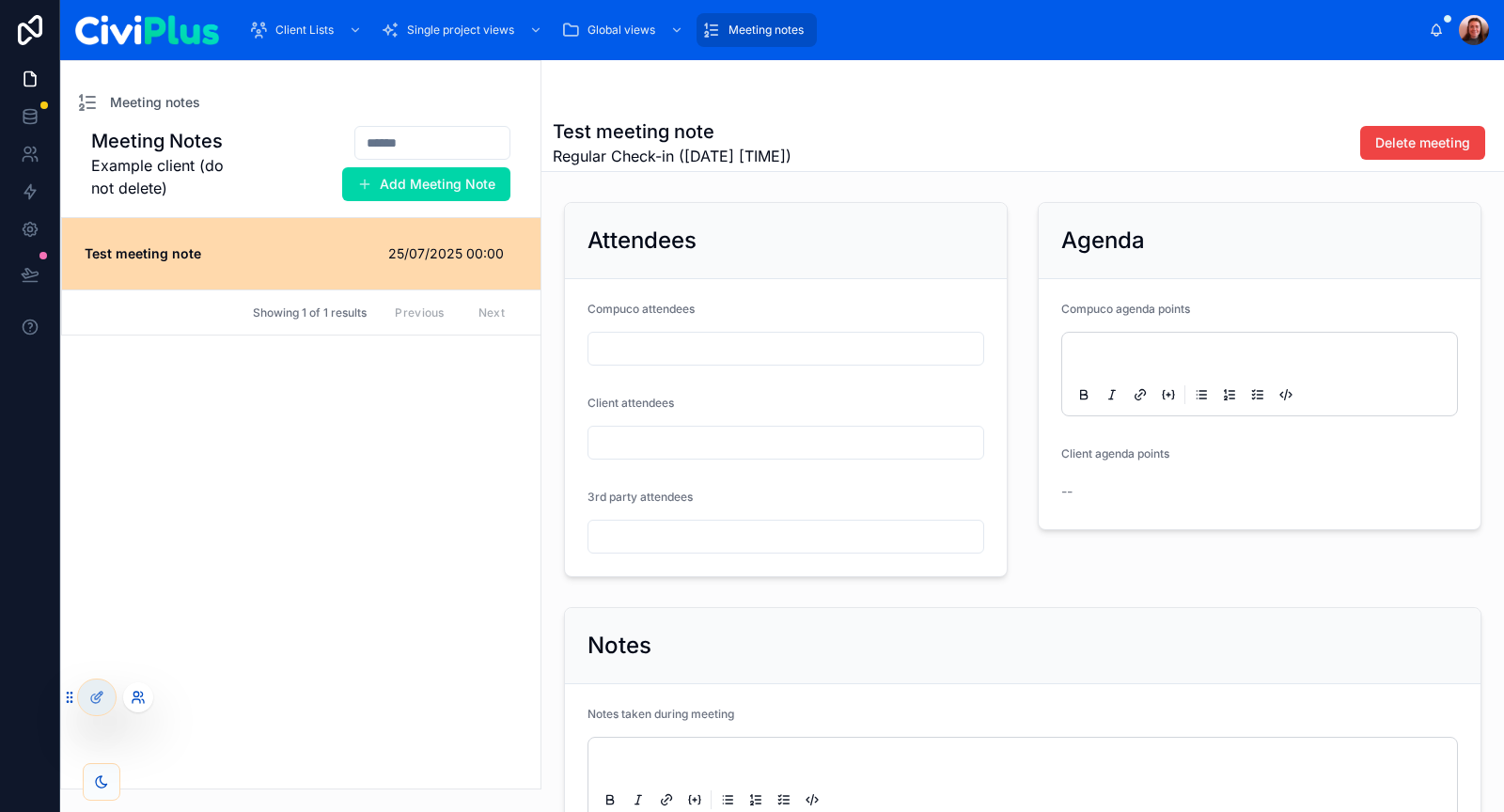 click 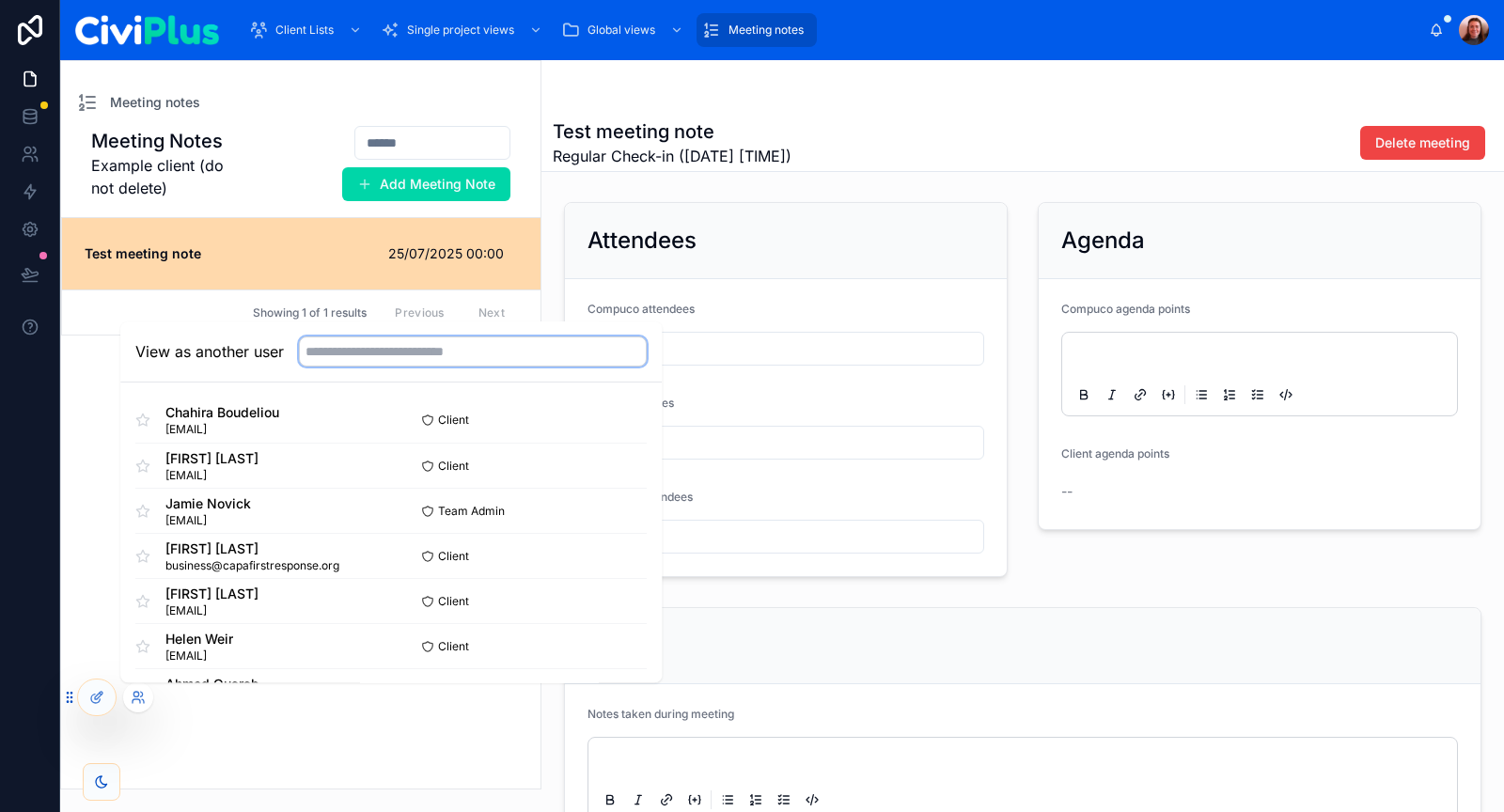 click at bounding box center (473, 351) 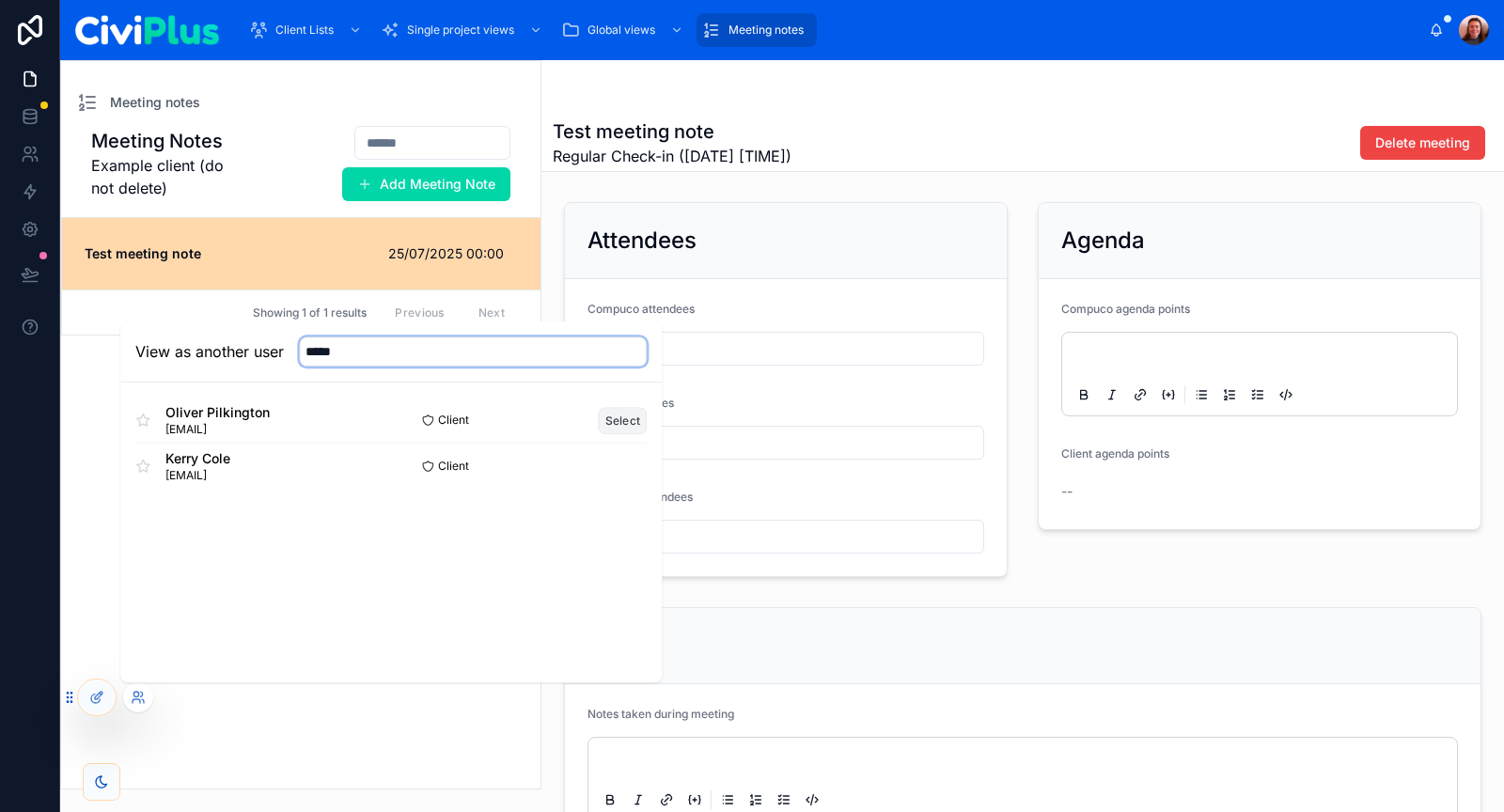 type on "*****" 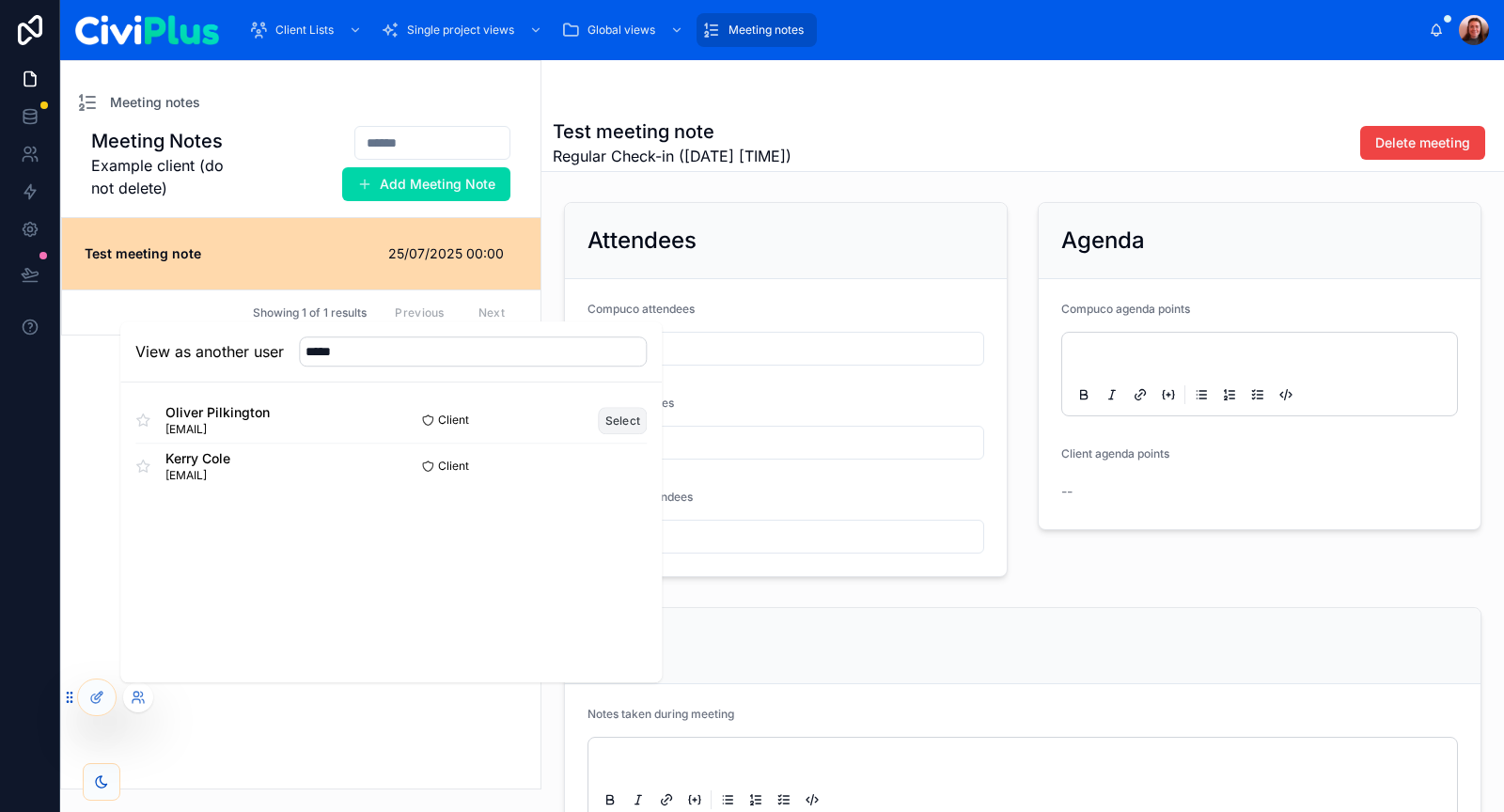 click on "Select" at bounding box center [623, 420] 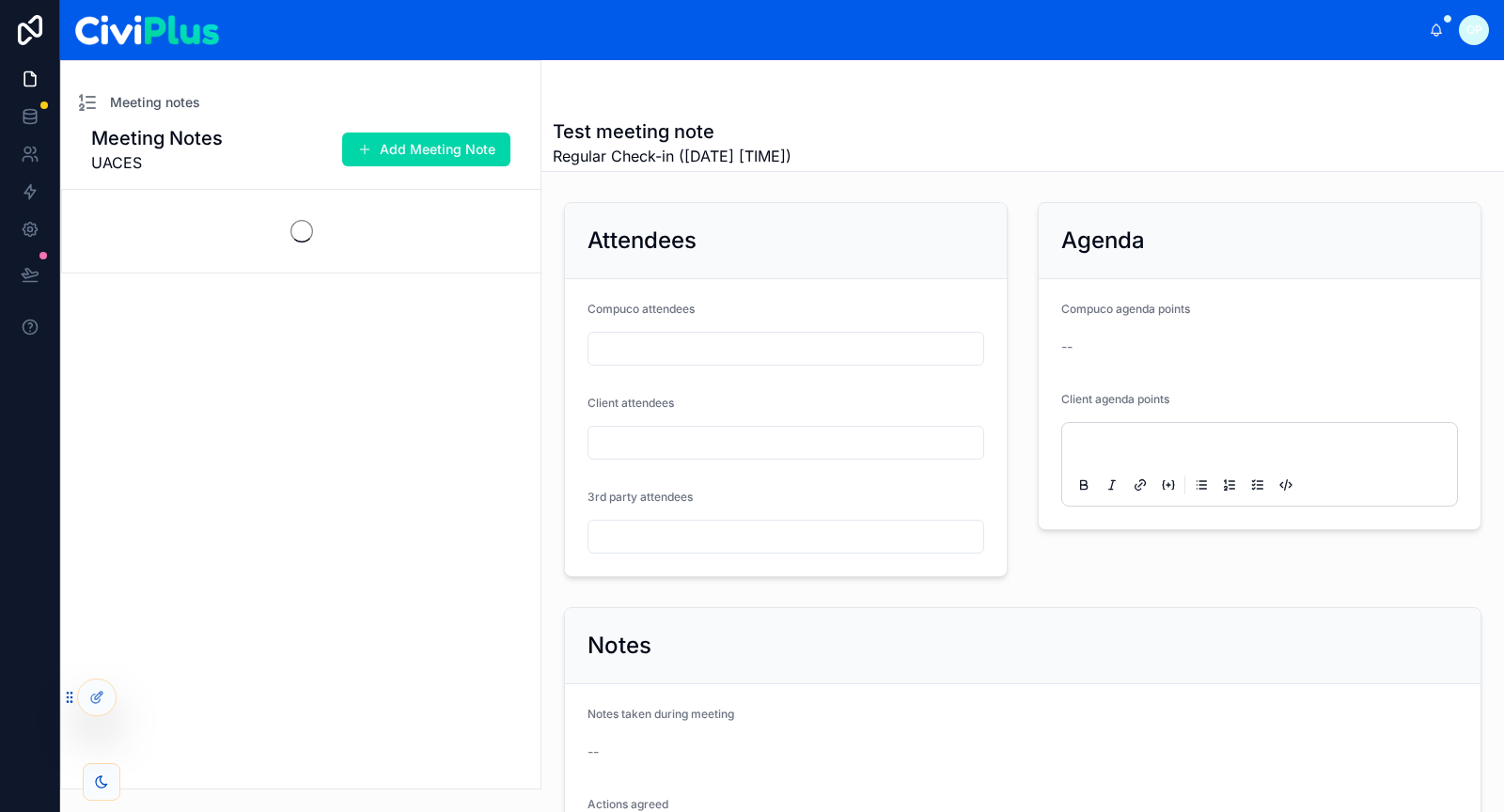 scroll, scrollTop: 0, scrollLeft: 0, axis: both 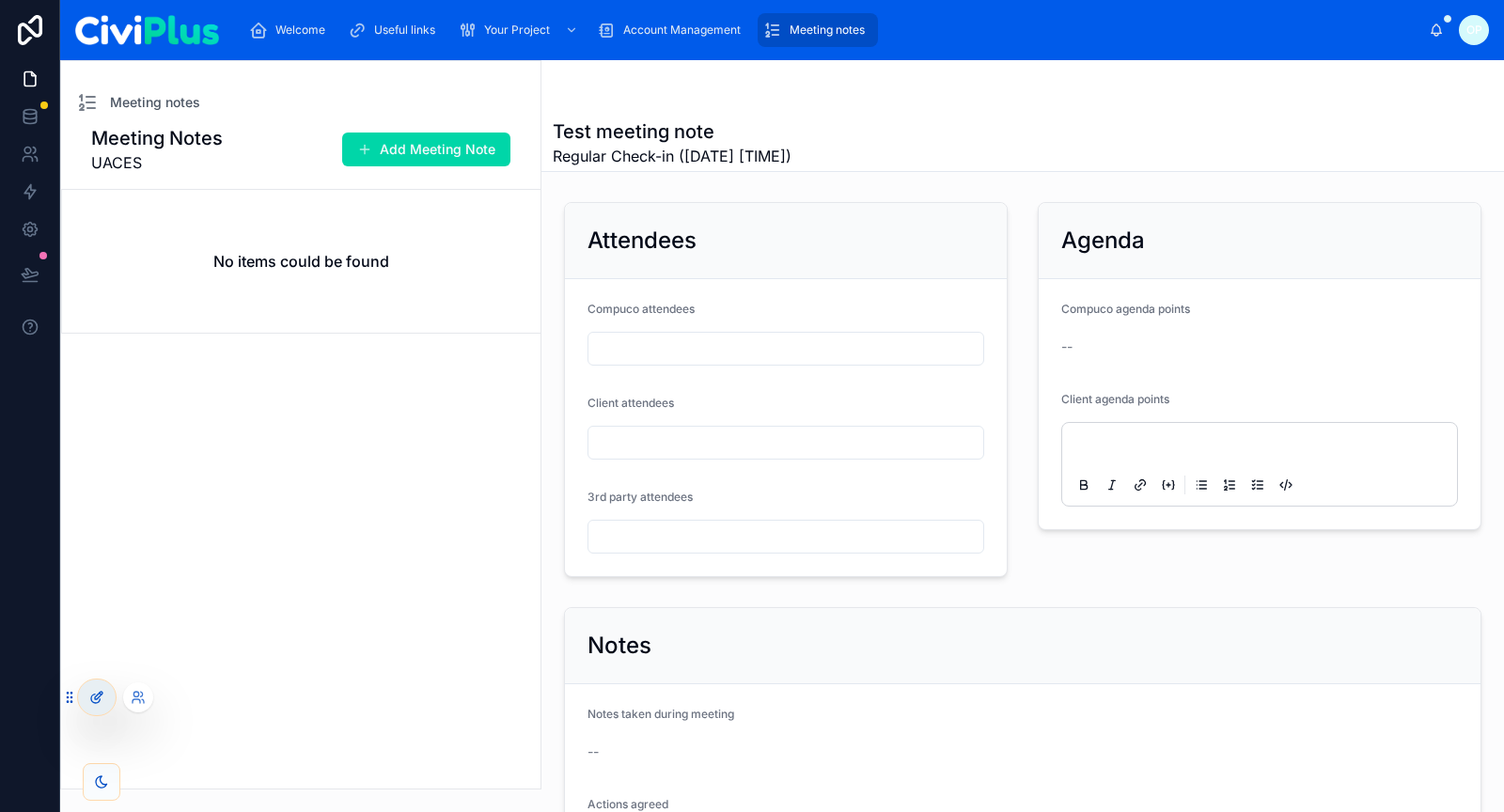 click 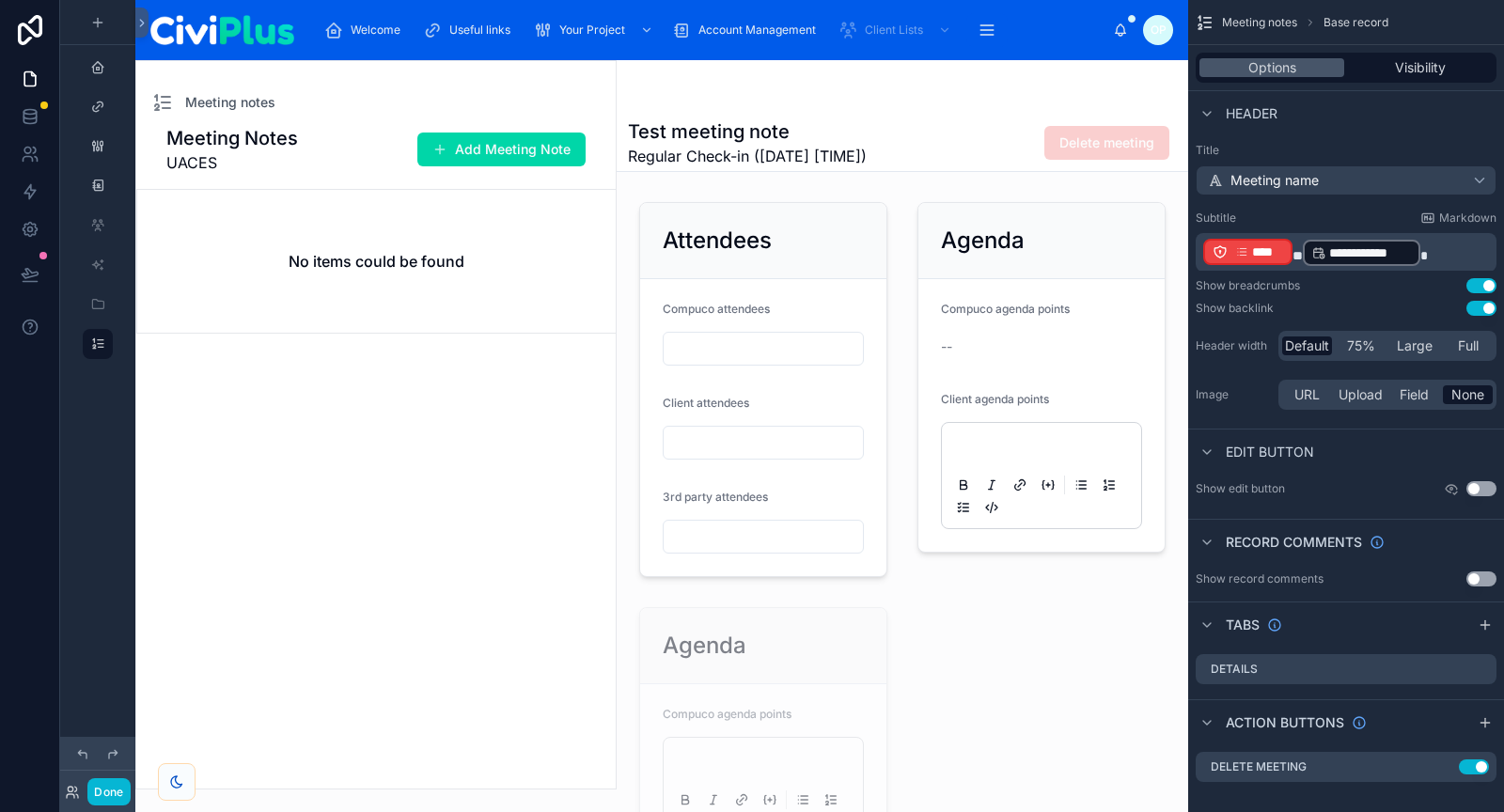 click at bounding box center [376, 425] 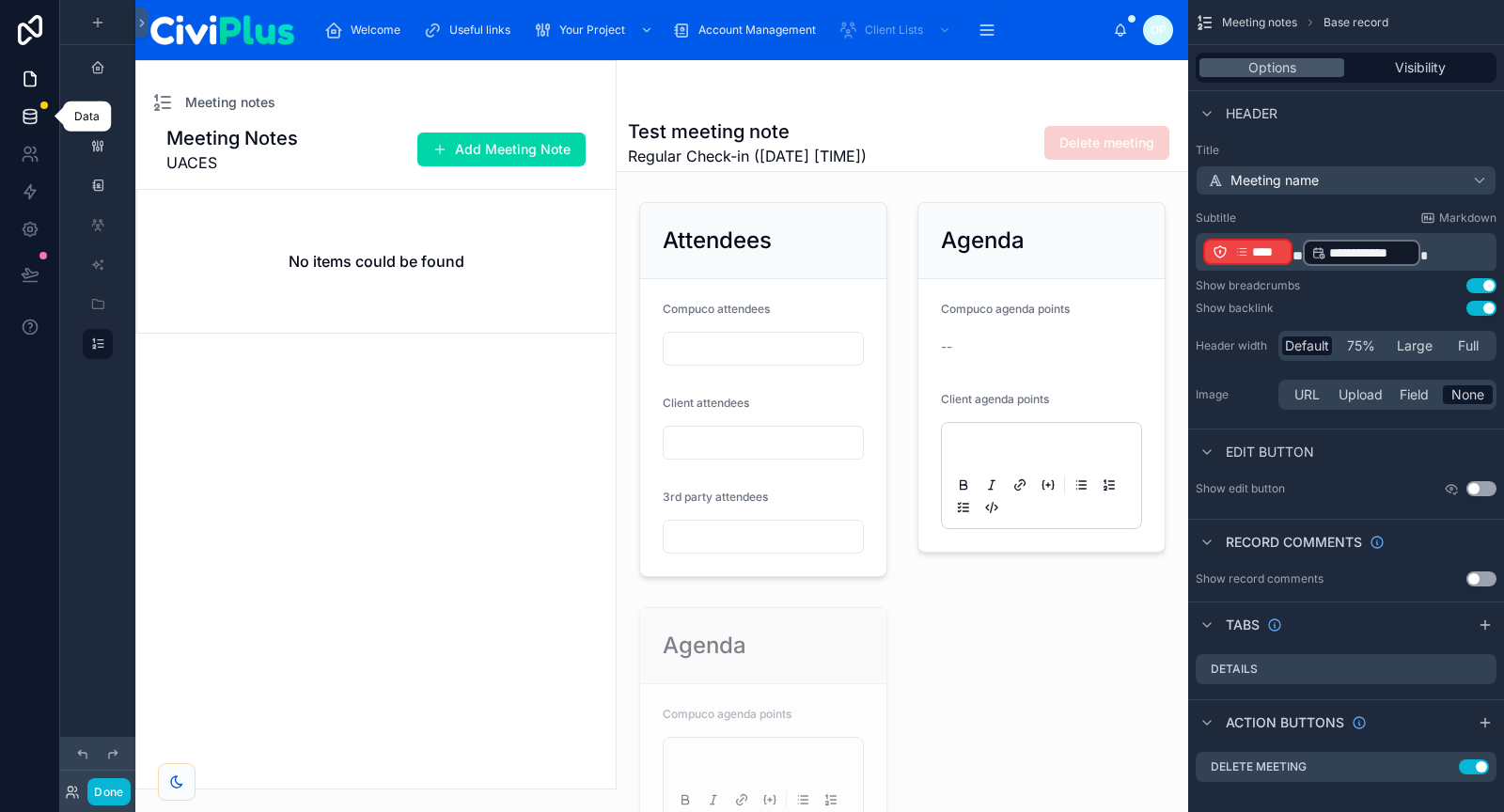click 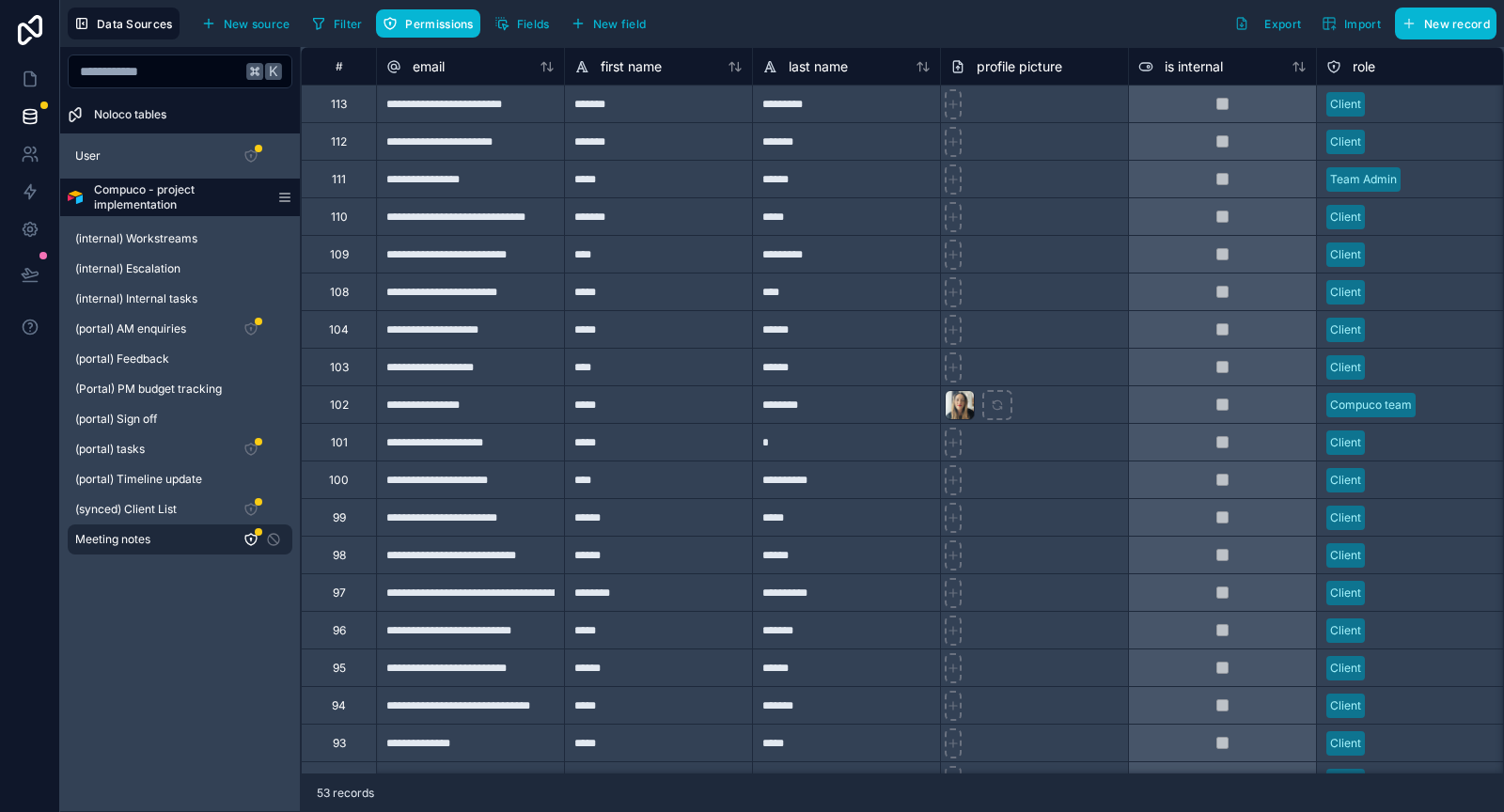 click 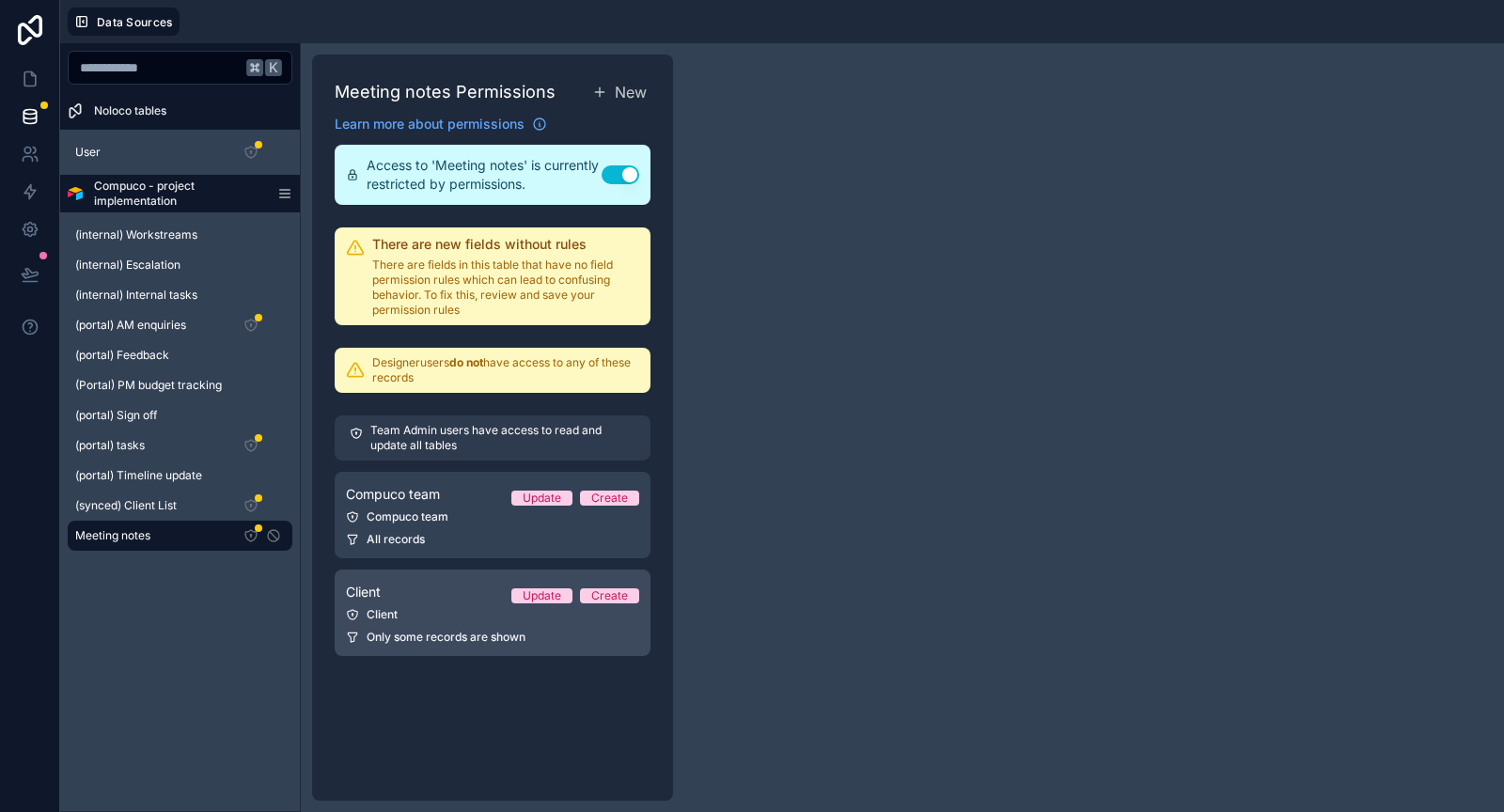 click on "Only some records are shown" at bounding box center (446, 637) 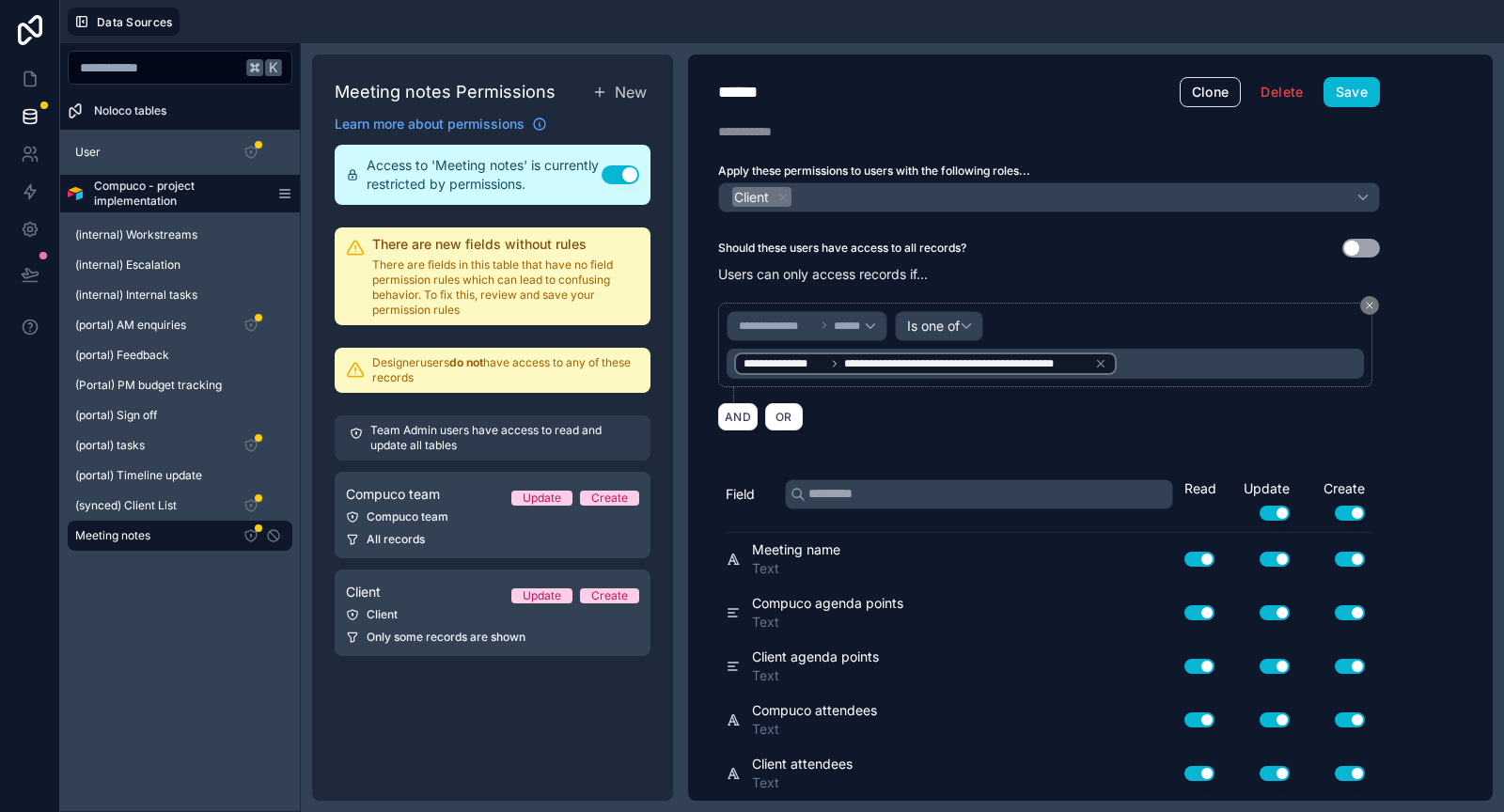 scroll, scrollTop: 523, scrollLeft: 0, axis: vertical 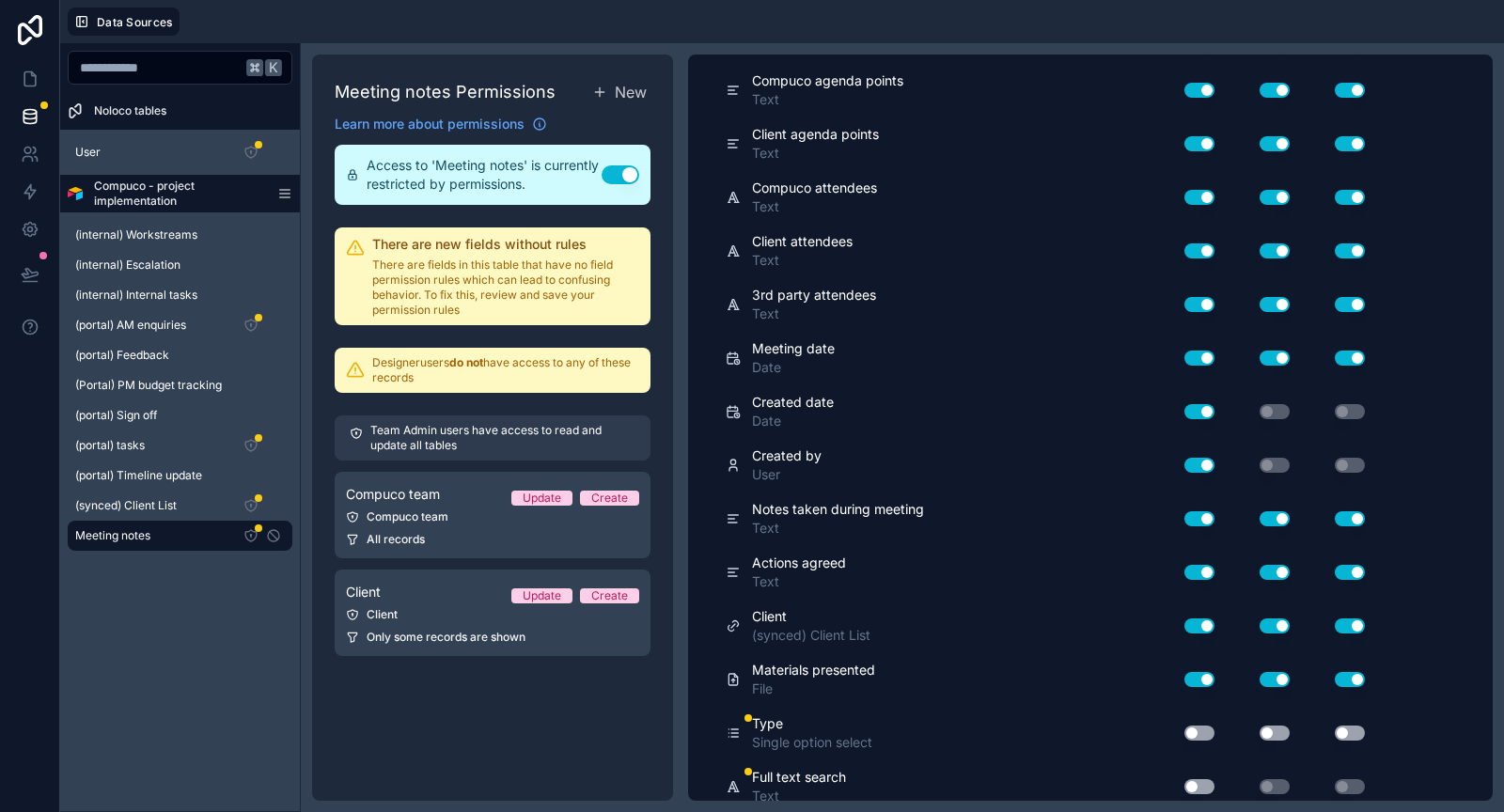click on "Use setting" at bounding box center (1199, 733) 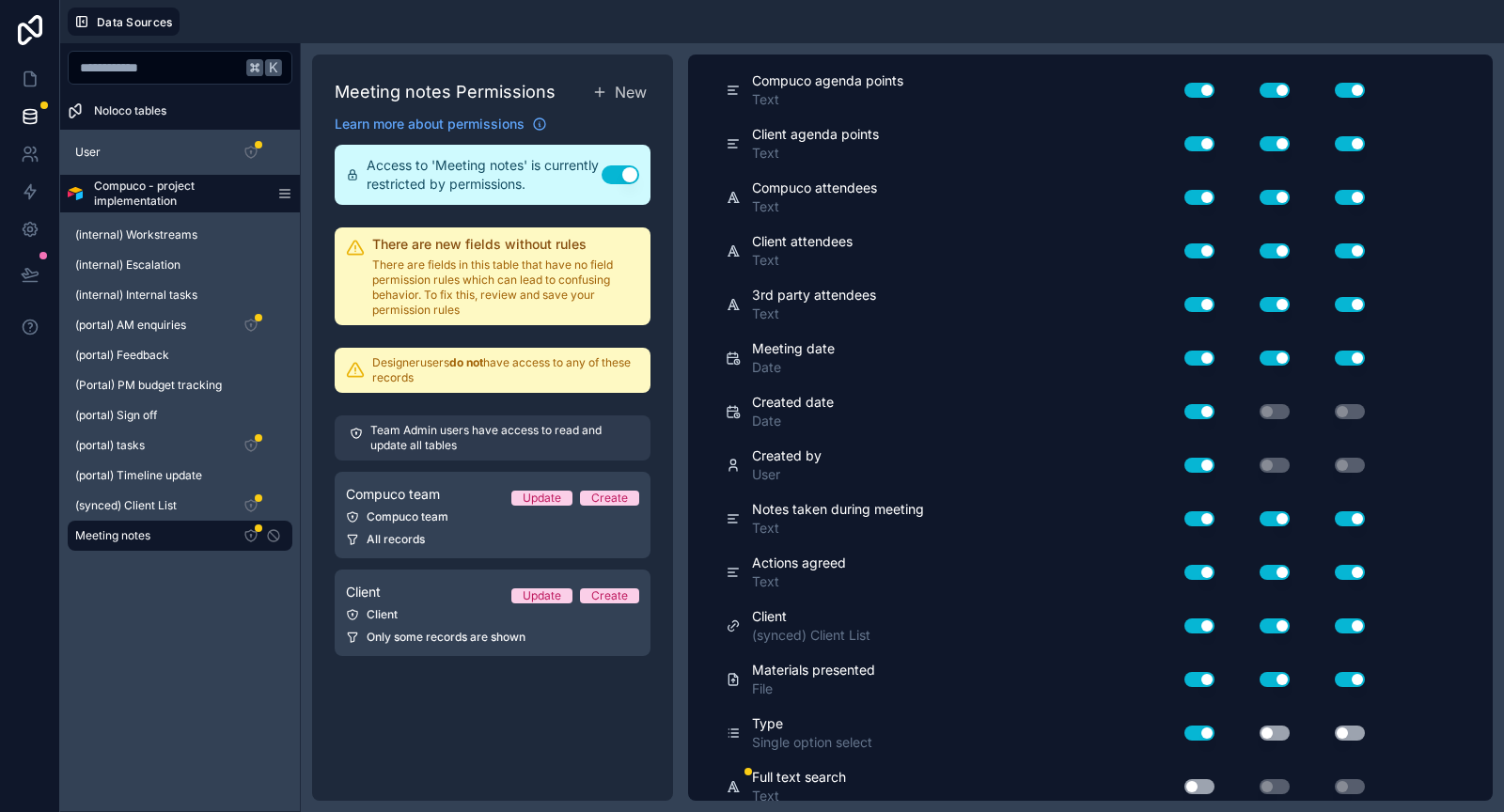click on "Use setting" at bounding box center (1192, 787) 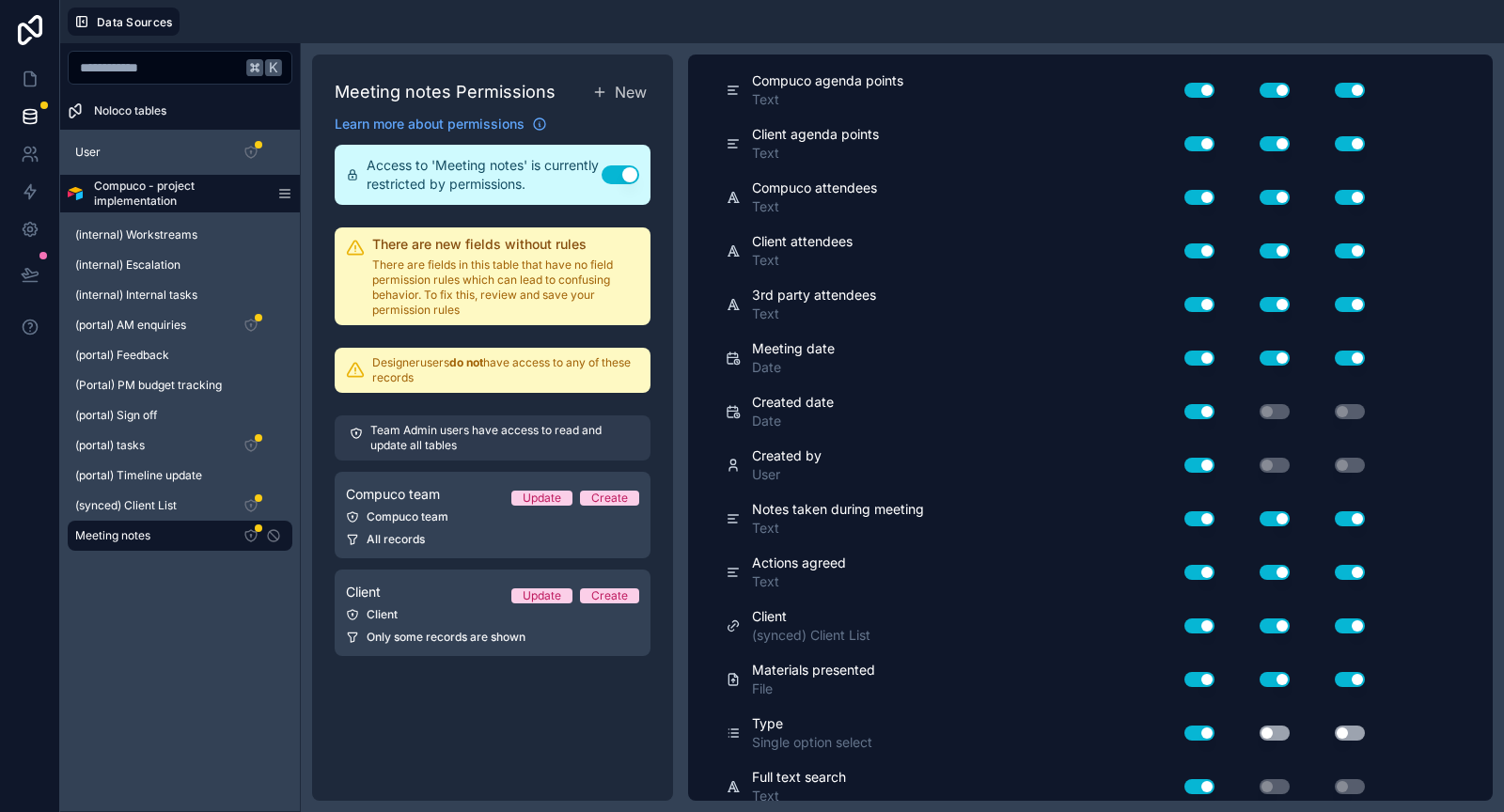 click on "Use setting" at bounding box center (1275, 733) 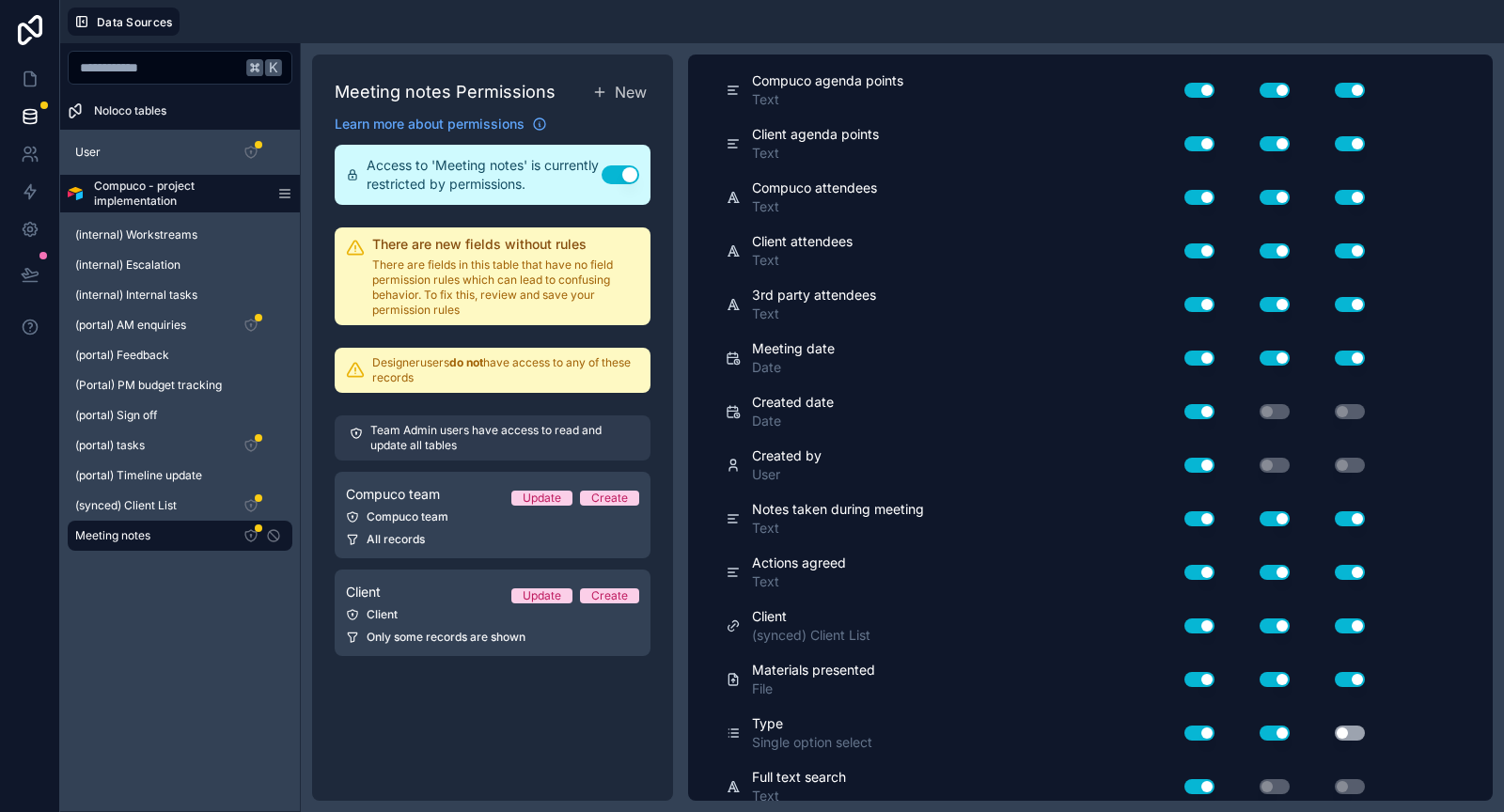 click on "Use setting" at bounding box center (1350, 733) 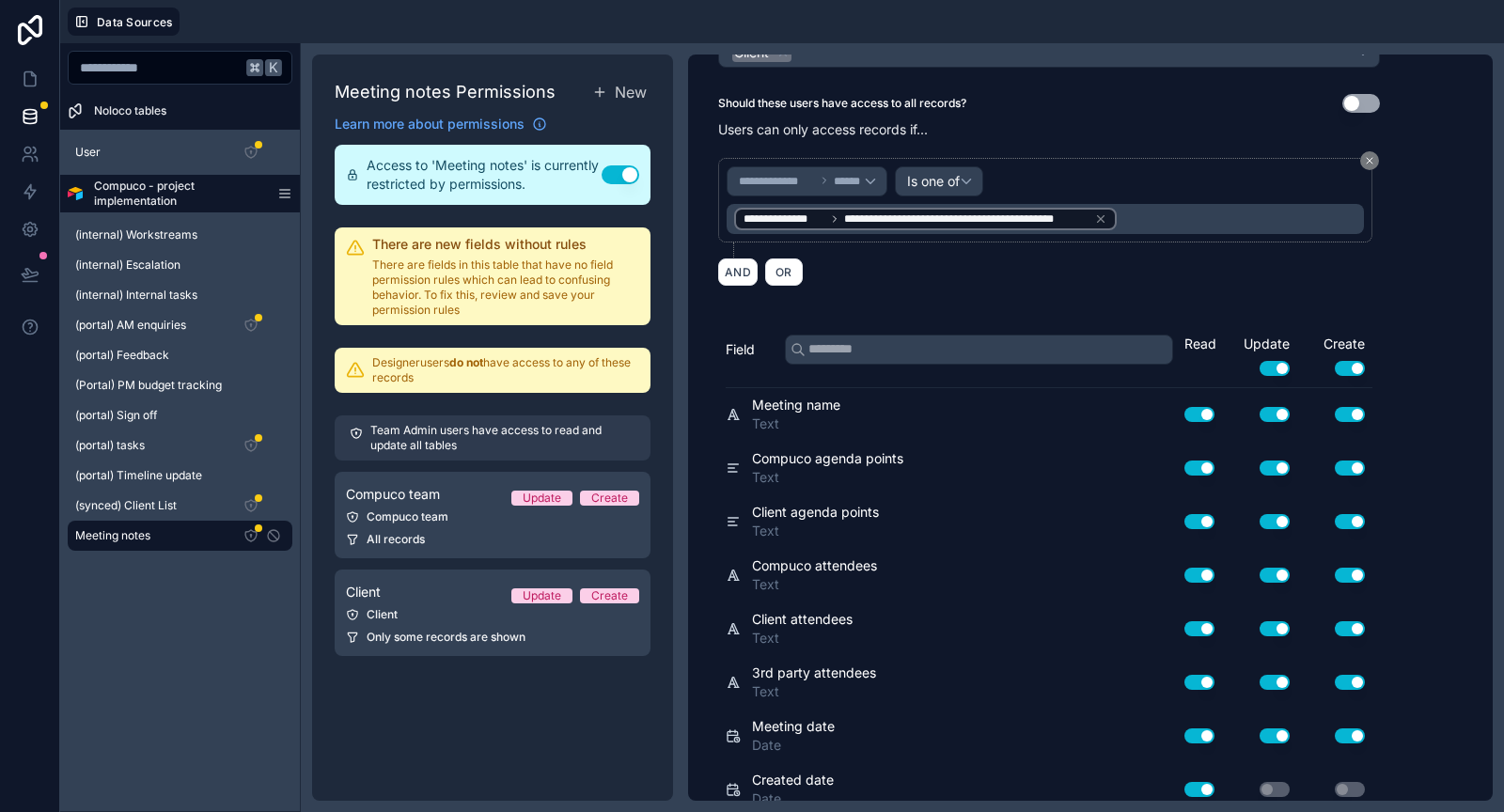 scroll, scrollTop: 0, scrollLeft: 0, axis: both 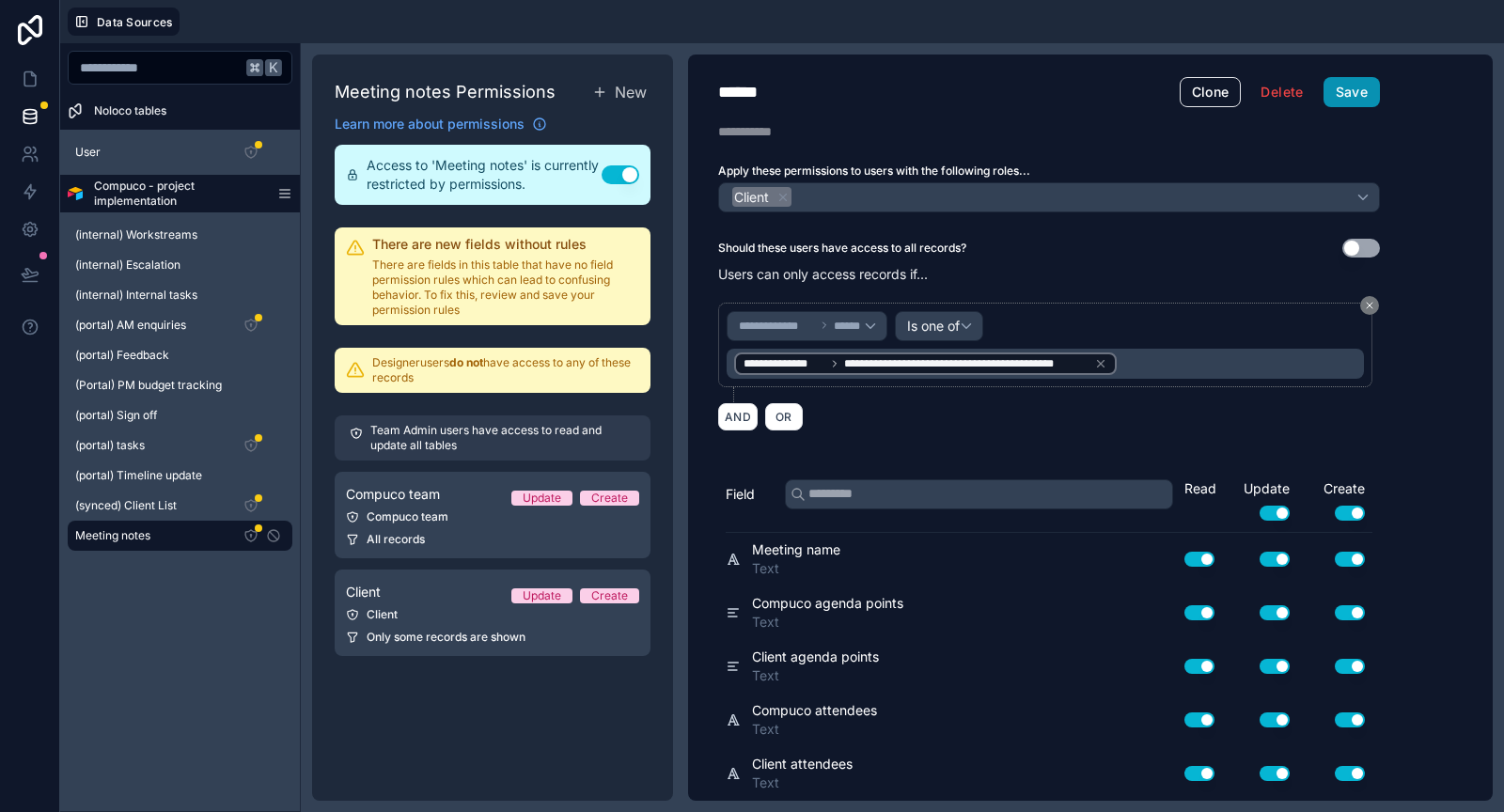 click on "Save" at bounding box center (1352, 92) 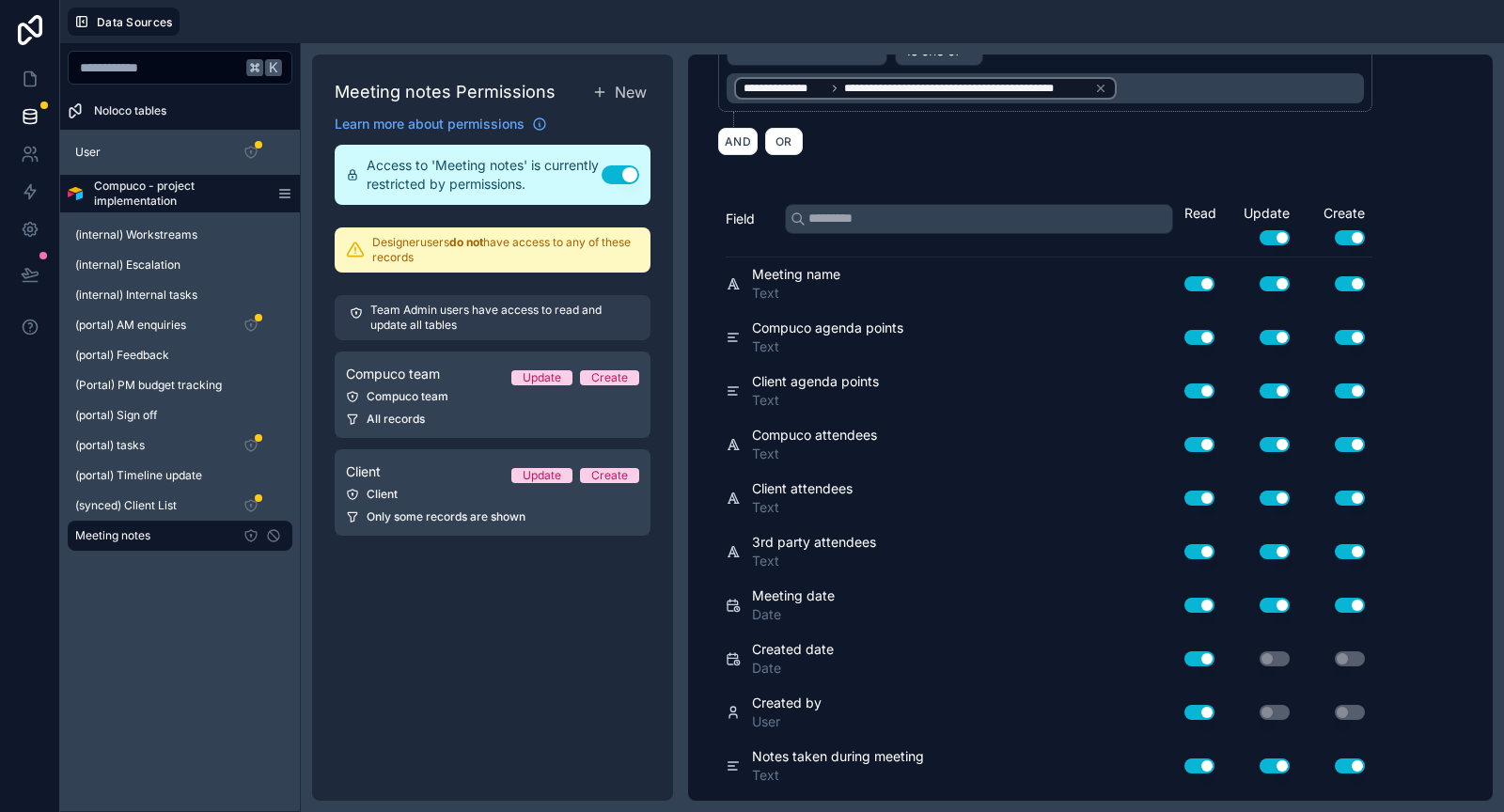 scroll, scrollTop: 523, scrollLeft: 0, axis: vertical 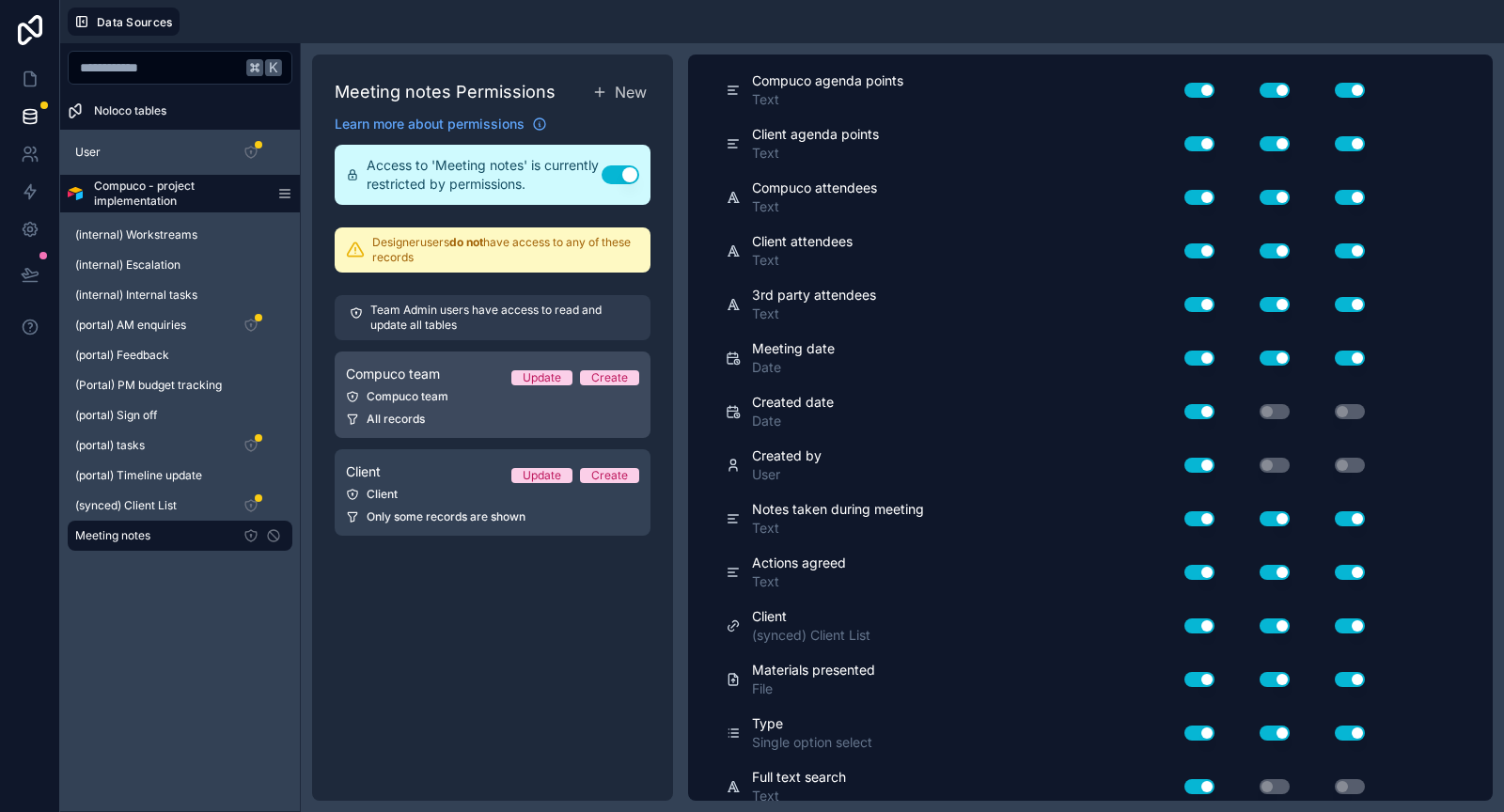 click on "All records" at bounding box center [493, 419] 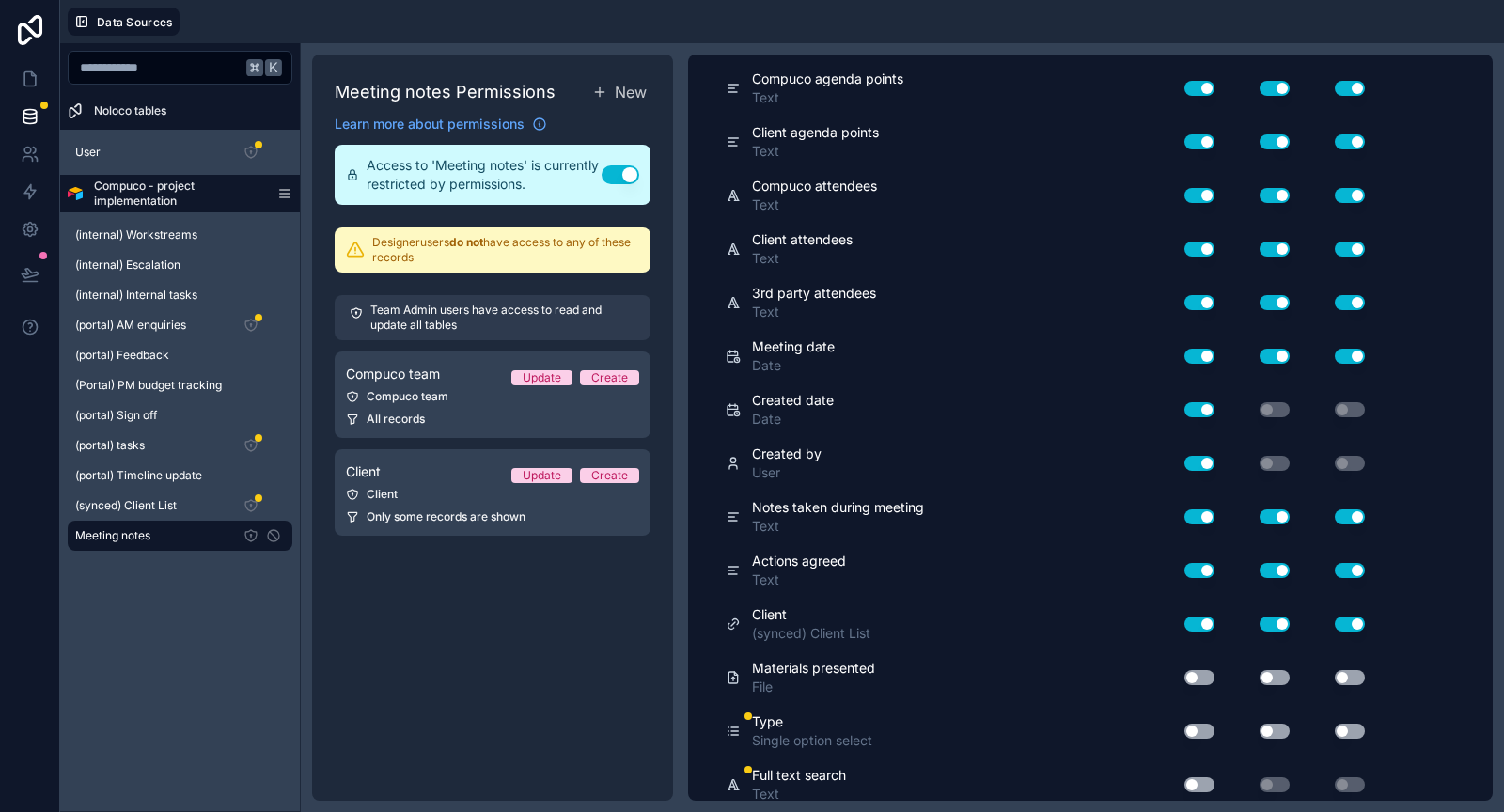scroll, scrollTop: 425, scrollLeft: 0, axis: vertical 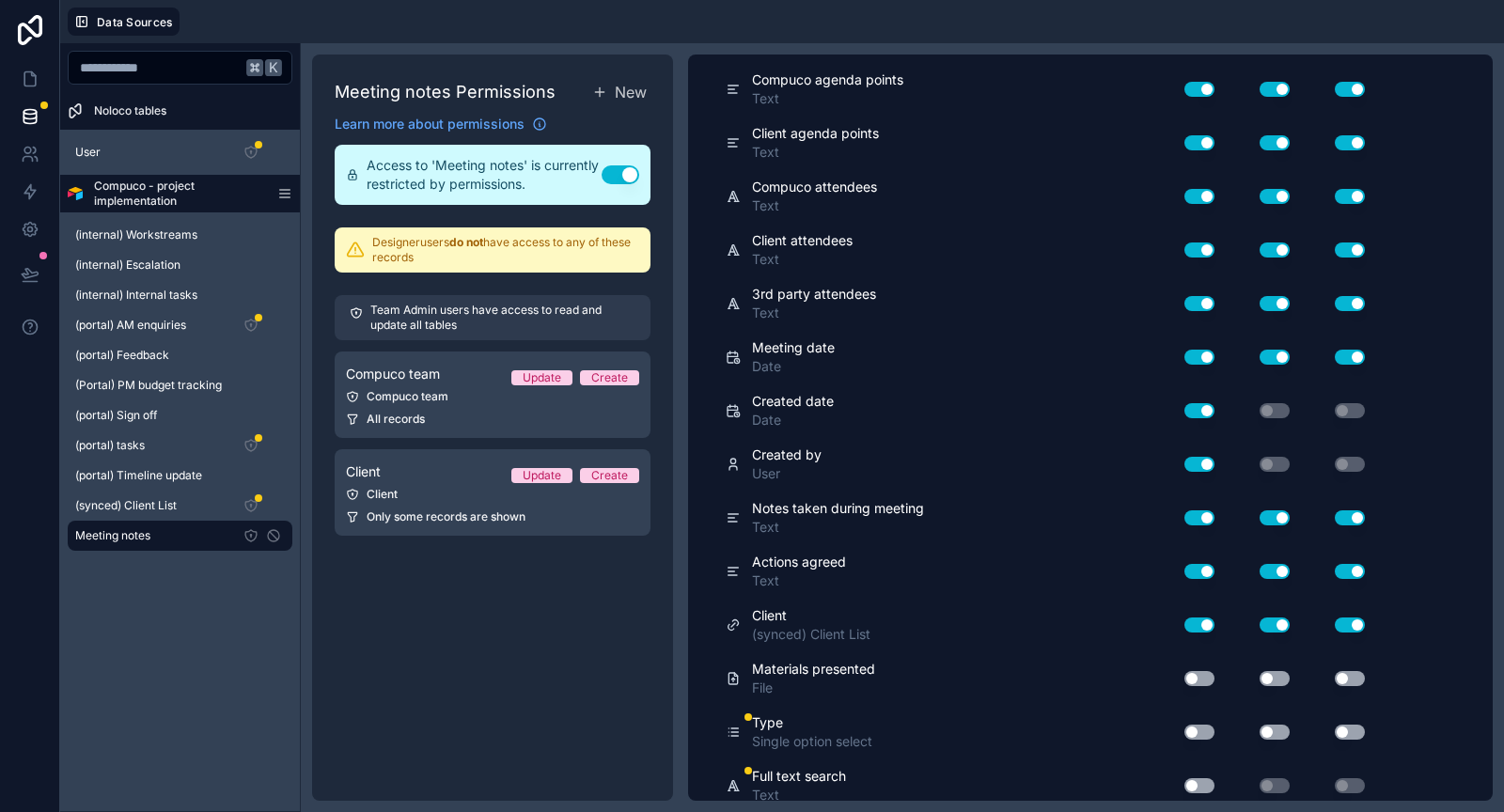 click on "Use setting" at bounding box center [1199, 679] 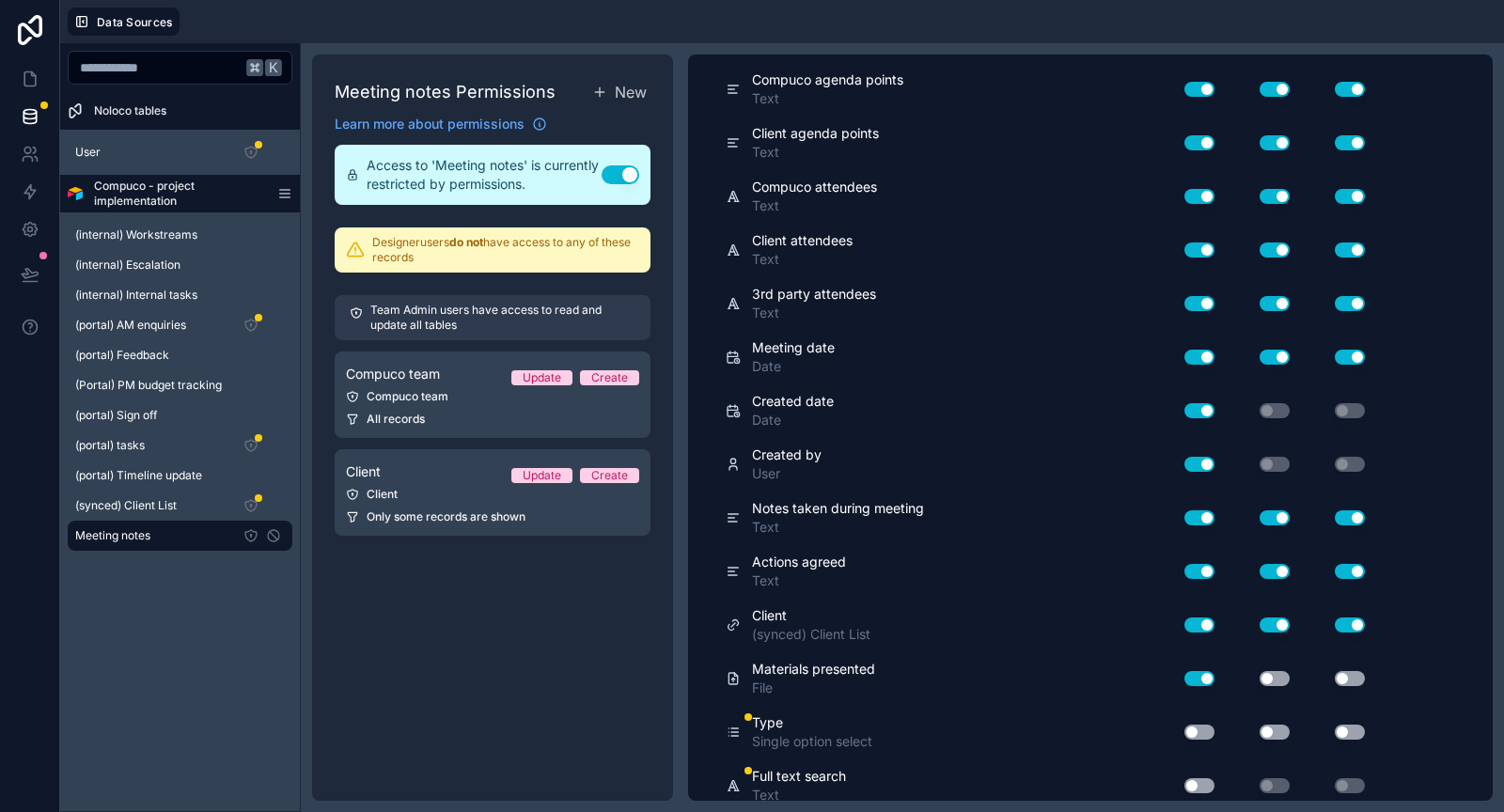 click on "Use setting" at bounding box center (1275, 679) 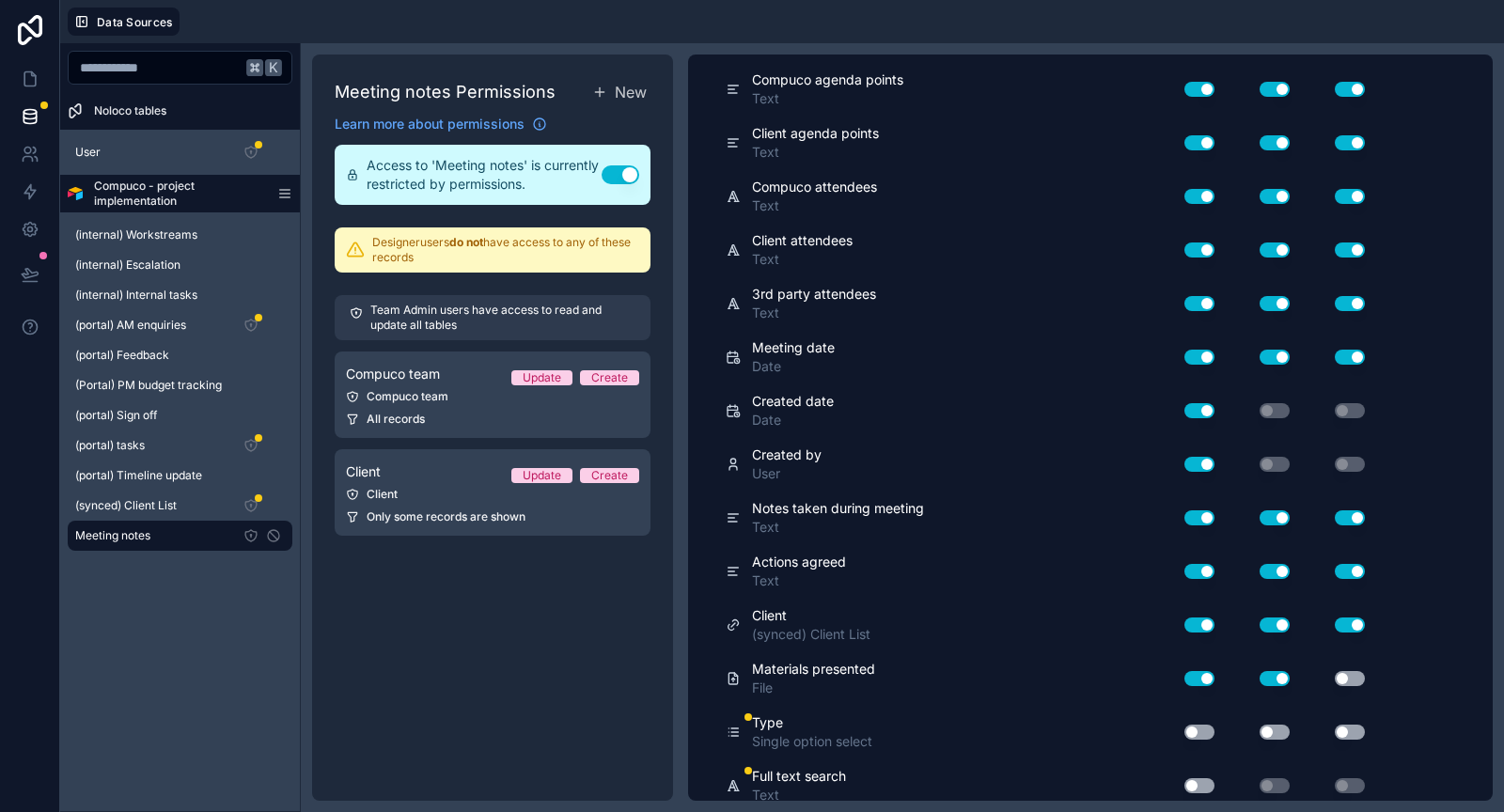click on "Use setting" at bounding box center (1350, 679) 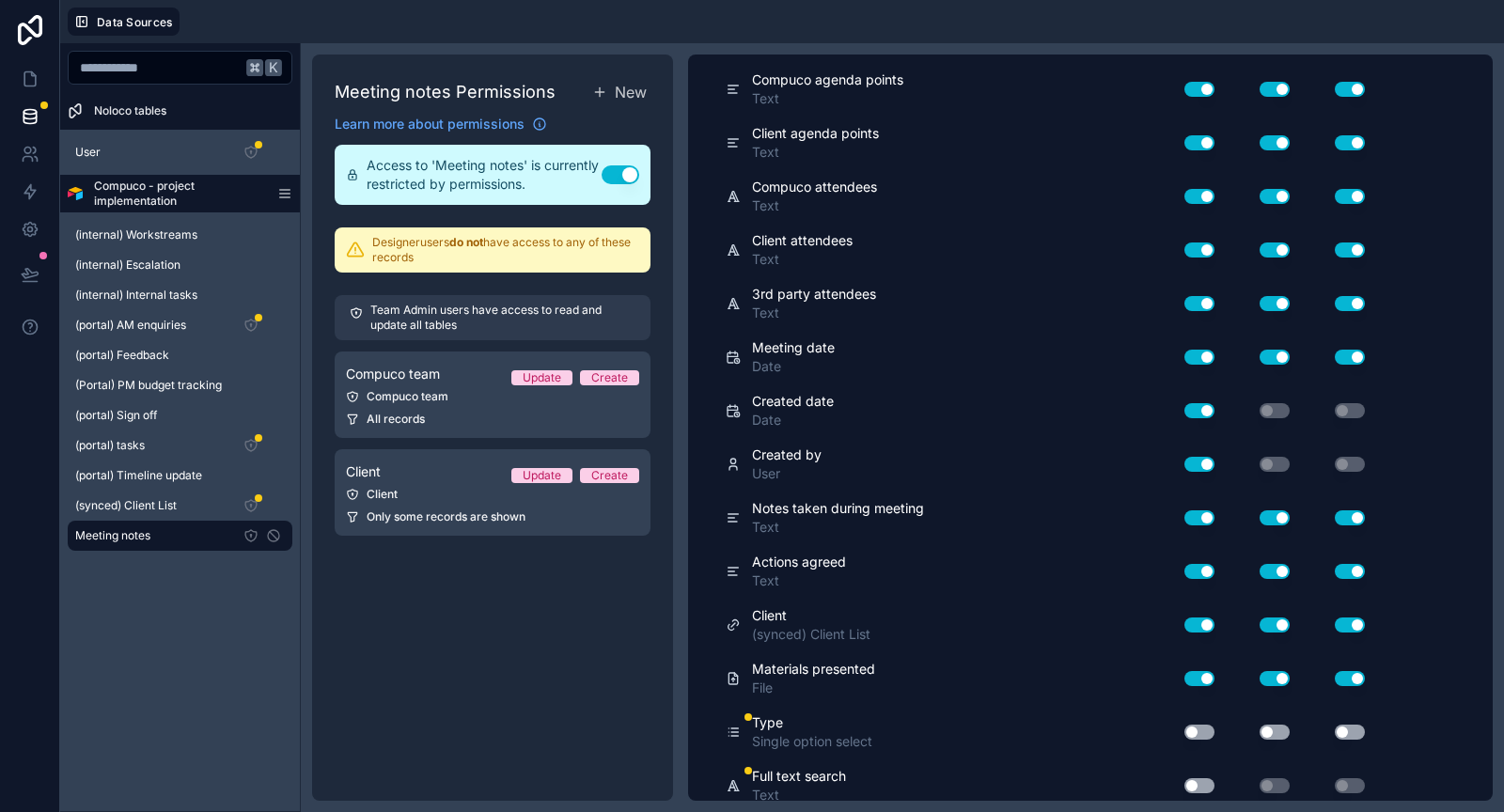click on "Use setting" at bounding box center [1192, 732] 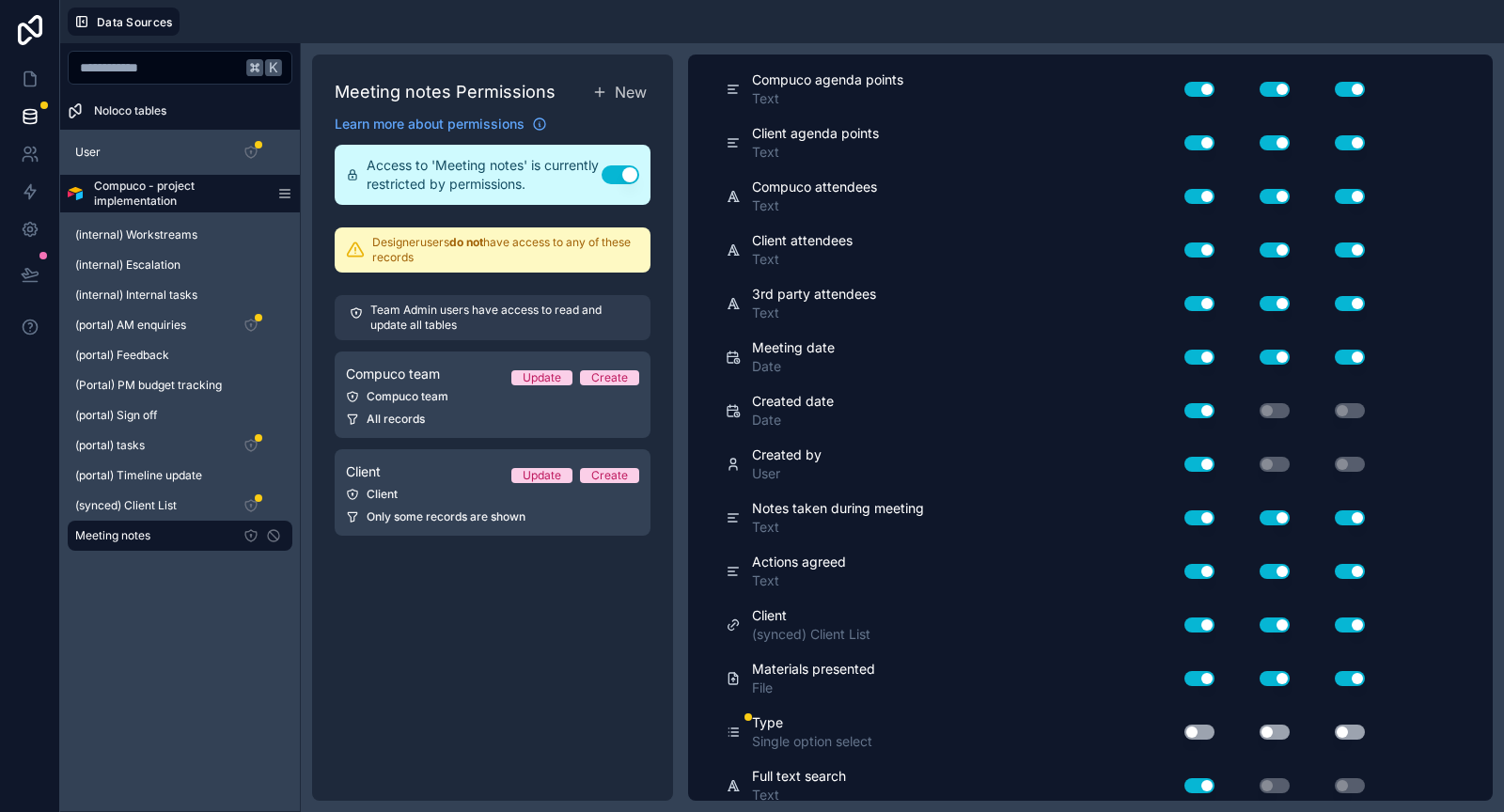 click on "Use setting" at bounding box center [1199, 732] 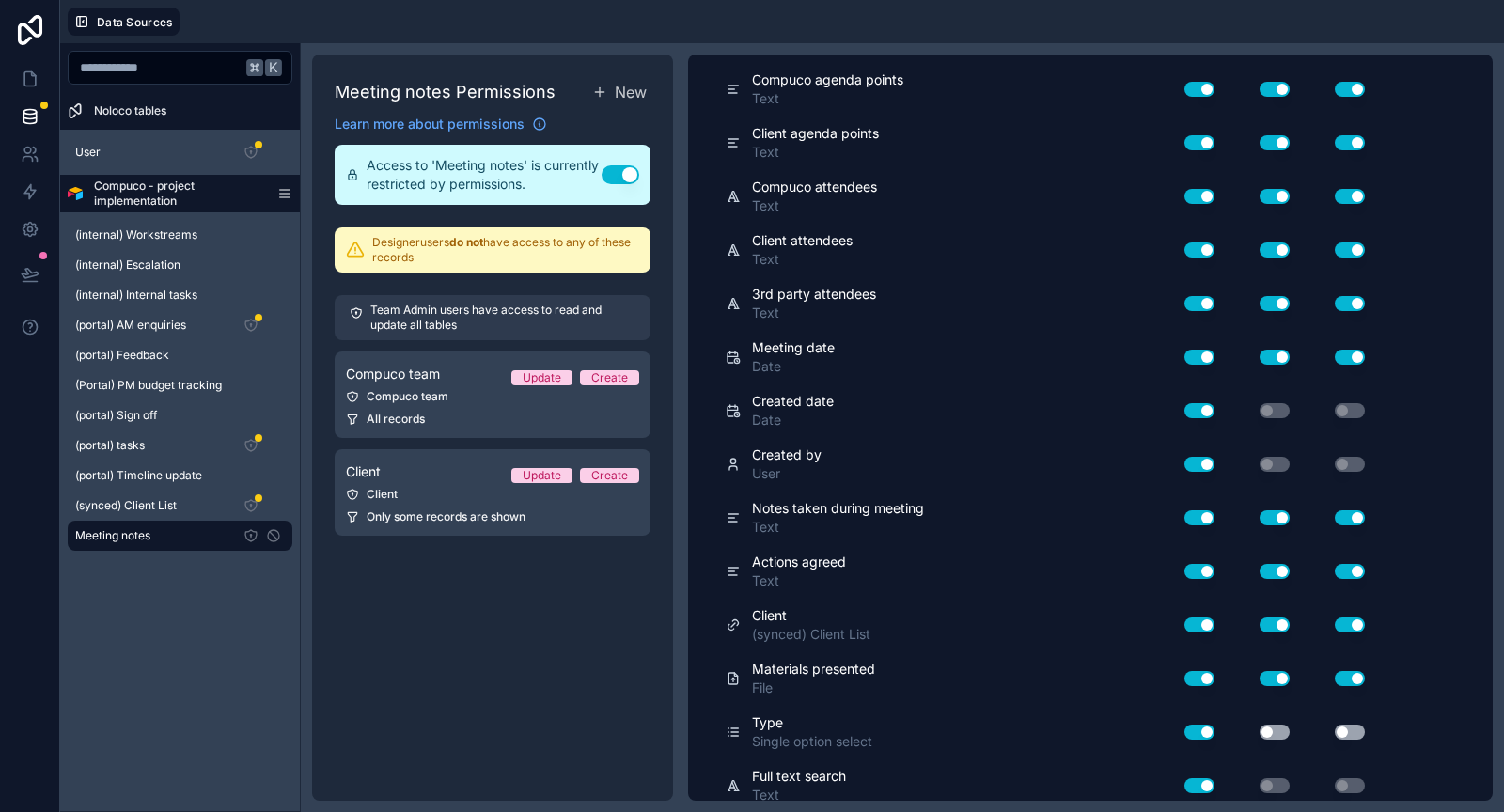 click on "Use setting" at bounding box center (1260, 732) 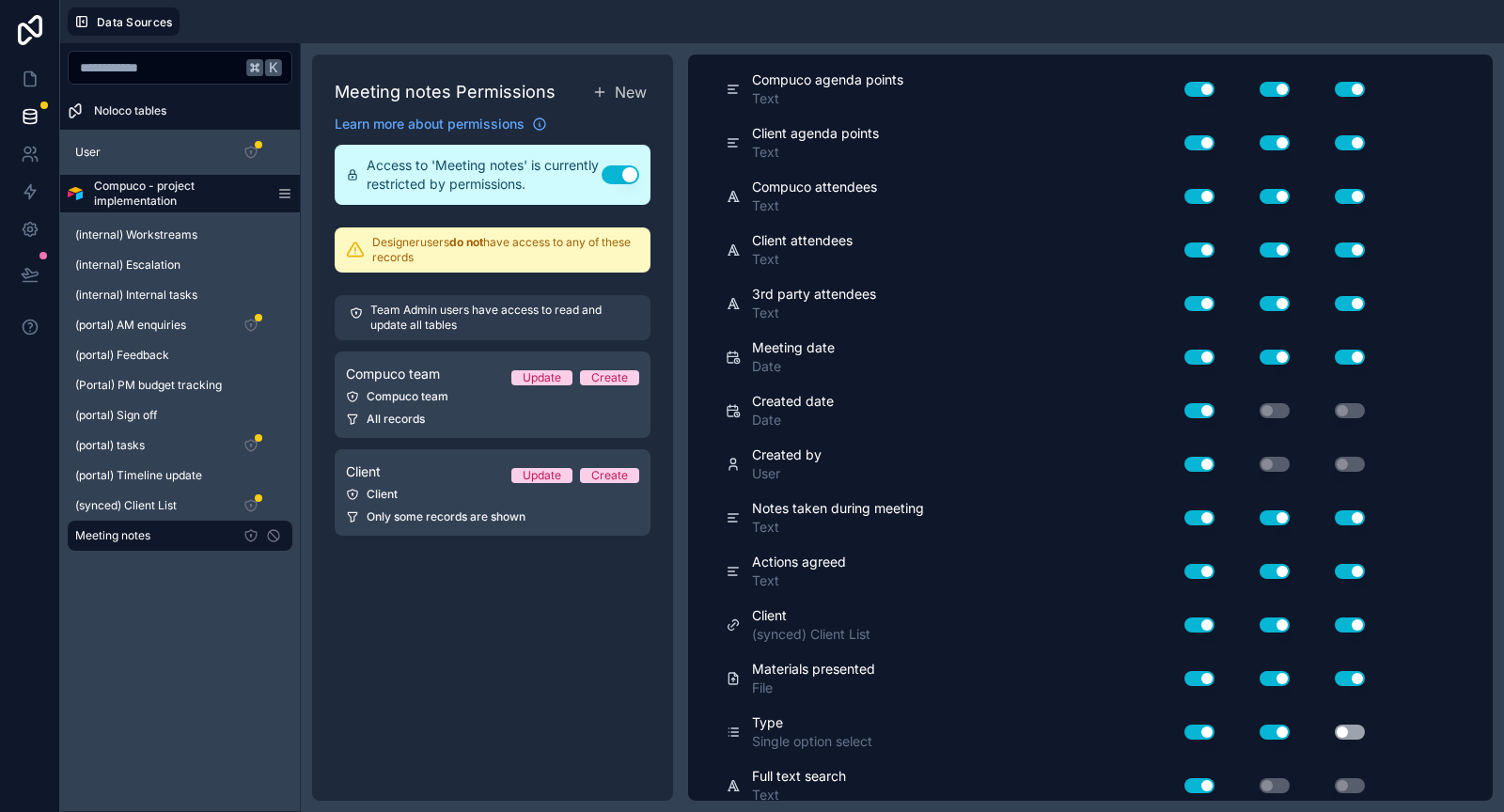 click on "Use setting" at bounding box center [1350, 732] 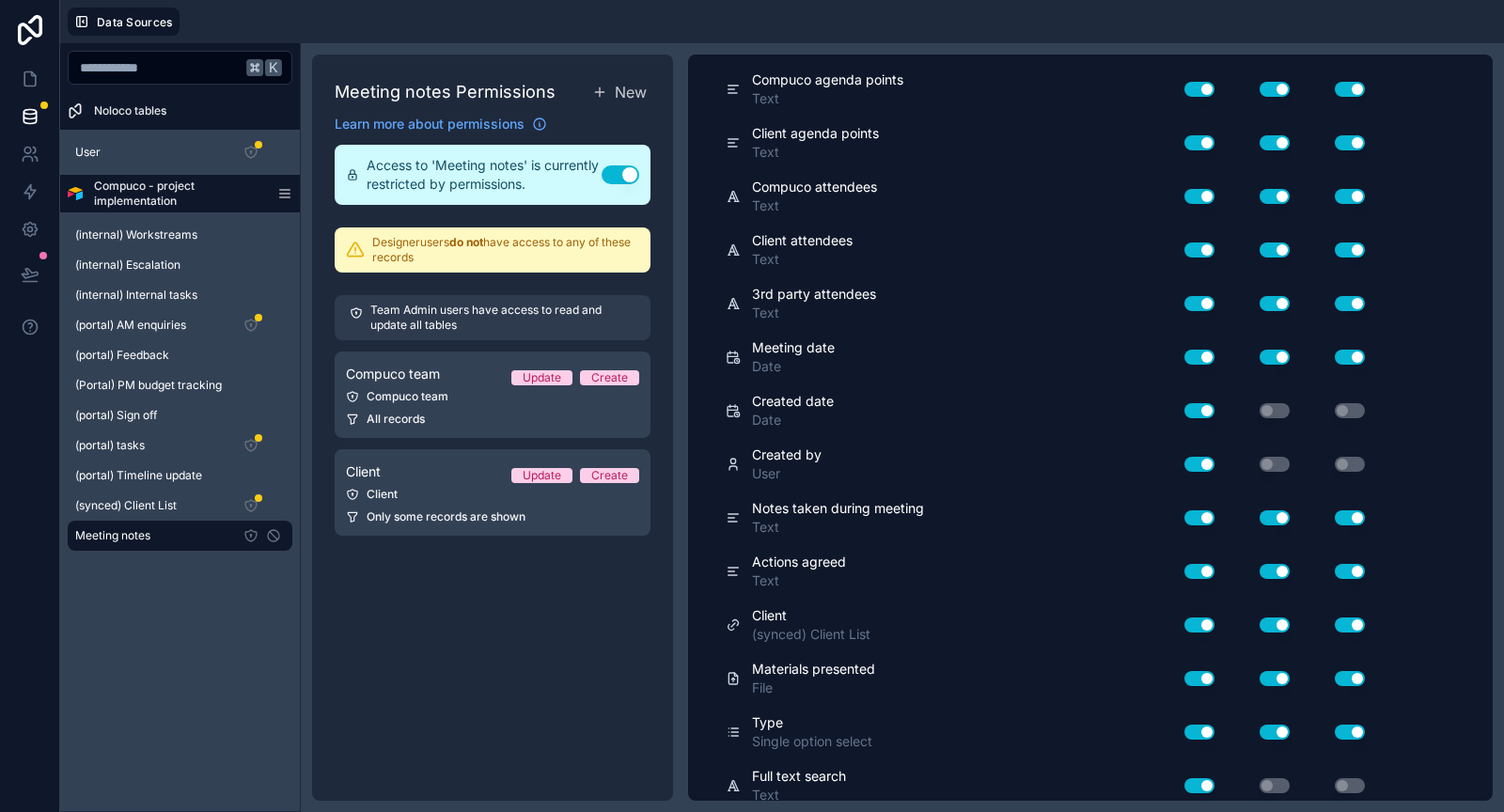 scroll, scrollTop: 0, scrollLeft: 0, axis: both 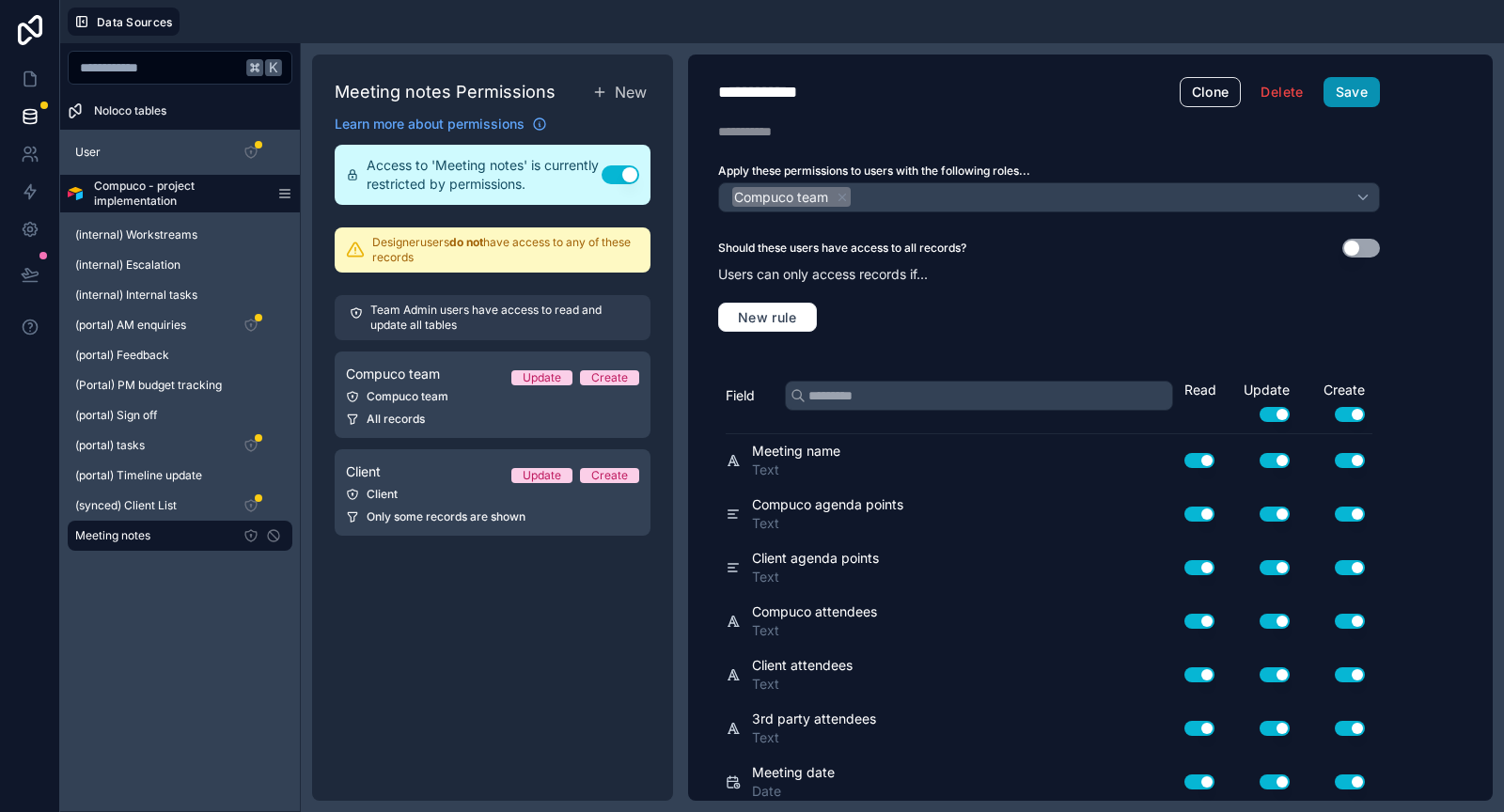 click on "Save" at bounding box center (1352, 92) 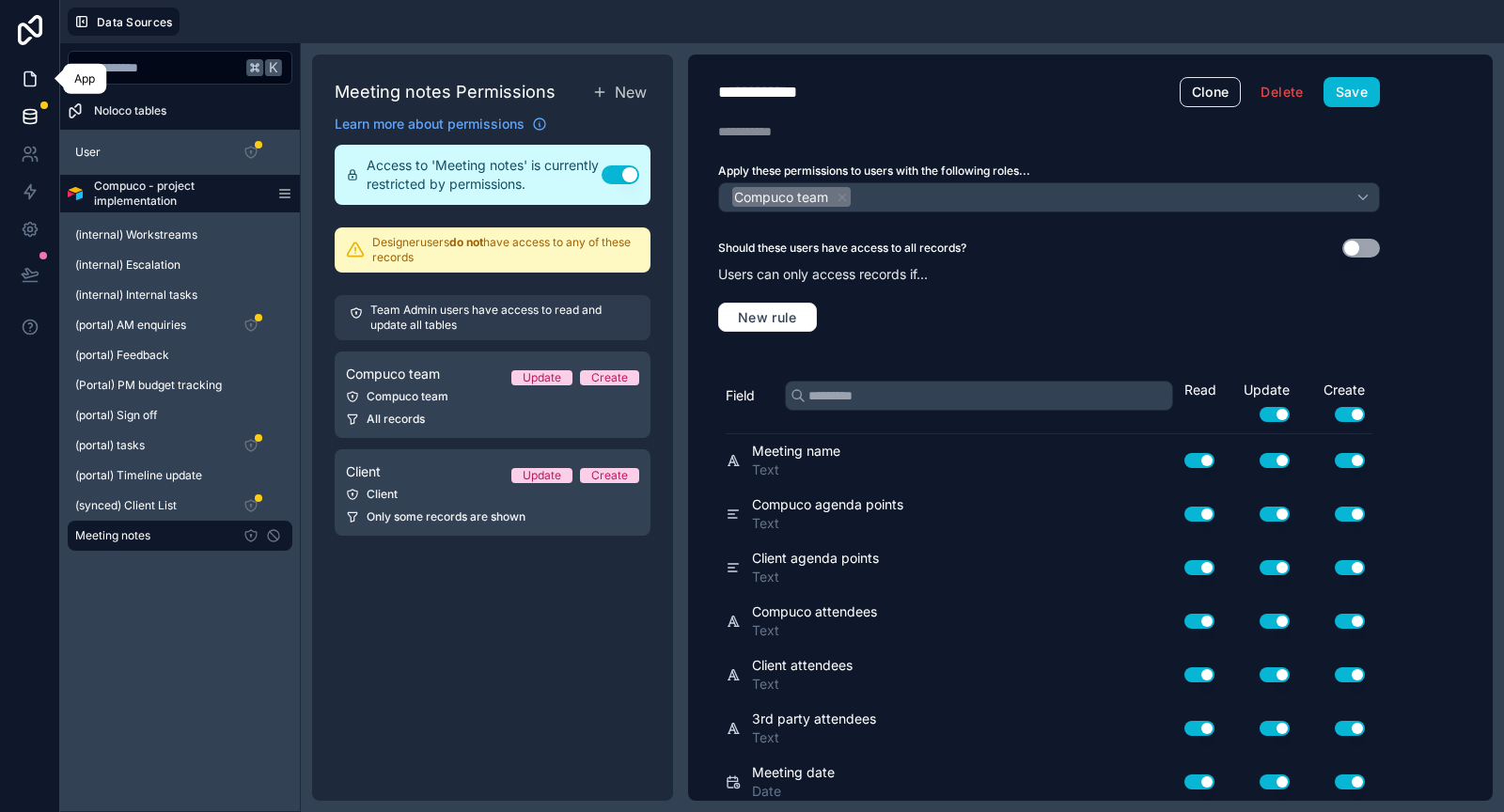click 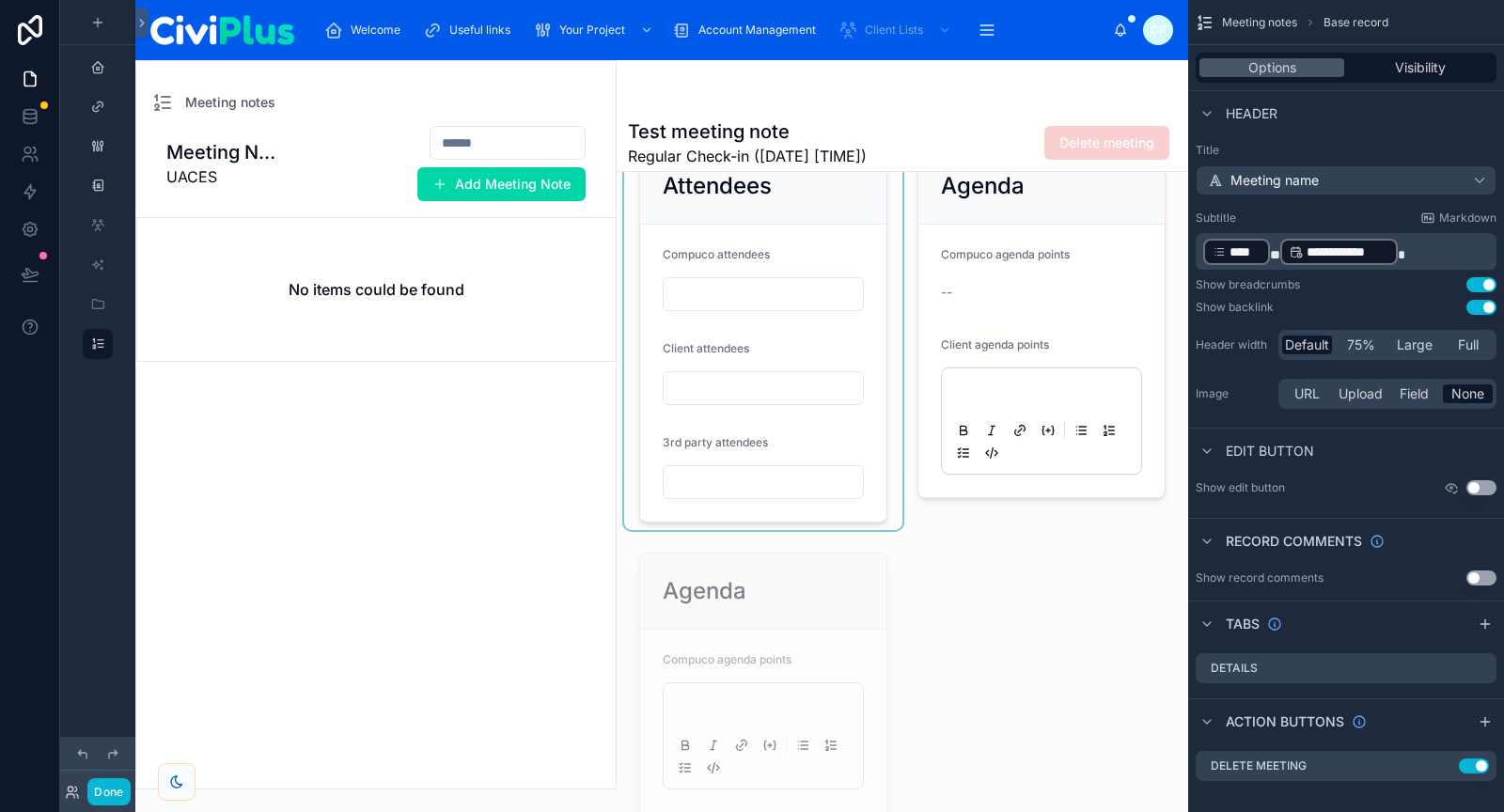 scroll, scrollTop: 0, scrollLeft: 0, axis: both 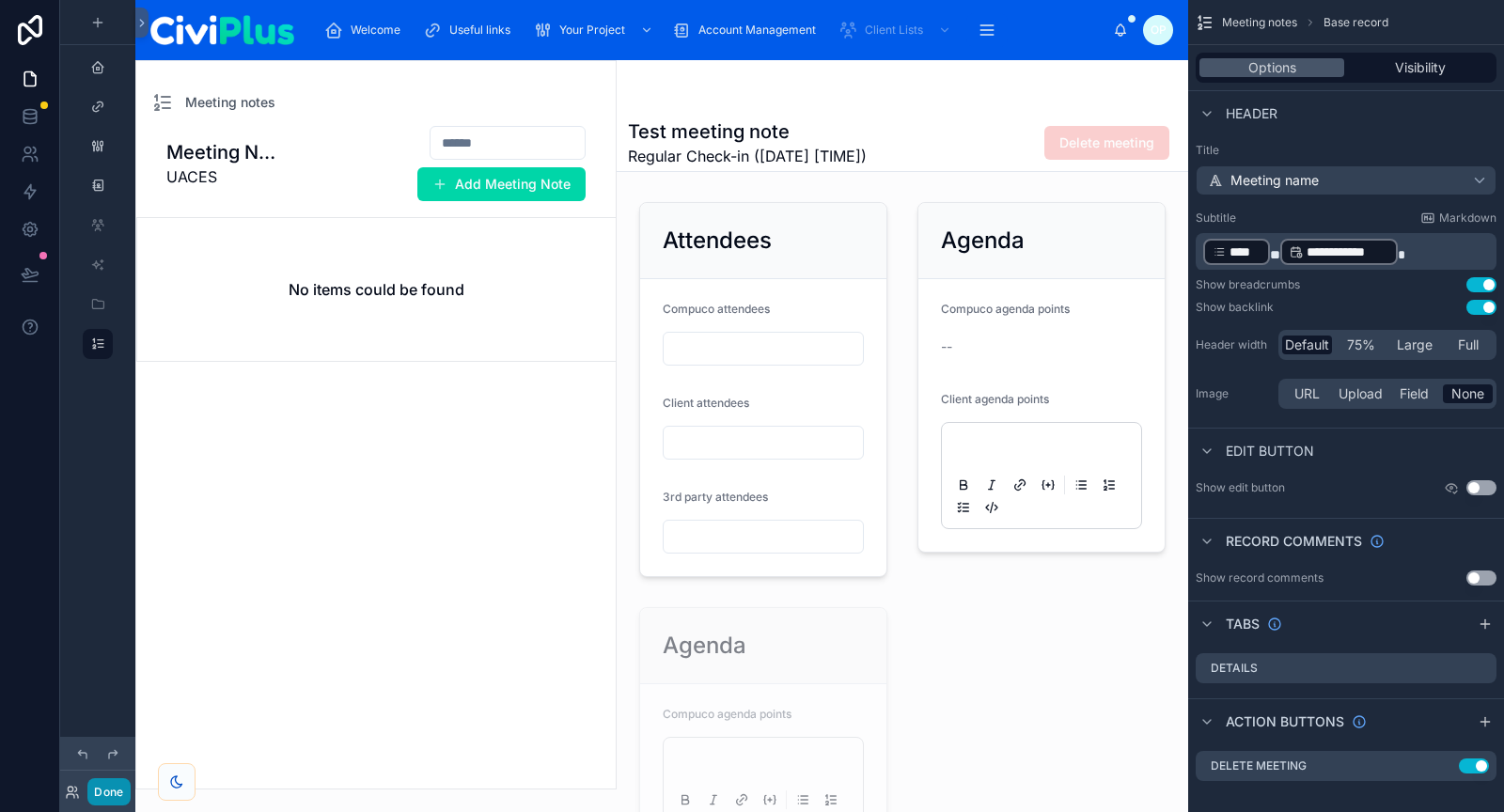 click on "Done" at bounding box center (108, 791) 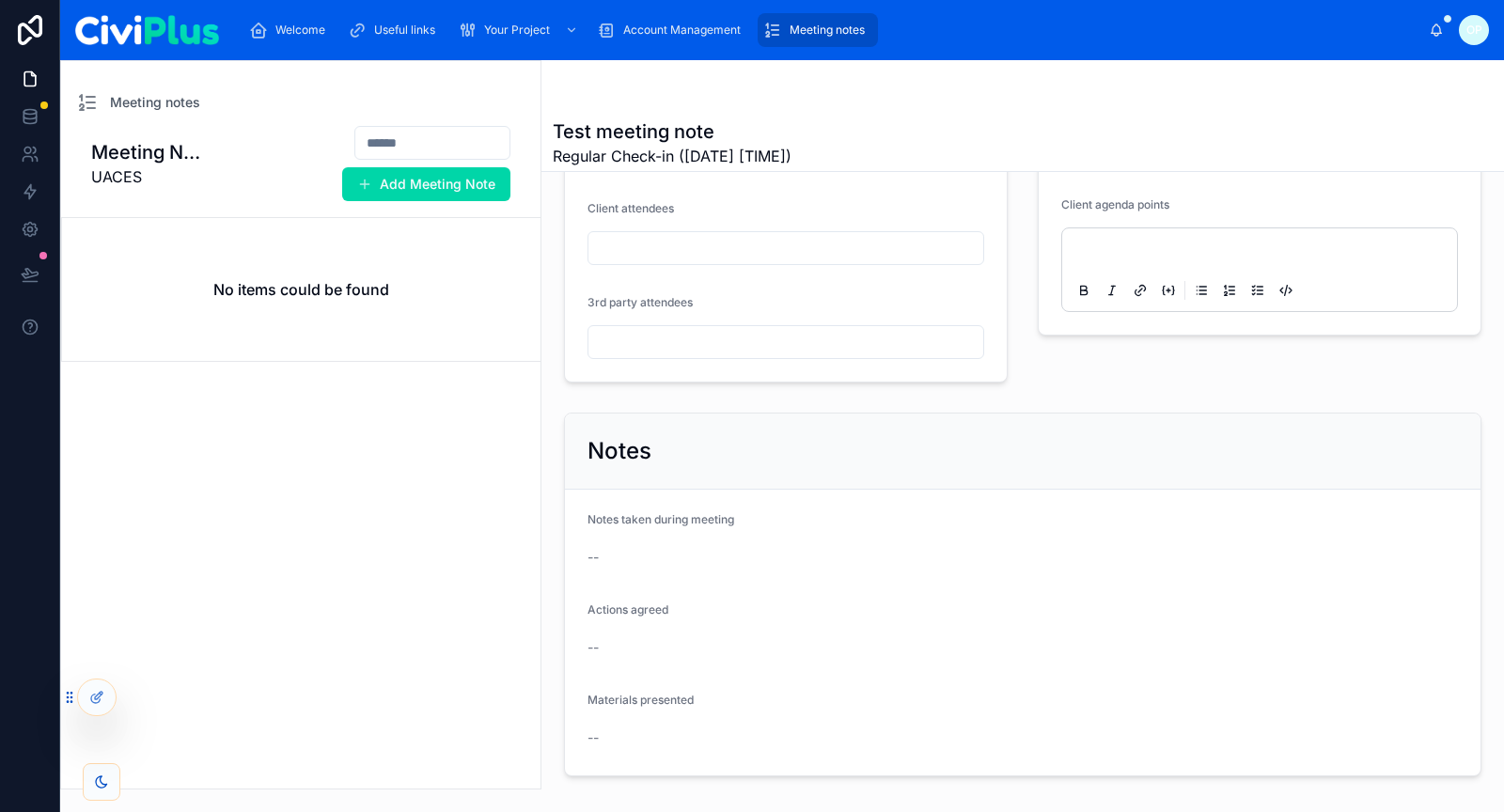 scroll, scrollTop: 283, scrollLeft: 0, axis: vertical 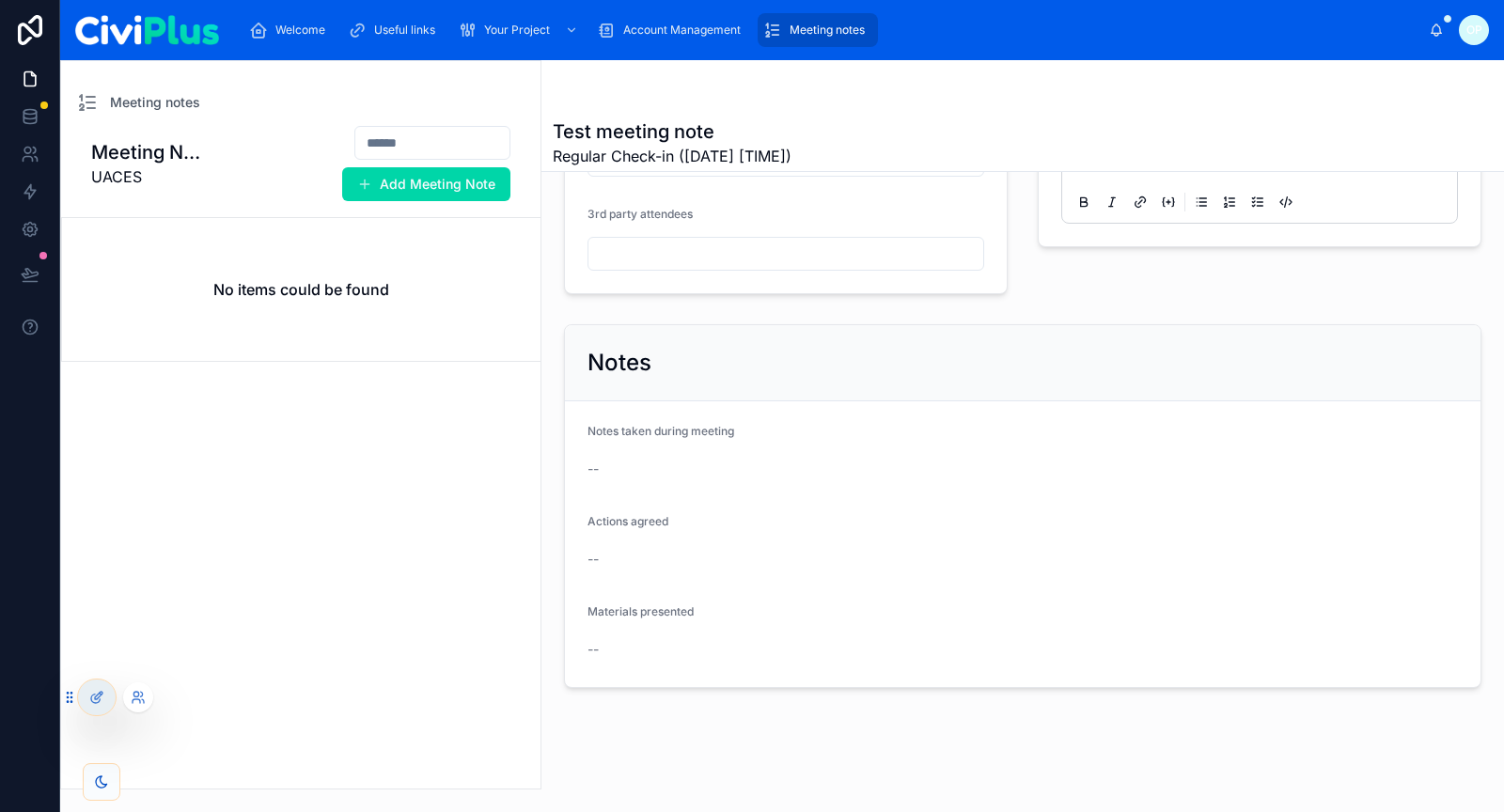 click at bounding box center [138, 697] 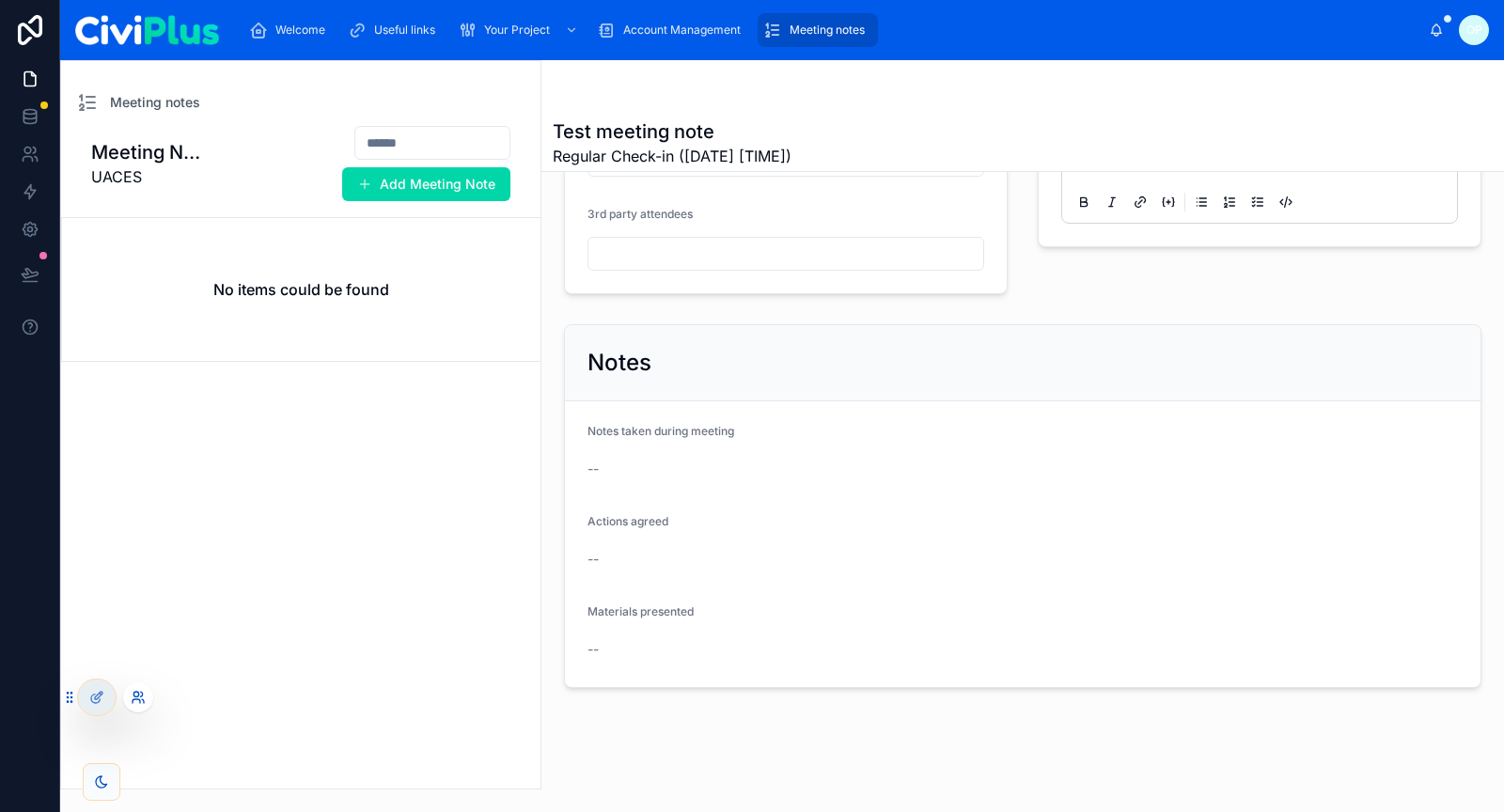click 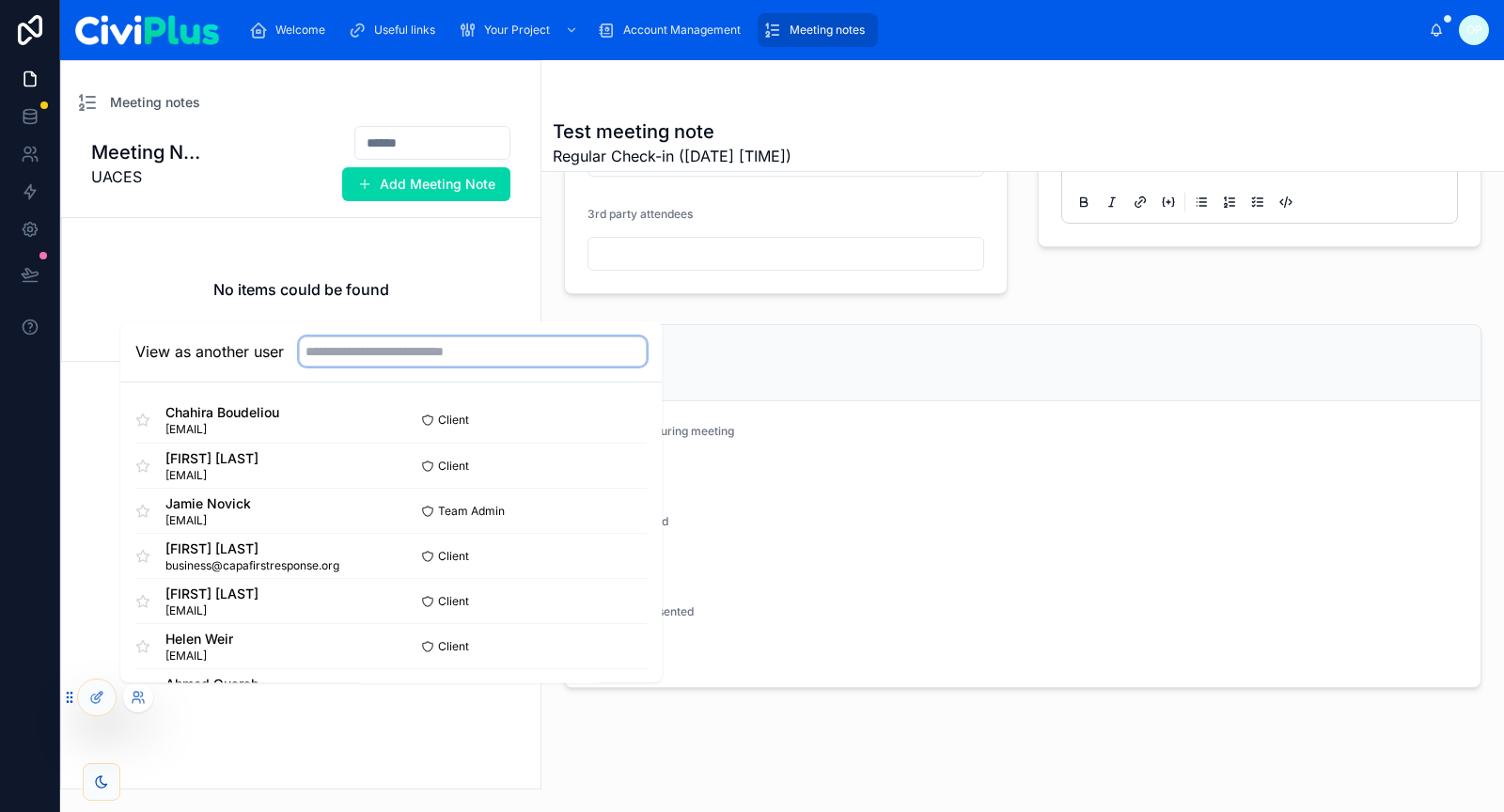 click at bounding box center (473, 351) 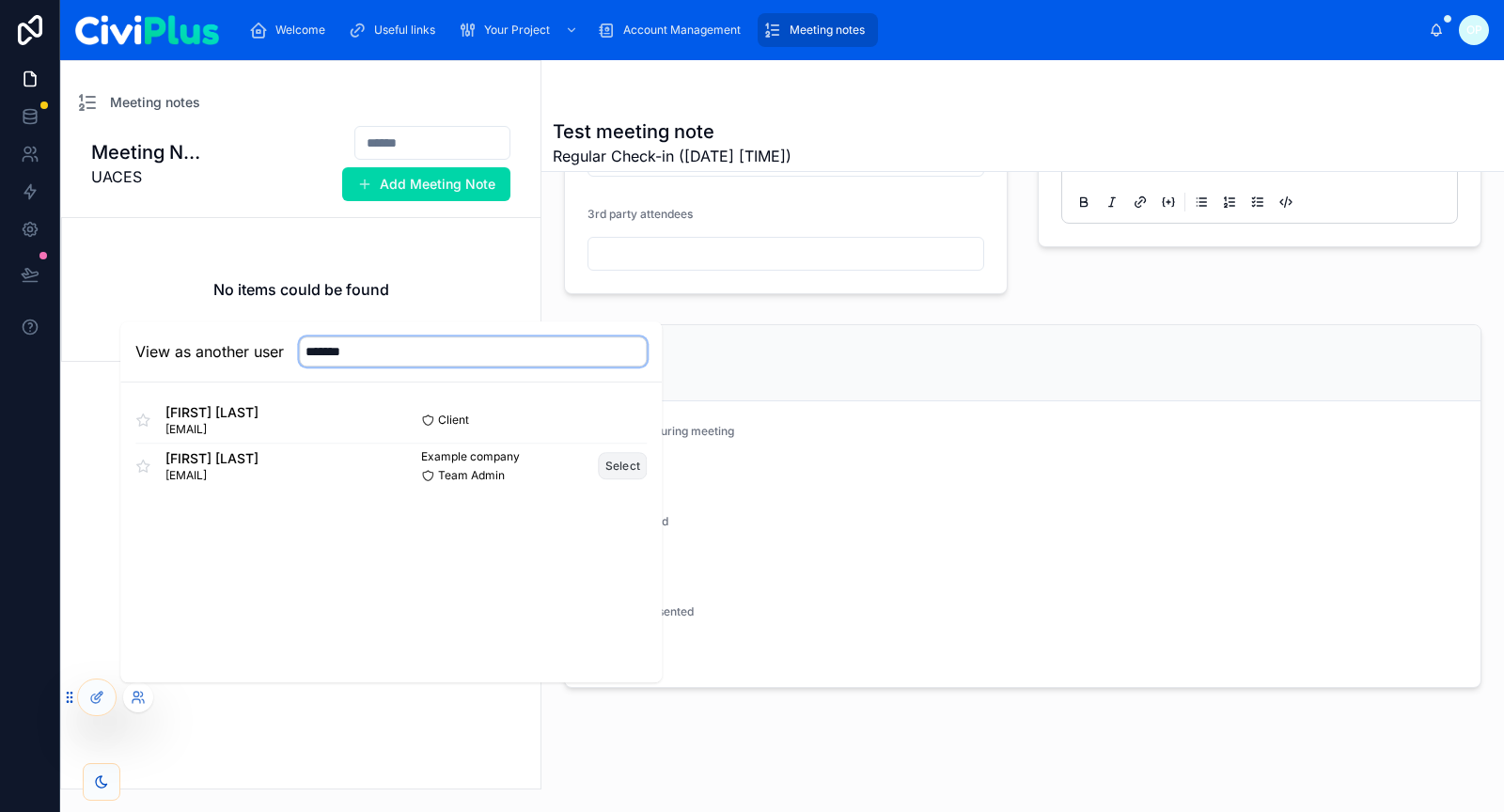 type on "*******" 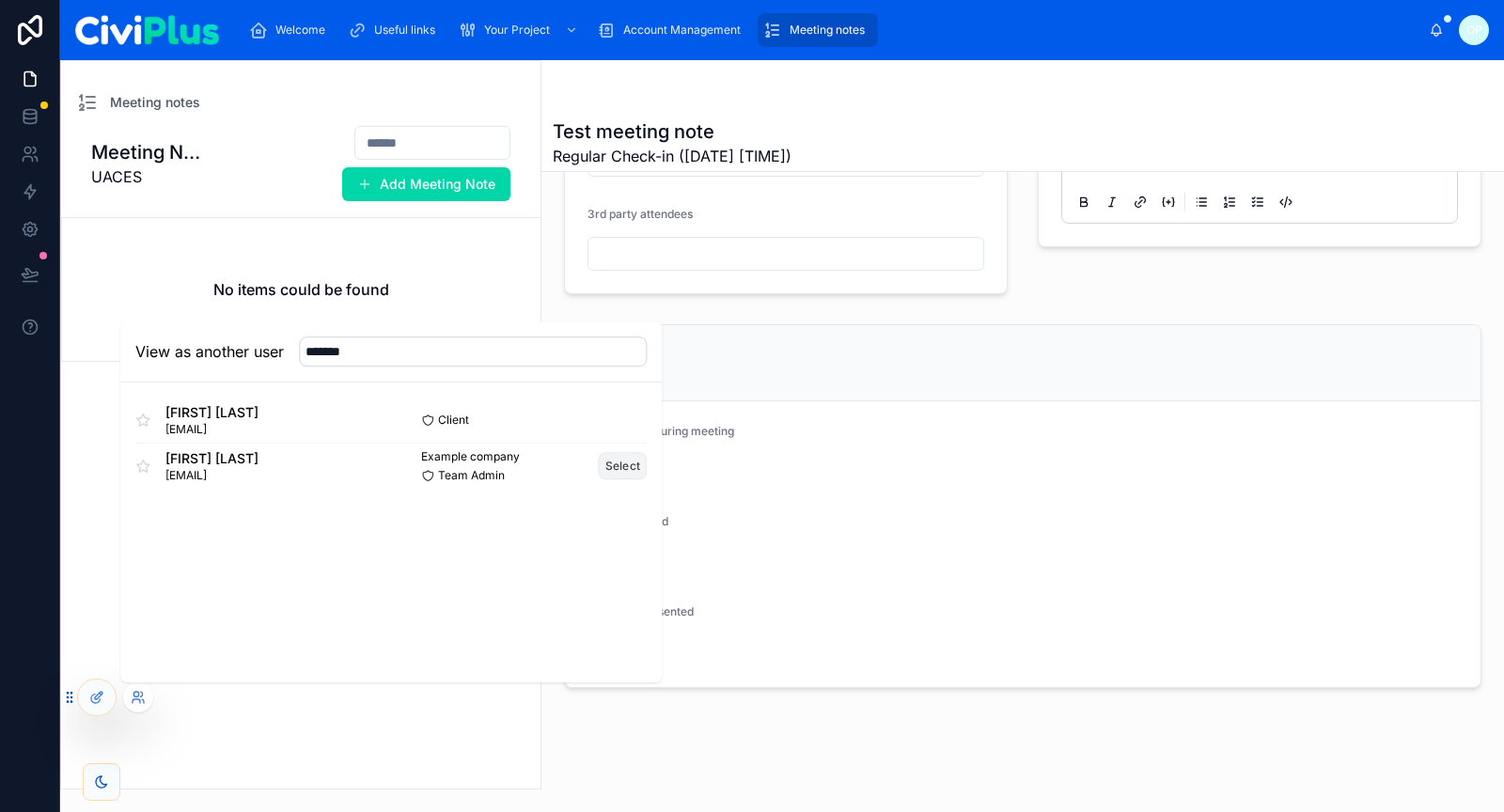 click on "Select" at bounding box center [623, 465] 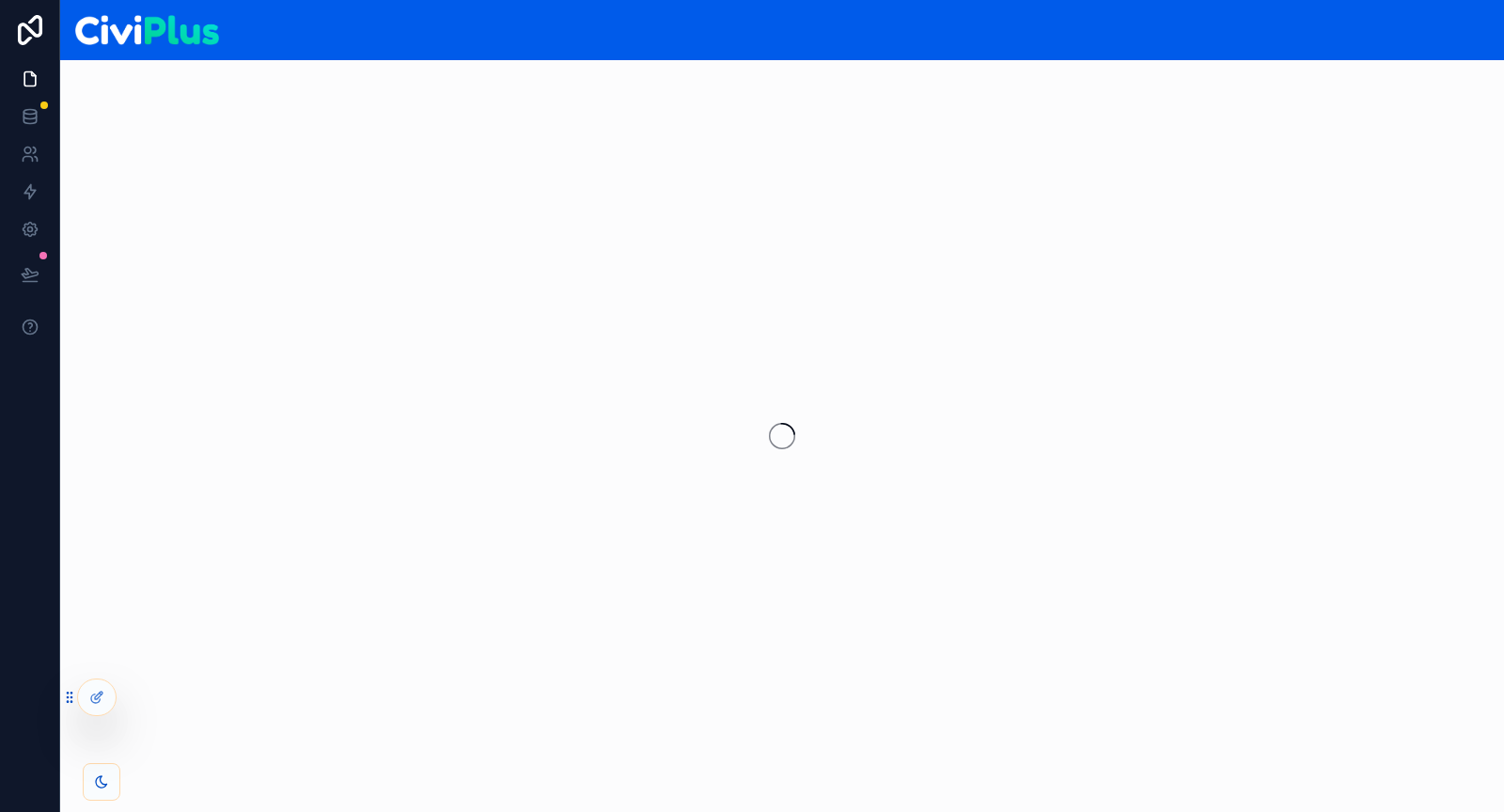 scroll, scrollTop: 0, scrollLeft: 0, axis: both 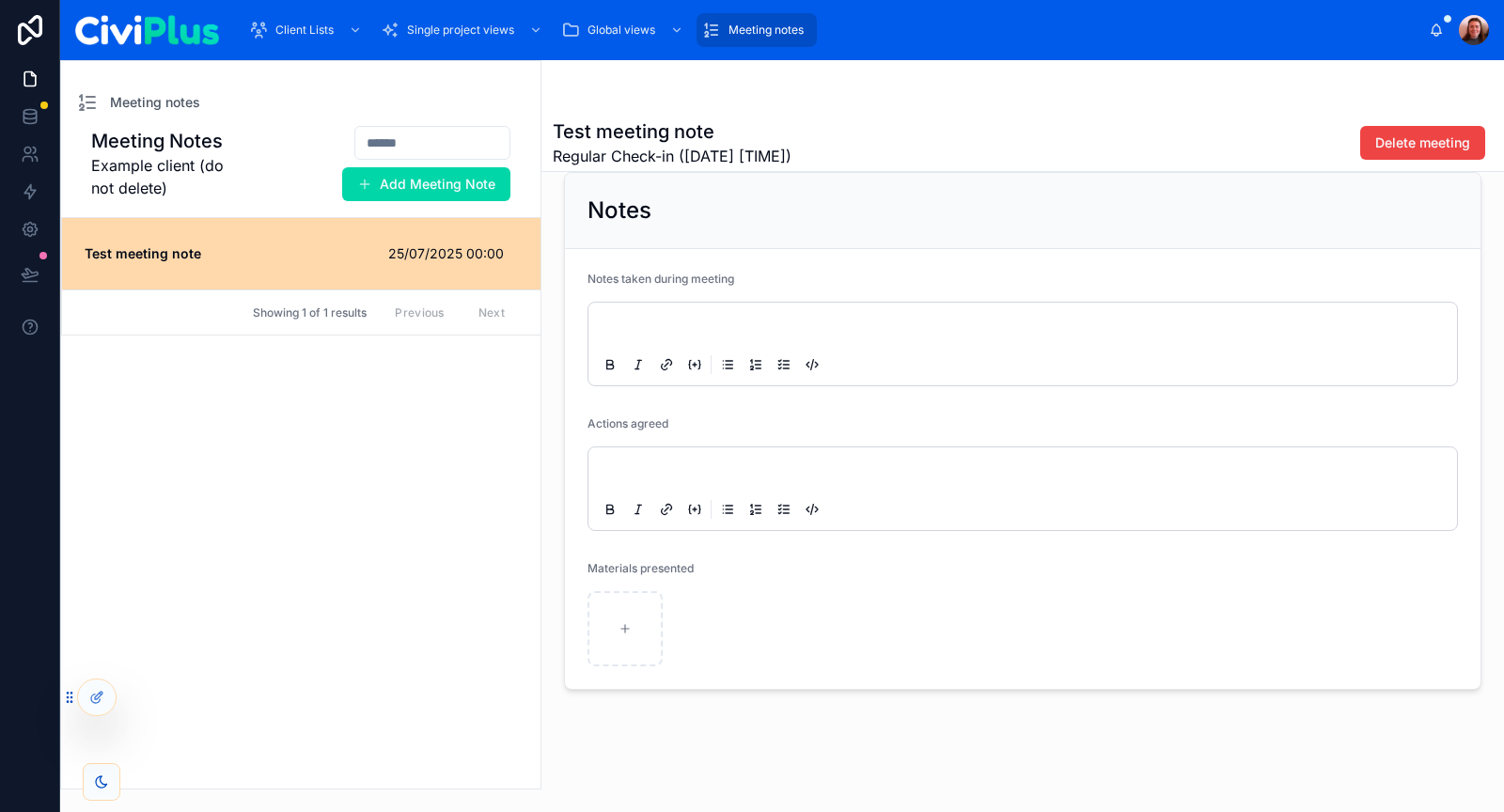 click at bounding box center (1026, 329) 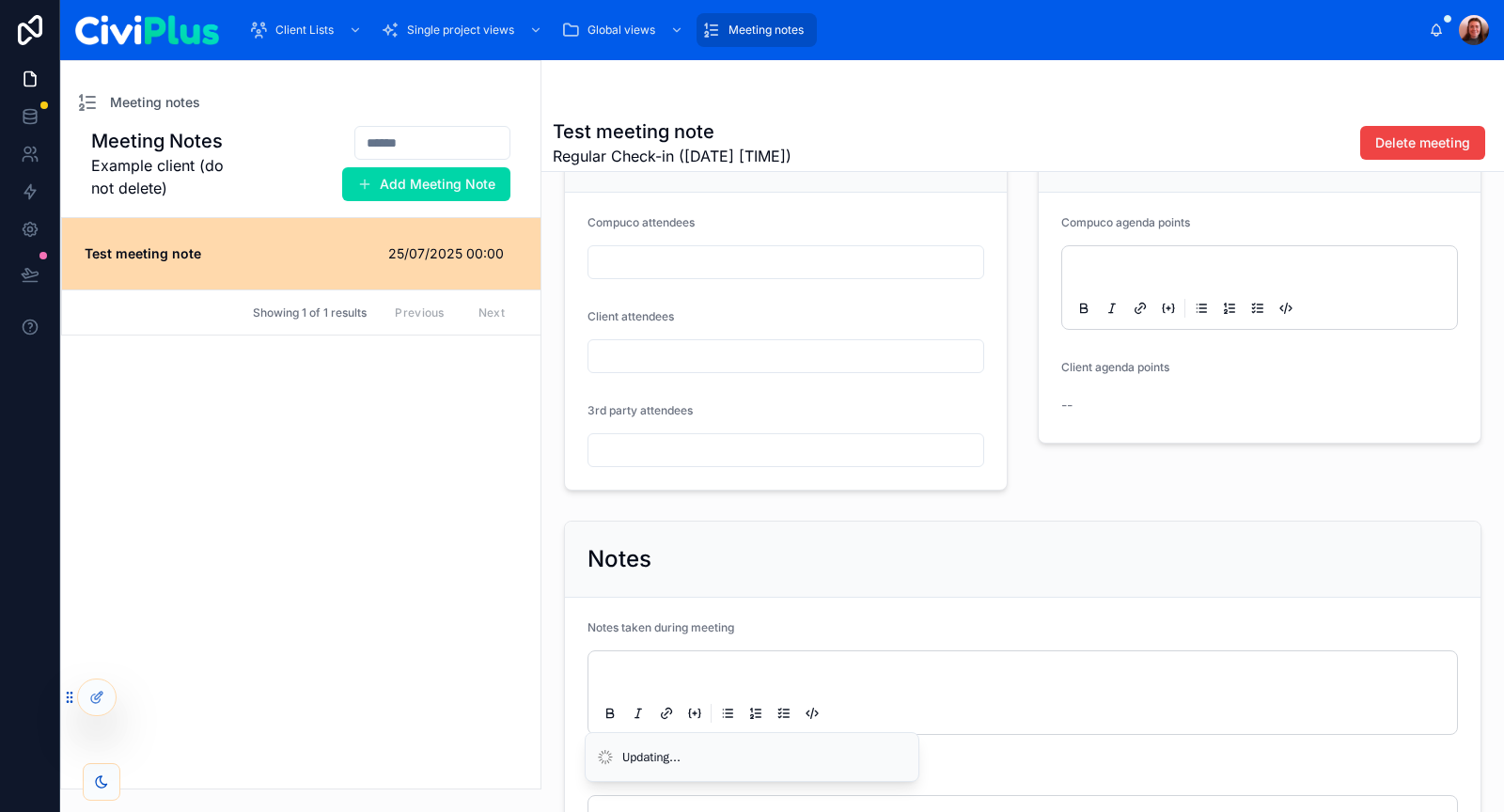 scroll, scrollTop: 0, scrollLeft: 0, axis: both 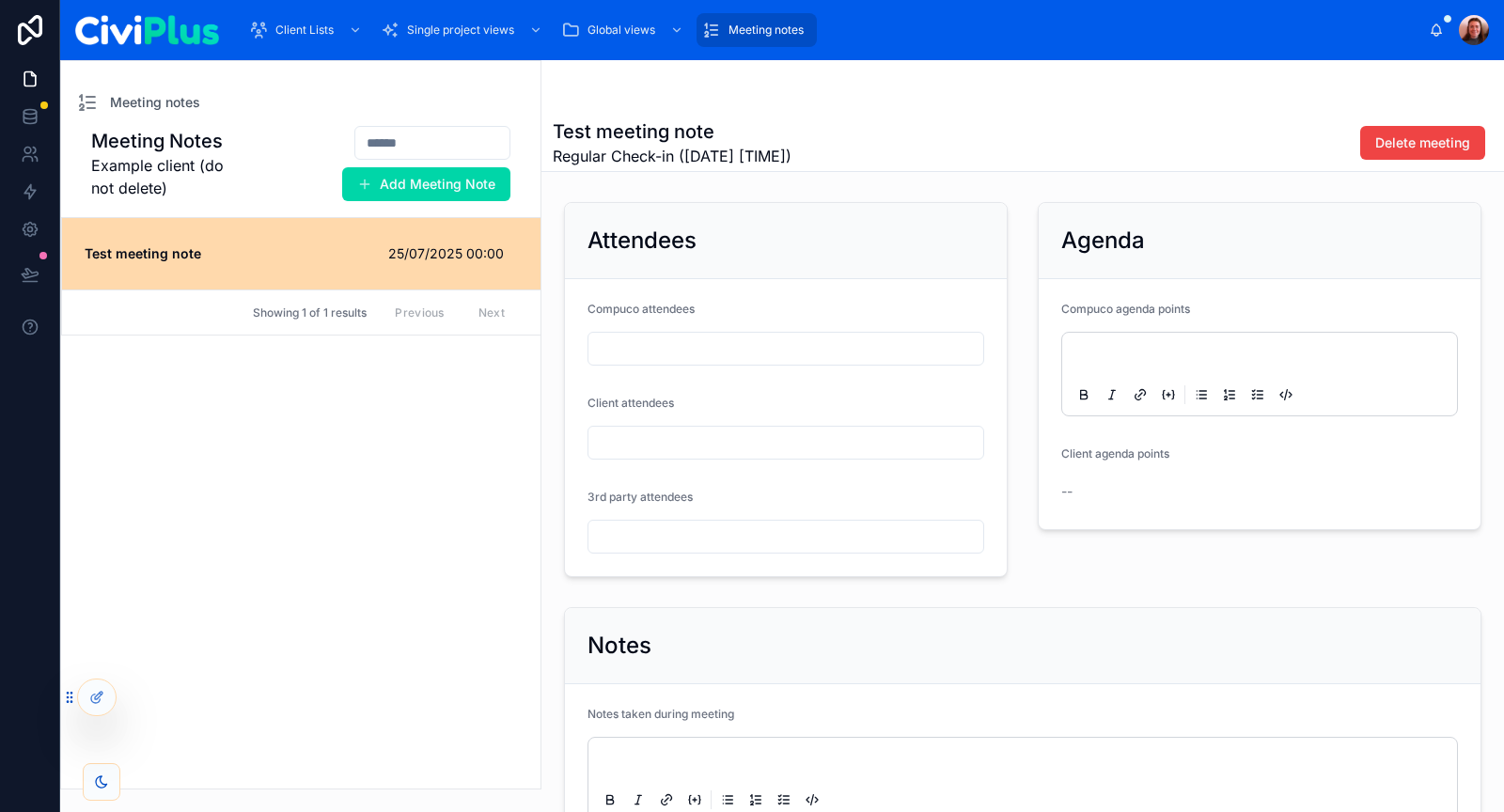 click on "Meeting Notes Example client (do not delete) Add Meeting Note Test meeting note 25/07/2025 00:00 Showing 1 of 1 results Previous Next" at bounding box center (301, 457) 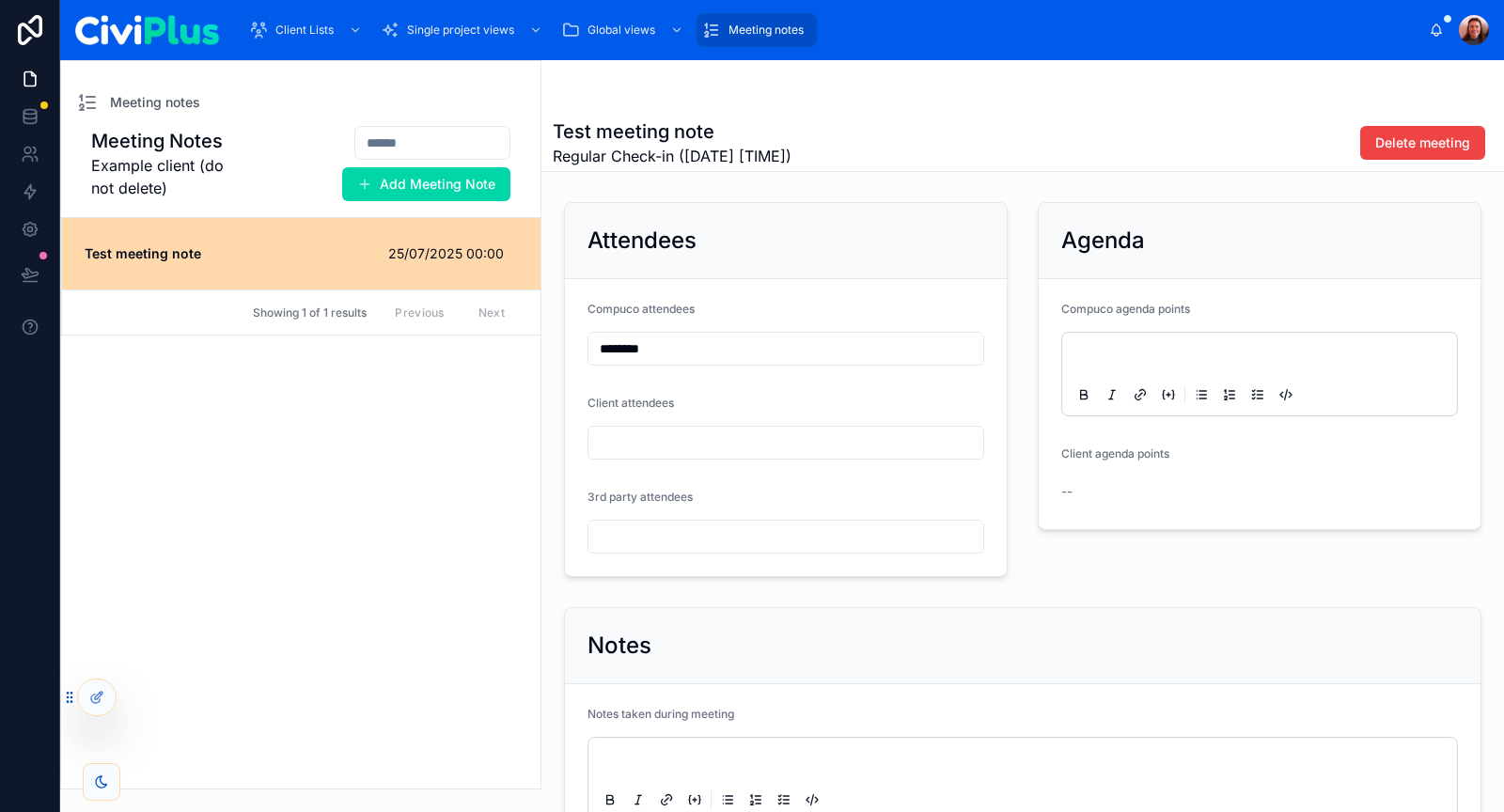 type on "********" 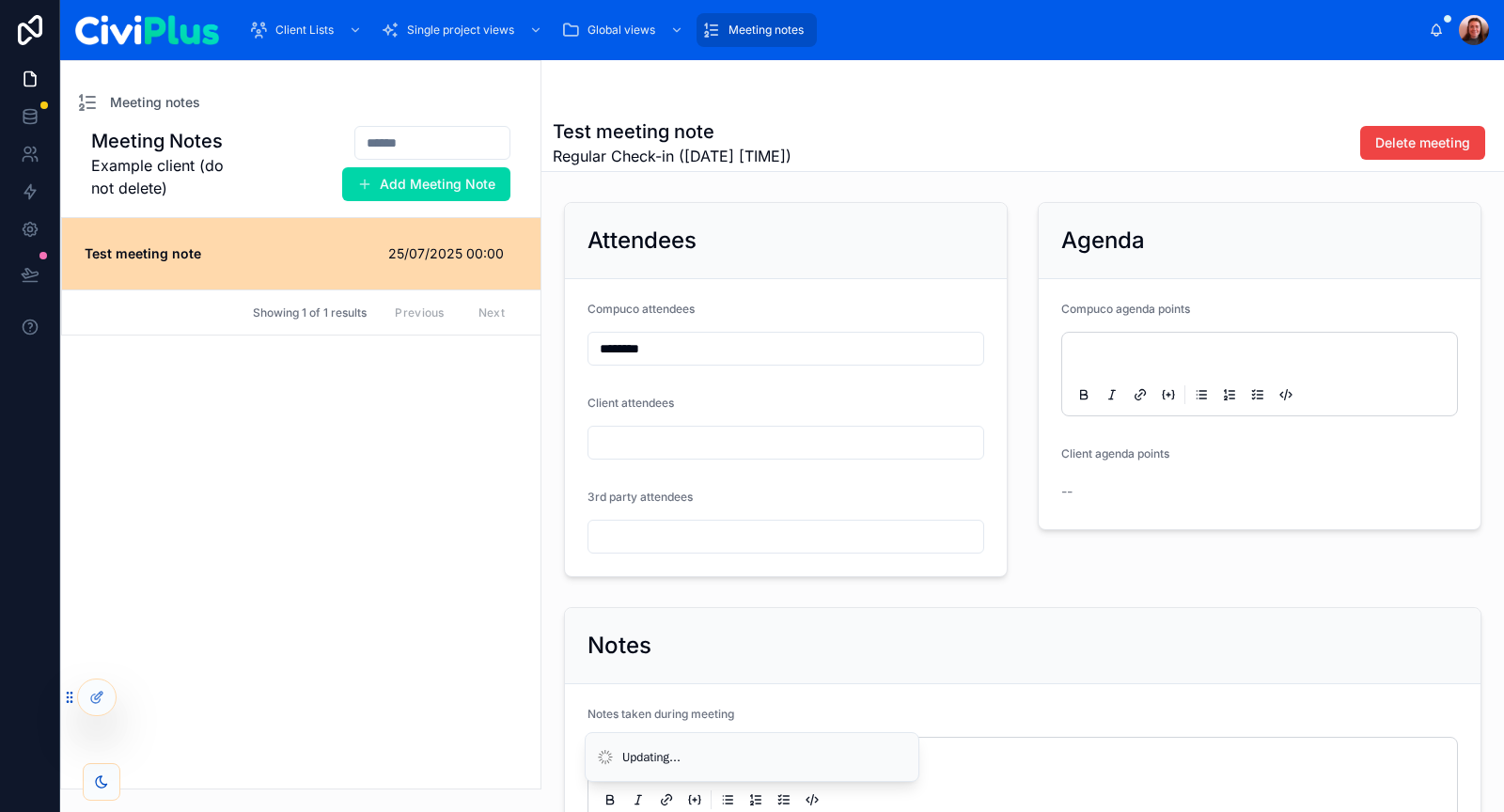 click at bounding box center (432, 143) 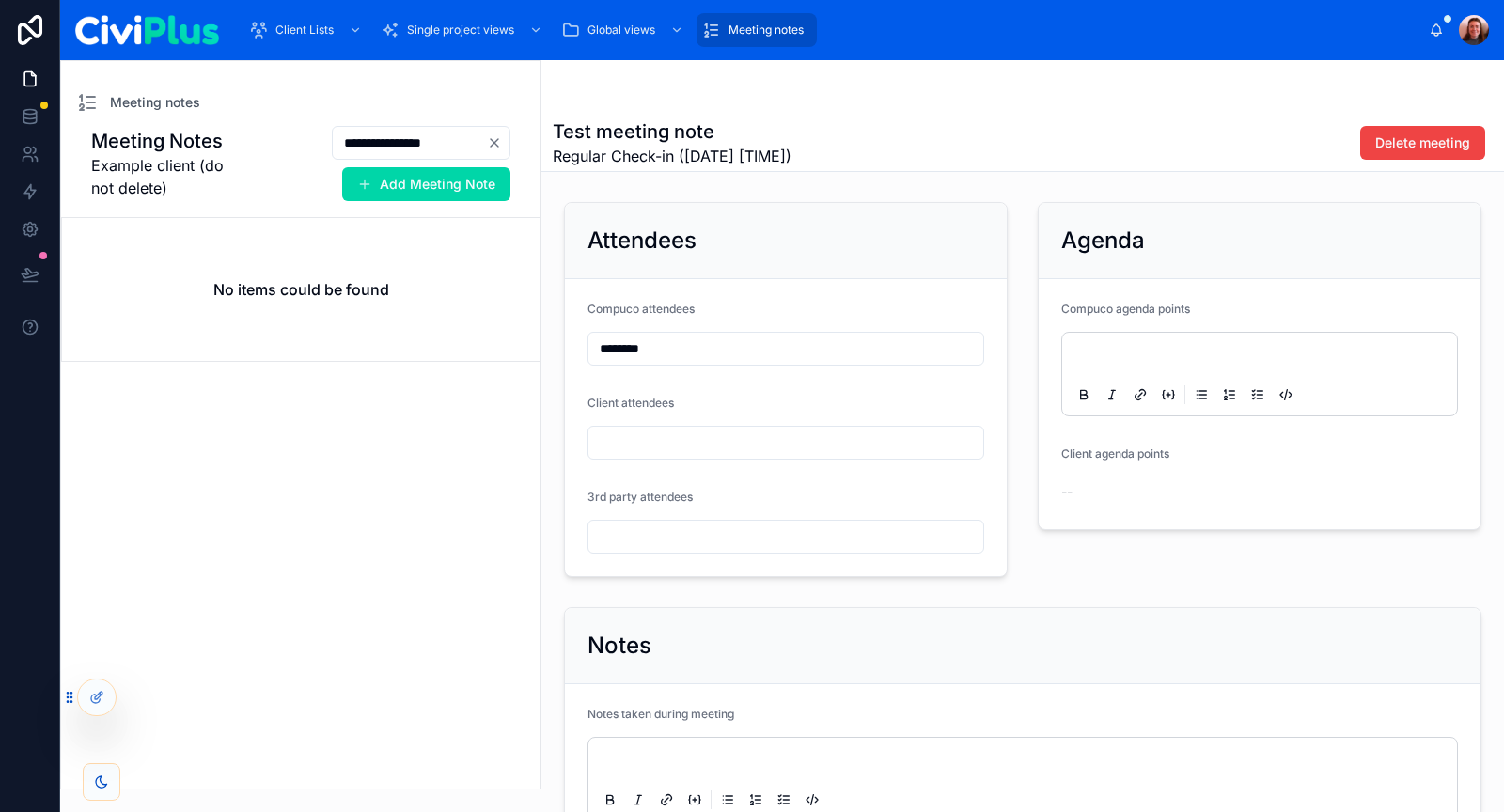type on "**********" 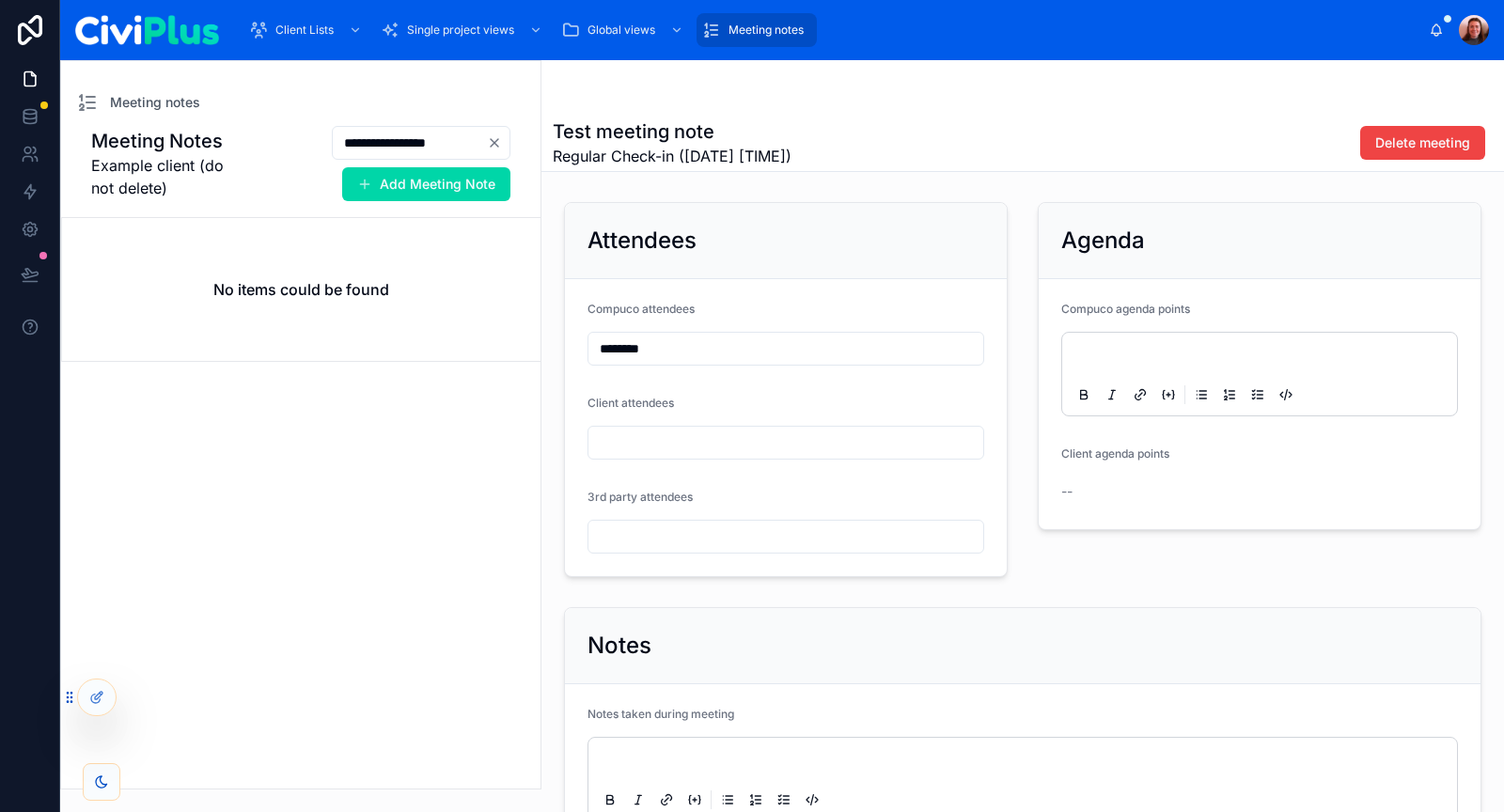 type 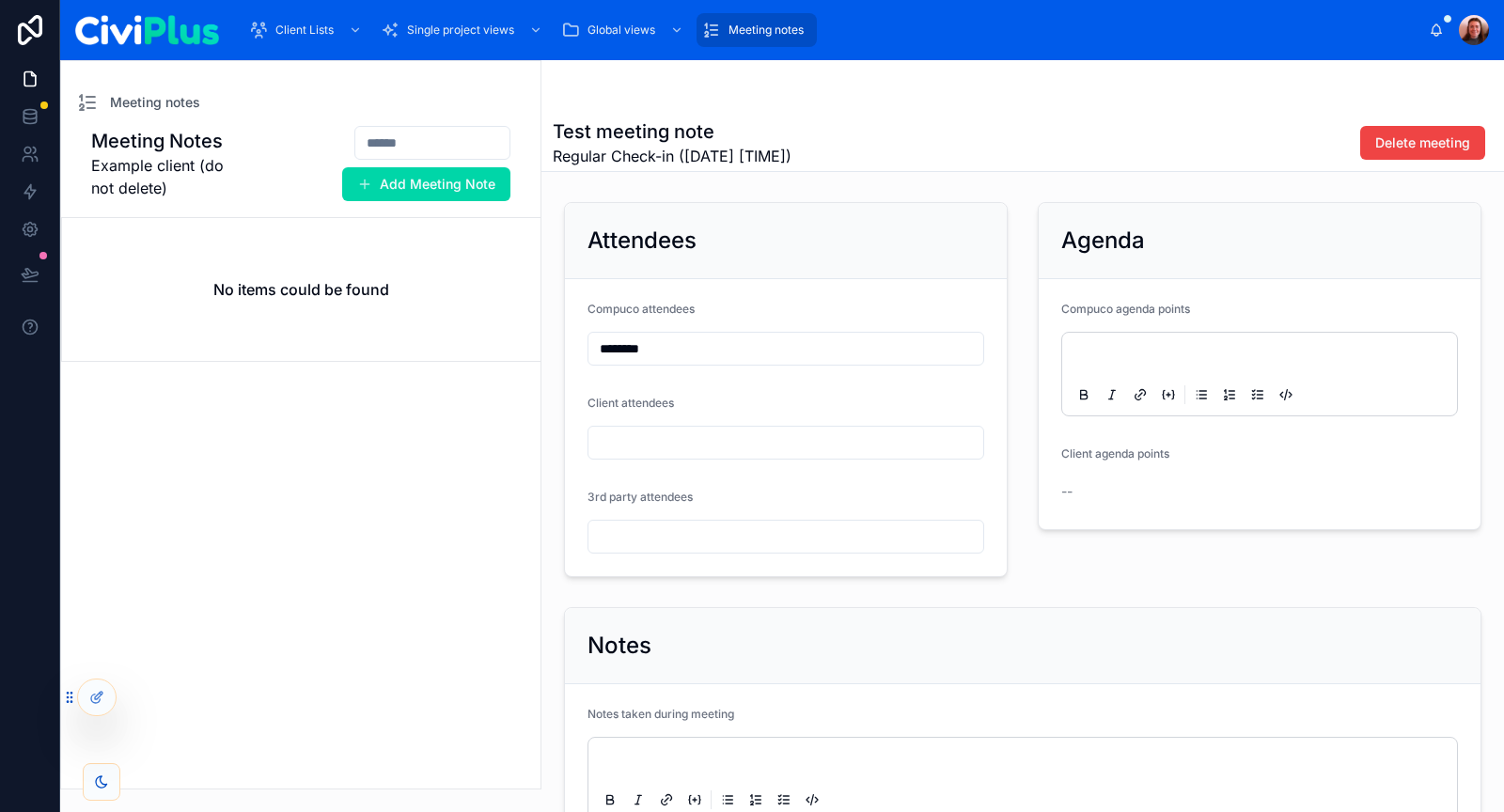 click on "Meeting Notes Example client (do not delete) Add Meeting Note No items could be found" at bounding box center (301, 457) 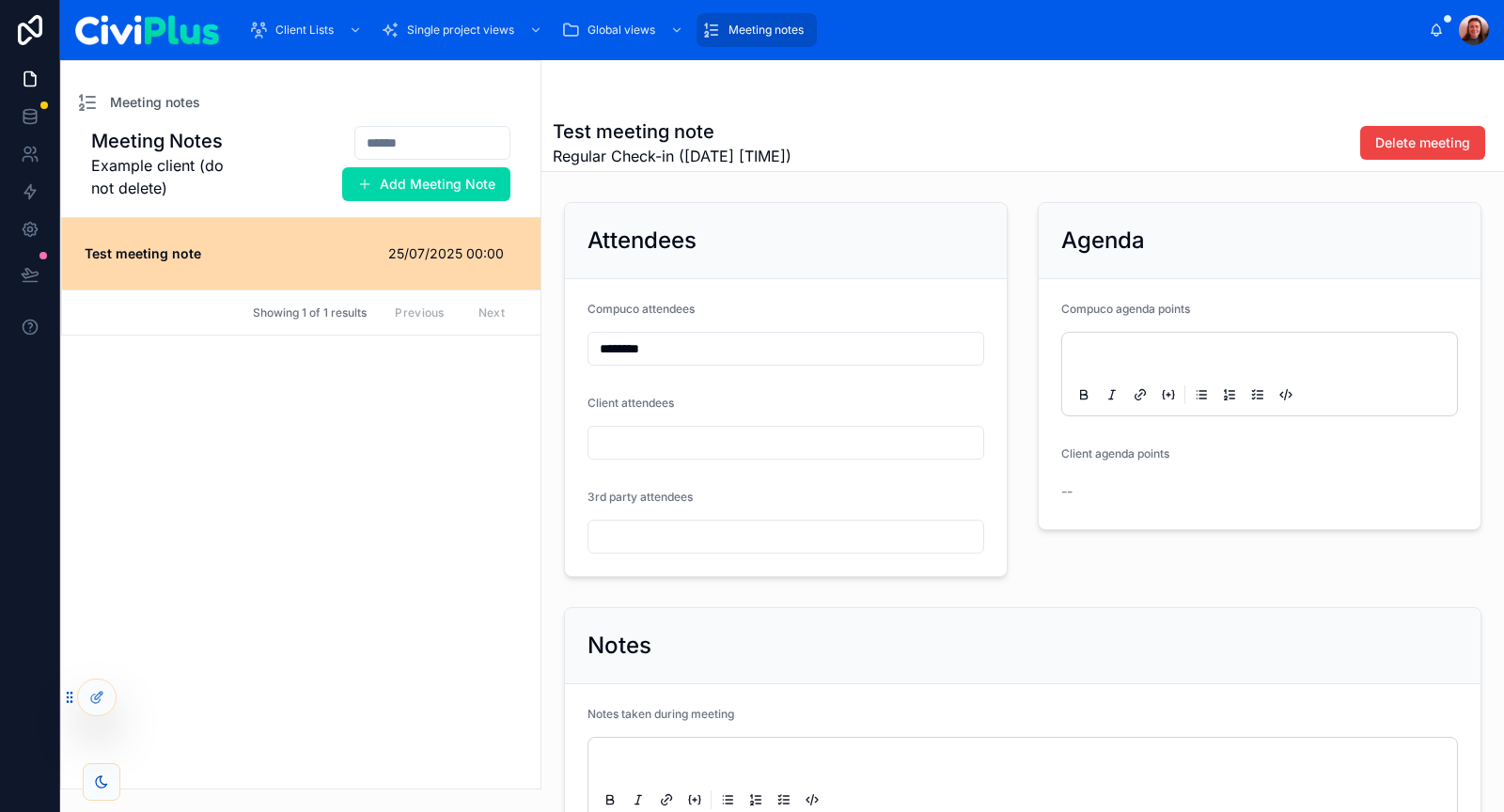 click on "Meeting Notes Example client (do not delete) Add Meeting Note Test meeting note 25/07/2025 00:00 Showing 1 of 1 results Previous Next" at bounding box center [301, 457] 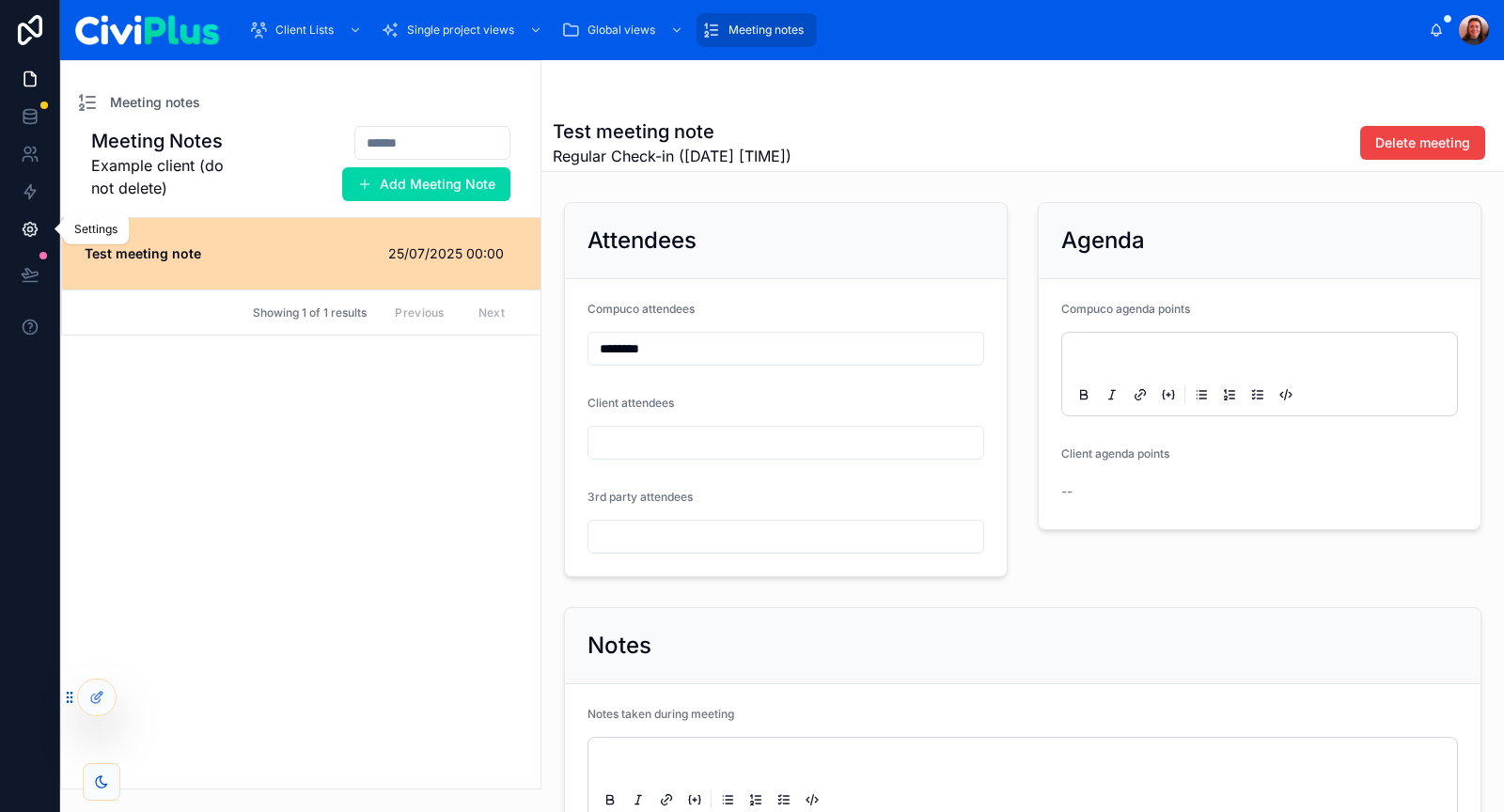 click 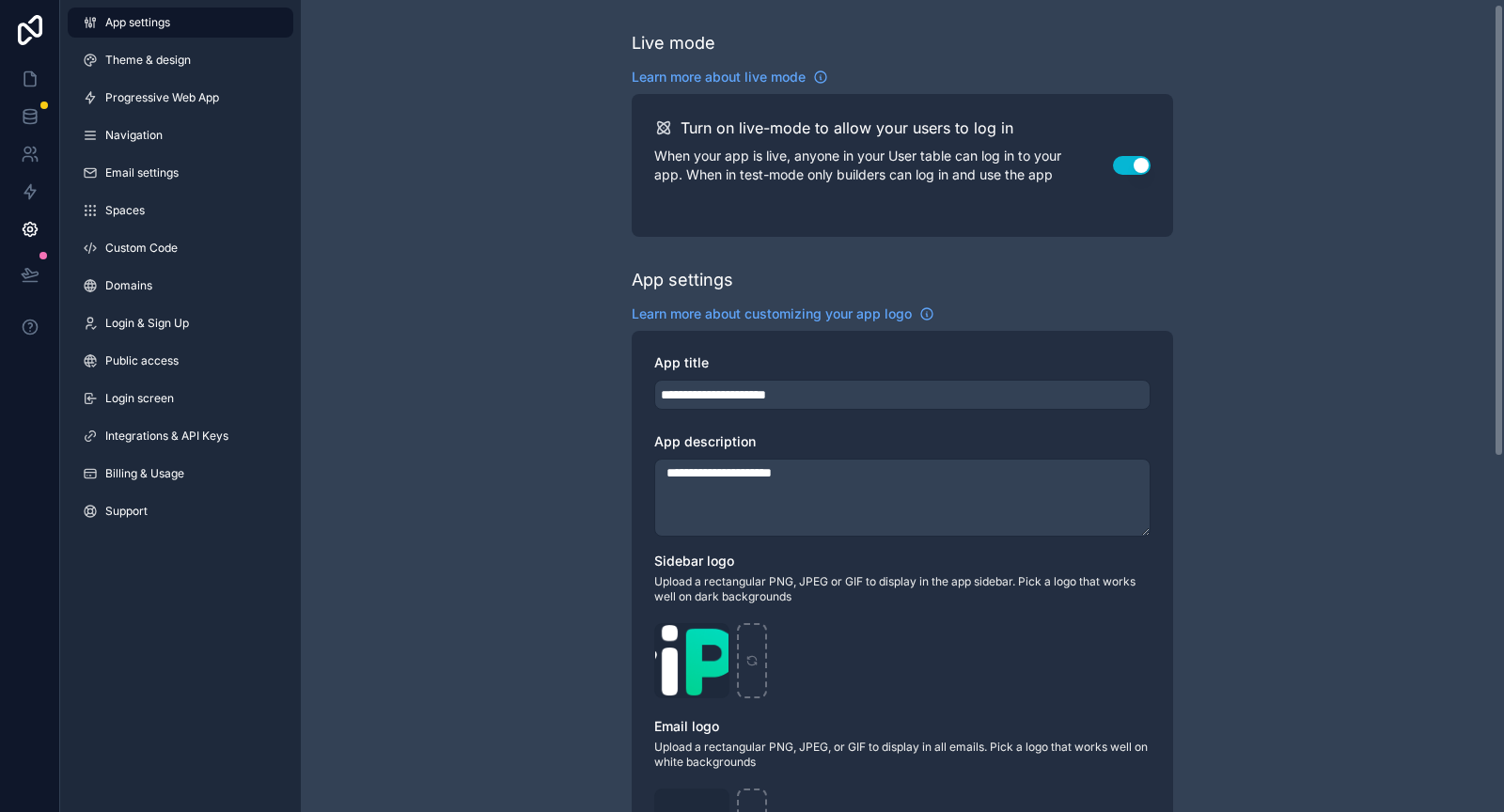 scroll, scrollTop: 321, scrollLeft: 0, axis: vertical 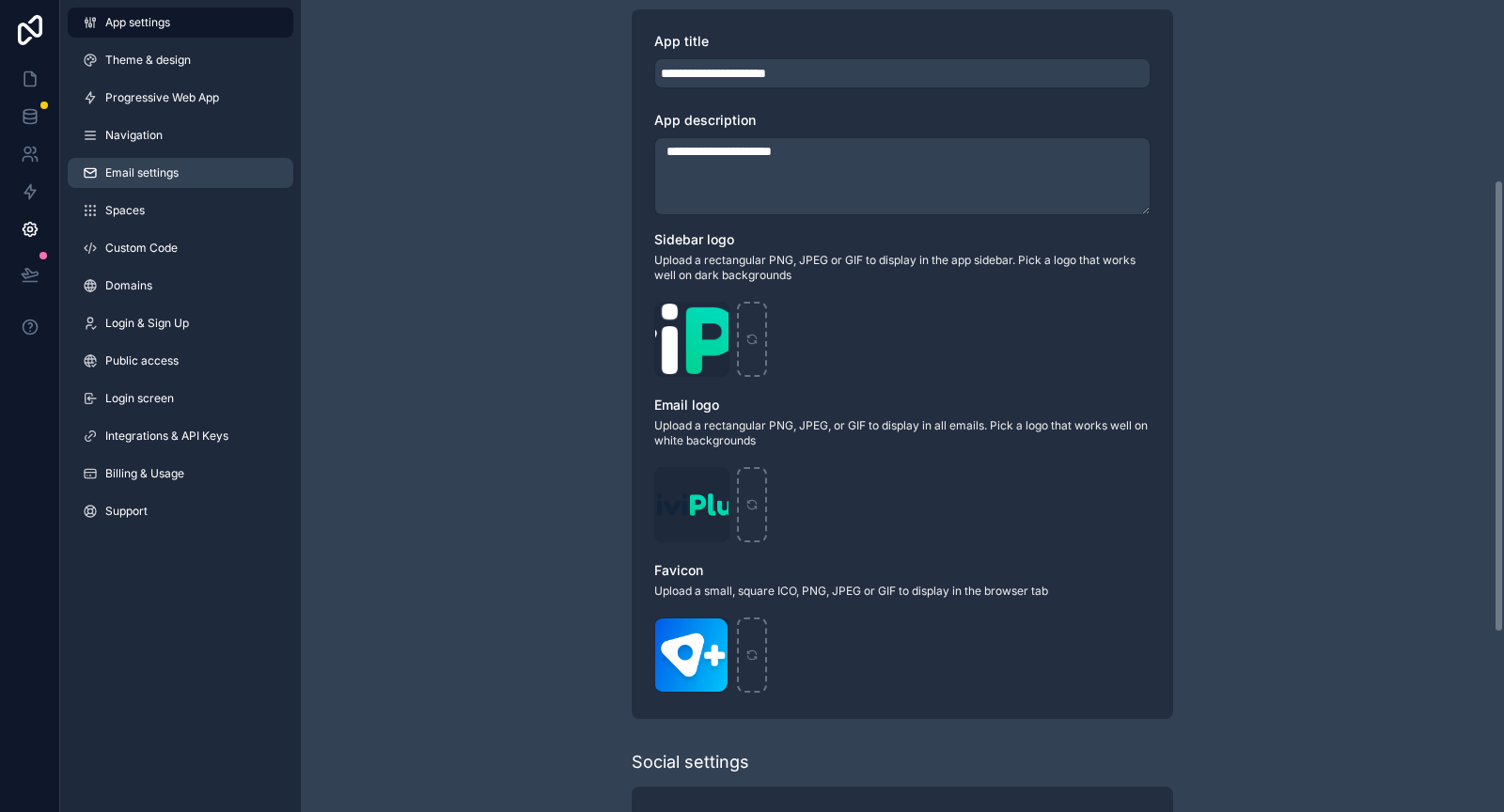 click on "Email settings" at bounding box center [142, 173] 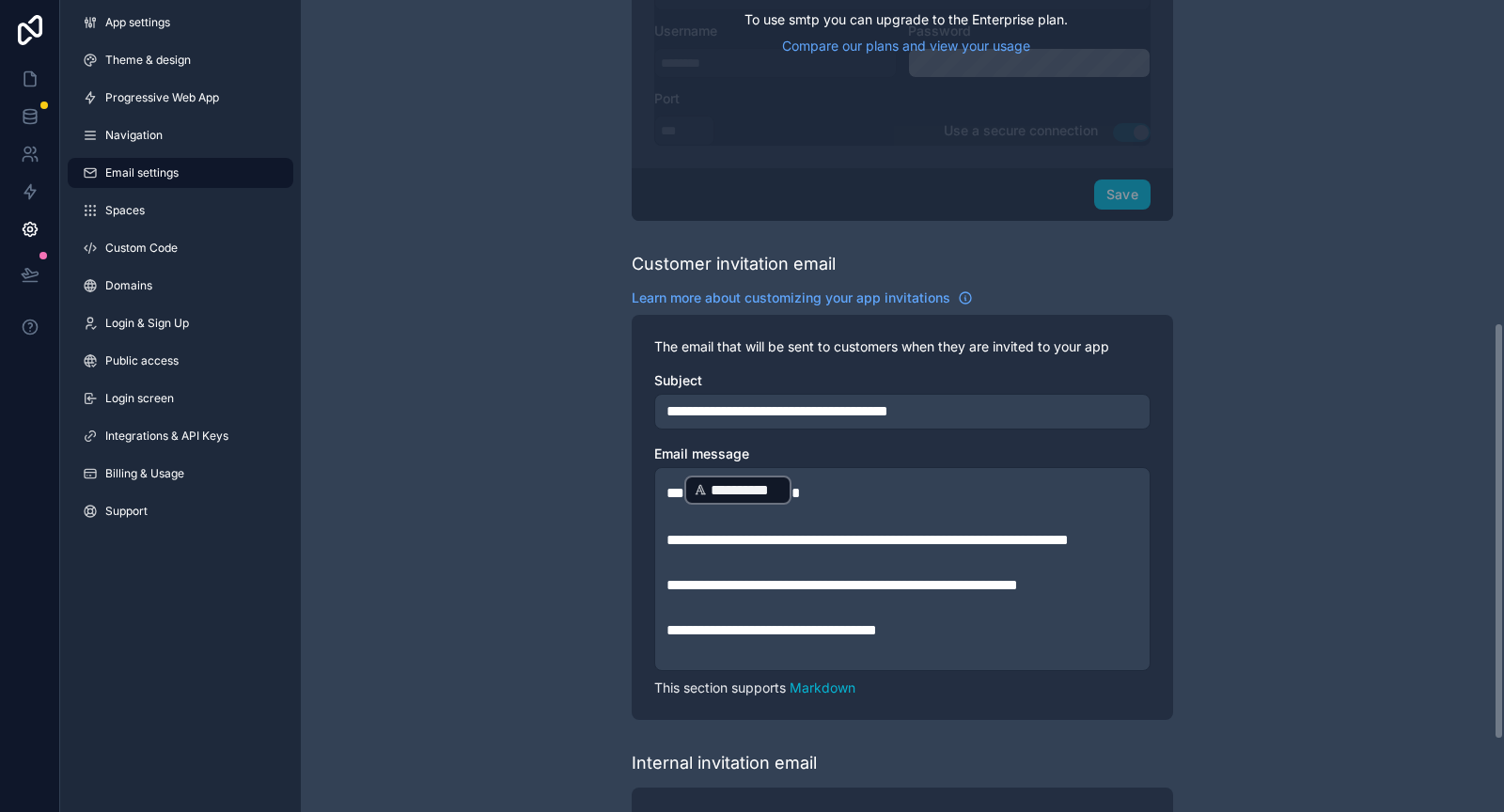 scroll, scrollTop: 625, scrollLeft: 0, axis: vertical 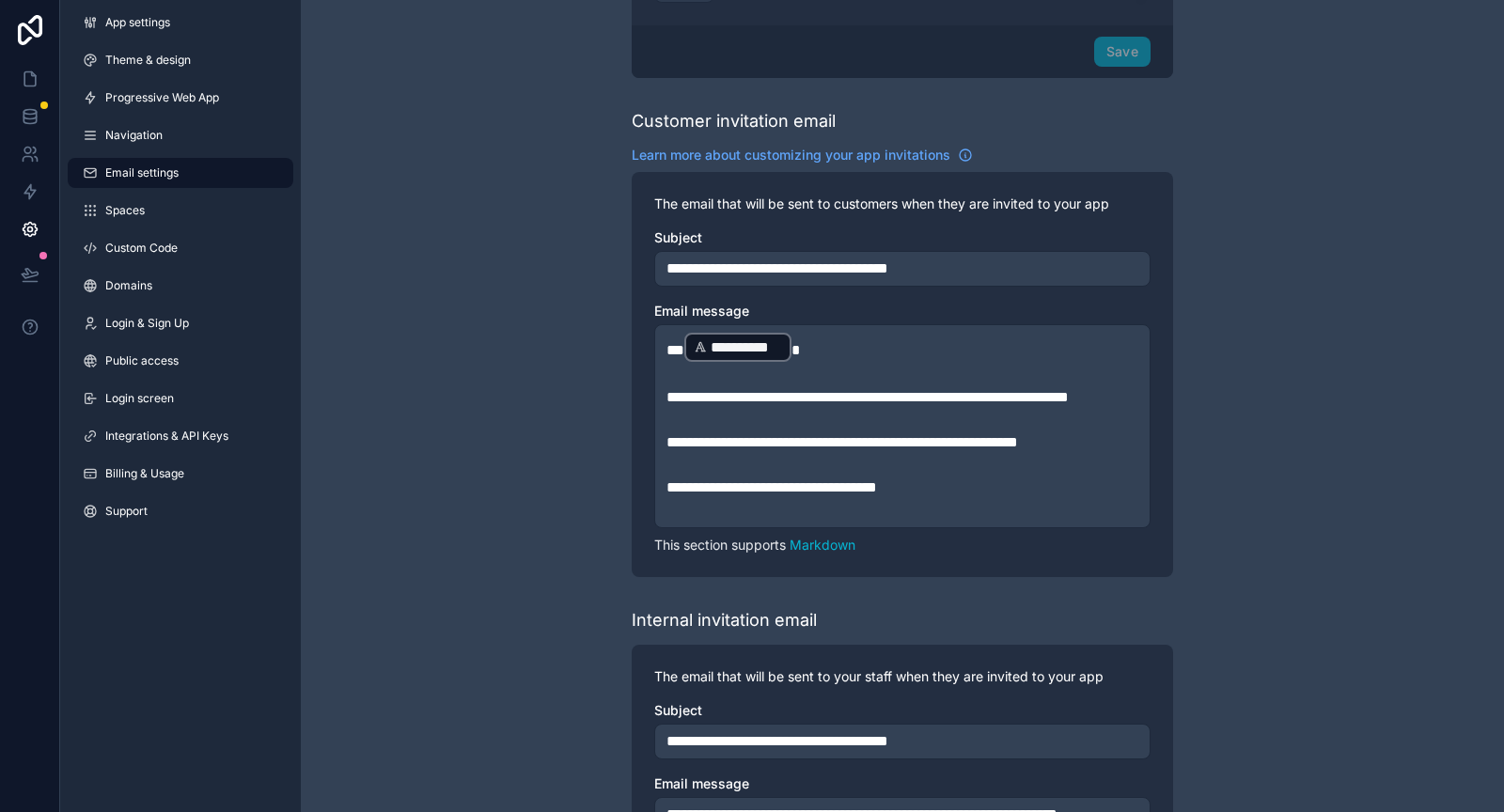click on "﻿" at bounding box center (902, 420) 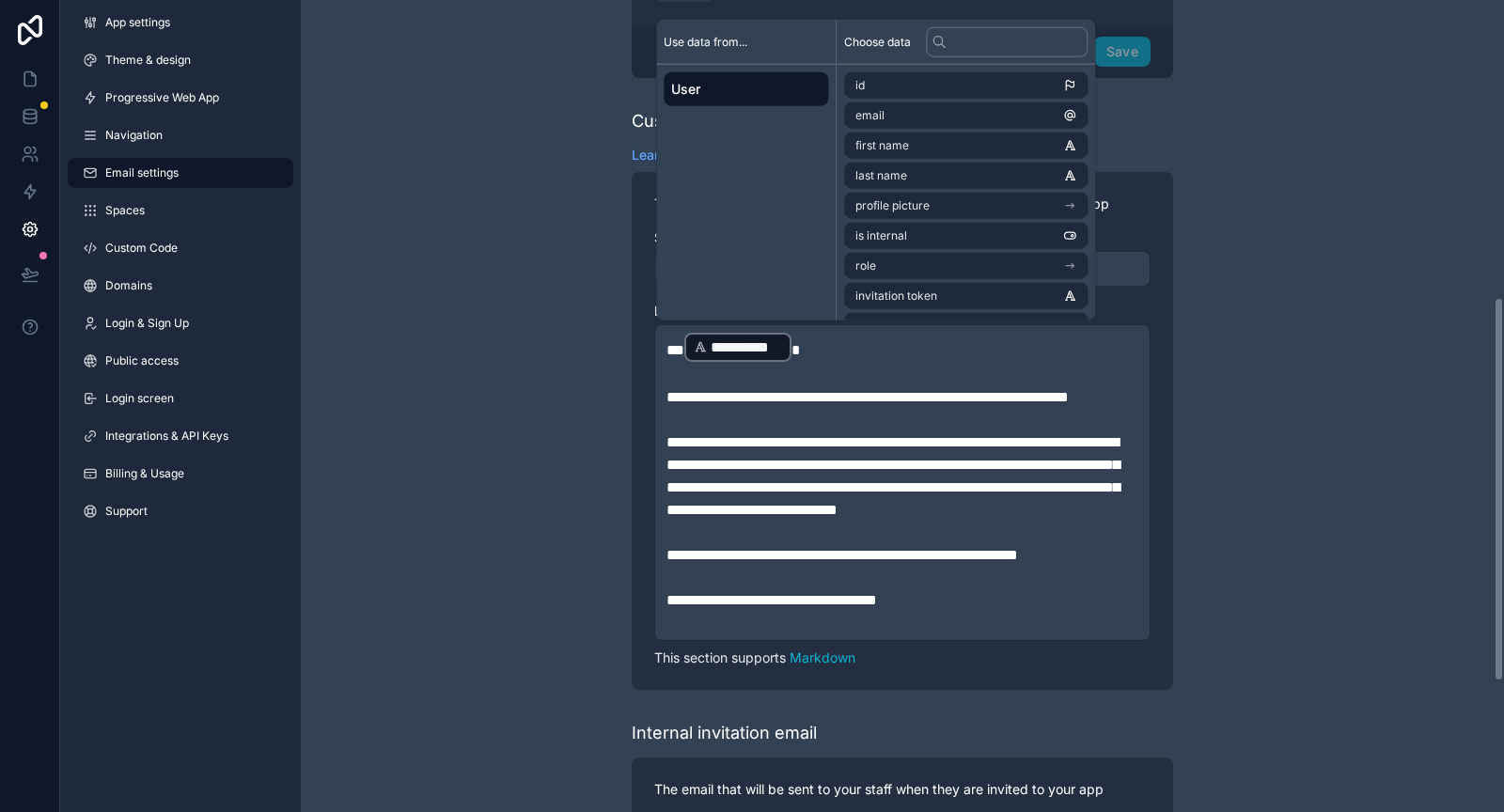 click on "**********" at bounding box center [902, 199] 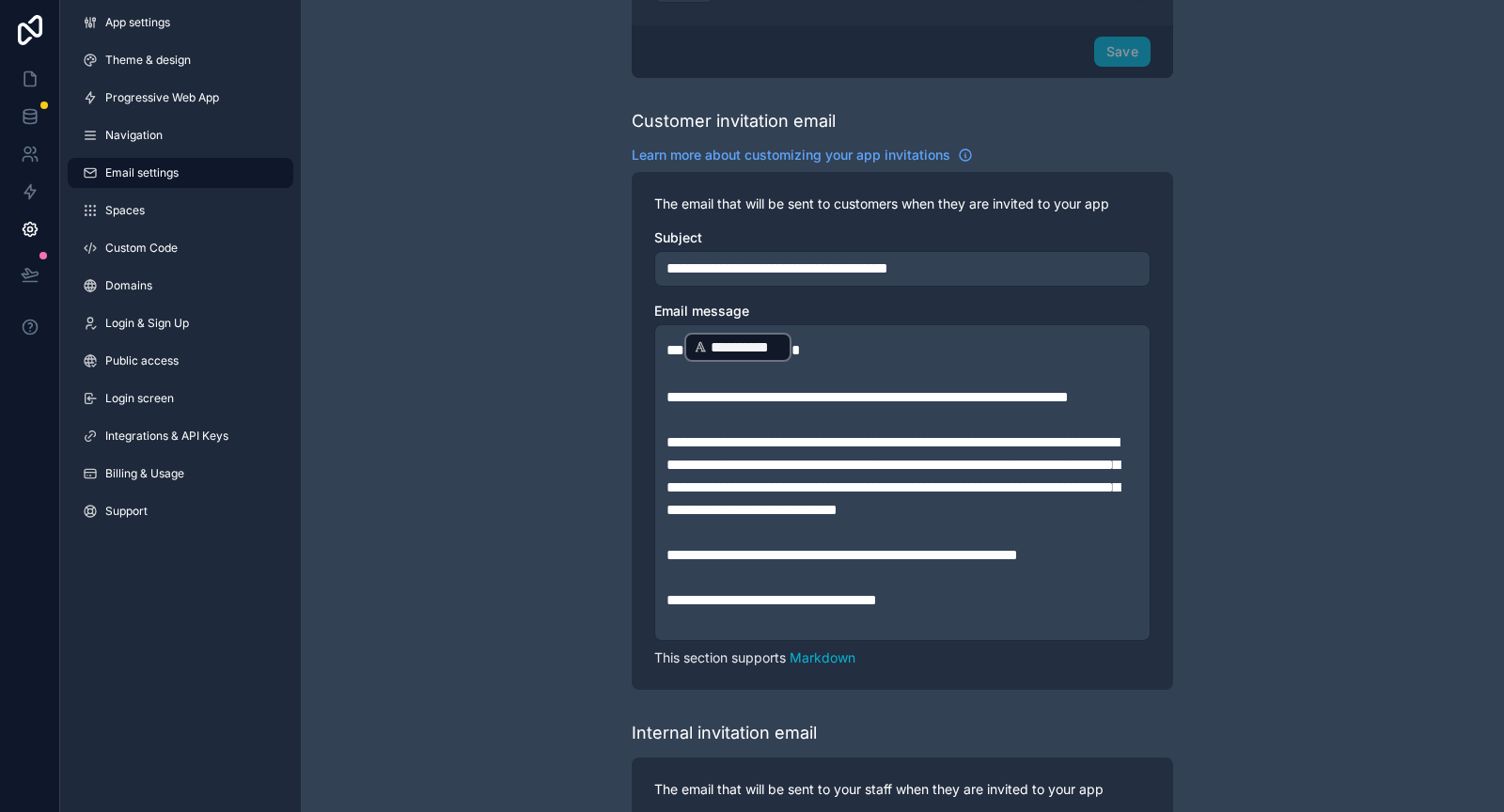 click on "**********" at bounding box center (902, 199) 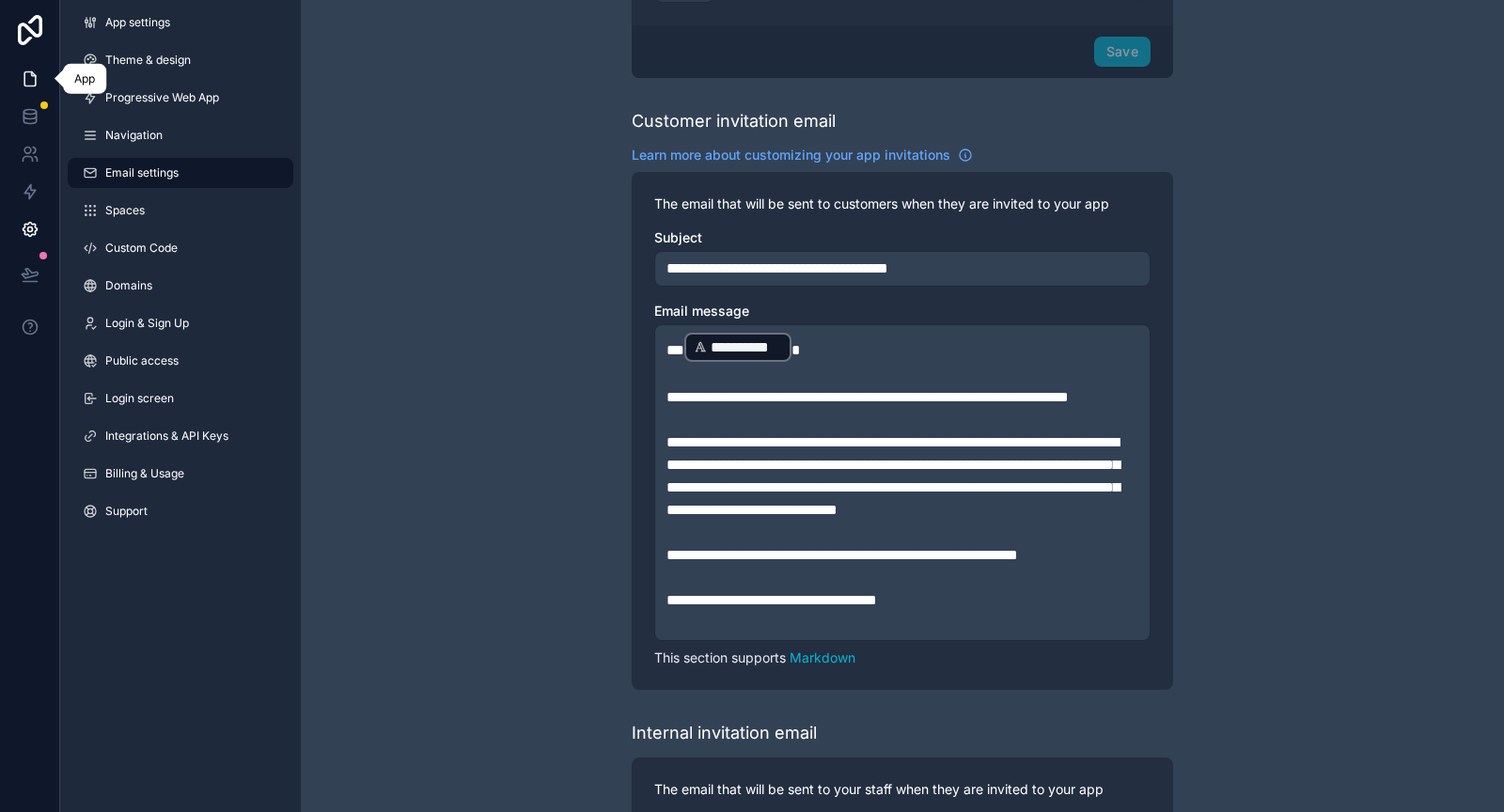 click at bounding box center (29, 79) 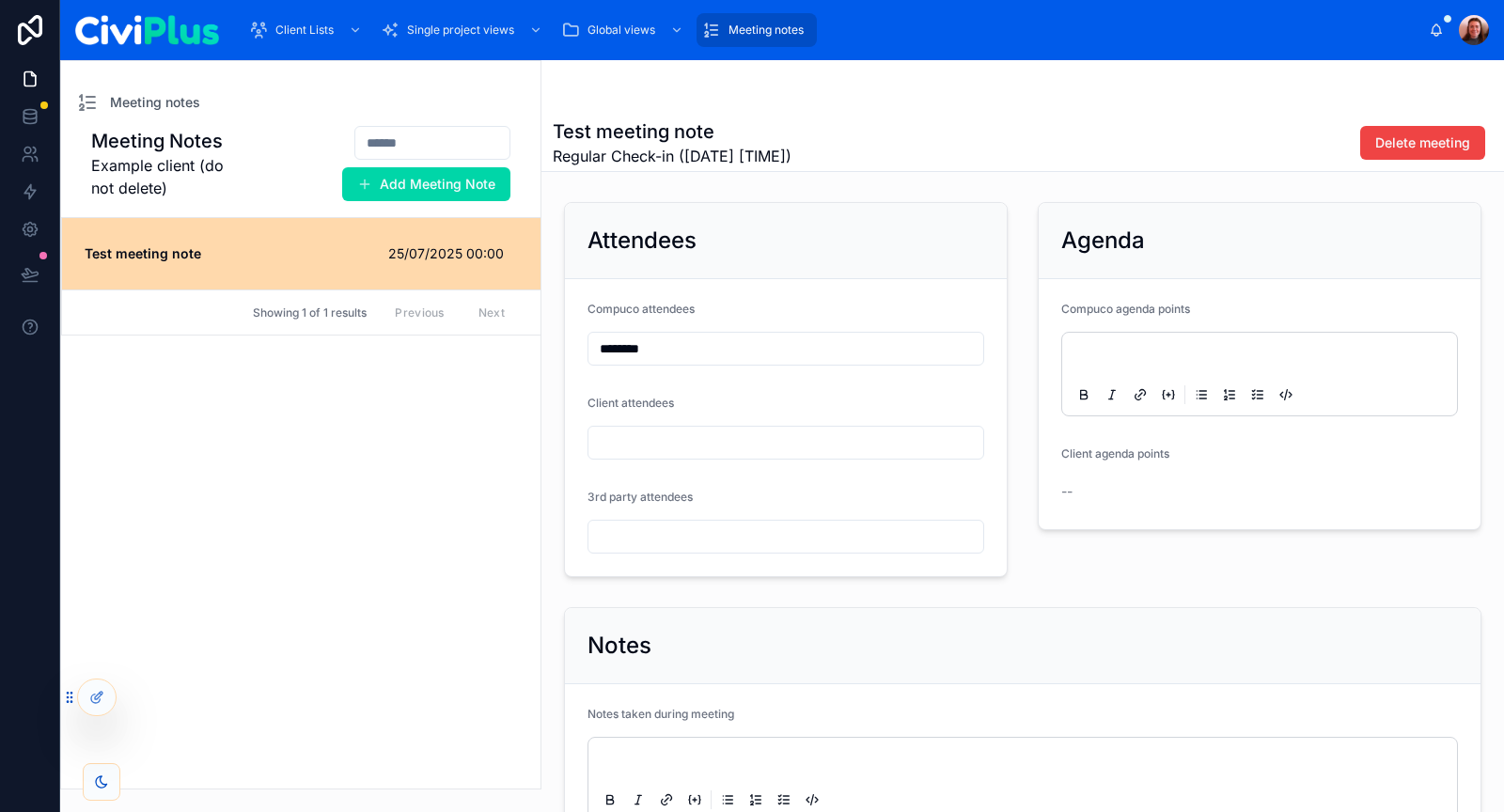 click on "Meeting Notes Example client (do not delete) Add Meeting Note Test meeting note 25/07/2025 00:00 Showing 1 of 1 results Previous Next" at bounding box center [301, 457] 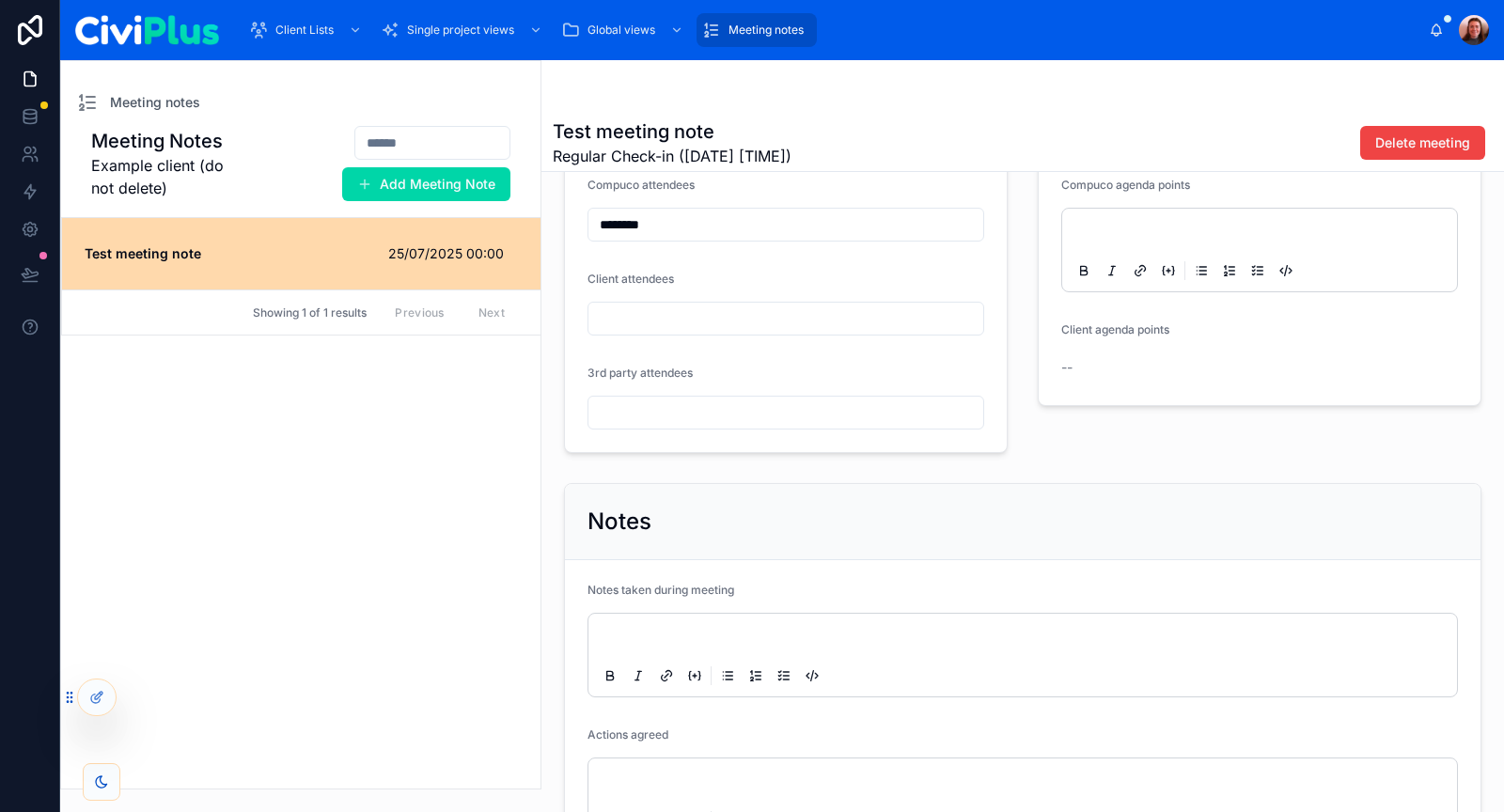 scroll, scrollTop: 0, scrollLeft: 0, axis: both 